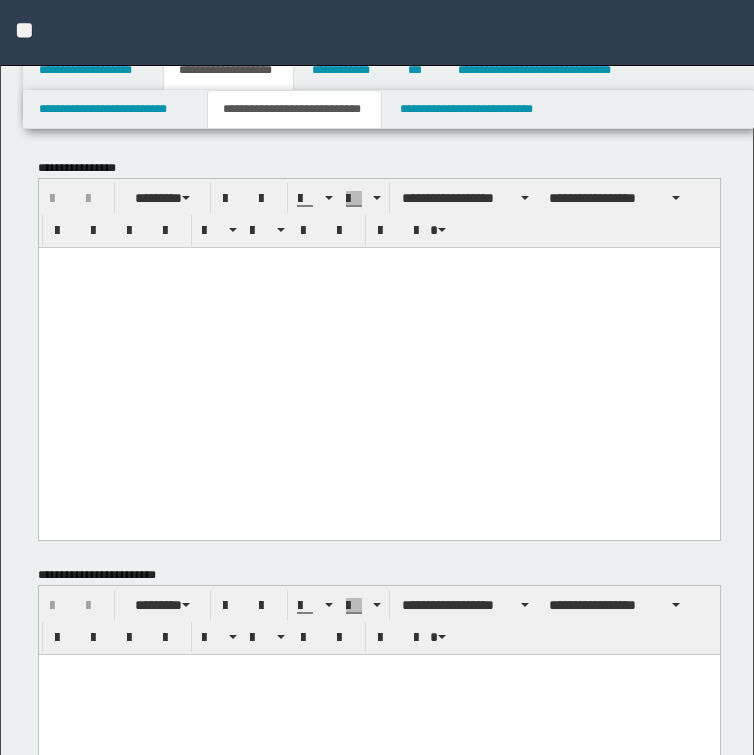 scroll, scrollTop: 240, scrollLeft: 0, axis: vertical 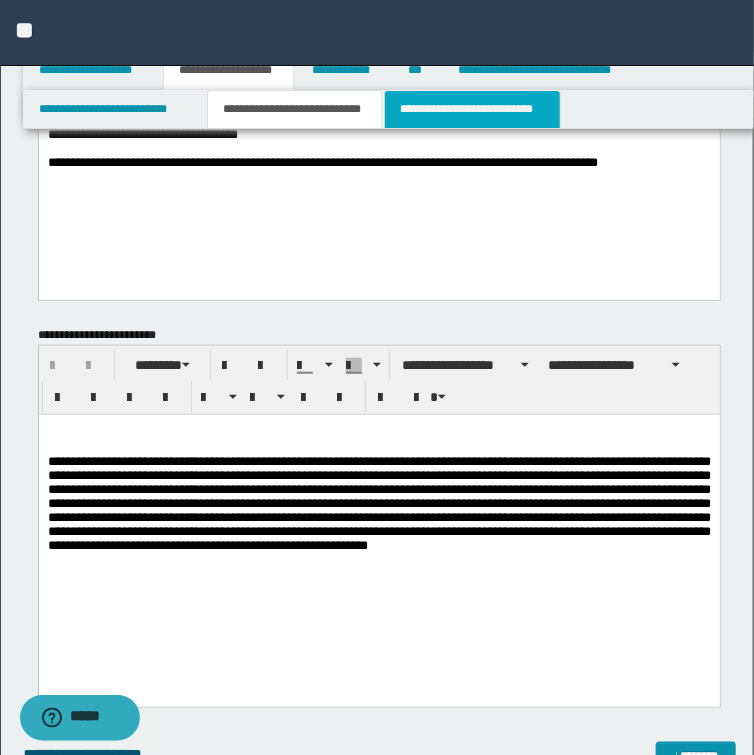 click on "**********" at bounding box center (472, 109) 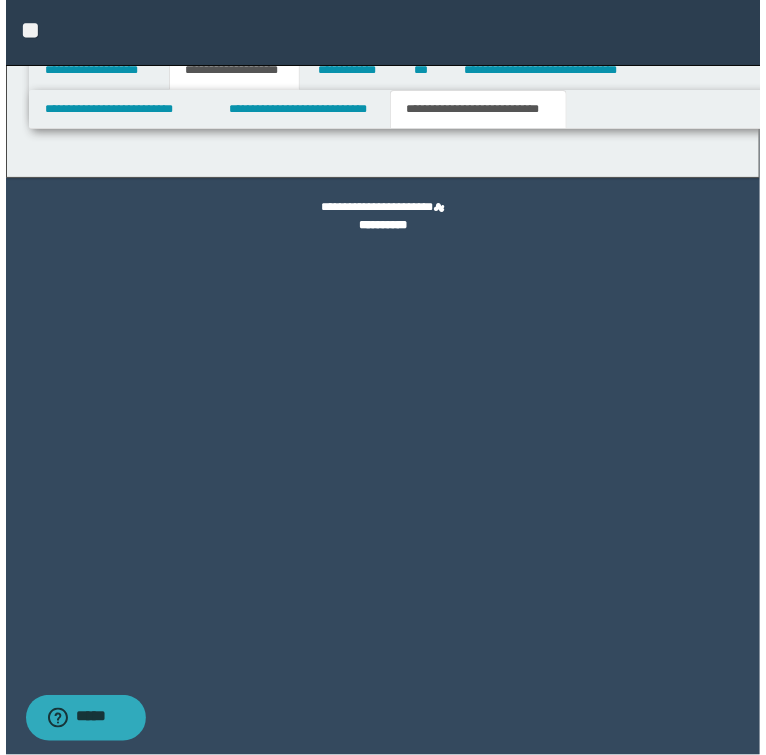 scroll, scrollTop: 0, scrollLeft: 0, axis: both 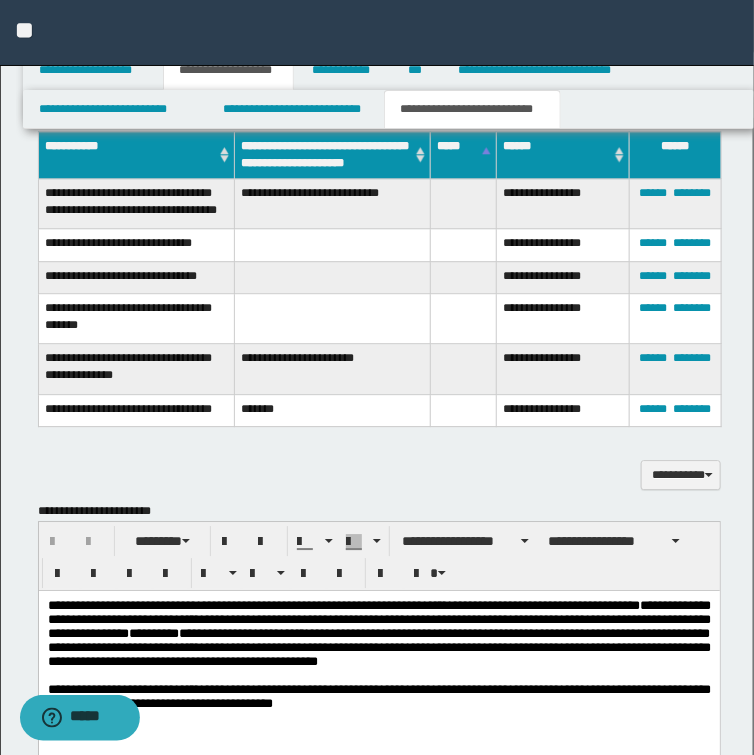 click on "**********" at bounding box center [379, 464] 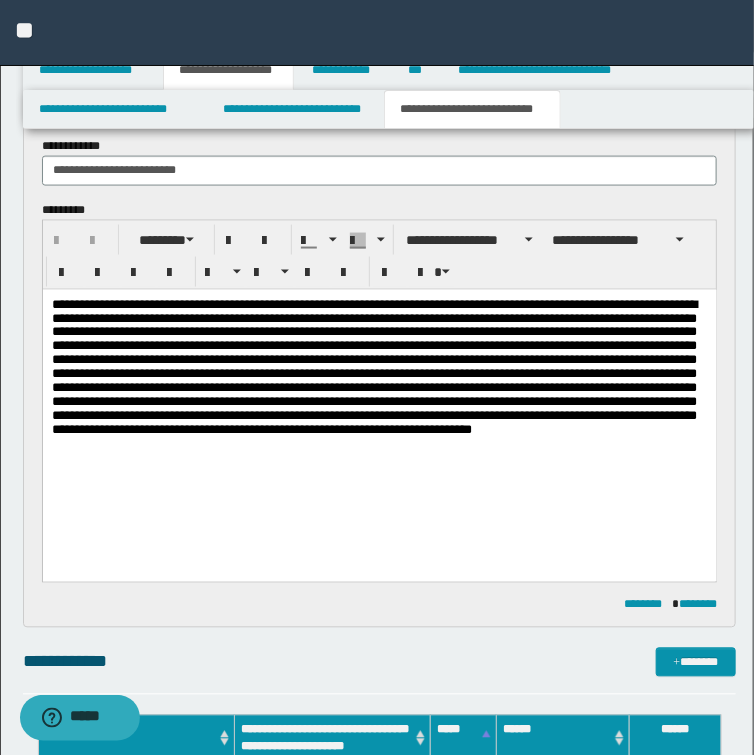 scroll, scrollTop: 480, scrollLeft: 0, axis: vertical 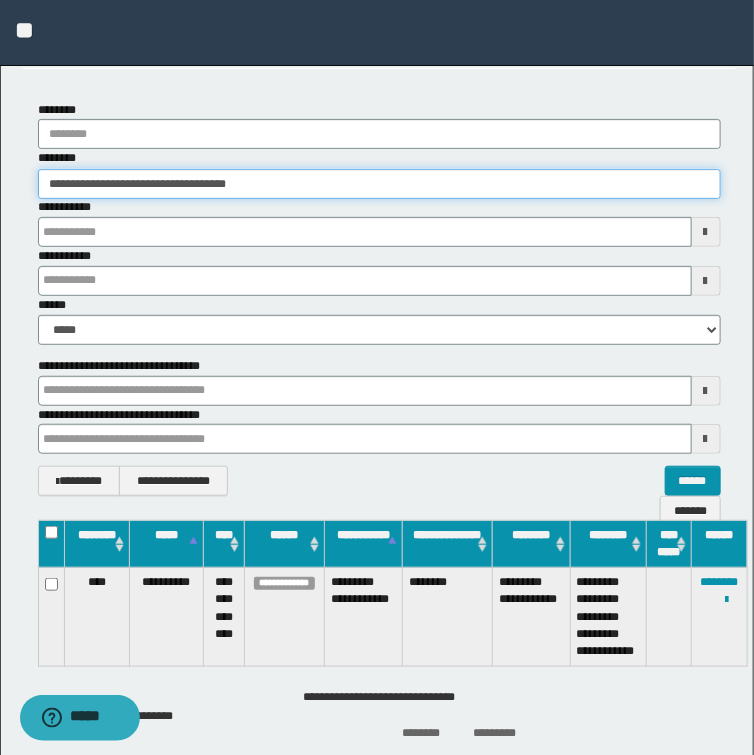 drag, startPoint x: 325, startPoint y: 176, endPoint x: -185, endPoint y: 186, distance: 510.09802 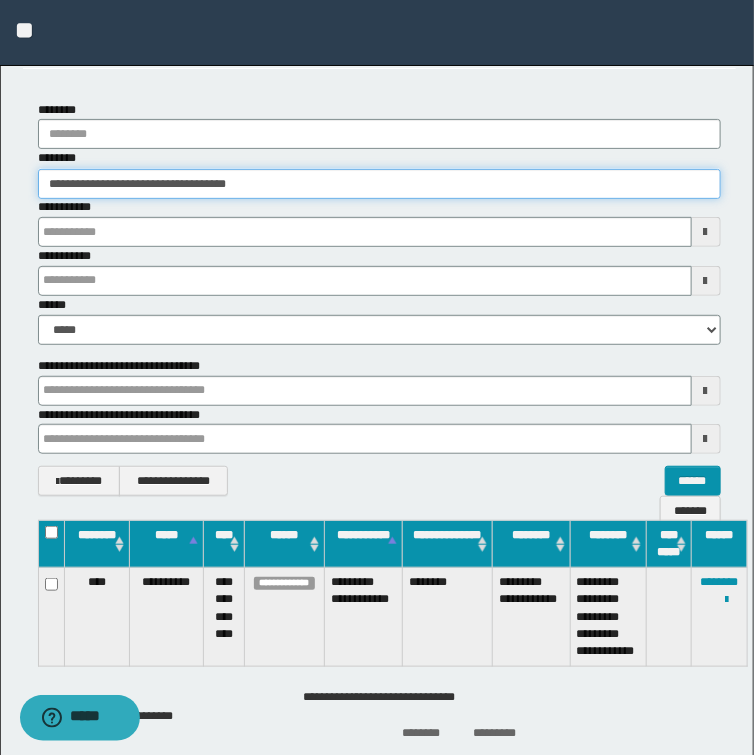 click on "**********" at bounding box center [377, 297] 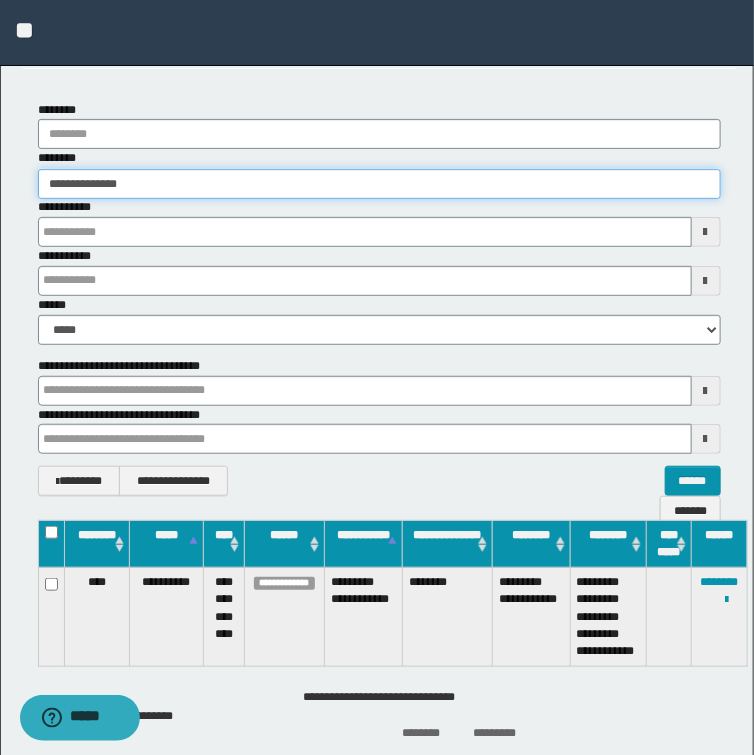 type on "**********" 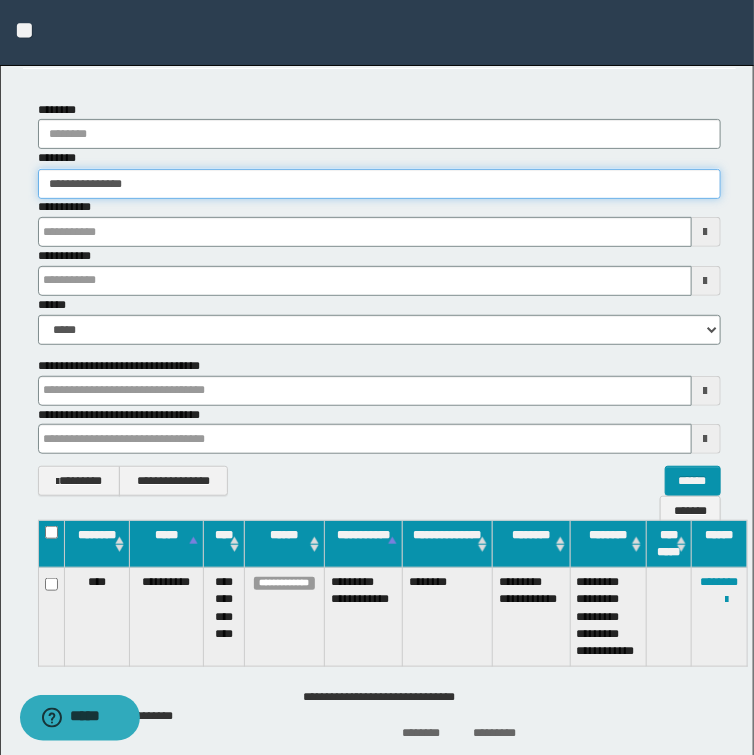 type on "**********" 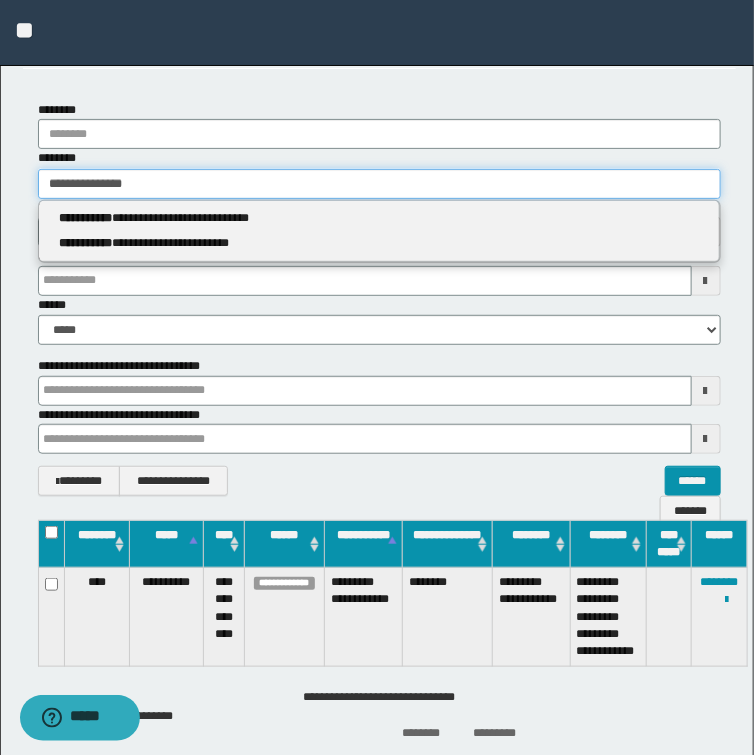 type 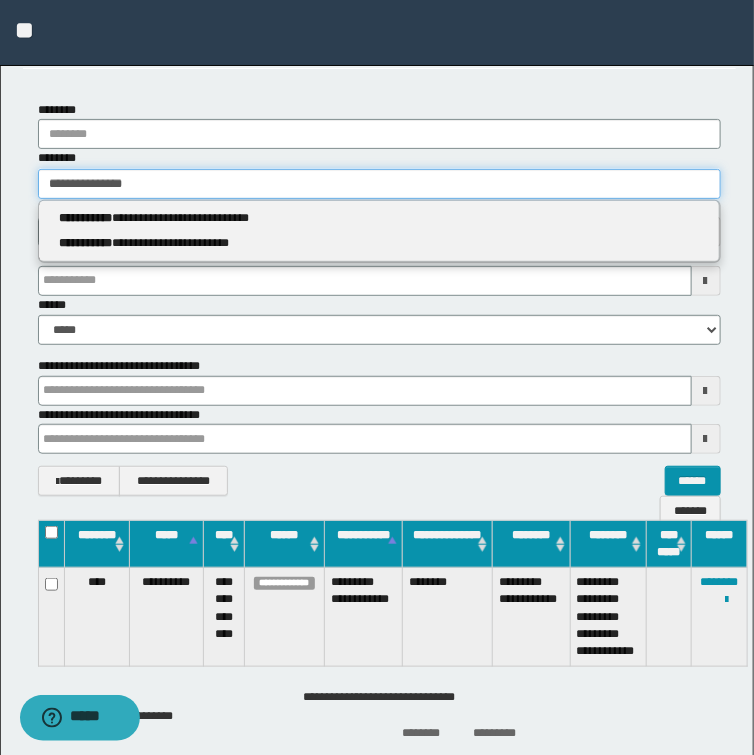 type on "**********" 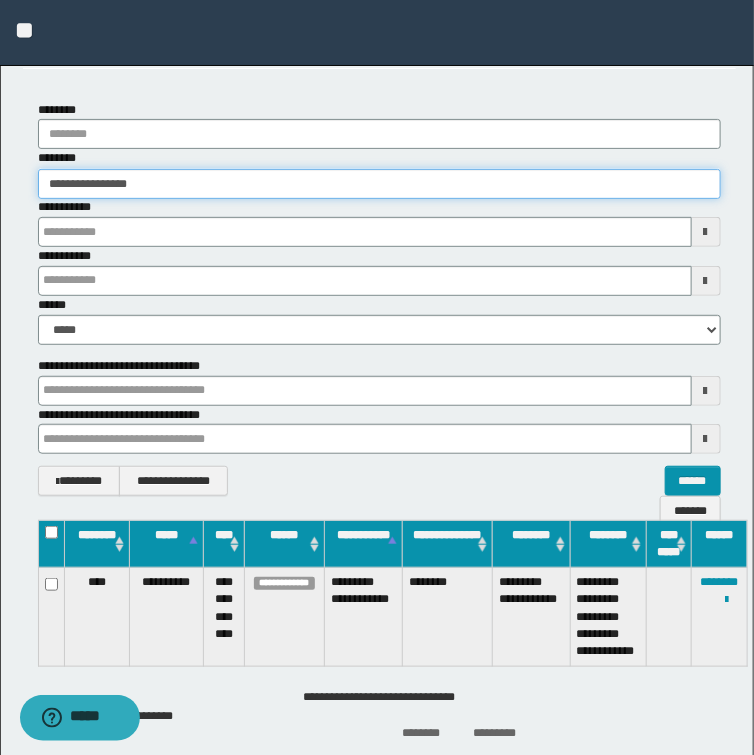 type on "**********" 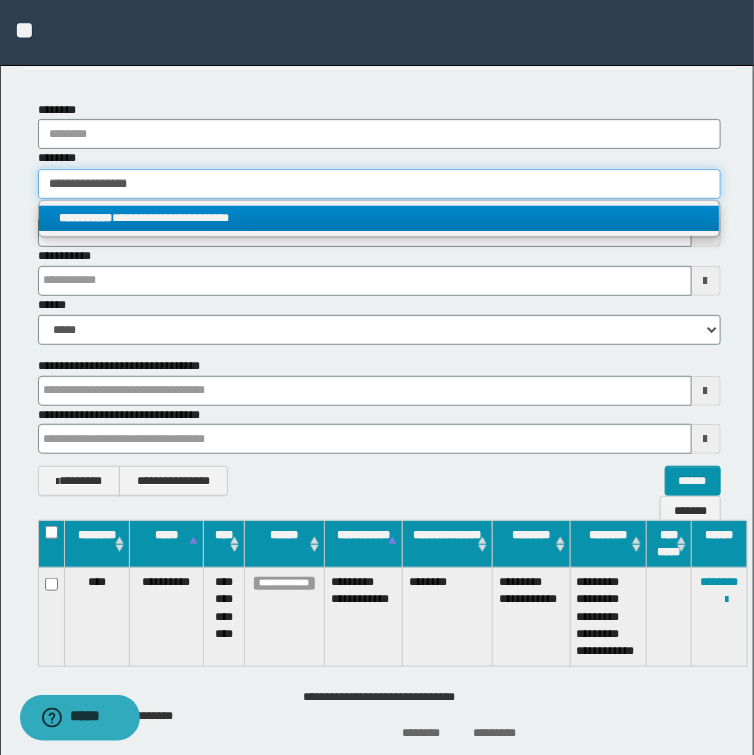 type on "**********" 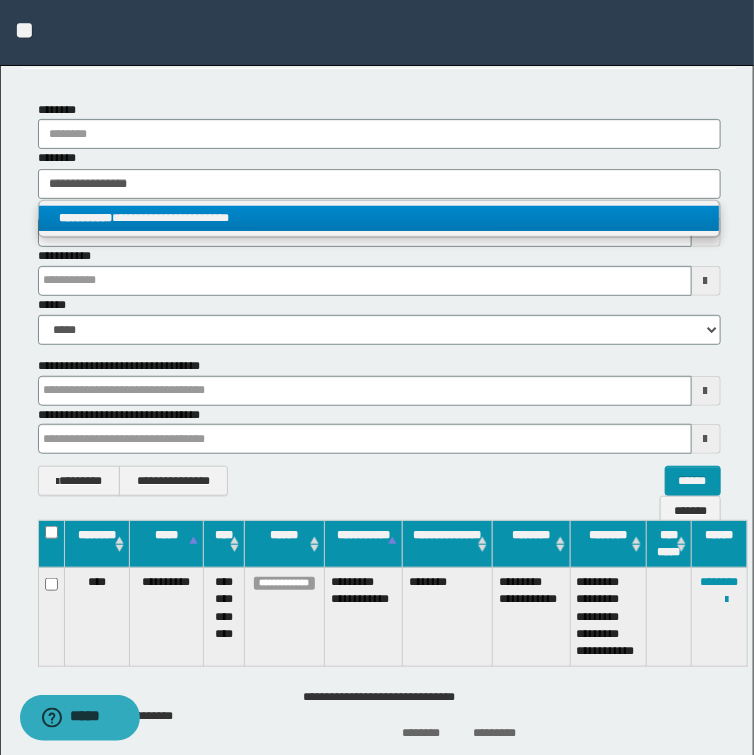 click on "**********" at bounding box center (379, 218) 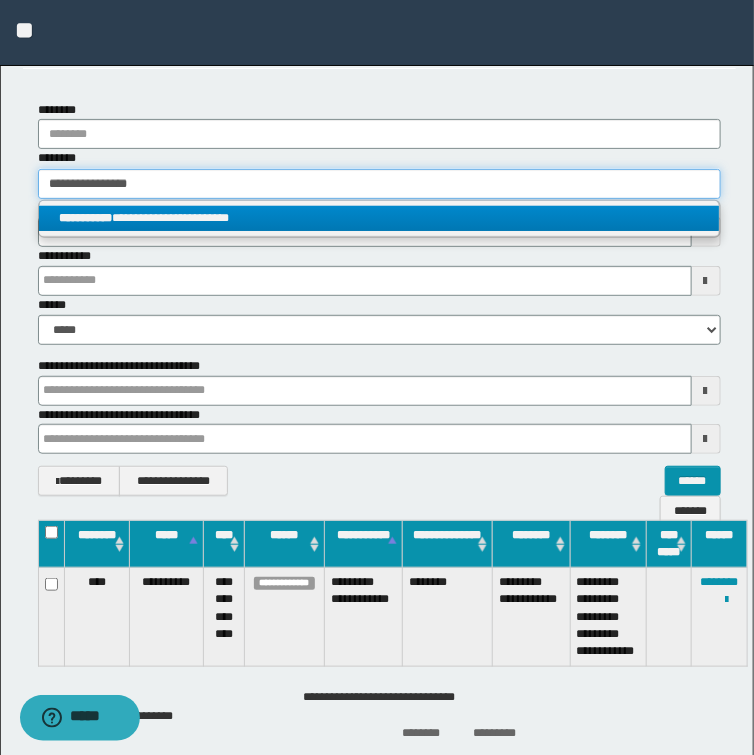 type 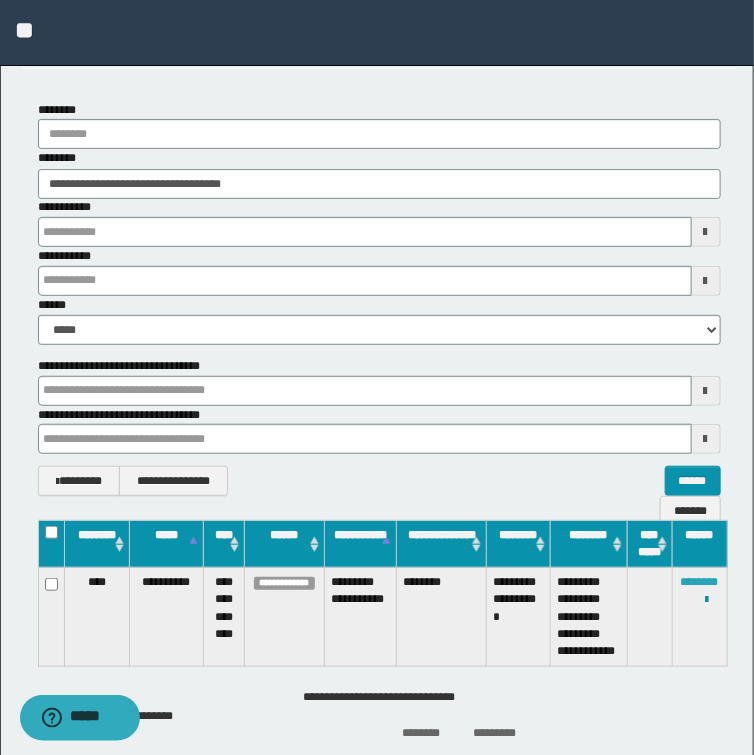 click on "********" at bounding box center [700, 582] 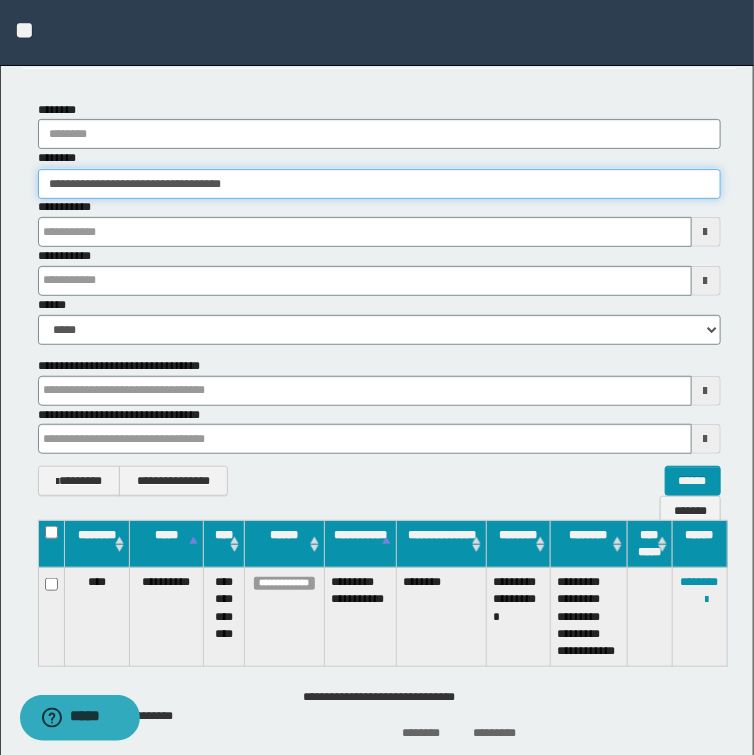 drag, startPoint x: 294, startPoint y: 177, endPoint x: -168, endPoint y: 184, distance: 462.05304 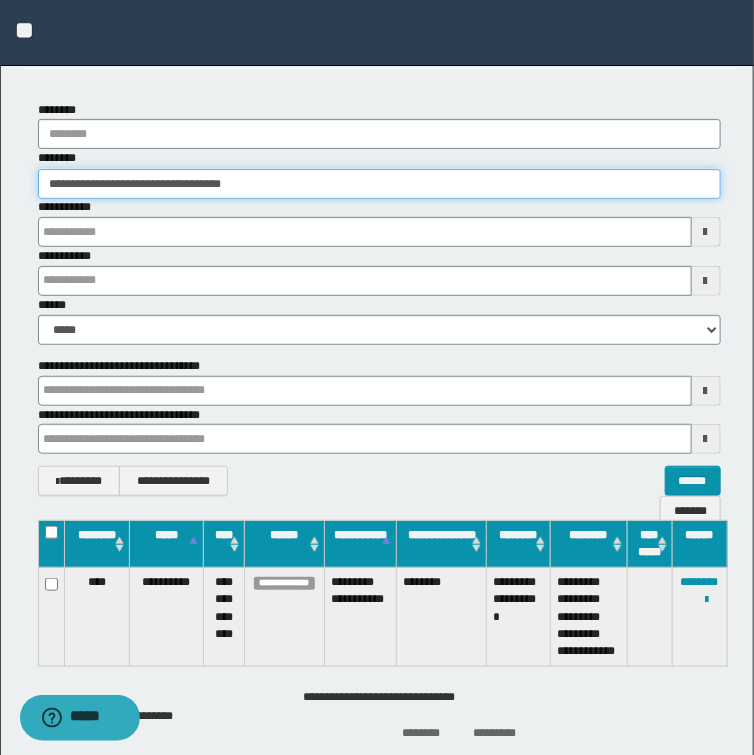 click on "**********" at bounding box center (377, 297) 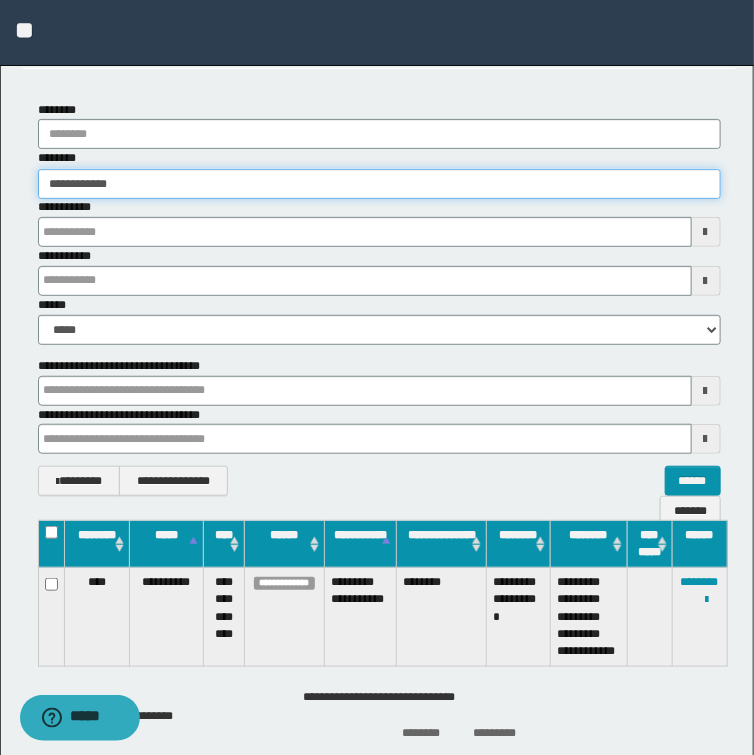 type on "**********" 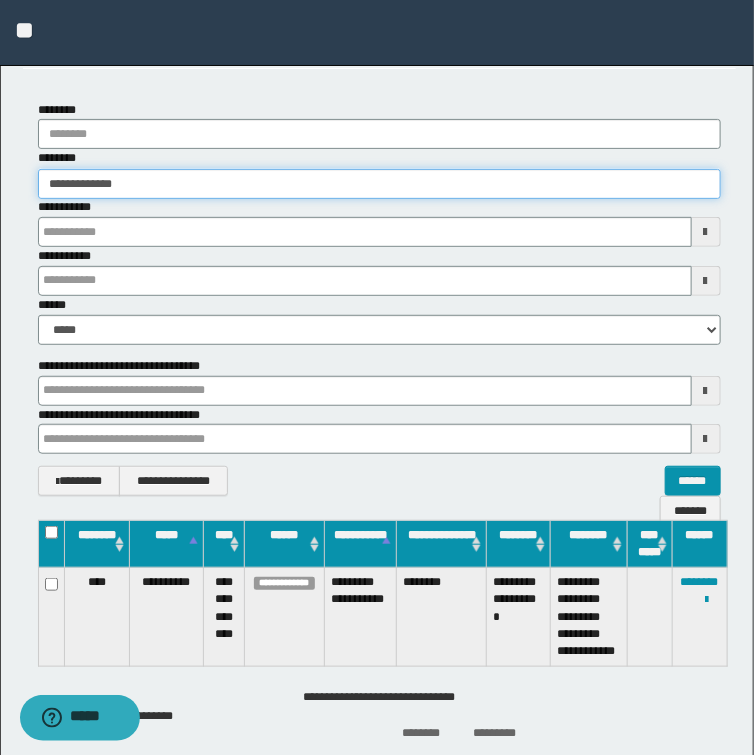 type on "**********" 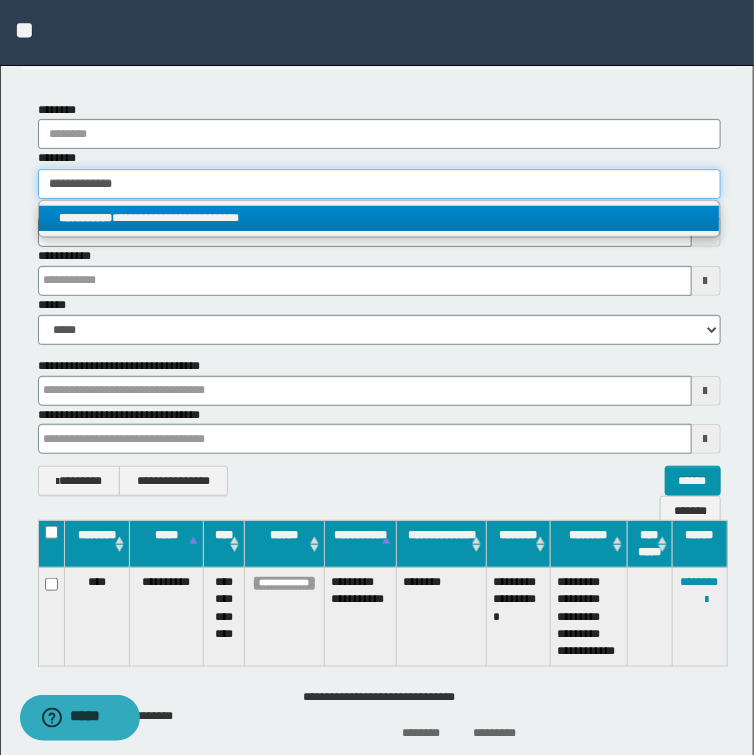 type on "**********" 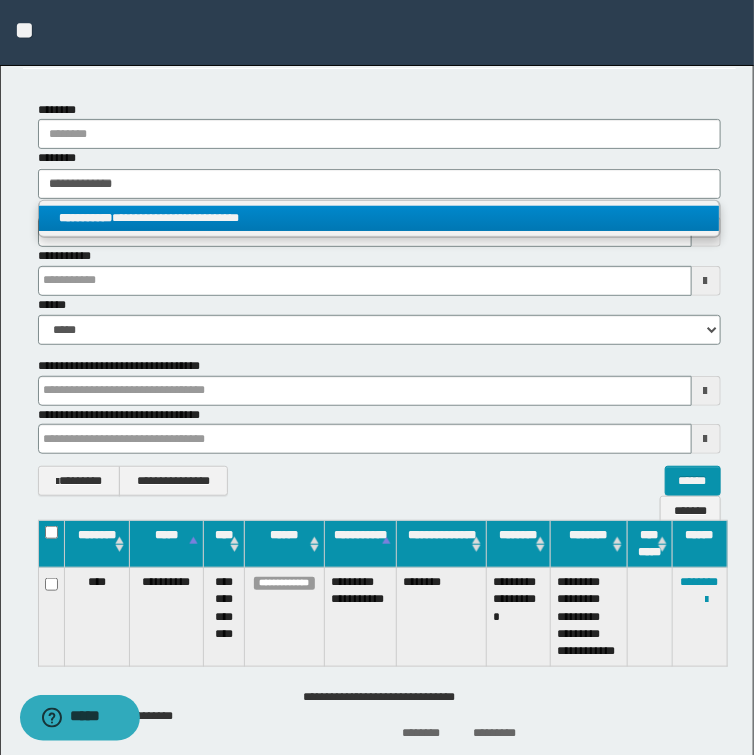 click on "**********" at bounding box center (379, 218) 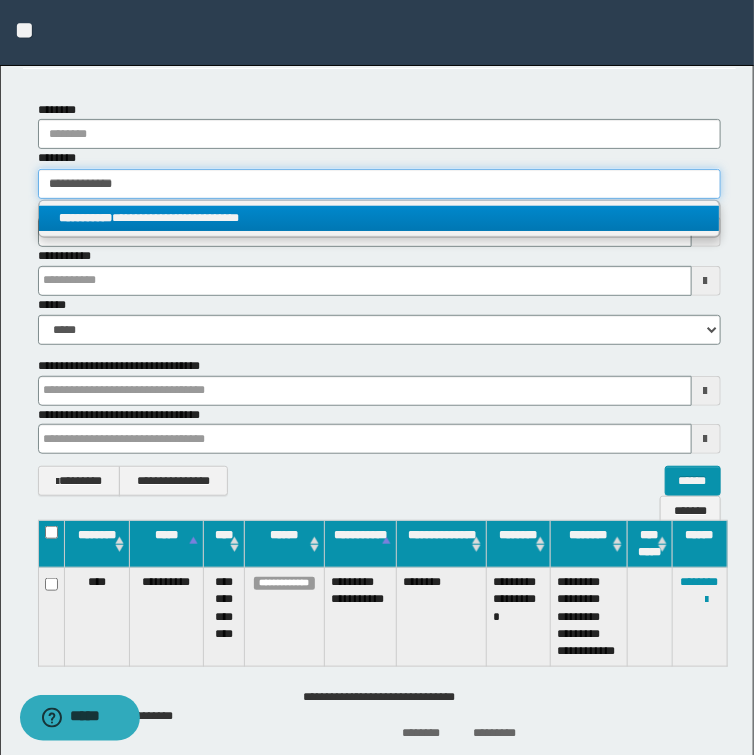 type 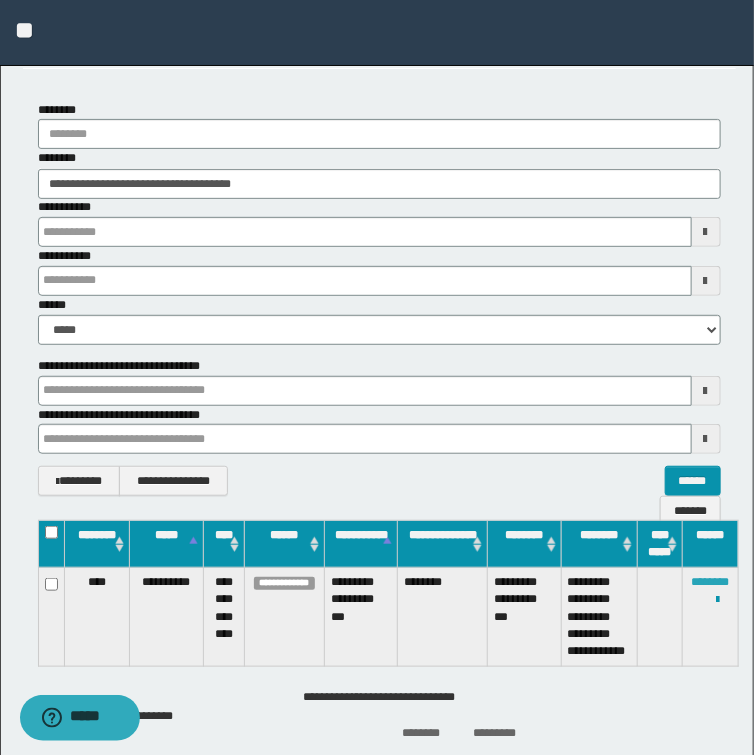 click on "********" at bounding box center (711, 582) 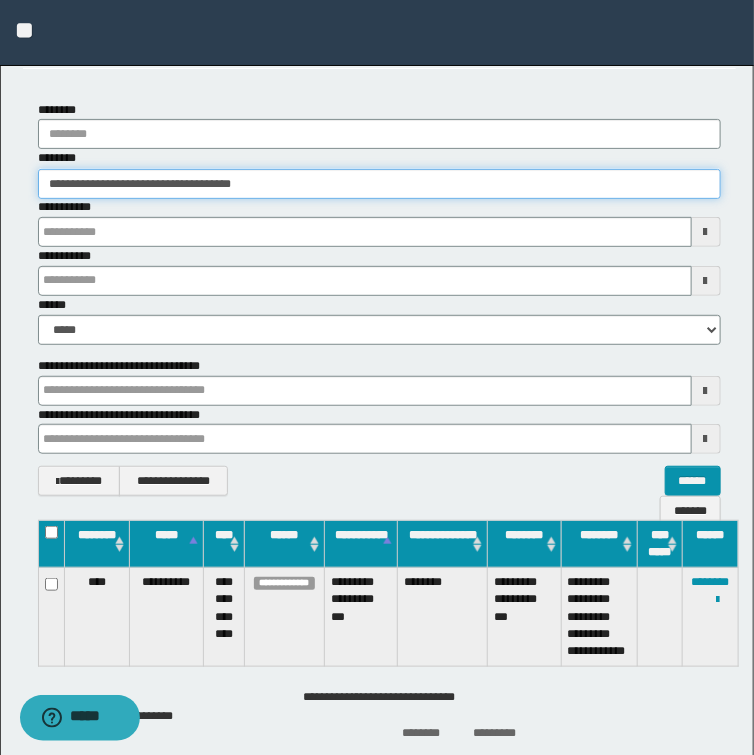 drag, startPoint x: 311, startPoint y: 191, endPoint x: -153, endPoint y: 180, distance: 464.13037 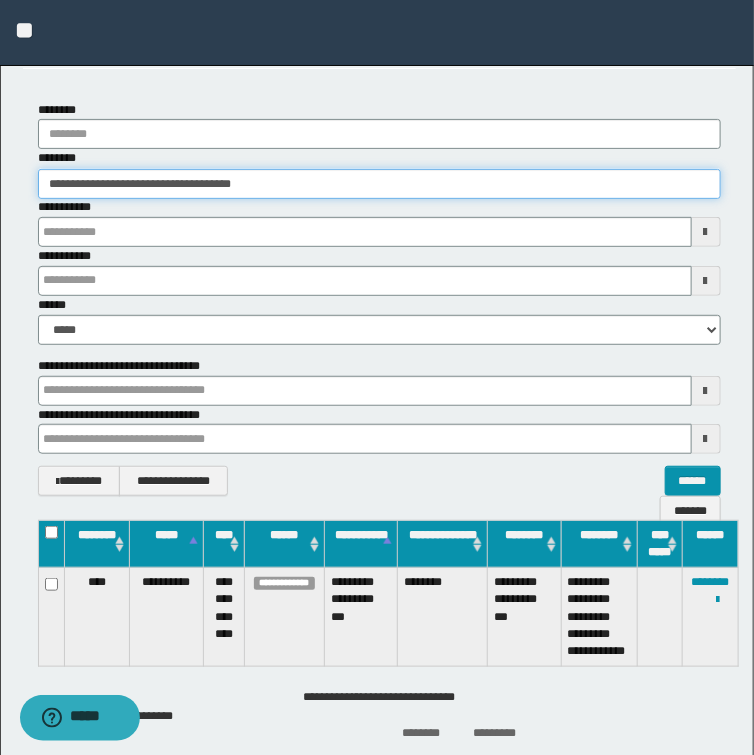 click on "**********" at bounding box center (377, 297) 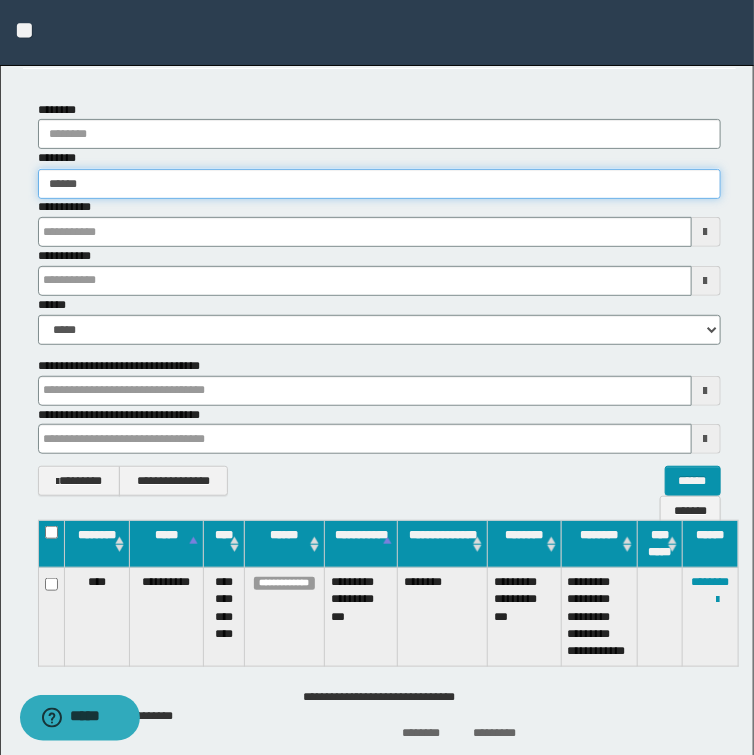 type on "*******" 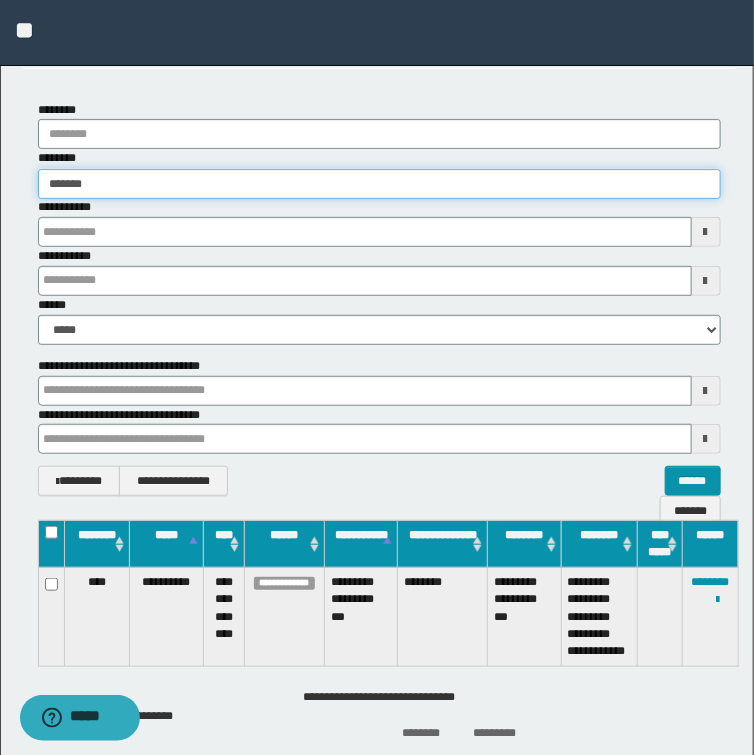 type on "*******" 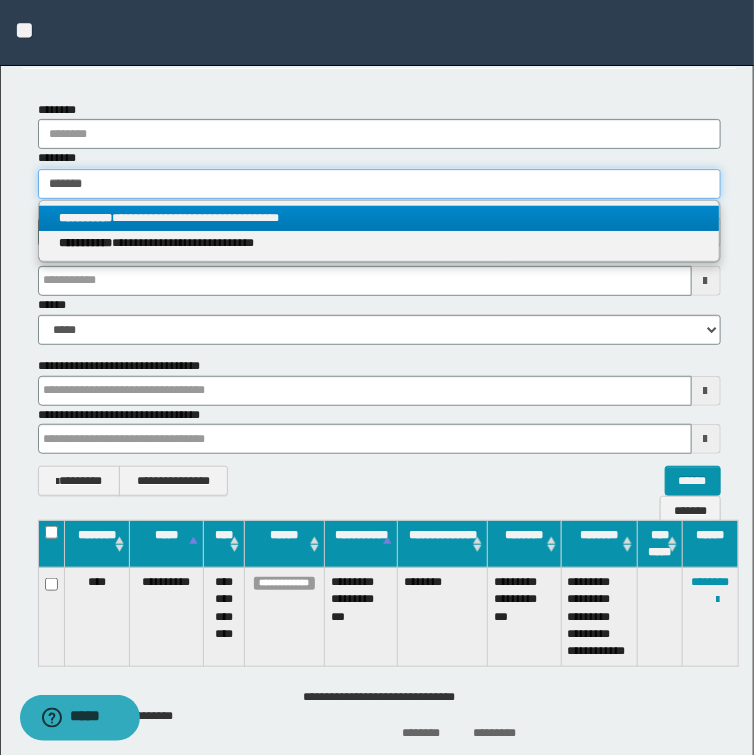 type on "*******" 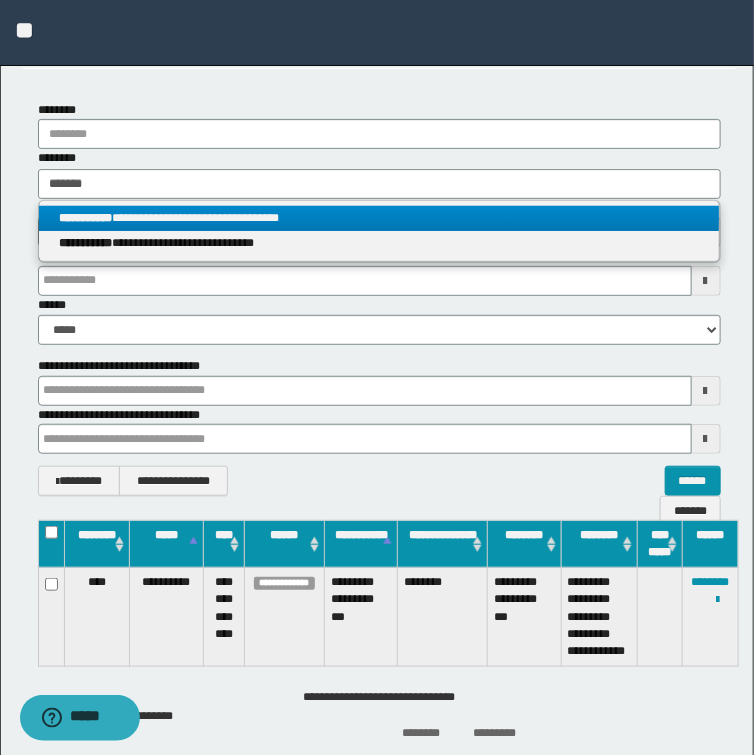 click on "**********" at bounding box center [379, 218] 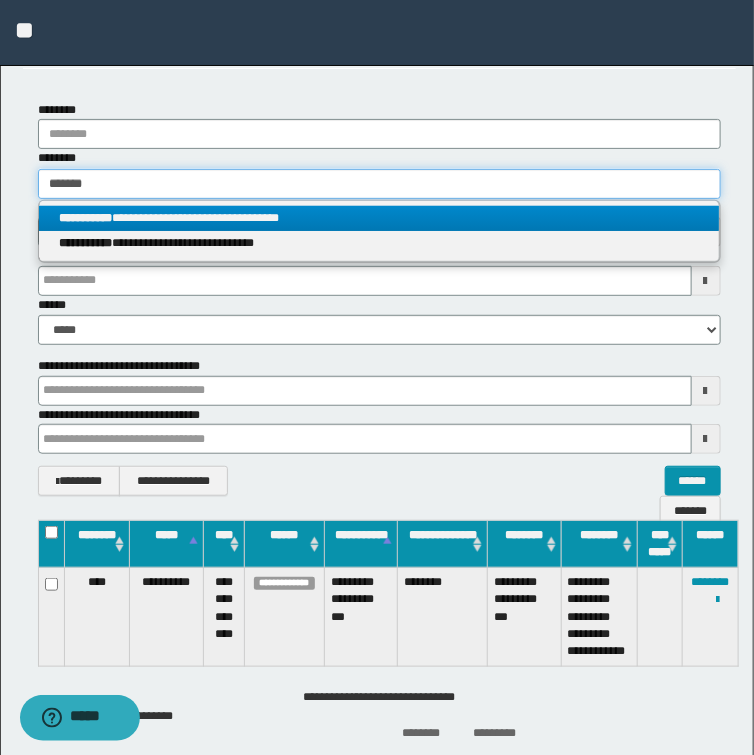 type 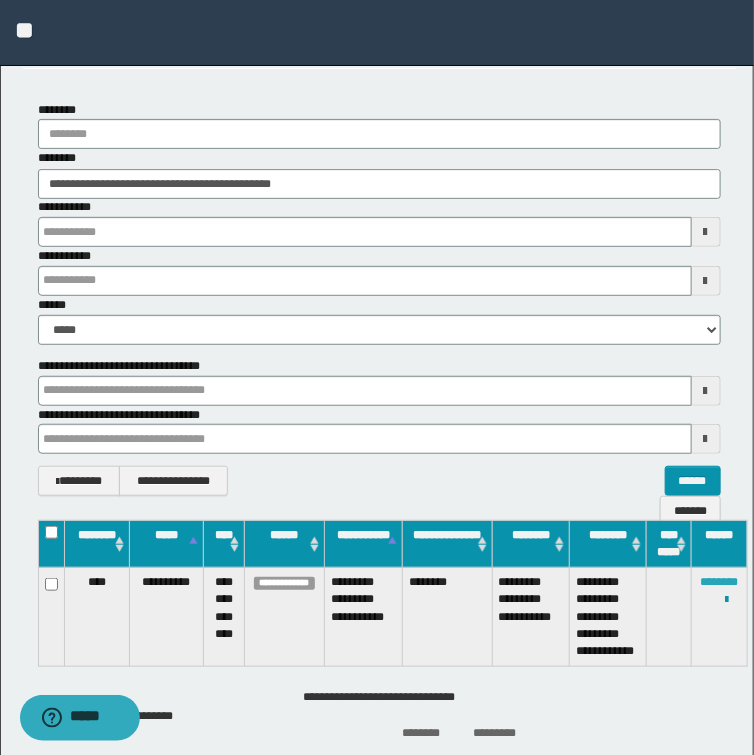 click on "********" at bounding box center [719, 582] 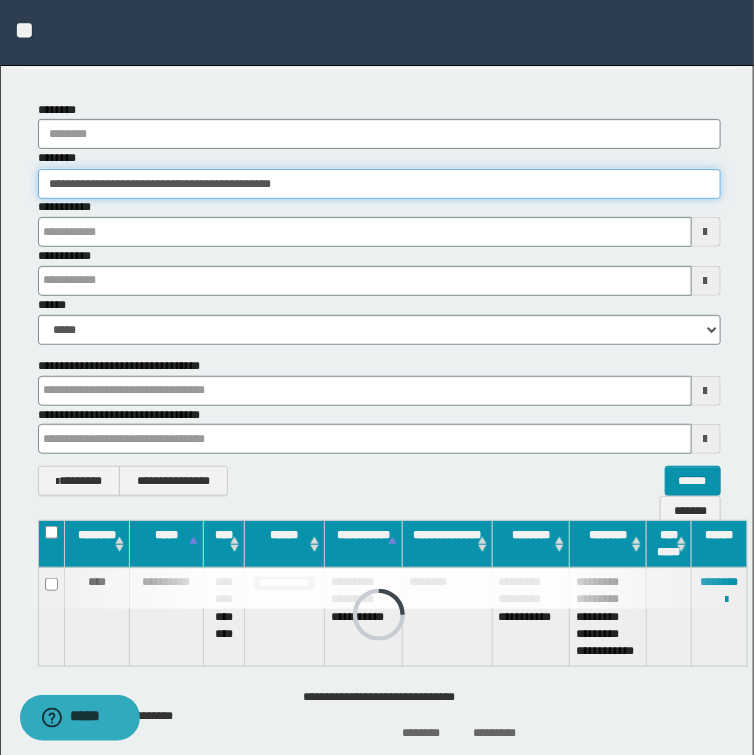 drag, startPoint x: 354, startPoint y: 179, endPoint x: -112, endPoint y: 166, distance: 466.1813 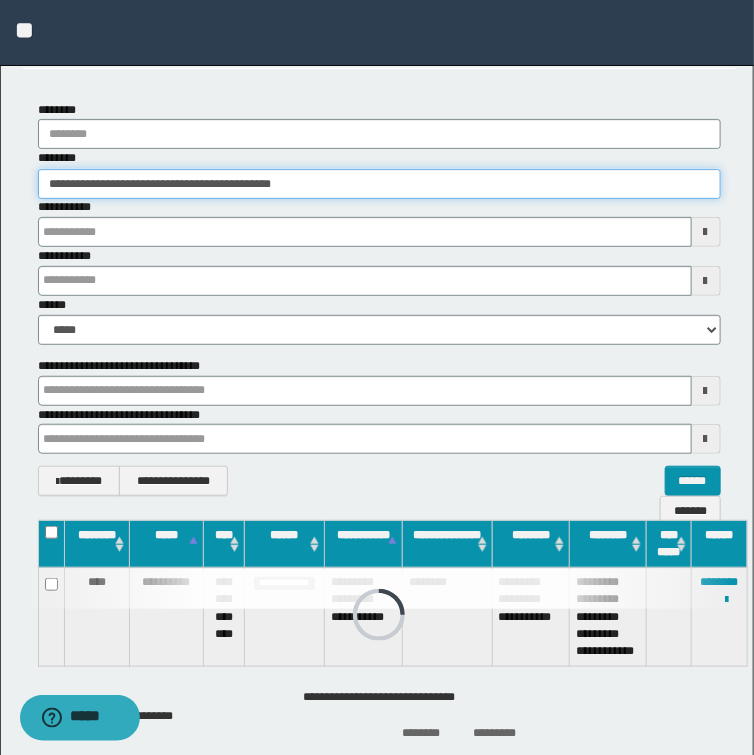 click on "**********" at bounding box center [377, 297] 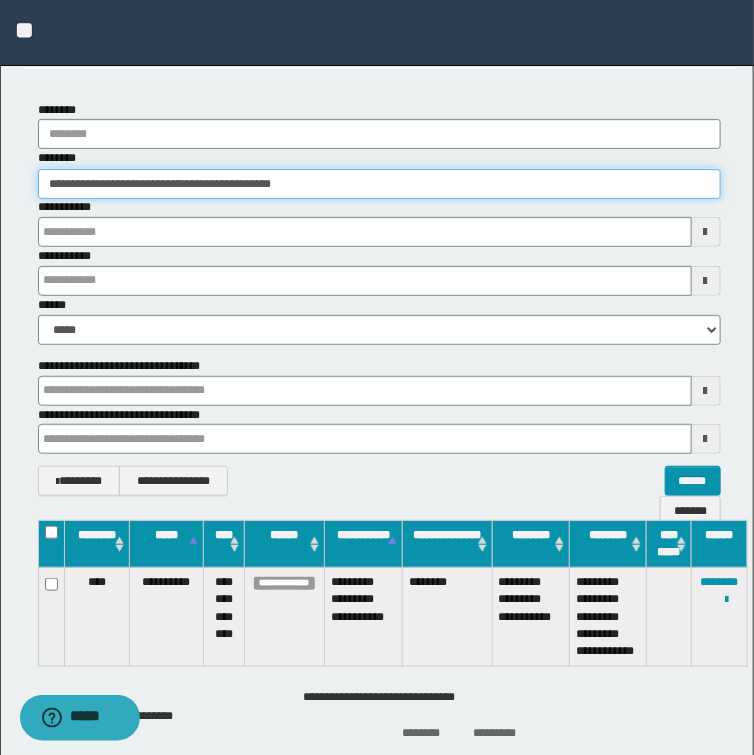 paste 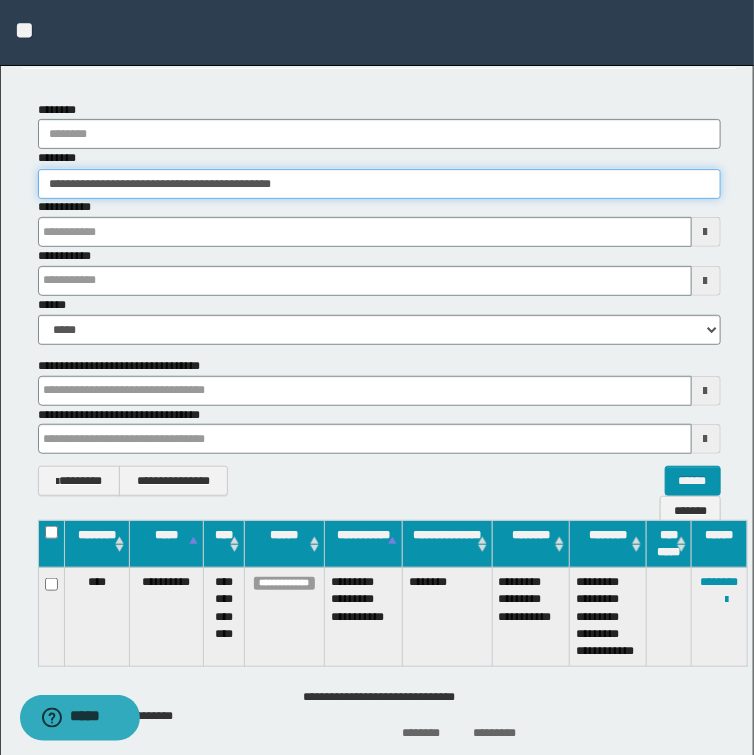 type on "**********" 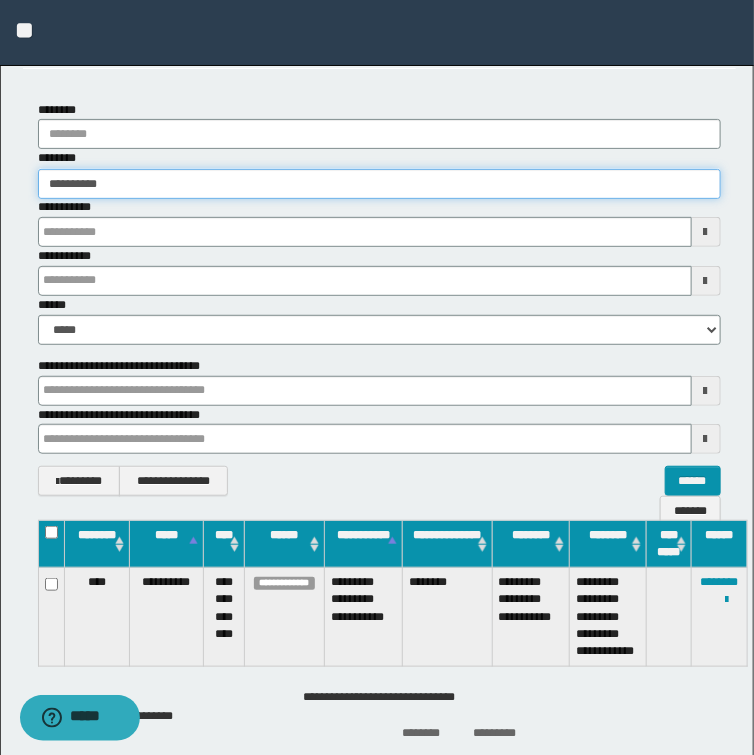 type on "**********" 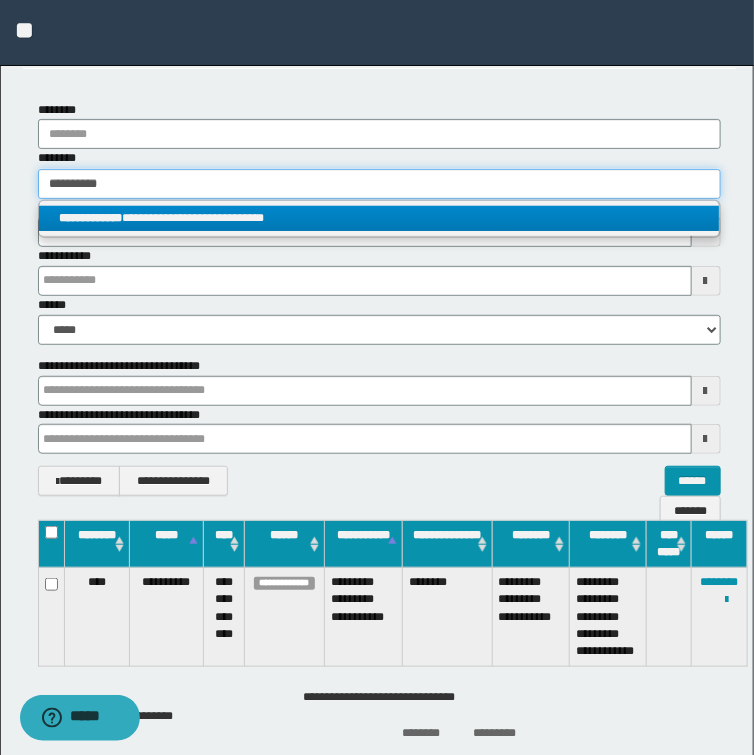 type on "**********" 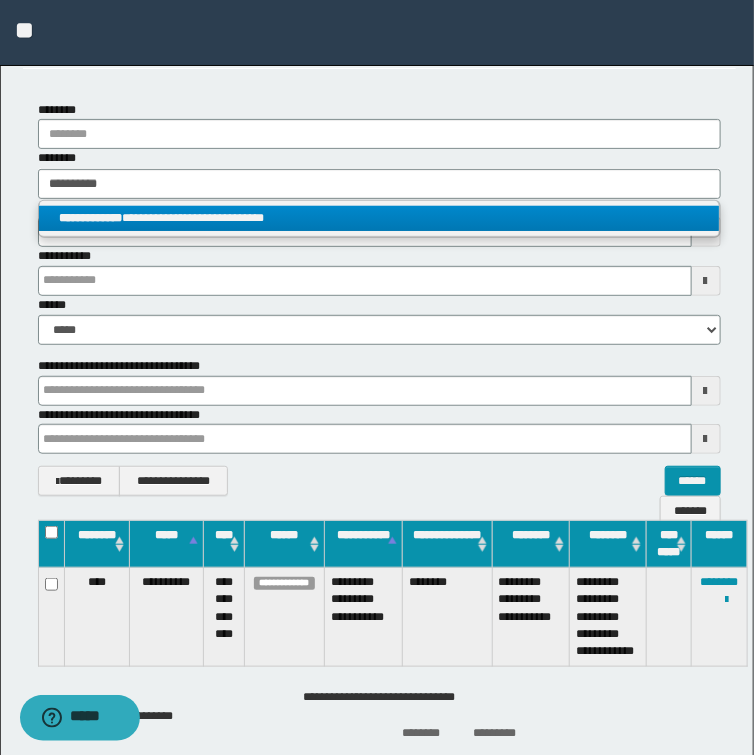 click on "**********" at bounding box center [379, 218] 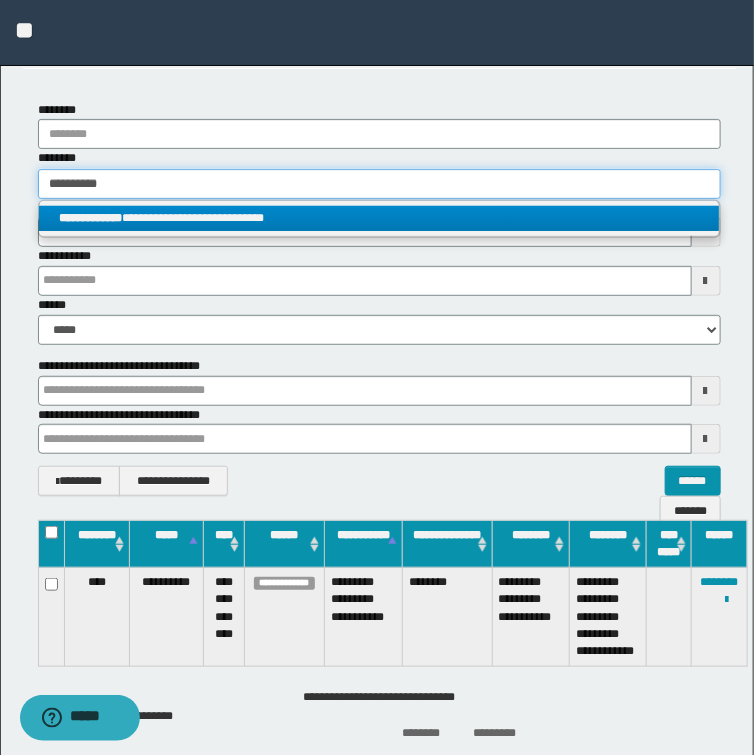 type 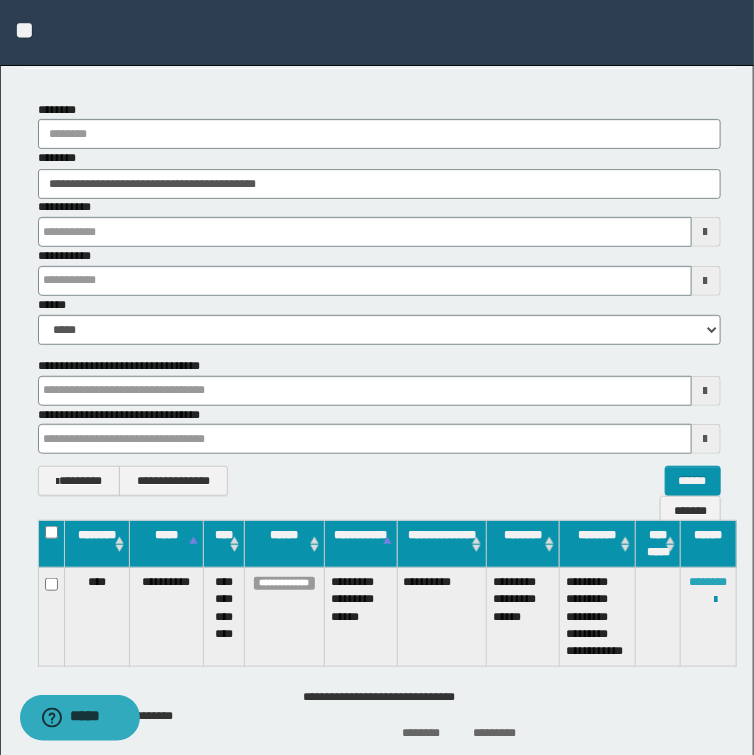click on "********" at bounding box center [709, 582] 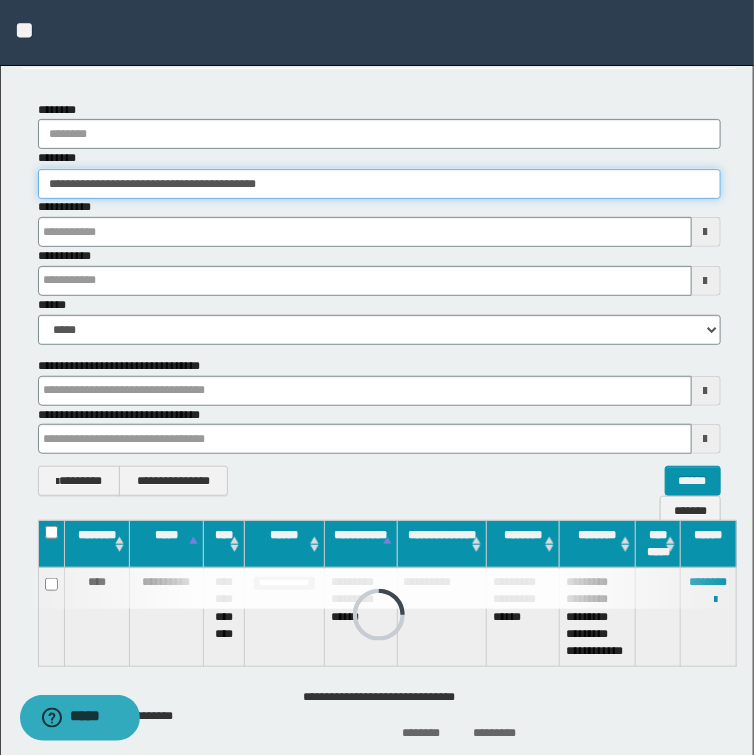 drag, startPoint x: 330, startPoint y: 175, endPoint x: -242, endPoint y: 216, distance: 573.4675 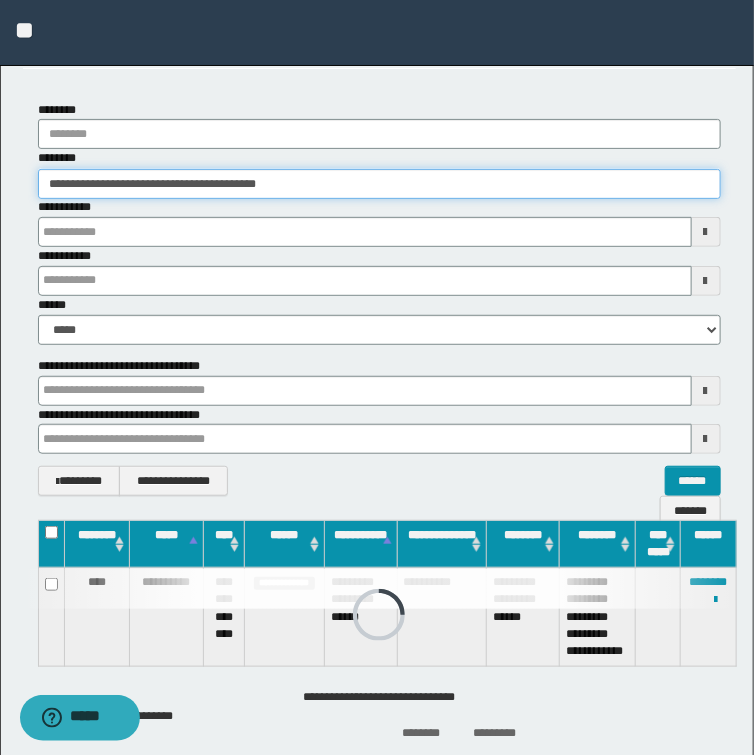 click on "**********" at bounding box center (377, 297) 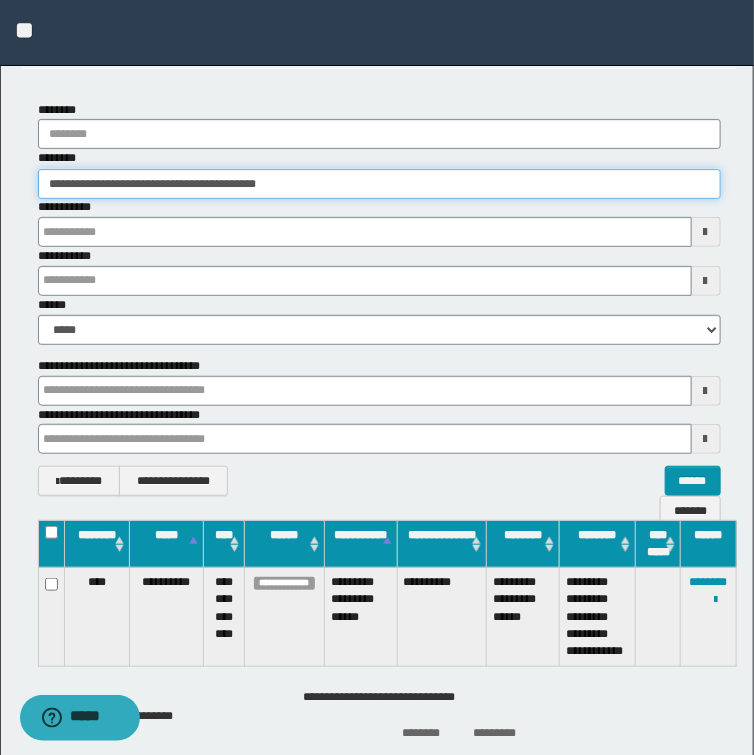 paste 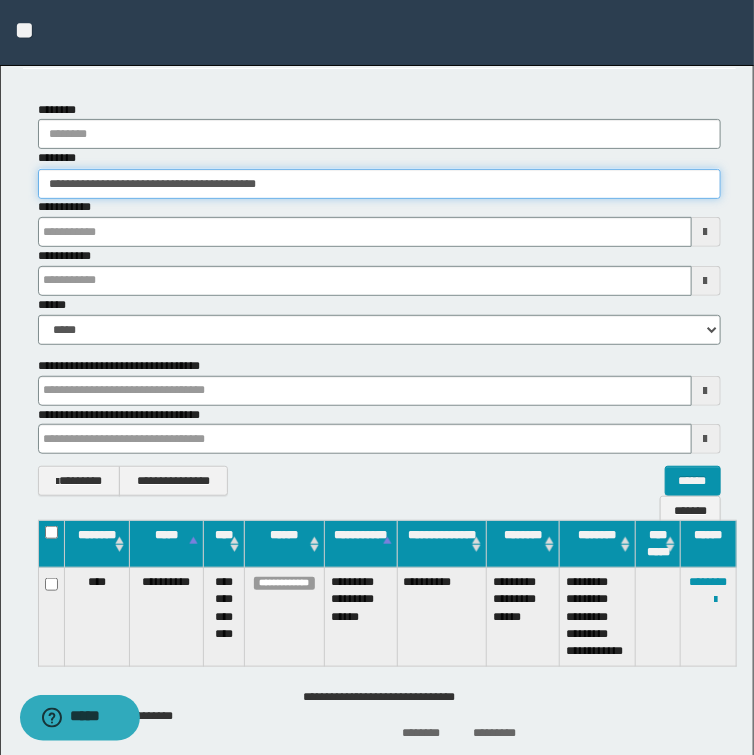 type on "********" 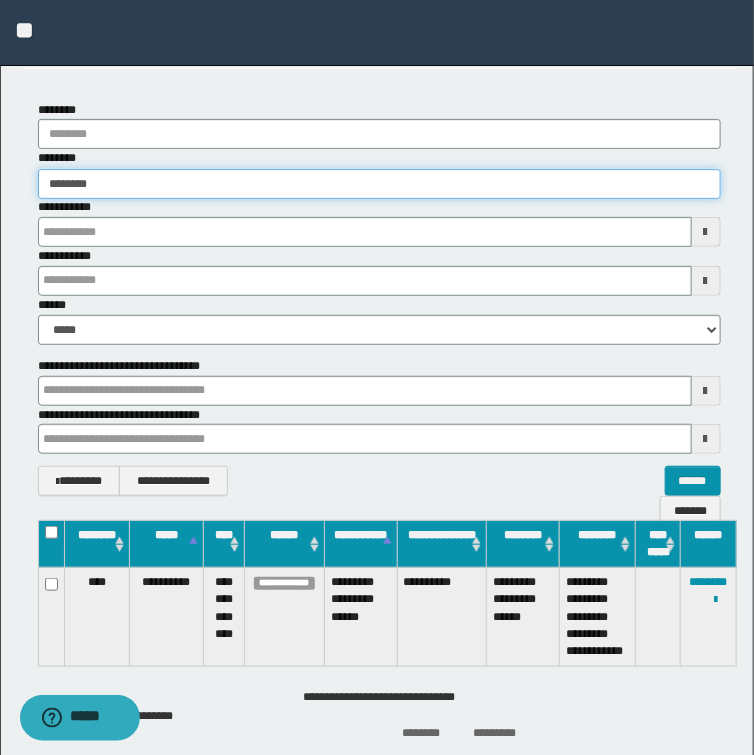 type on "********" 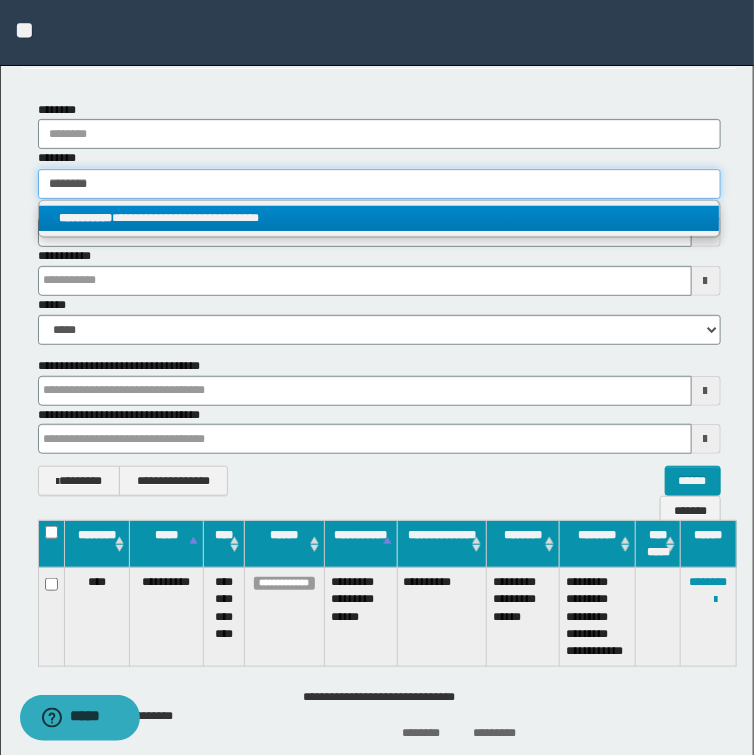 type on "********" 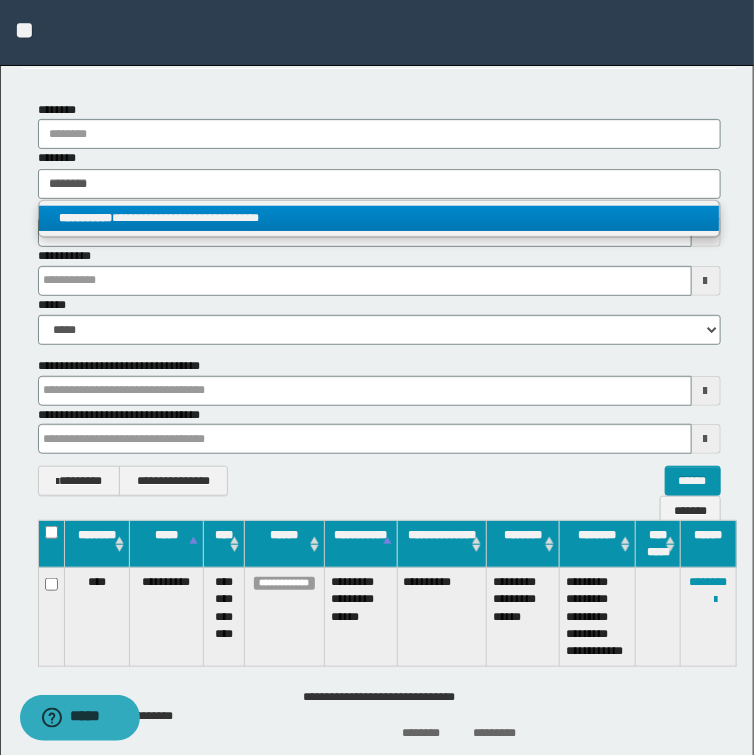 click on "**********" at bounding box center (379, 218) 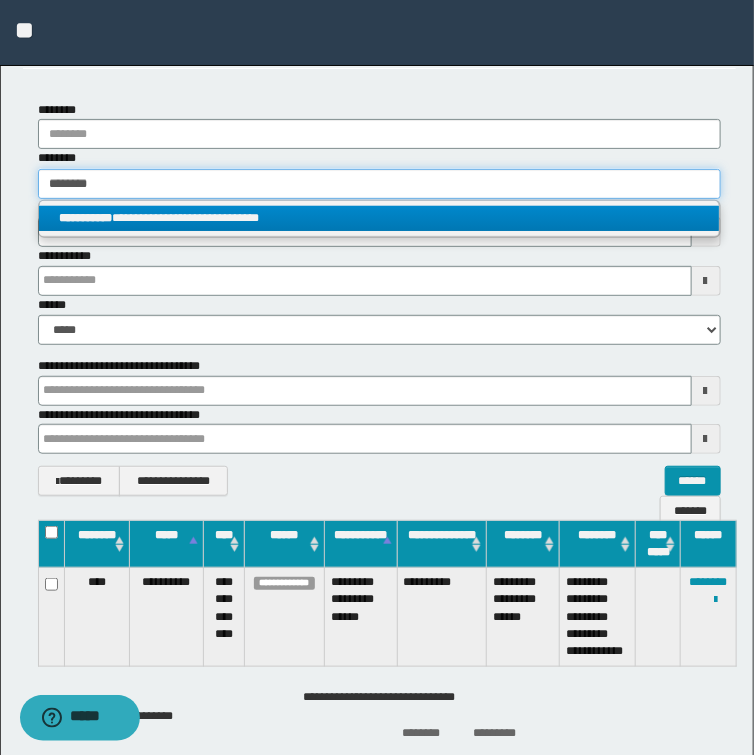 type 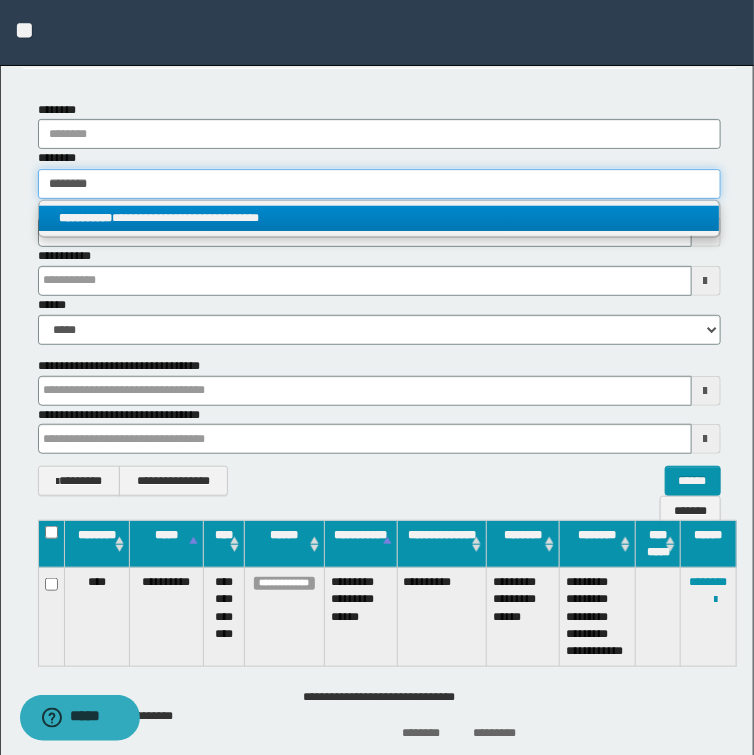type on "**********" 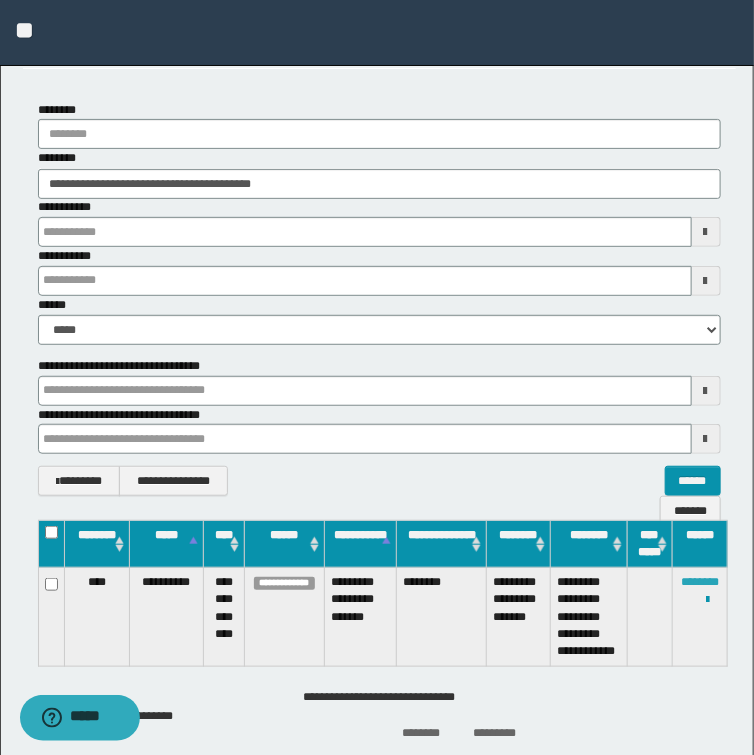 click on "********" at bounding box center [700, 582] 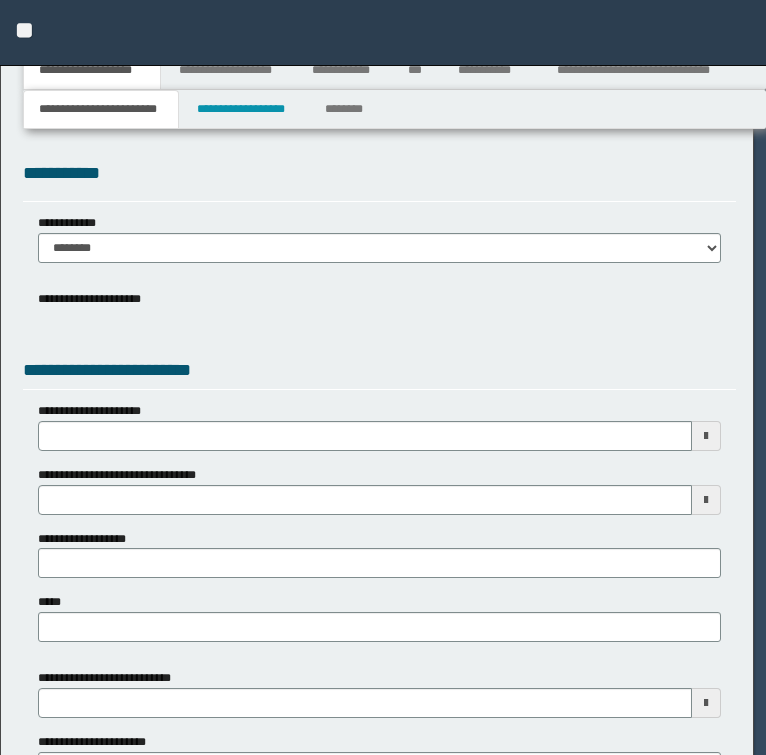 scroll, scrollTop: 0, scrollLeft: 0, axis: both 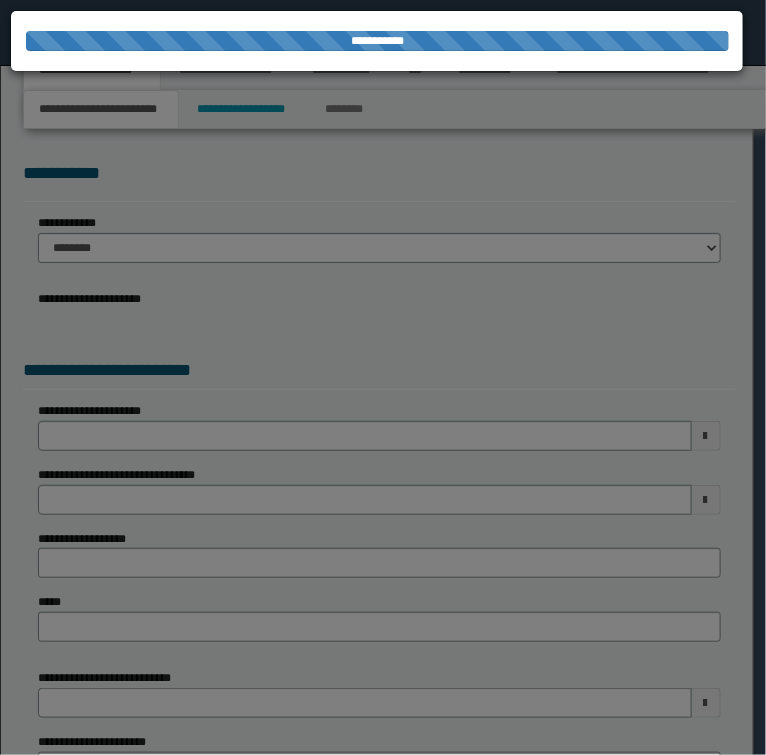 select on "*" 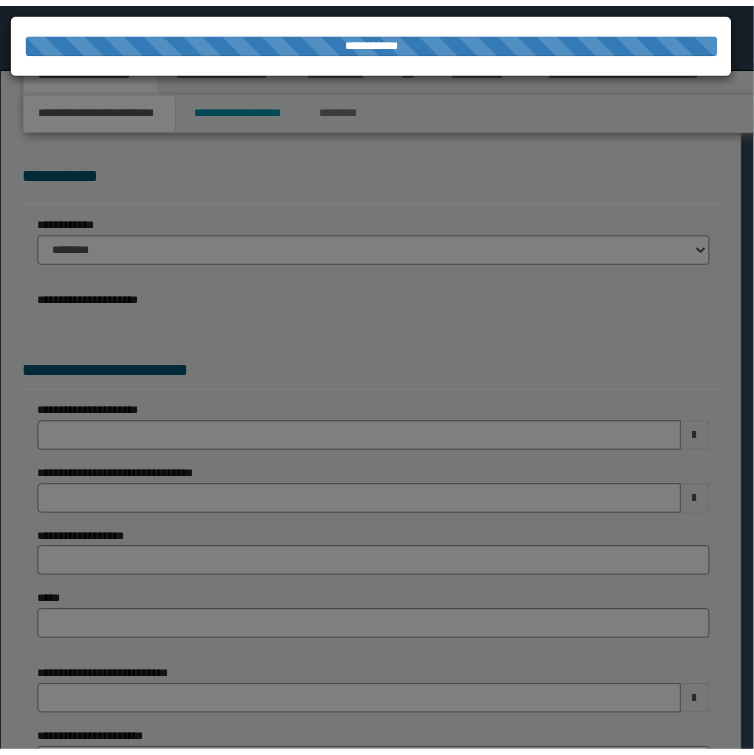 scroll, scrollTop: 0, scrollLeft: 0, axis: both 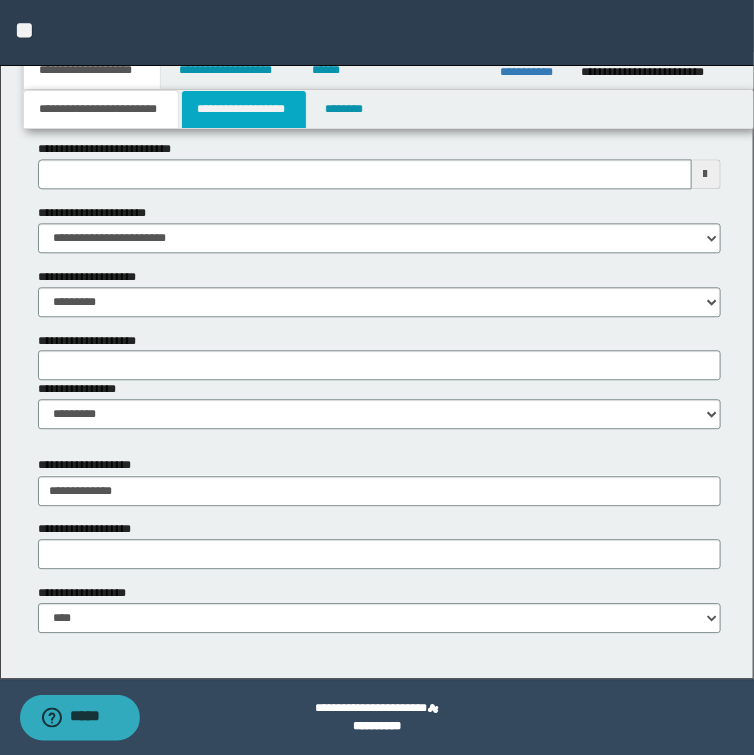 click on "**********" at bounding box center (244, 109) 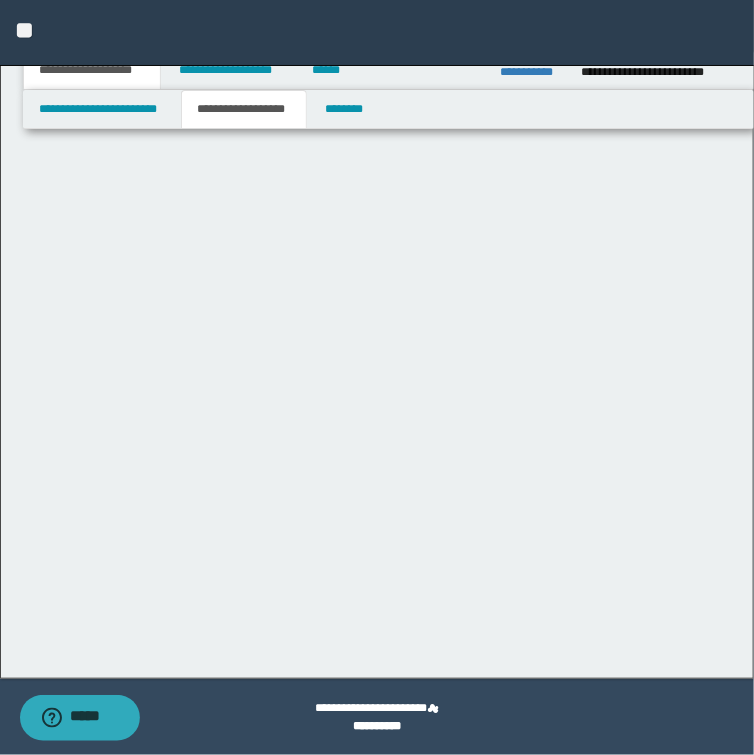 scroll, scrollTop: 0, scrollLeft: 0, axis: both 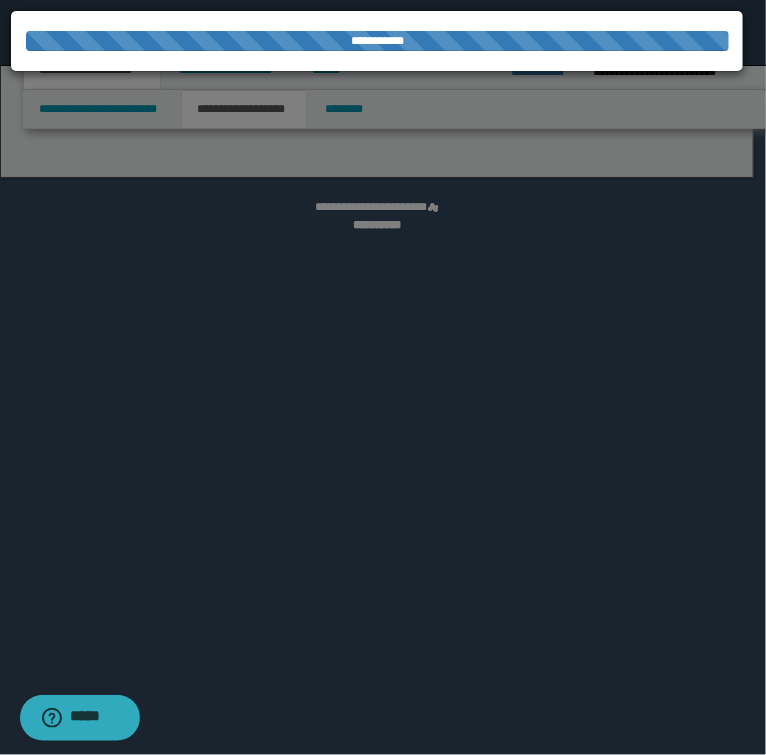 select on "*" 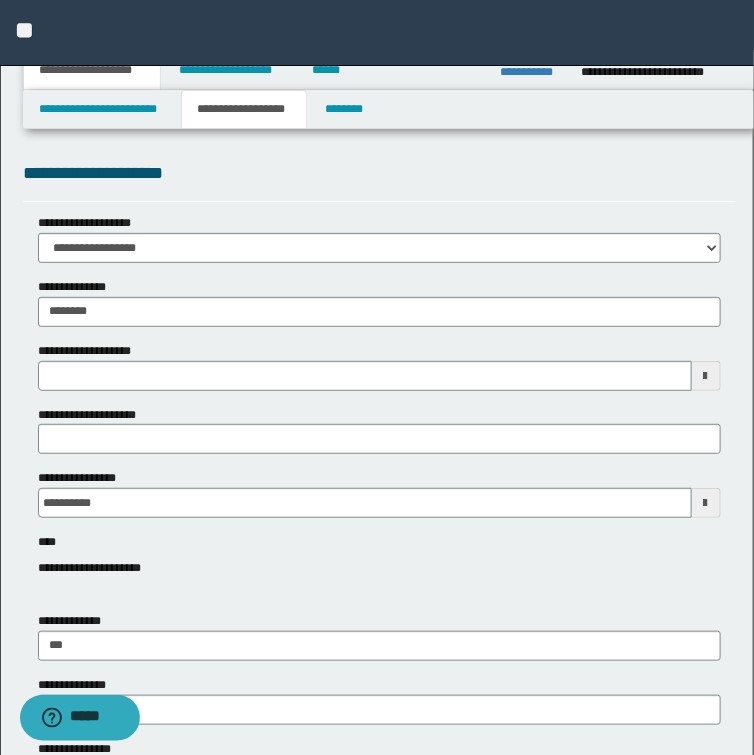 type 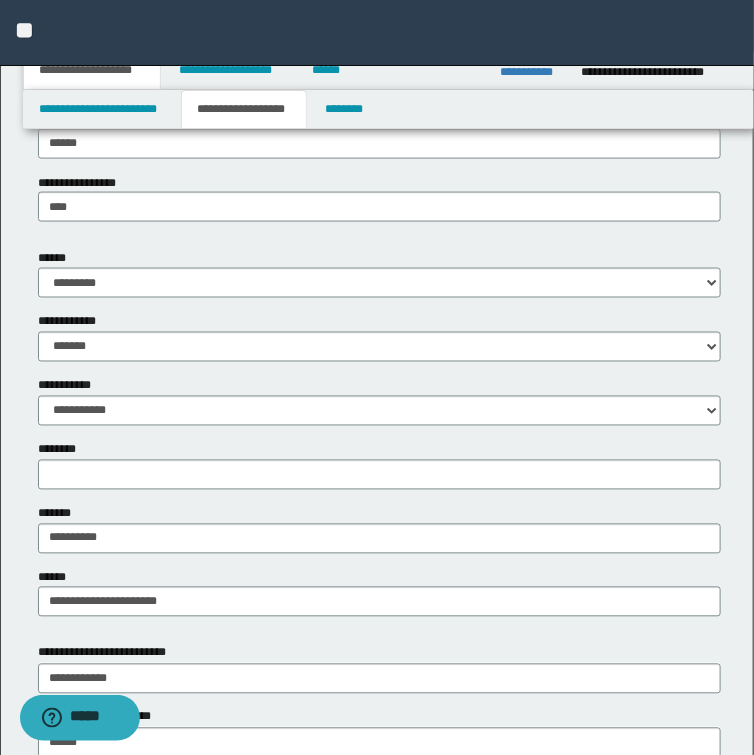 scroll, scrollTop: 640, scrollLeft: 0, axis: vertical 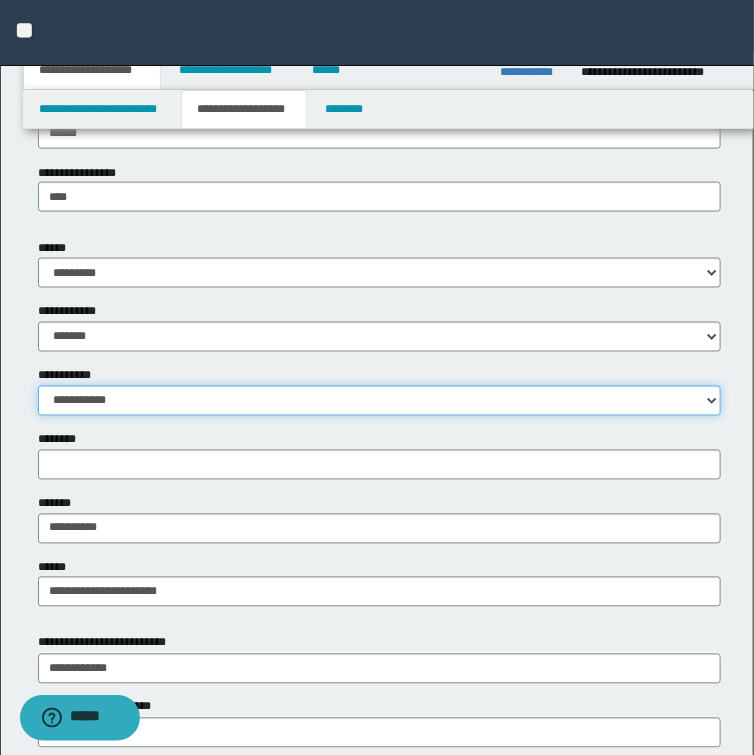 click on "**********" at bounding box center (379, 401) 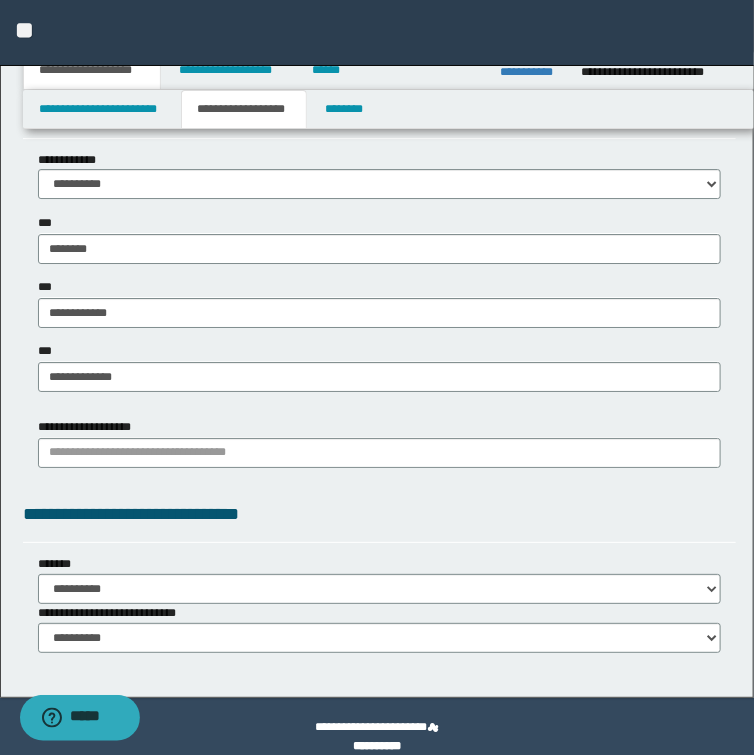 scroll, scrollTop: 1600, scrollLeft: 0, axis: vertical 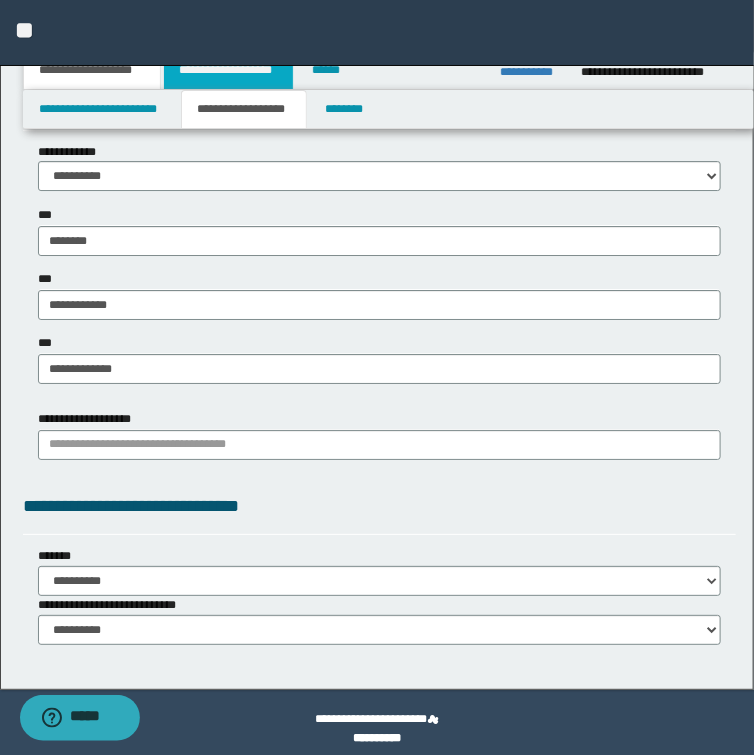 click on "**********" at bounding box center (228, 70) 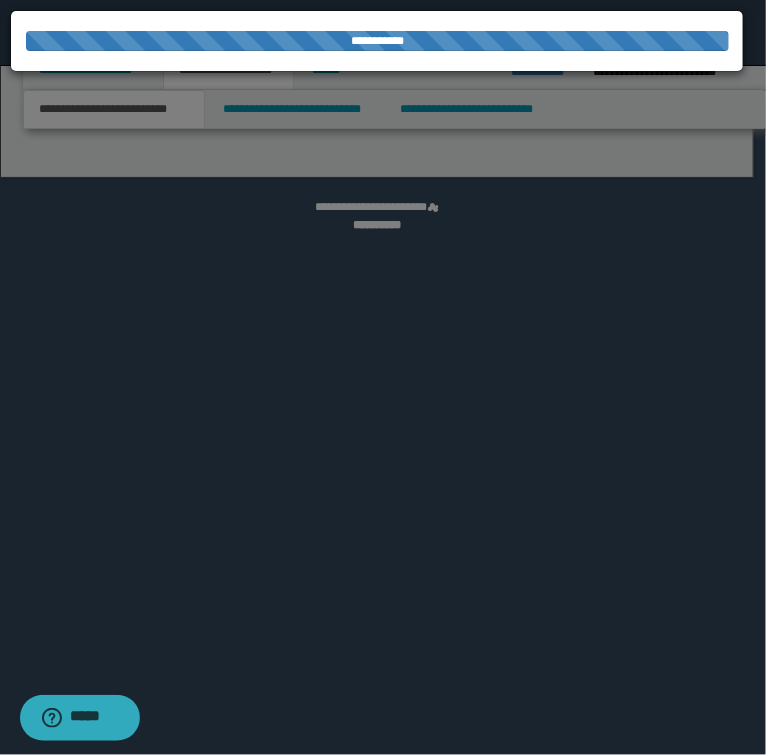 click at bounding box center (383, 377) 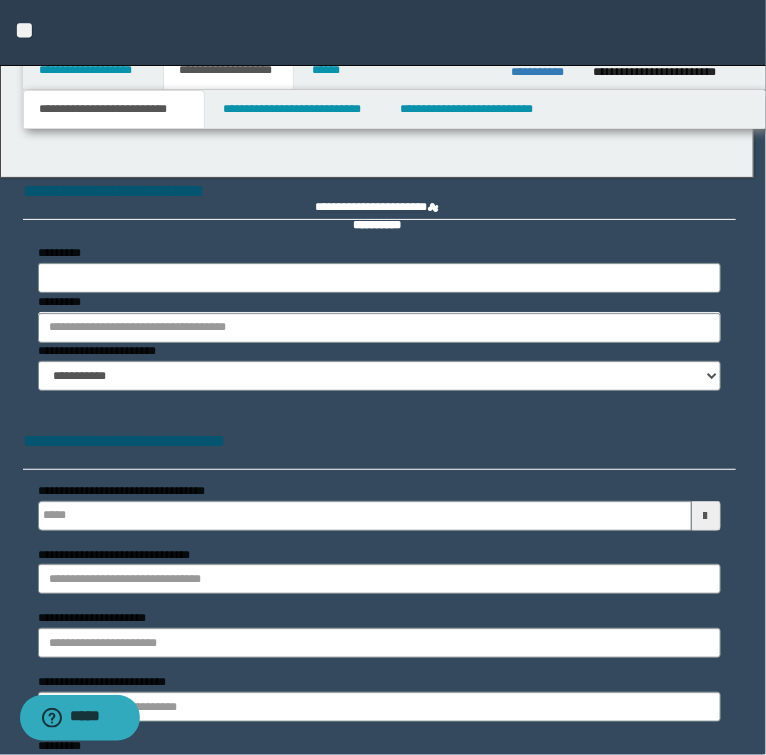 select on "*" 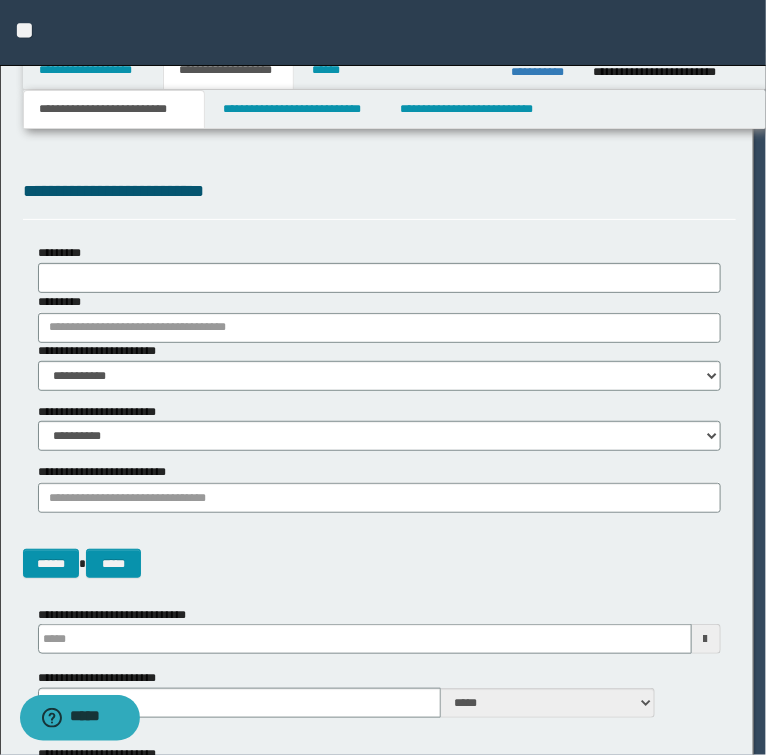 type 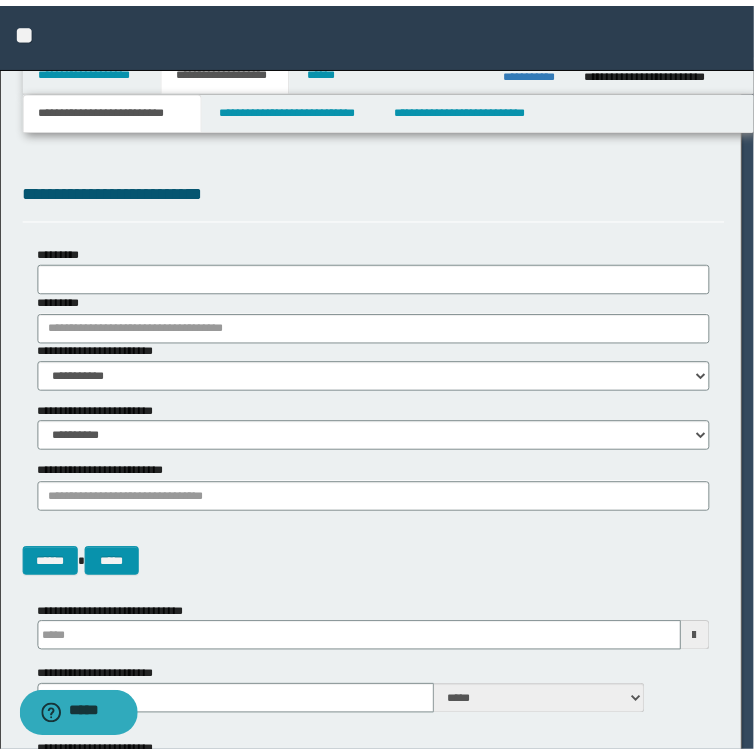 scroll, scrollTop: 0, scrollLeft: 0, axis: both 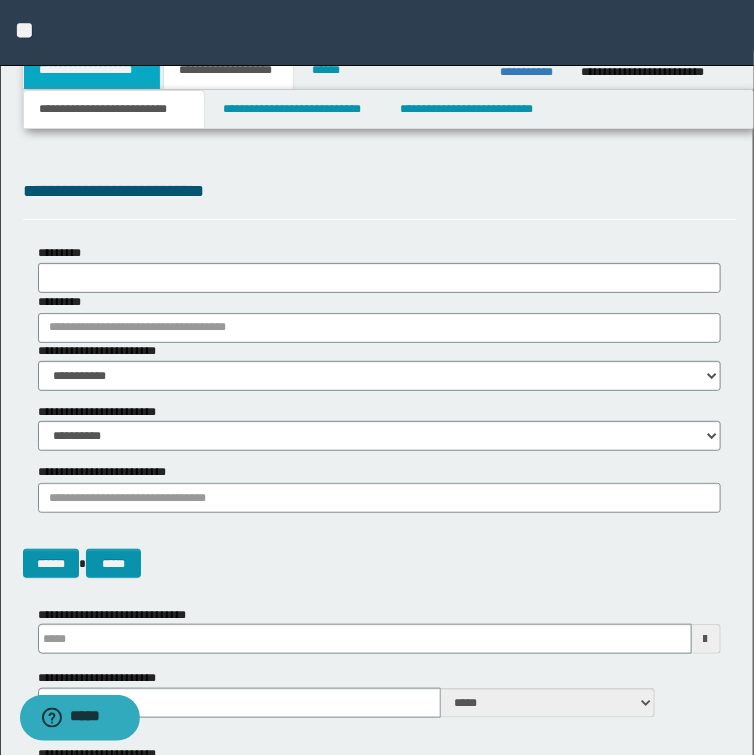 click on "**********" at bounding box center (92, 70) 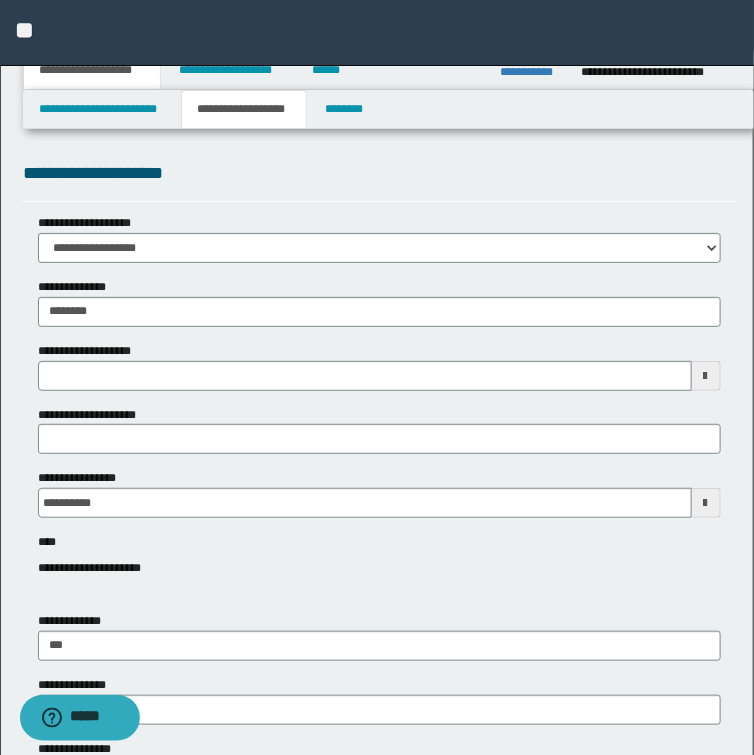 type 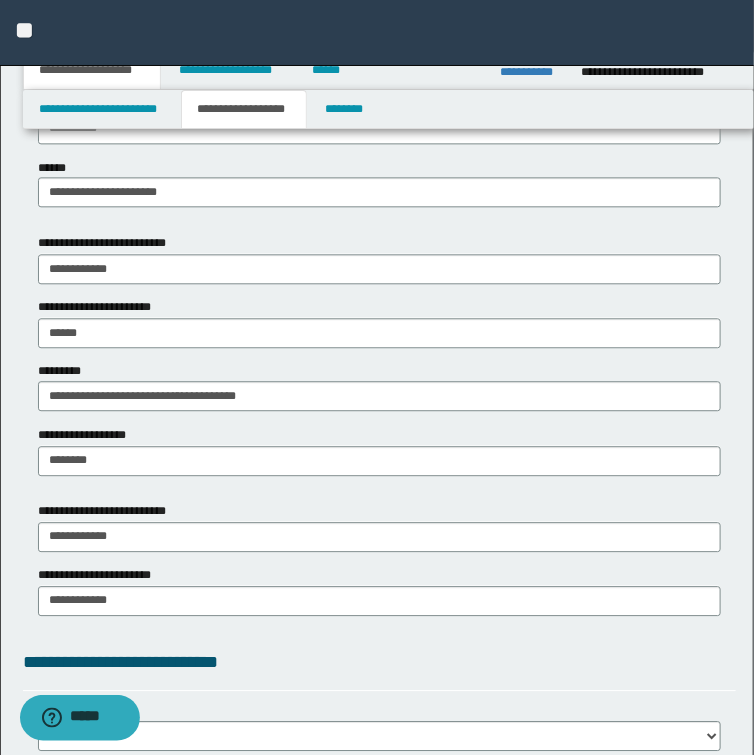 scroll, scrollTop: 1440, scrollLeft: 0, axis: vertical 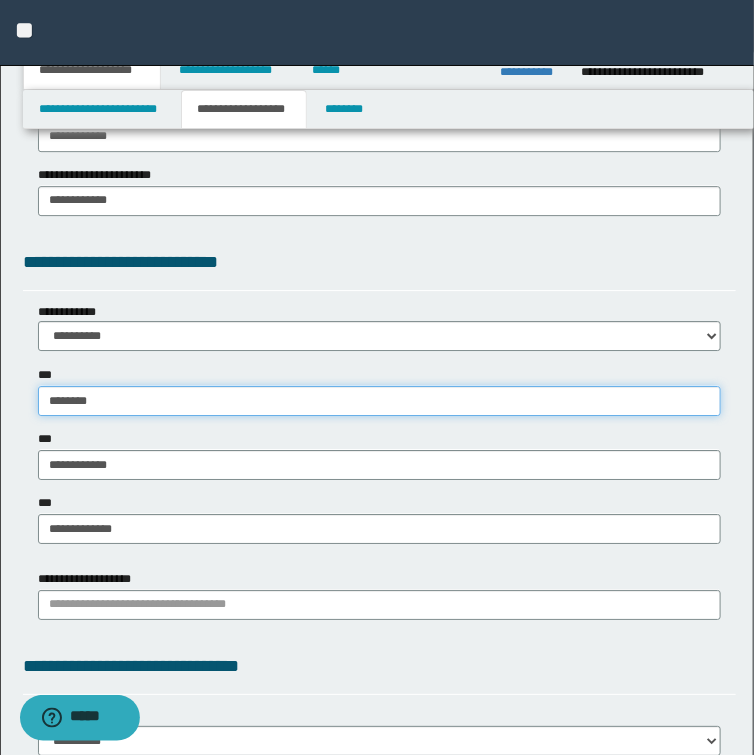 type on "********" 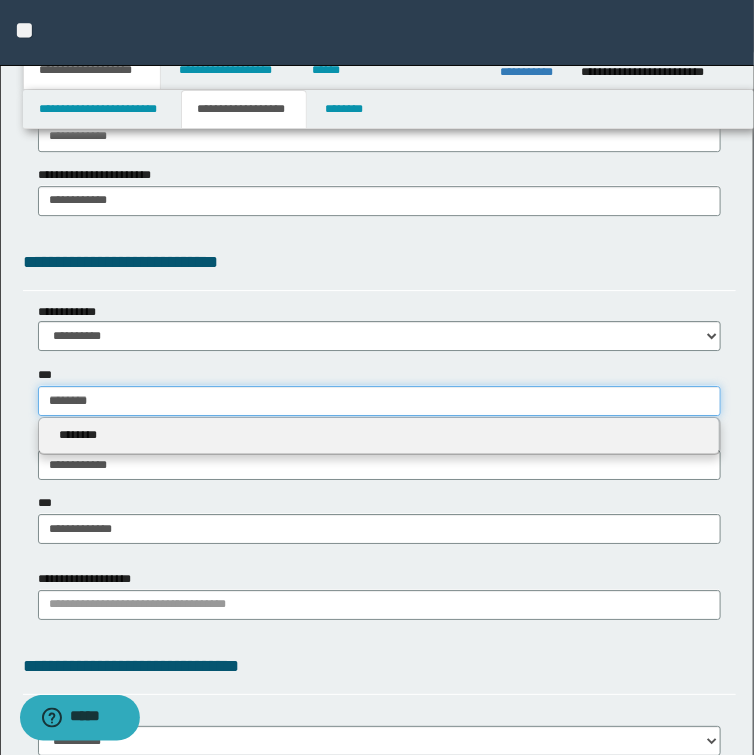 drag, startPoint x: 119, startPoint y: 410, endPoint x: -119, endPoint y: 376, distance: 240.4163 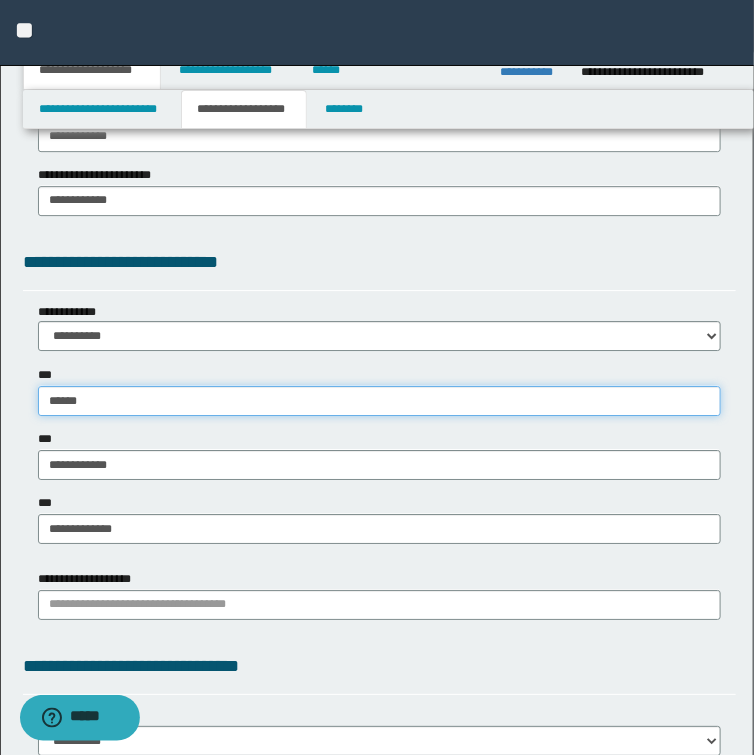 type on "*******" 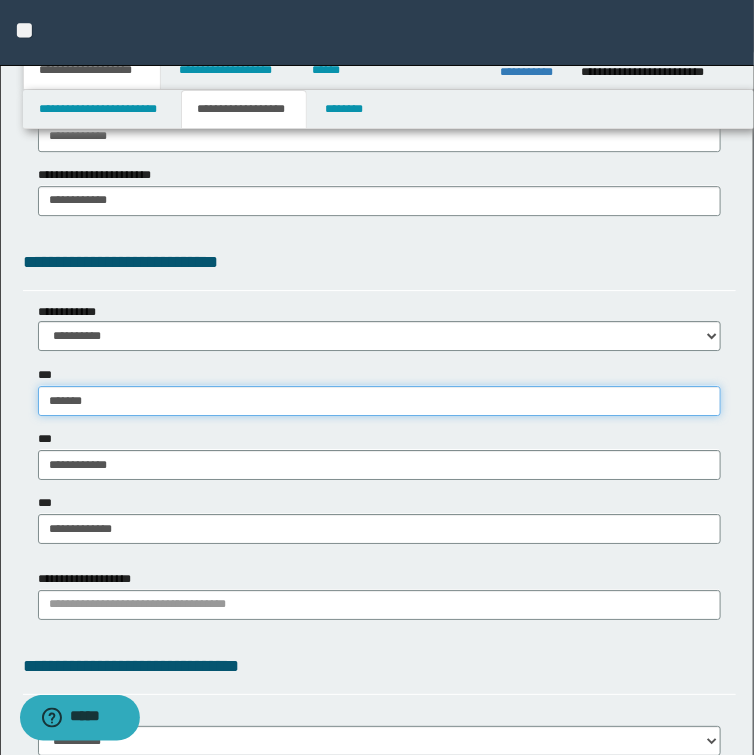 type on "*******" 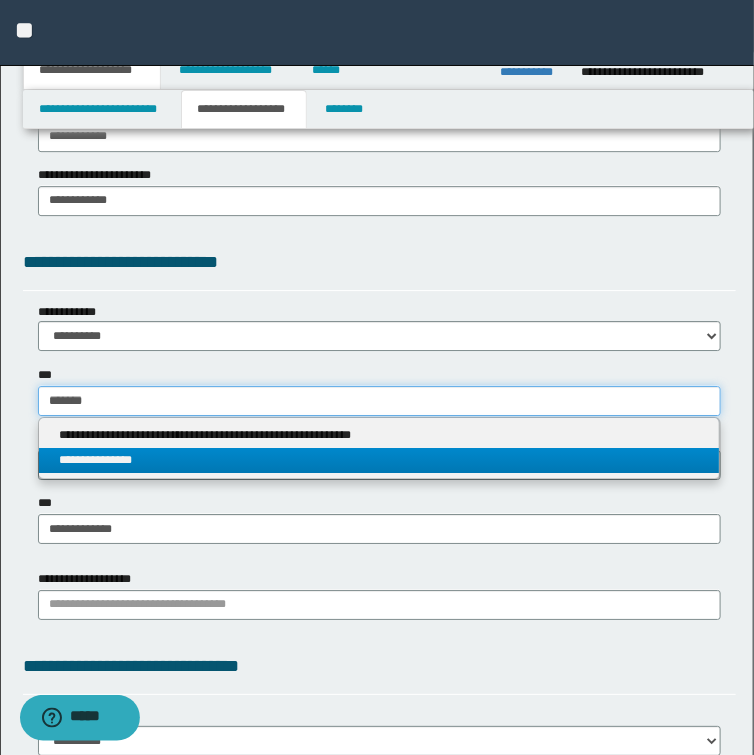 type on "*******" 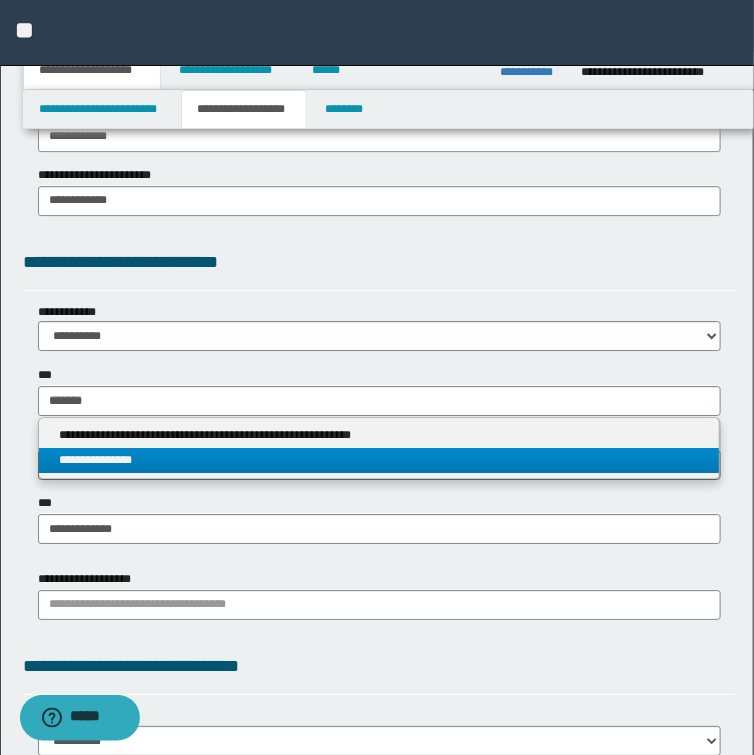 click on "**********" at bounding box center [379, 460] 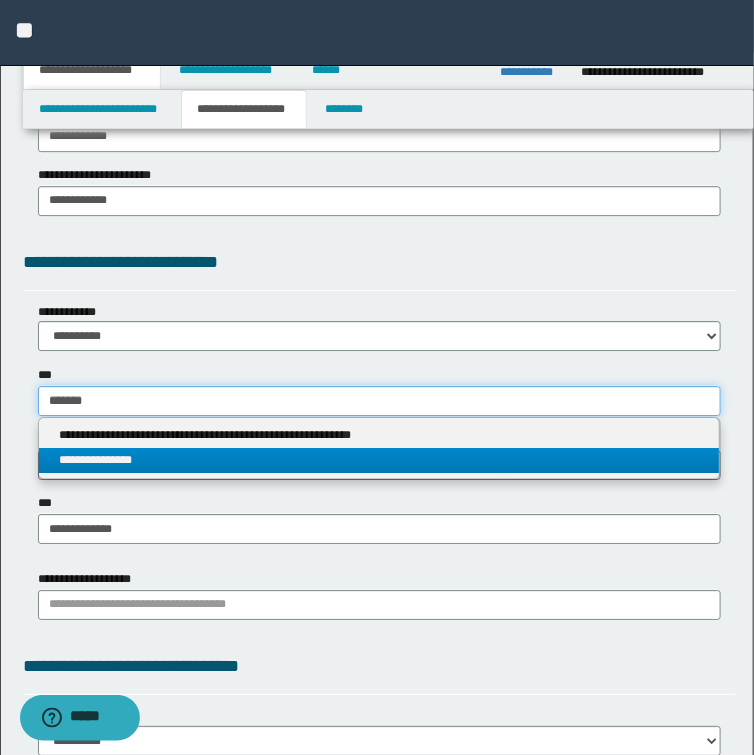 type 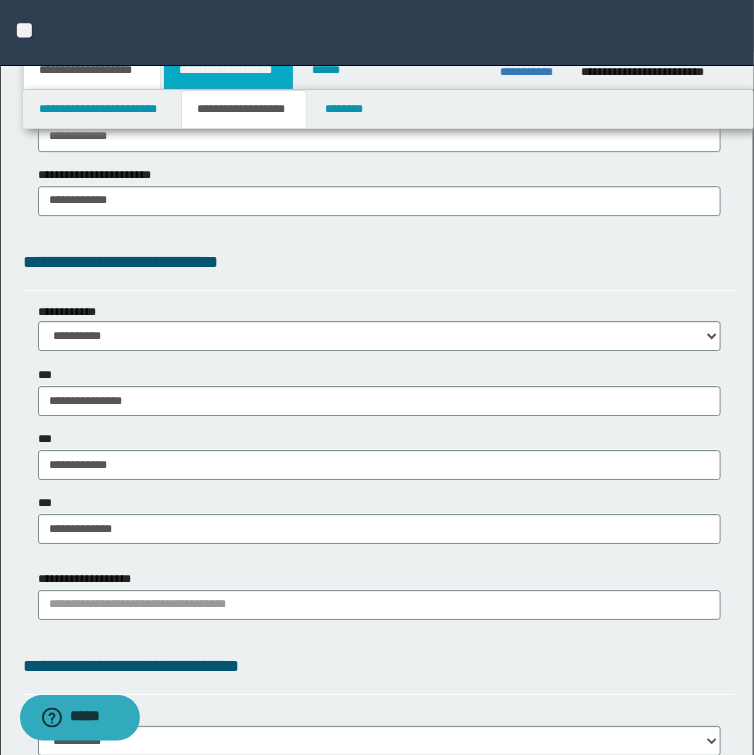 click on "**********" at bounding box center [228, 70] 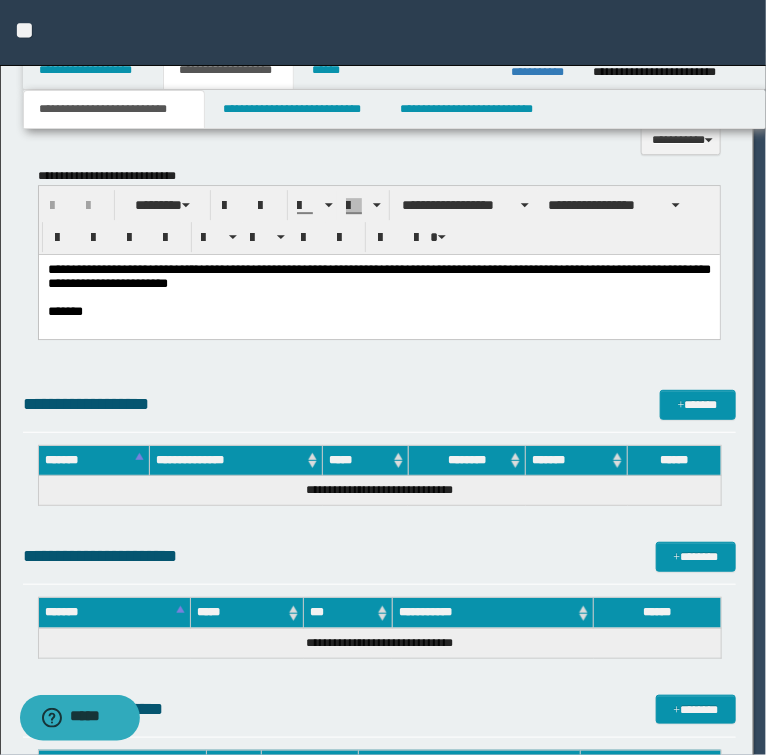 type 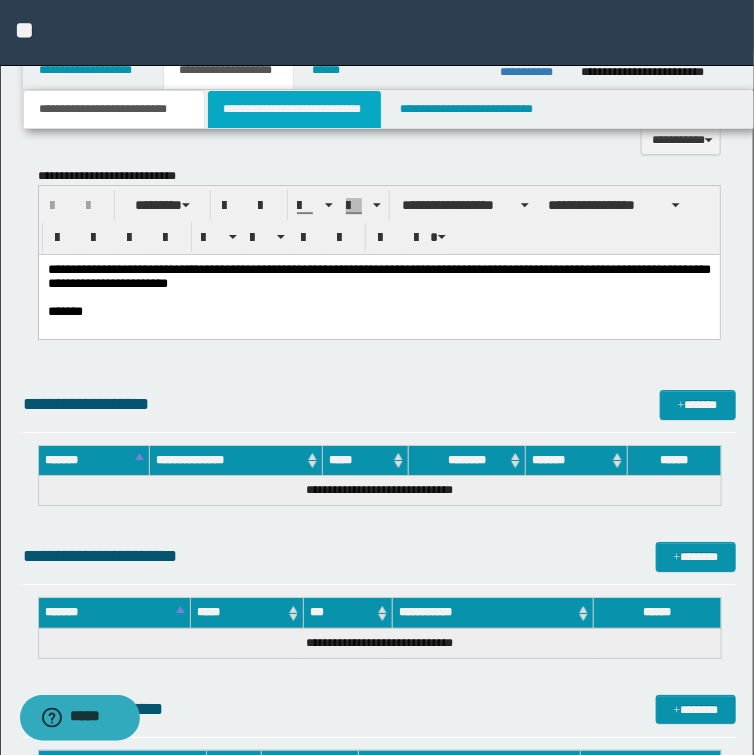 click on "**********" at bounding box center [294, 109] 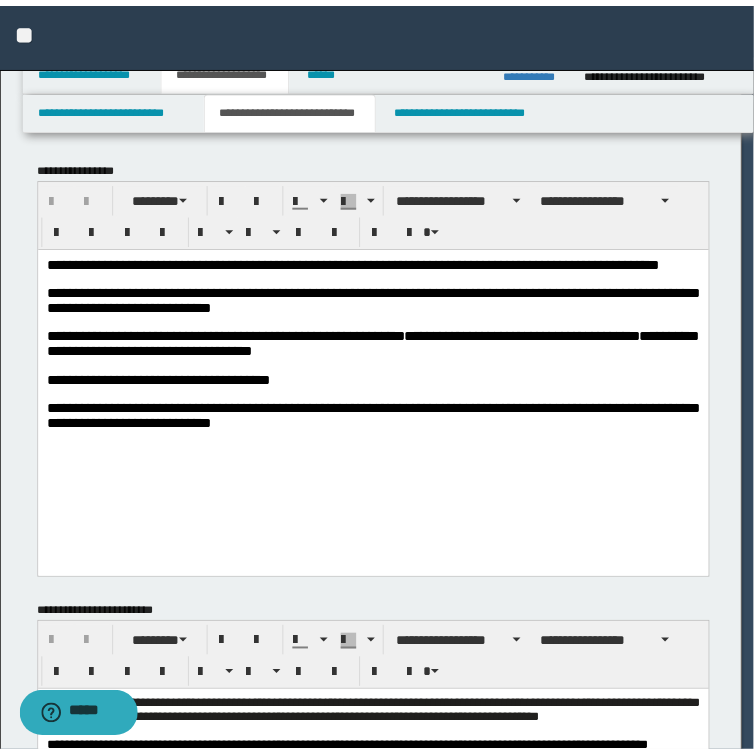 scroll, scrollTop: 0, scrollLeft: 0, axis: both 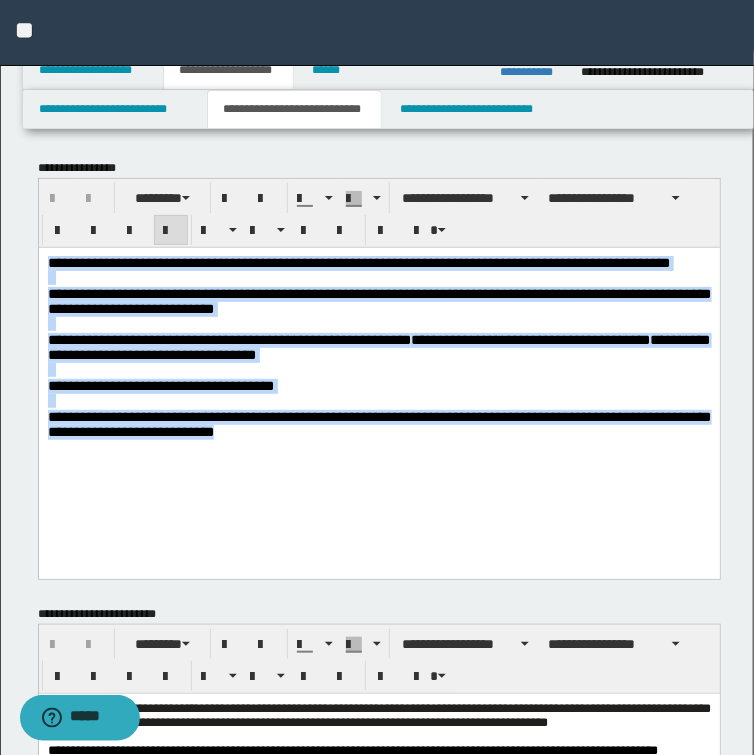 drag, startPoint x: 296, startPoint y: 474, endPoint x: -128, endPoint y: 228, distance: 490.1959 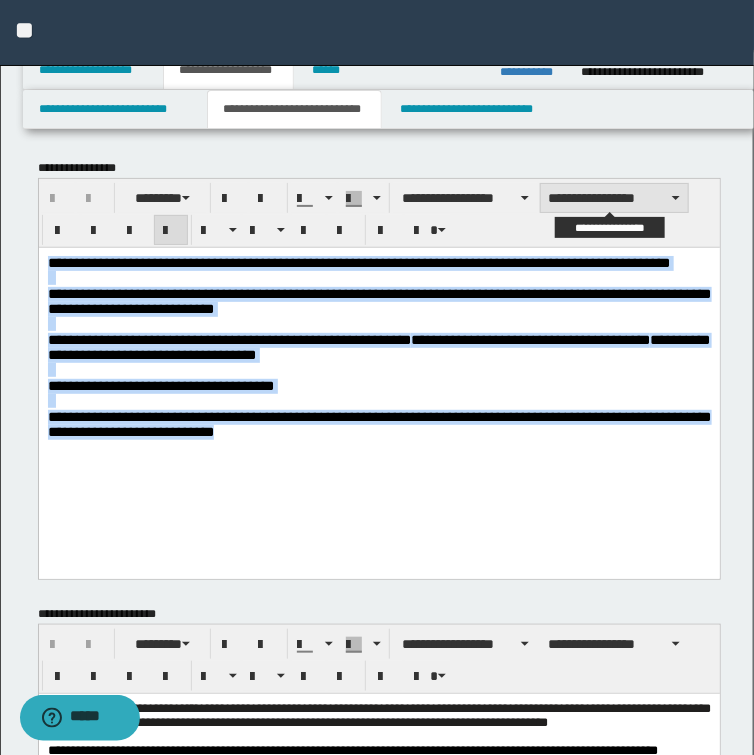 click on "**********" at bounding box center [614, 198] 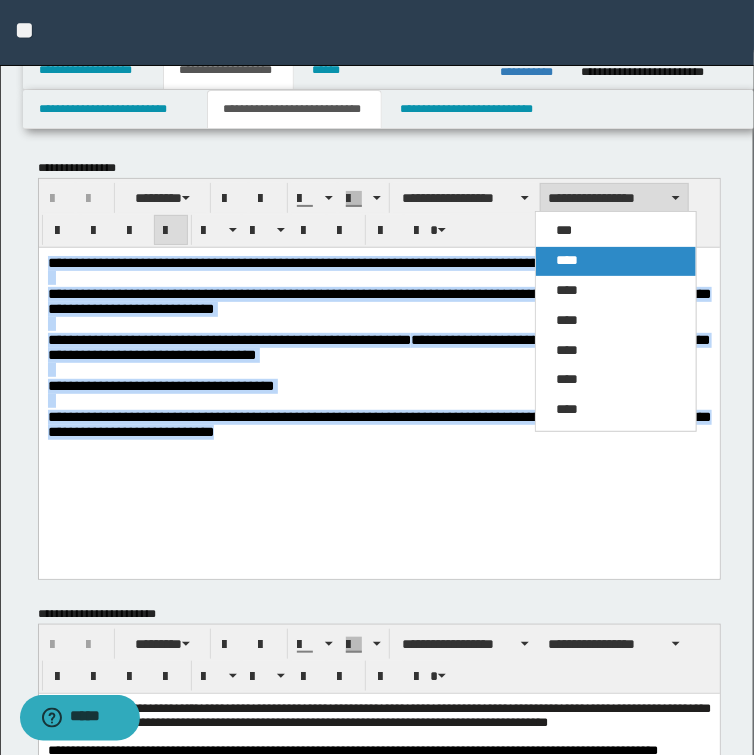 click on "****" at bounding box center (567, 260) 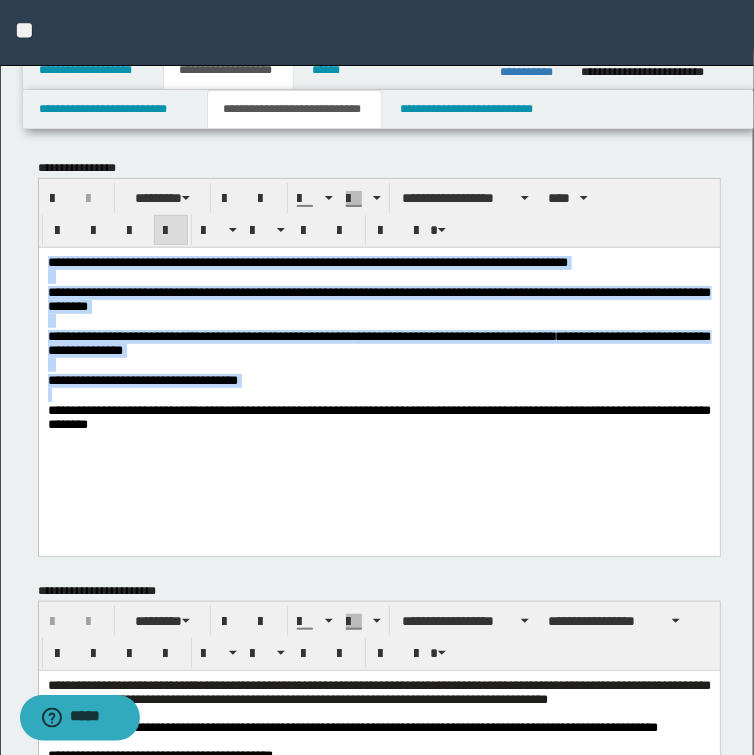 click on "**********" at bounding box center [378, 298] 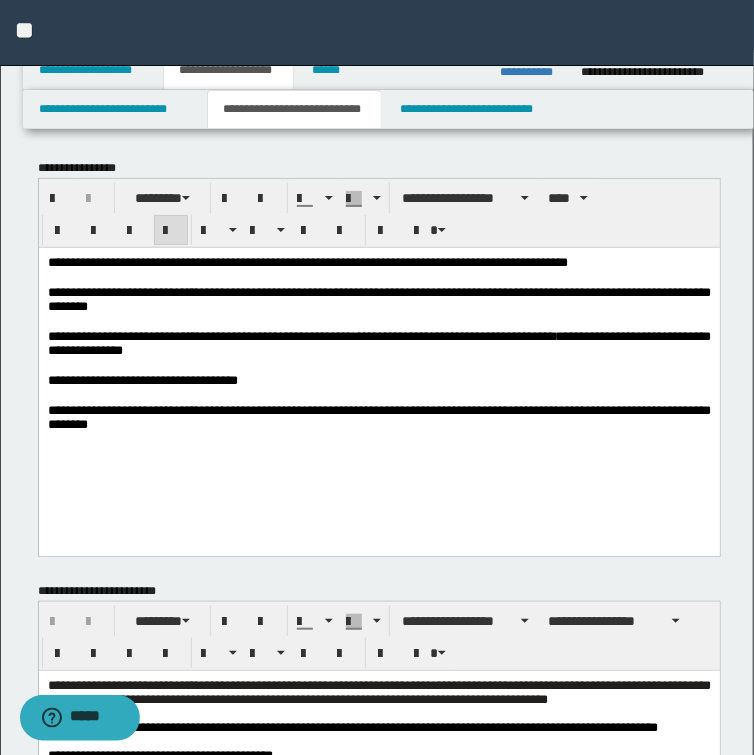 click on "**********" at bounding box center (307, 261) 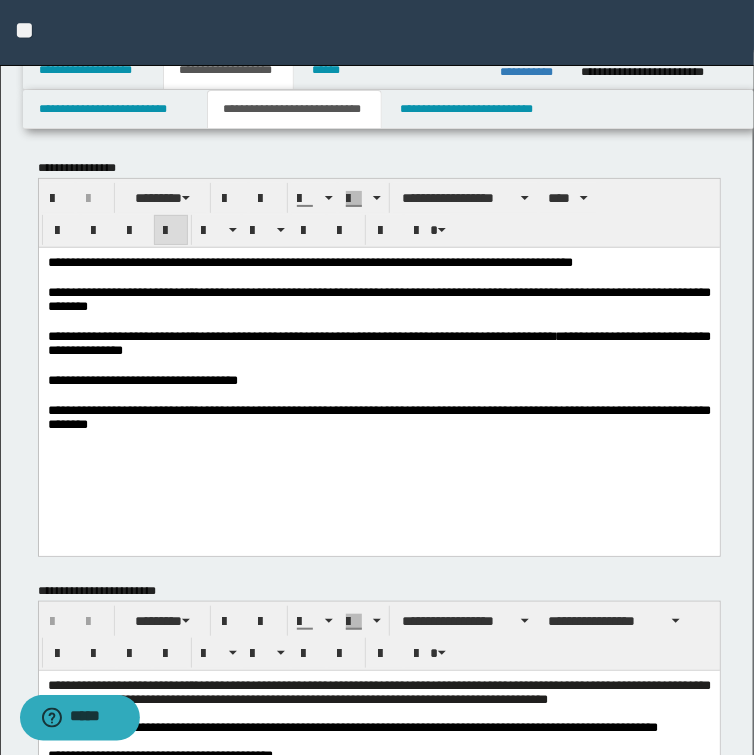 click on "**********" at bounding box center [378, 368] 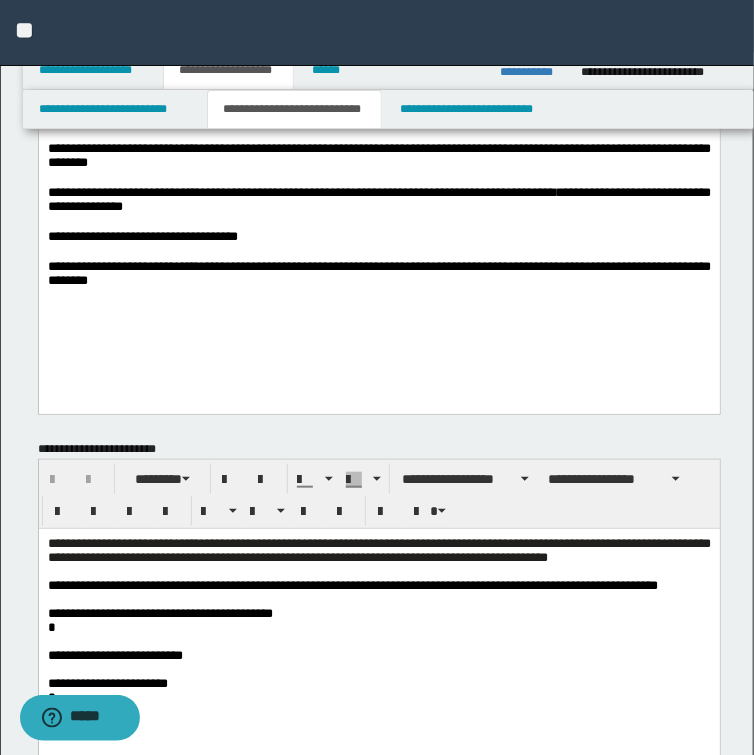 scroll, scrollTop: 160, scrollLeft: 0, axis: vertical 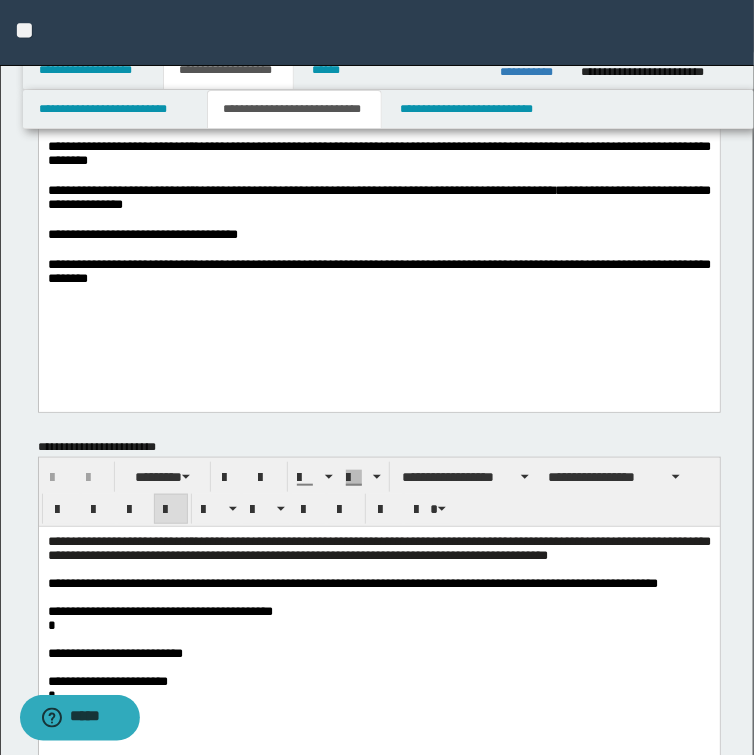 click on "**********" at bounding box center [352, 583] 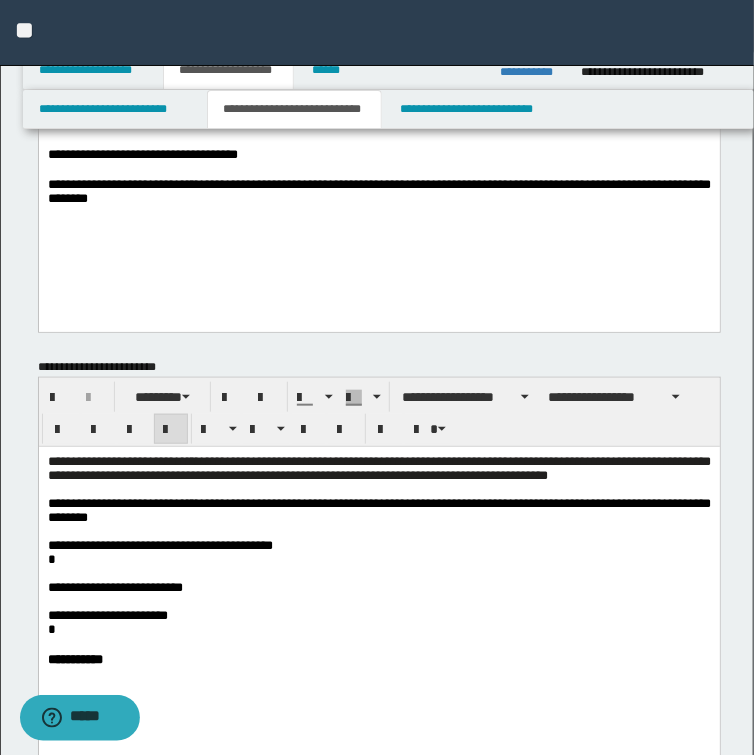 scroll, scrollTop: 320, scrollLeft: 0, axis: vertical 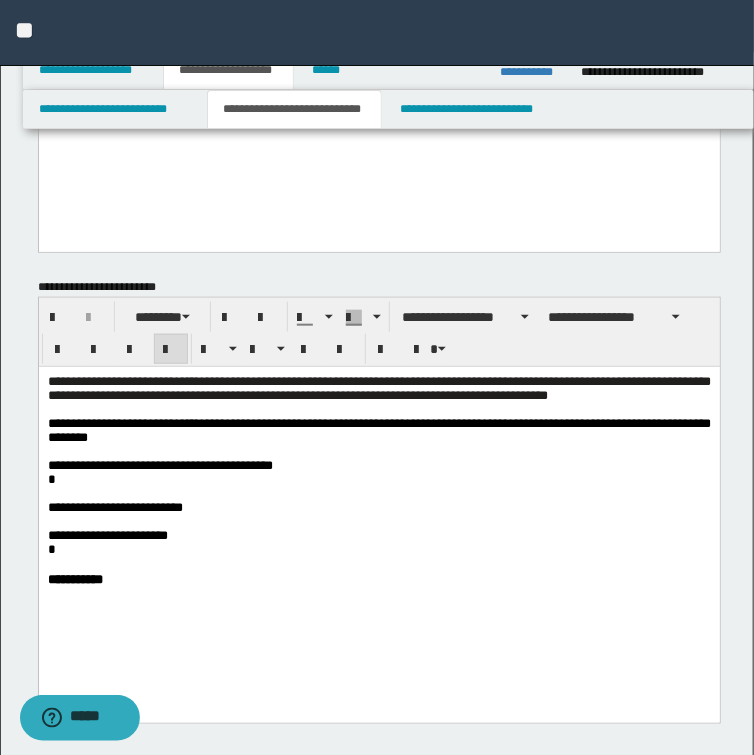 click at bounding box center [379, 565] 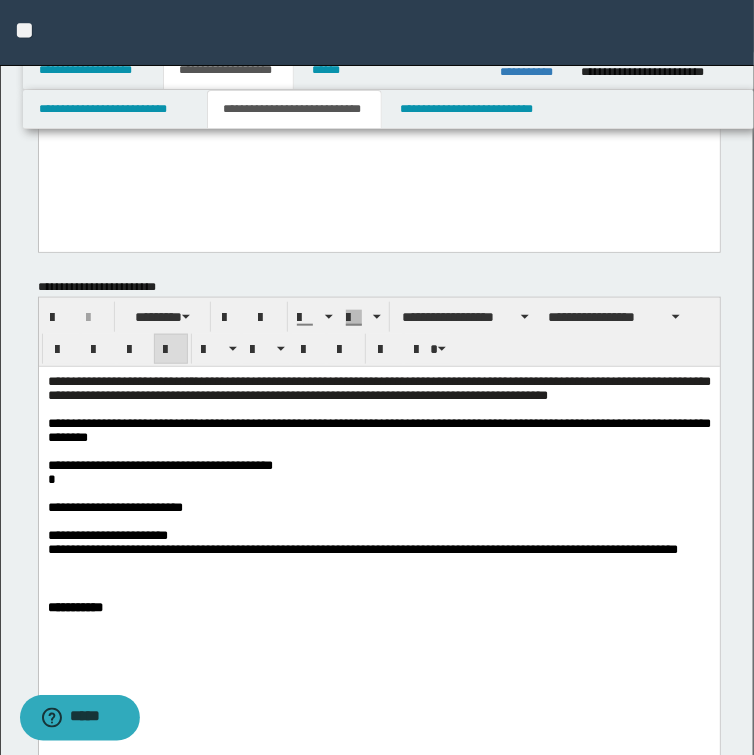 click on "**********" at bounding box center (362, 549) 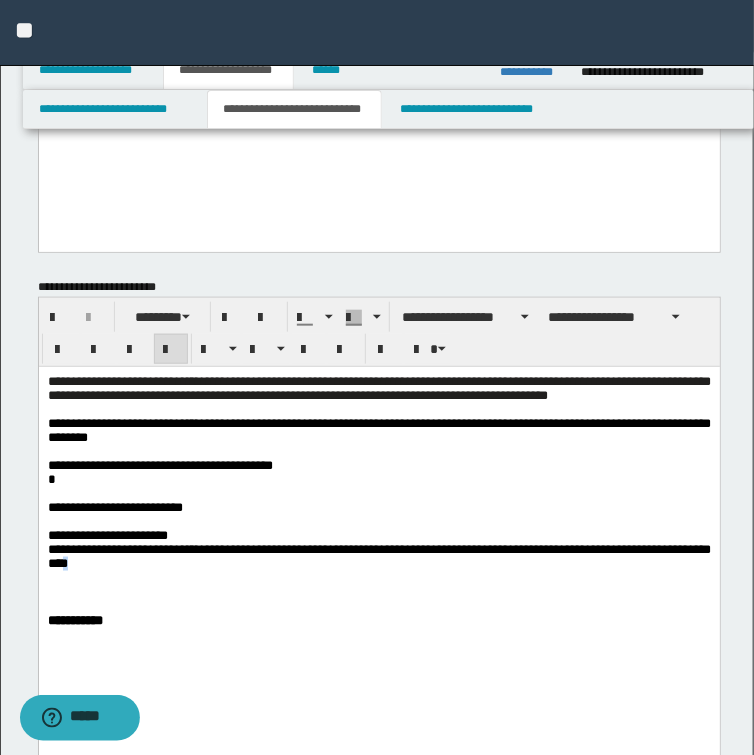 click on "**********" at bounding box center (378, 556) 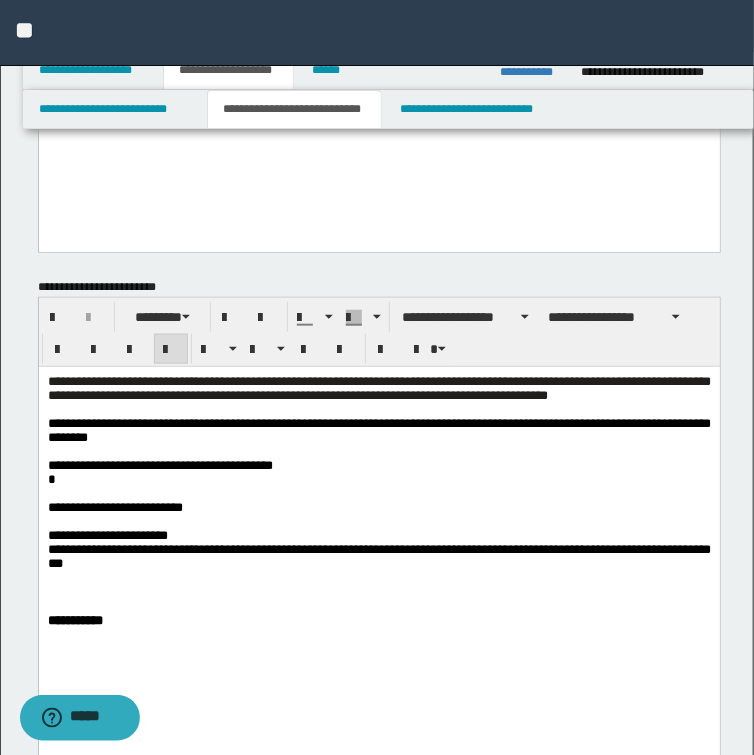 drag, startPoint x: 111, startPoint y: 449, endPoint x: 131, endPoint y: 449, distance: 20 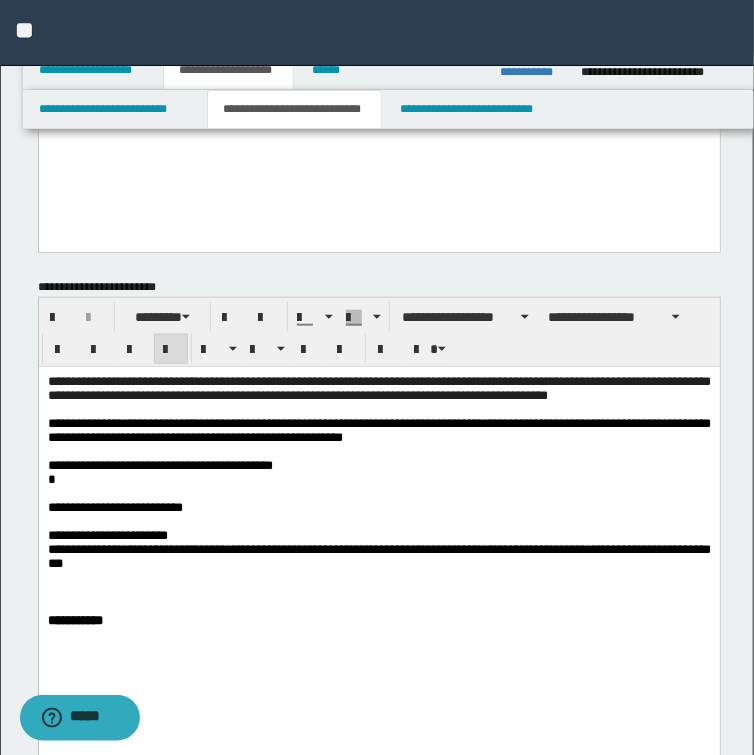 click on "**********" at bounding box center (378, 430) 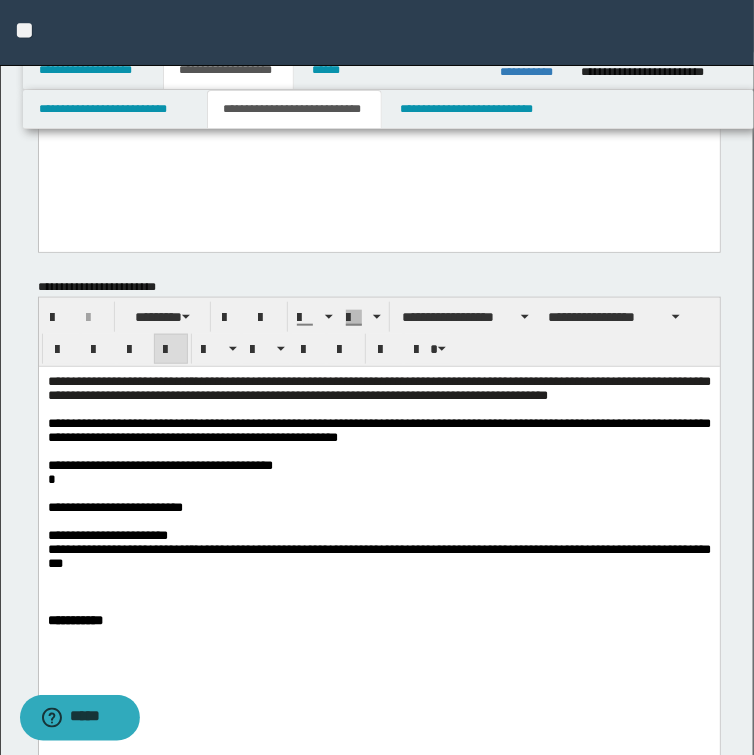 click on "**********" at bounding box center (378, 430) 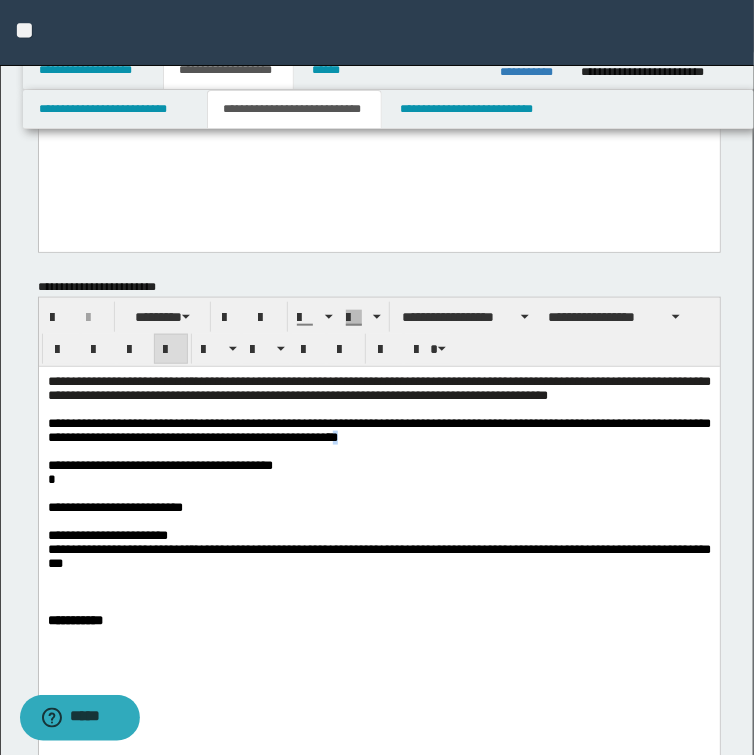 click on "**********" at bounding box center [378, 431] 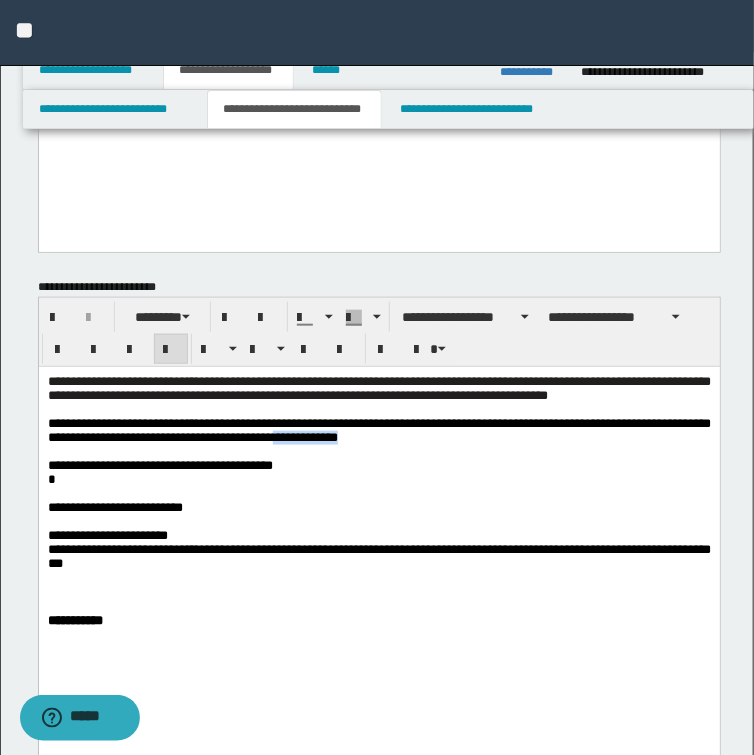drag, startPoint x: 400, startPoint y: 444, endPoint x: 327, endPoint y: 451, distance: 73.33485 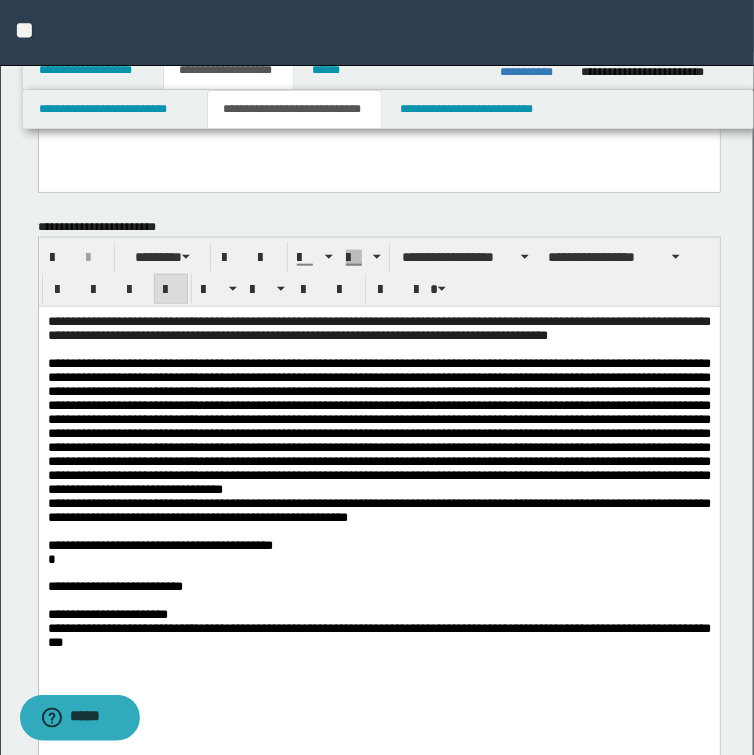 scroll, scrollTop: 80, scrollLeft: 0, axis: vertical 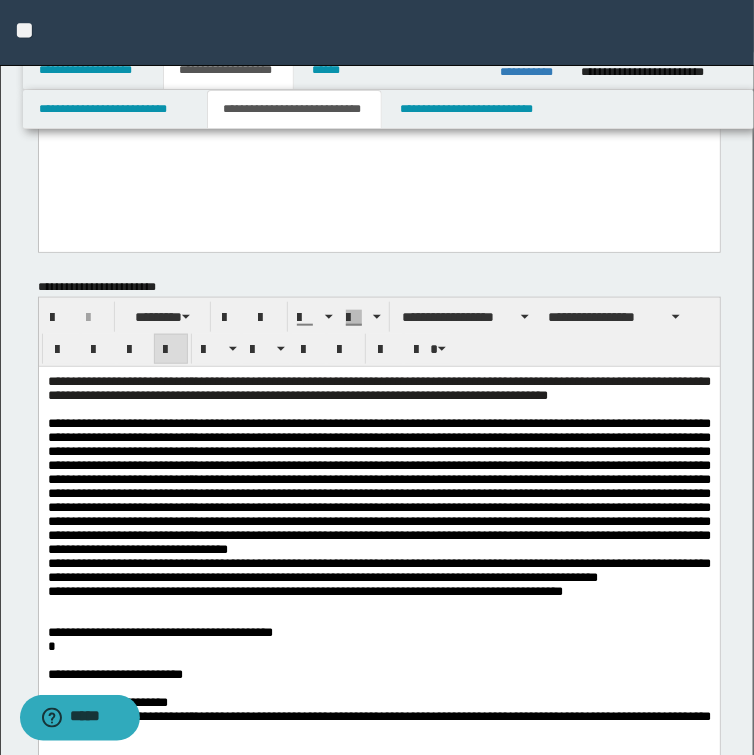 click on "**********" at bounding box center [378, 592] 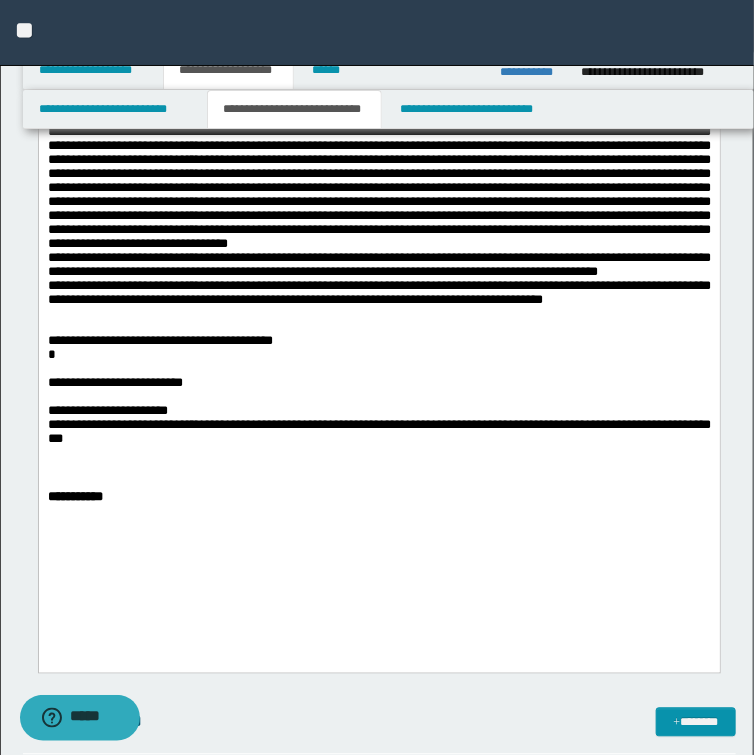 scroll, scrollTop: 640, scrollLeft: 0, axis: vertical 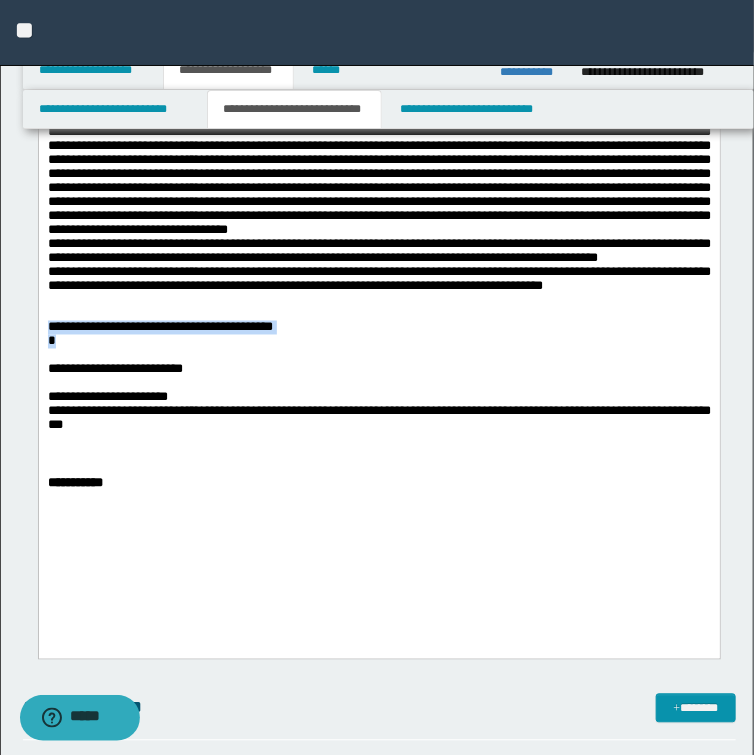 drag, startPoint x: 67, startPoint y: 382, endPoint x: 38, endPoint y: 362, distance: 35.22783 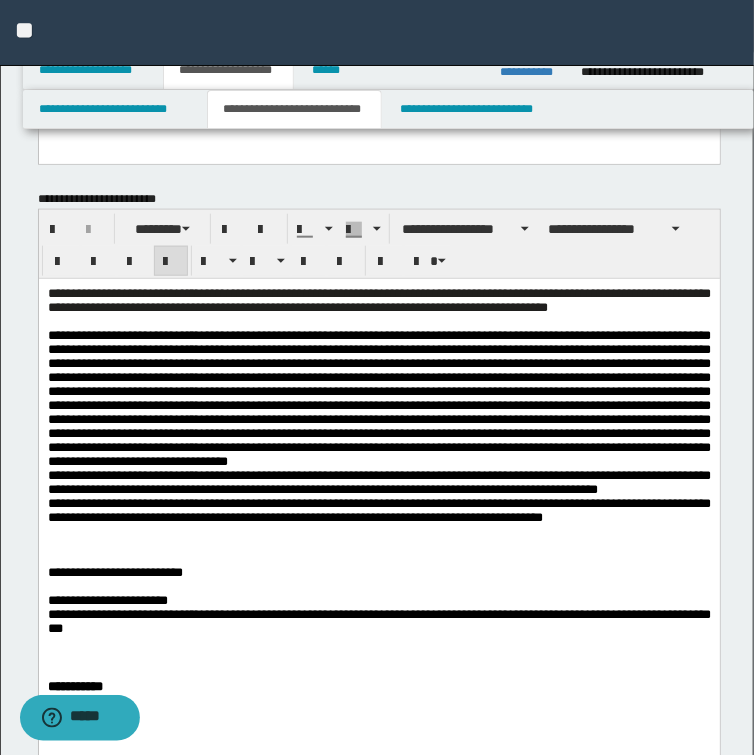 scroll, scrollTop: 400, scrollLeft: 0, axis: vertical 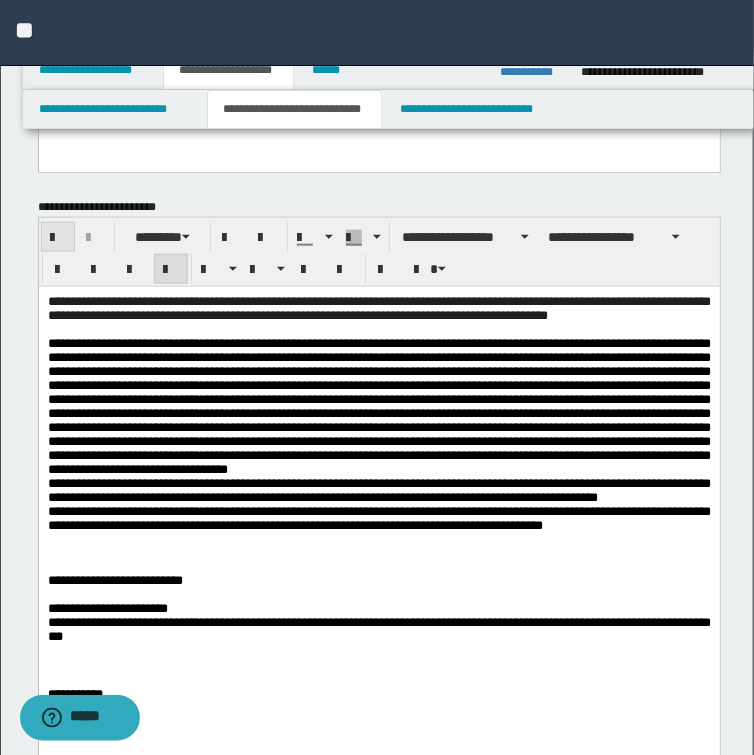 drag, startPoint x: 60, startPoint y: 236, endPoint x: 40, endPoint y: 50, distance: 187.07217 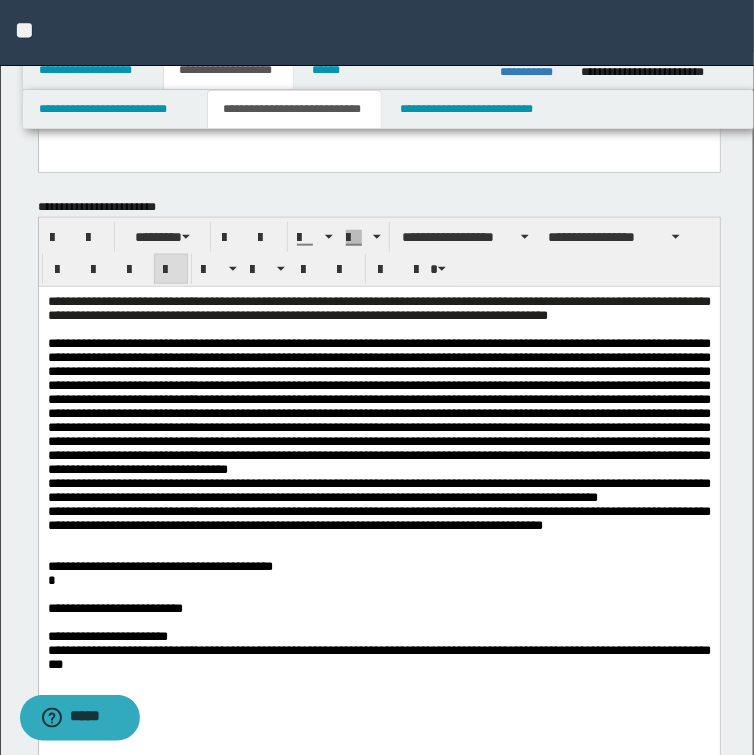 click at bounding box center [378, 624] 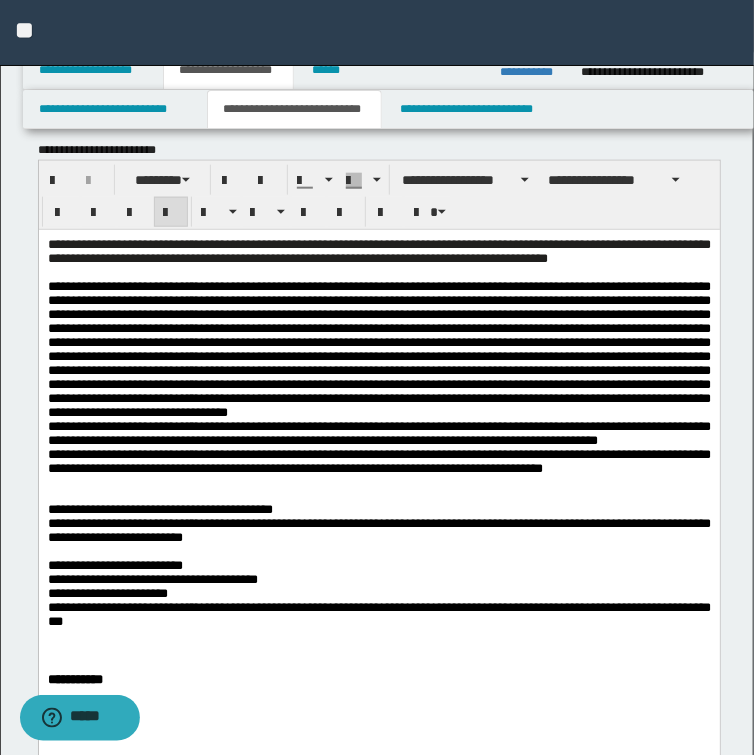 scroll, scrollTop: 560, scrollLeft: 0, axis: vertical 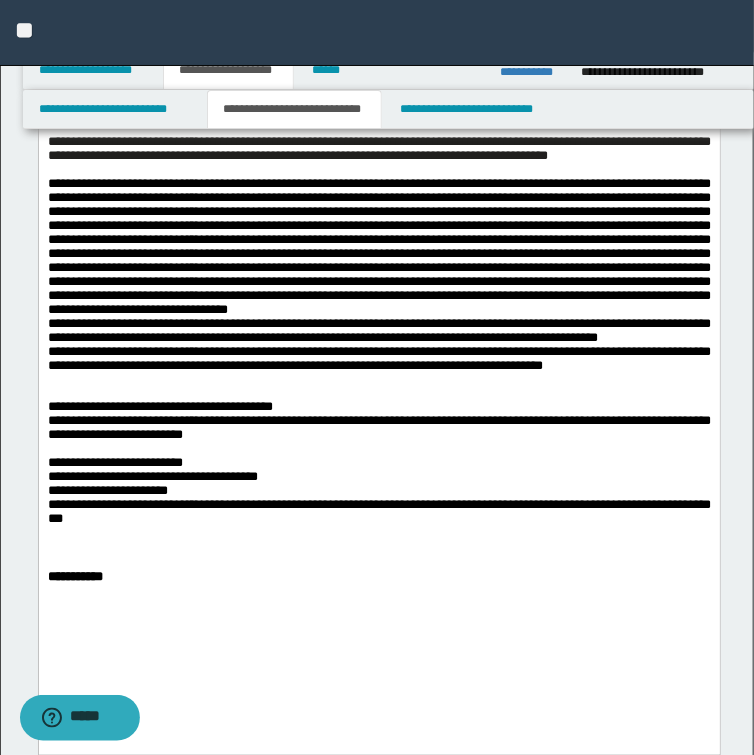 click at bounding box center [378, 550] 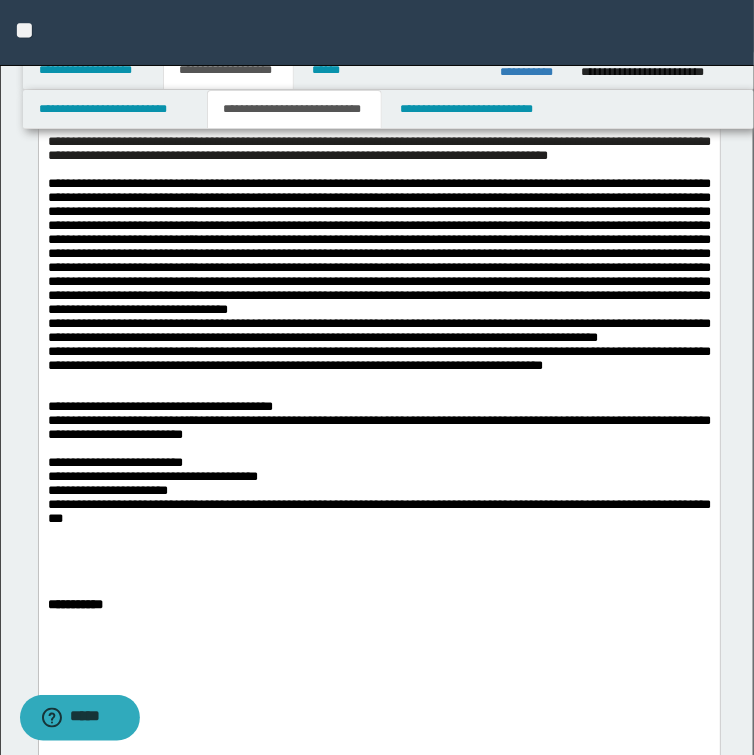 click at bounding box center [378, 247] 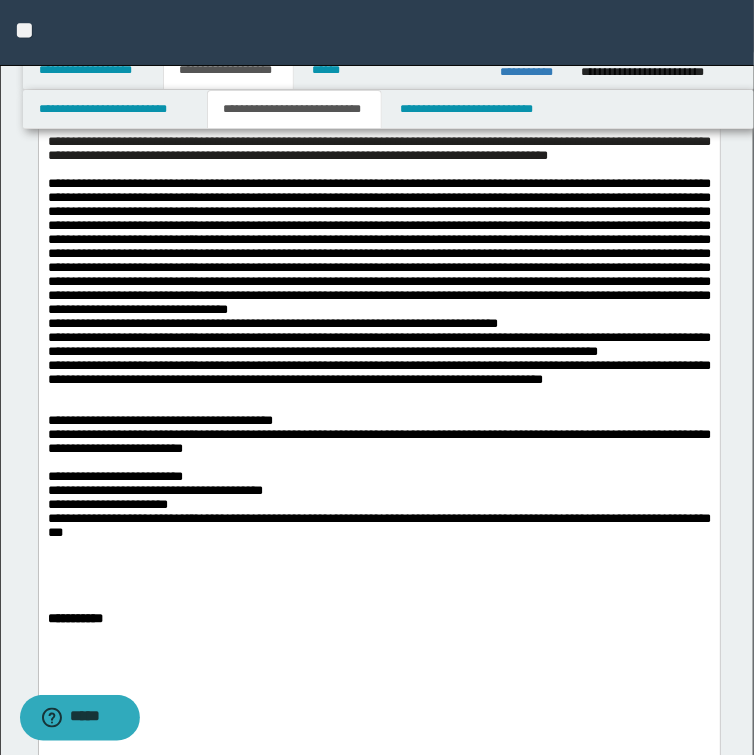 click on "**********" at bounding box center (378, 373) 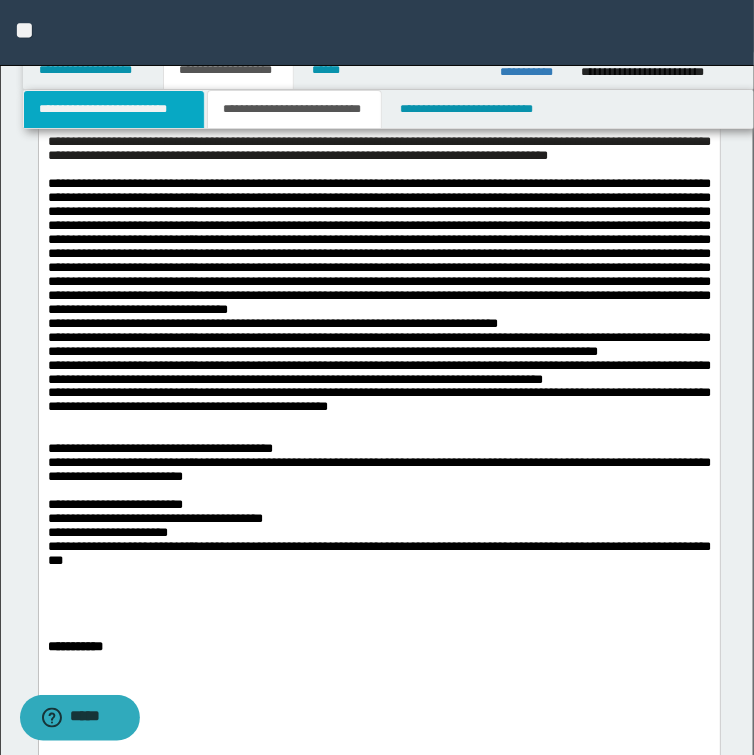 click on "**********" at bounding box center [114, 109] 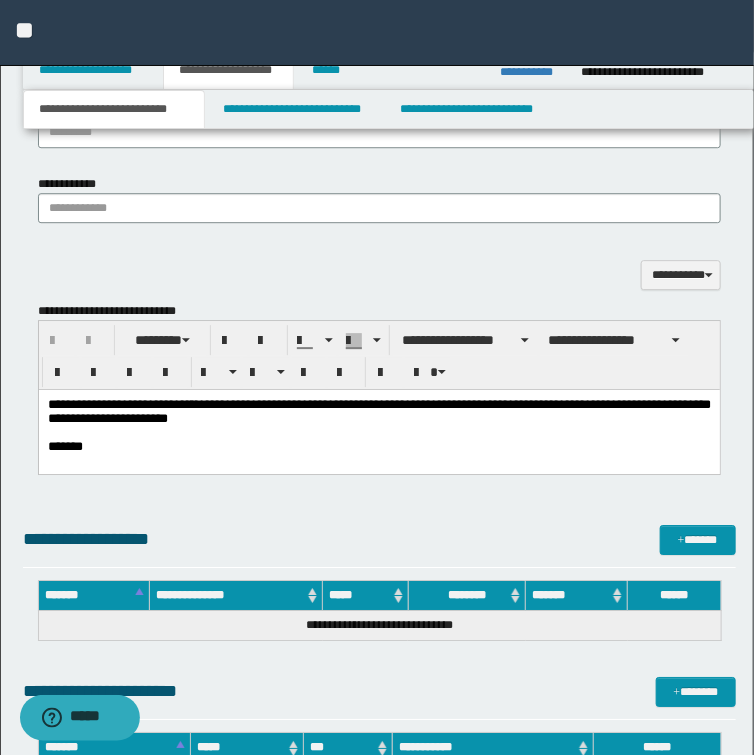 scroll, scrollTop: 1360, scrollLeft: 0, axis: vertical 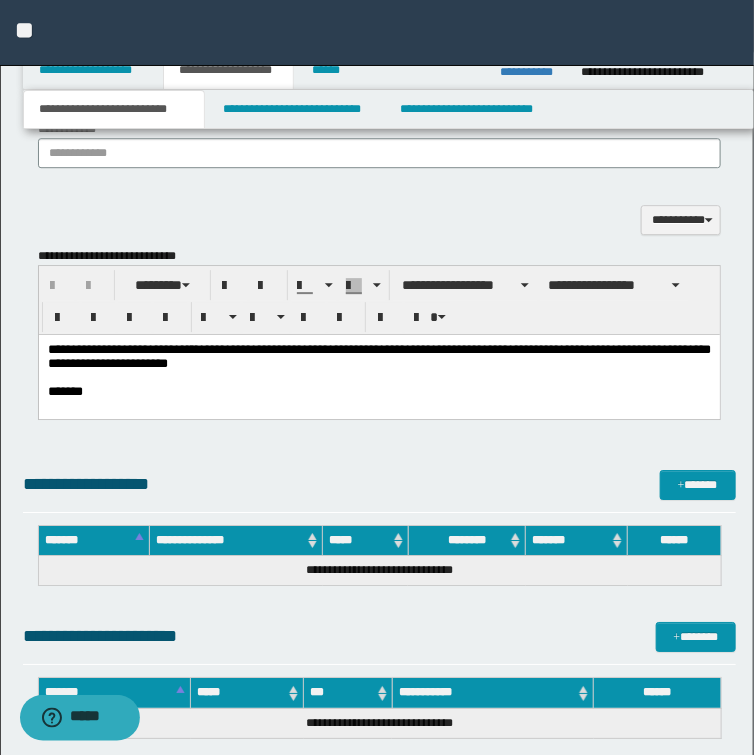 click at bounding box center (378, 378) 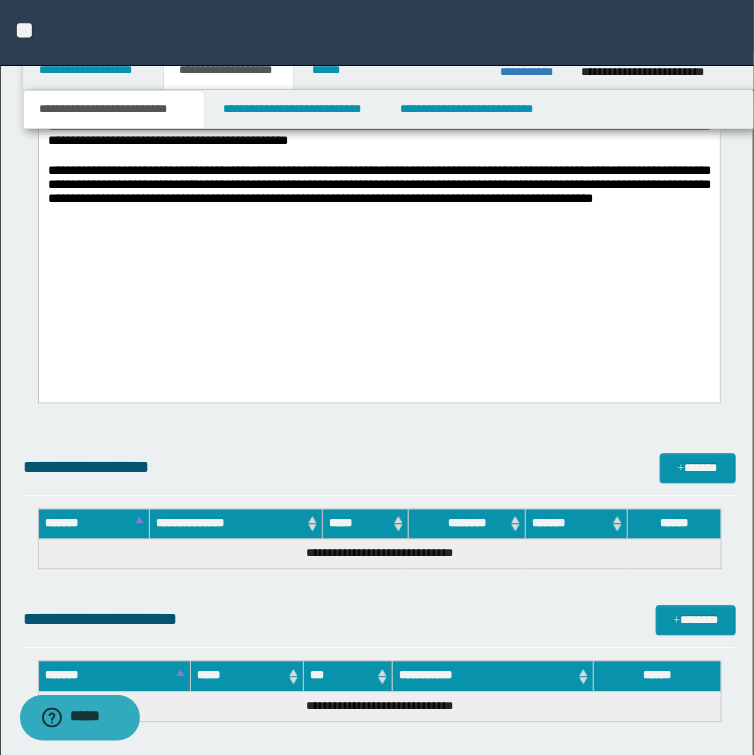 scroll, scrollTop: 2780, scrollLeft: 0, axis: vertical 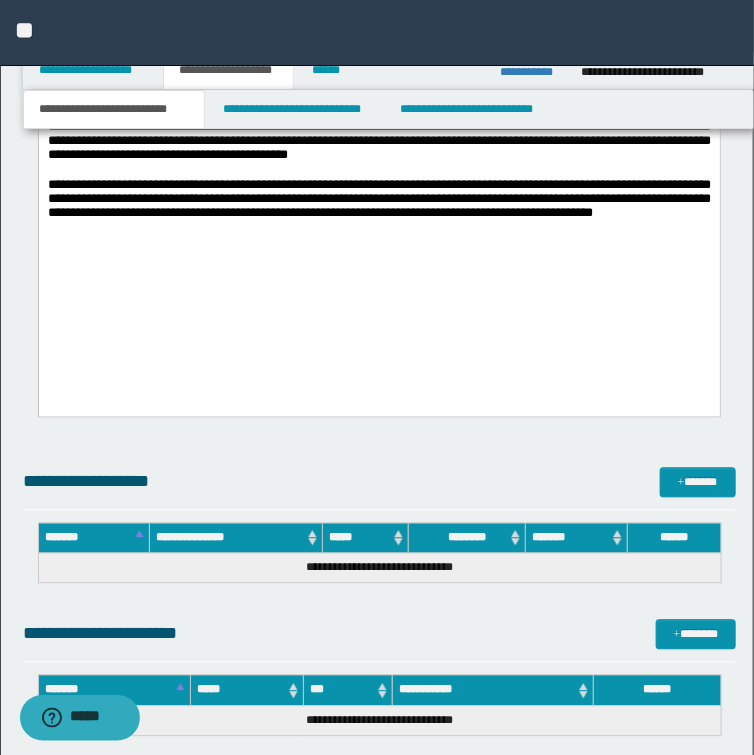 click on "**********" at bounding box center [378, -394] 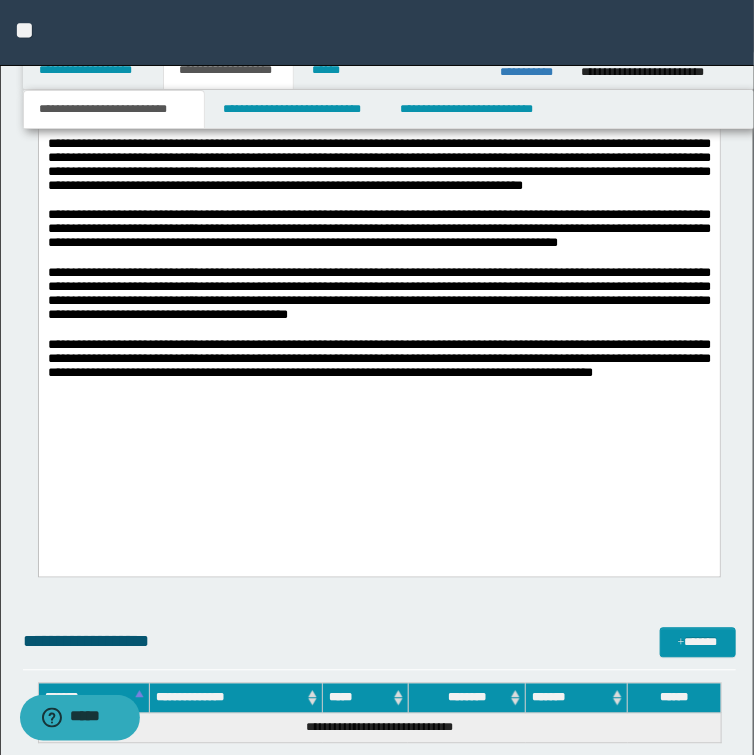 scroll, scrollTop: 2220, scrollLeft: 0, axis: vertical 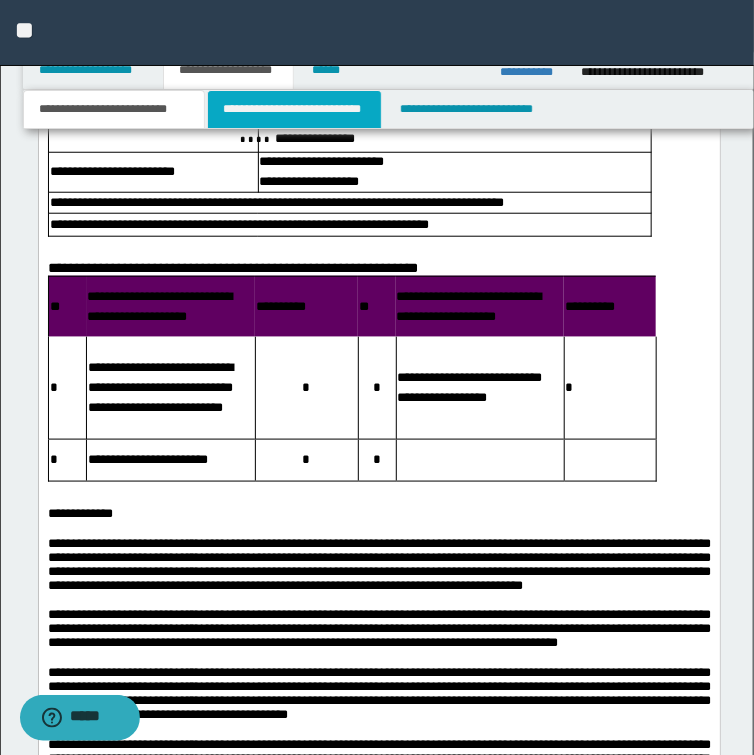 click on "**********" at bounding box center [294, 109] 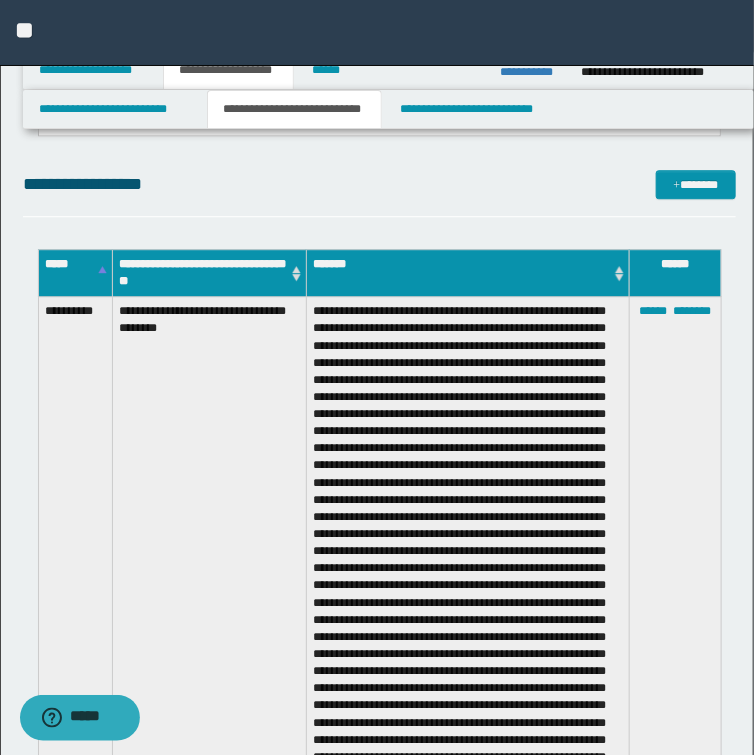 scroll, scrollTop: 940, scrollLeft: 0, axis: vertical 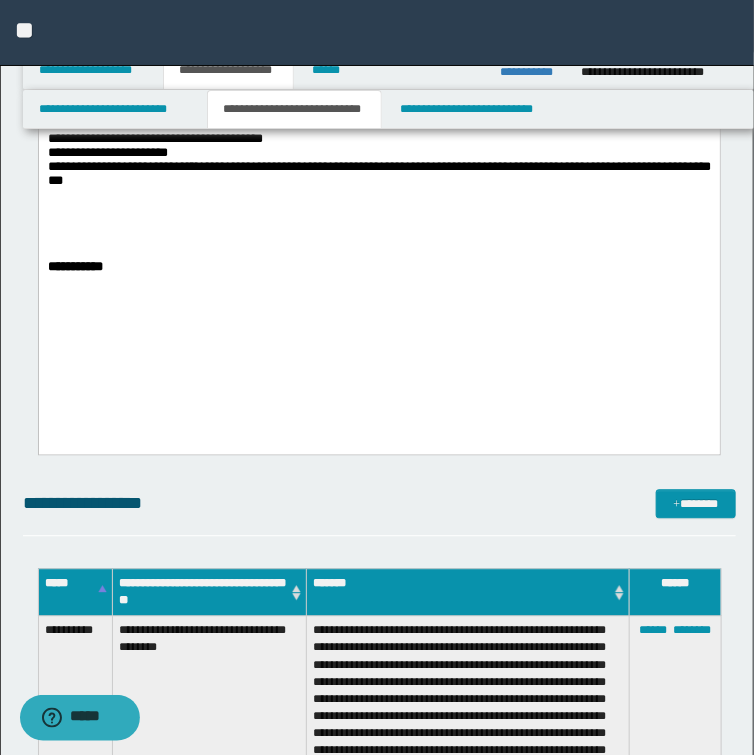 click at bounding box center (378, 241) 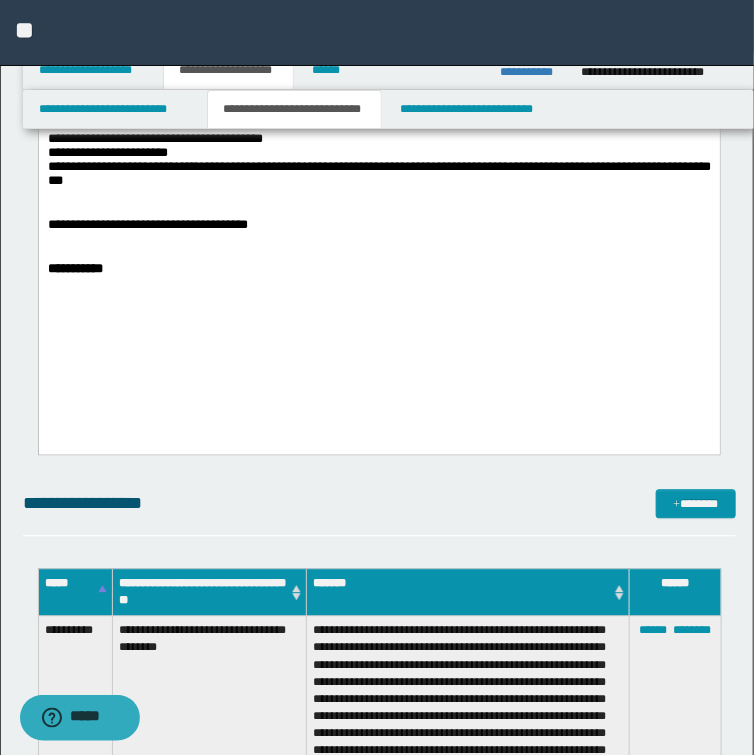 click at bounding box center (378, 257) 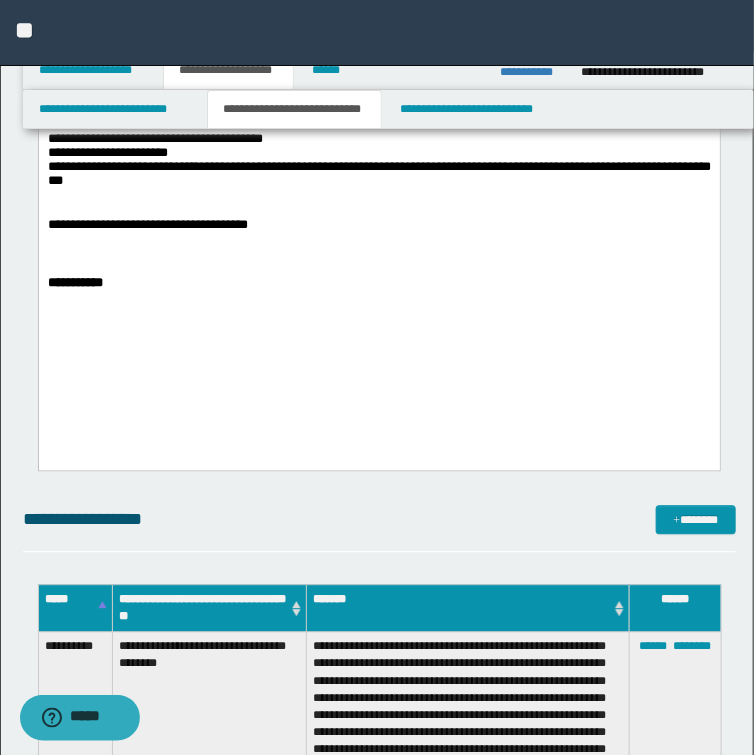 click on "**********" at bounding box center [378, 49] 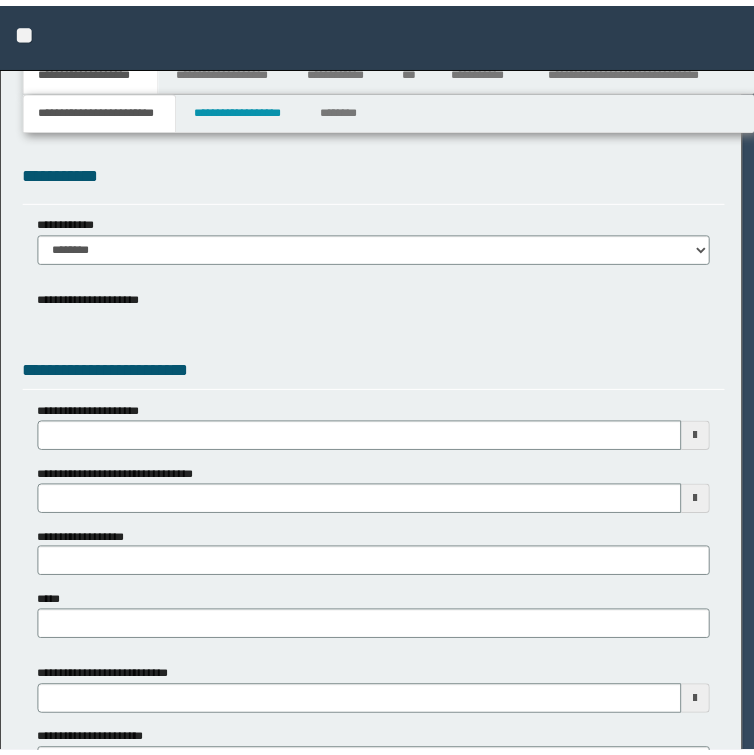 scroll, scrollTop: 0, scrollLeft: 0, axis: both 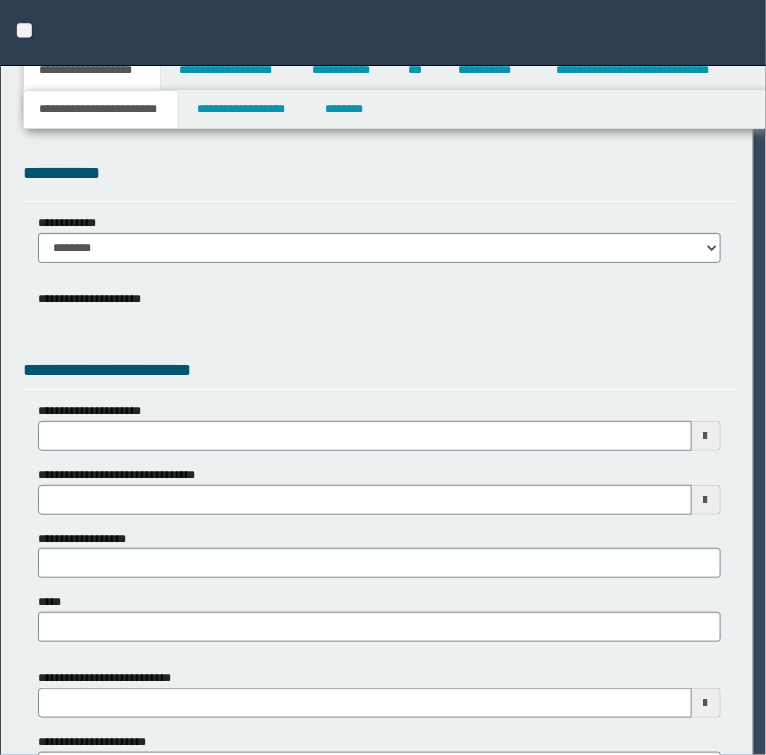select on "*" 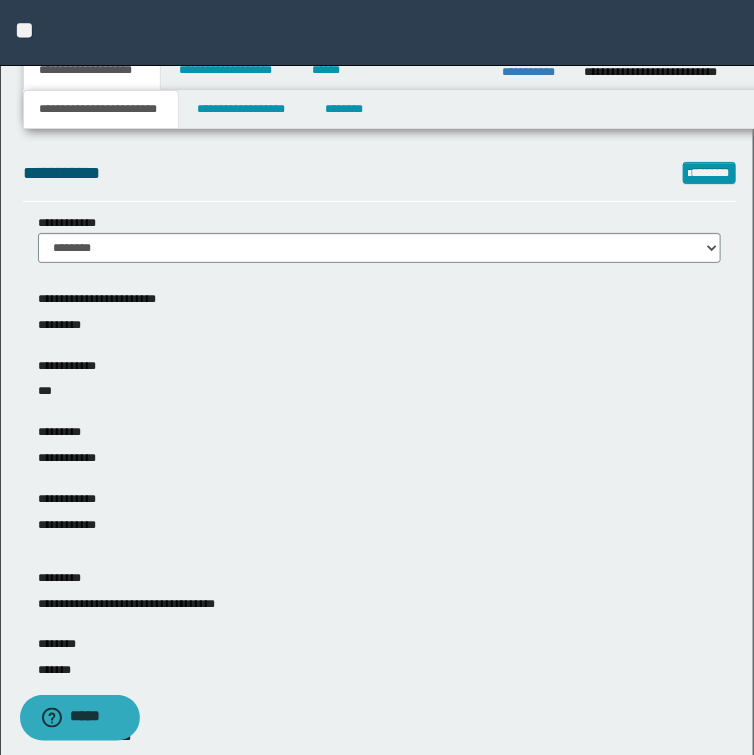 scroll, scrollTop: 0, scrollLeft: 0, axis: both 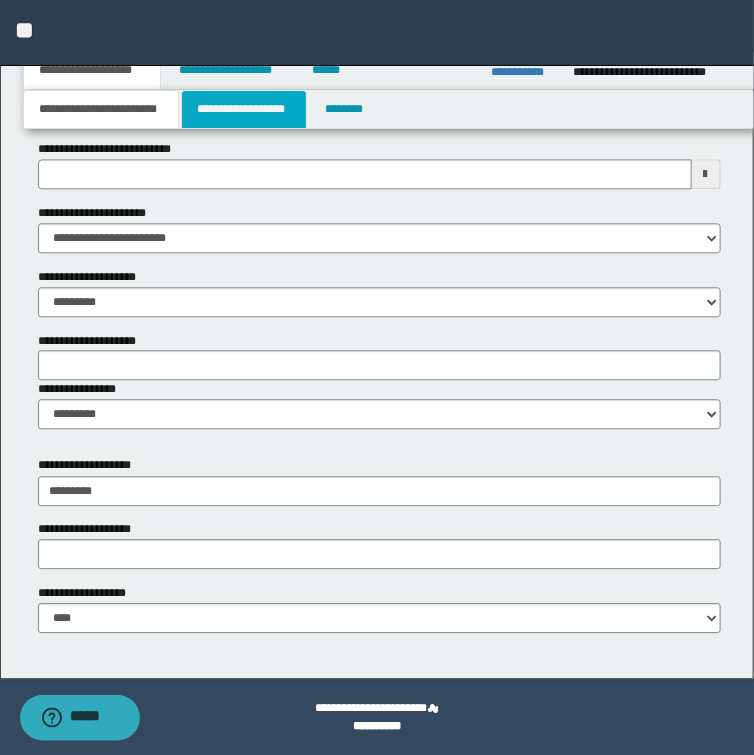 click on "**********" at bounding box center [244, 109] 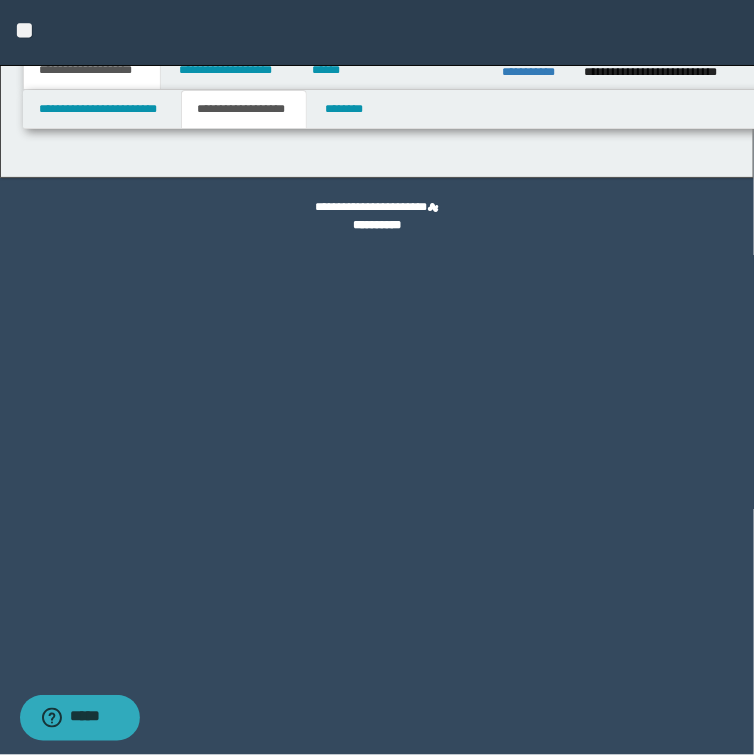 scroll, scrollTop: 0, scrollLeft: 0, axis: both 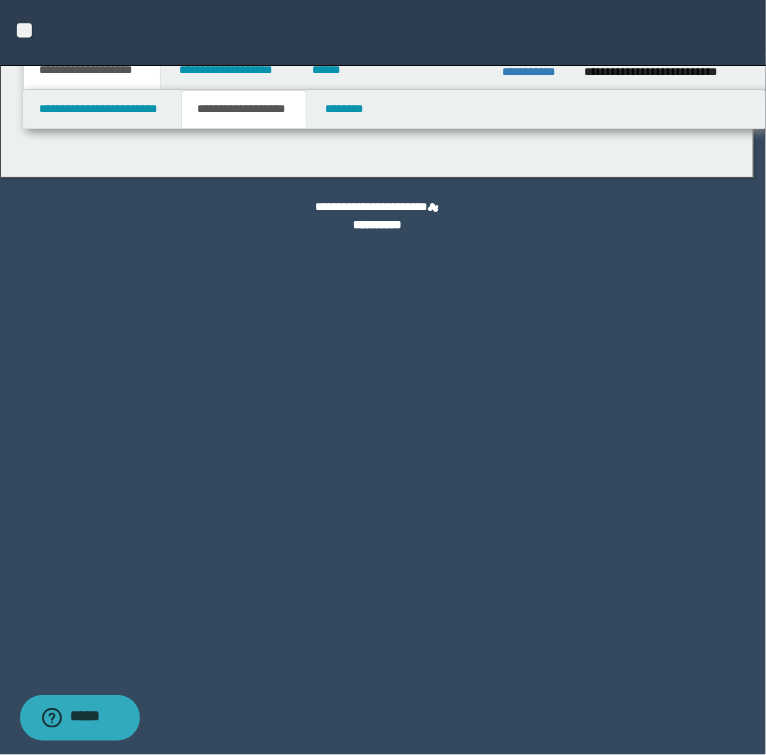 type on "********" 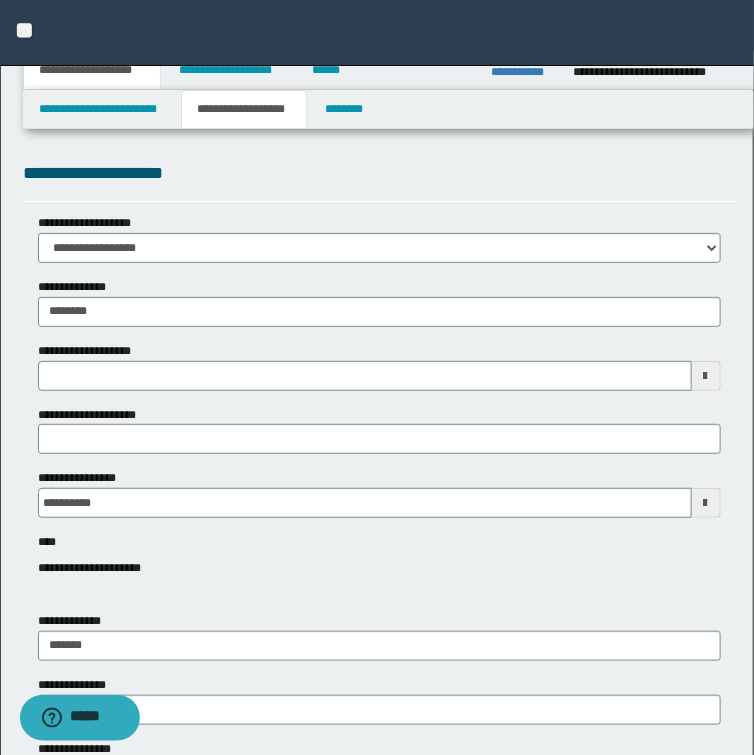 type 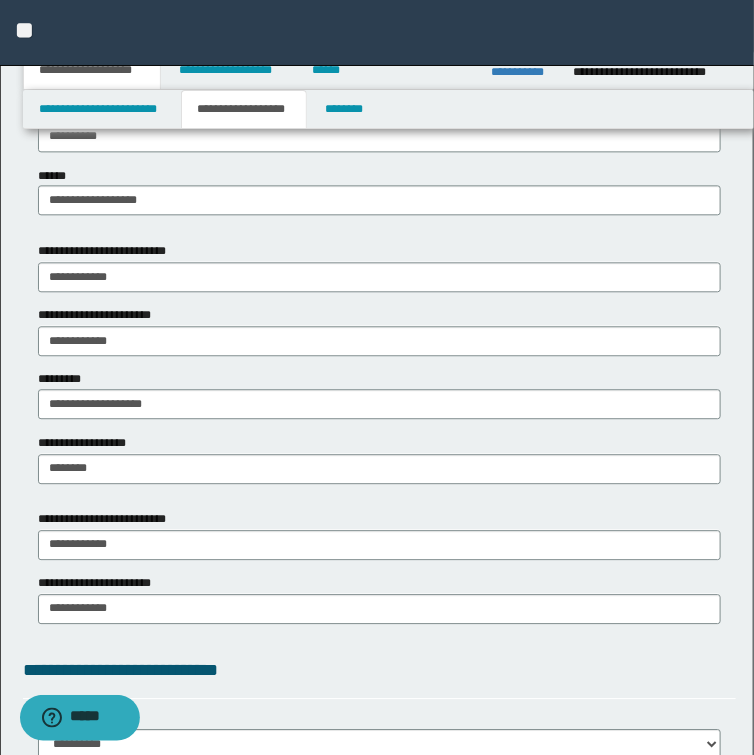 scroll, scrollTop: 1040, scrollLeft: 0, axis: vertical 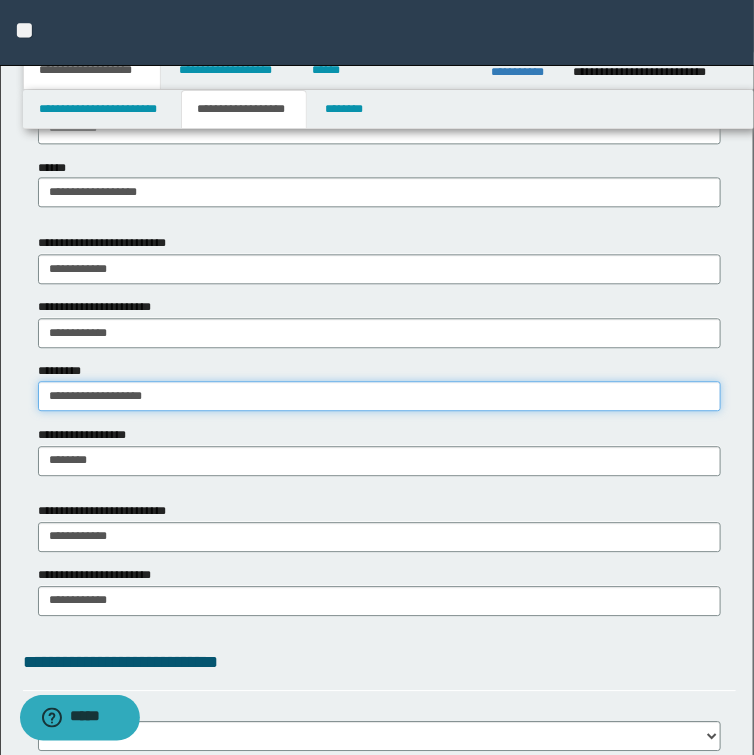 drag, startPoint x: 183, startPoint y: 386, endPoint x: -155, endPoint y: 420, distance: 339.70575 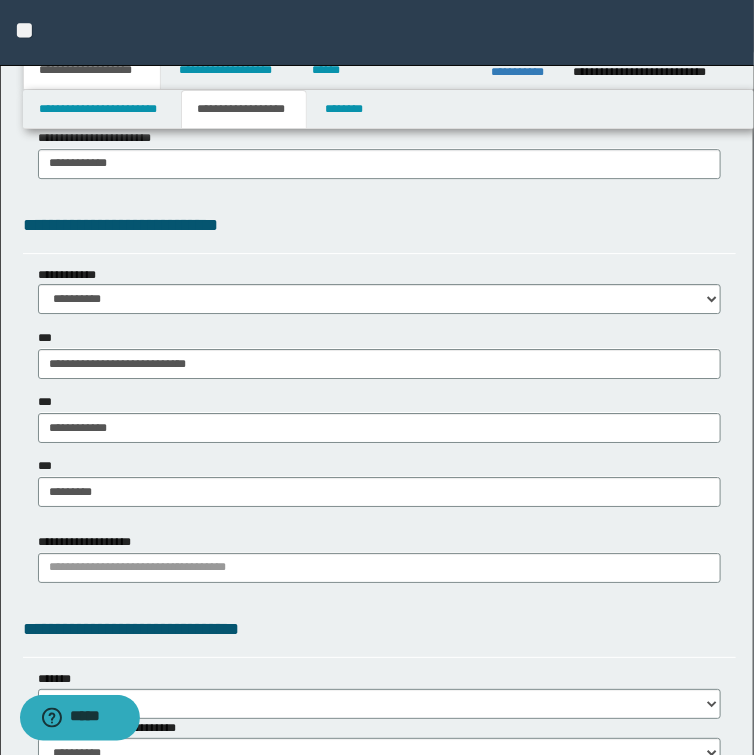 scroll, scrollTop: 1520, scrollLeft: 0, axis: vertical 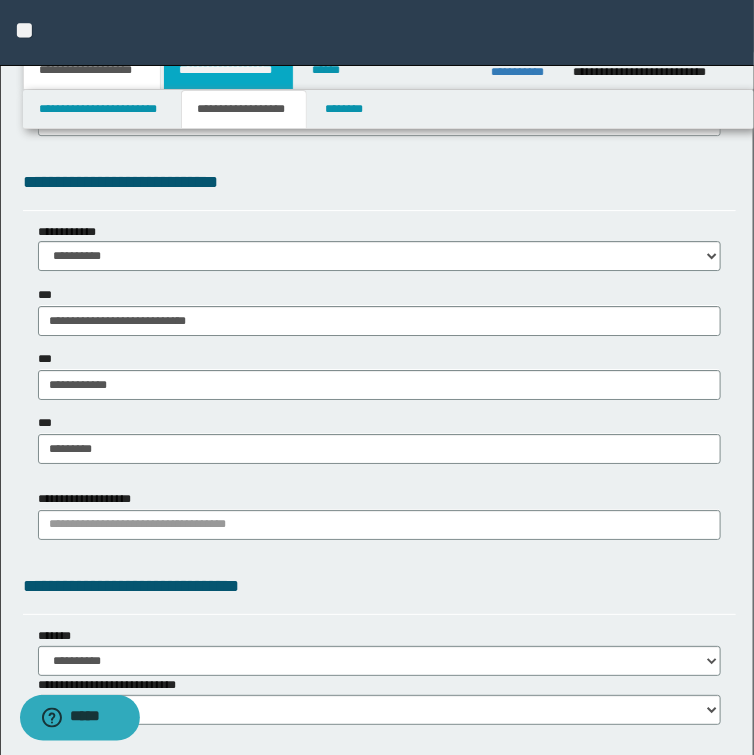 type on "**********" 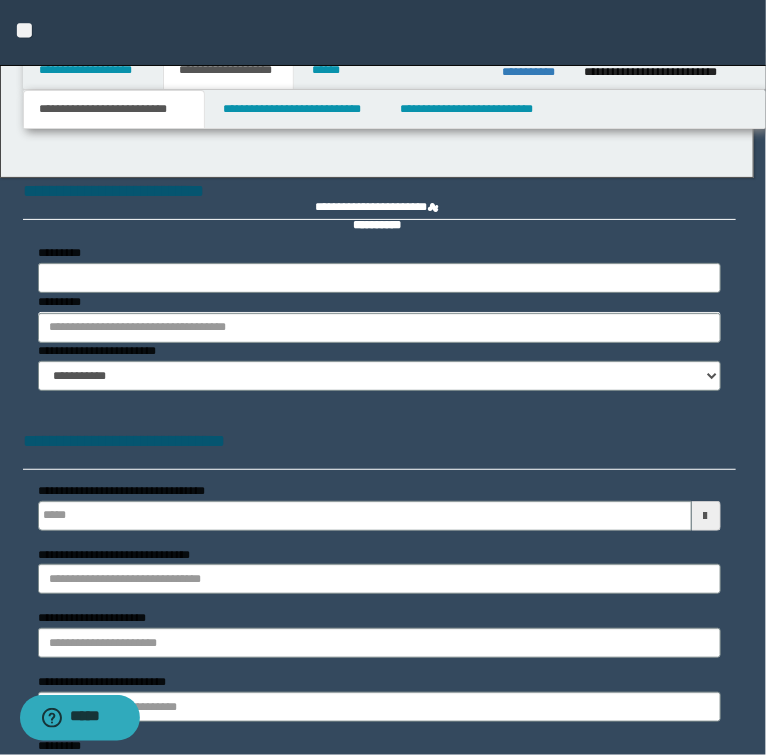 select on "*" 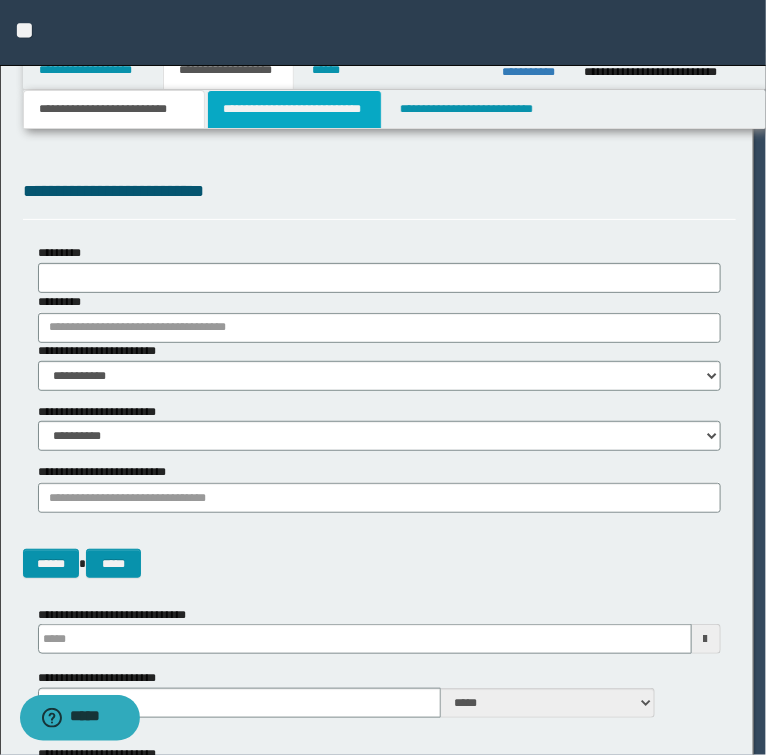scroll, scrollTop: 0, scrollLeft: 0, axis: both 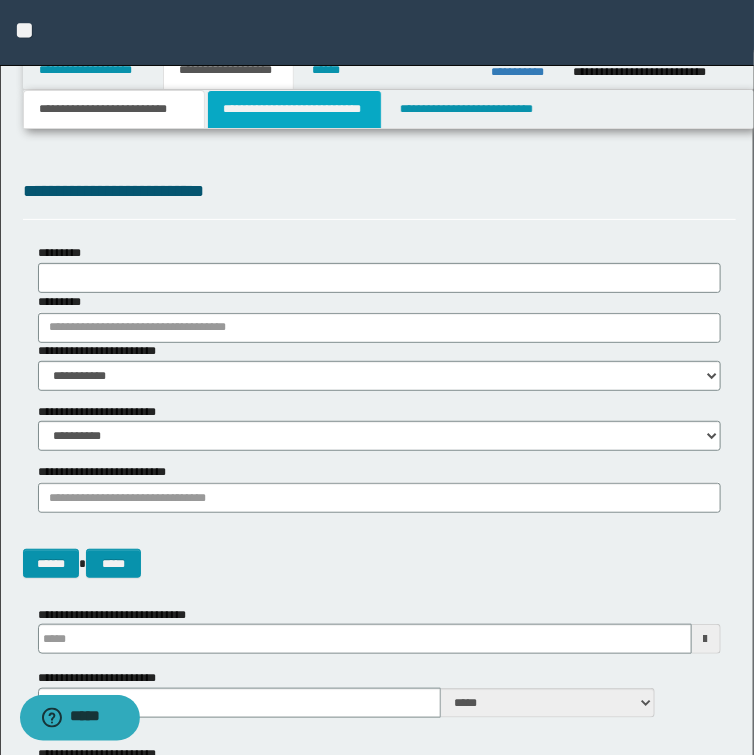 click on "**********" at bounding box center (294, 109) 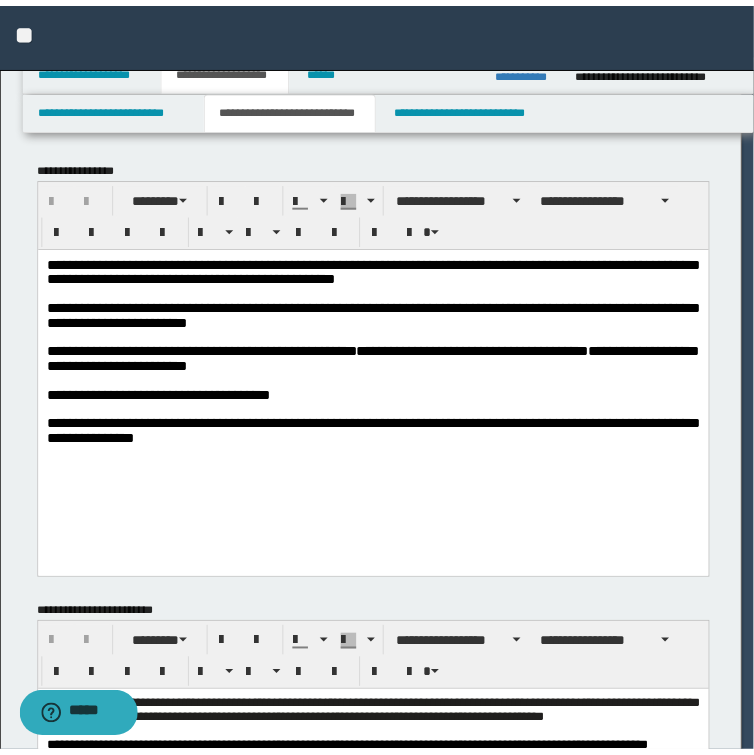scroll, scrollTop: 0, scrollLeft: 0, axis: both 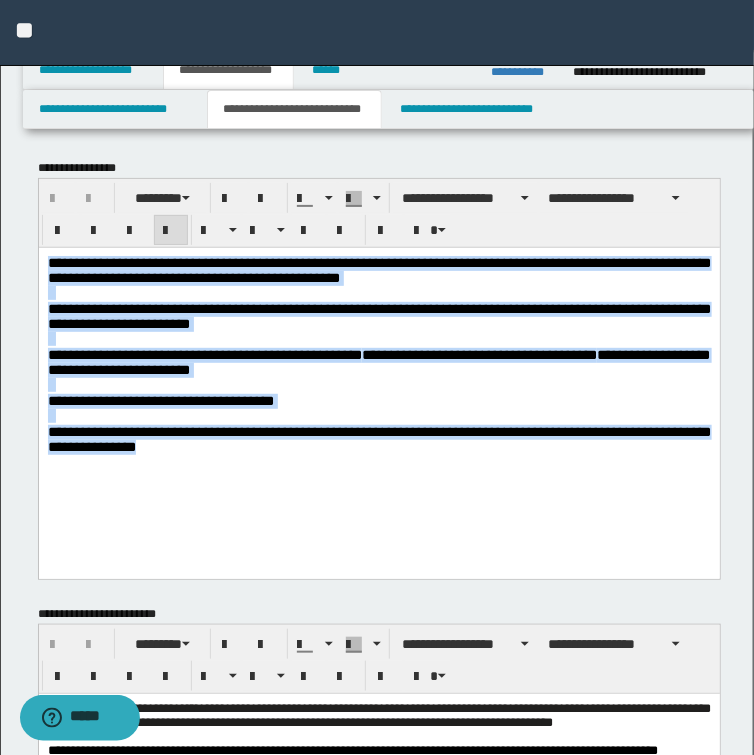 drag, startPoint x: 242, startPoint y: 486, endPoint x: 1, endPoint y: 258, distance: 331.76047 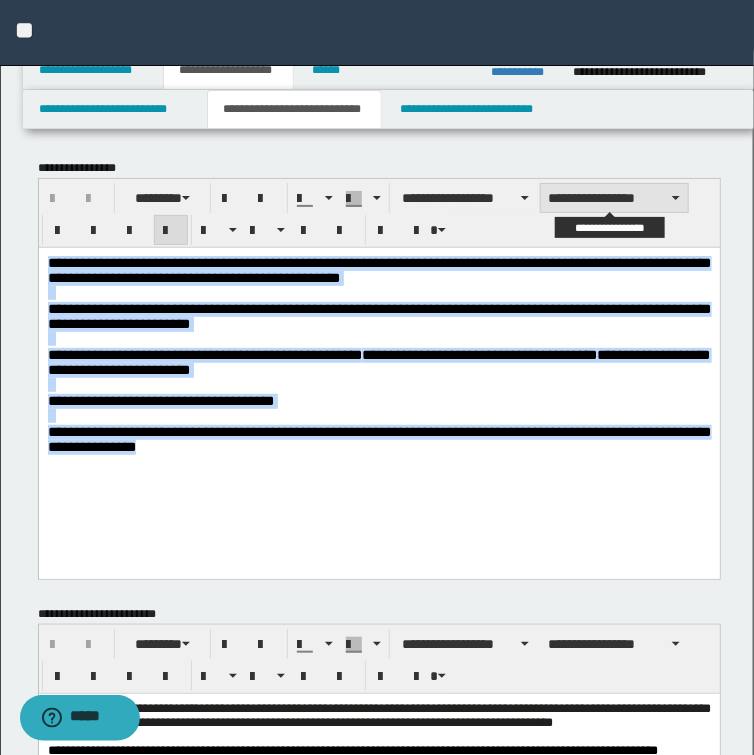 click on "**********" at bounding box center [614, 198] 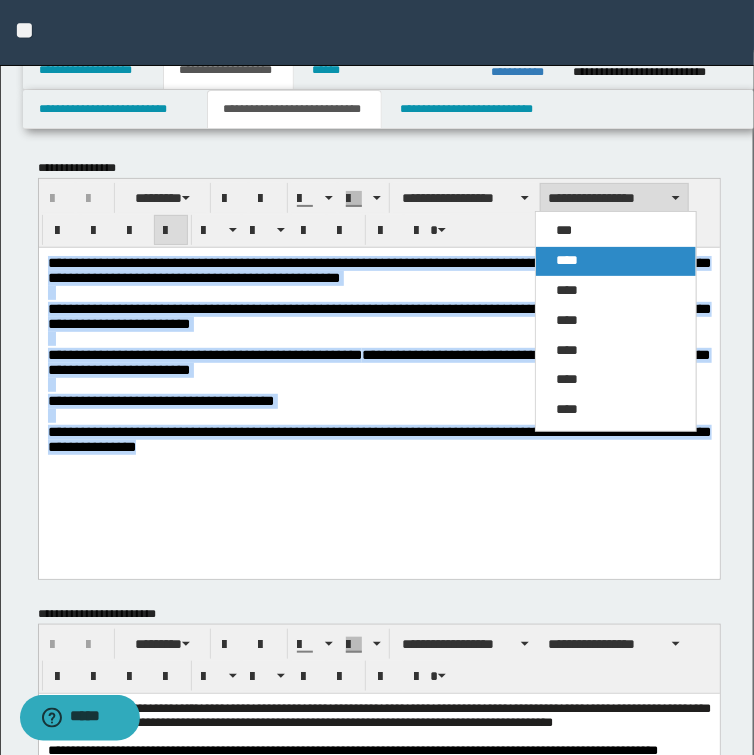 click on "****" at bounding box center (616, 261) 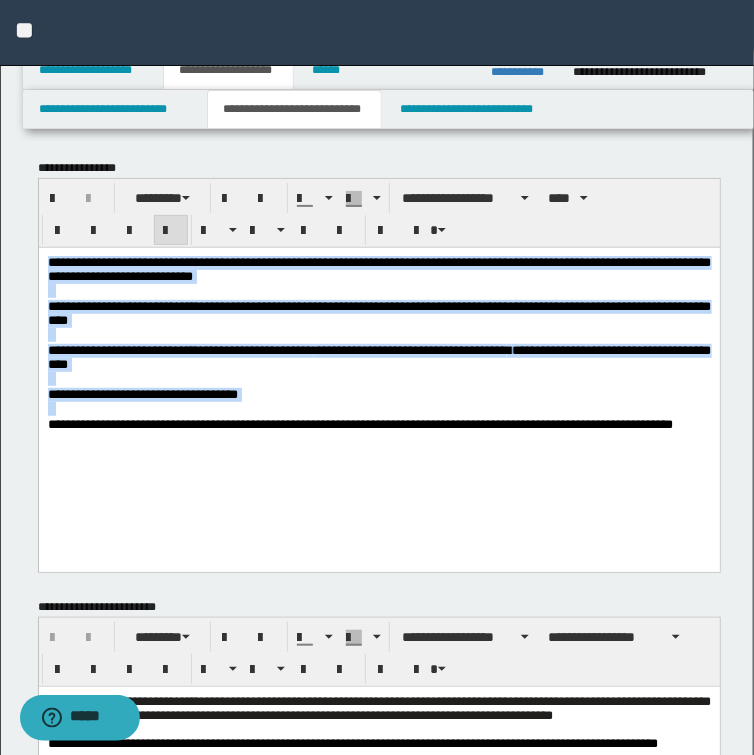 click on "**********" at bounding box center [410, 349] 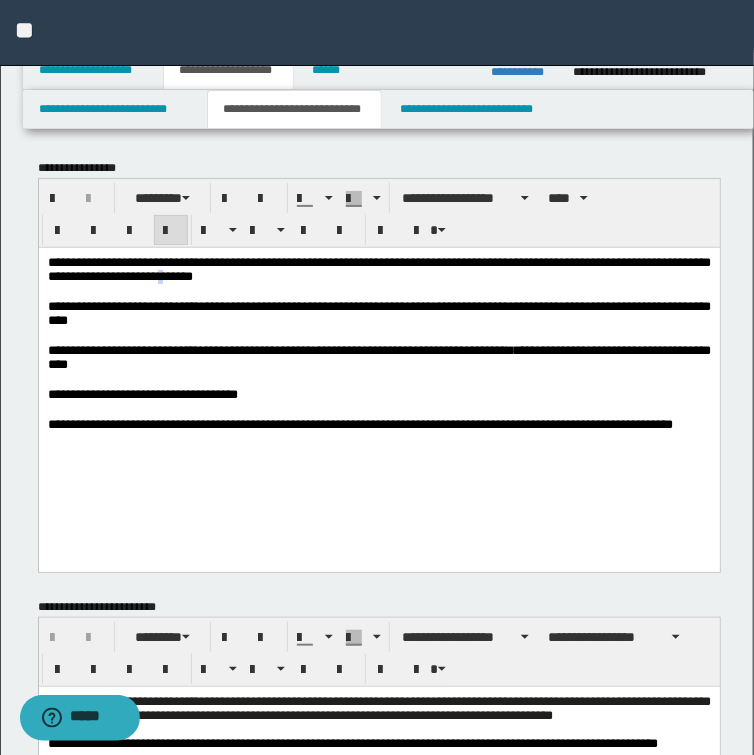 click on "**********" at bounding box center (378, 268) 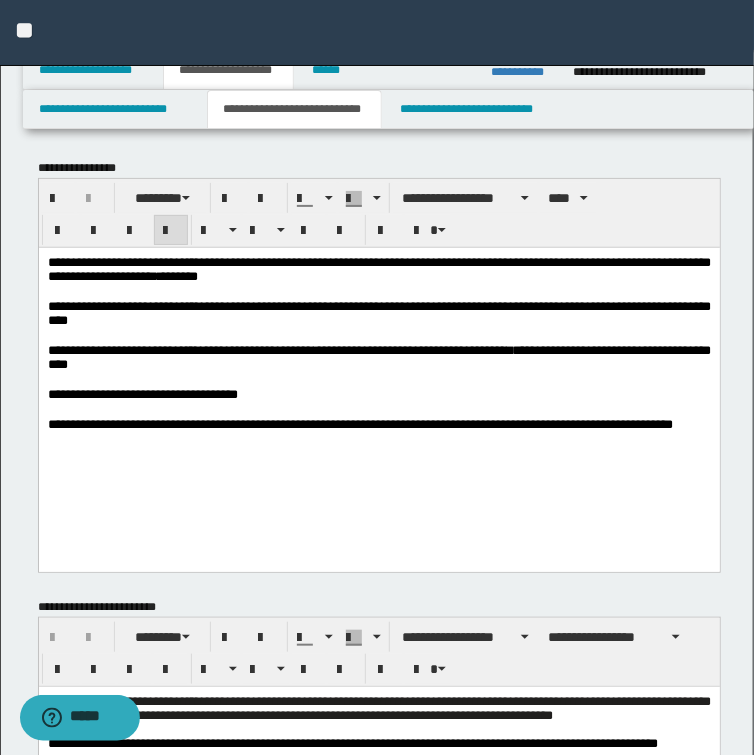 click on "**********" at bounding box center [378, 269] 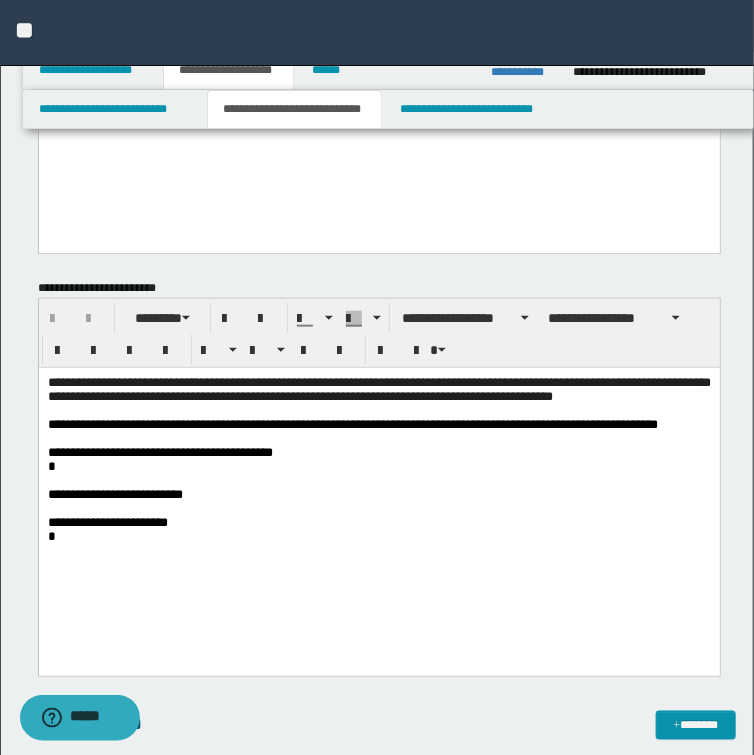 scroll, scrollTop: 320, scrollLeft: 0, axis: vertical 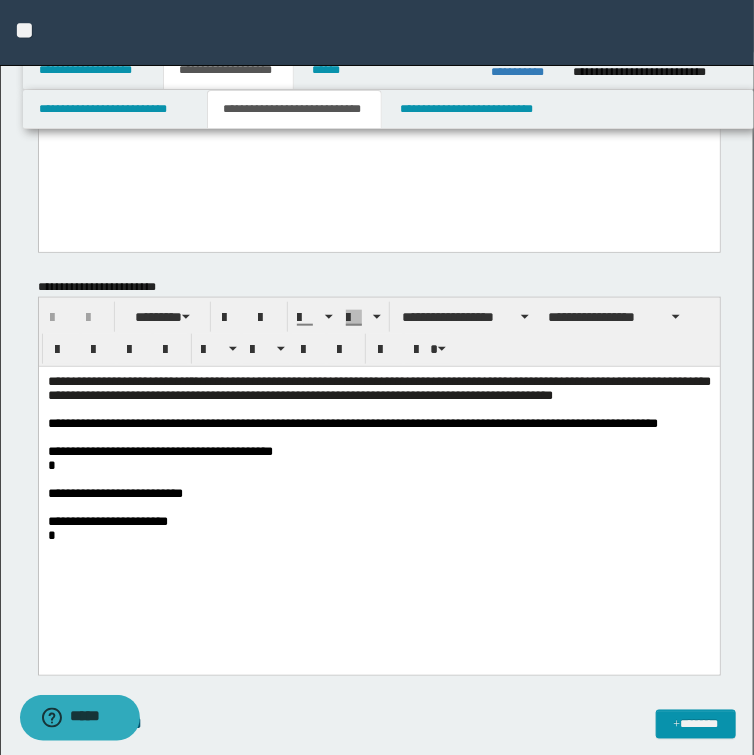 click on "**********" at bounding box center (378, 424) 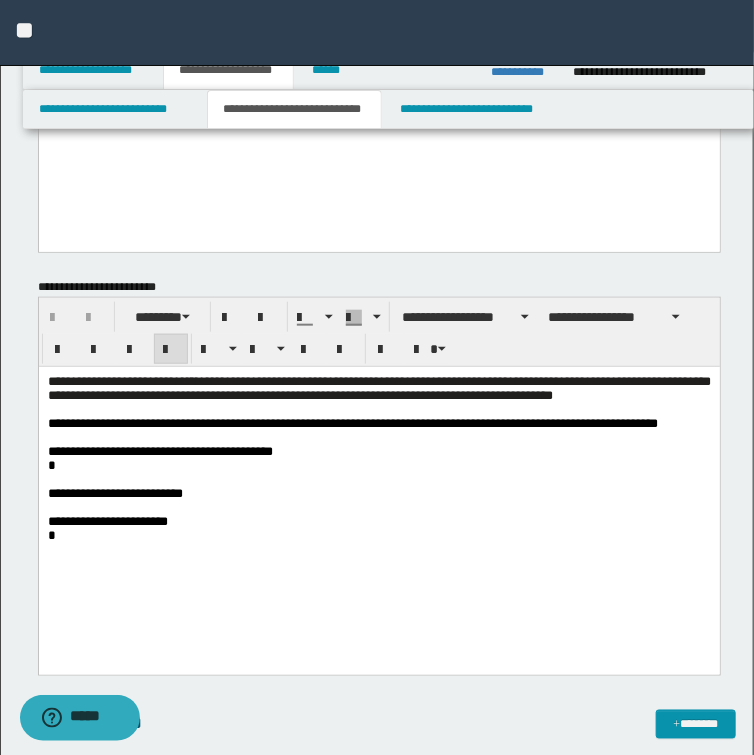 type 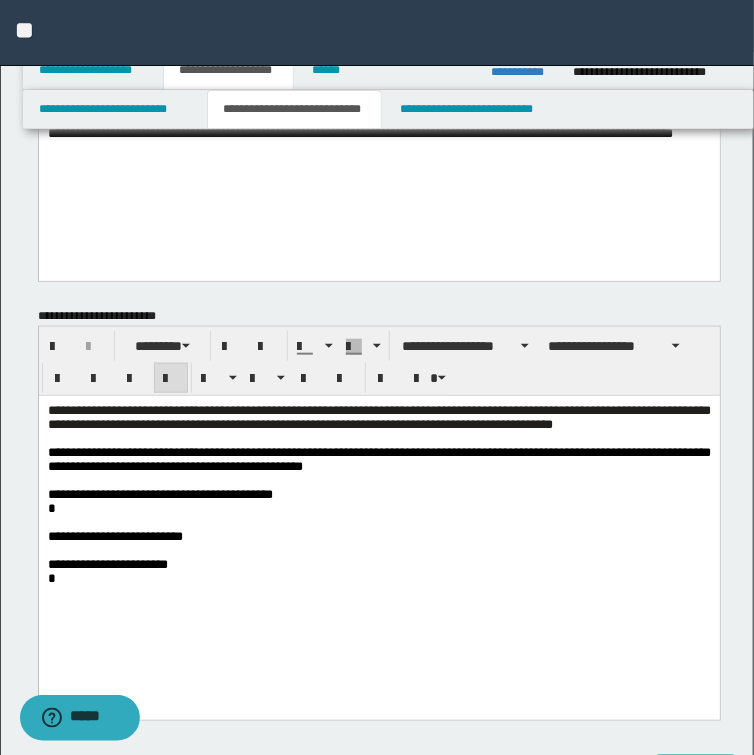 scroll, scrollTop: 320, scrollLeft: 0, axis: vertical 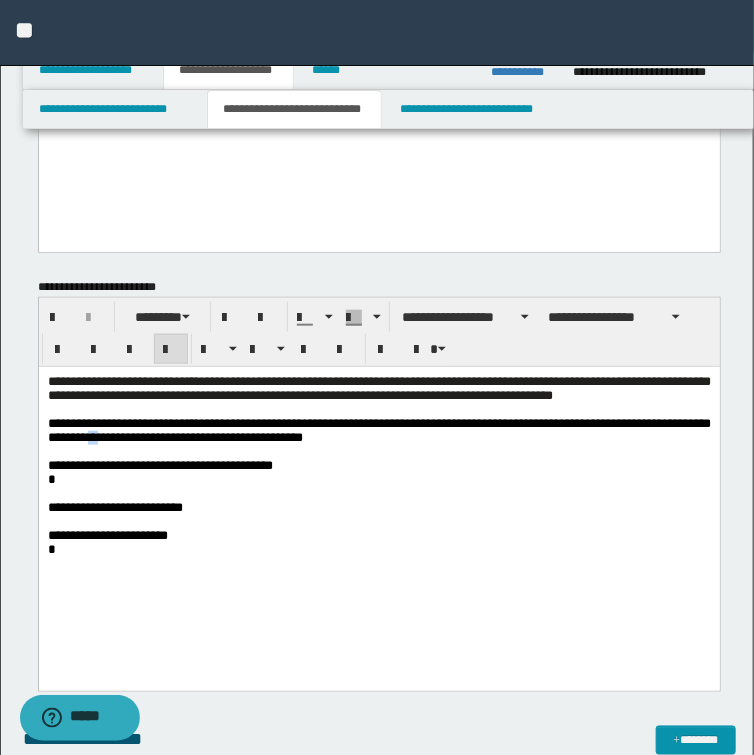 click on "**********" at bounding box center (378, 430) 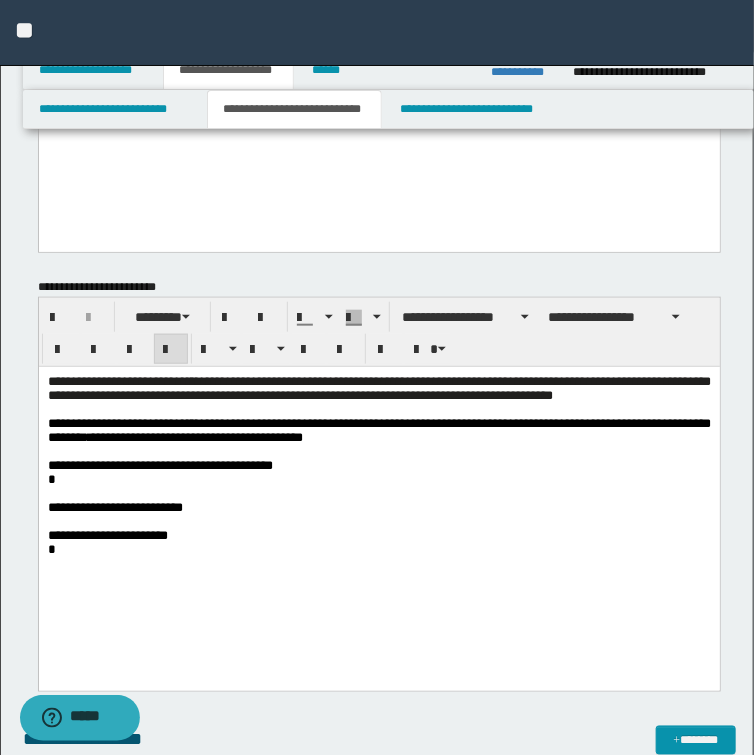 click on "**********" at bounding box center [378, 431] 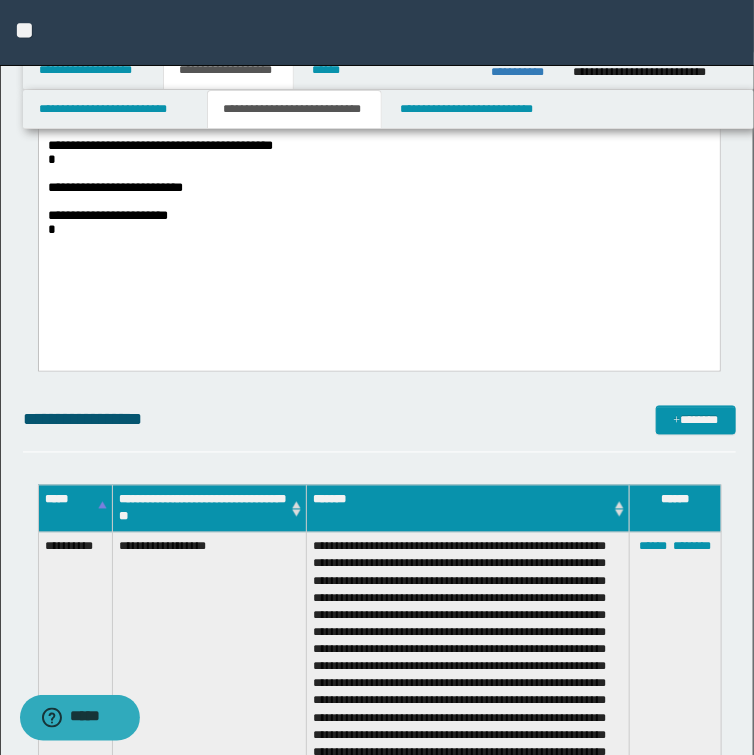 scroll, scrollTop: 400, scrollLeft: 0, axis: vertical 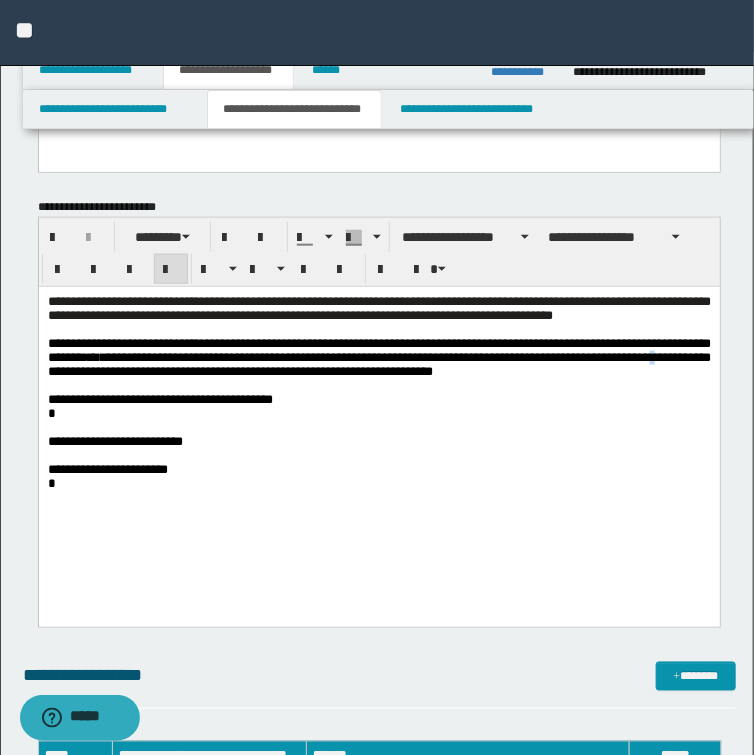 click on "**********" at bounding box center [378, 357] 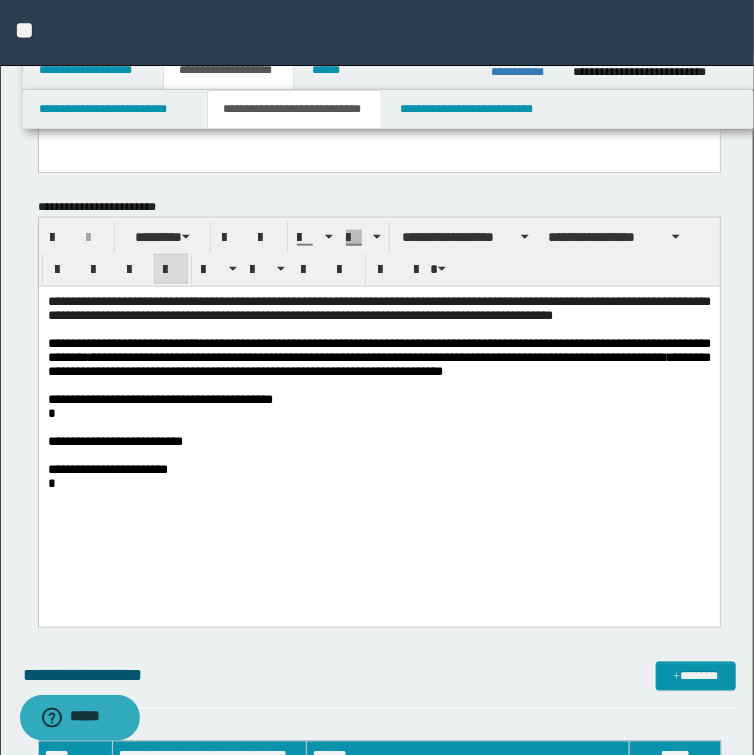 click on "**********" at bounding box center [378, 358] 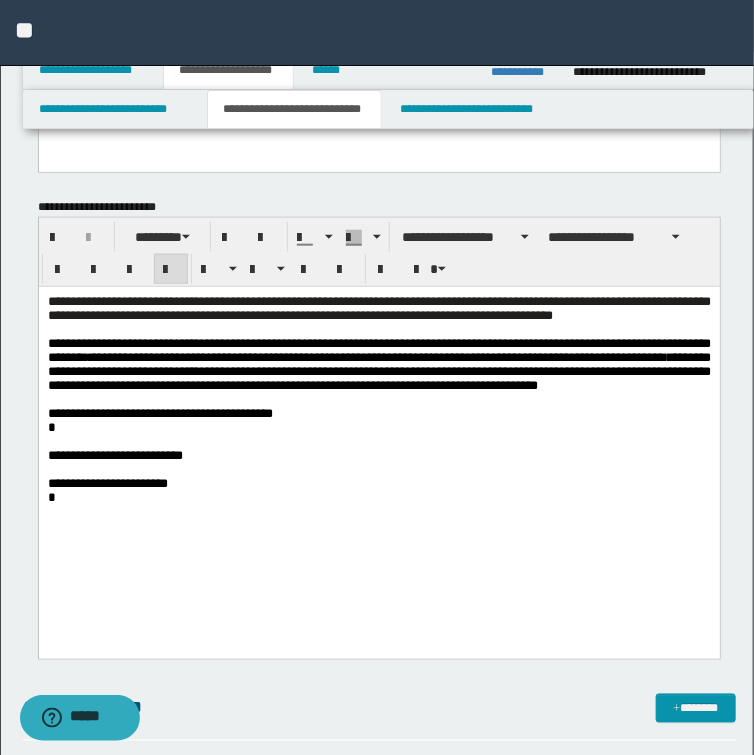 click on "**********" at bounding box center [378, 364] 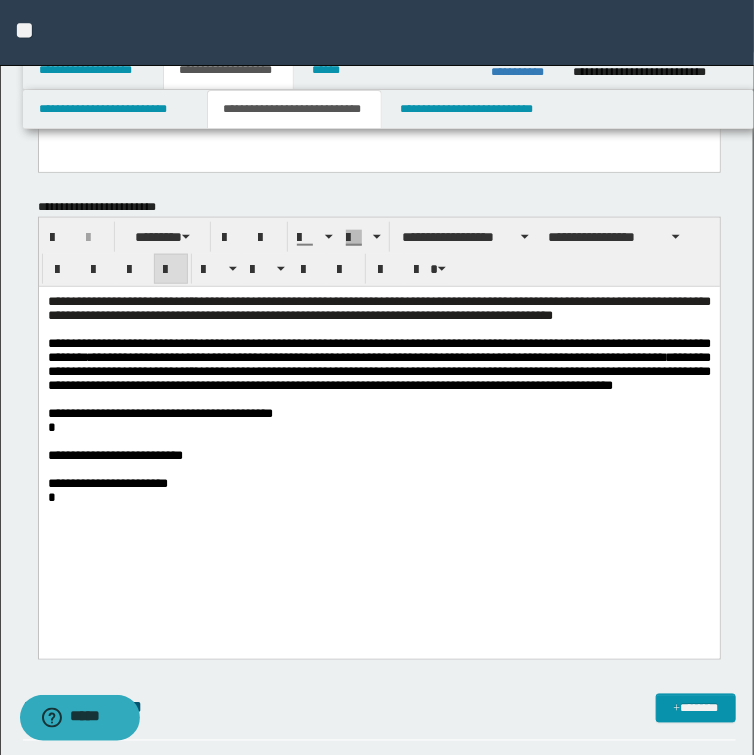 click on "**********" at bounding box center (378, 365) 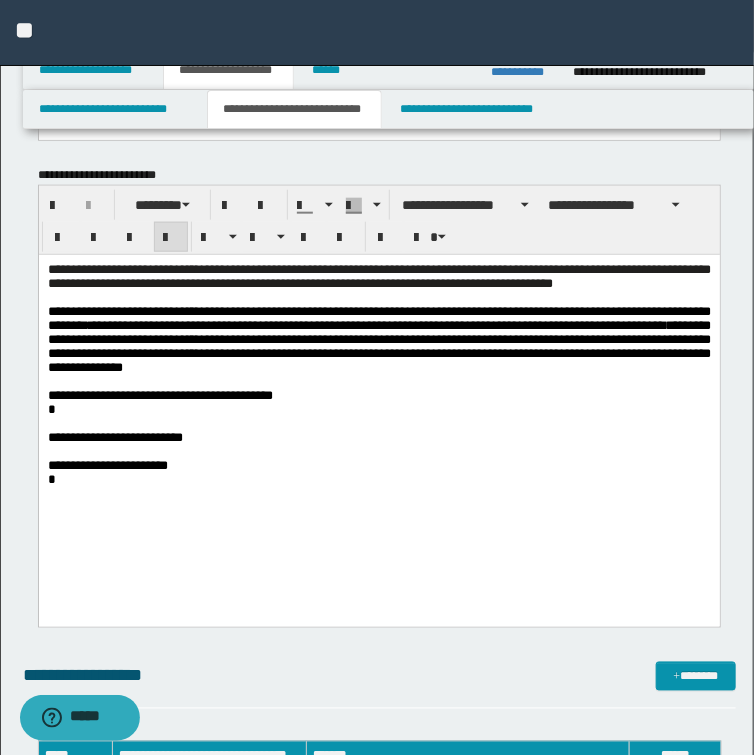 scroll, scrollTop: 400, scrollLeft: 0, axis: vertical 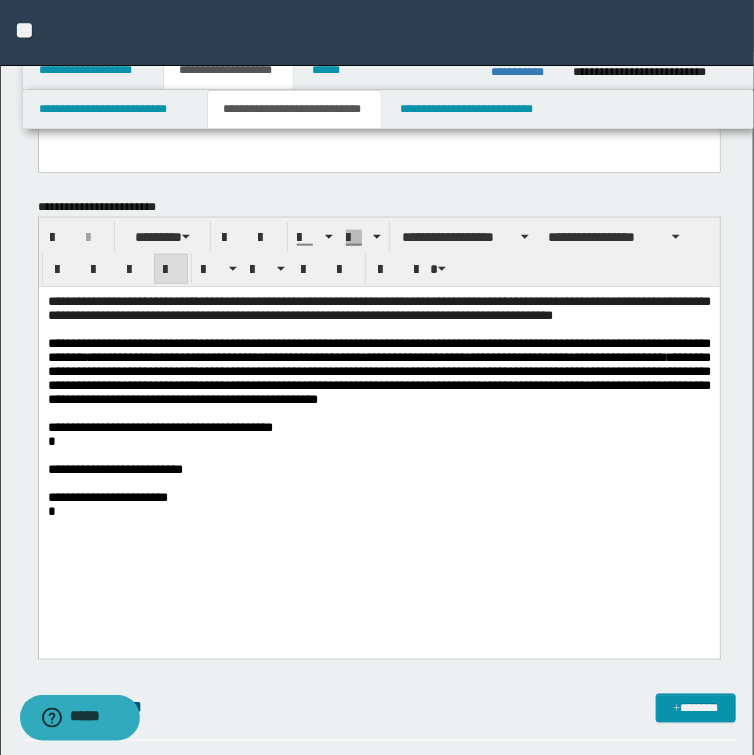 click on "**********" at bounding box center [378, 371] 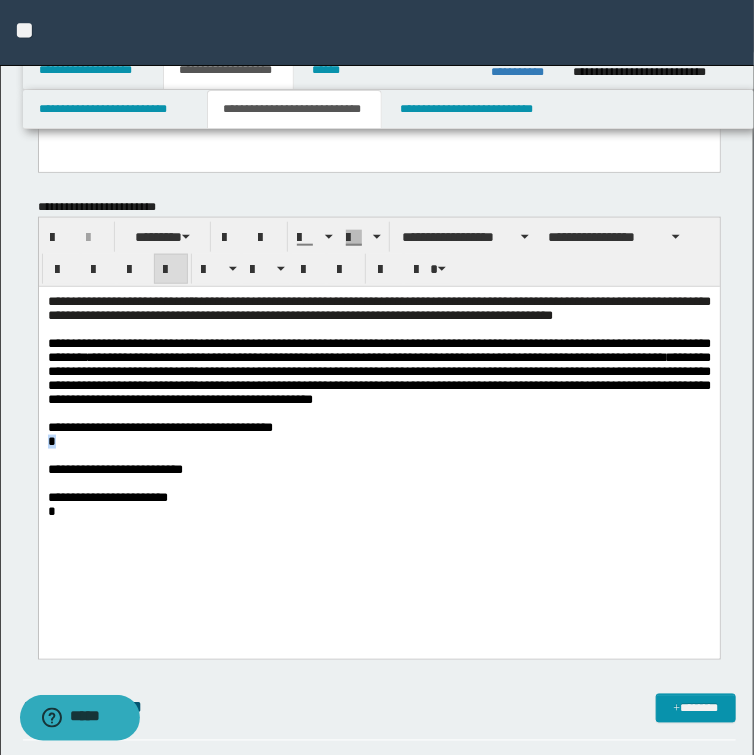 click on "*" at bounding box center (378, 442) 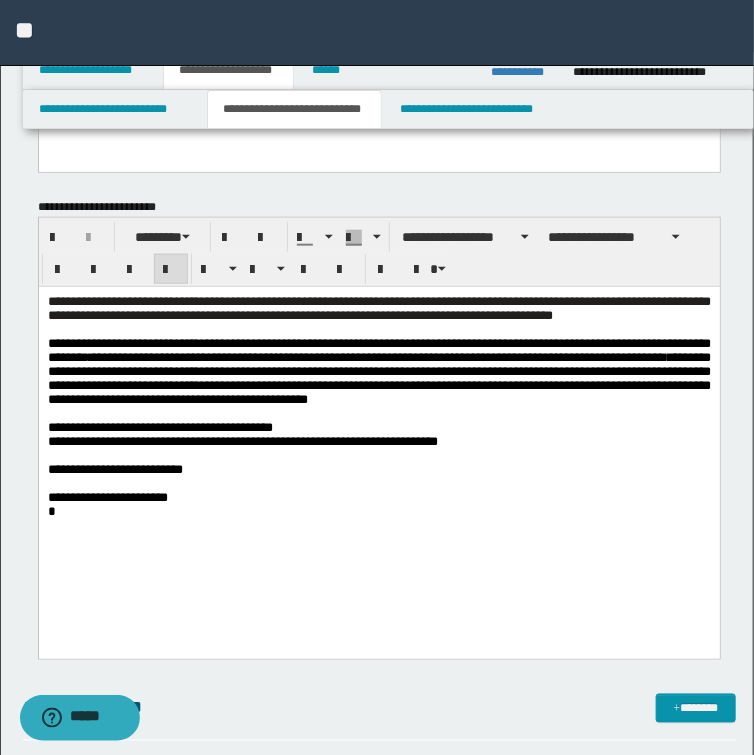 click on "**********" at bounding box center [378, 372] 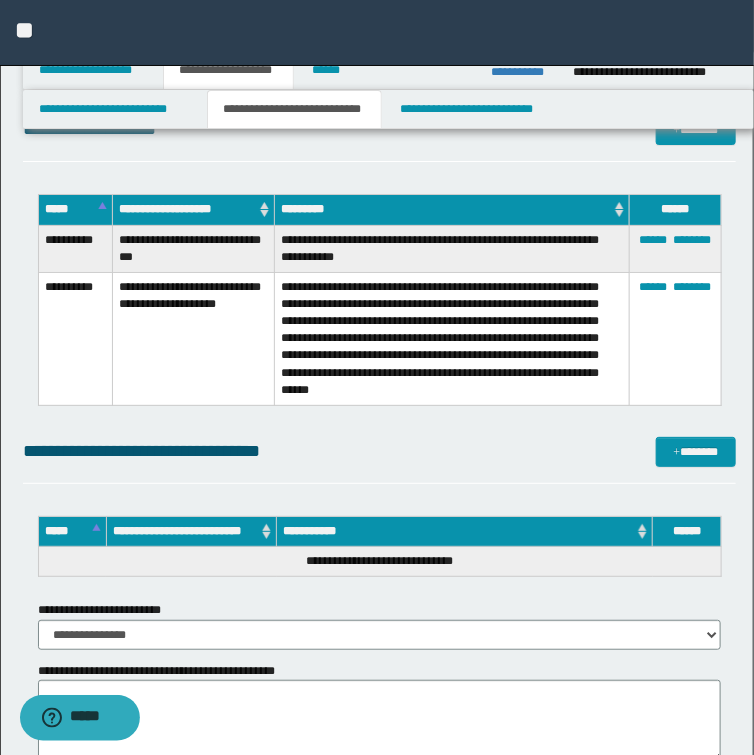 scroll, scrollTop: 1666, scrollLeft: 0, axis: vertical 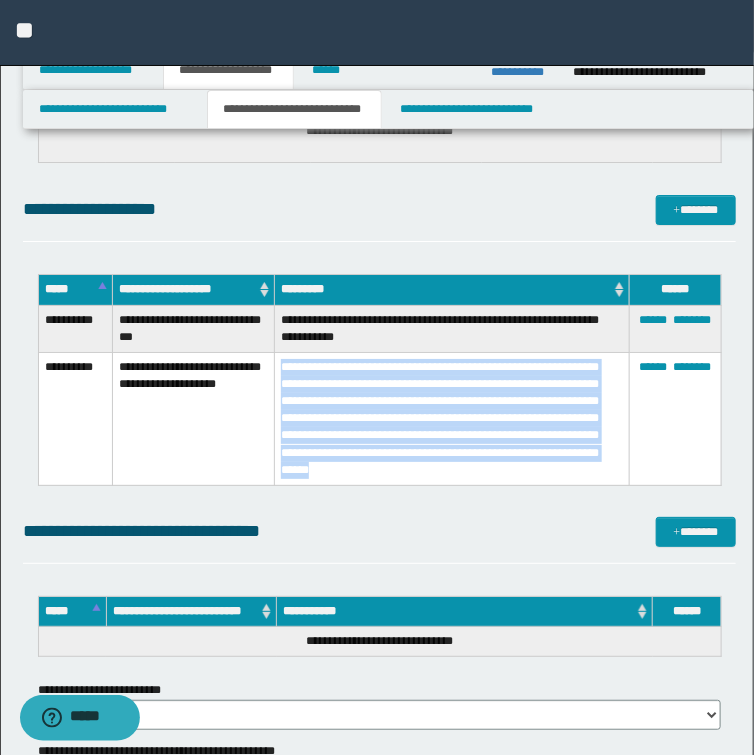 drag, startPoint x: 282, startPoint y: 363, endPoint x: 522, endPoint y: 464, distance: 260.38626 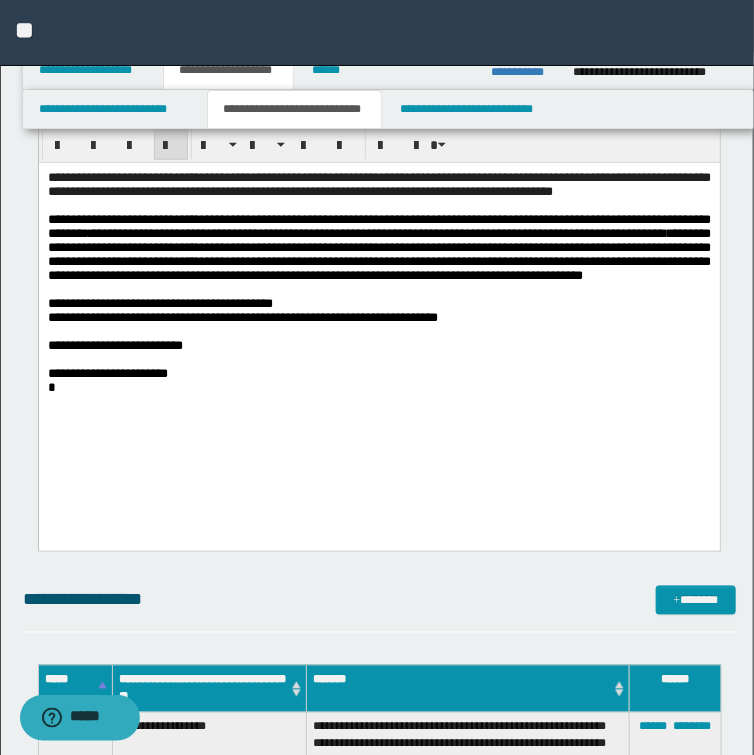 scroll, scrollTop: 386, scrollLeft: 0, axis: vertical 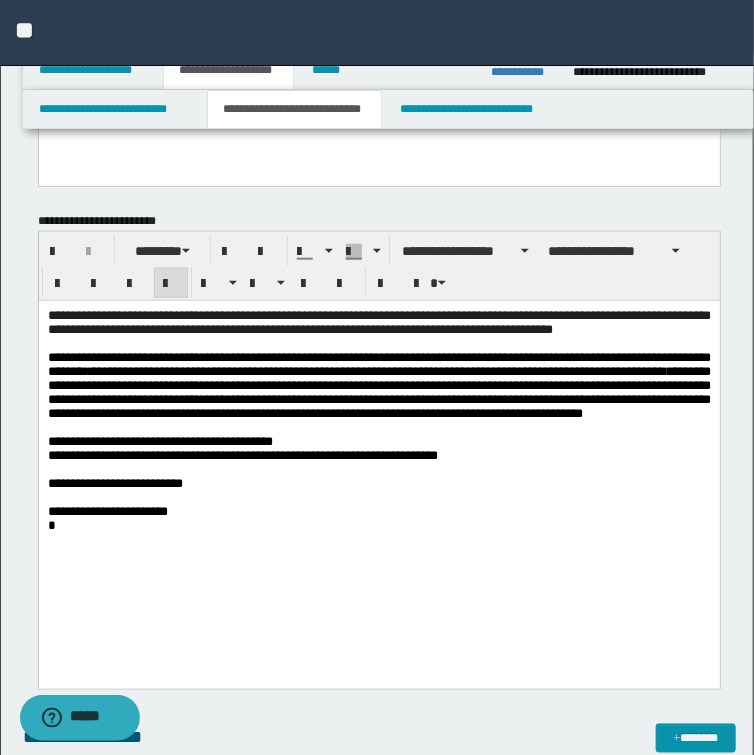 click on "**********" at bounding box center [378, 386] 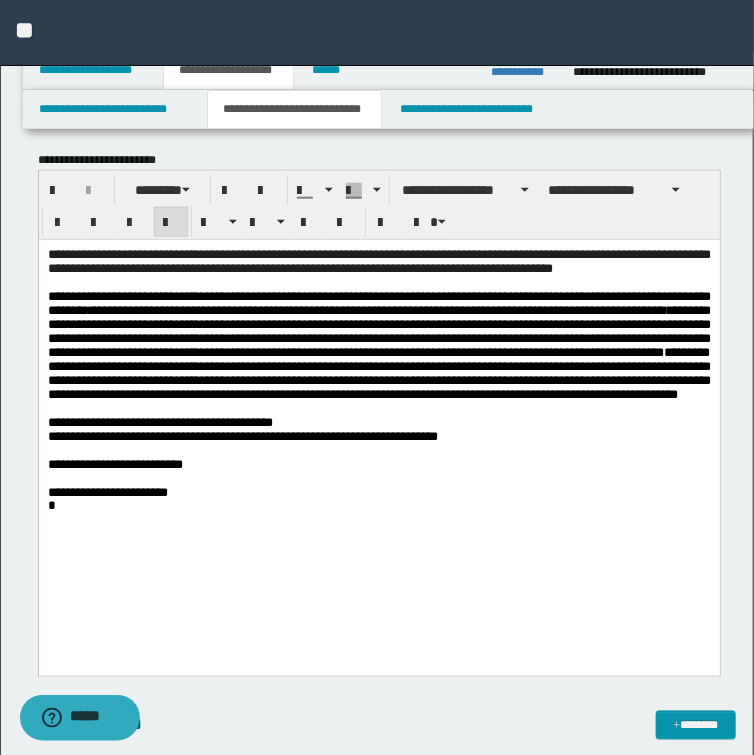 scroll, scrollTop: 386, scrollLeft: 0, axis: vertical 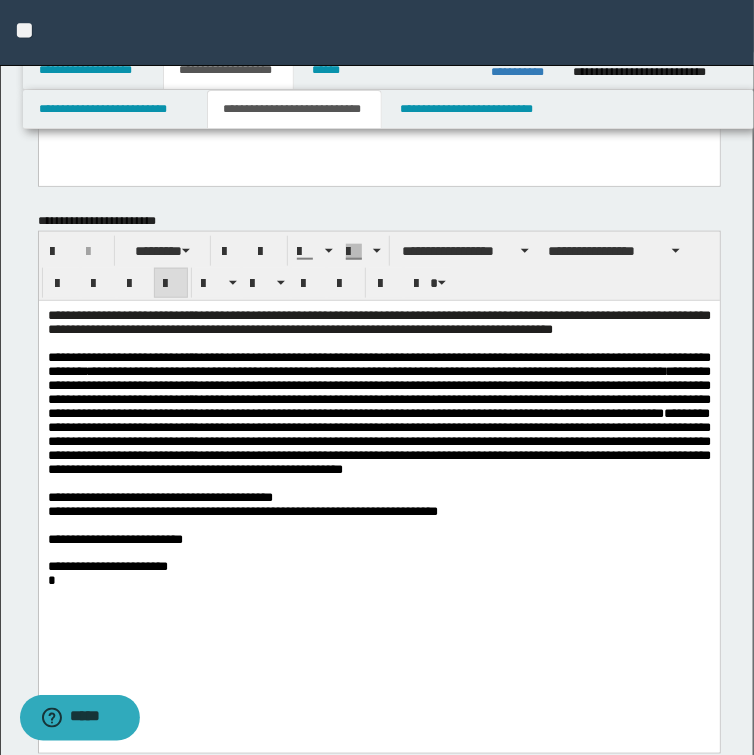 click on "**********" at bounding box center [242, 511] 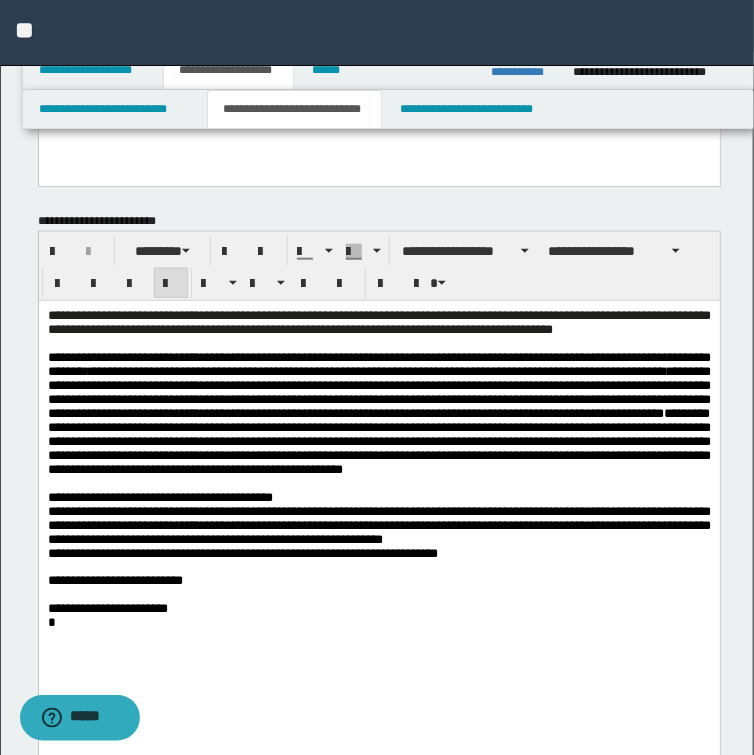click on "**********" at bounding box center (378, 525) 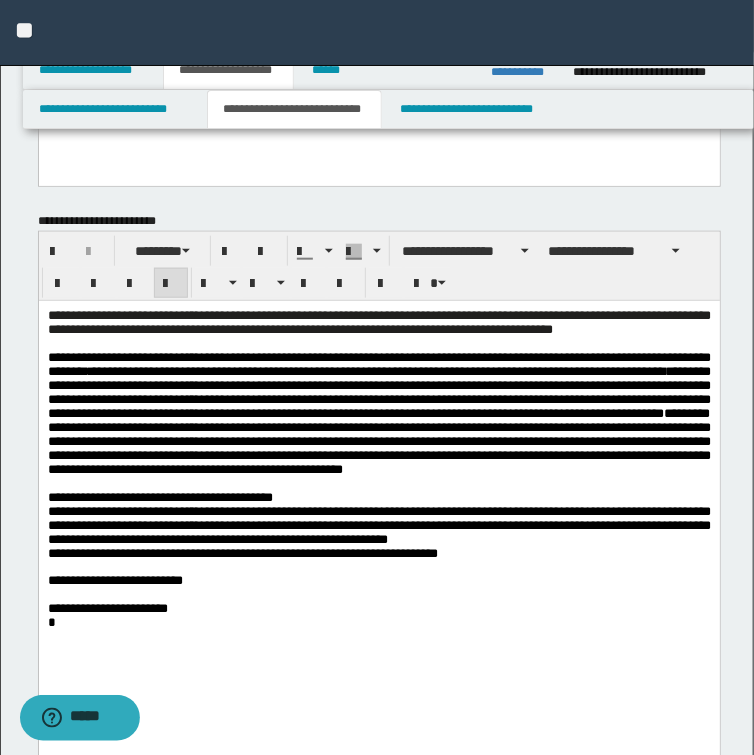 click on "**********" at bounding box center (378, 526) 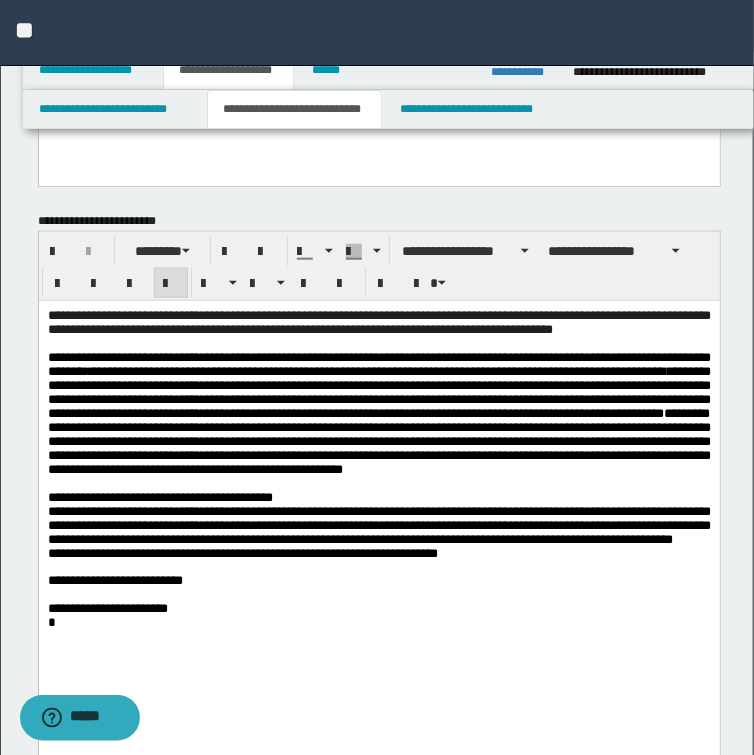 click on "**********" at bounding box center [242, 553] 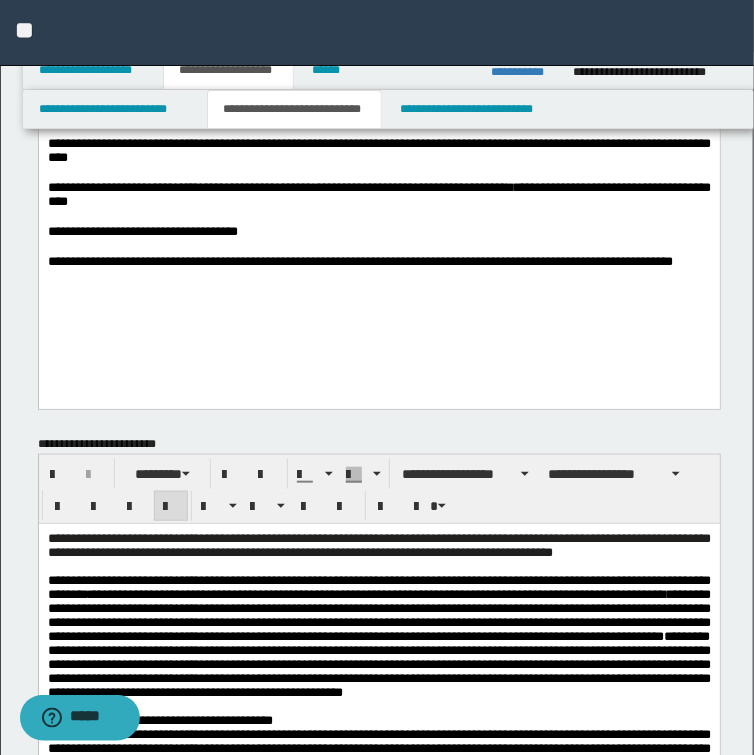 scroll, scrollTop: 466, scrollLeft: 0, axis: vertical 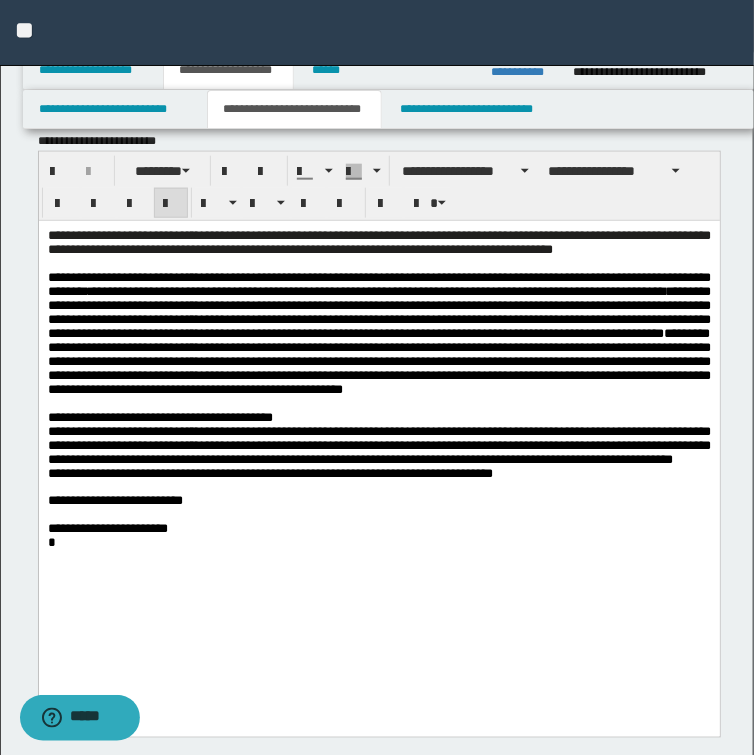 click on "**********" at bounding box center (378, 446) 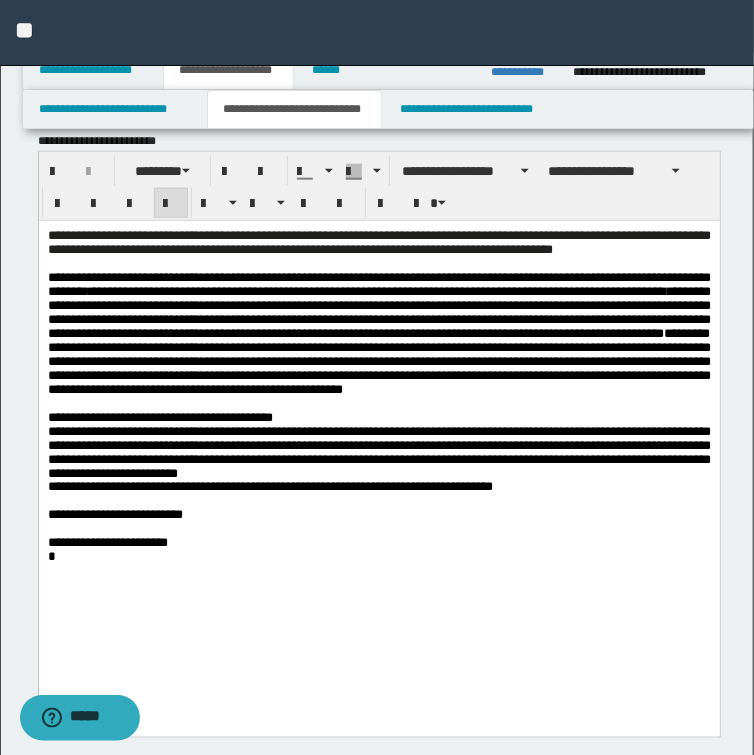 click at bounding box center [378, 530] 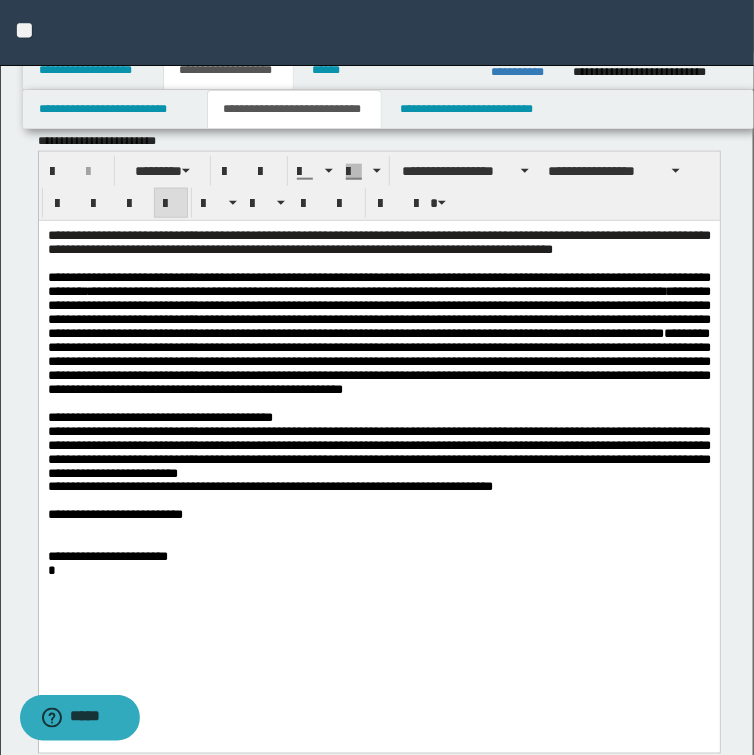 click at bounding box center (378, 530) 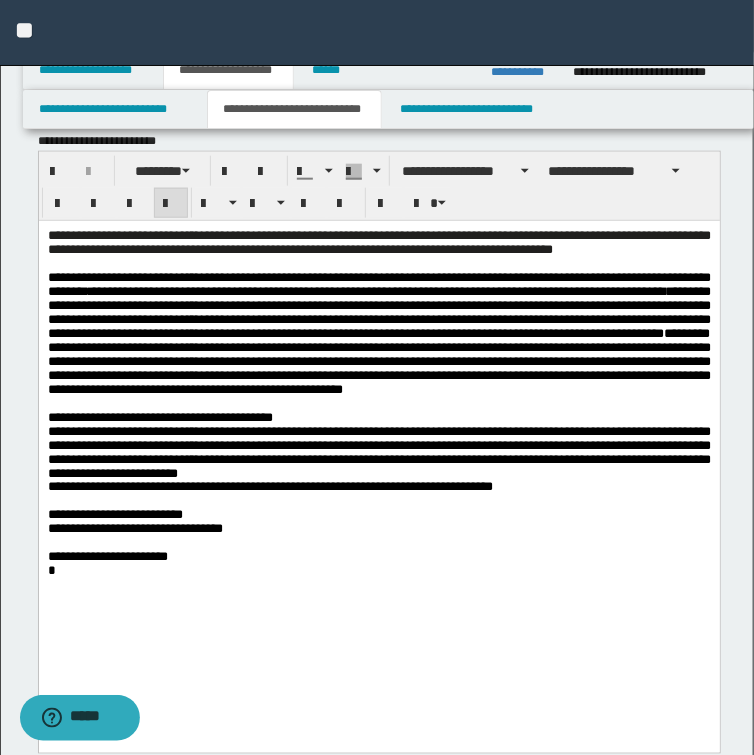 click on "**********" at bounding box center (378, 530) 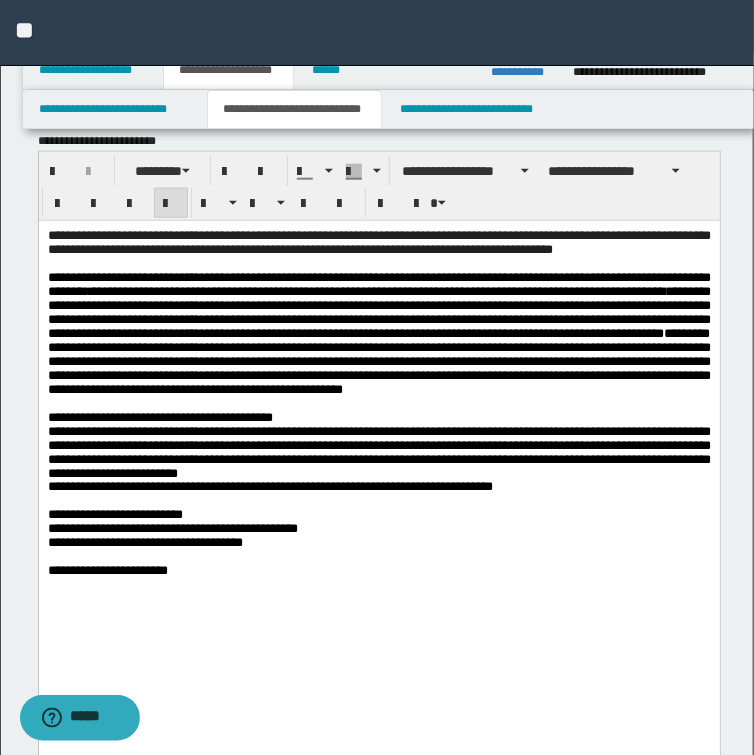 click on "**********" at bounding box center (378, 530) 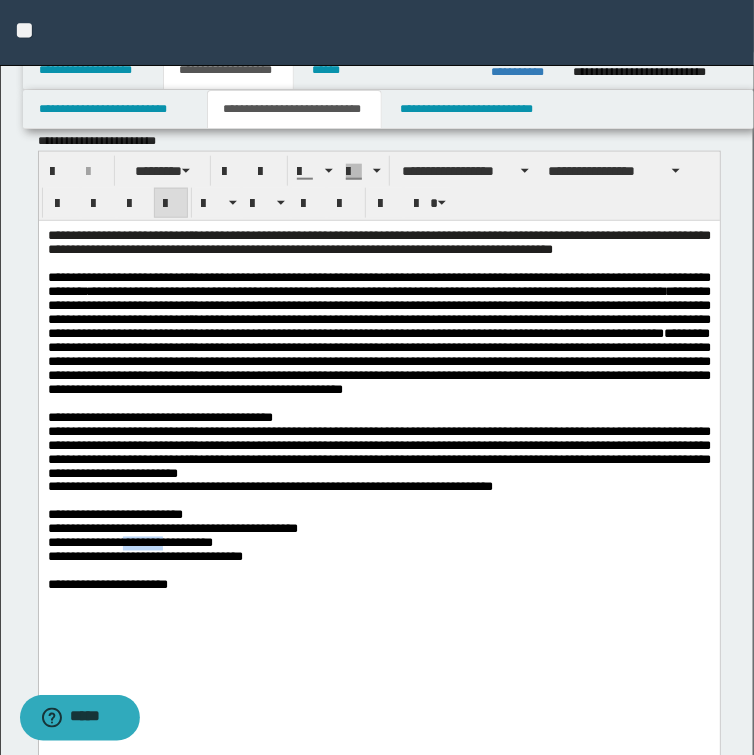 drag, startPoint x: 127, startPoint y: 607, endPoint x: 177, endPoint y: 610, distance: 50.08992 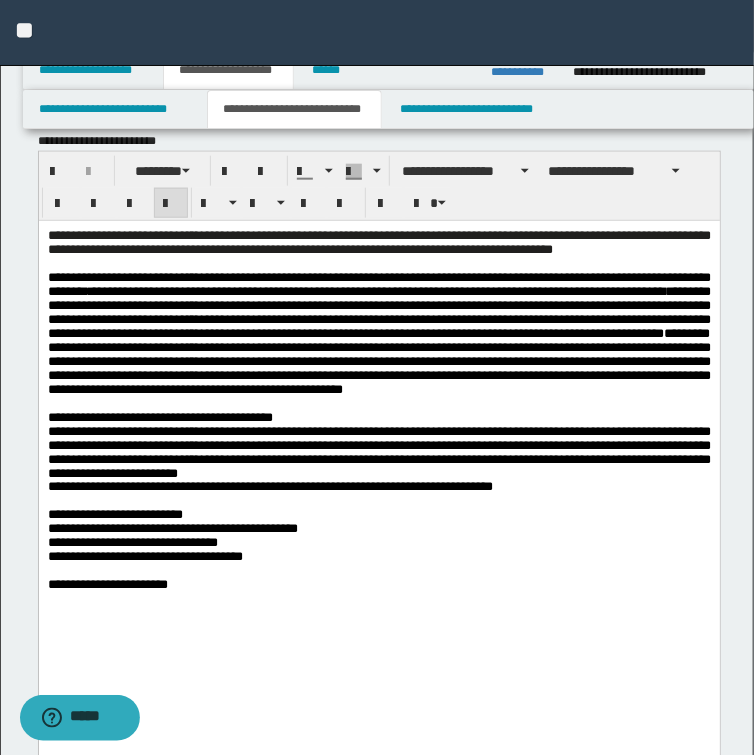 click on "**********" at bounding box center (378, 544) 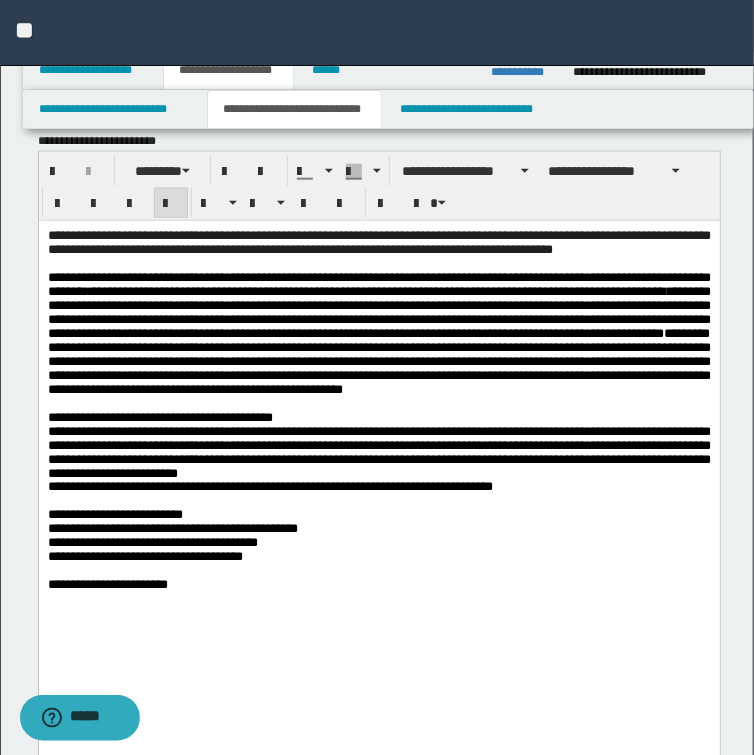 click at bounding box center [378, 600] 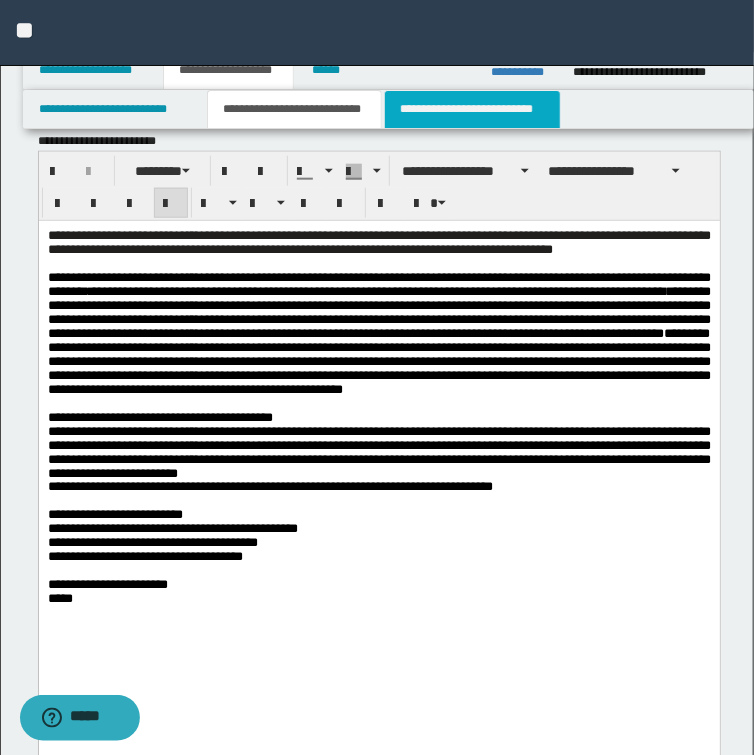 click on "**********" at bounding box center [472, 109] 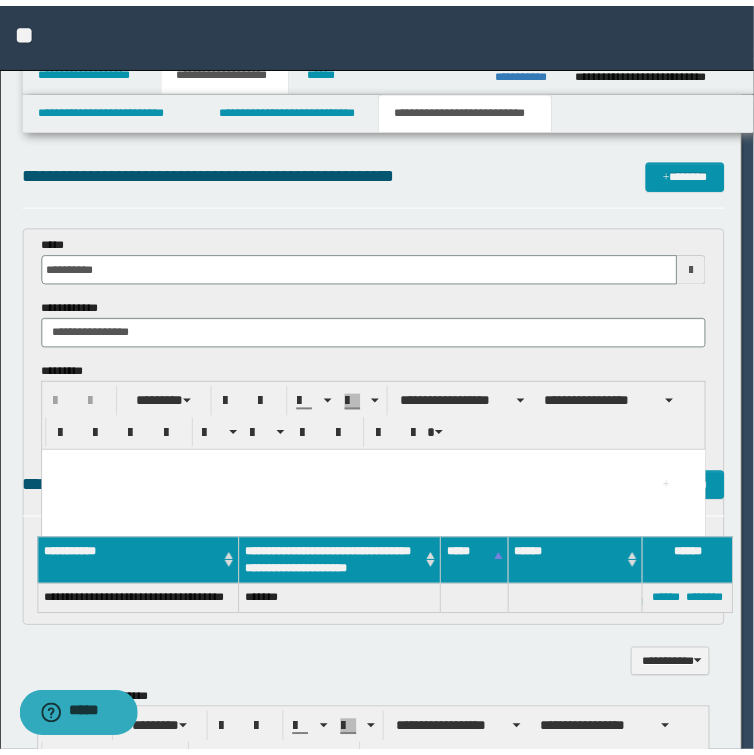 scroll, scrollTop: 0, scrollLeft: 0, axis: both 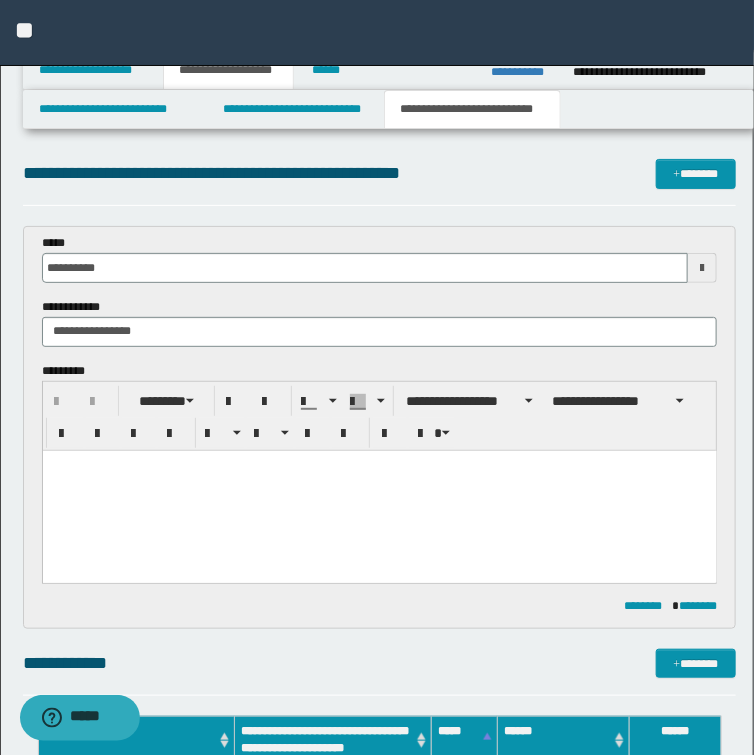 click at bounding box center (379, 490) 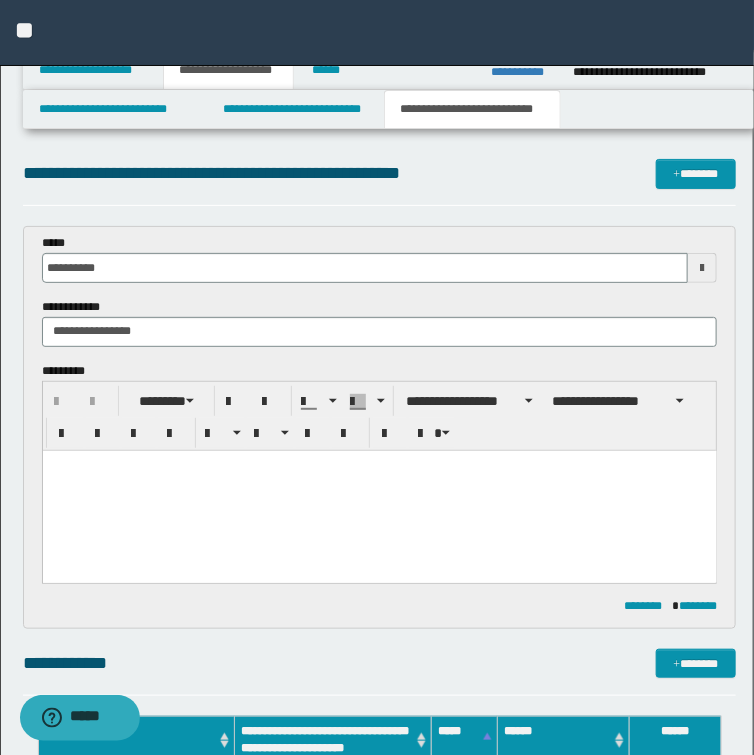 type 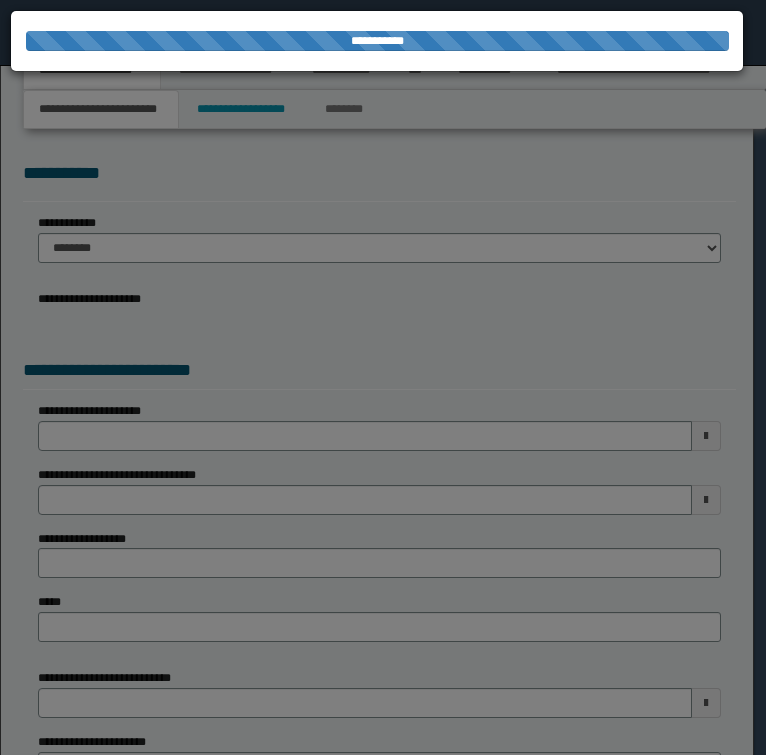 scroll, scrollTop: 0, scrollLeft: 0, axis: both 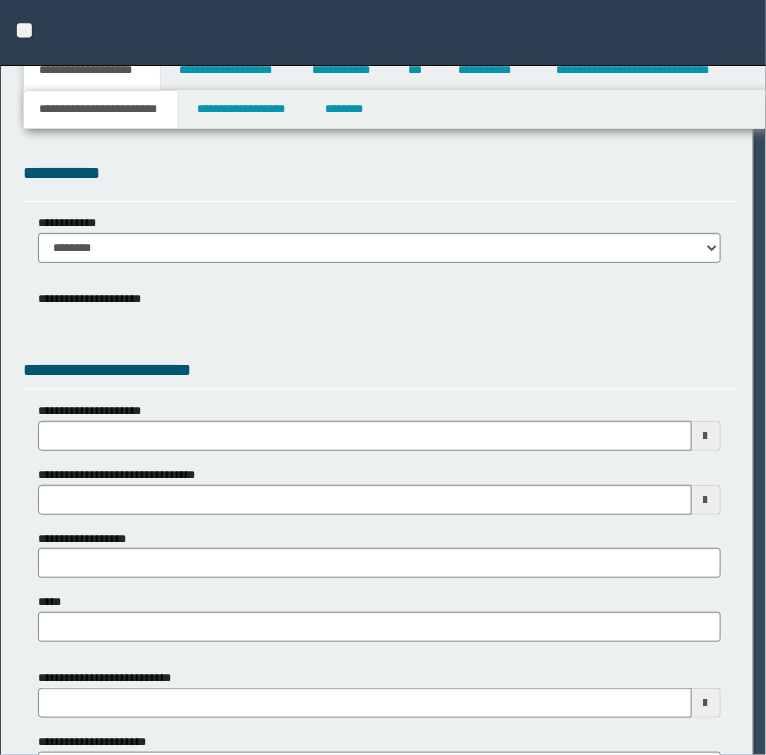 select on "*" 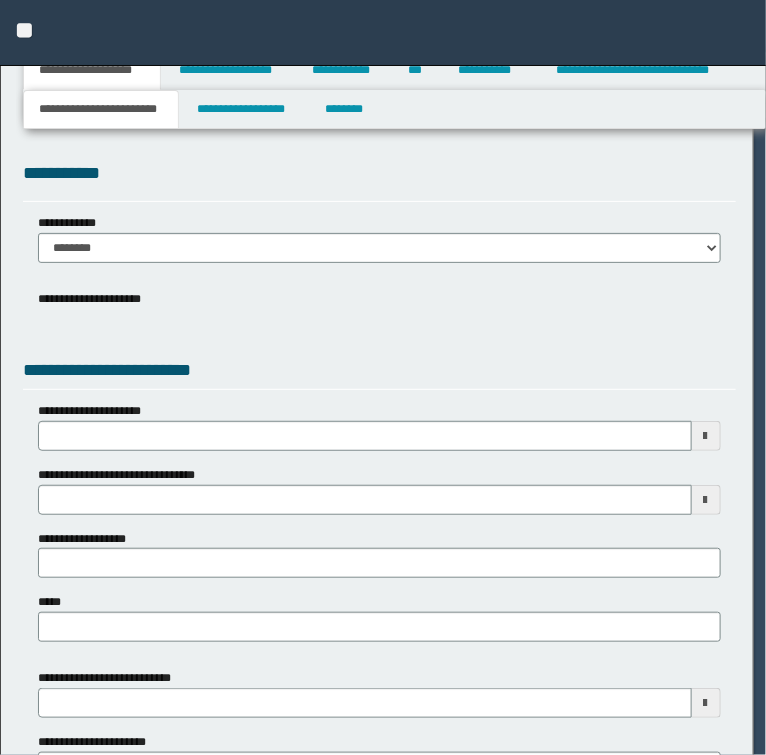 type on "*********" 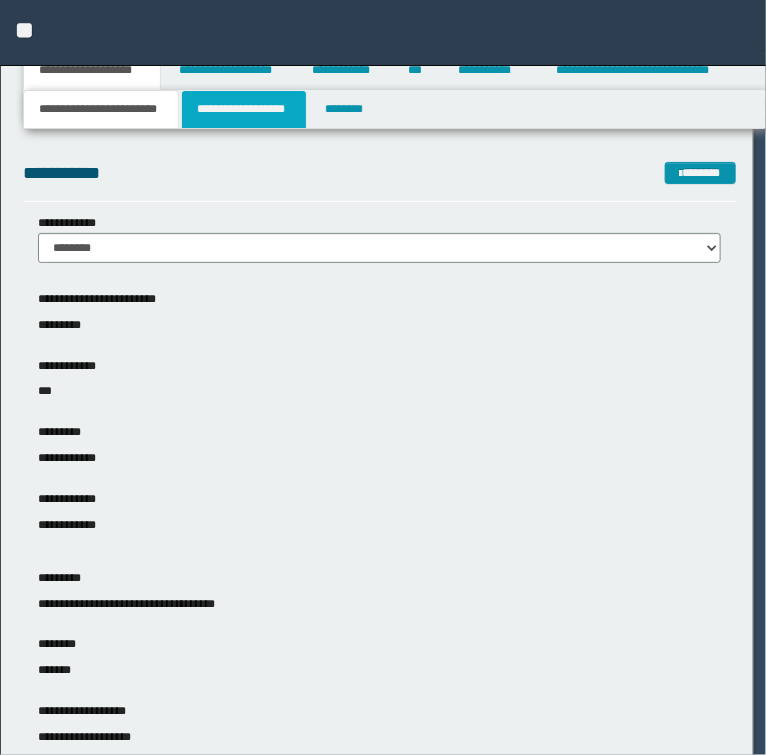 scroll, scrollTop: 0, scrollLeft: 0, axis: both 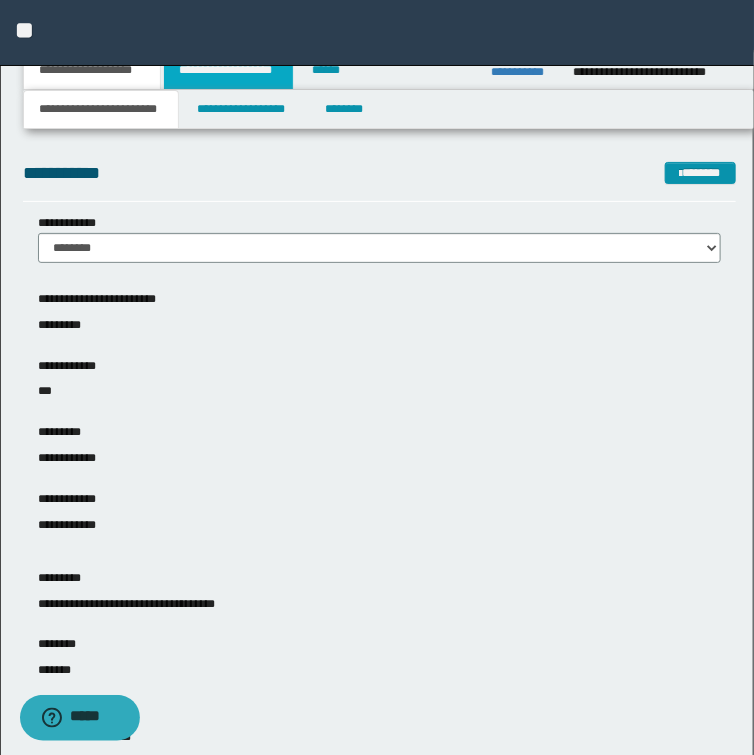 click on "**********" at bounding box center (228, 70) 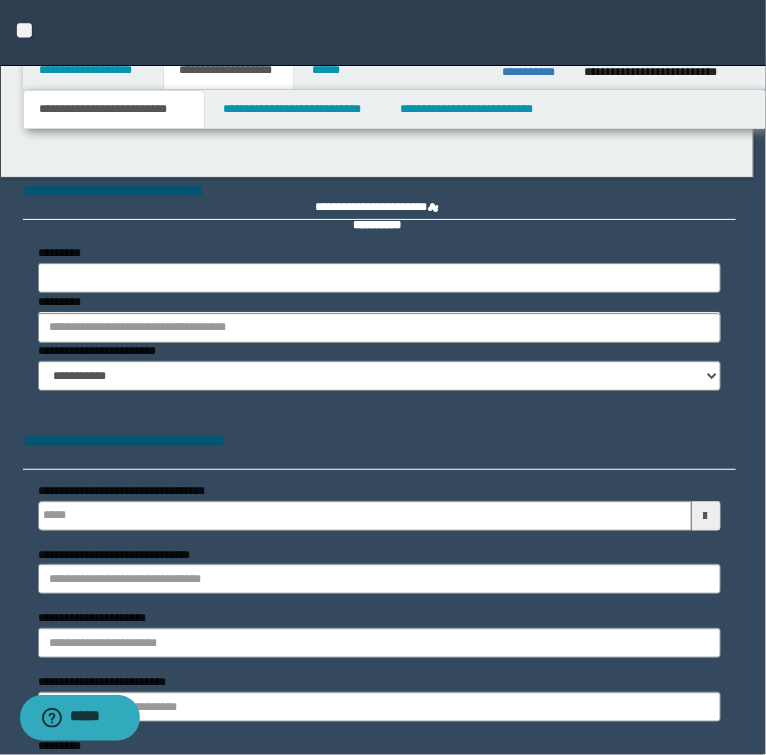 type 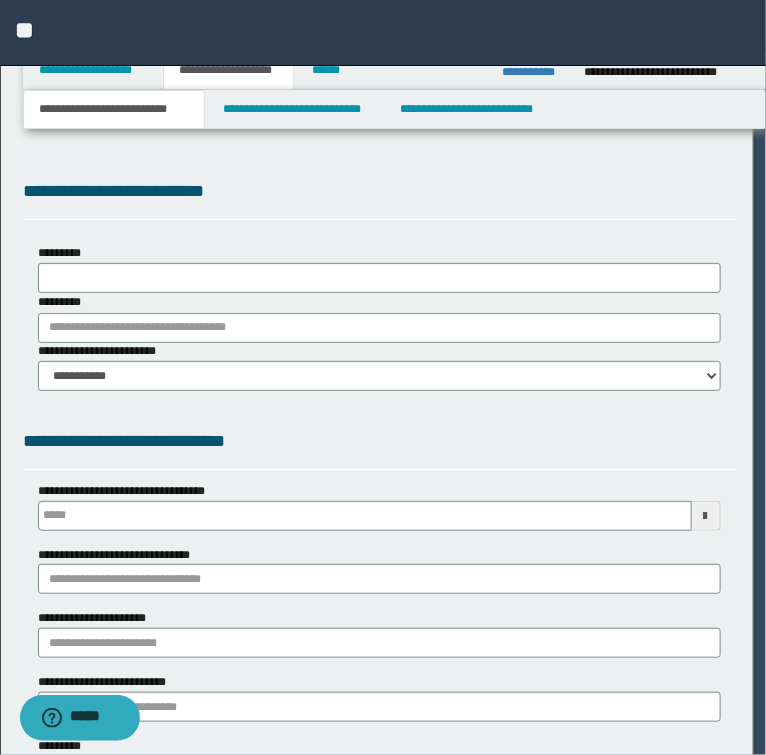 scroll, scrollTop: 0, scrollLeft: 0, axis: both 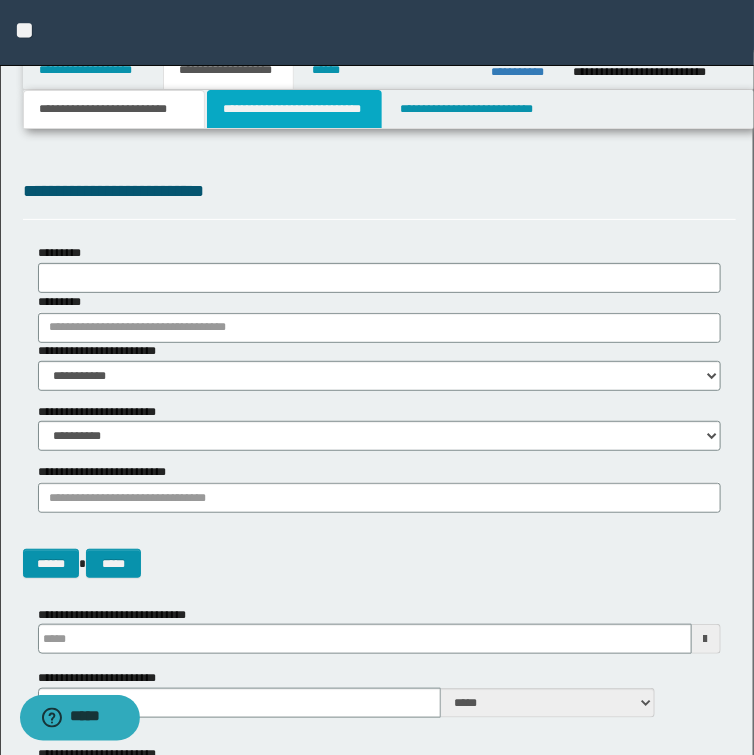click on "**********" at bounding box center (294, 109) 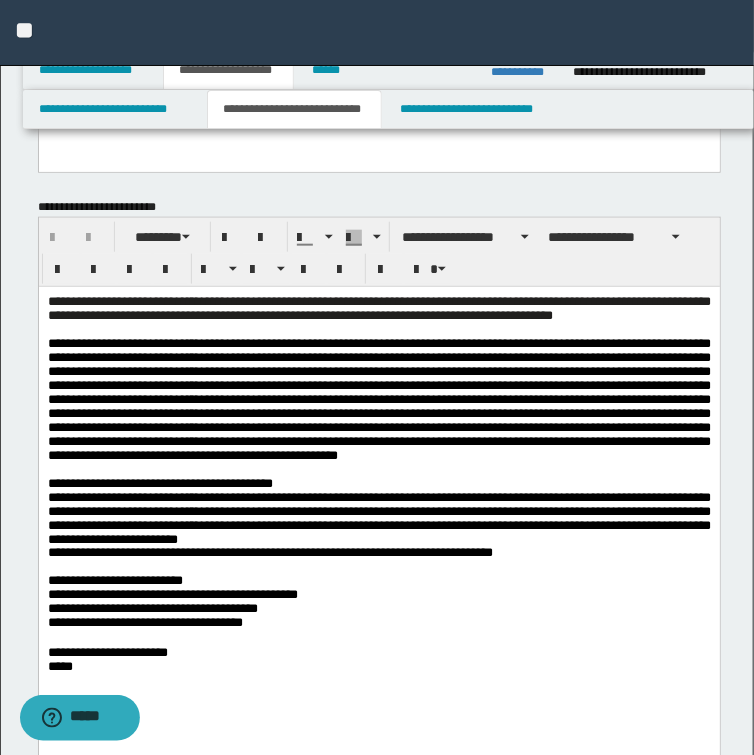 scroll, scrollTop: 480, scrollLeft: 0, axis: vertical 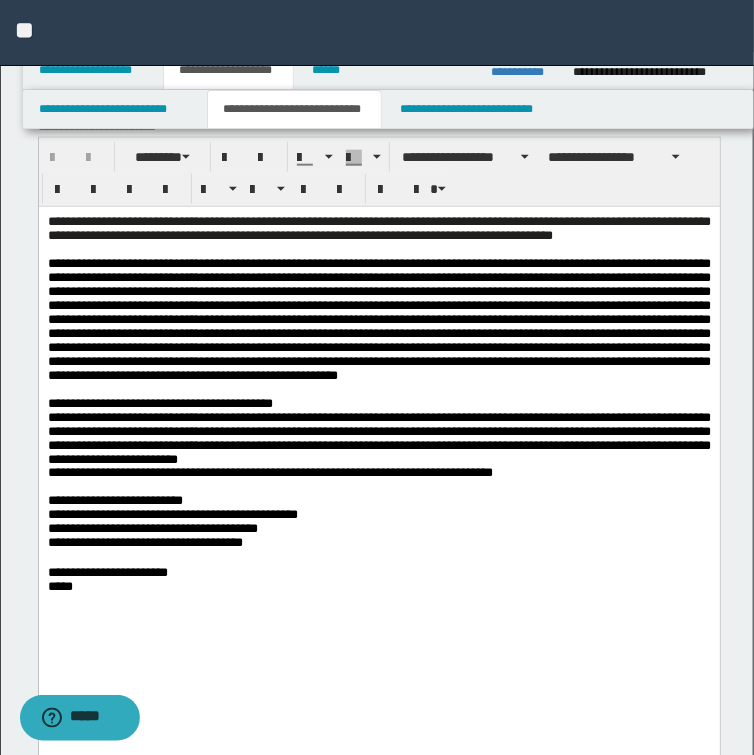 click at bounding box center (378, 320) 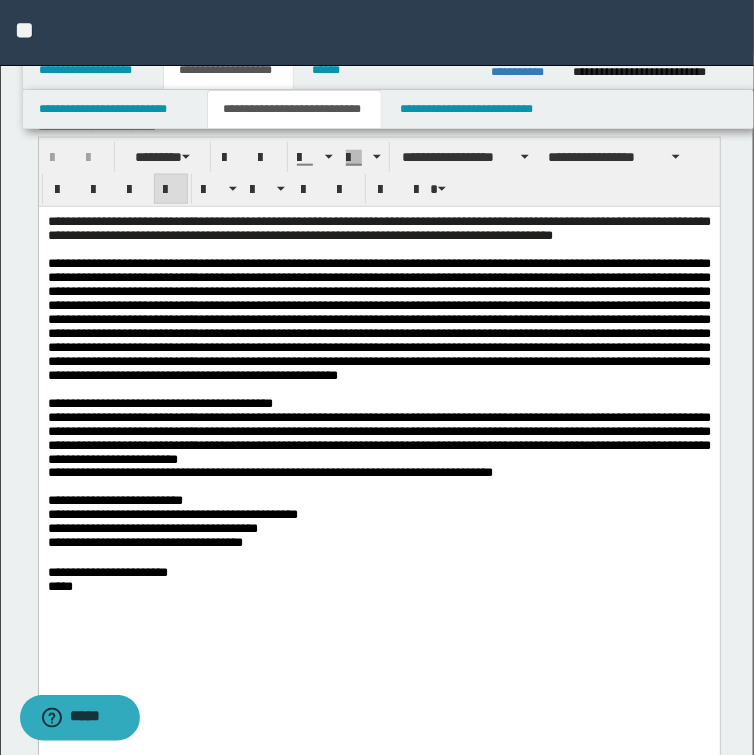 type 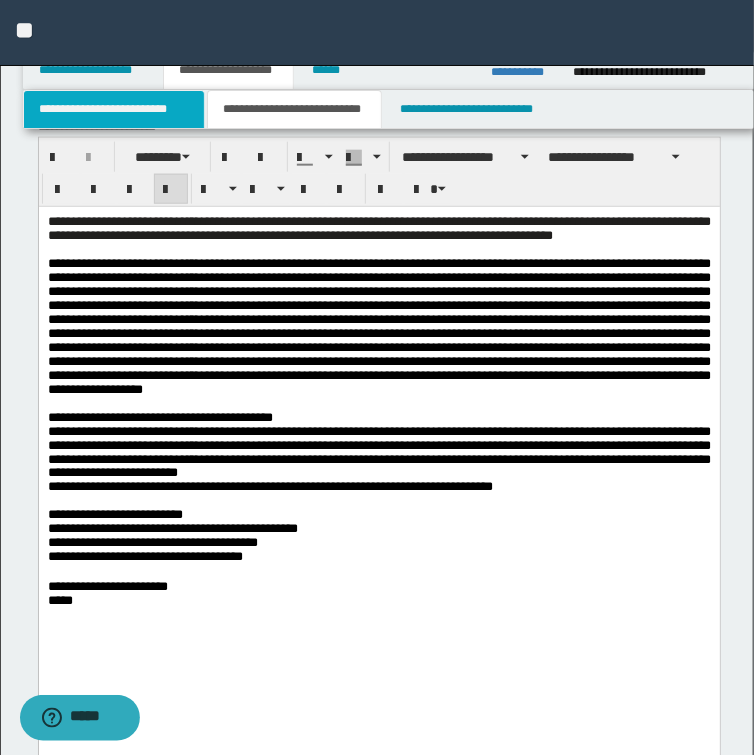 click on "**********" at bounding box center [114, 109] 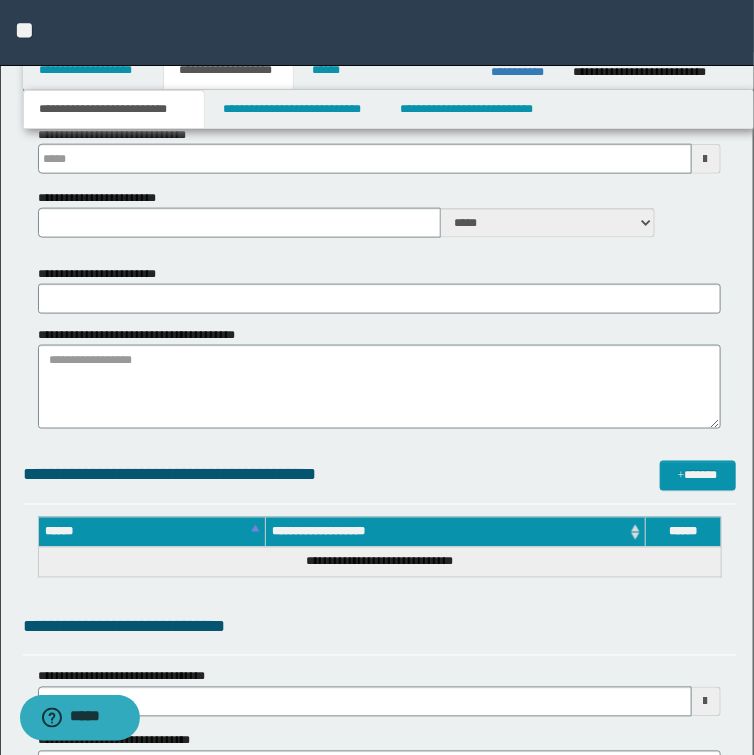 type 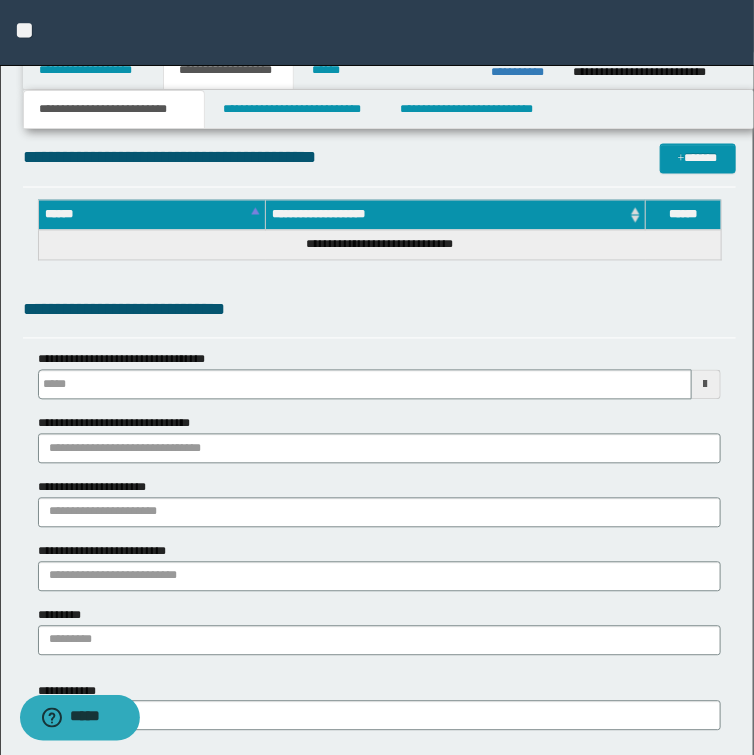 type 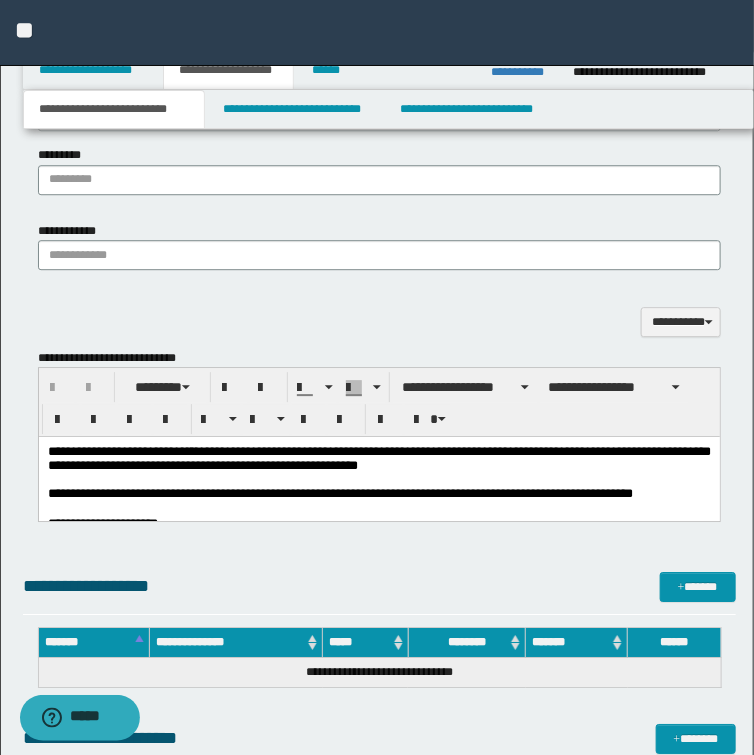 scroll, scrollTop: 1280, scrollLeft: 0, axis: vertical 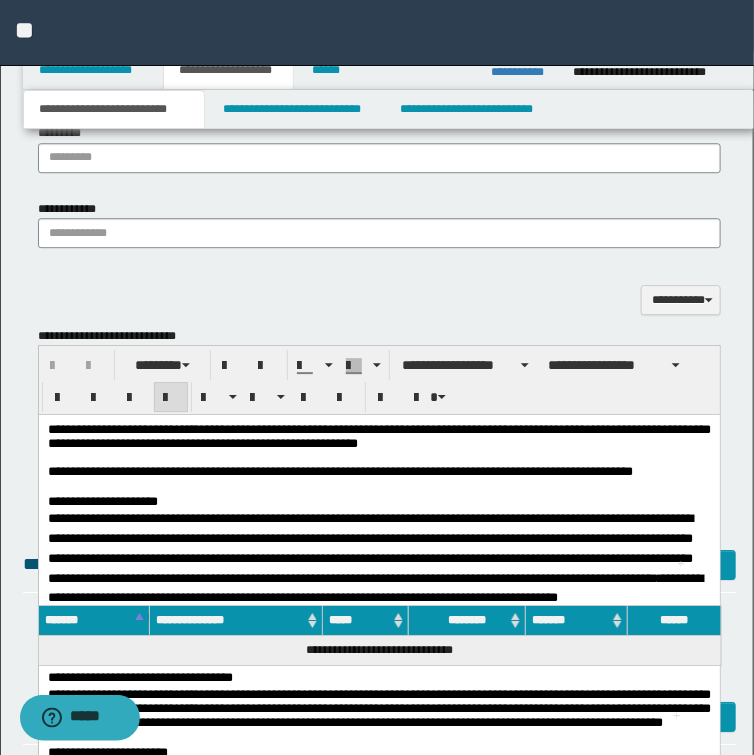 click at bounding box center [378, 458] 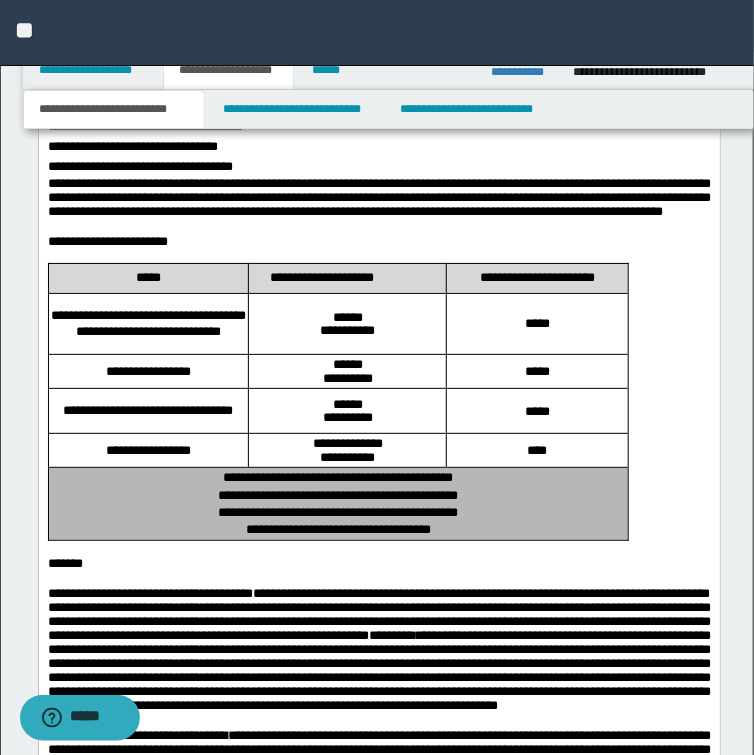 scroll, scrollTop: 1840, scrollLeft: 0, axis: vertical 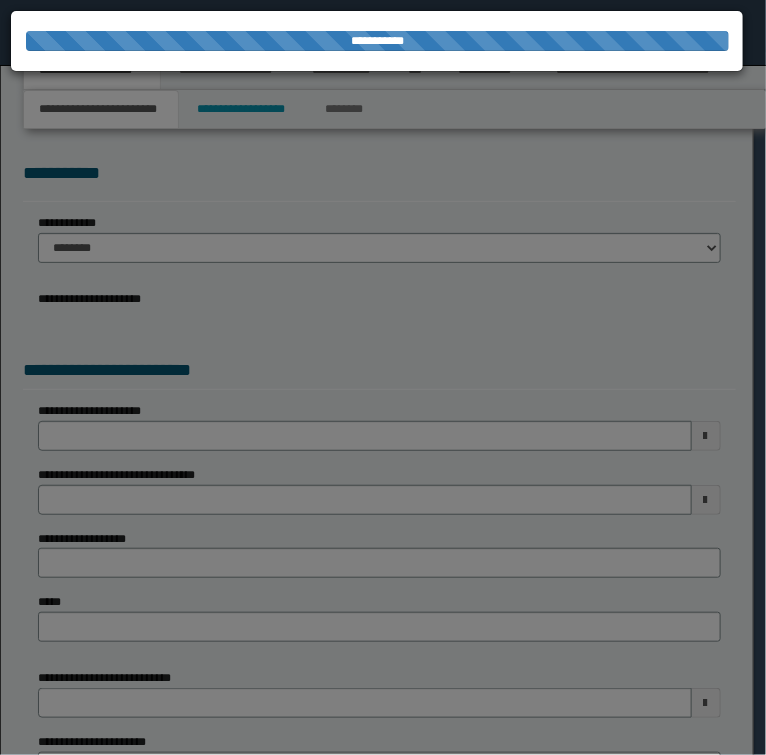 select on "*" 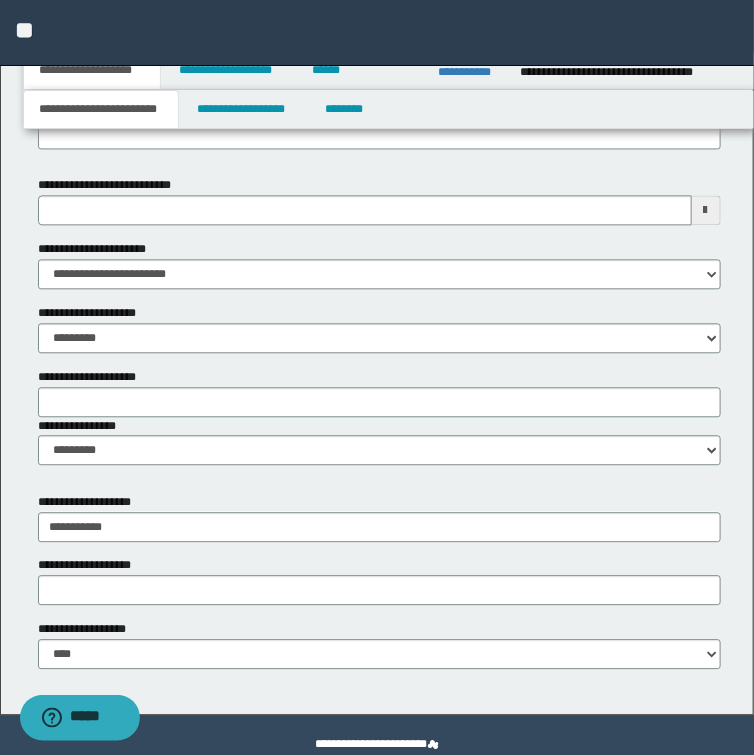 scroll, scrollTop: 1002, scrollLeft: 0, axis: vertical 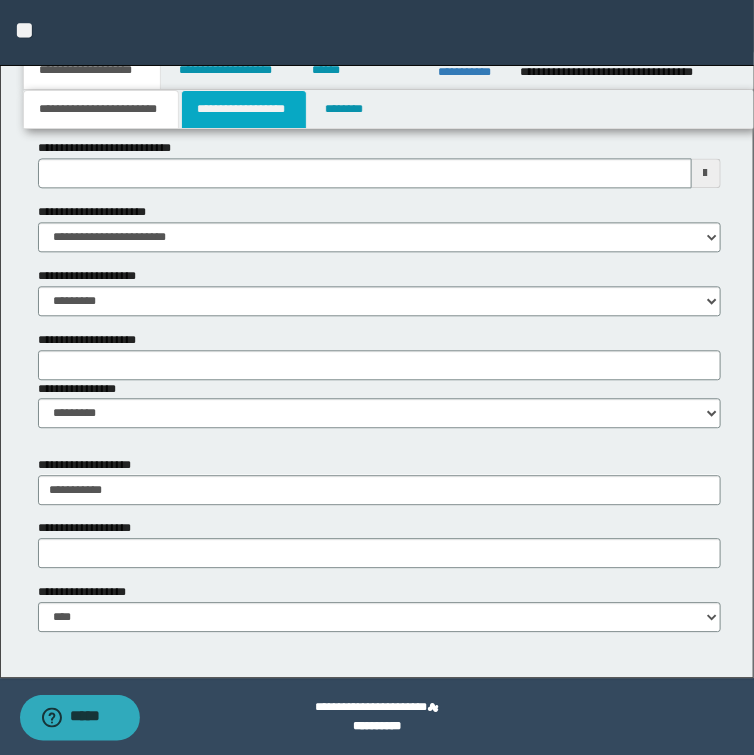click on "**********" at bounding box center [244, 109] 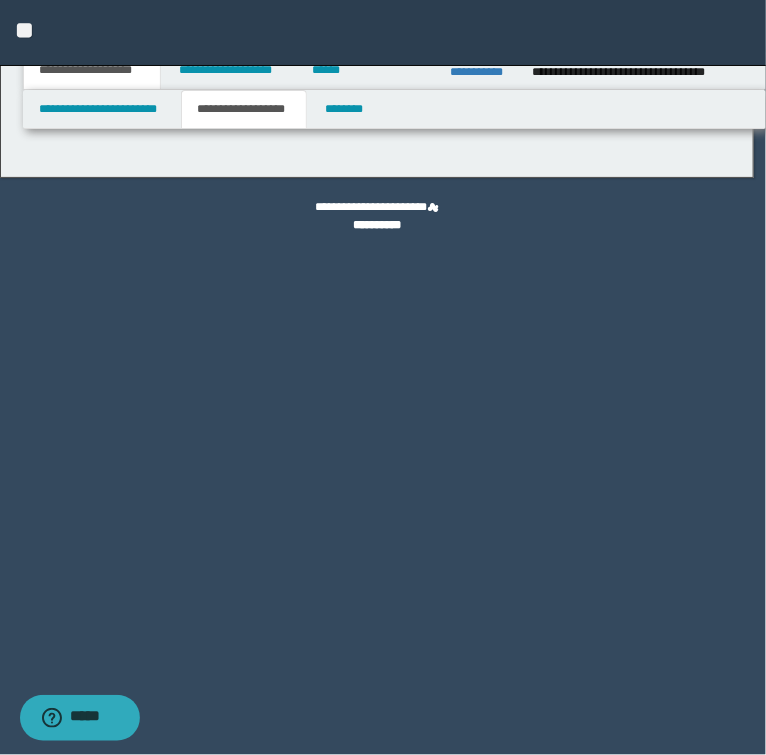 type on "********" 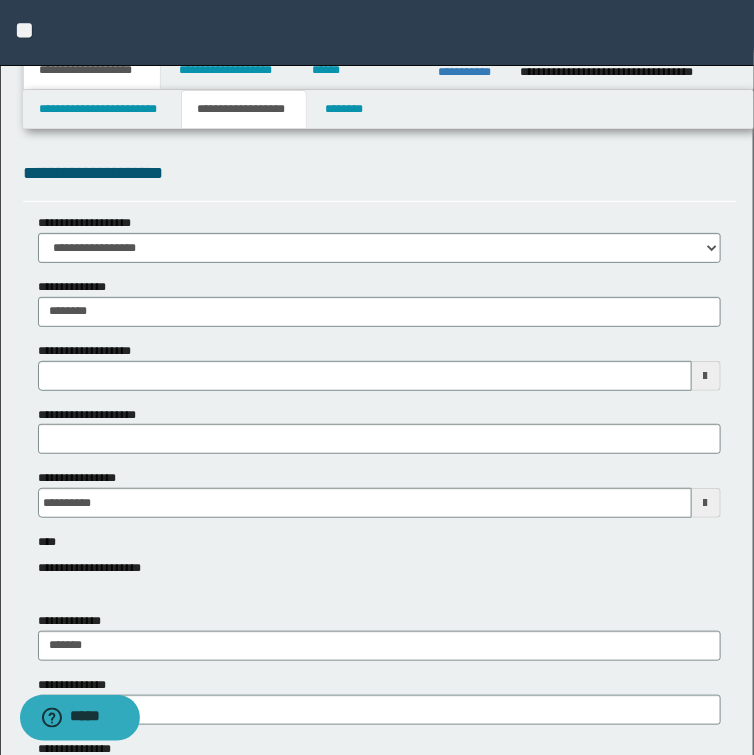 type 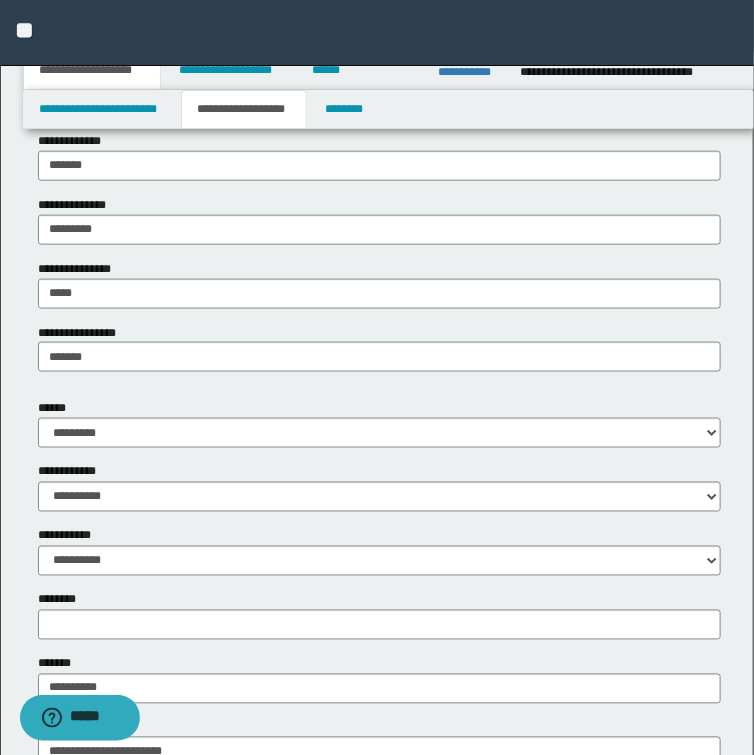 scroll, scrollTop: 560, scrollLeft: 0, axis: vertical 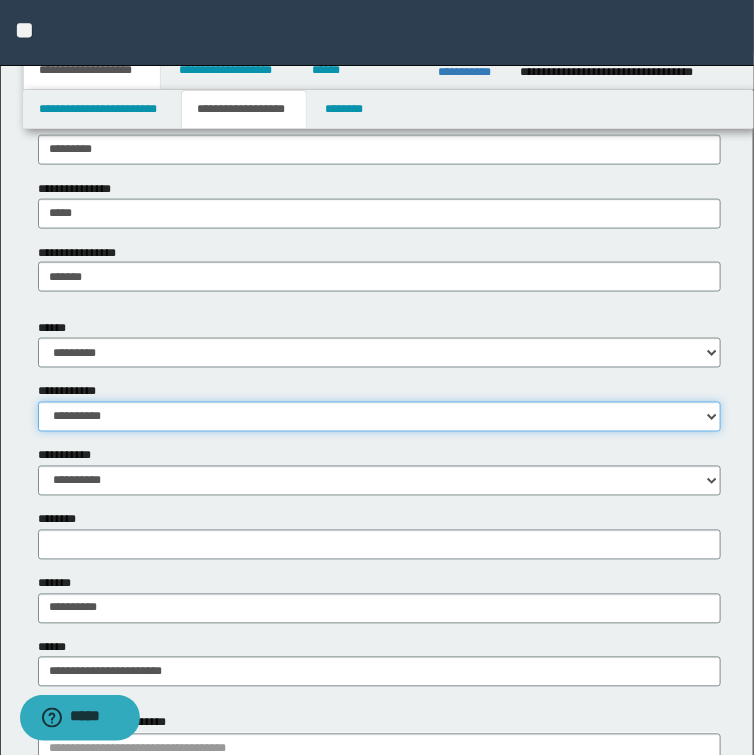 click on "**********" at bounding box center (379, 417) 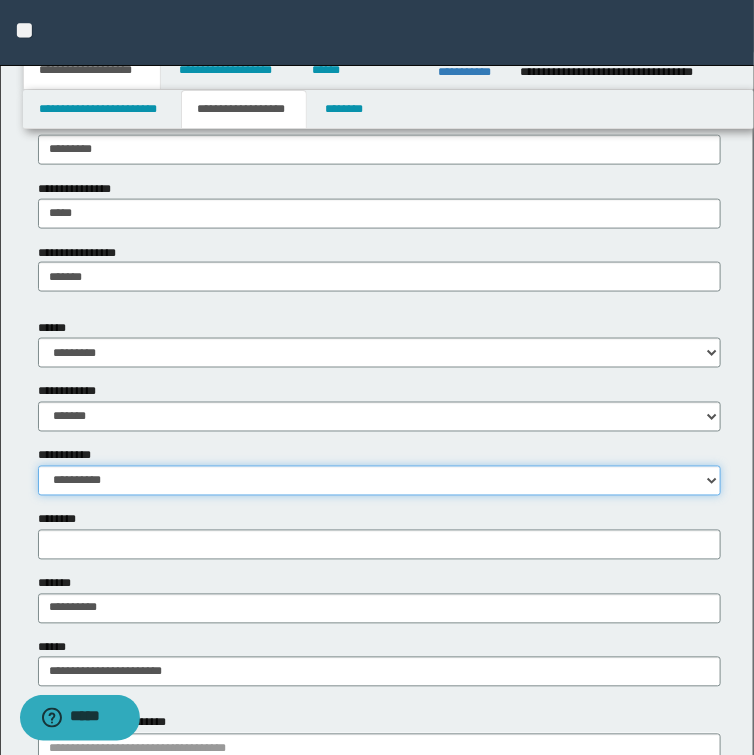 click on "**********" at bounding box center [379, 481] 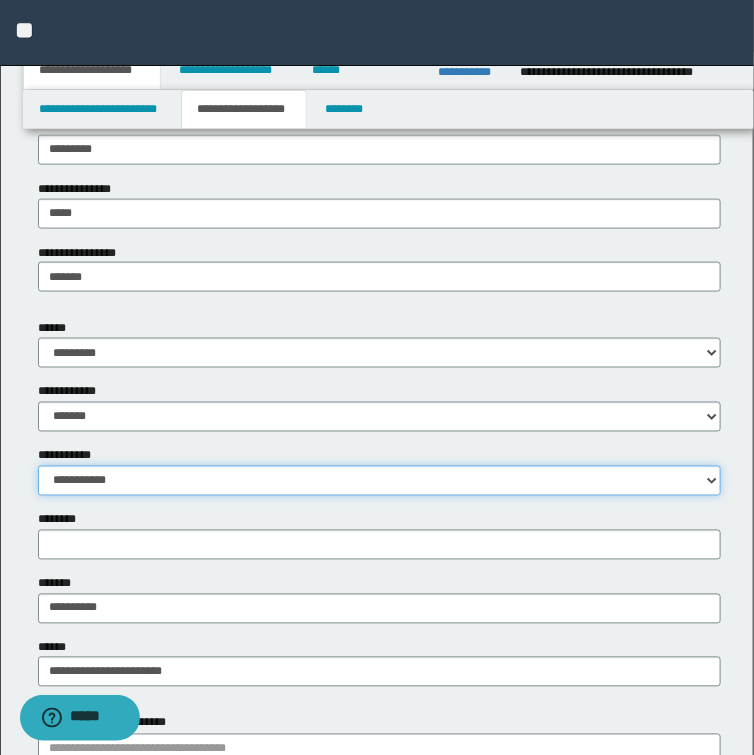 click on "**********" at bounding box center (379, 481) 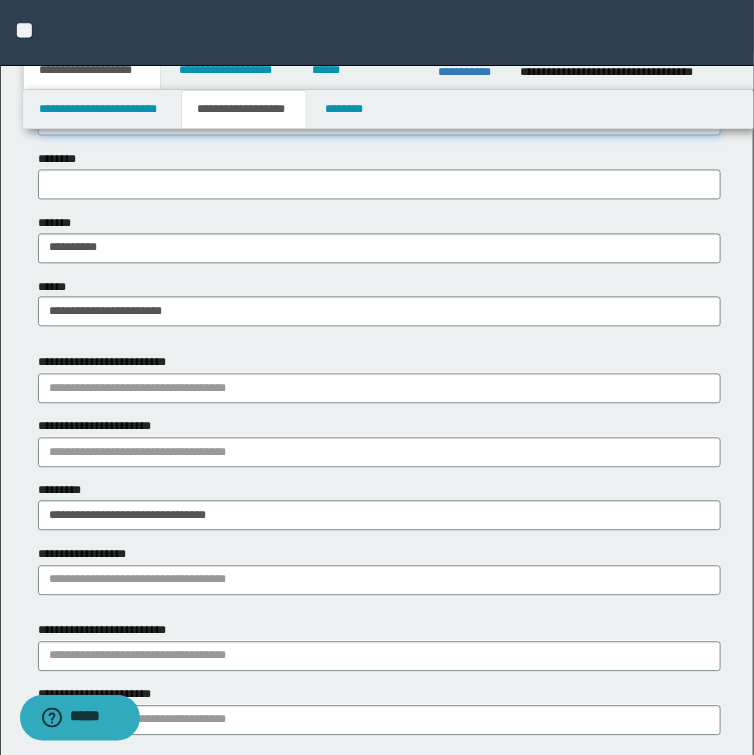 scroll, scrollTop: 960, scrollLeft: 0, axis: vertical 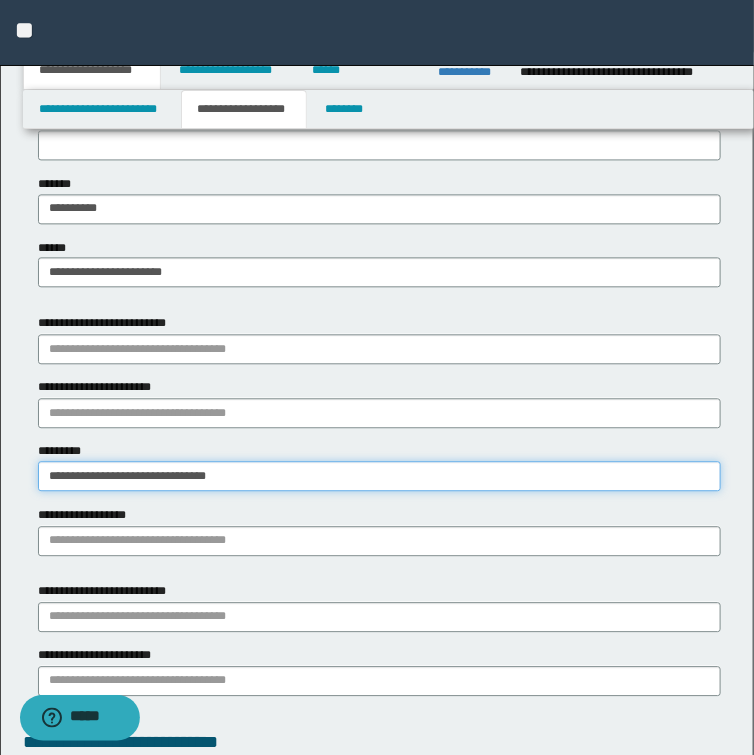 click on "**********" at bounding box center (379, 476) 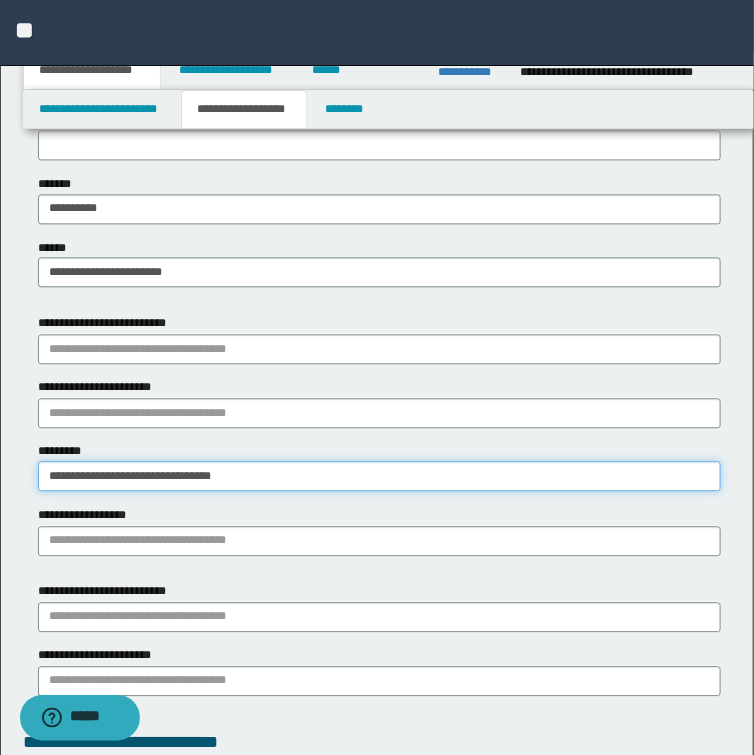 type on "**********" 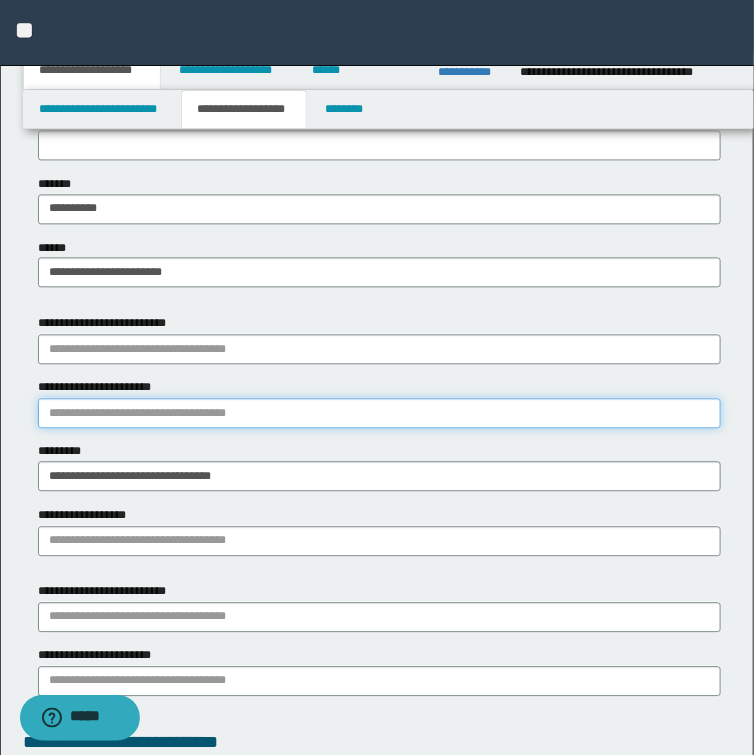 click on "**********" at bounding box center (379, 413) 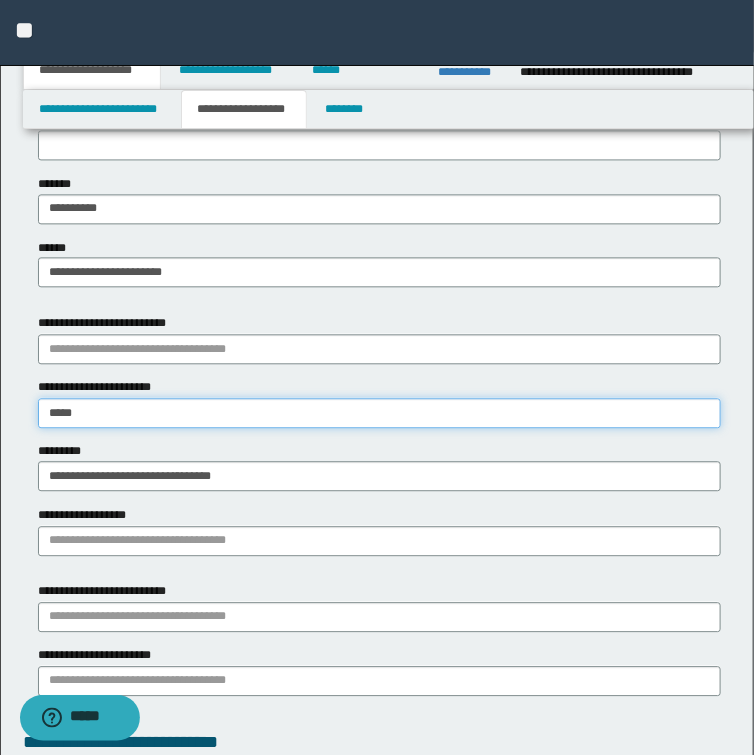type on "******" 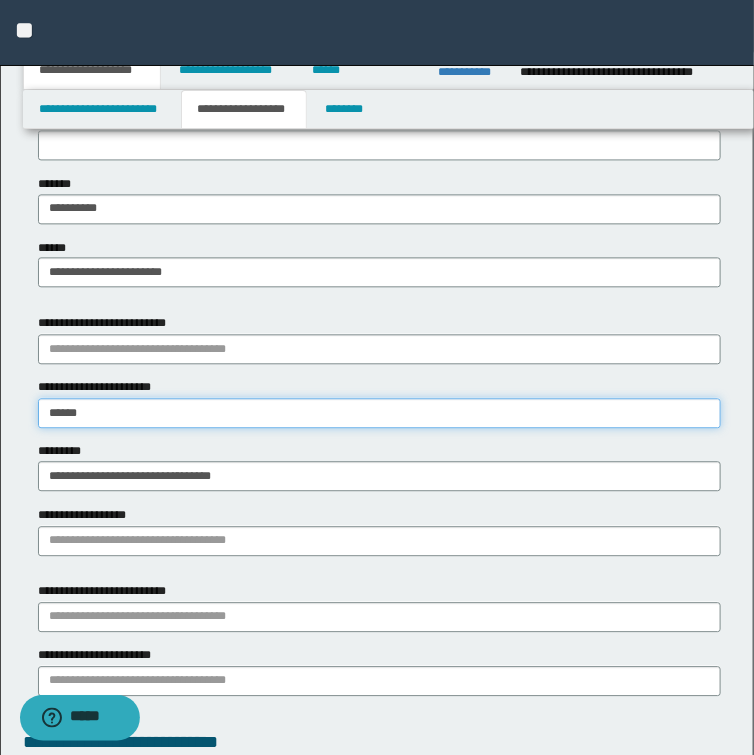 type on "******" 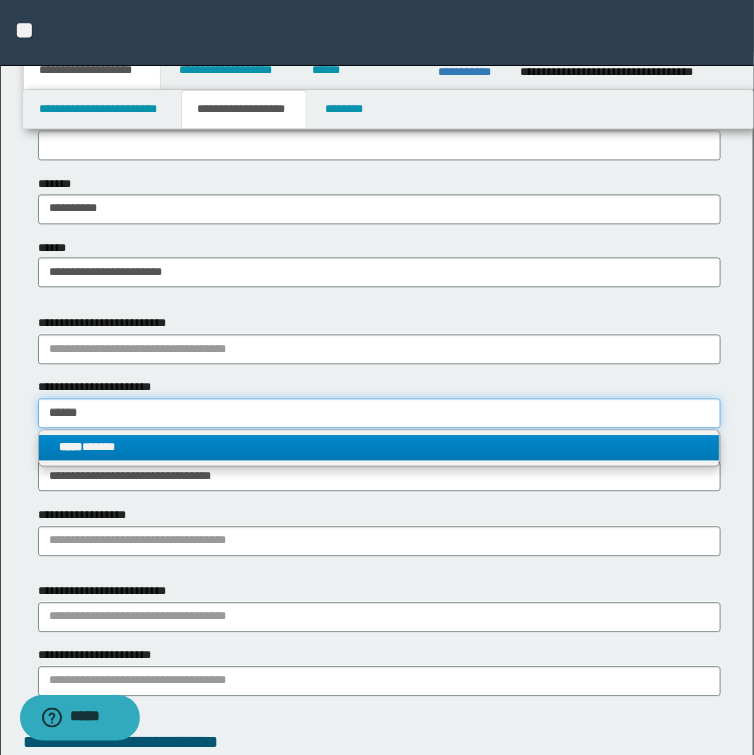 type on "******" 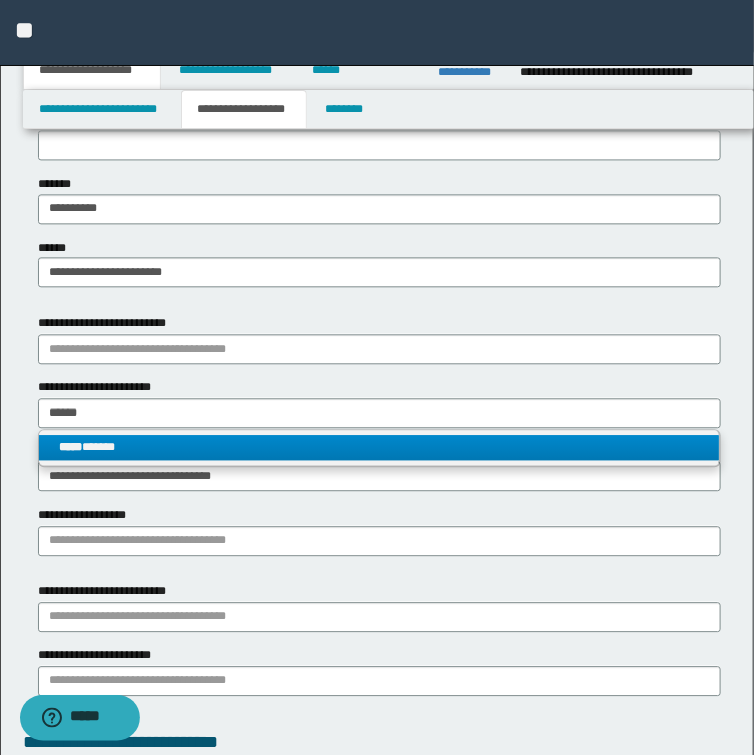 type 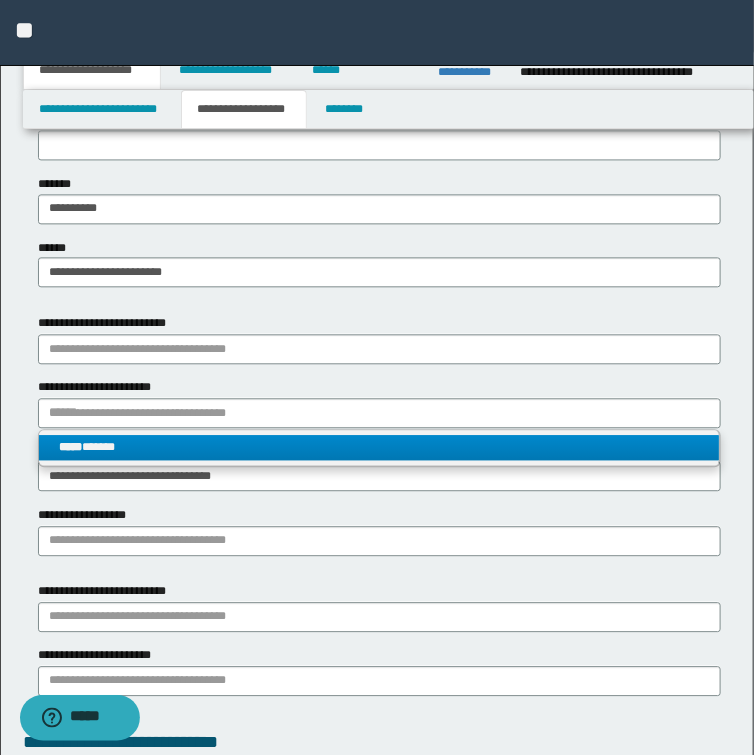 click on "***** ******" at bounding box center [379, 447] 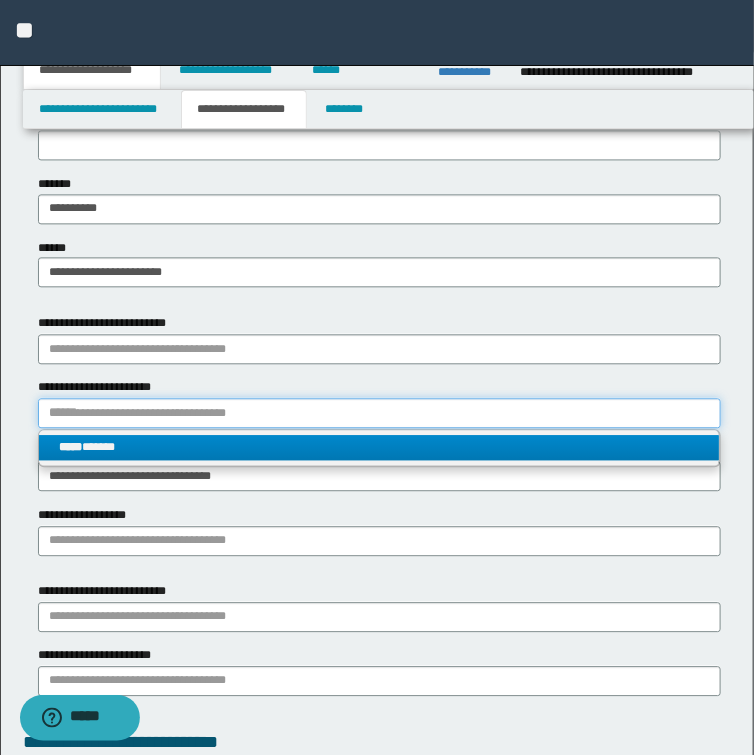 type 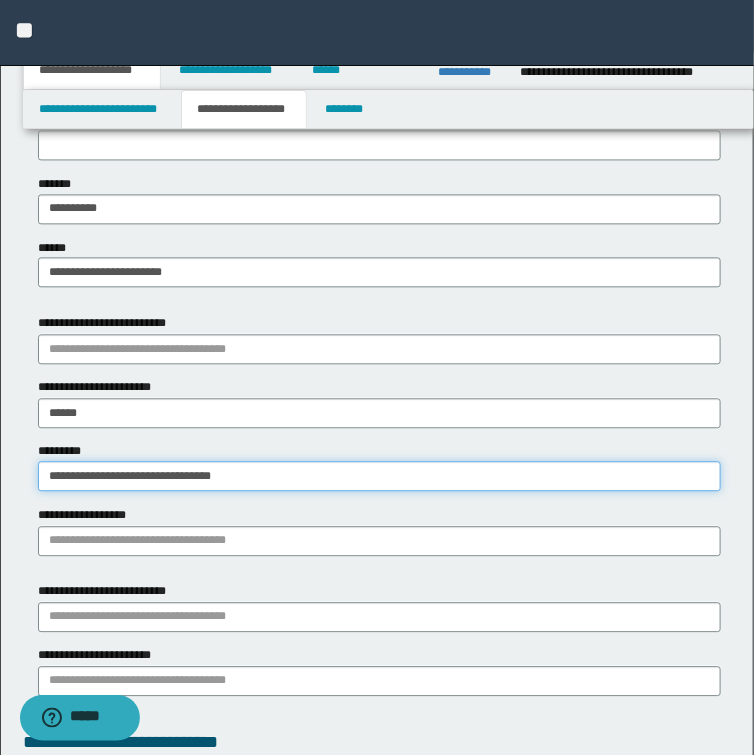 click on "**********" at bounding box center (379, 476) 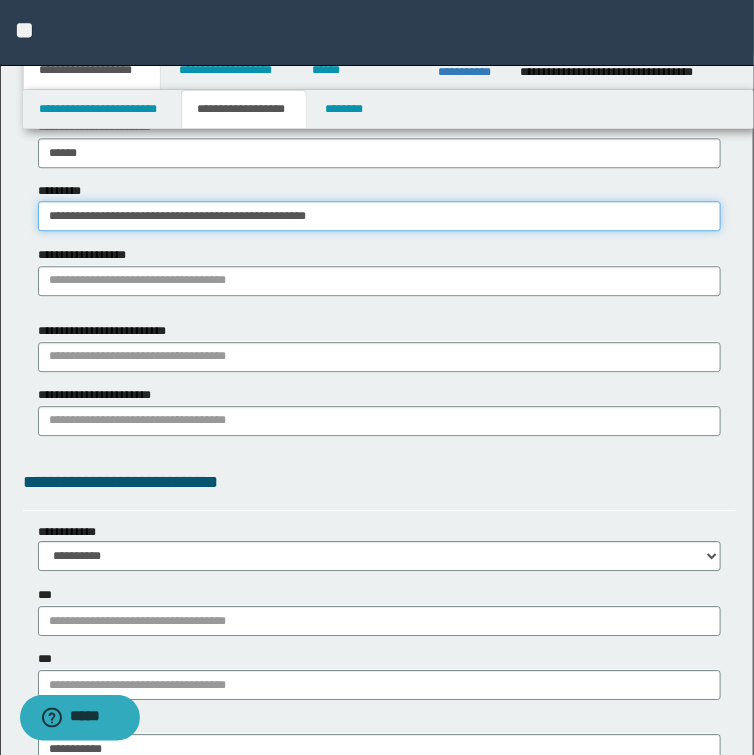 scroll, scrollTop: 1280, scrollLeft: 0, axis: vertical 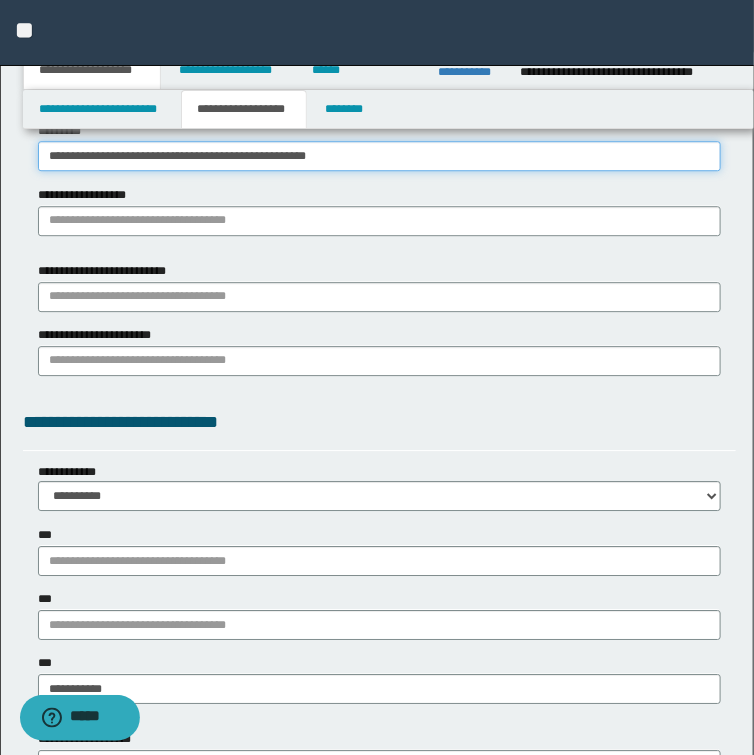 type on "**********" 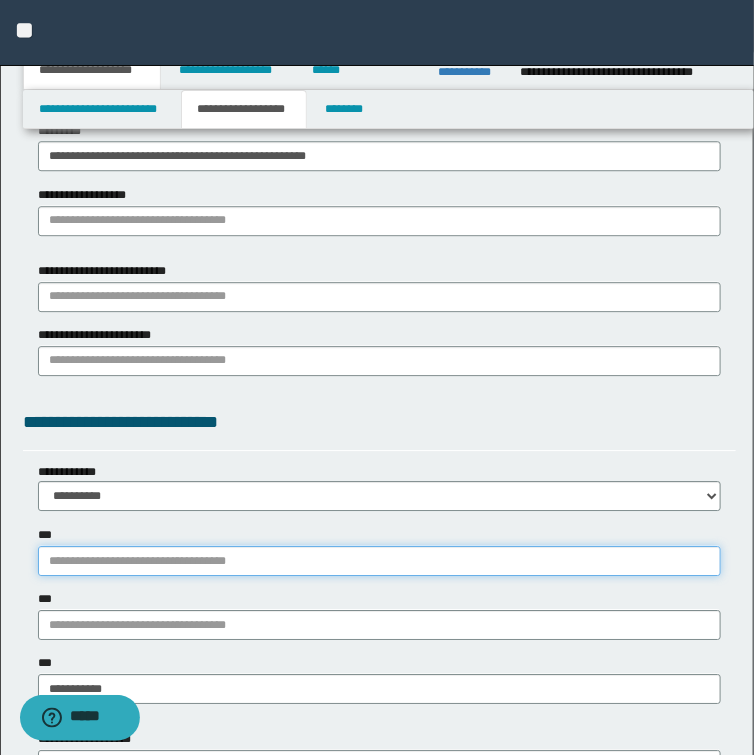 click on "***" at bounding box center [379, 561] 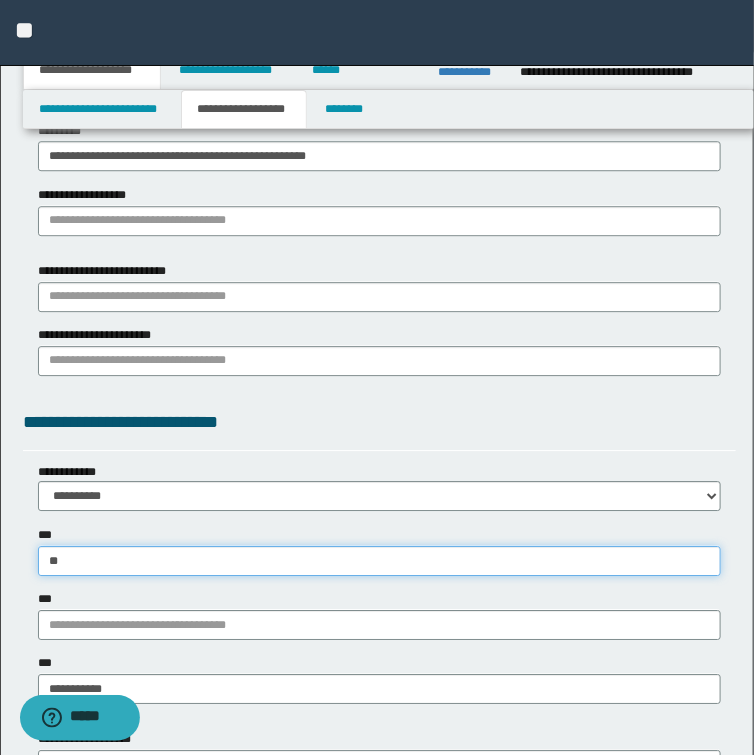 type on "***" 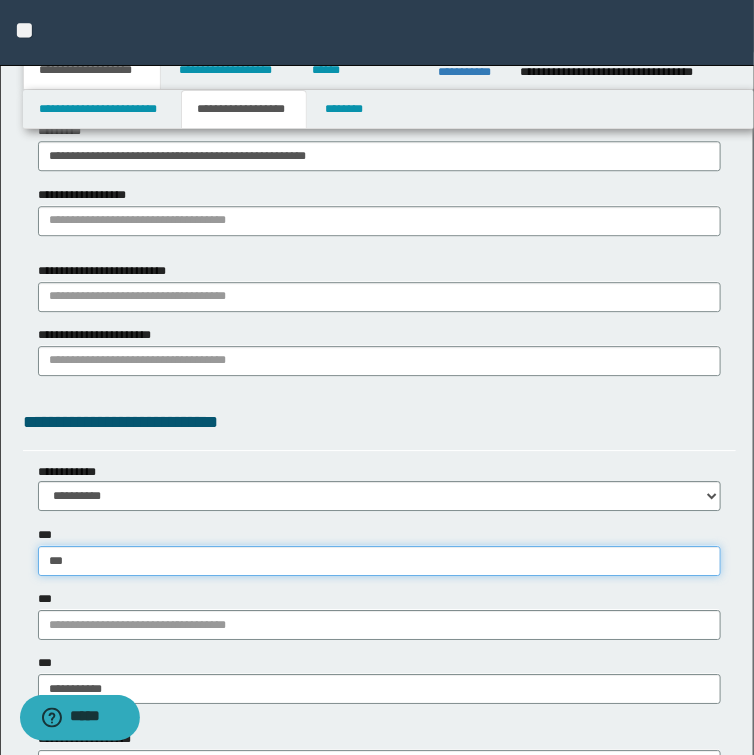type on "**********" 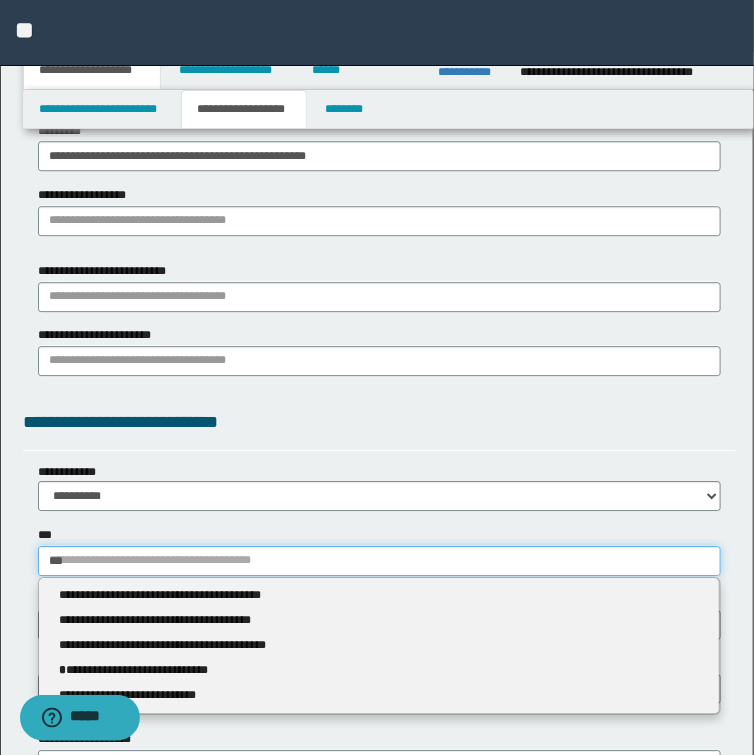 type 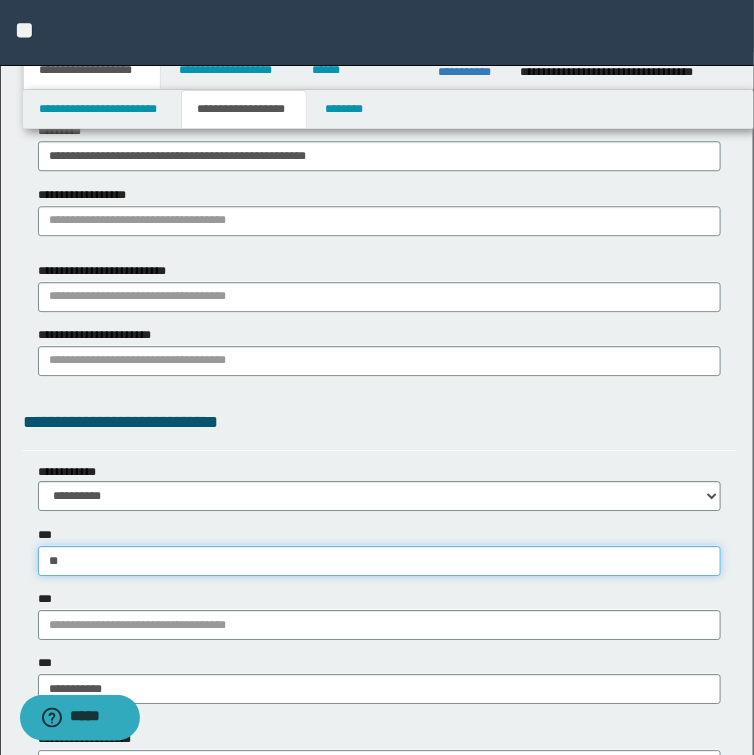 type on "***" 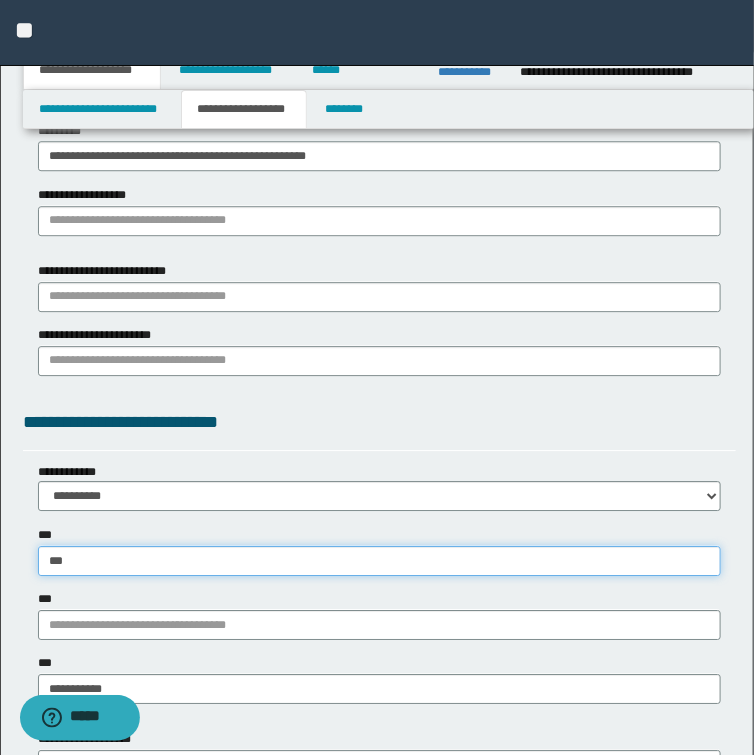 type on "***" 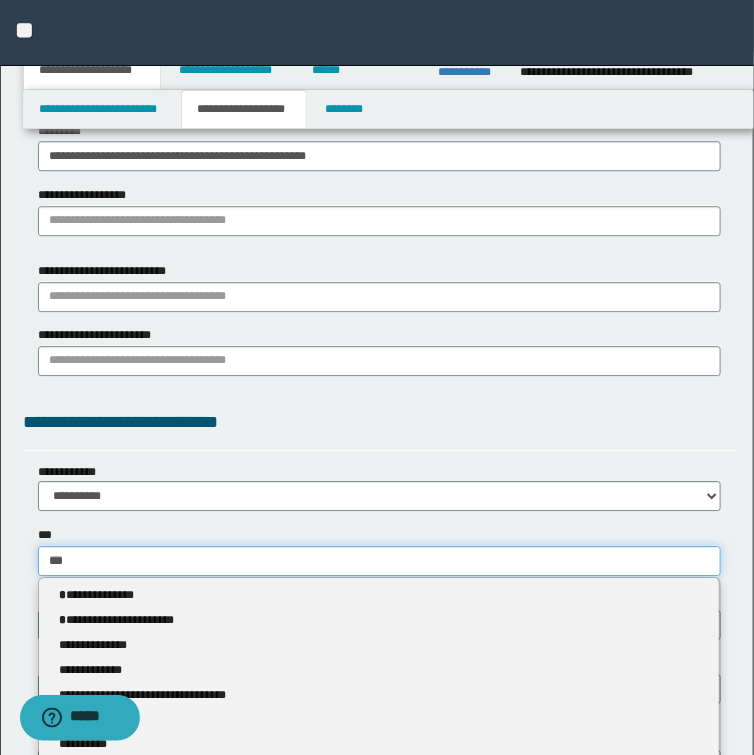 type 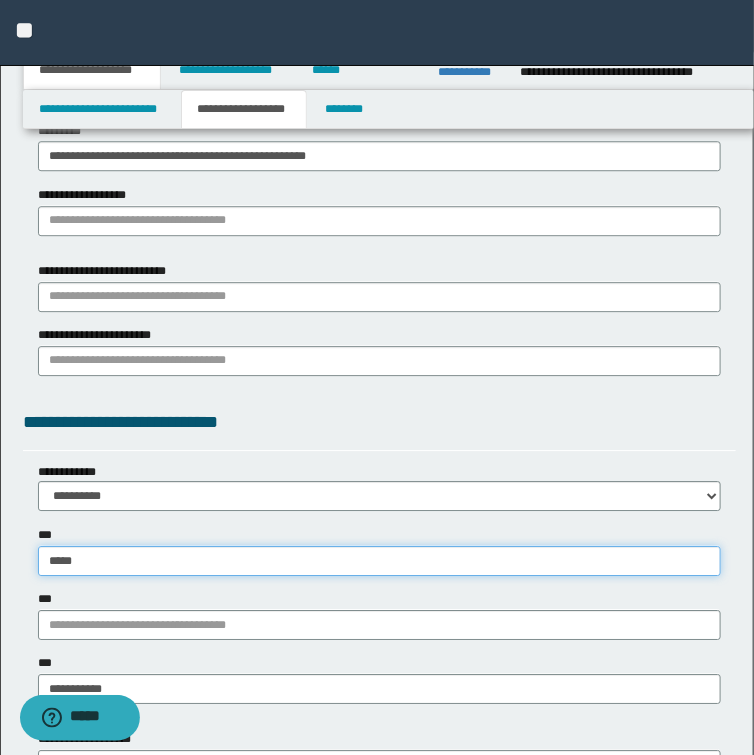 type on "******" 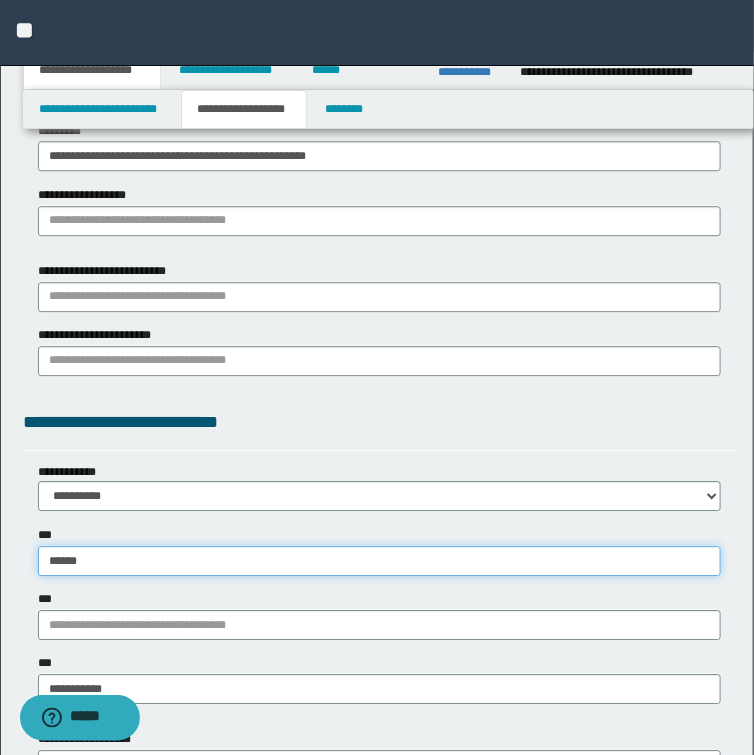 type on "**********" 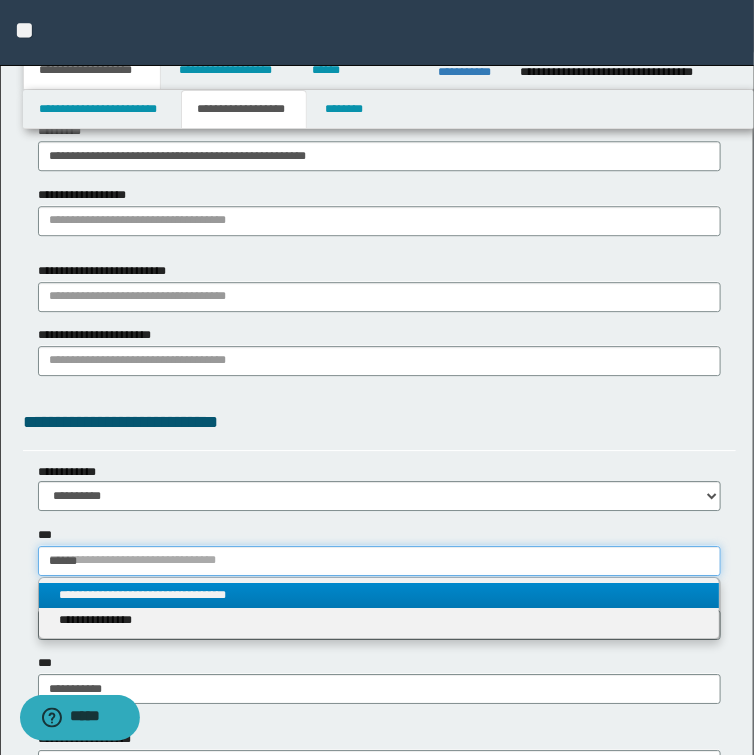 type on "******" 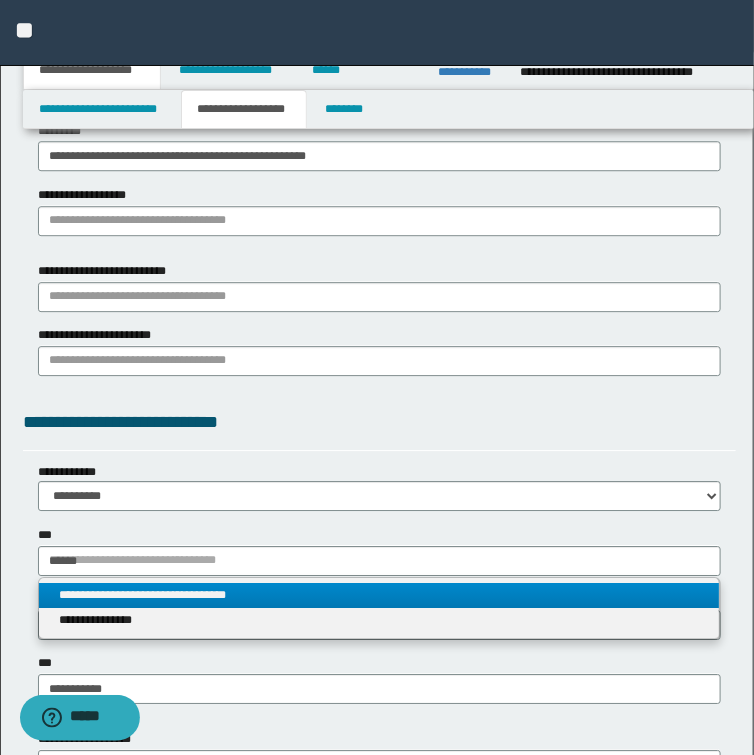 type 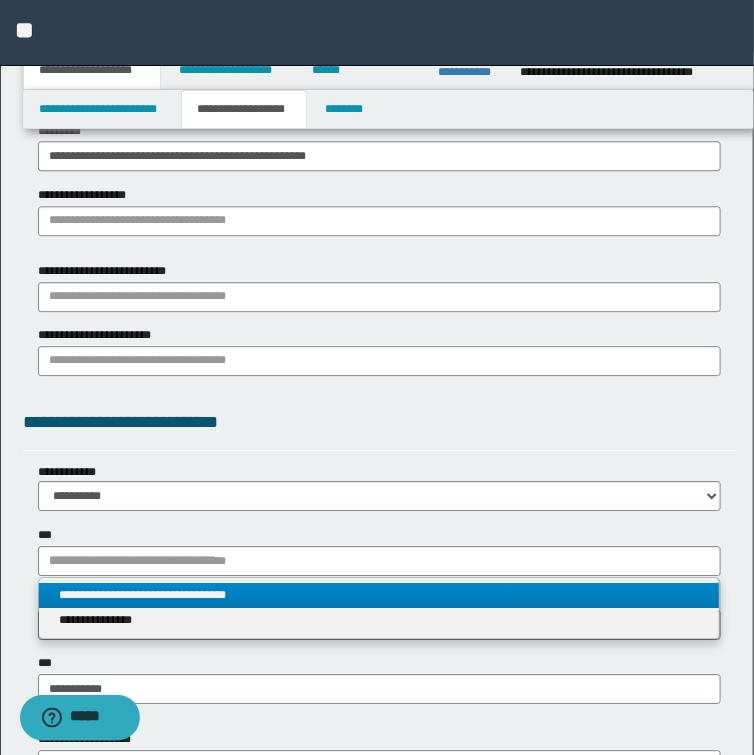 click on "**********" at bounding box center (379, 595) 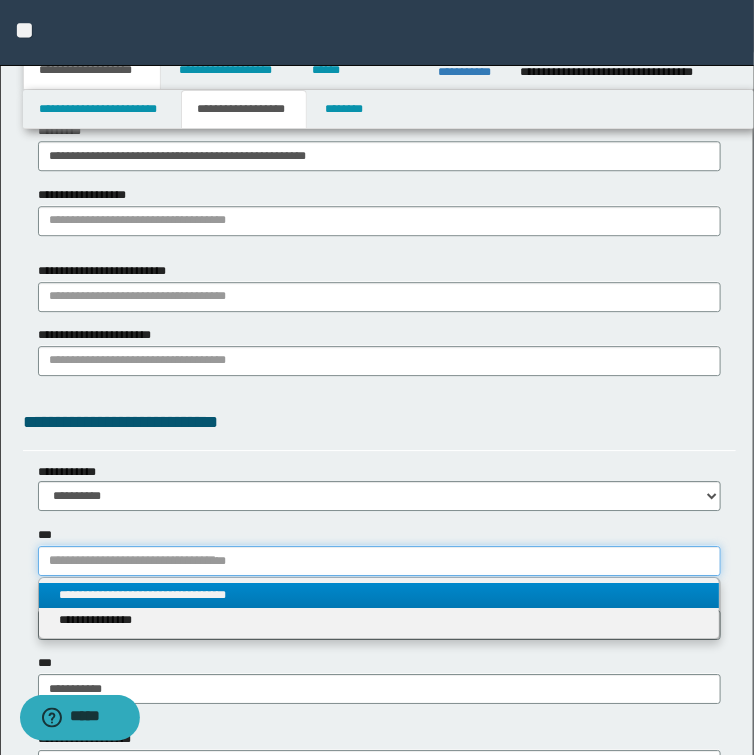 type 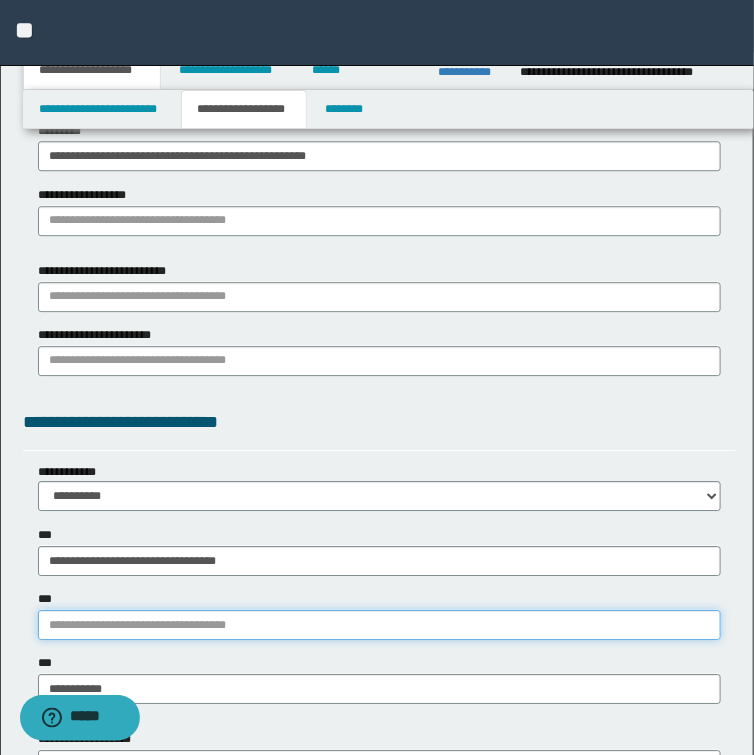 click on "***" at bounding box center [379, 625] 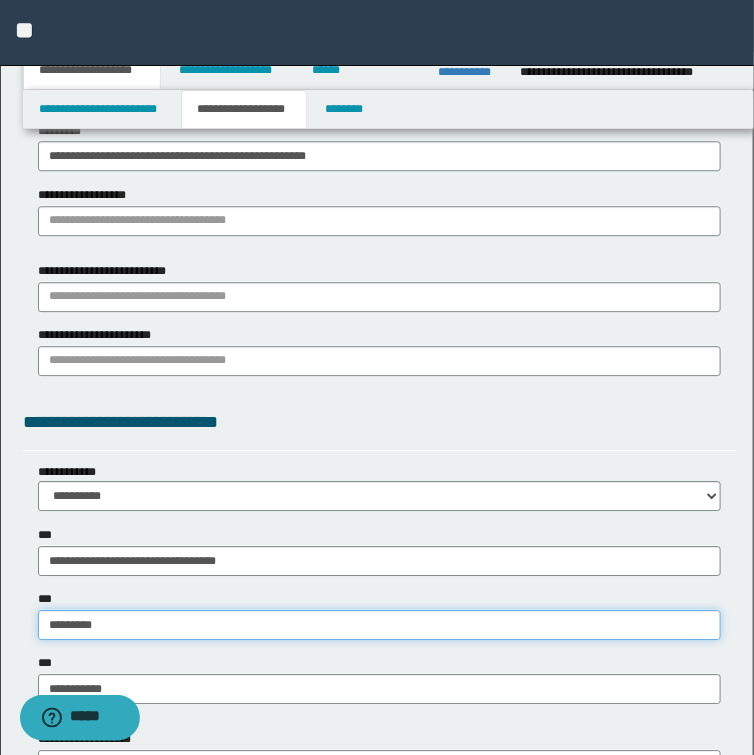 type on "**********" 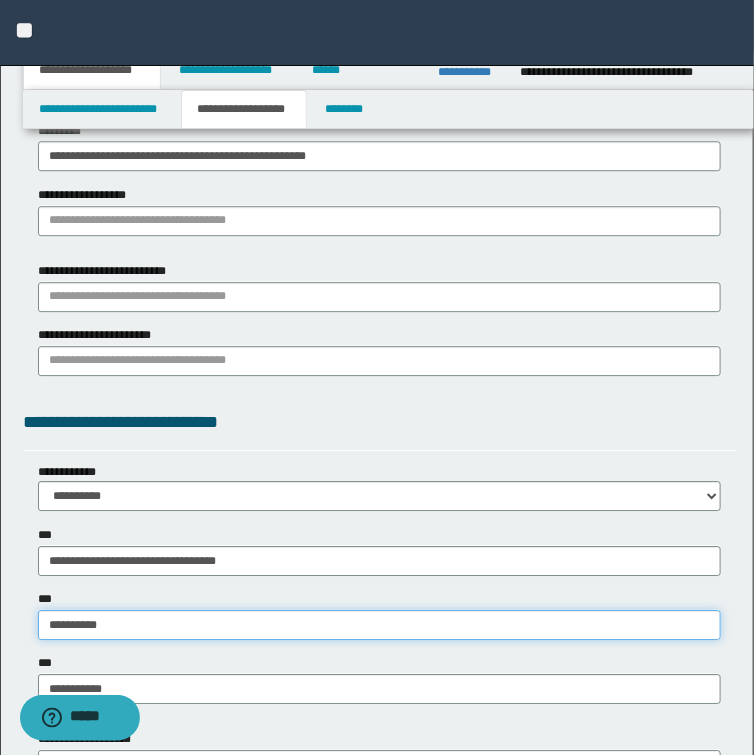 type on "**********" 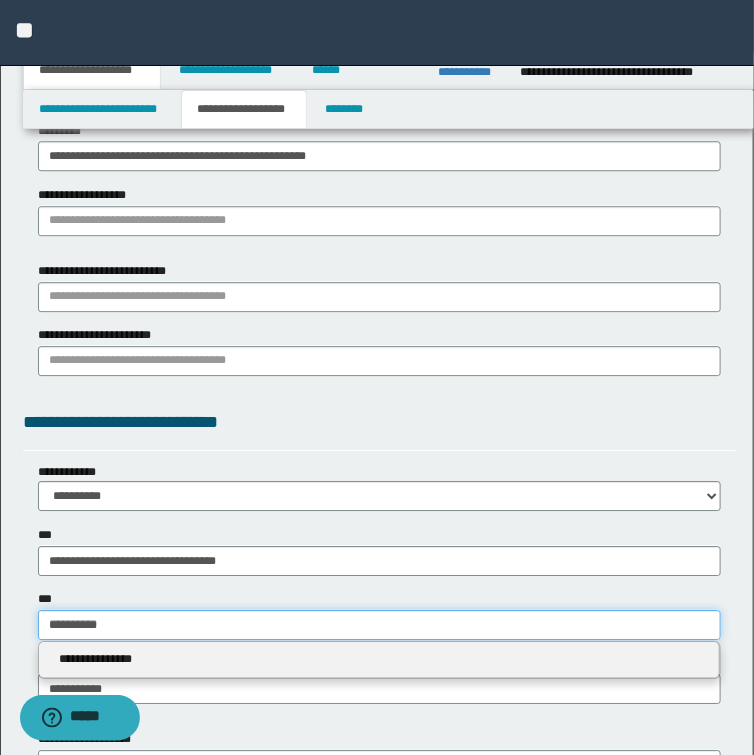 type on "**********" 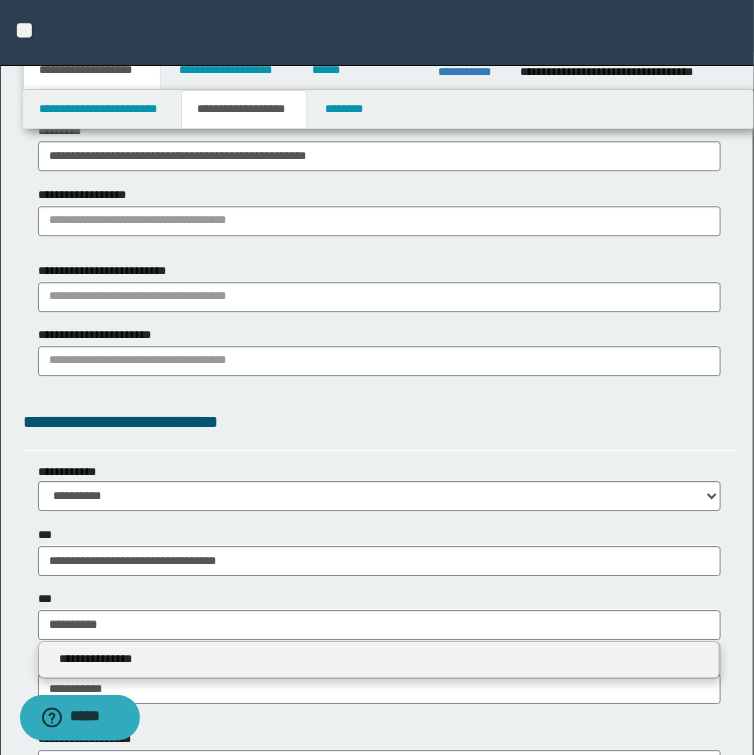 type 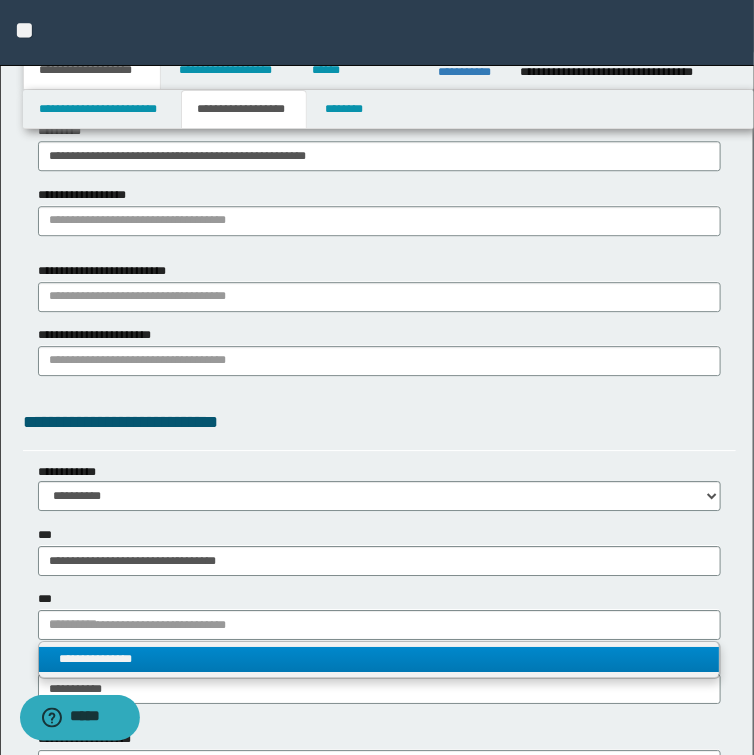 click on "**********" at bounding box center [379, 659] 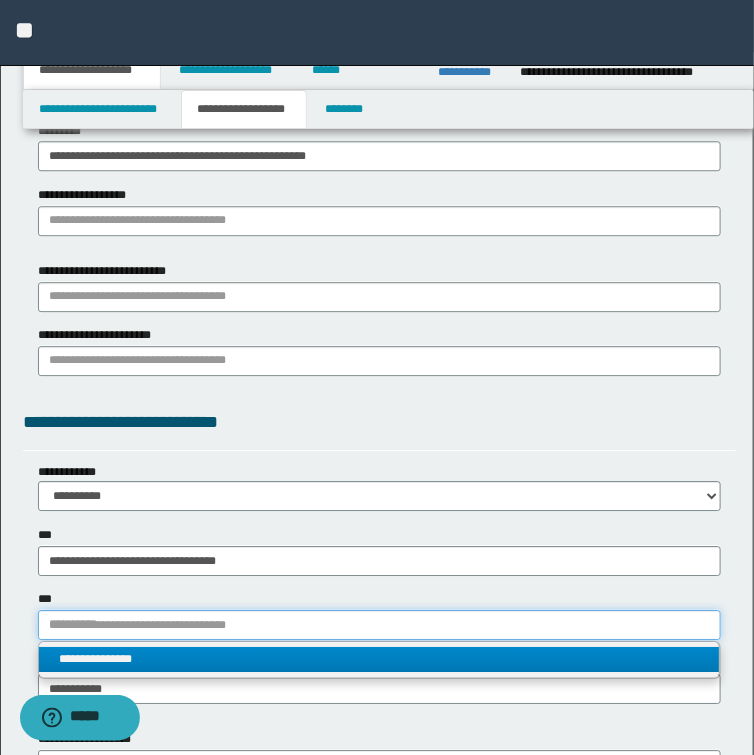 type 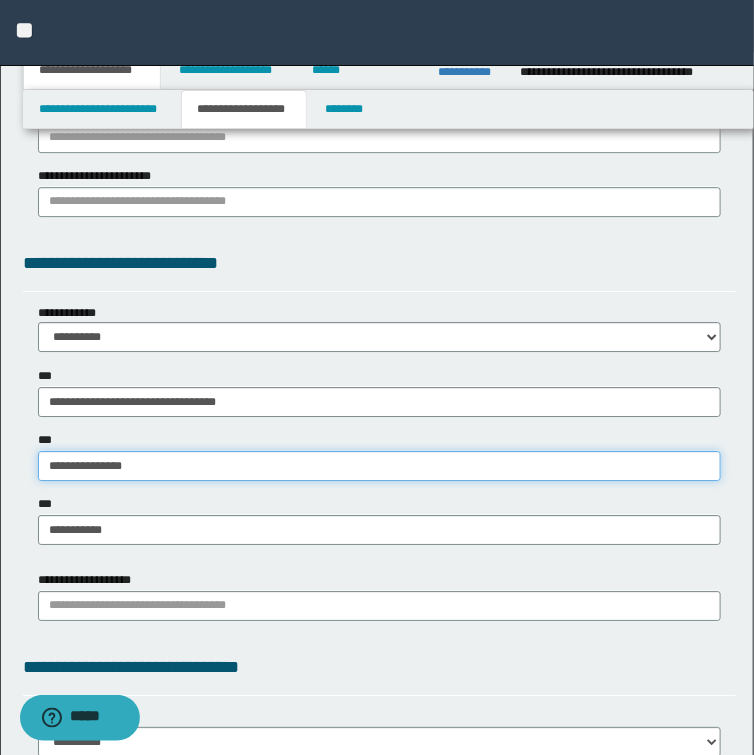 scroll, scrollTop: 1440, scrollLeft: 0, axis: vertical 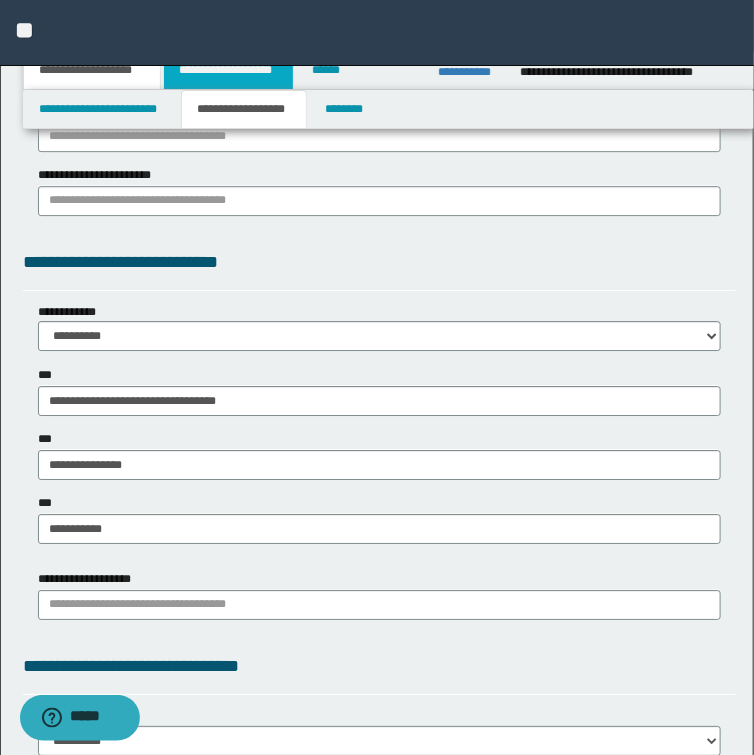 click on "**********" at bounding box center (228, 70) 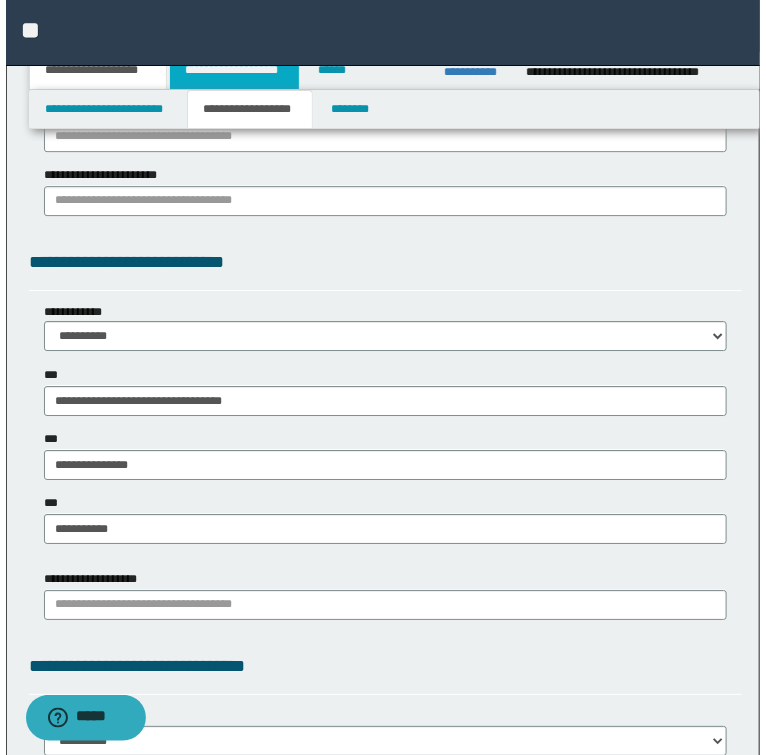 scroll, scrollTop: 0, scrollLeft: 0, axis: both 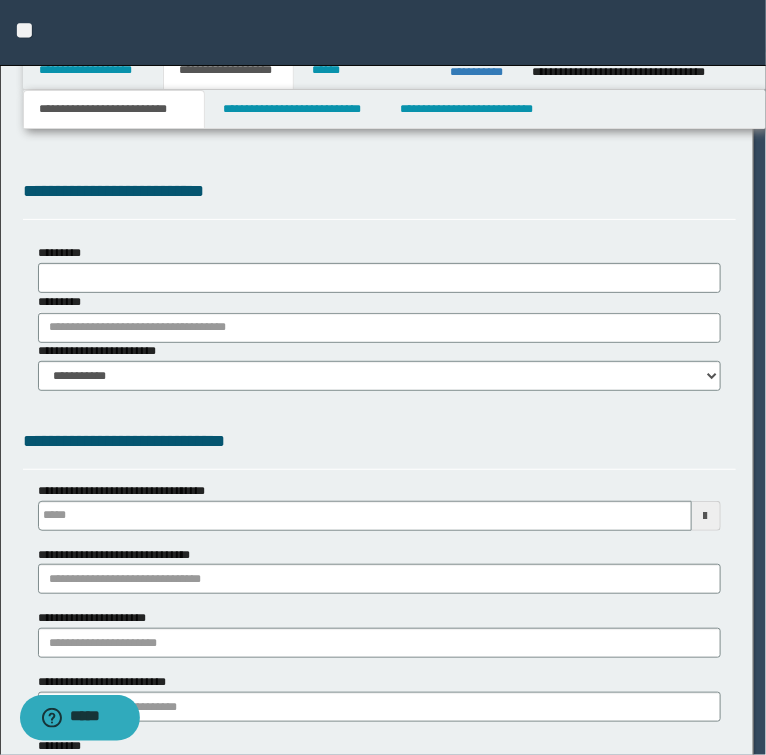 select on "*" 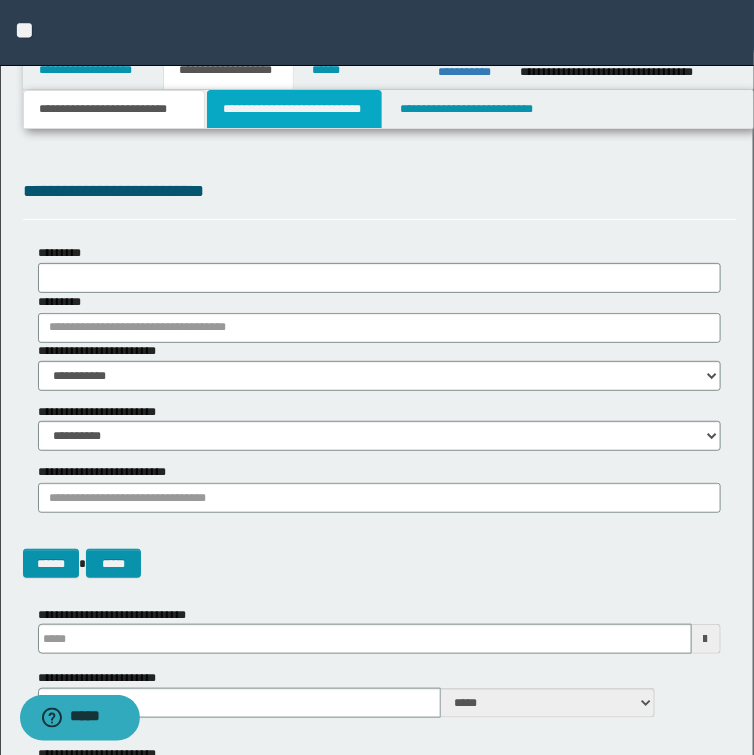 click on "**********" at bounding box center (294, 109) 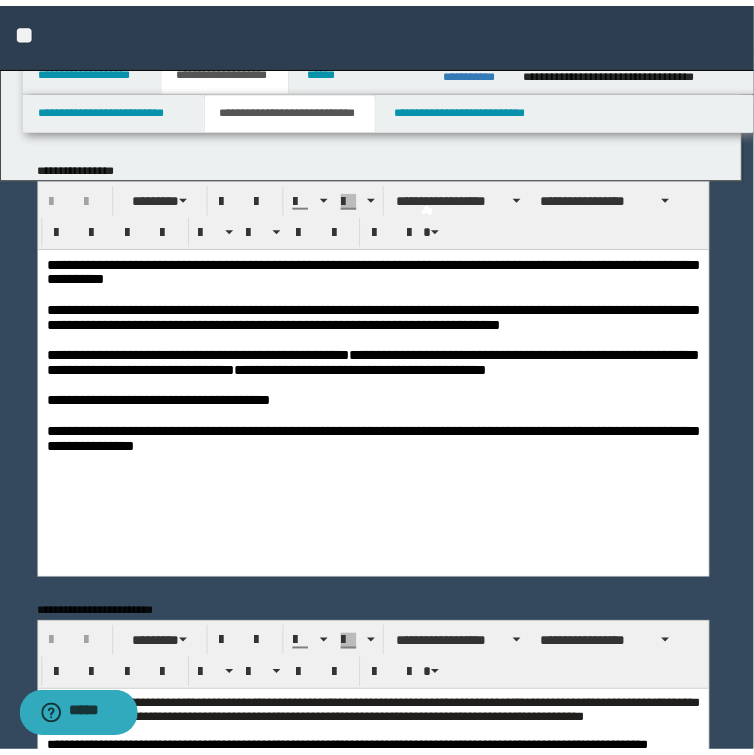 scroll, scrollTop: 0, scrollLeft: 0, axis: both 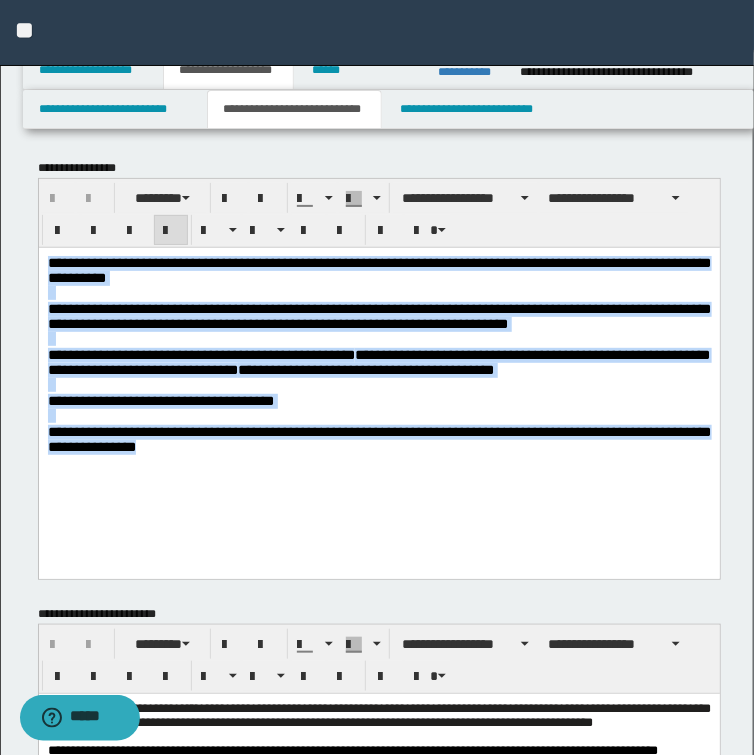 drag, startPoint x: 257, startPoint y: 467, endPoint x: -5, endPoint y: 263, distance: 332.0542 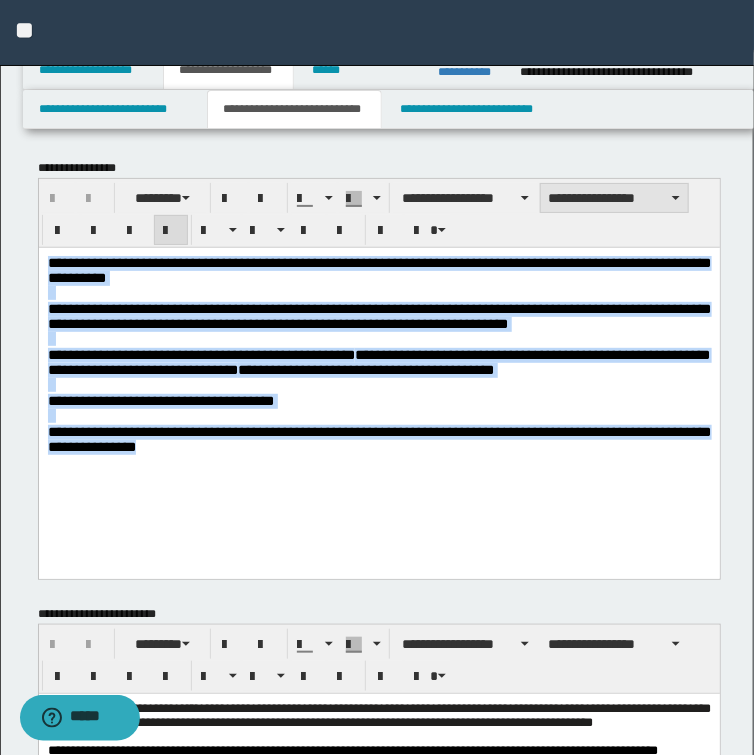 click on "**********" at bounding box center (614, 198) 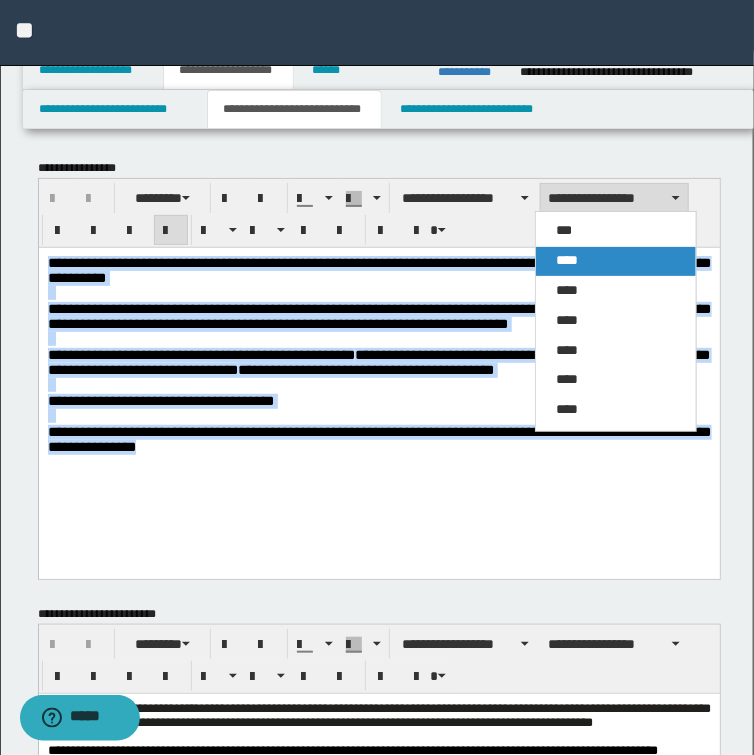 click on "****" at bounding box center (567, 260) 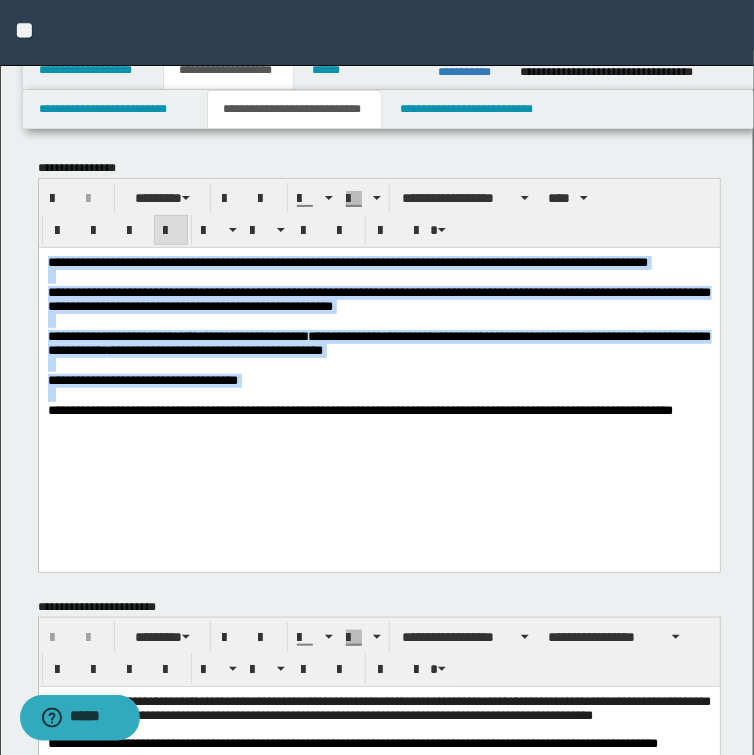 click on "**********" at bounding box center (378, 262) 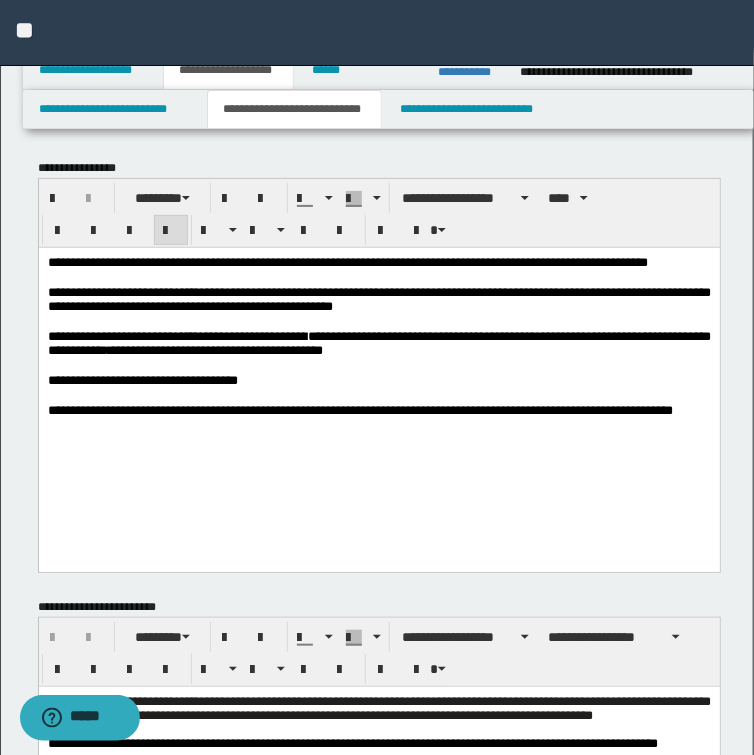 type 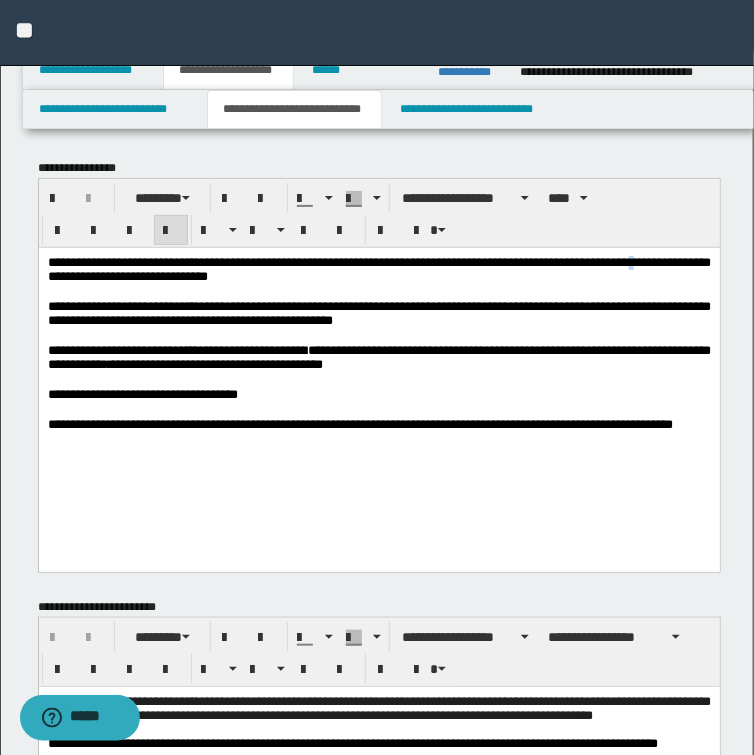 click on "**********" at bounding box center [378, 268] 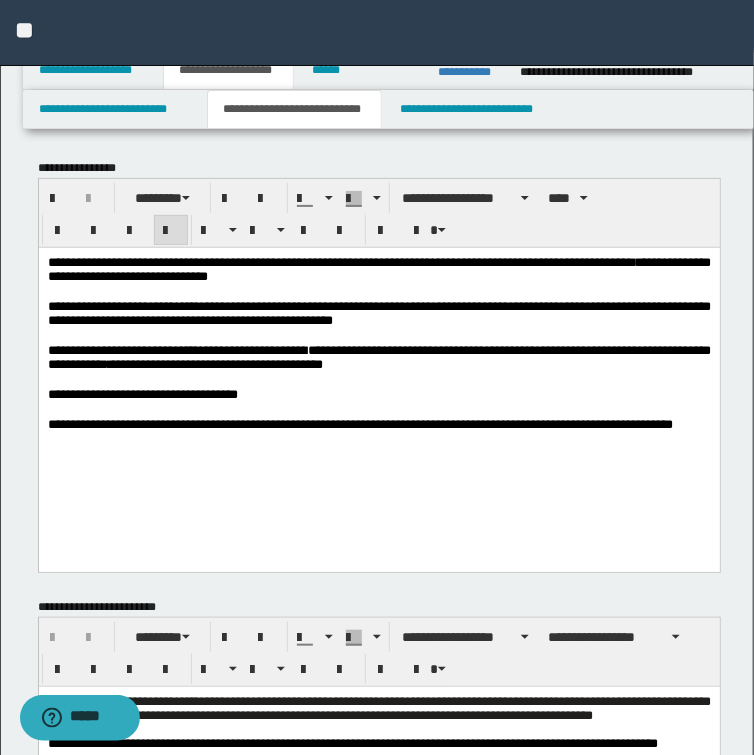 click on "**********" at bounding box center [378, 268] 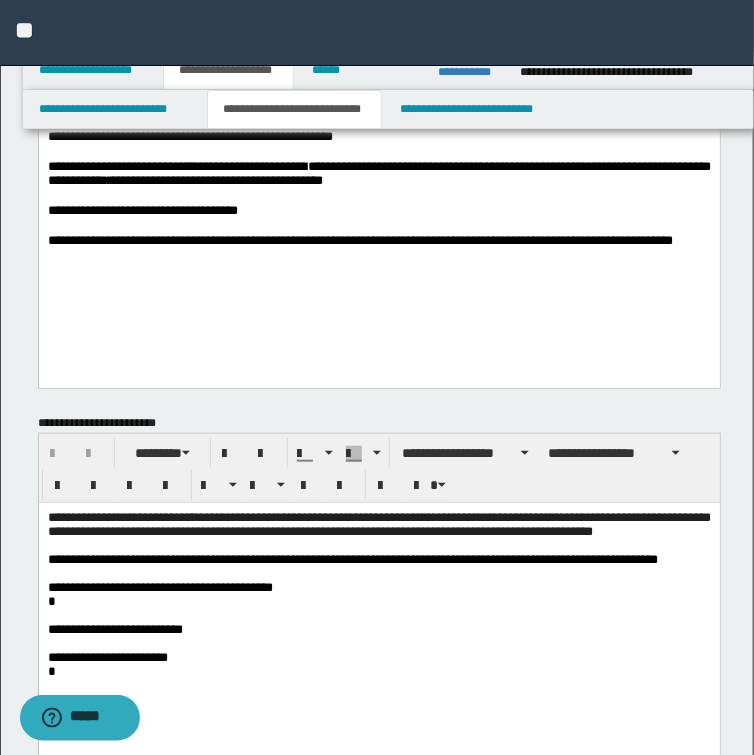 scroll, scrollTop: 240, scrollLeft: 0, axis: vertical 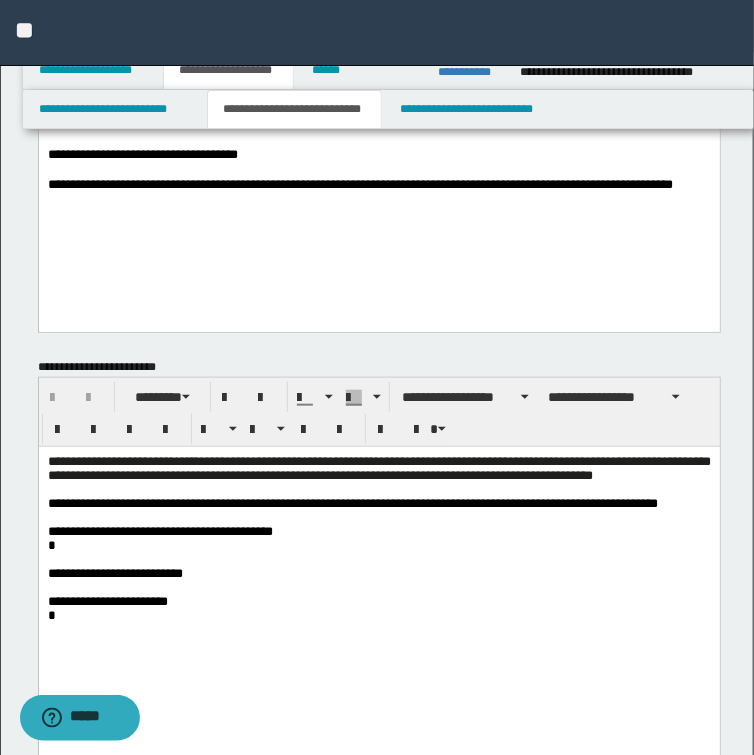 click on "**********" at bounding box center (378, 504) 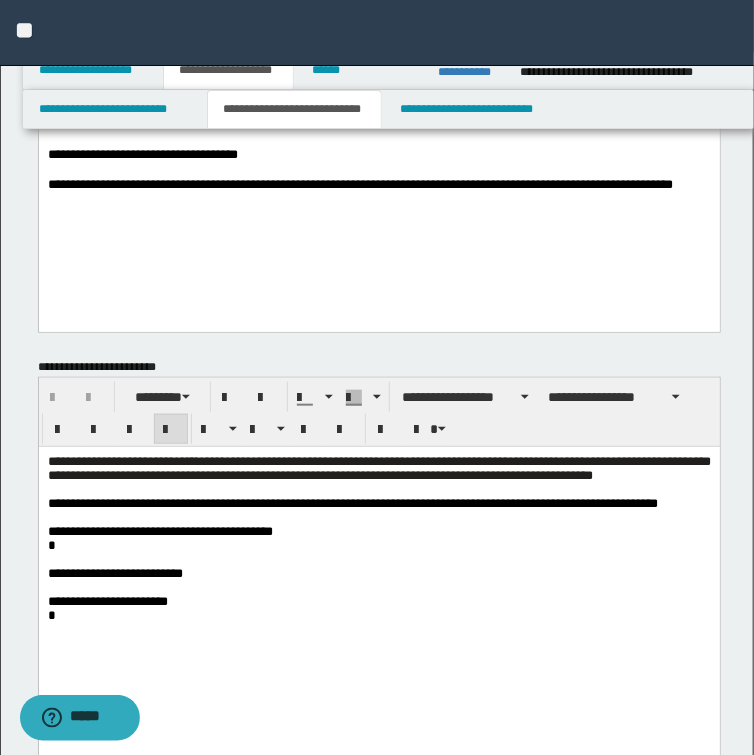 type 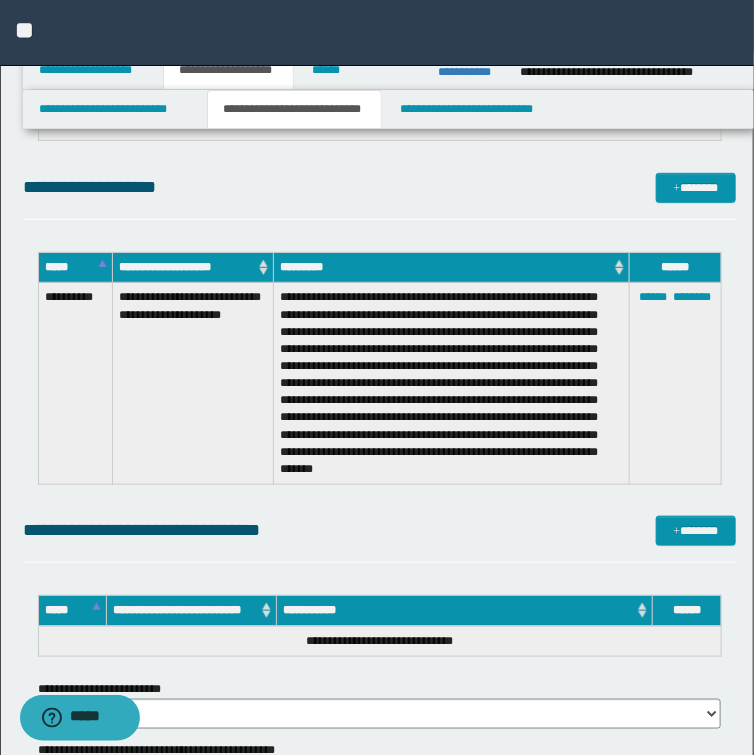 scroll, scrollTop: 1986, scrollLeft: 0, axis: vertical 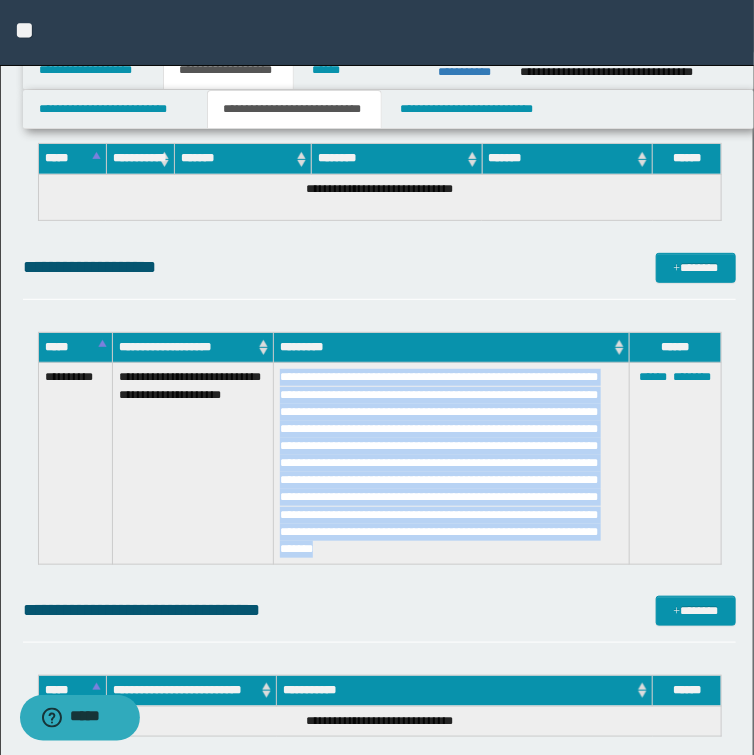 drag, startPoint x: 280, startPoint y: 376, endPoint x: 584, endPoint y: 545, distance: 347.81747 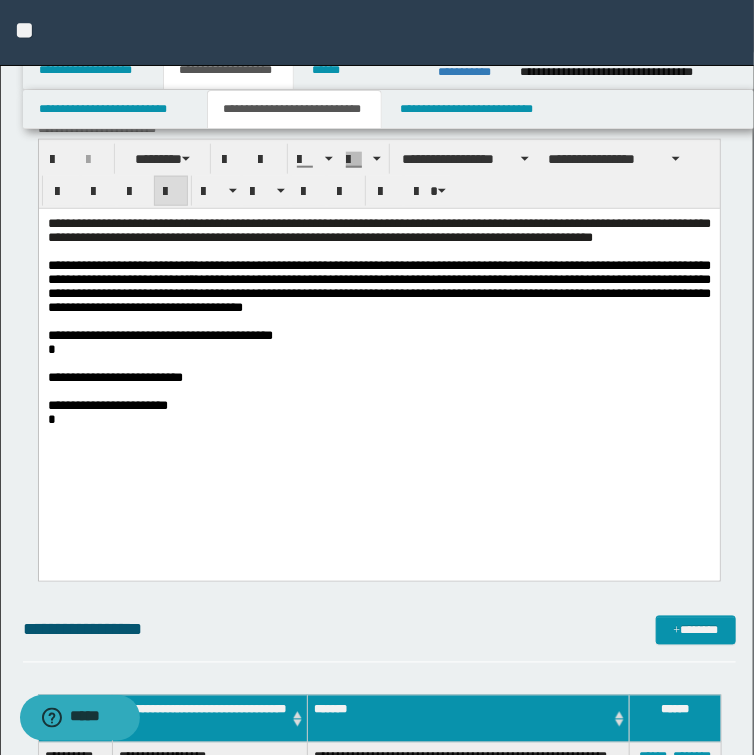 scroll, scrollTop: 466, scrollLeft: 0, axis: vertical 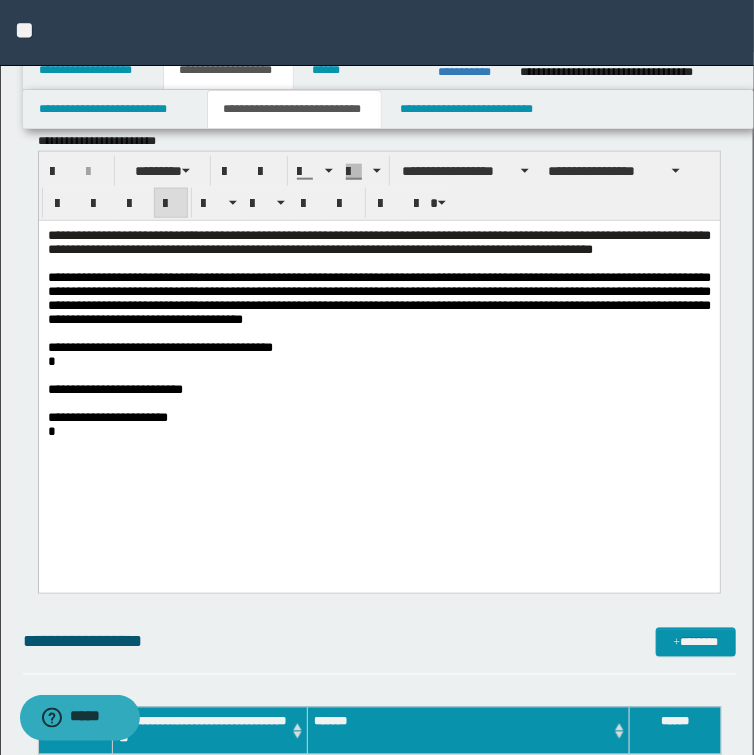 click on "**********" at bounding box center [378, 299] 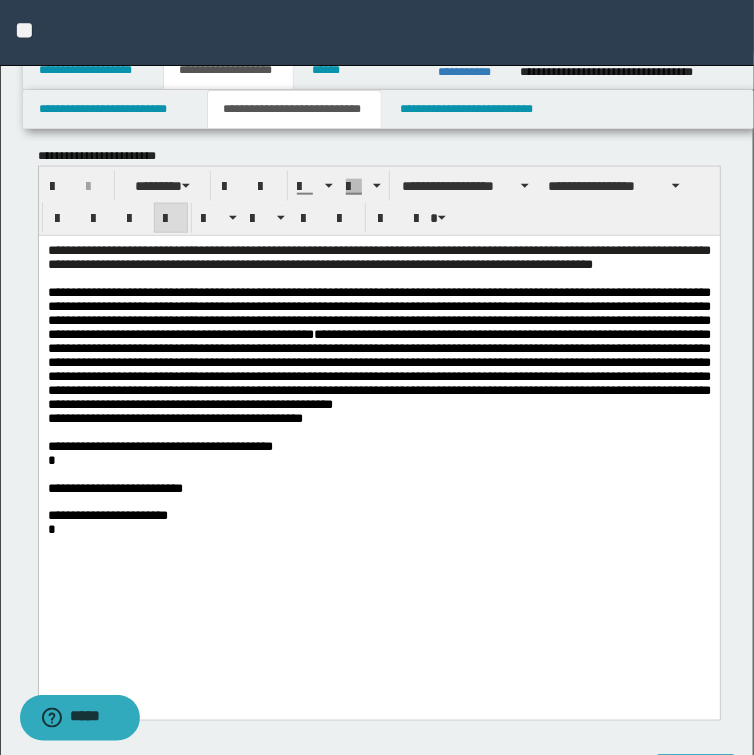 scroll, scrollTop: 306, scrollLeft: 0, axis: vertical 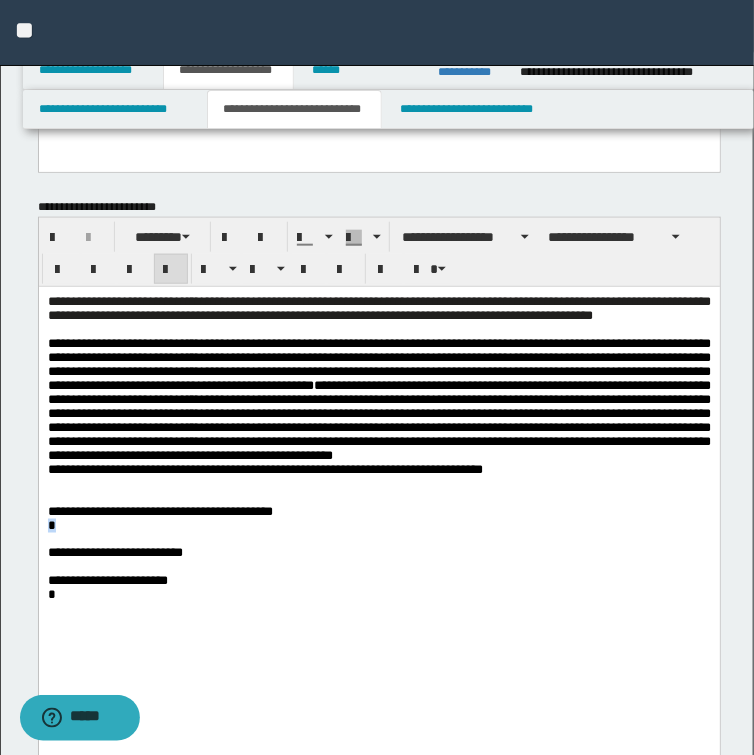 drag, startPoint x: 48, startPoint y: 590, endPoint x: 67, endPoint y: 590, distance: 19 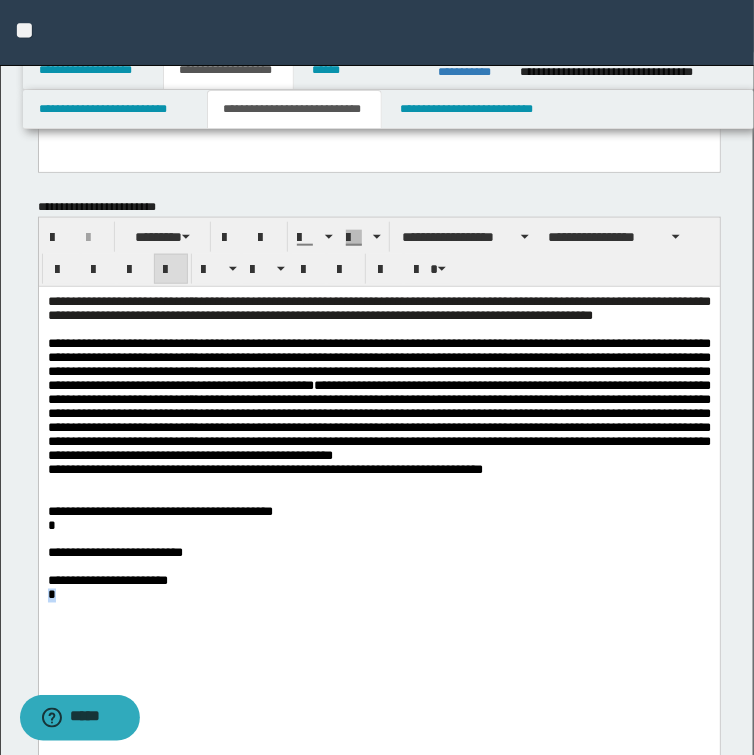drag, startPoint x: 54, startPoint y: 671, endPoint x: 40, endPoint y: 672, distance: 14.035668 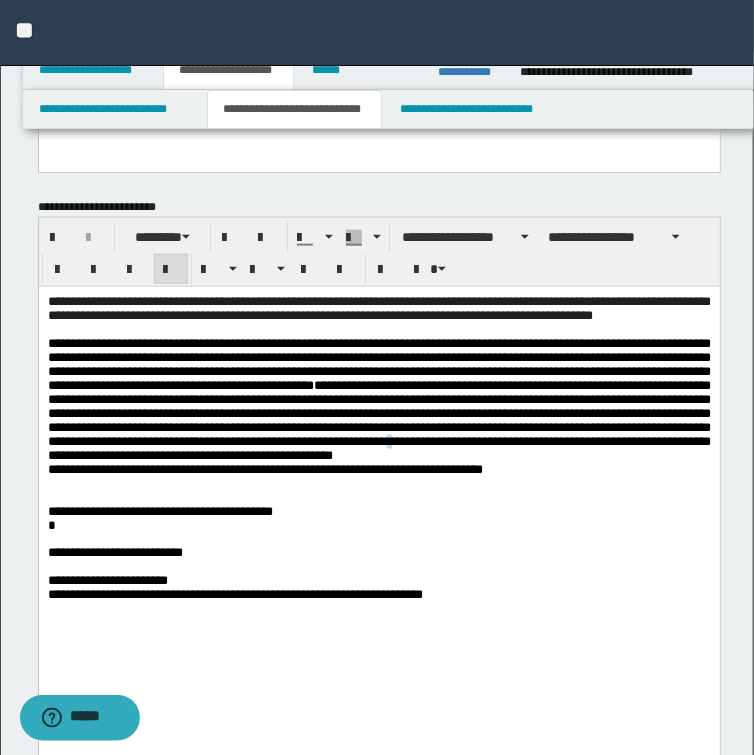 click on "**********" at bounding box center [378, 399] 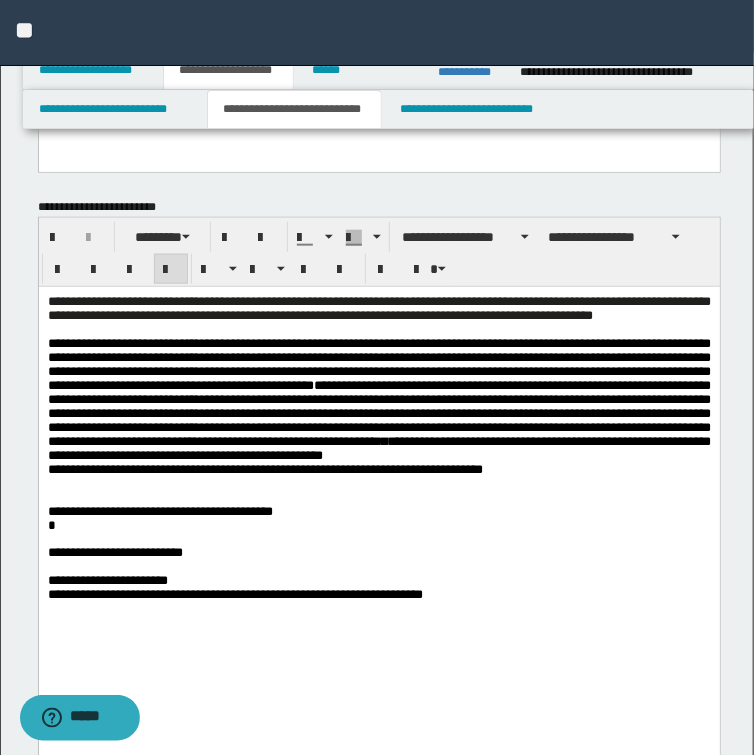 click on "**********" at bounding box center (378, 470) 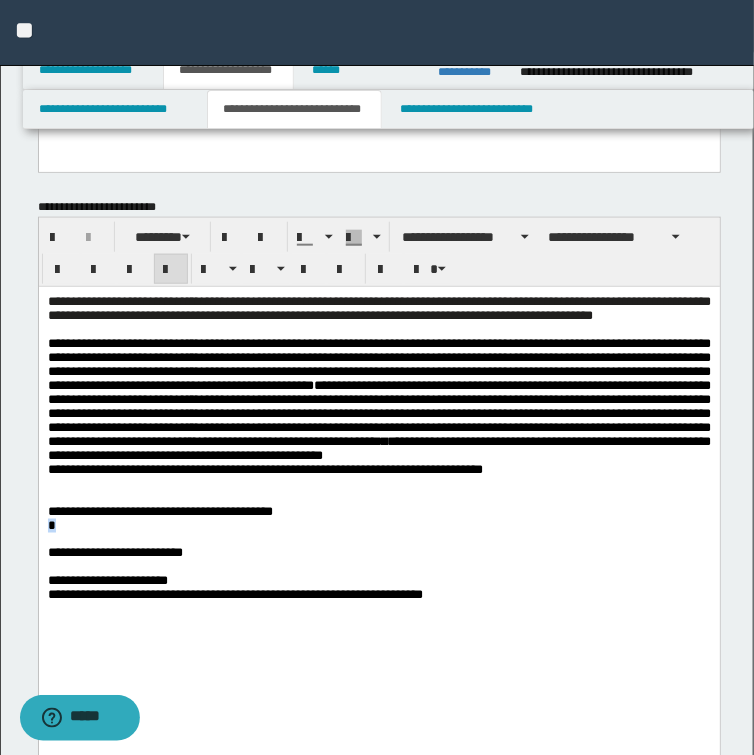 drag, startPoint x: 74, startPoint y: 592, endPoint x: 42, endPoint y: 593, distance: 32.01562 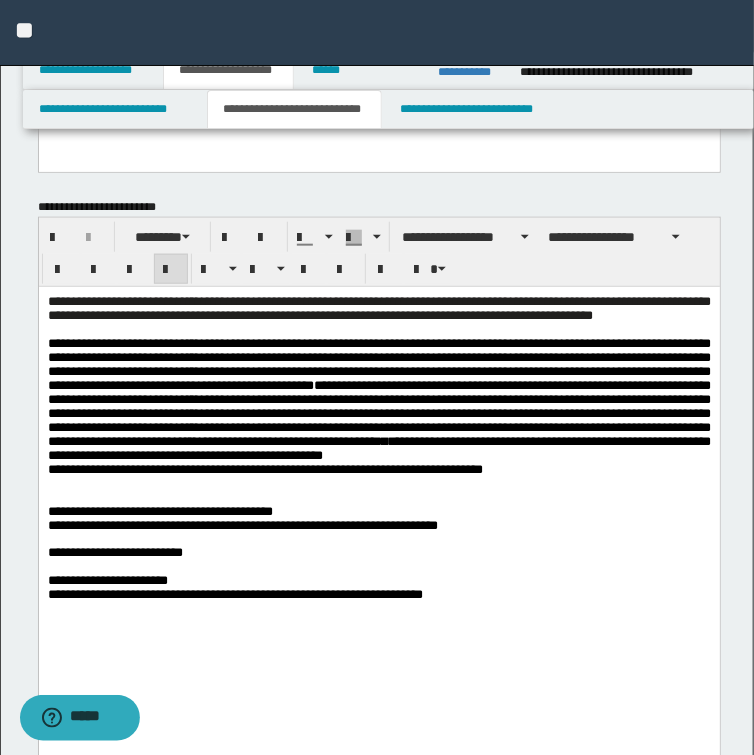 click on "**********" at bounding box center (378, 399) 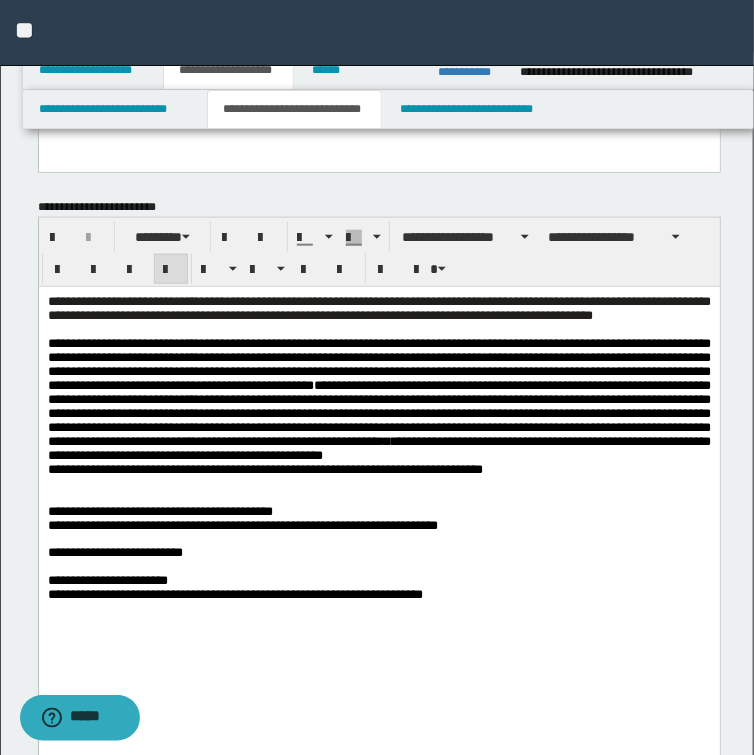 click on "**********" at bounding box center [378, 400] 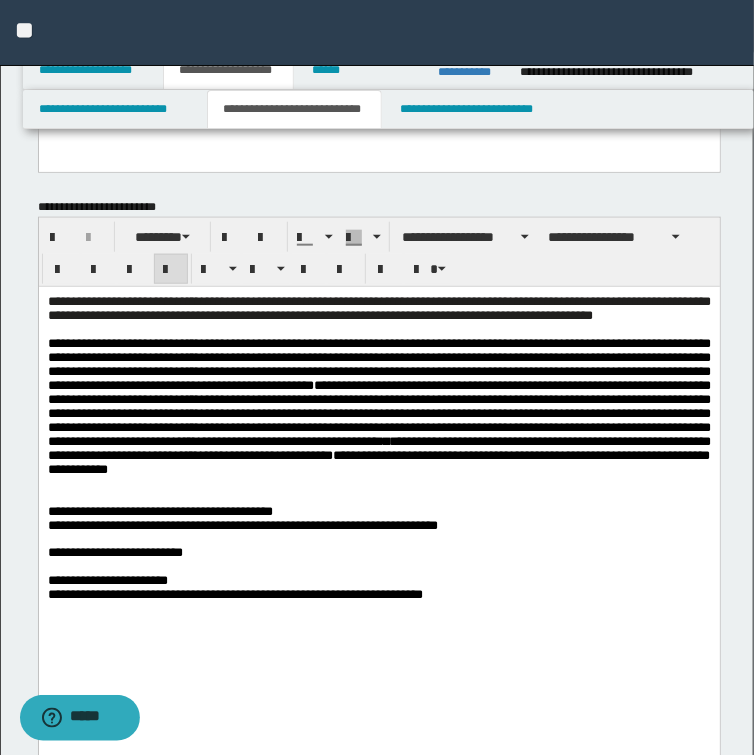 click on "**********" at bounding box center [378, 407] 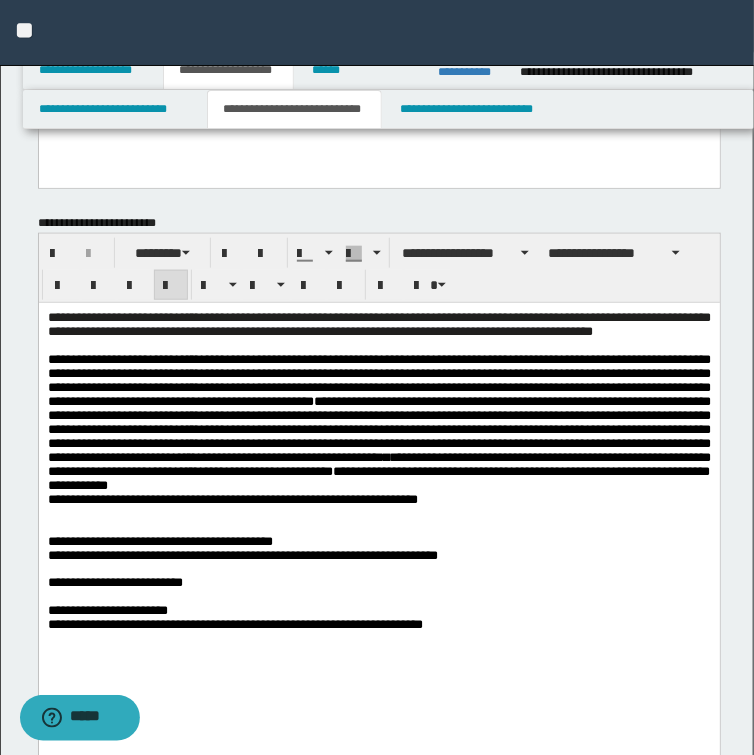 scroll, scrollTop: 560, scrollLeft: 0, axis: vertical 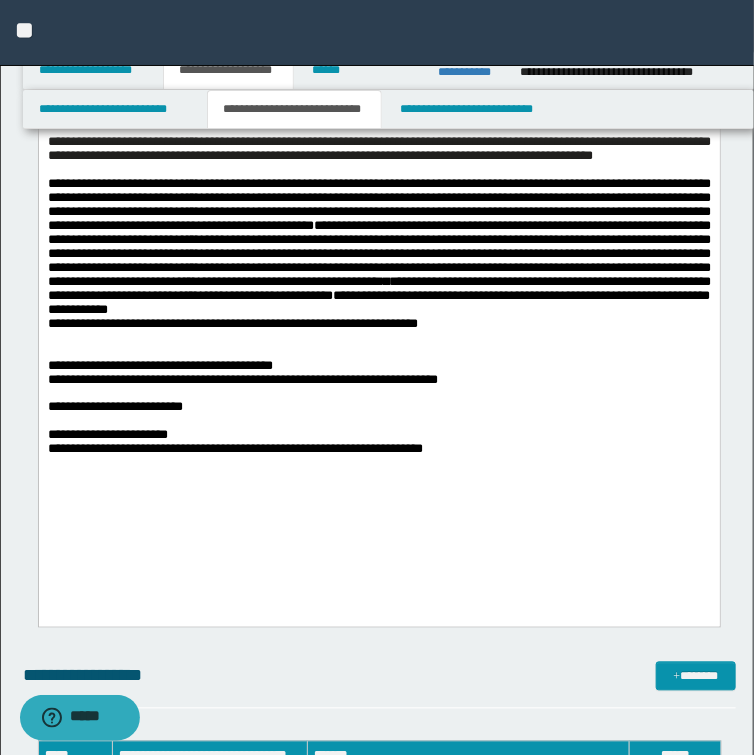 click on "**********" at bounding box center [378, 408] 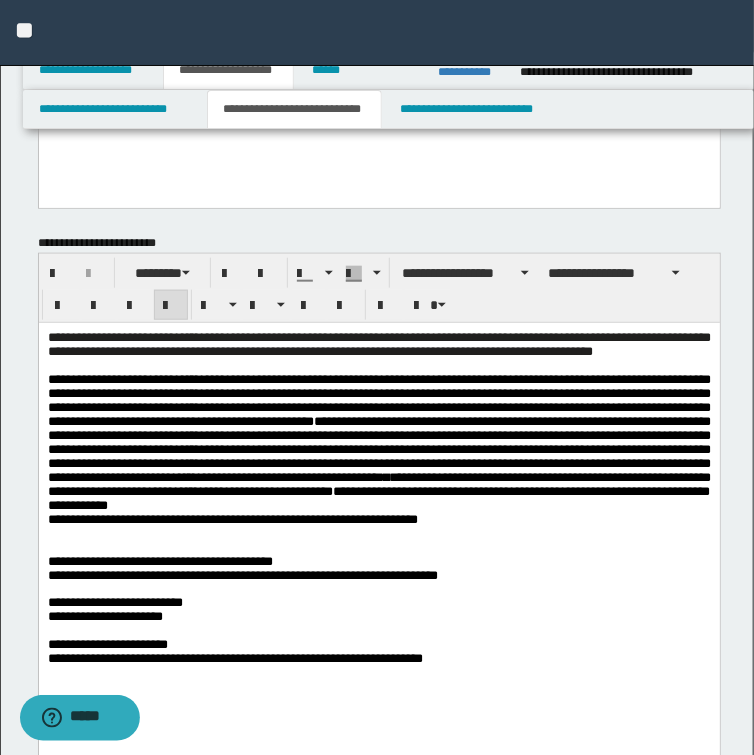 scroll, scrollTop: 400, scrollLeft: 0, axis: vertical 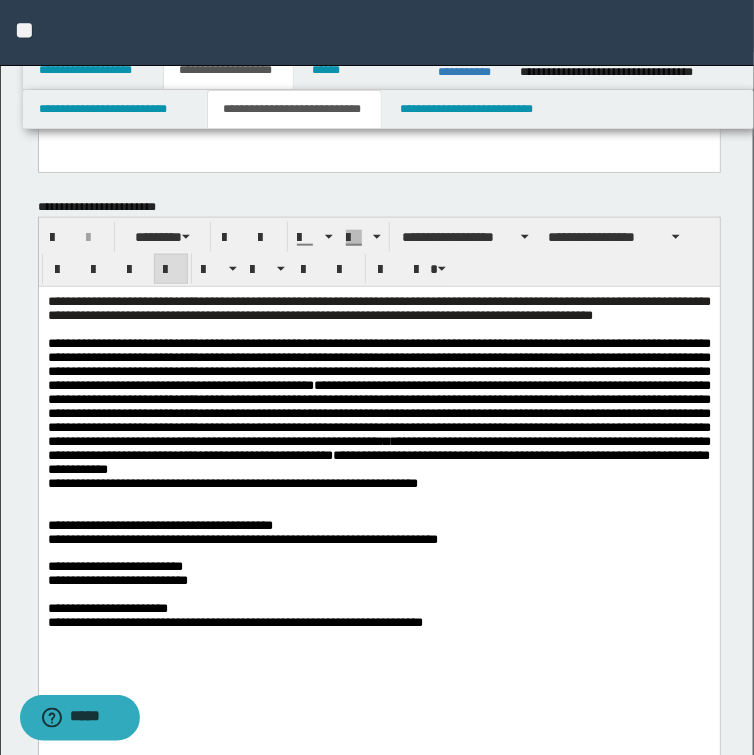 click on "**********" at bounding box center [117, 581] 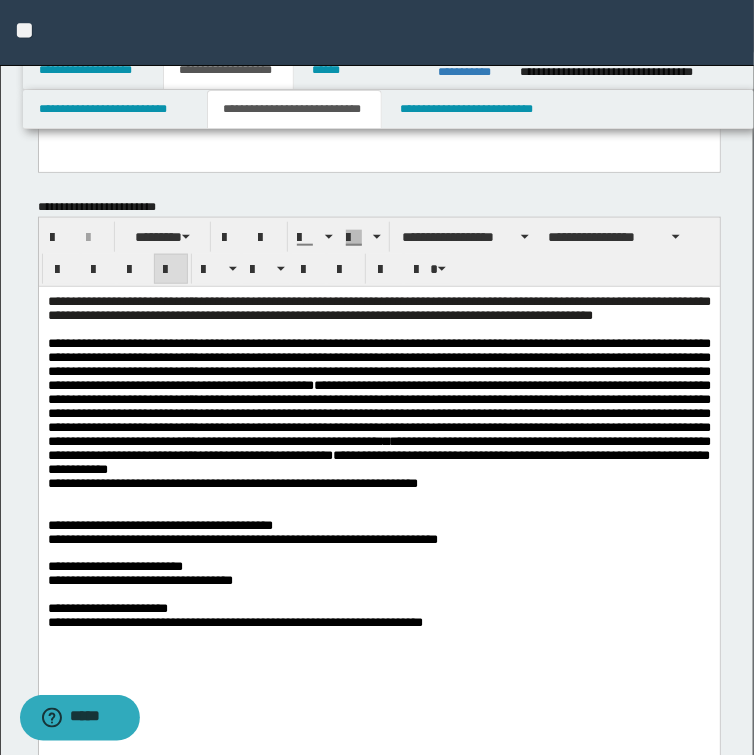 click on "**********" at bounding box center [378, 540] 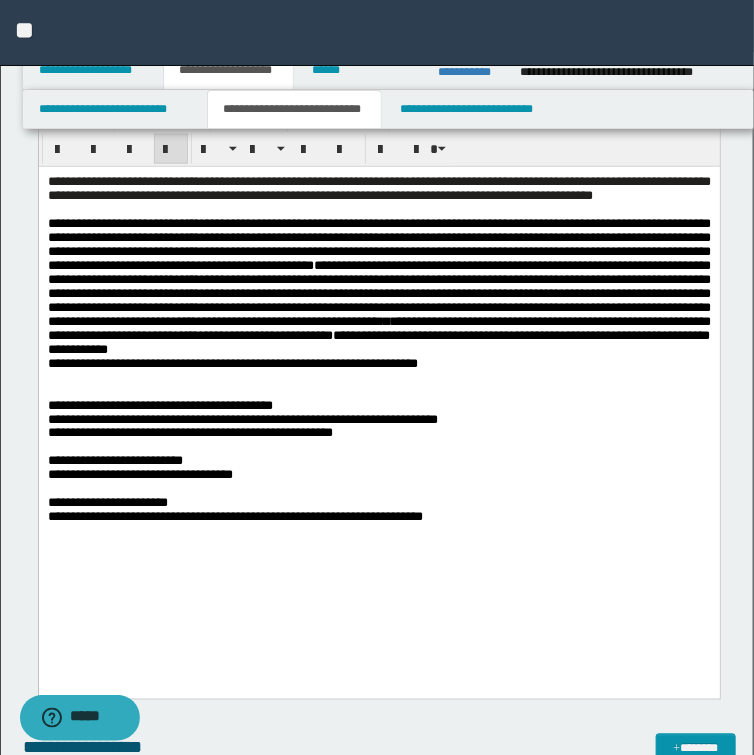 scroll, scrollTop: 560, scrollLeft: 0, axis: vertical 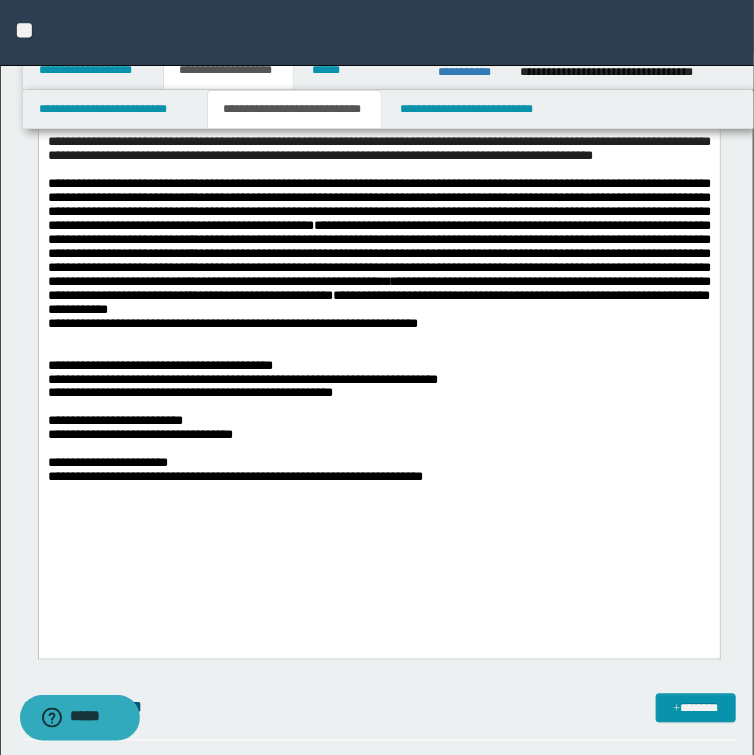 click on "**********" at bounding box center [378, 478] 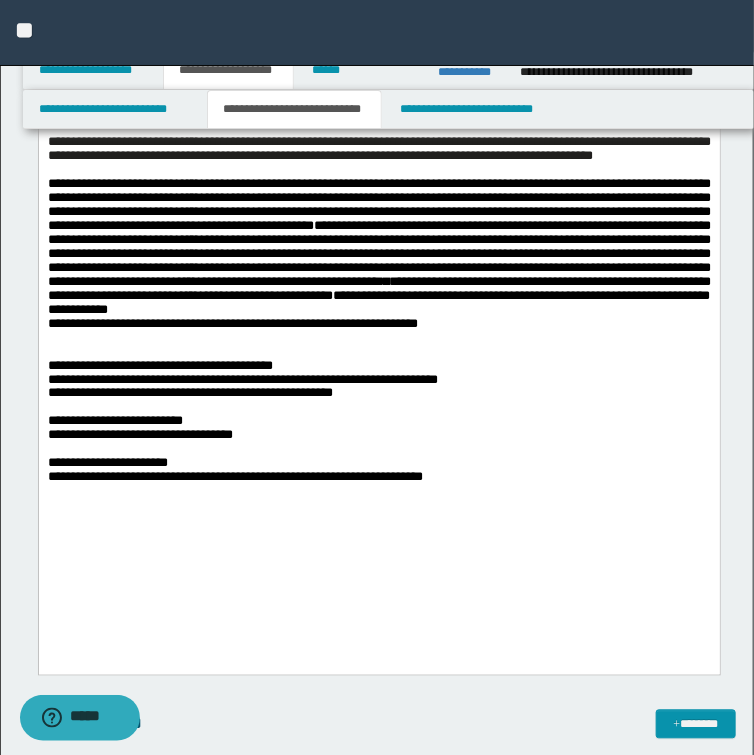 click on "**********" at bounding box center (378, 394) 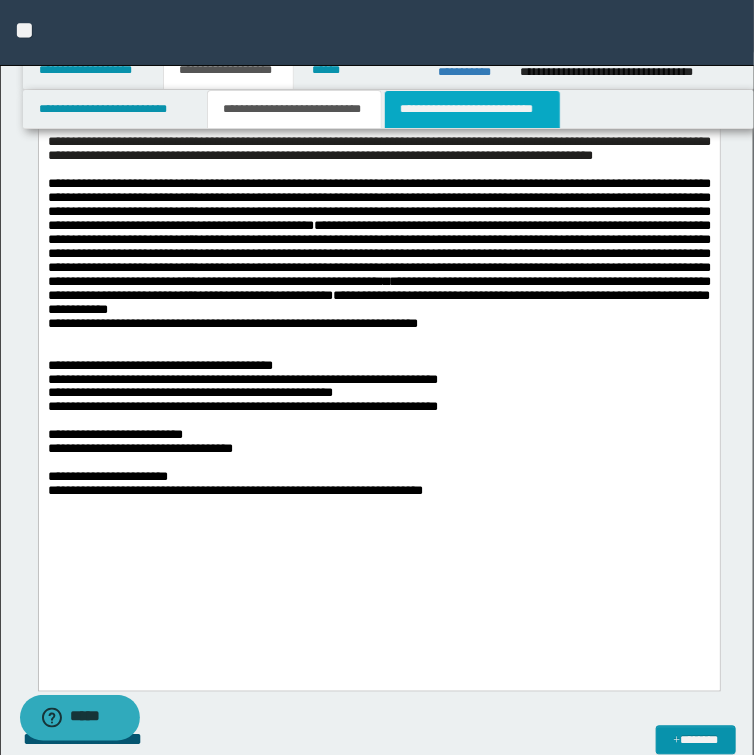 click on "**********" at bounding box center [472, 109] 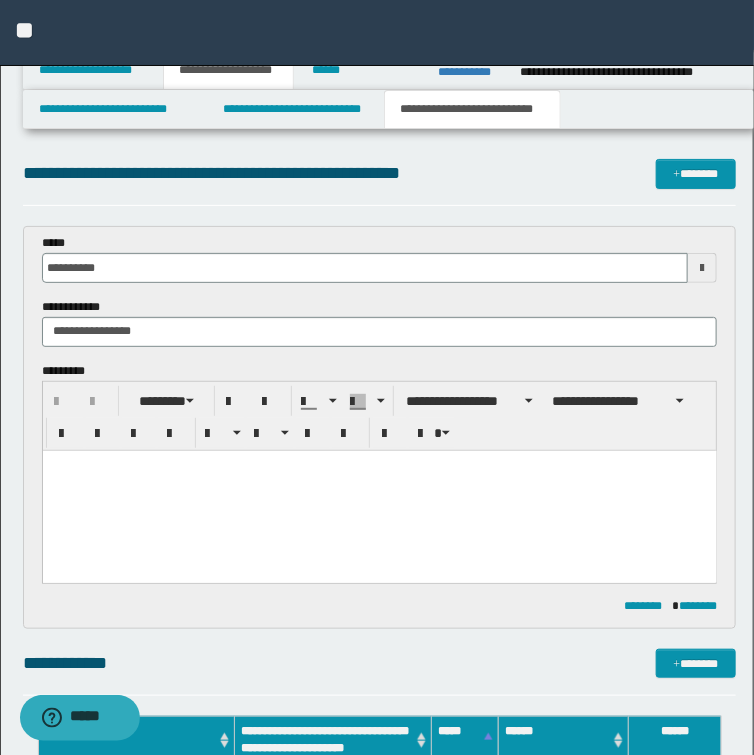 scroll, scrollTop: 0, scrollLeft: 0, axis: both 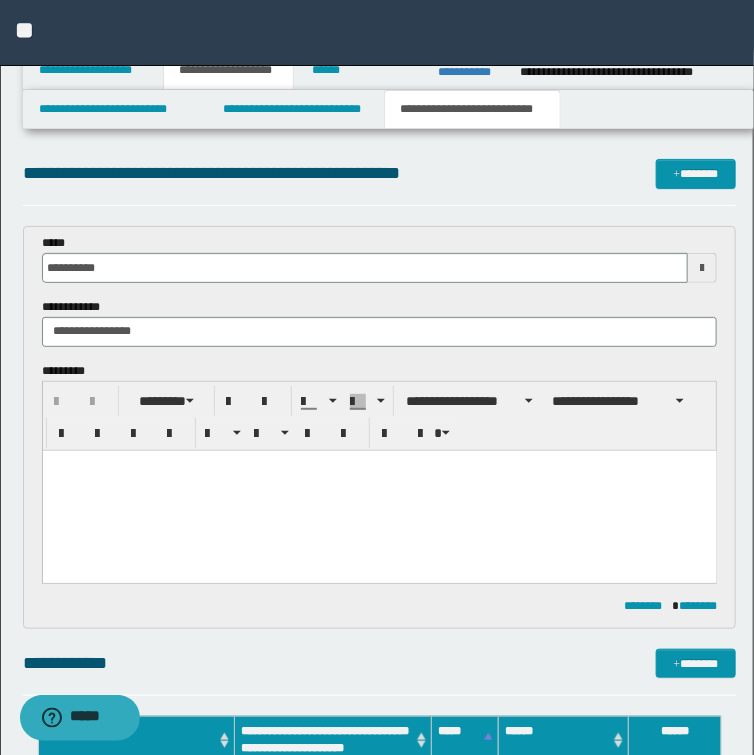 click at bounding box center [379, 490] 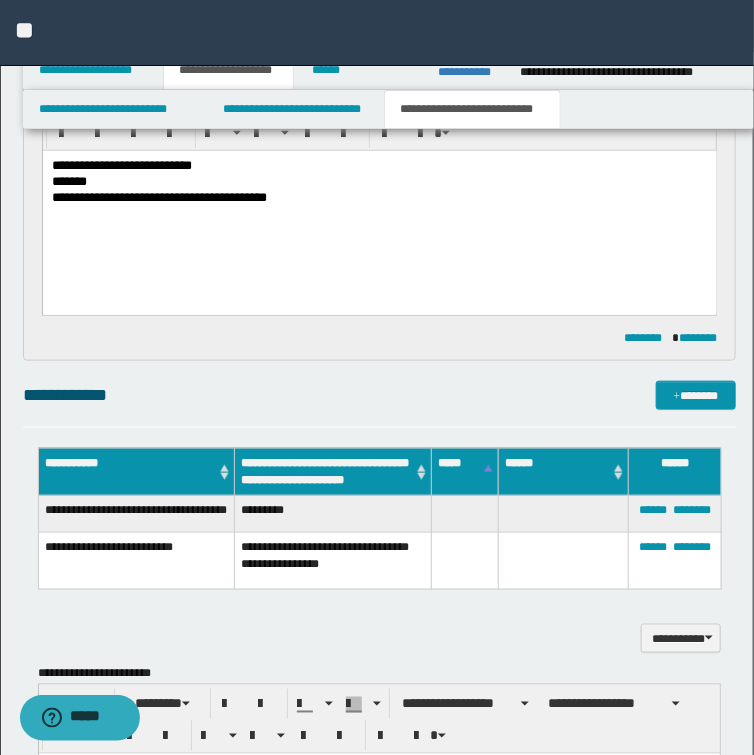 scroll, scrollTop: 400, scrollLeft: 0, axis: vertical 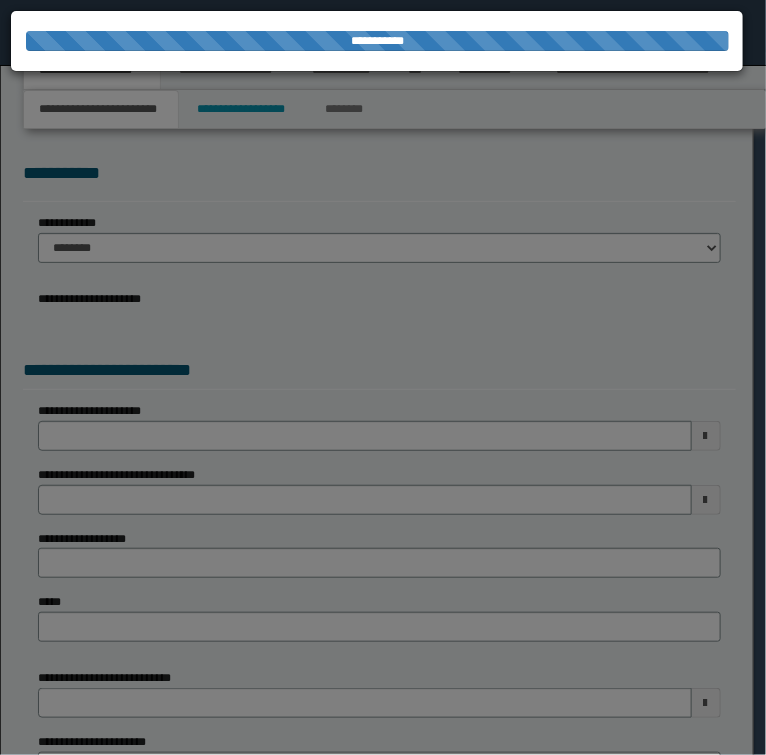 select on "*" 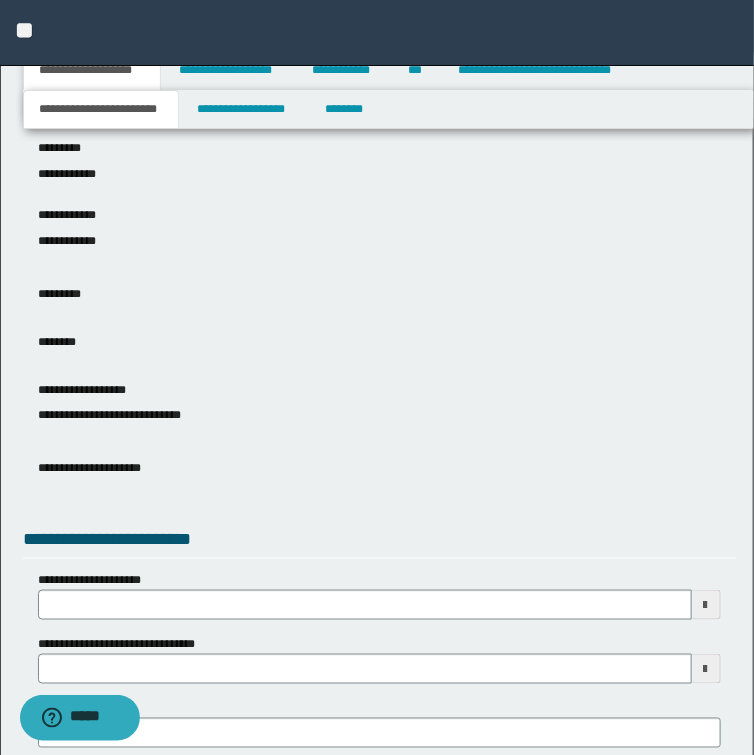 scroll, scrollTop: 320, scrollLeft: 0, axis: vertical 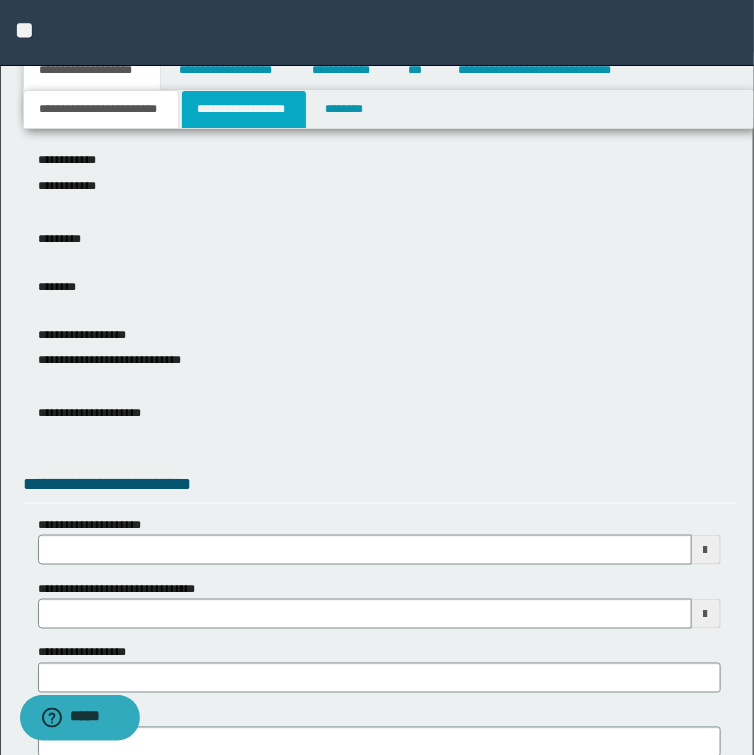 click on "**********" at bounding box center (244, 109) 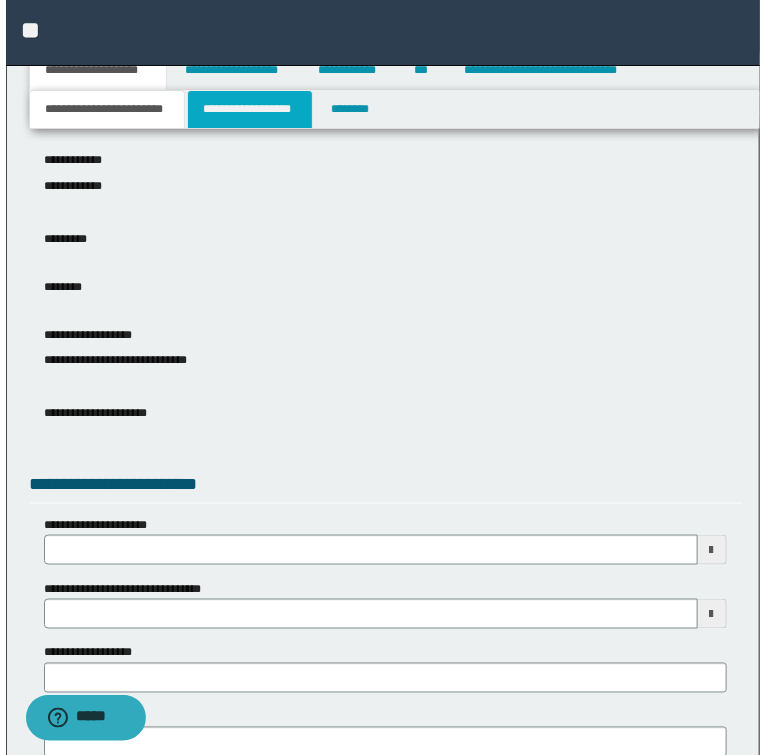 scroll, scrollTop: 0, scrollLeft: 0, axis: both 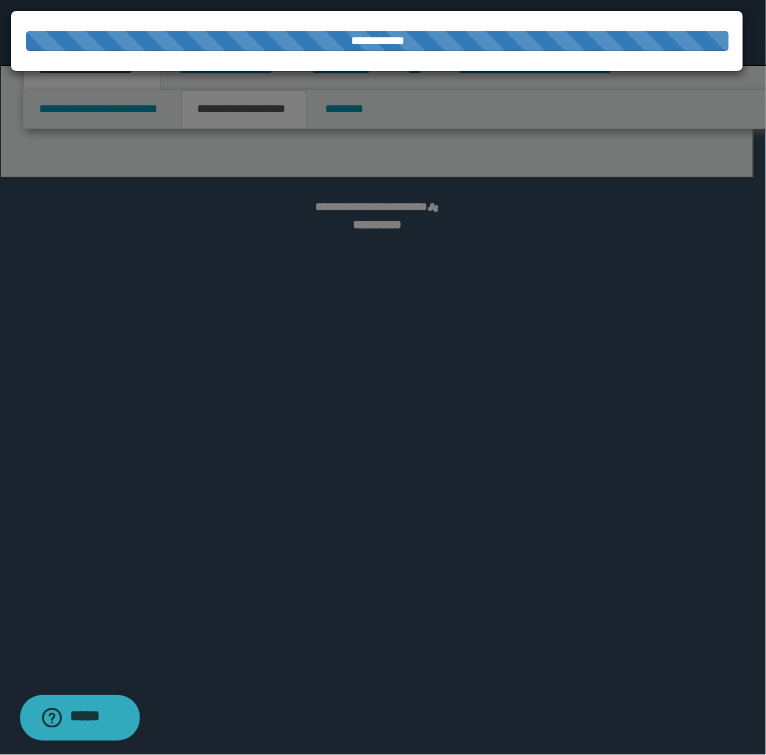 select on "*" 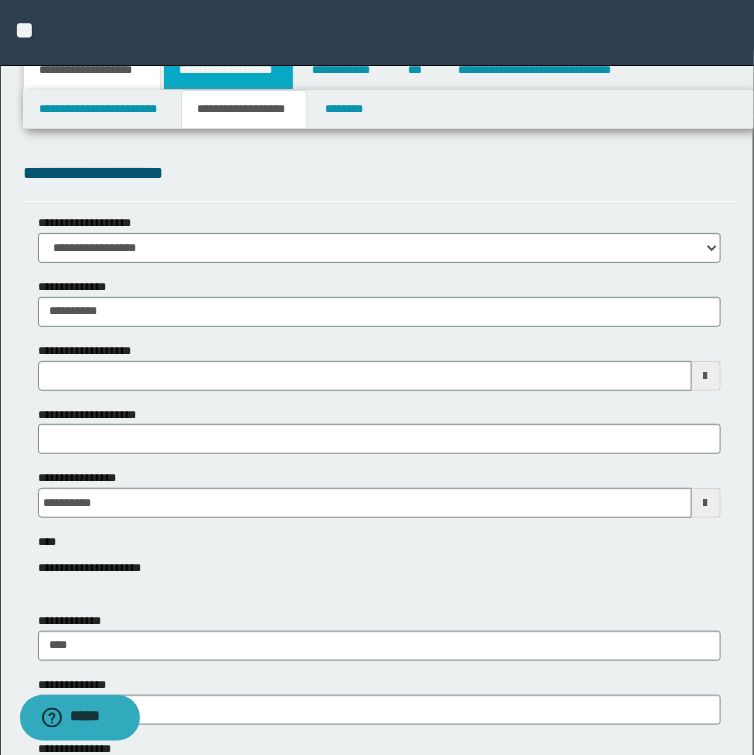 click on "**********" at bounding box center [228, 70] 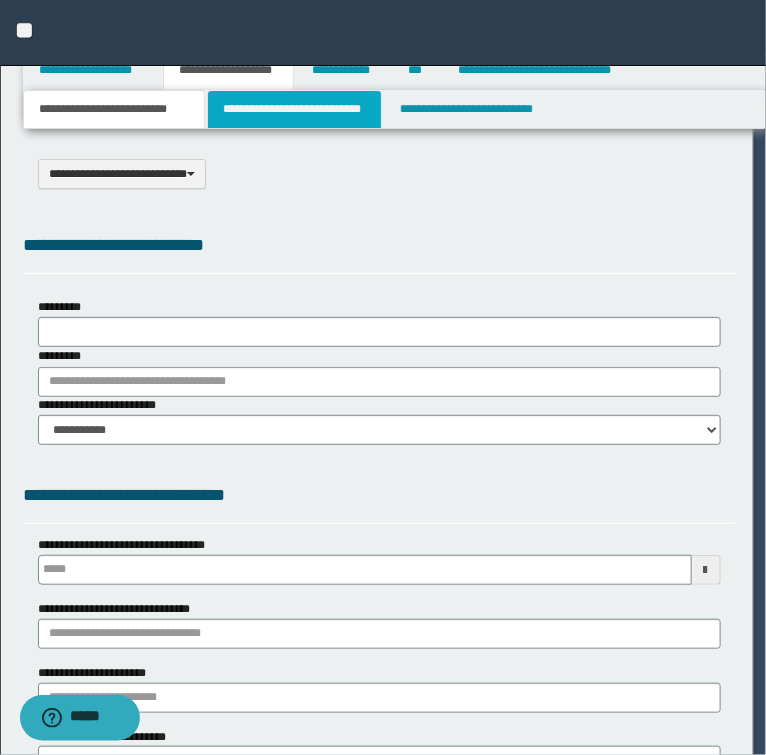 select on "*" 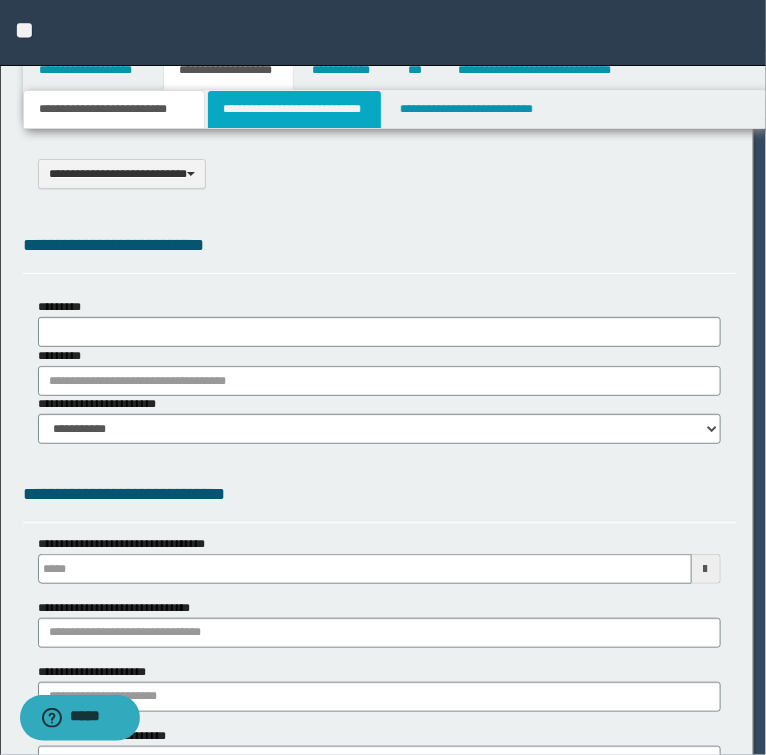 scroll, scrollTop: 0, scrollLeft: 0, axis: both 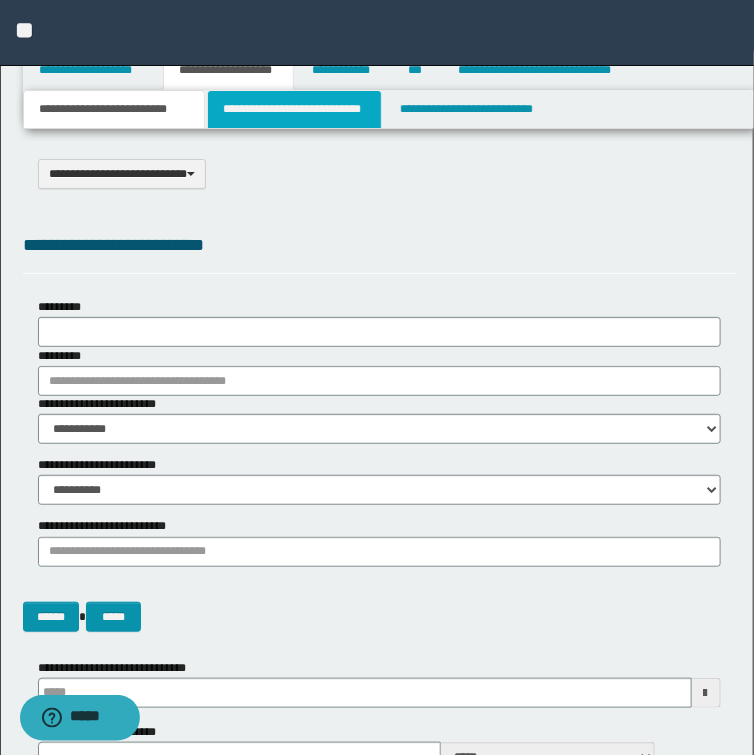 click on "**********" at bounding box center (294, 109) 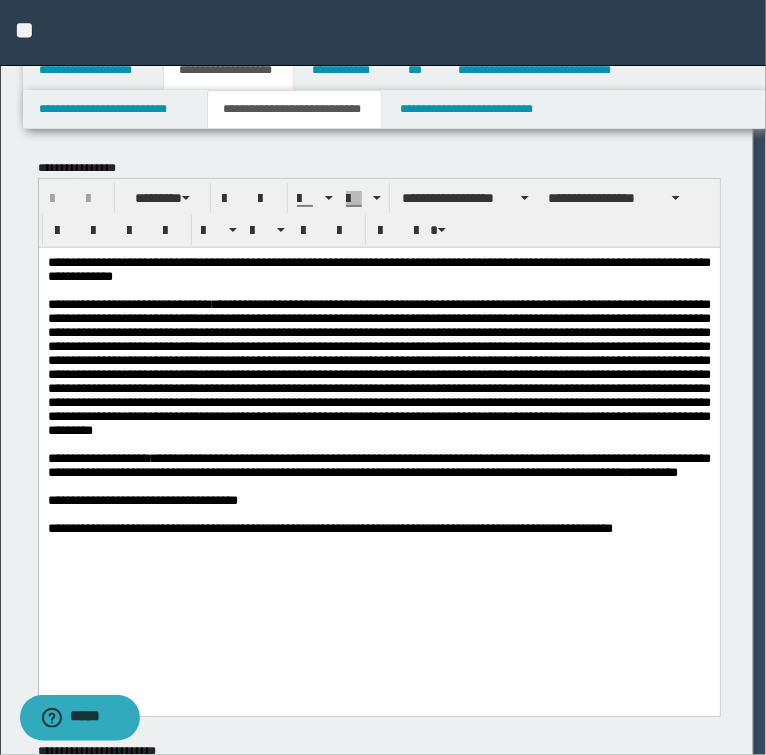 scroll, scrollTop: 0, scrollLeft: 0, axis: both 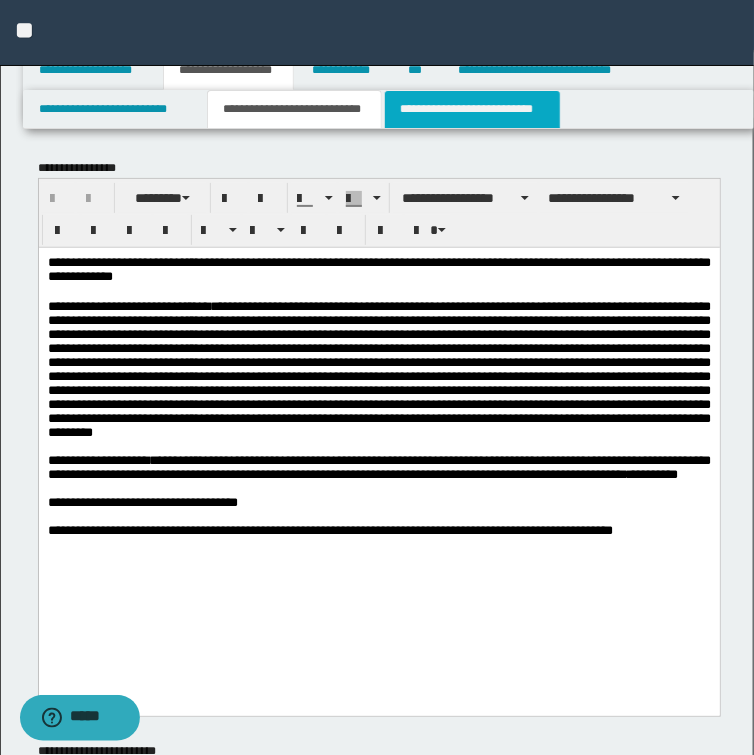 click on "**********" at bounding box center [472, 109] 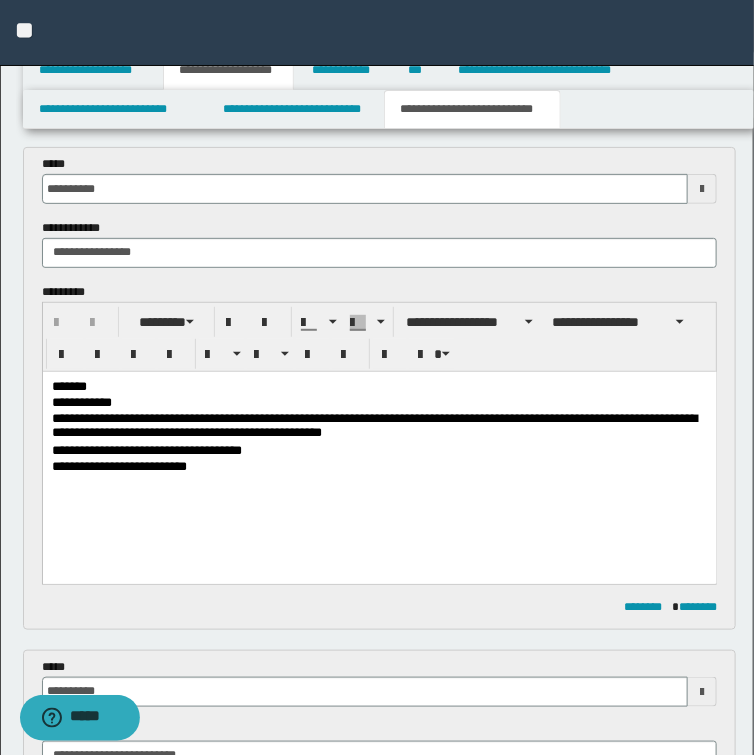scroll, scrollTop: 80, scrollLeft: 0, axis: vertical 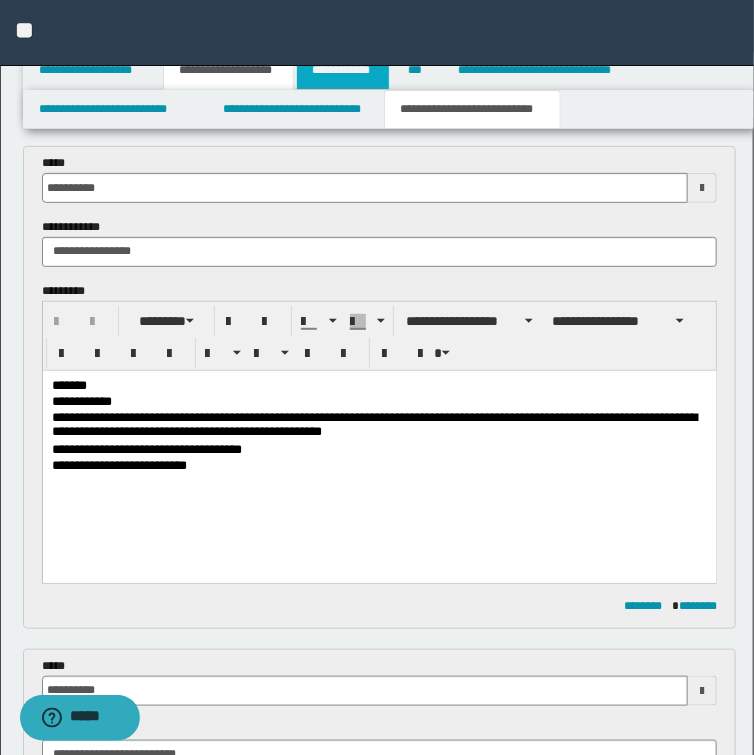 click on "**********" at bounding box center [343, 70] 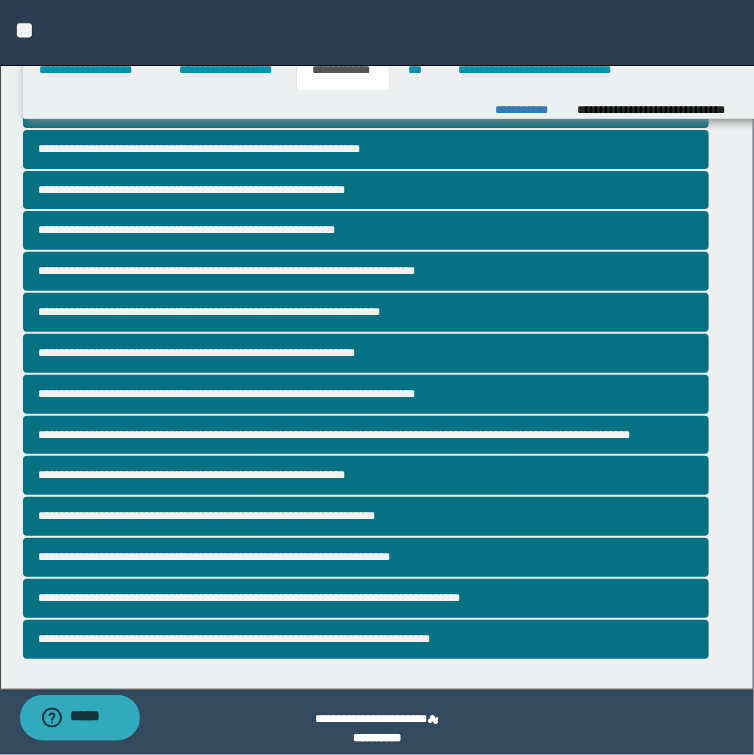 scroll, scrollTop: 48, scrollLeft: 0, axis: vertical 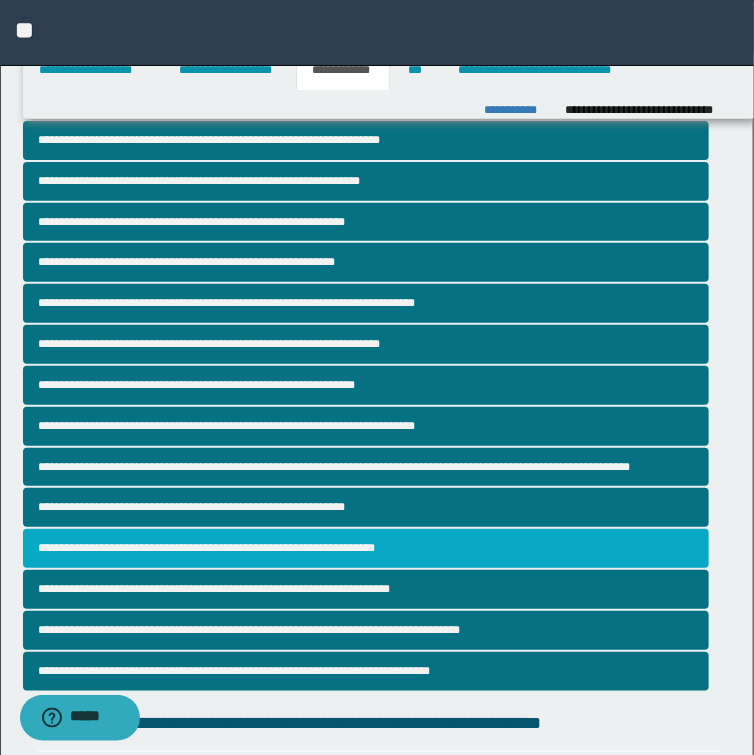 click on "**********" at bounding box center (366, 548) 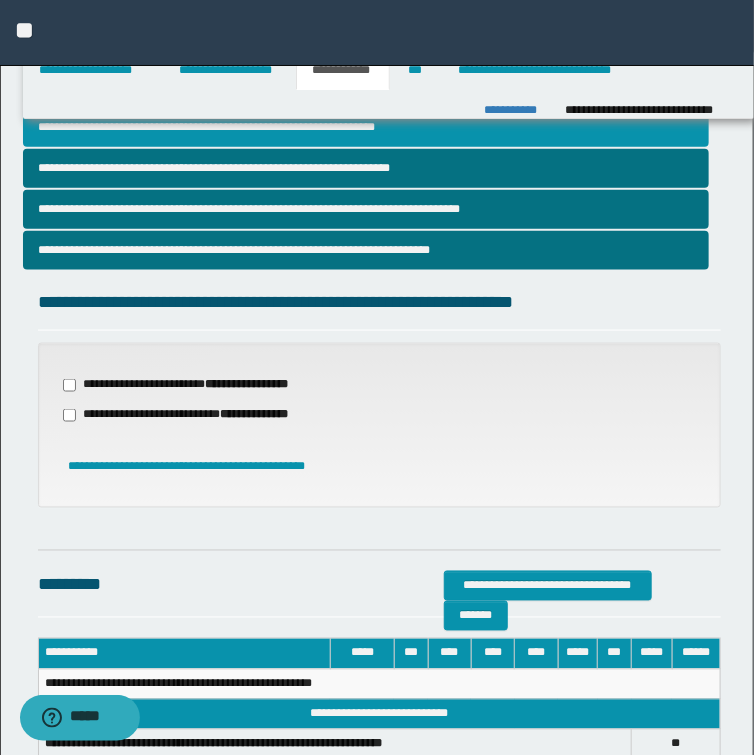 scroll, scrollTop: 480, scrollLeft: 0, axis: vertical 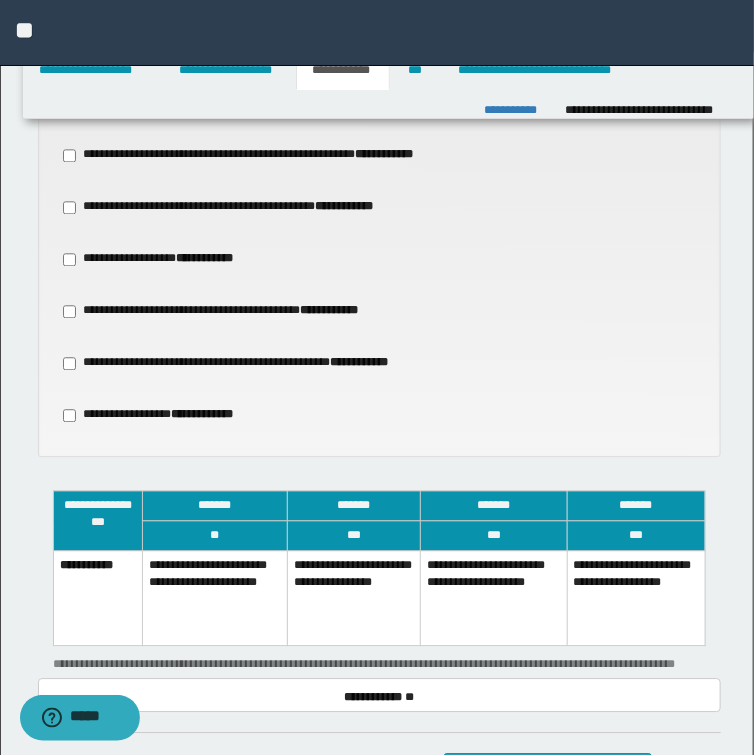 click on "**********" at bounding box center [353, 598] 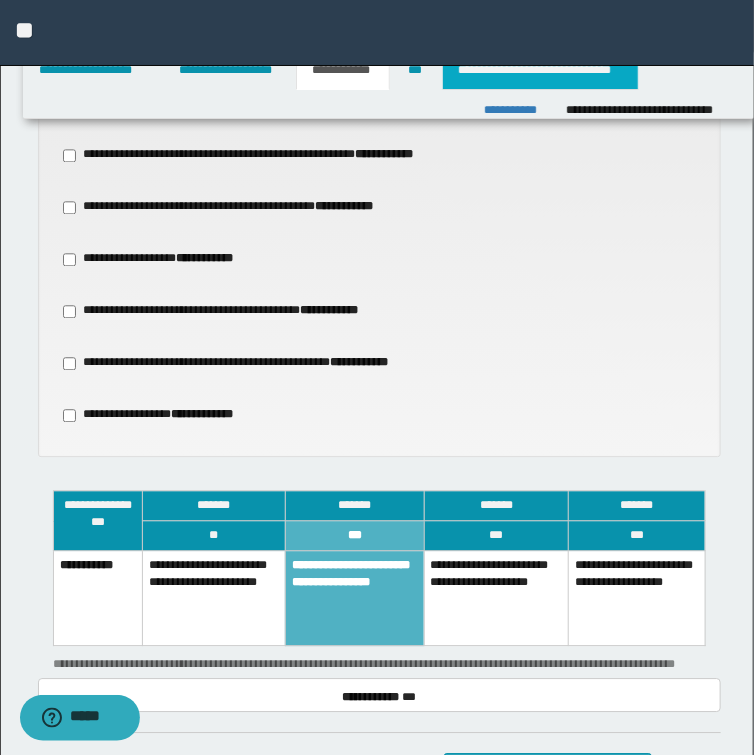 click on "**********" at bounding box center (540, 70) 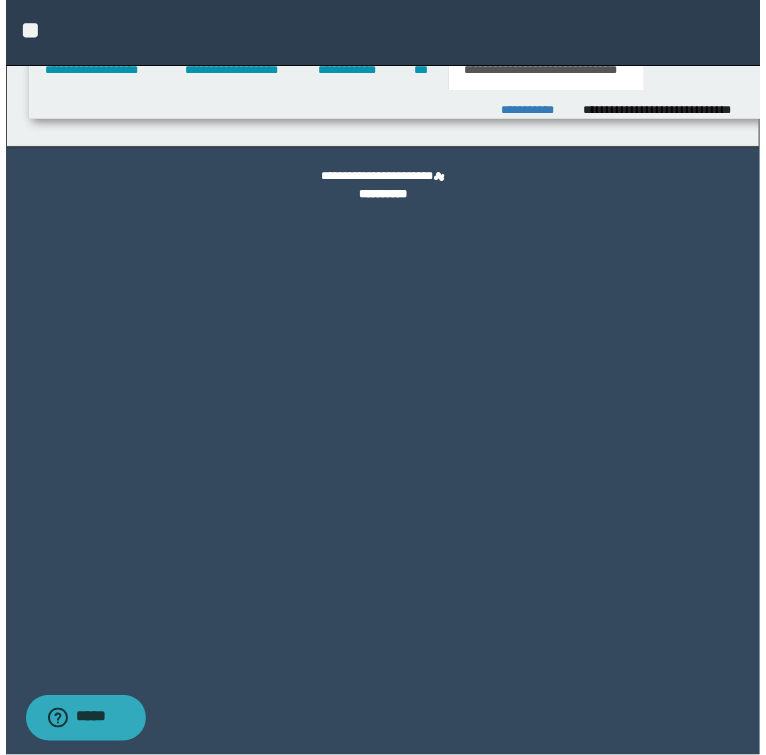 scroll, scrollTop: 0, scrollLeft: 0, axis: both 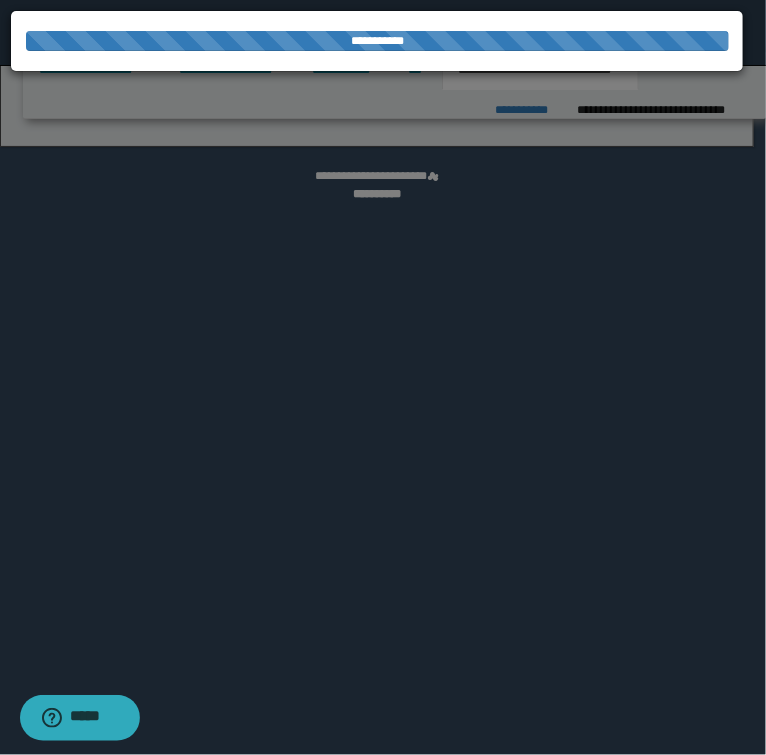 select on "*" 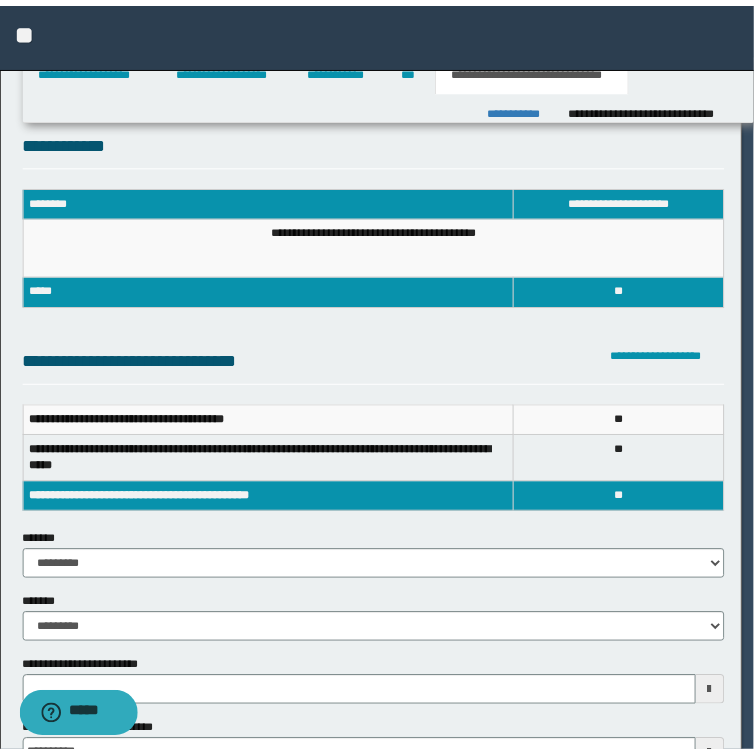 scroll, scrollTop: 0, scrollLeft: 0, axis: both 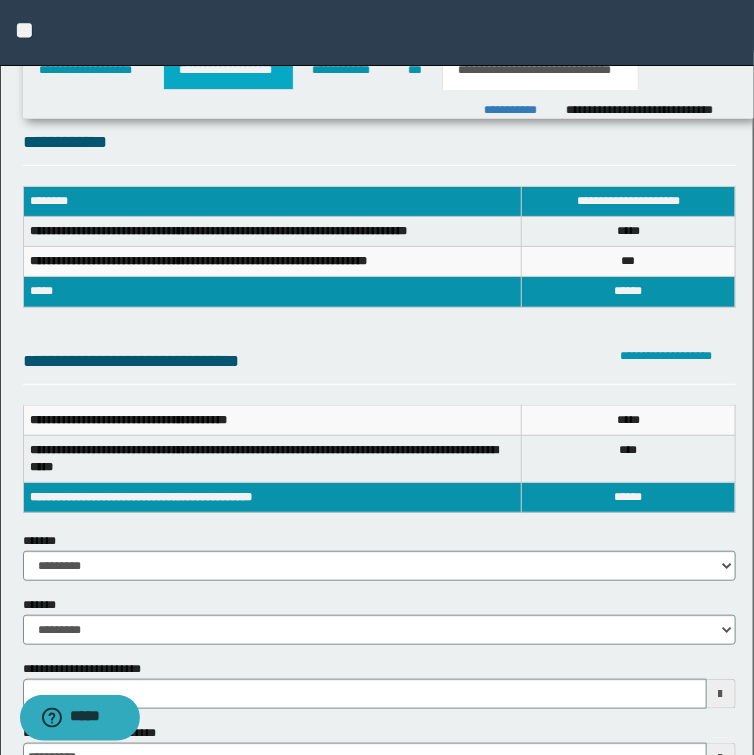 click on "**********" at bounding box center (228, 70) 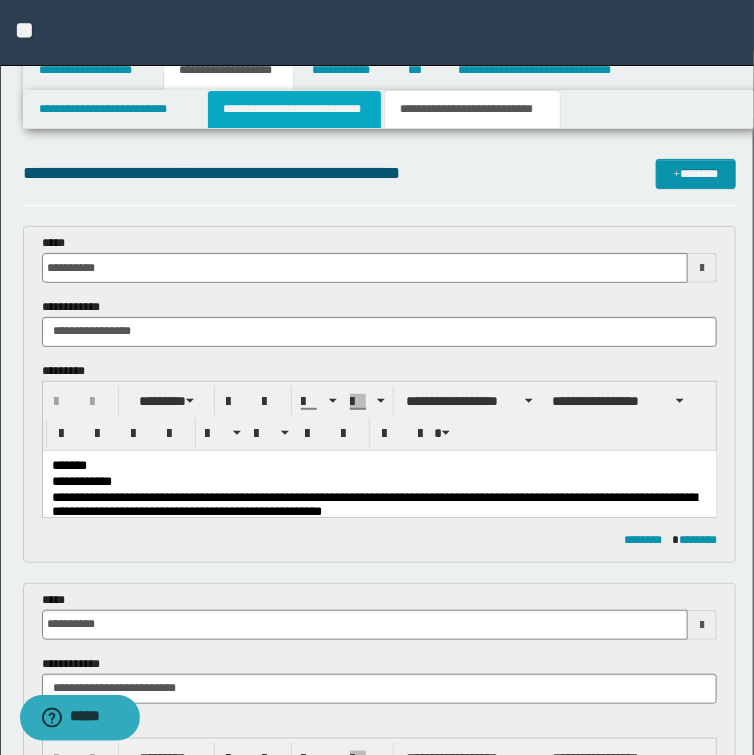 click on "**********" at bounding box center [294, 109] 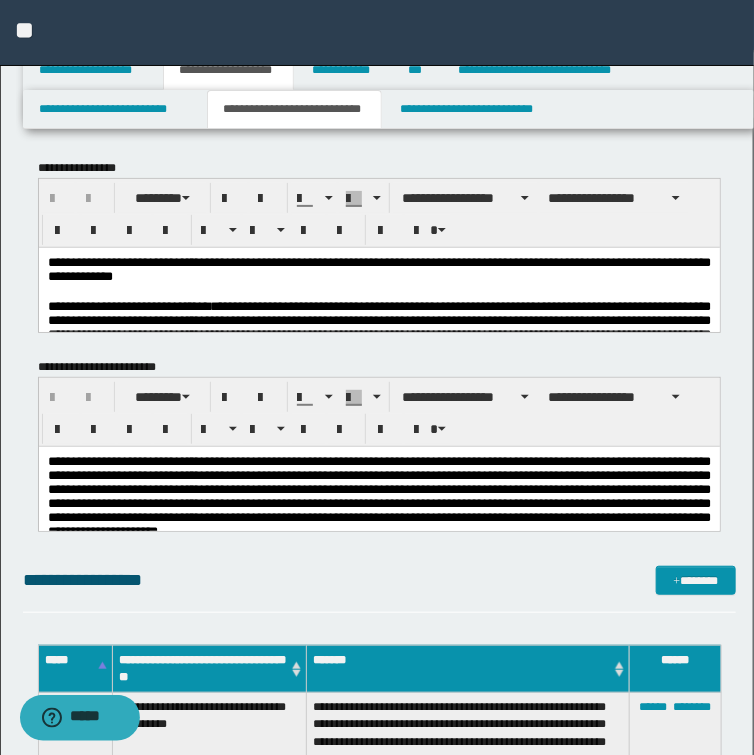 click at bounding box center [379, 291] 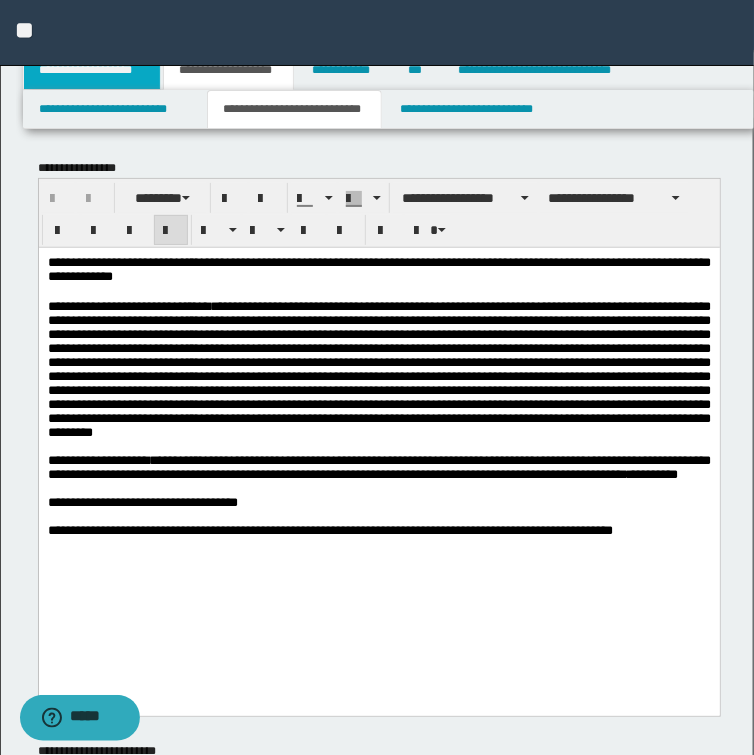click on "**********" at bounding box center [92, 70] 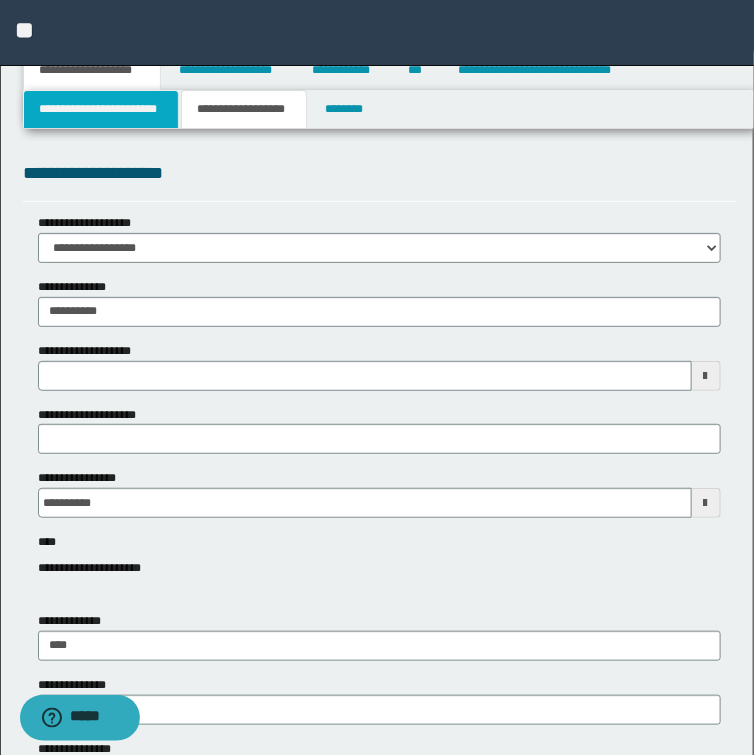 click on "**********" at bounding box center [101, 109] 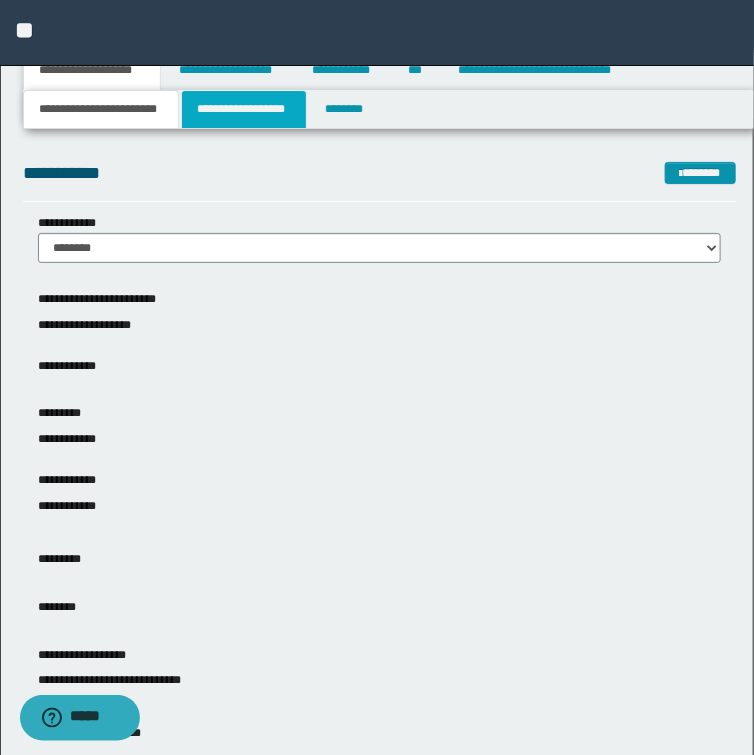 click on "**********" at bounding box center [244, 109] 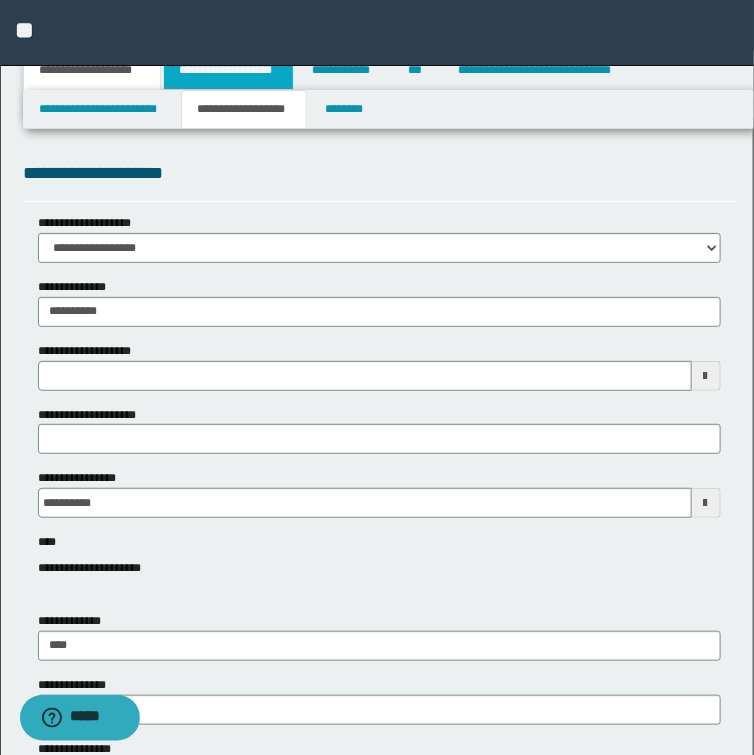 click on "**********" at bounding box center [228, 70] 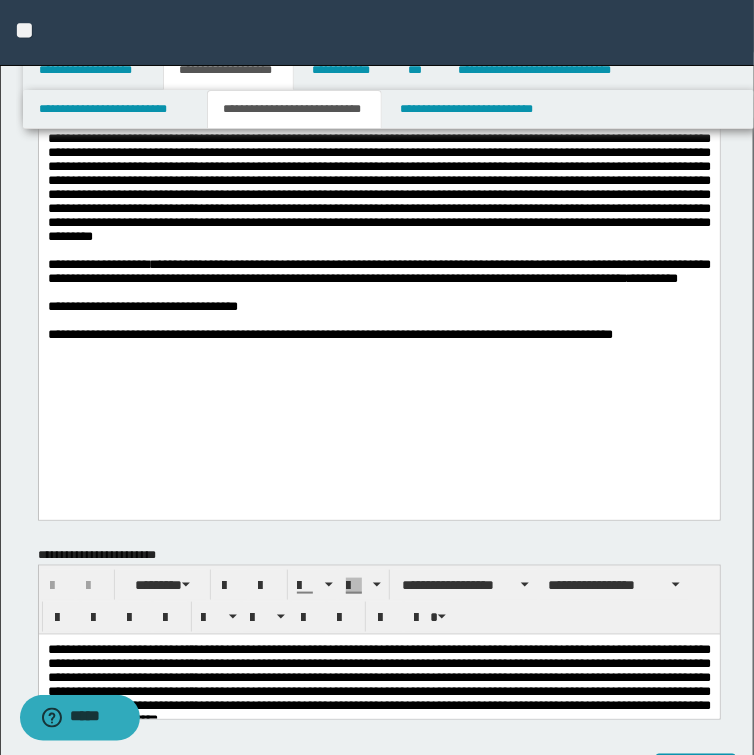 scroll, scrollTop: 240, scrollLeft: 0, axis: vertical 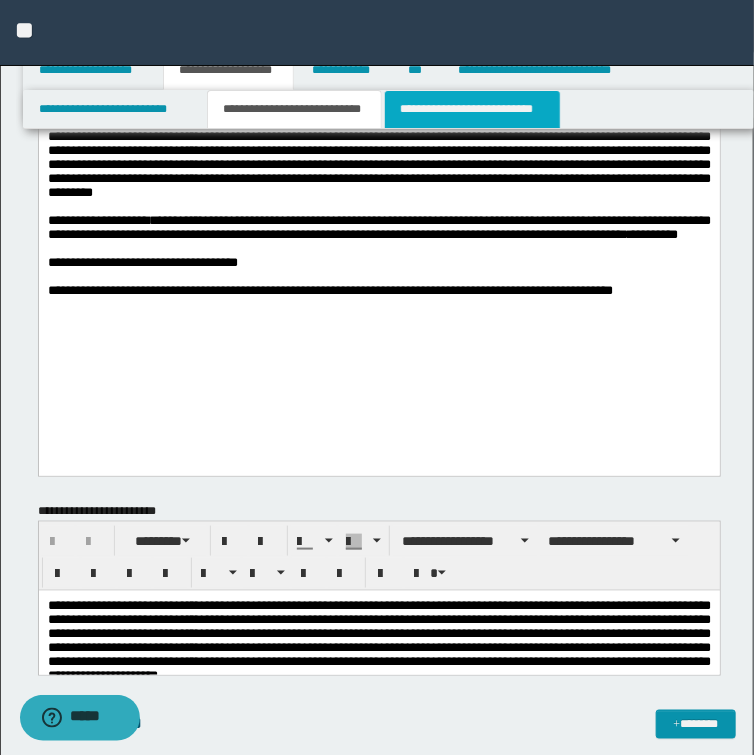 click on "**********" at bounding box center (472, 109) 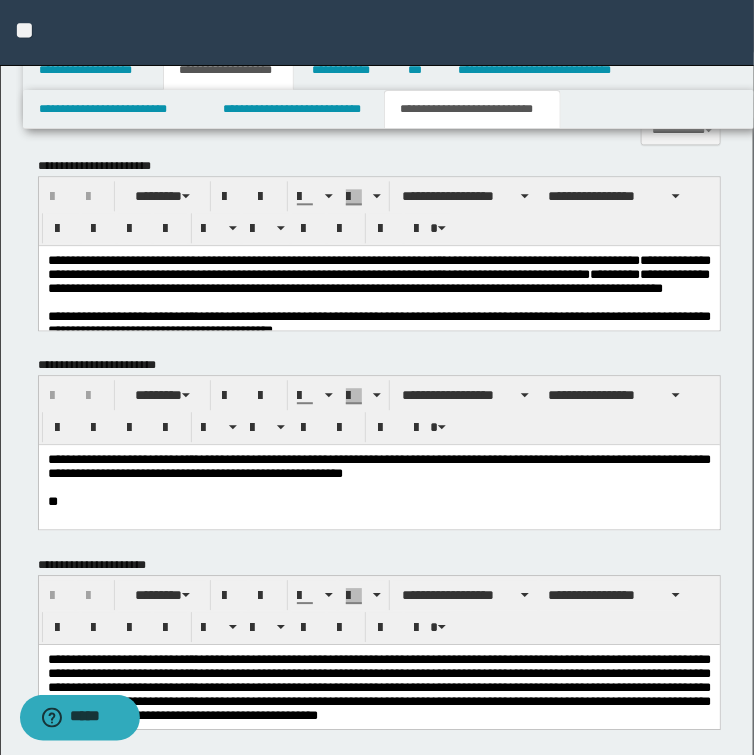 scroll, scrollTop: 1180, scrollLeft: 0, axis: vertical 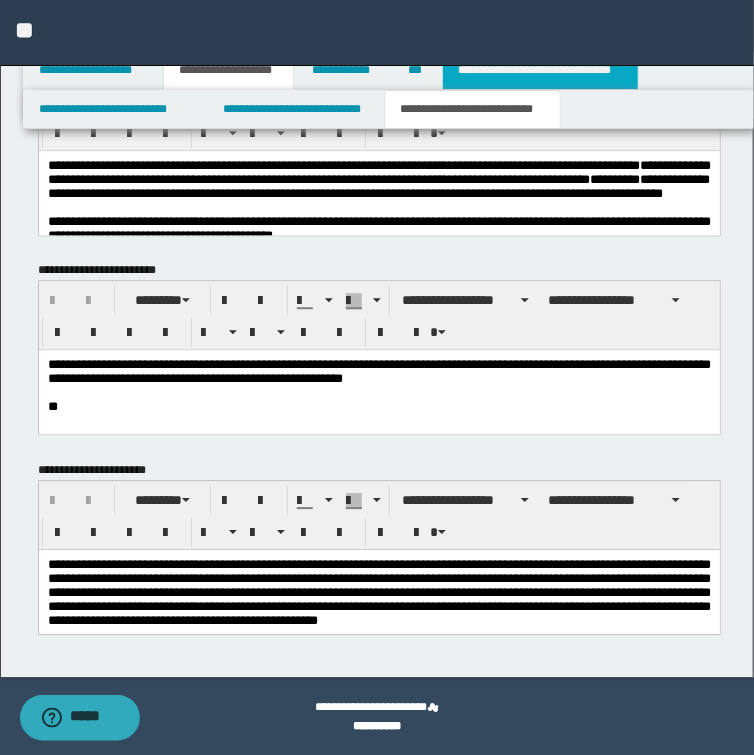 click on "**********" at bounding box center [540, 70] 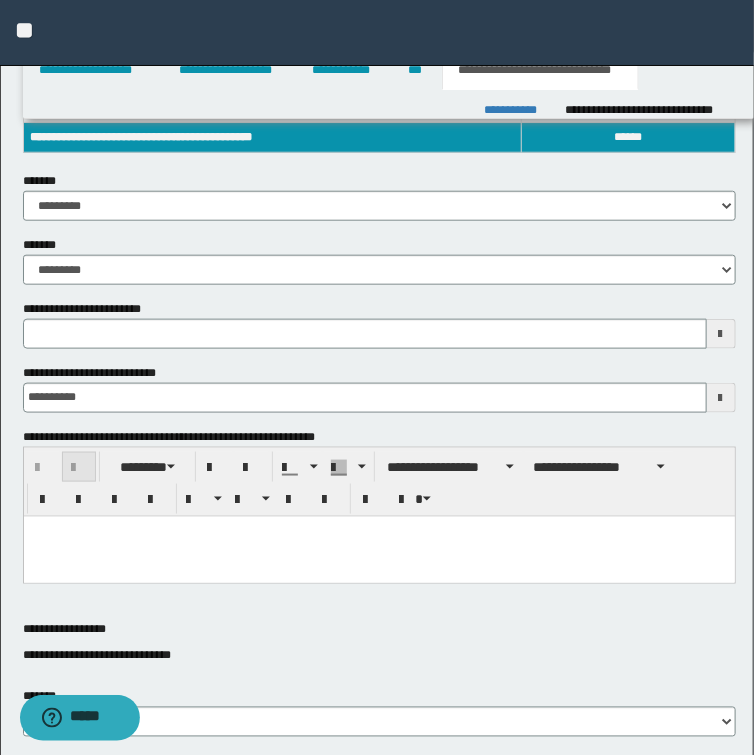 scroll, scrollTop: 349, scrollLeft: 0, axis: vertical 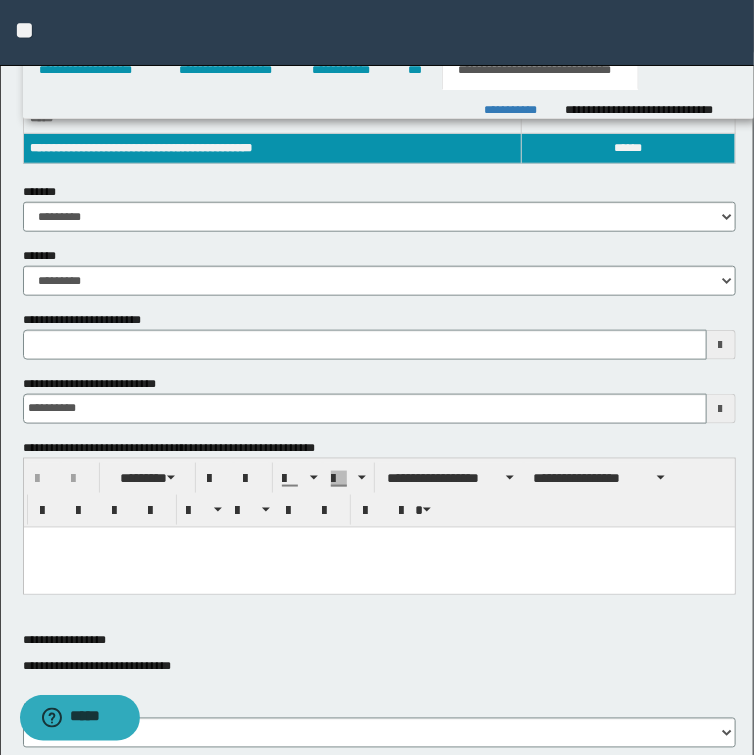 click on "**********" at bounding box center (379, 335) 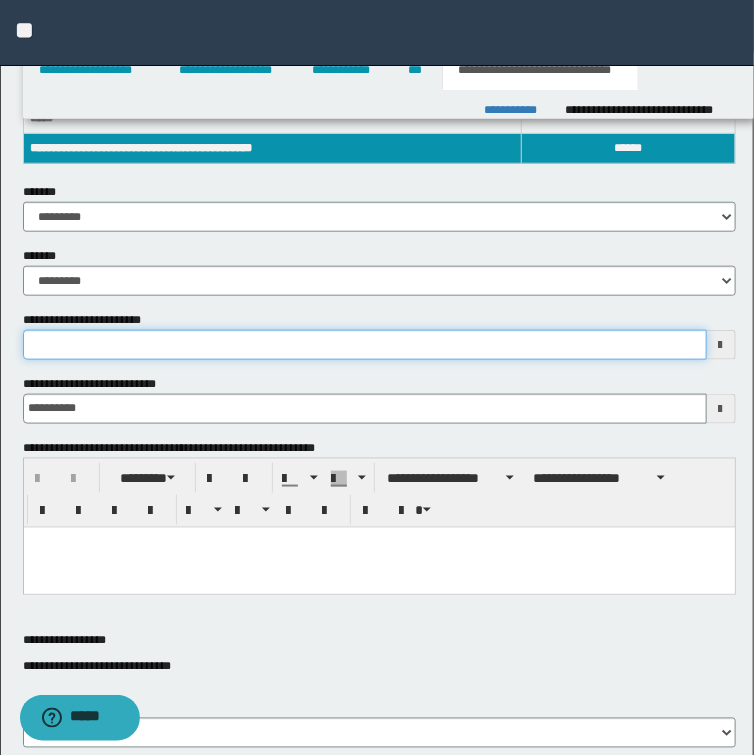 click on "**********" at bounding box center [365, 345] 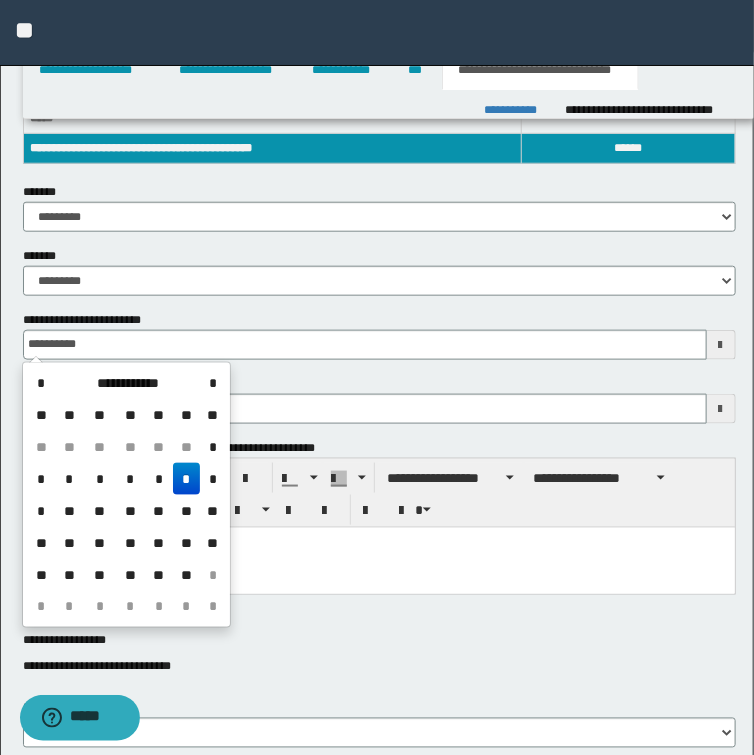 type on "**********" 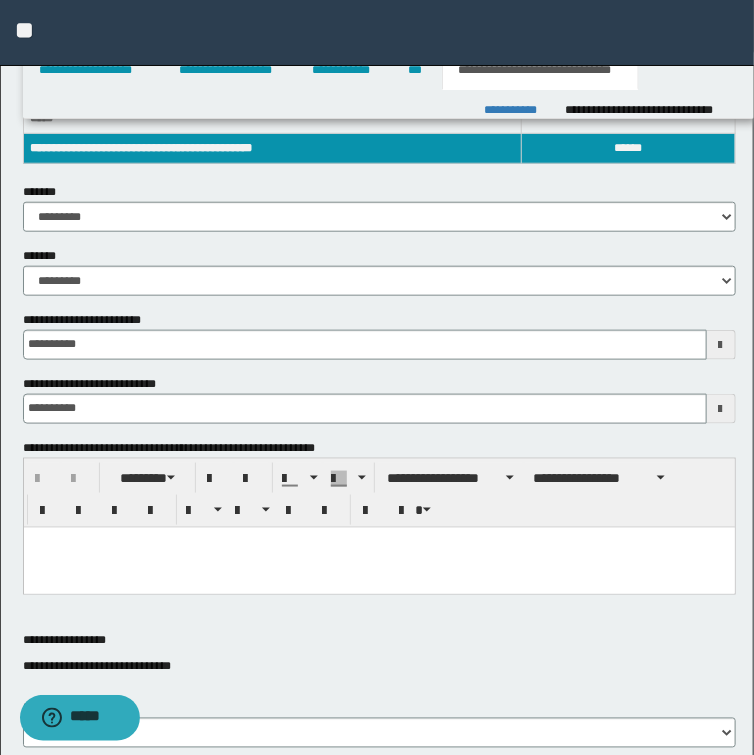 click at bounding box center [378, 567] 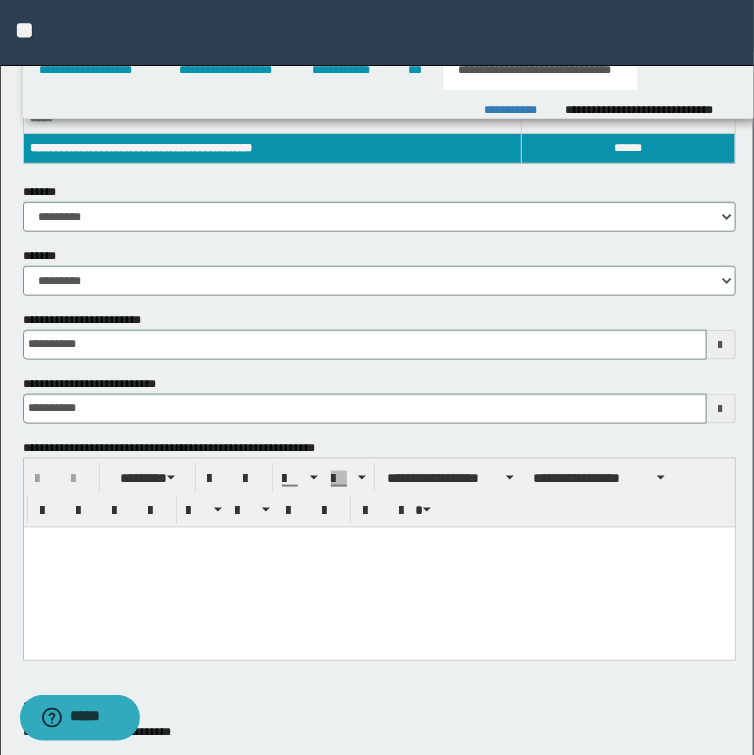 type 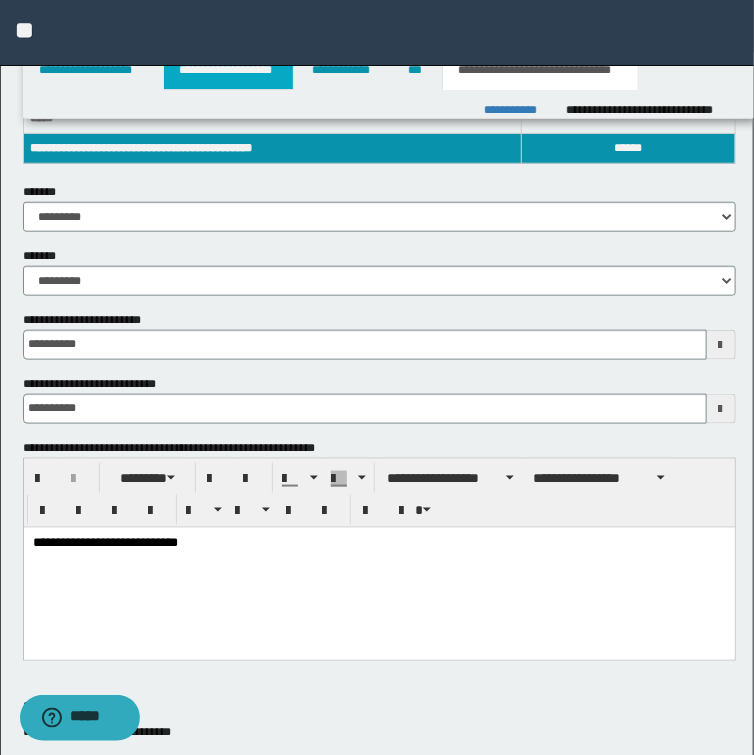 click on "**********" at bounding box center [228, 70] 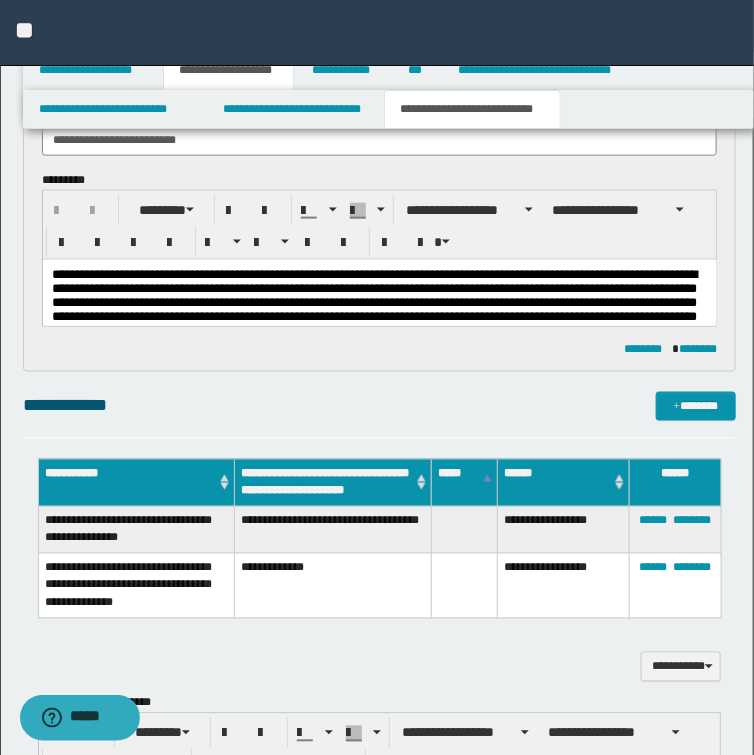 scroll, scrollTop: 780, scrollLeft: 0, axis: vertical 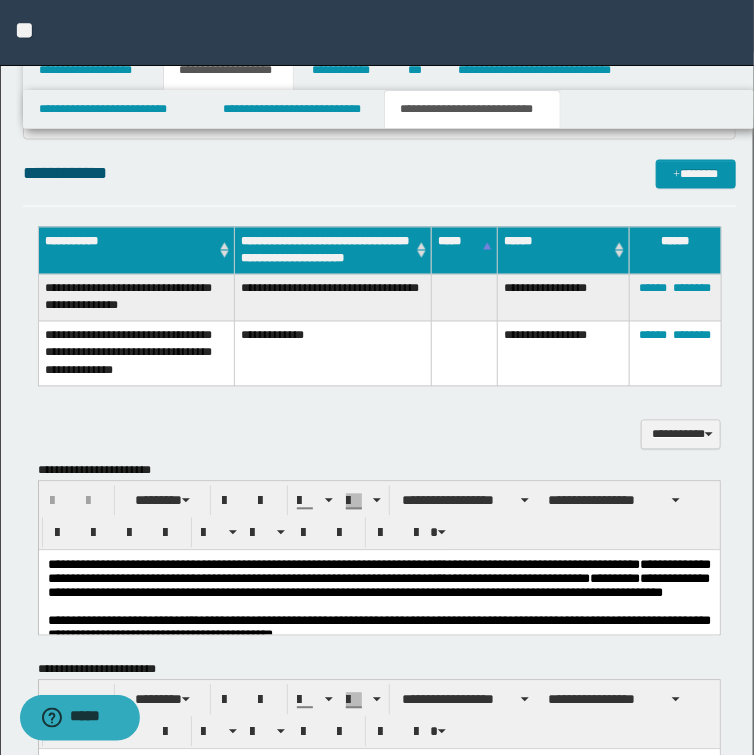 click on "**********" at bounding box center (378, 579) 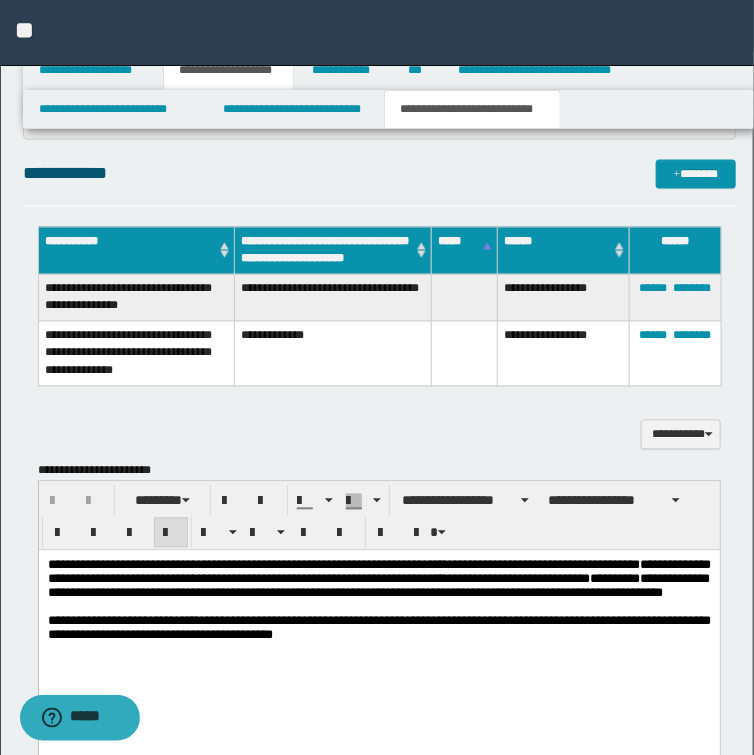 click on "**********" at bounding box center [378, 628] 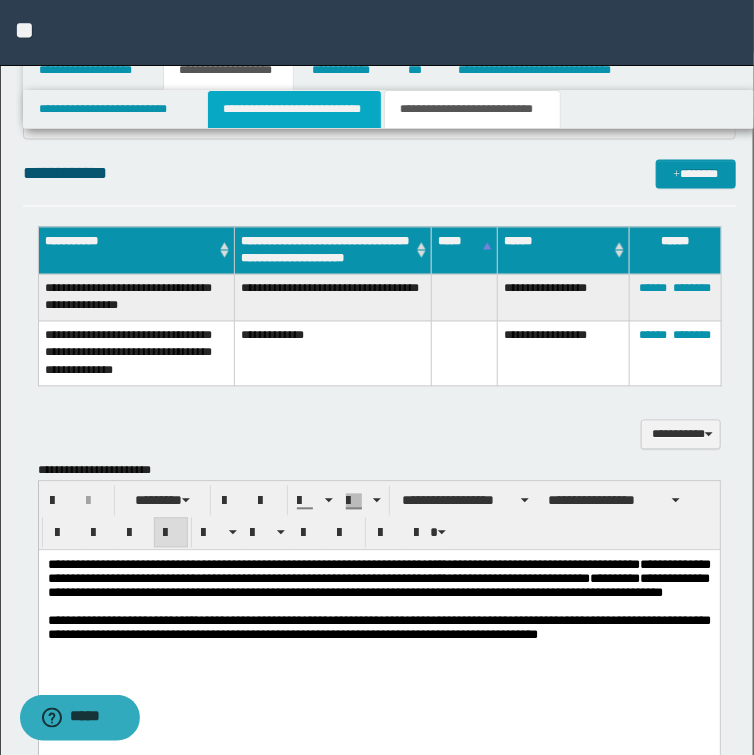 click on "**********" at bounding box center (294, 109) 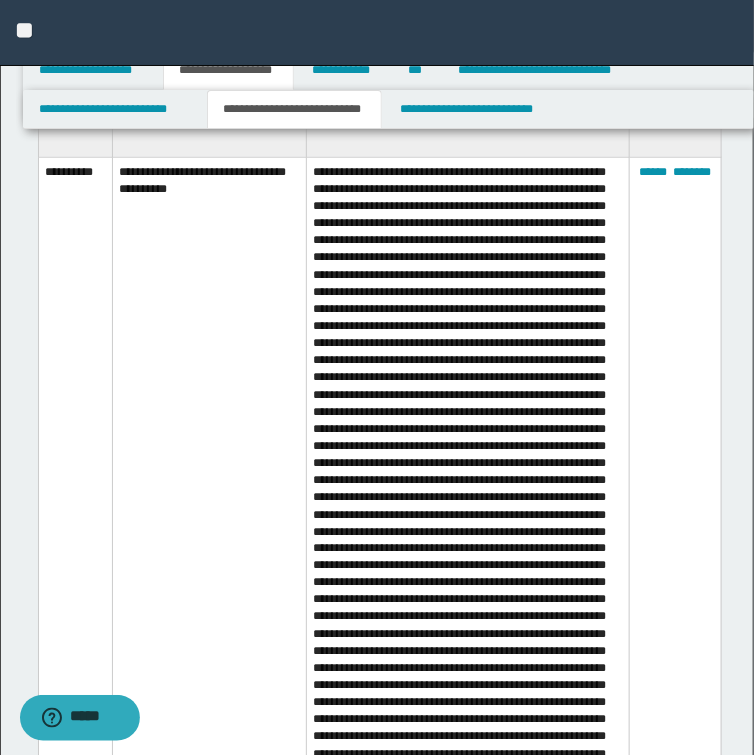 scroll, scrollTop: 2300, scrollLeft: 0, axis: vertical 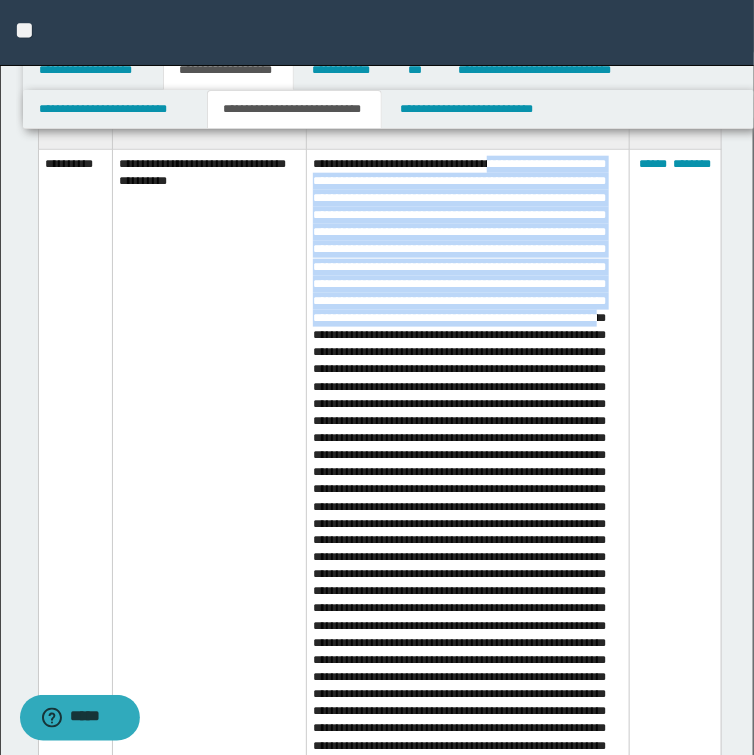 drag, startPoint x: 497, startPoint y: 165, endPoint x: 510, endPoint y: 335, distance: 170.49634 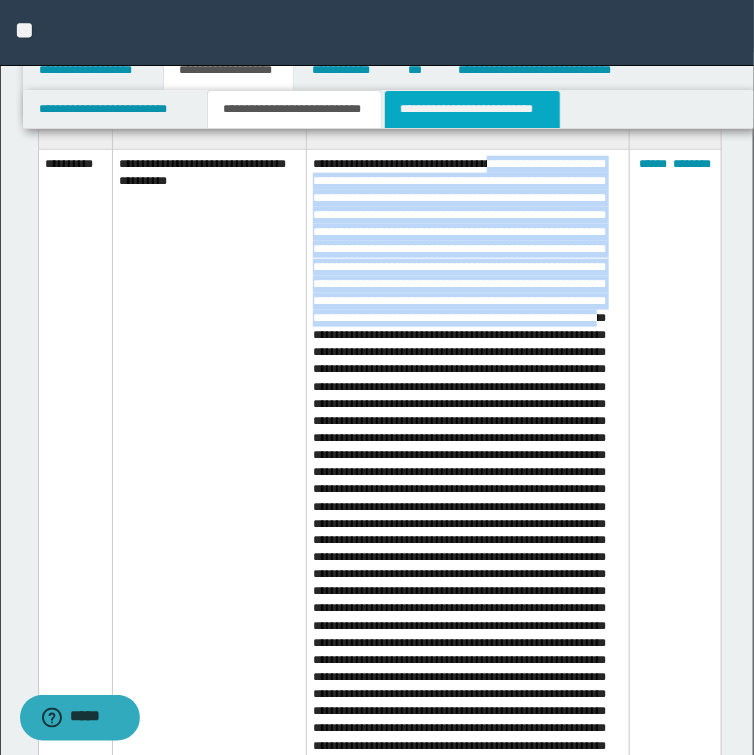 click on "**********" at bounding box center [472, 109] 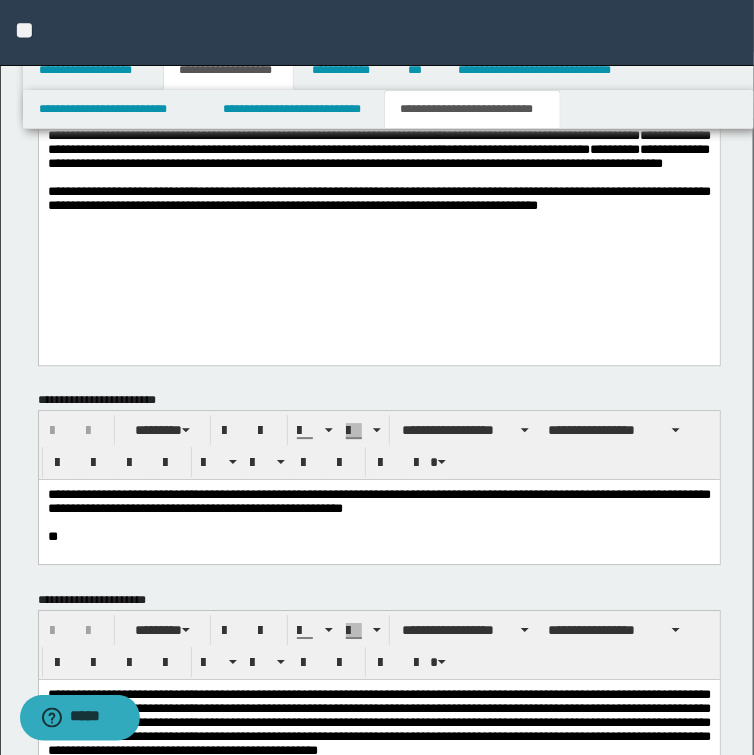 scroll, scrollTop: 1020, scrollLeft: 0, axis: vertical 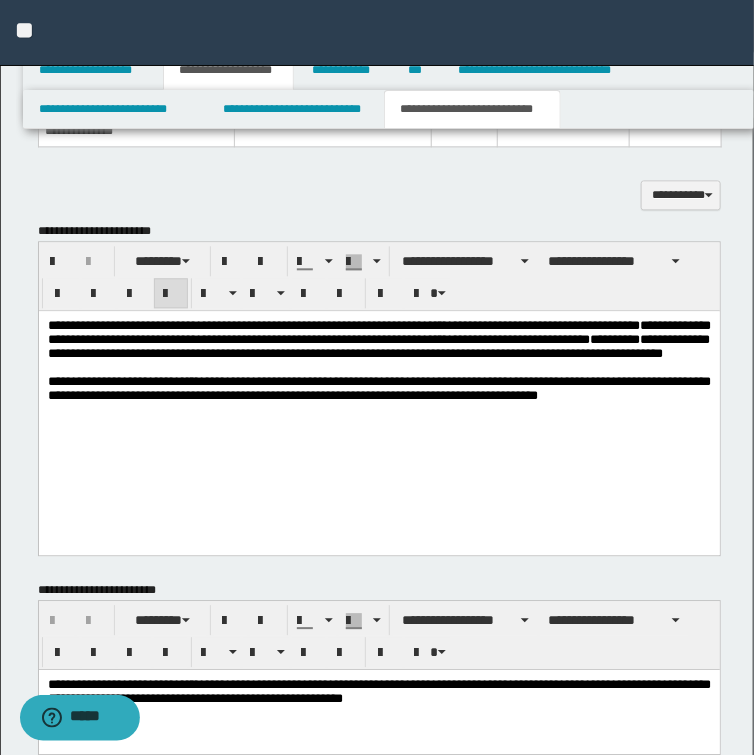 click at bounding box center [378, 367] 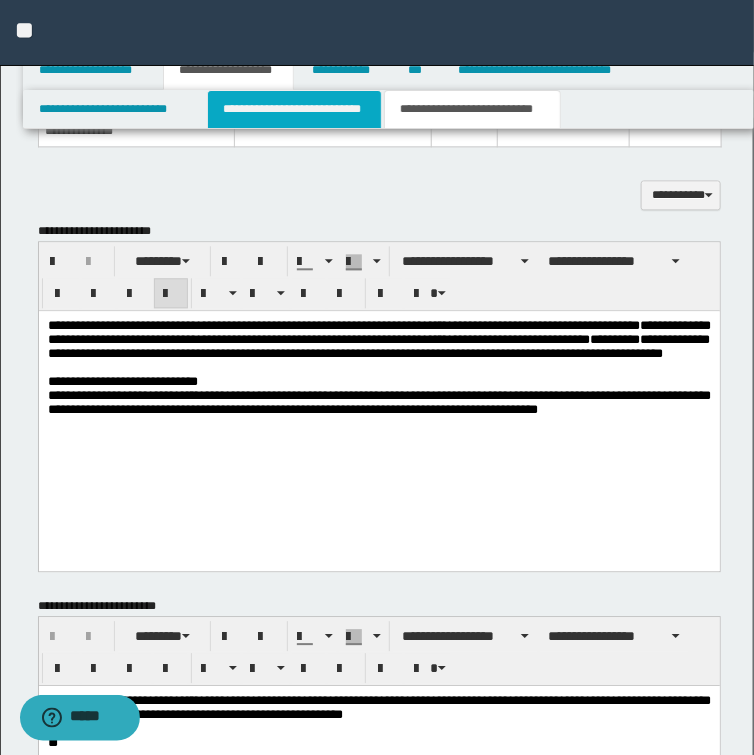 click on "**********" at bounding box center [294, 109] 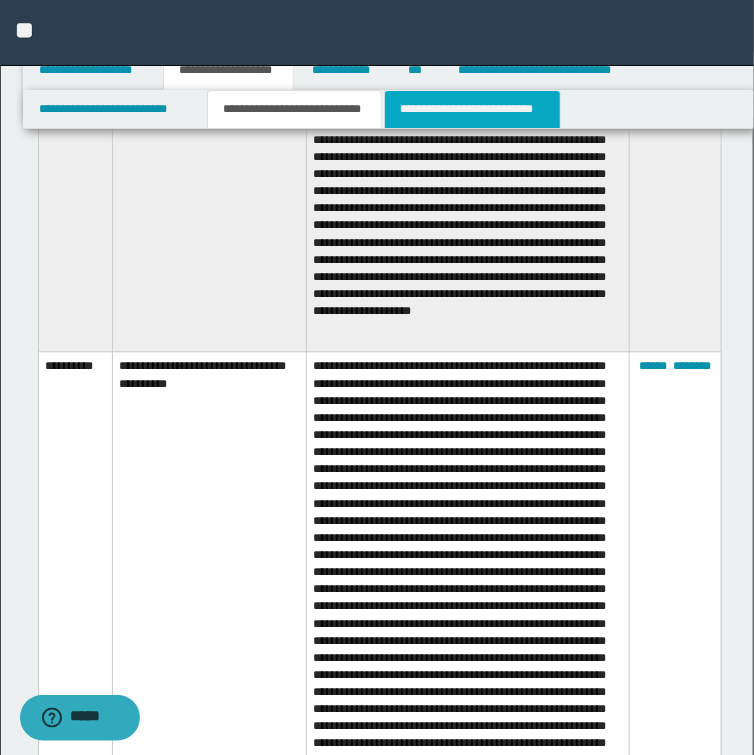 click on "**********" at bounding box center [472, 109] 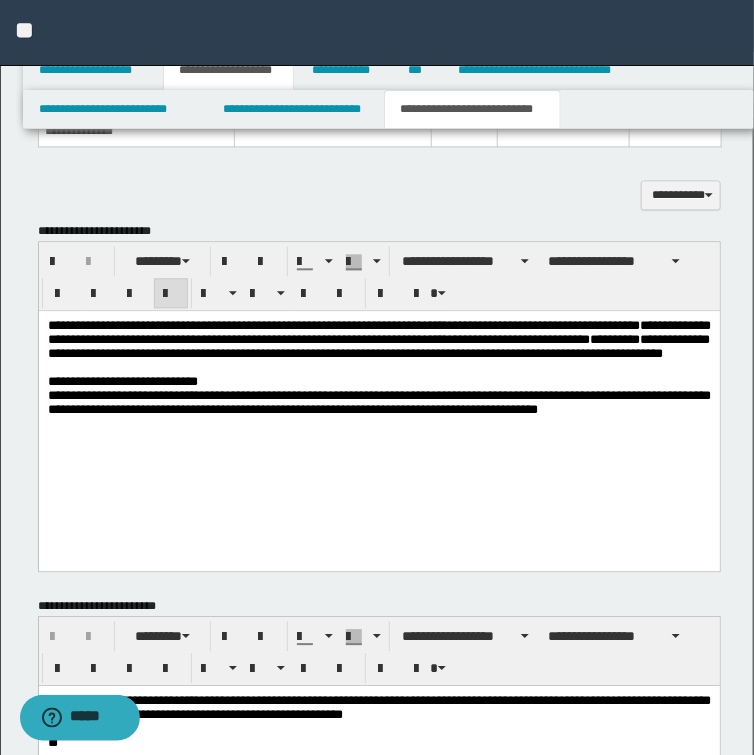 click on "**********" at bounding box center (378, 381) 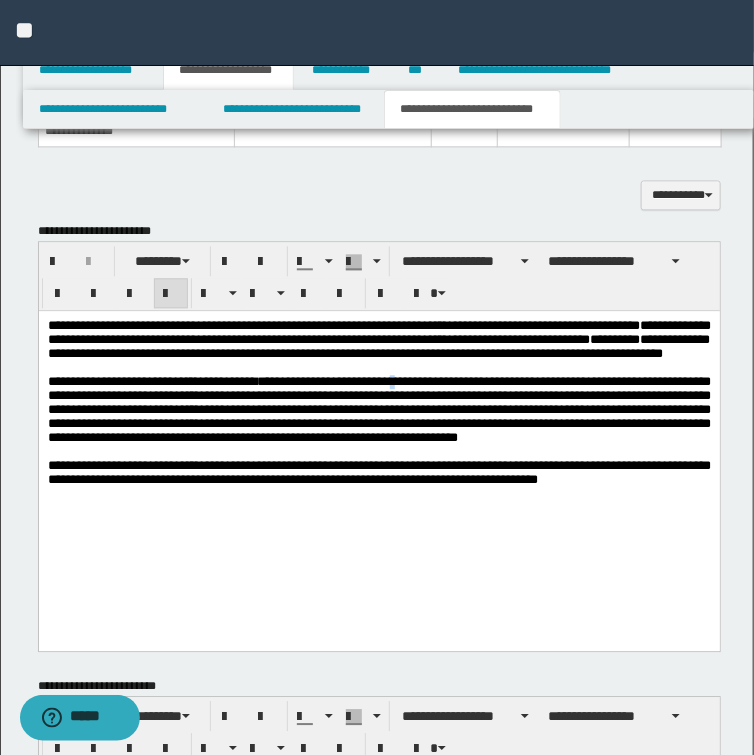 click on "**********" at bounding box center [378, 408] 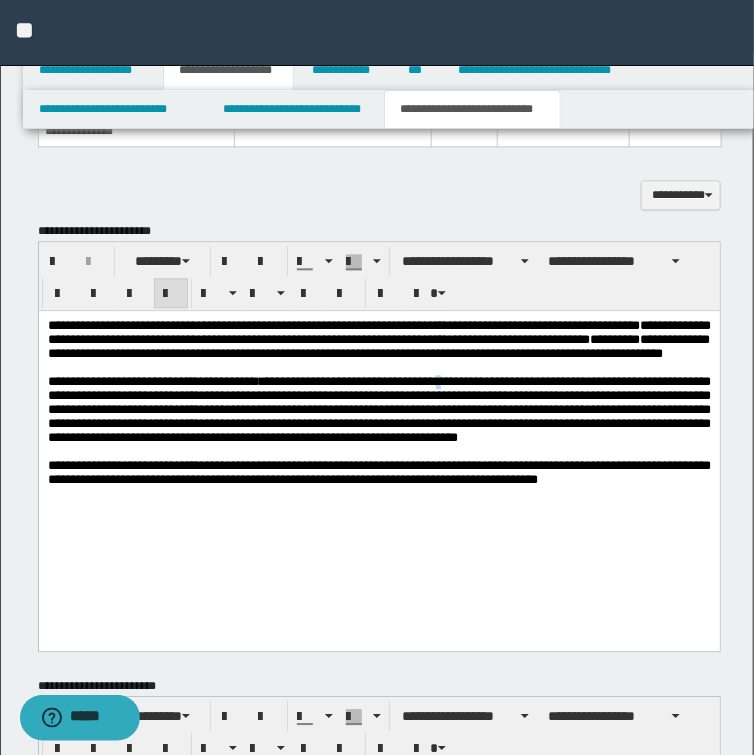click on "**********" at bounding box center [378, 408] 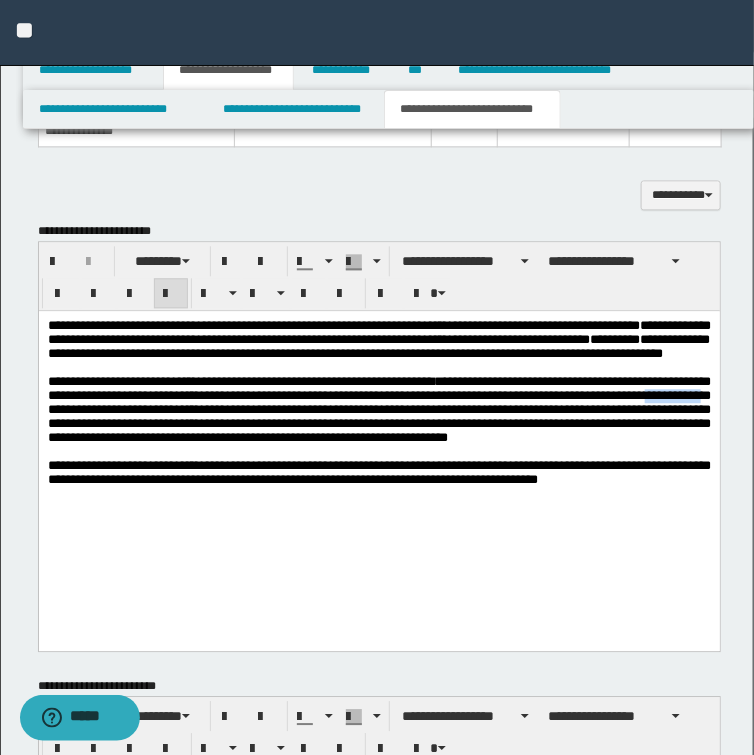 drag, startPoint x: 138, startPoint y: 439, endPoint x: 195, endPoint y: 440, distance: 57.00877 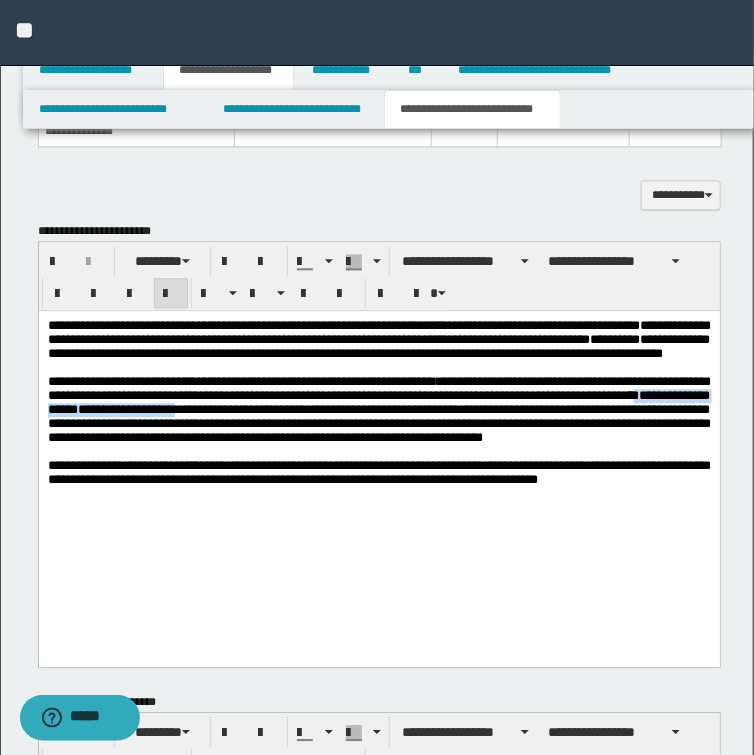 drag, startPoint x: 368, startPoint y: 438, endPoint x: 136, endPoint y: 436, distance: 232.00862 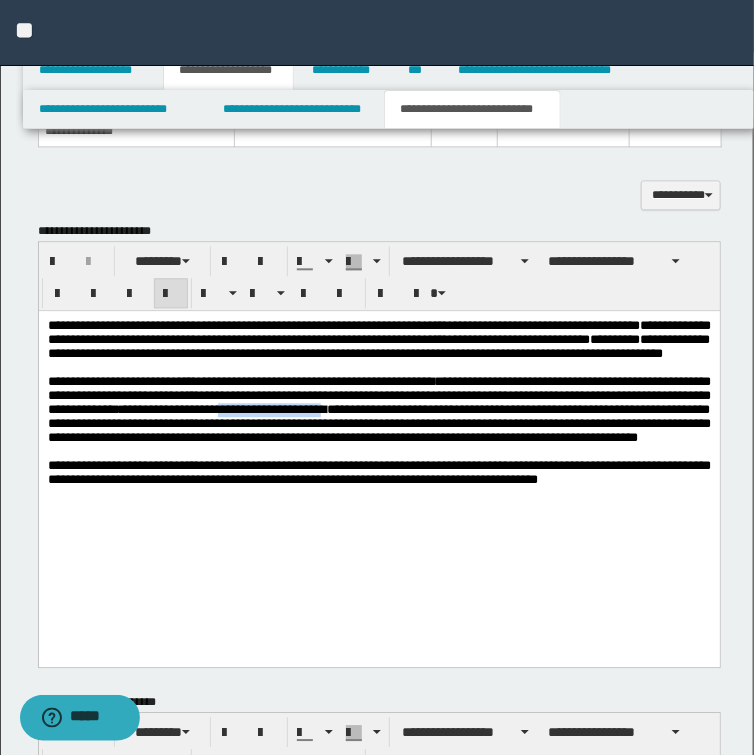 drag, startPoint x: 403, startPoint y: 436, endPoint x: 512, endPoint y: 434, distance: 109.01835 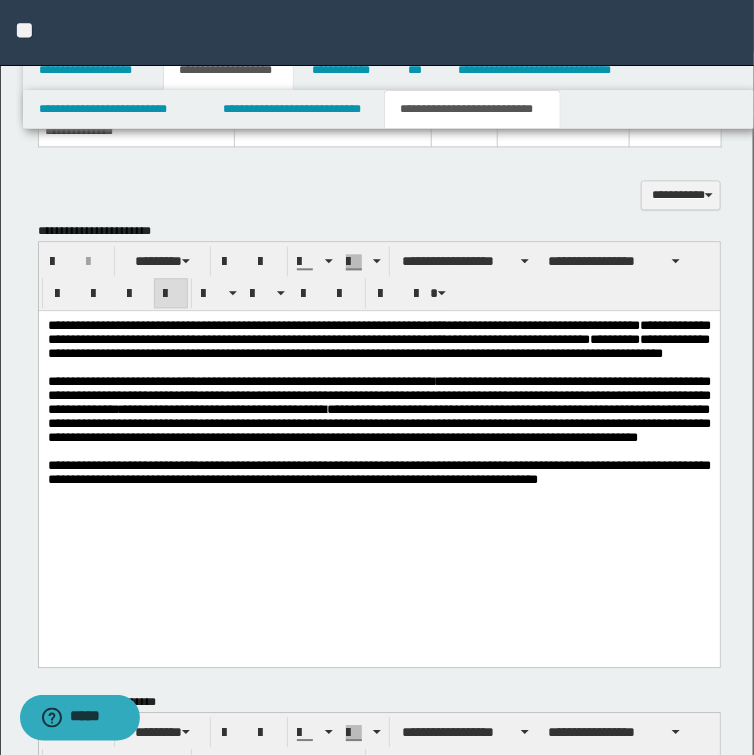 click at bounding box center (378, 451) 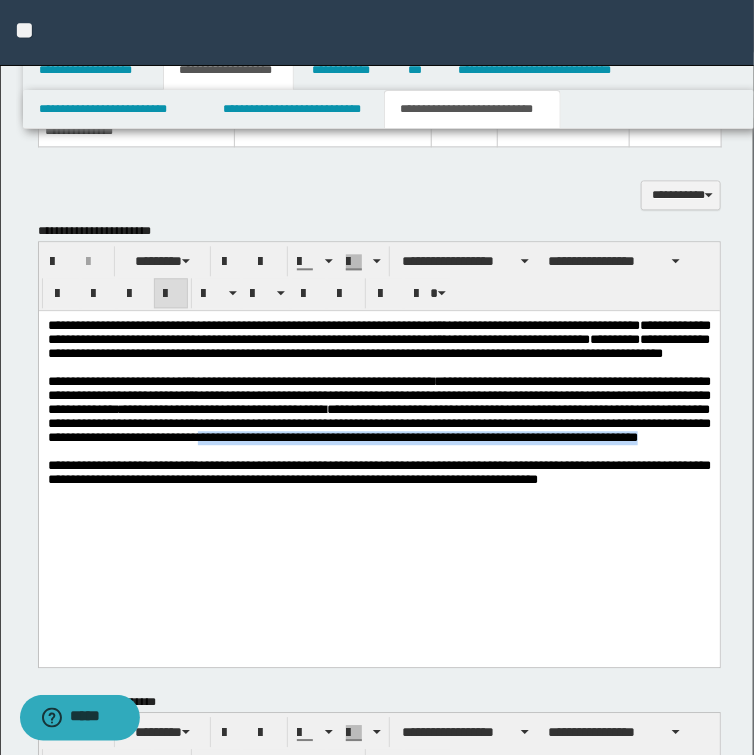drag, startPoint x: 467, startPoint y: 471, endPoint x: 473, endPoint y: 483, distance: 13.416408 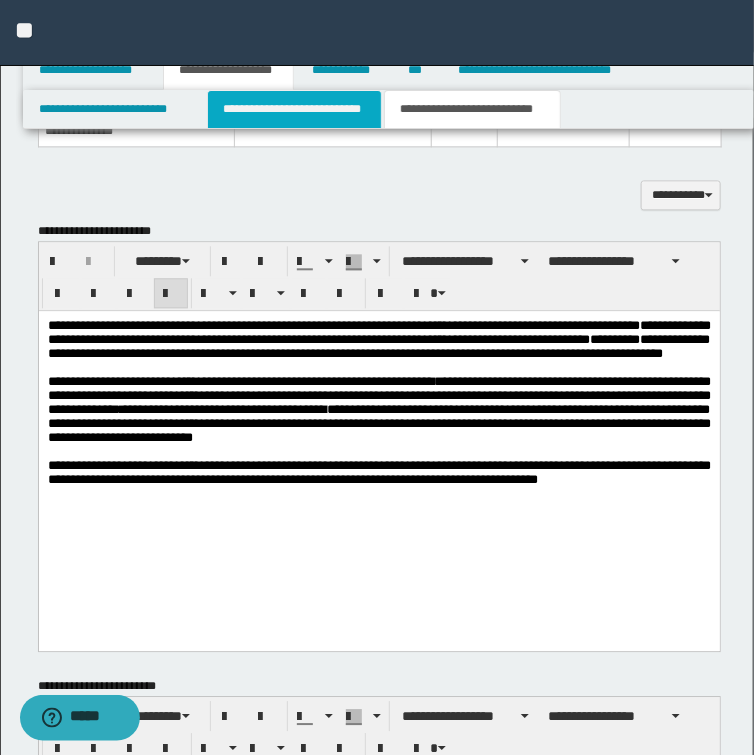 click on "**********" at bounding box center [294, 109] 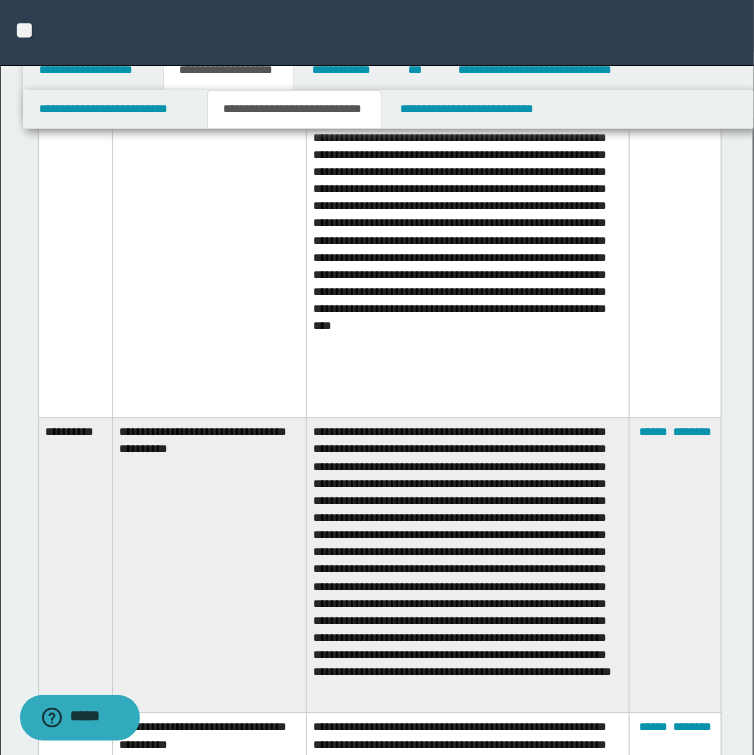 scroll, scrollTop: 2780, scrollLeft: 0, axis: vertical 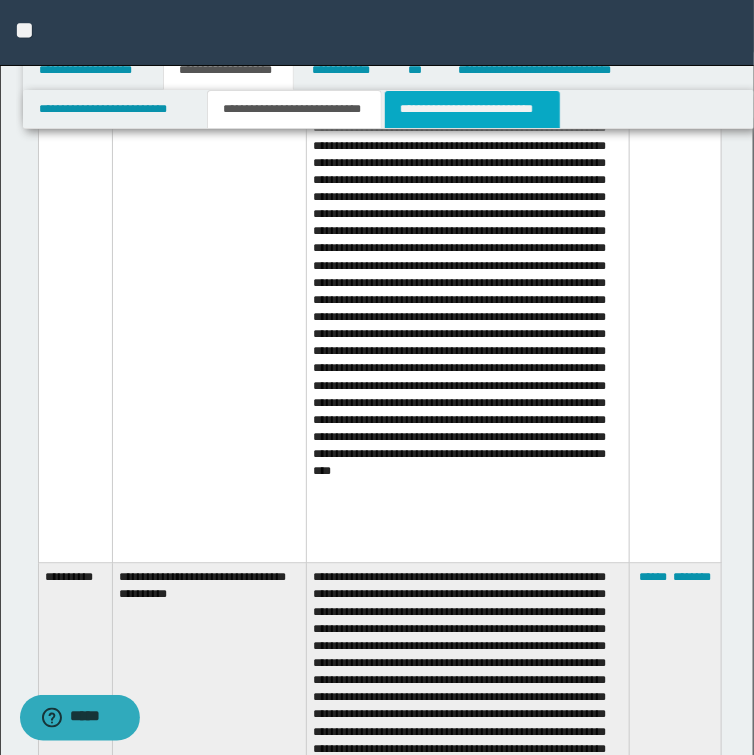 click on "**********" at bounding box center (472, 109) 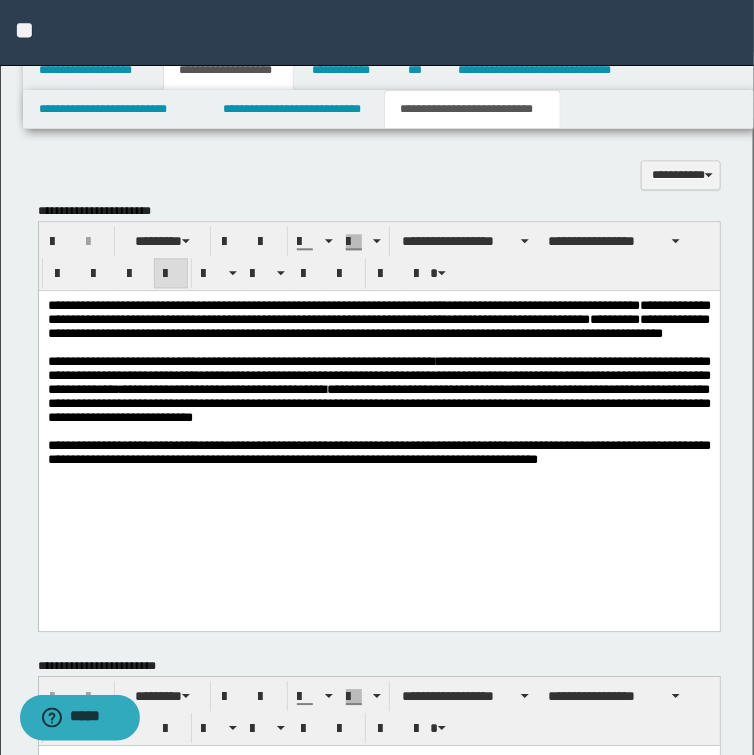scroll, scrollTop: 1036, scrollLeft: 0, axis: vertical 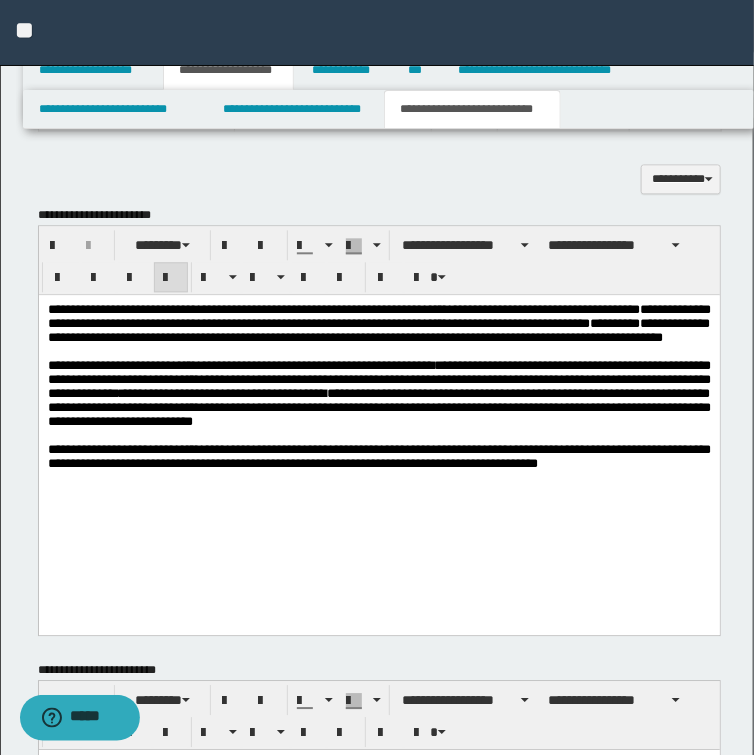 click on "**********" at bounding box center (378, 393) 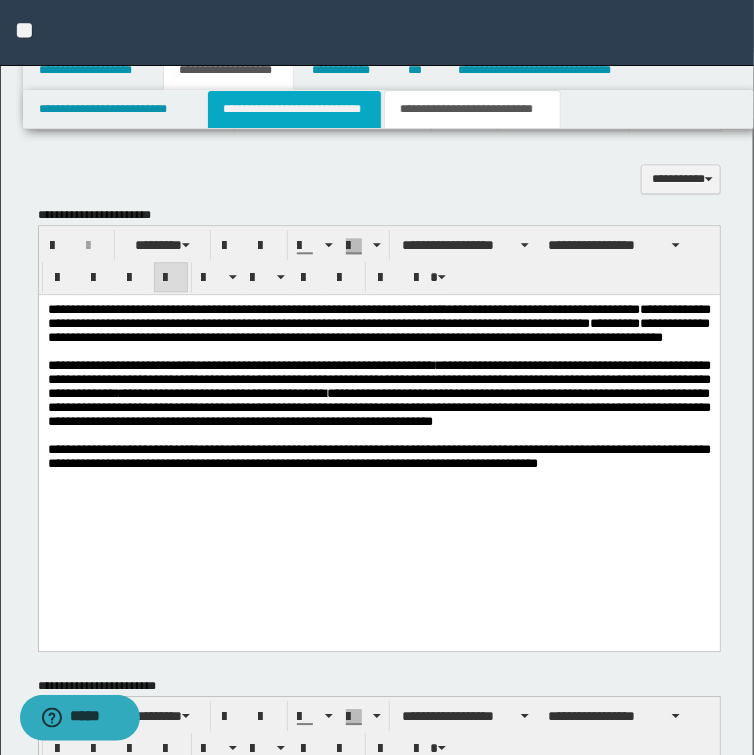click on "**********" at bounding box center (294, 109) 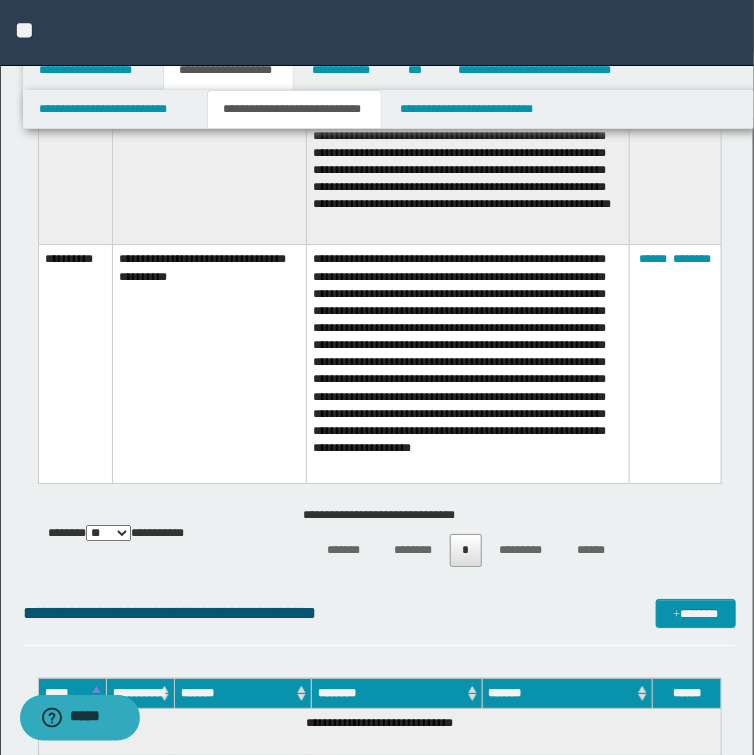 scroll, scrollTop: 3356, scrollLeft: 0, axis: vertical 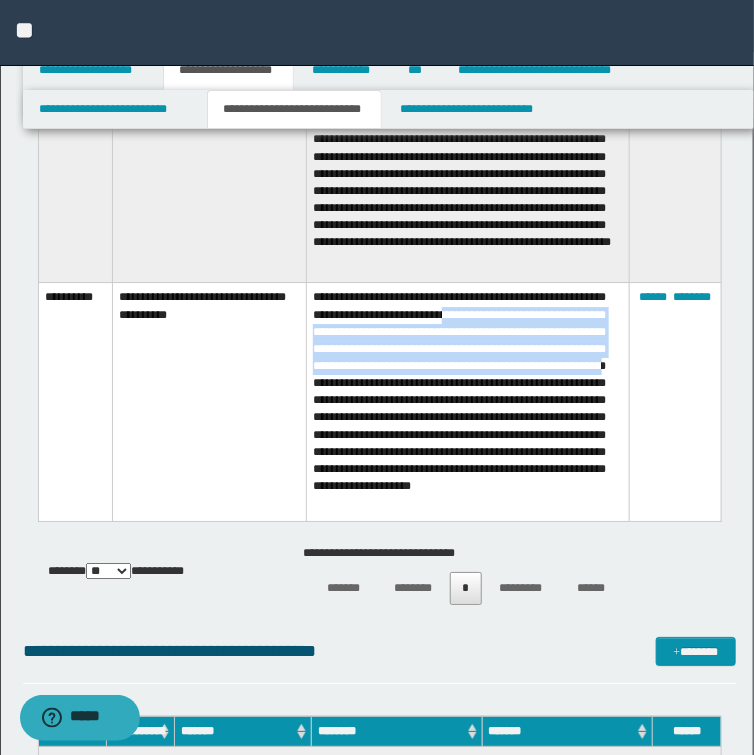 drag, startPoint x: 475, startPoint y: 312, endPoint x: 432, endPoint y: 381, distance: 81.3019 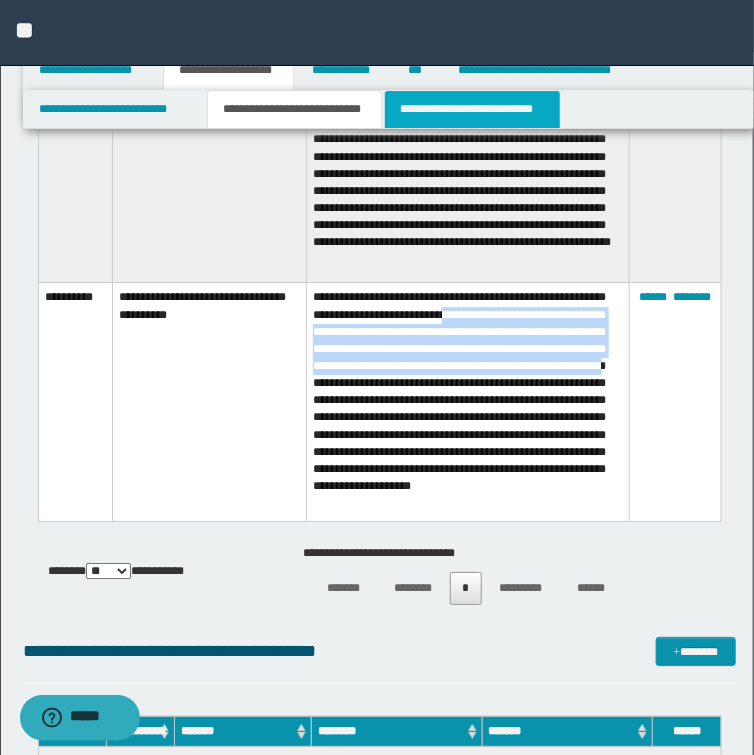 click on "**********" at bounding box center (472, 109) 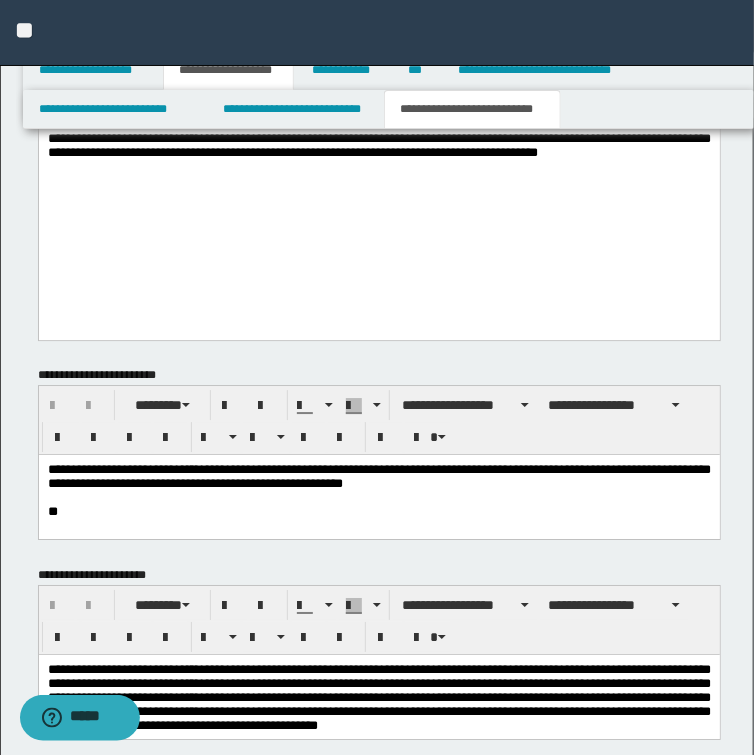 scroll, scrollTop: 1212, scrollLeft: 0, axis: vertical 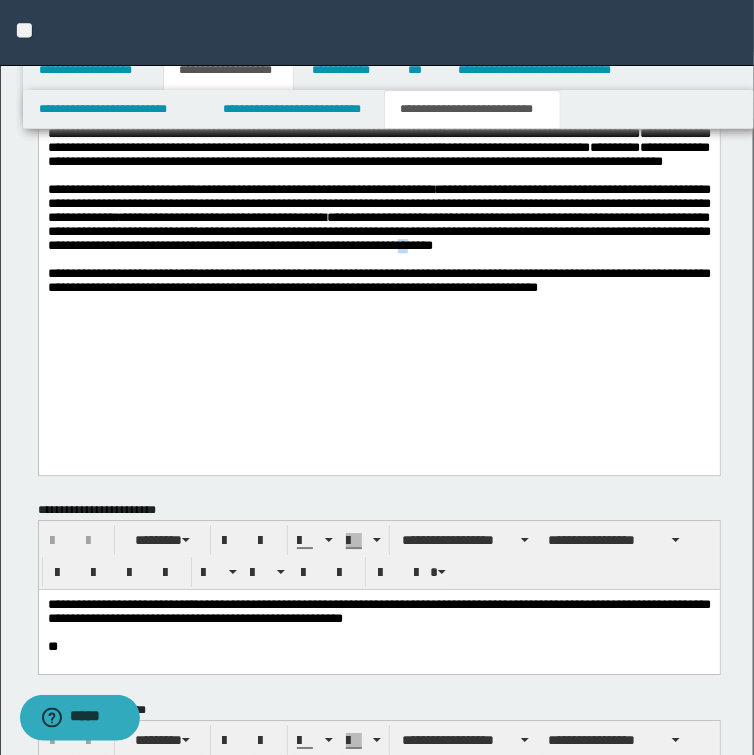 drag, startPoint x: 698, startPoint y: 277, endPoint x: 710, endPoint y: 277, distance: 12 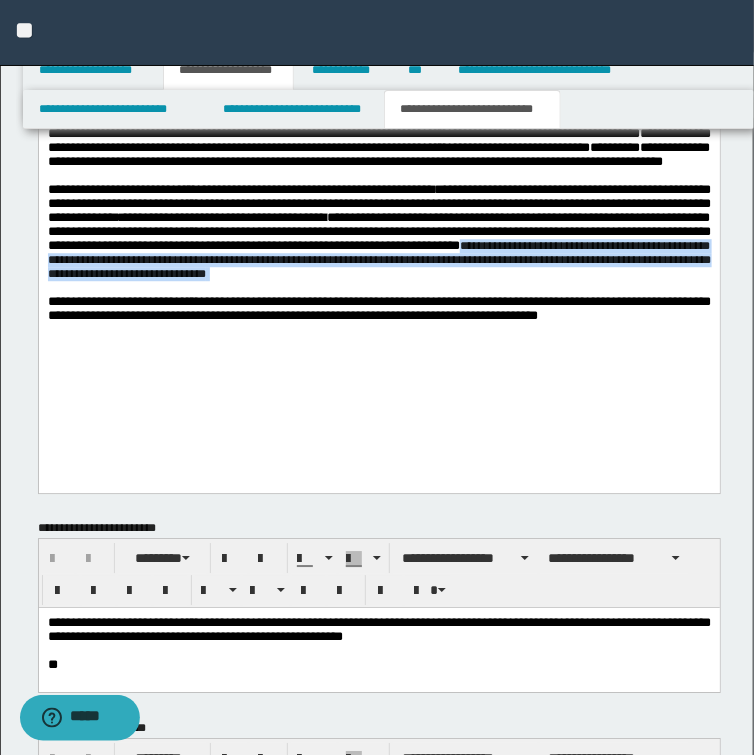 drag, startPoint x: 84, startPoint y: 293, endPoint x: 605, endPoint y: 319, distance: 521.6484 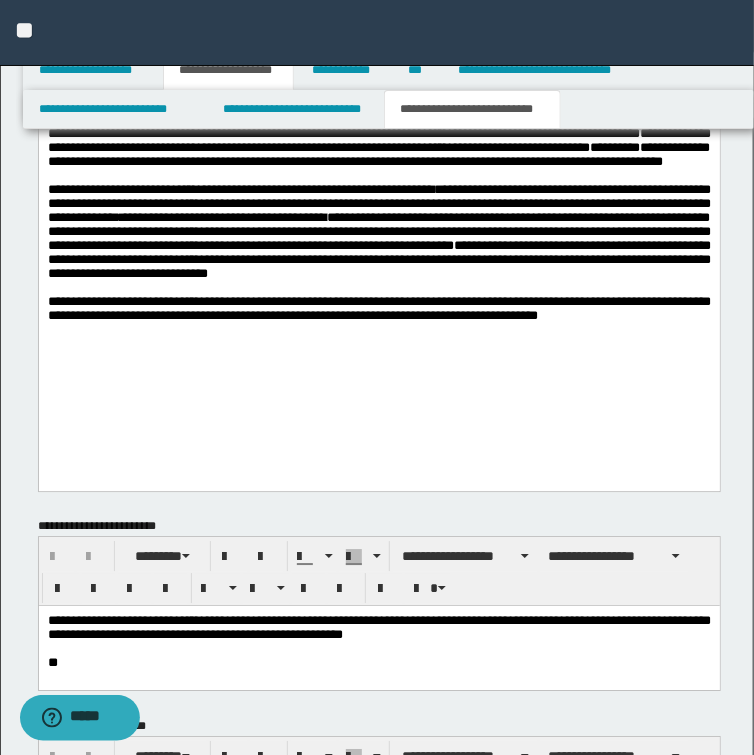click on "**********" at bounding box center (378, 230) 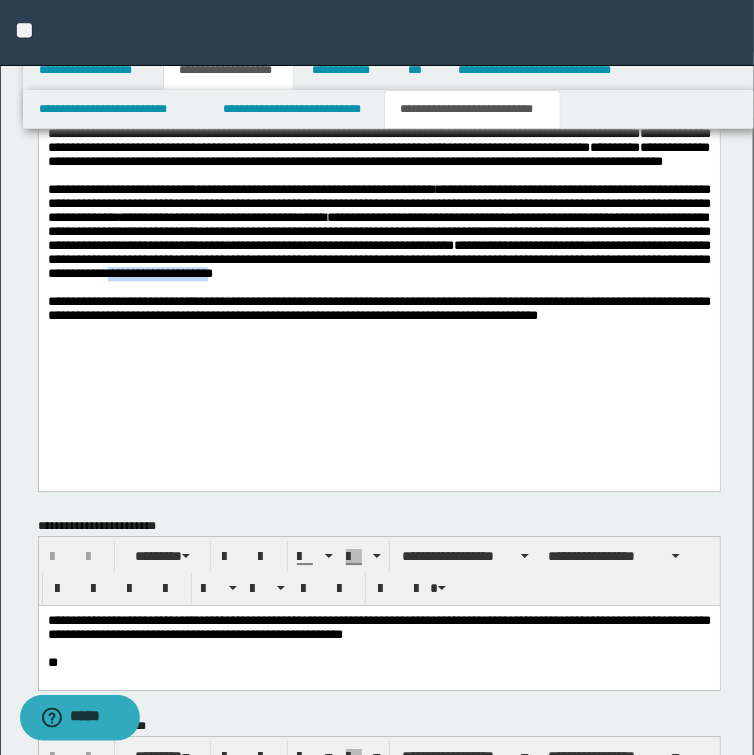 drag, startPoint x: 455, startPoint y: 308, endPoint x: 573, endPoint y: 312, distance: 118.06778 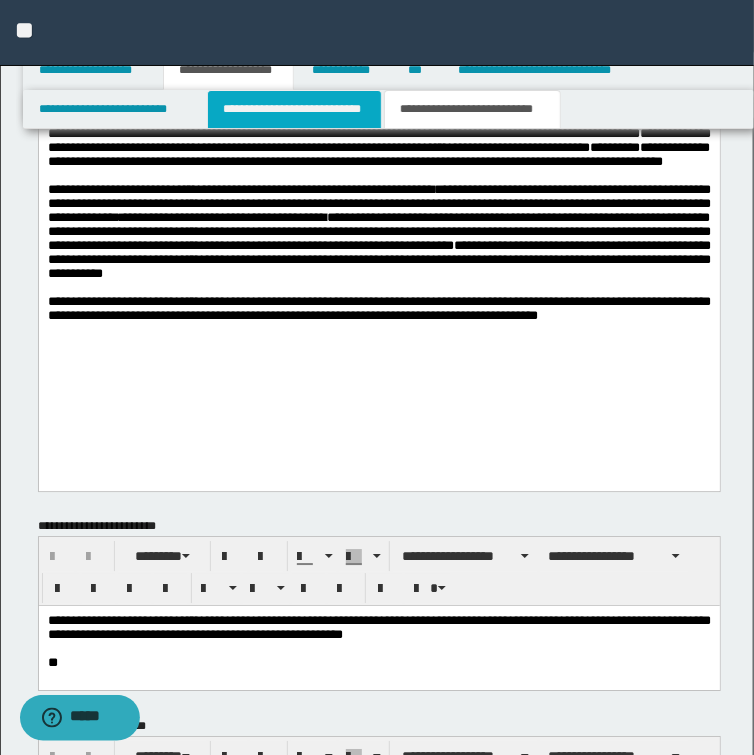 click on "**********" at bounding box center (294, 109) 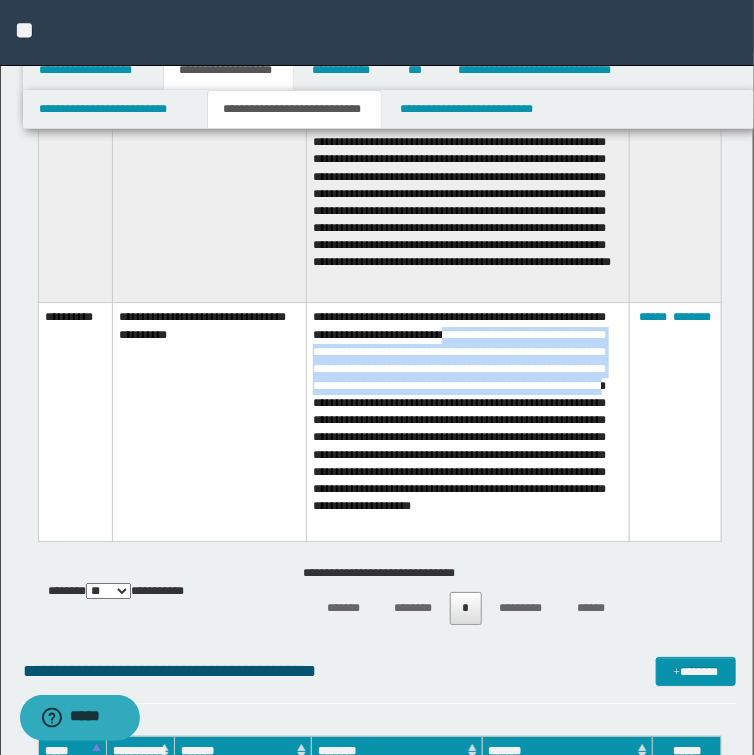 scroll, scrollTop: 3372, scrollLeft: 0, axis: vertical 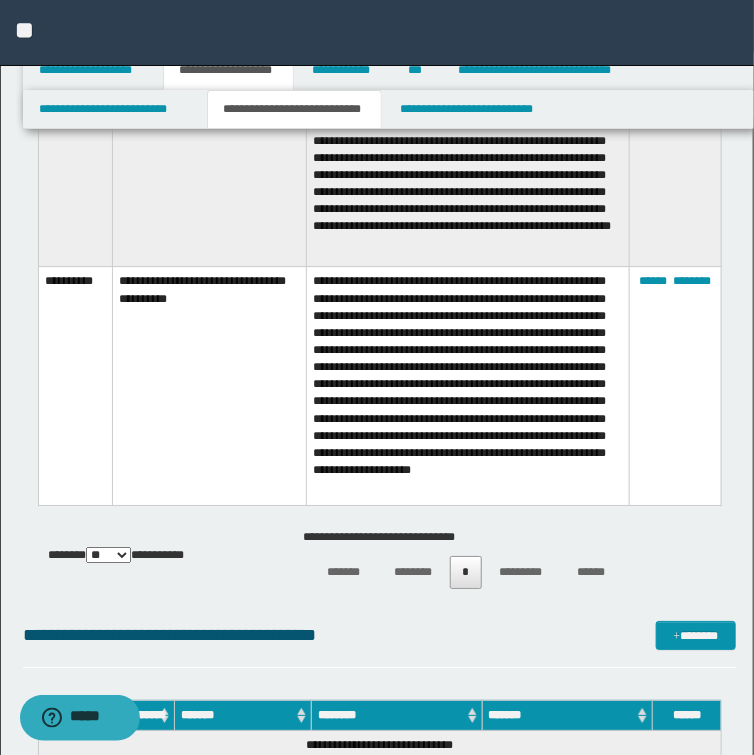click on "**********" at bounding box center [468, 386] 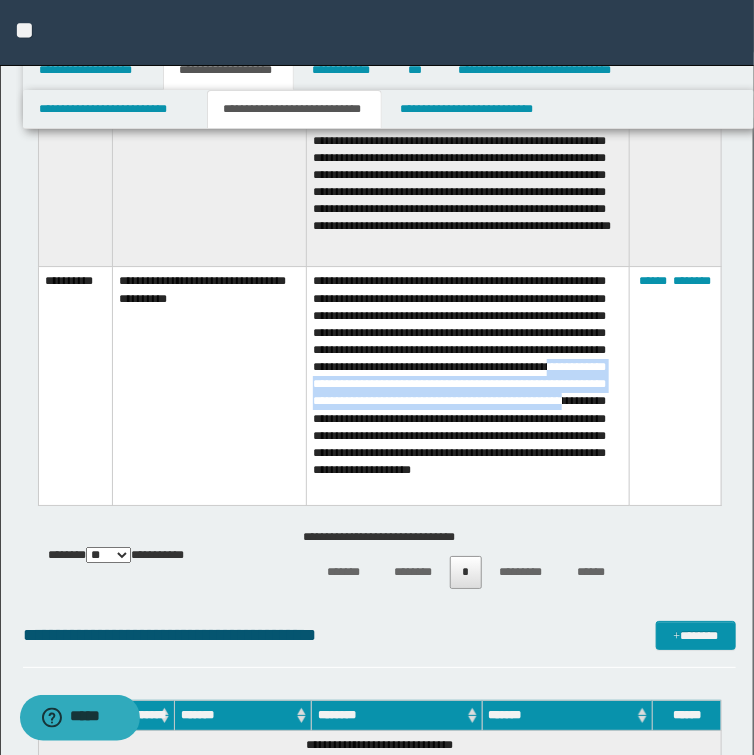 drag, startPoint x: 376, startPoint y: 382, endPoint x: 444, endPoint y: 426, distance: 80.99383 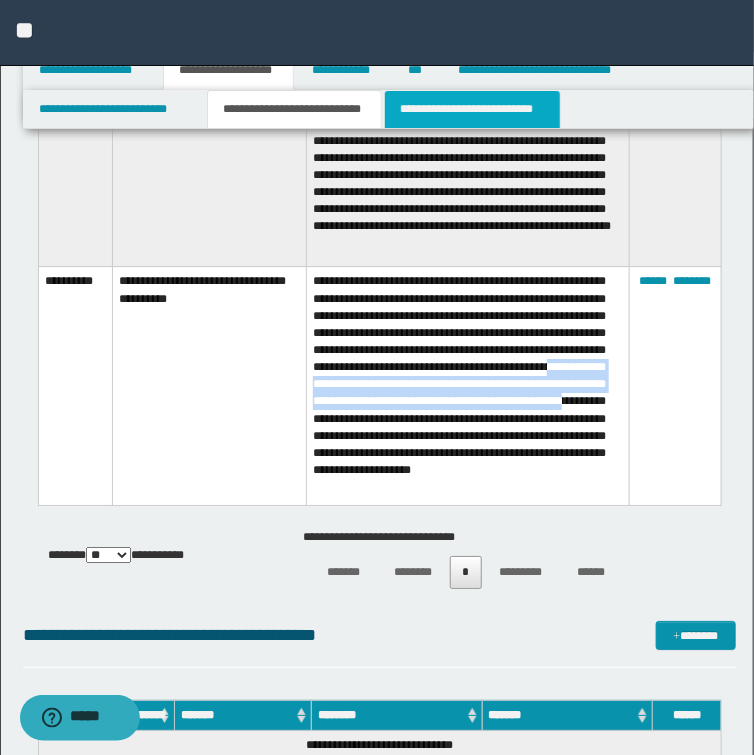 click on "**********" at bounding box center (472, 109) 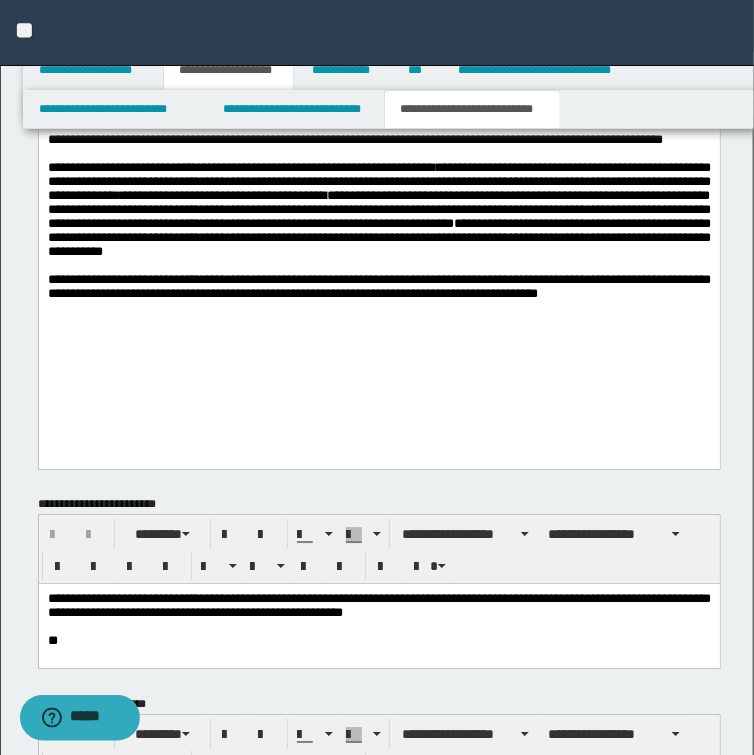scroll, scrollTop: 1228, scrollLeft: 0, axis: vertical 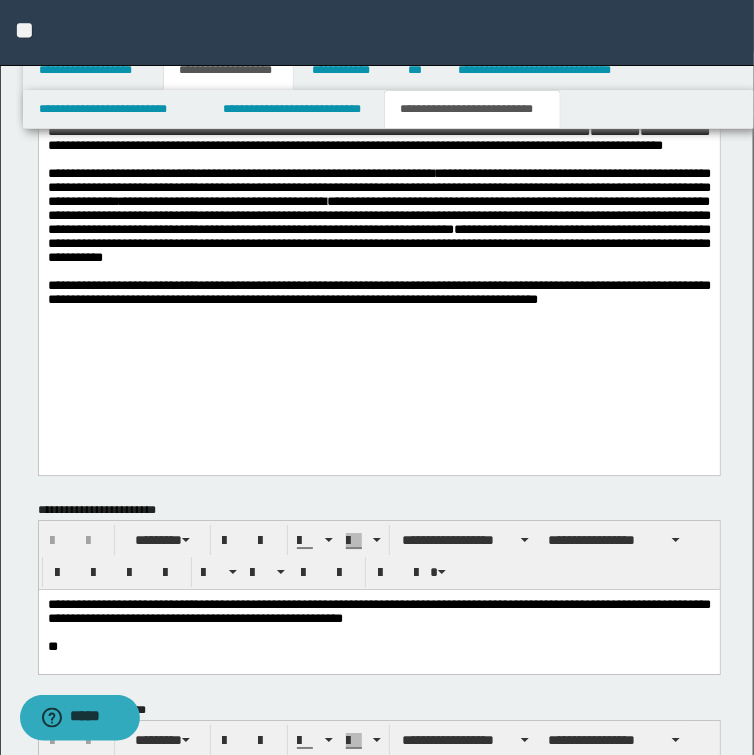 click on "**********" at bounding box center [378, 240] 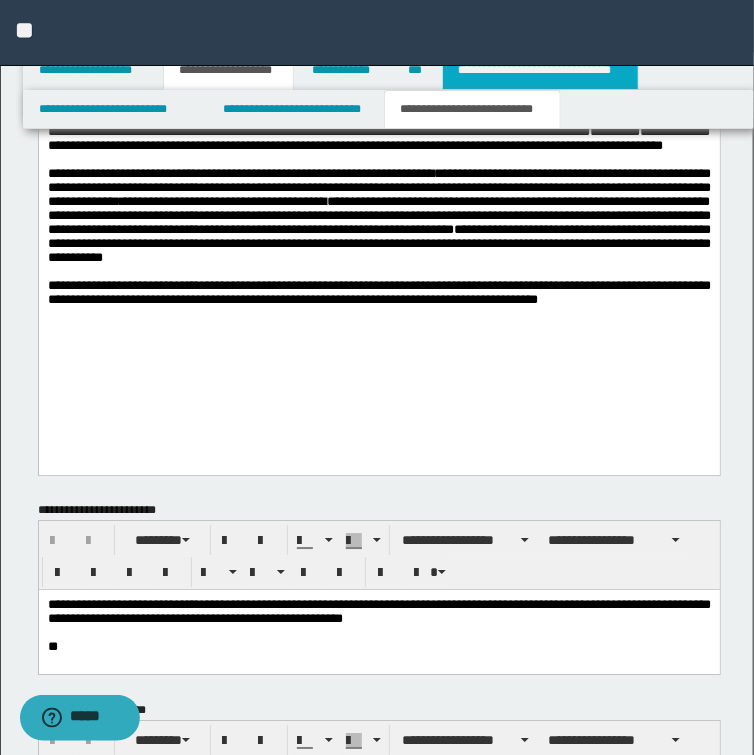 click on "**********" at bounding box center [540, 70] 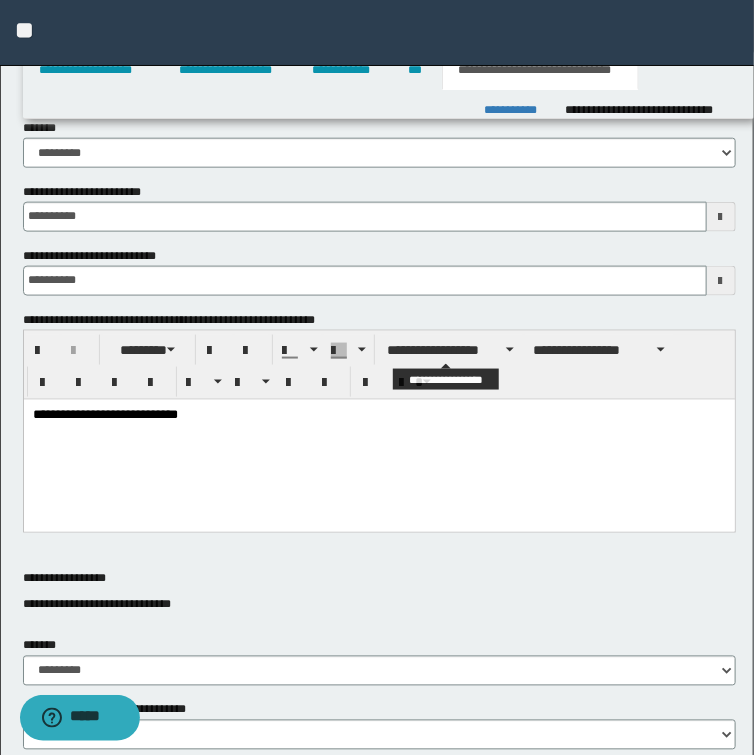 scroll, scrollTop: 237, scrollLeft: 0, axis: vertical 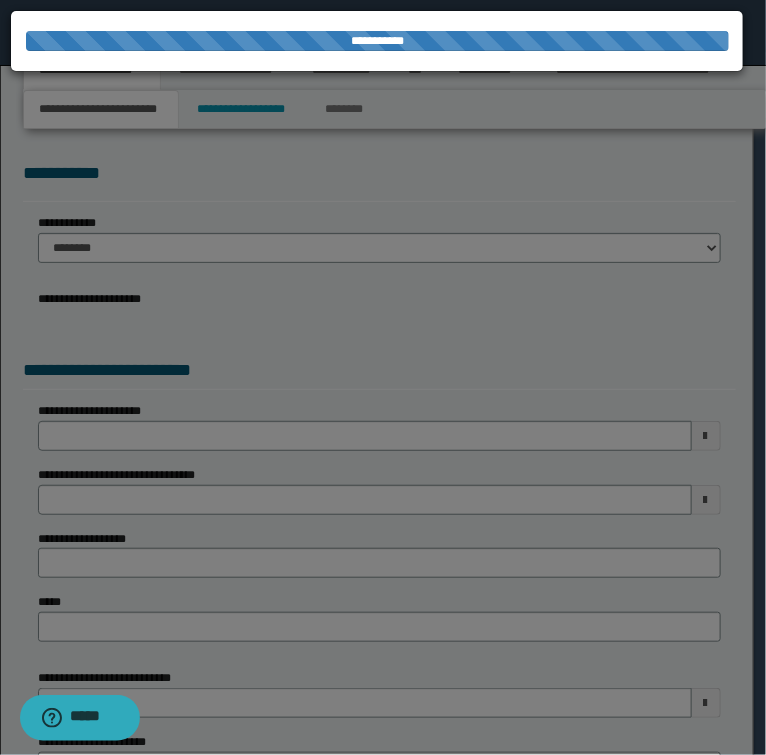 select on "*" 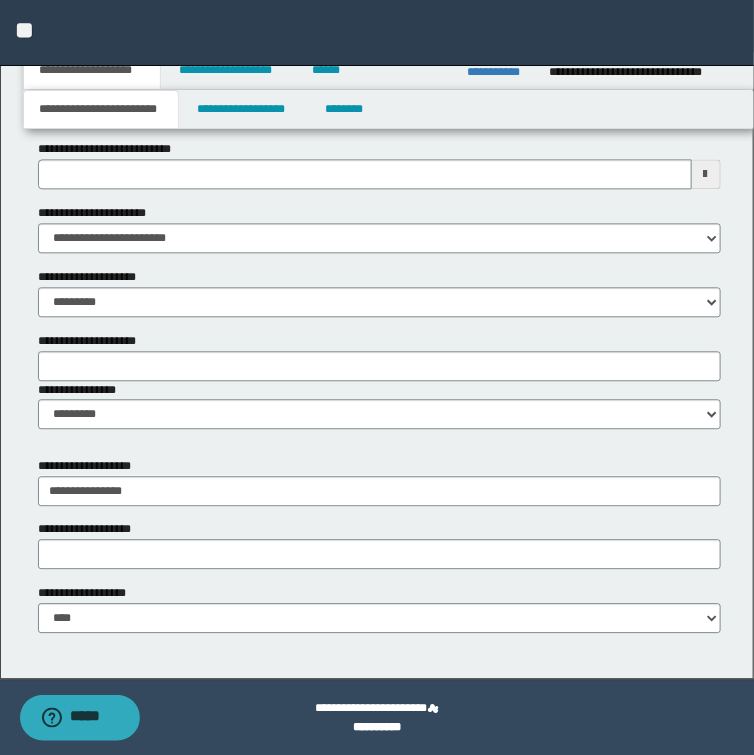 scroll, scrollTop: 1002, scrollLeft: 0, axis: vertical 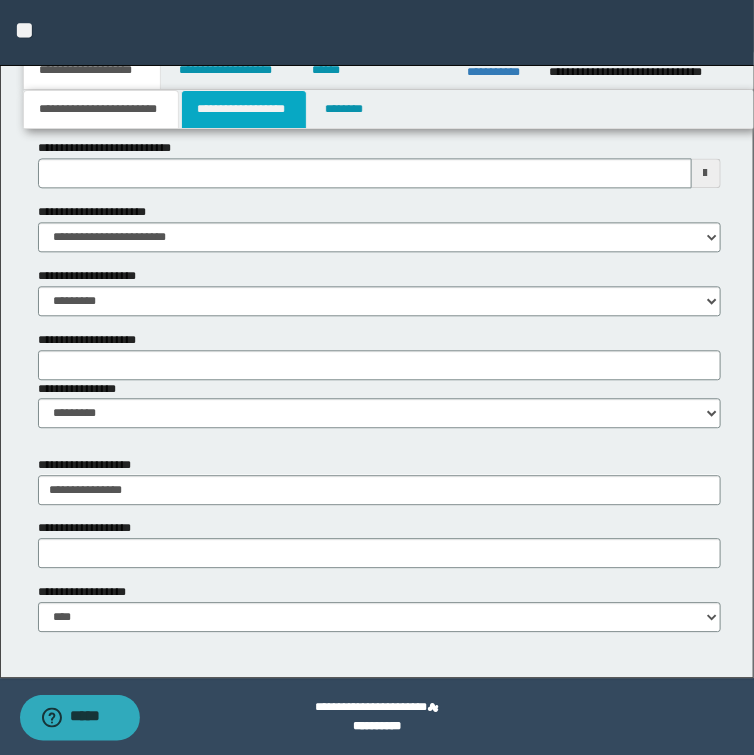 click on "**********" at bounding box center (244, 109) 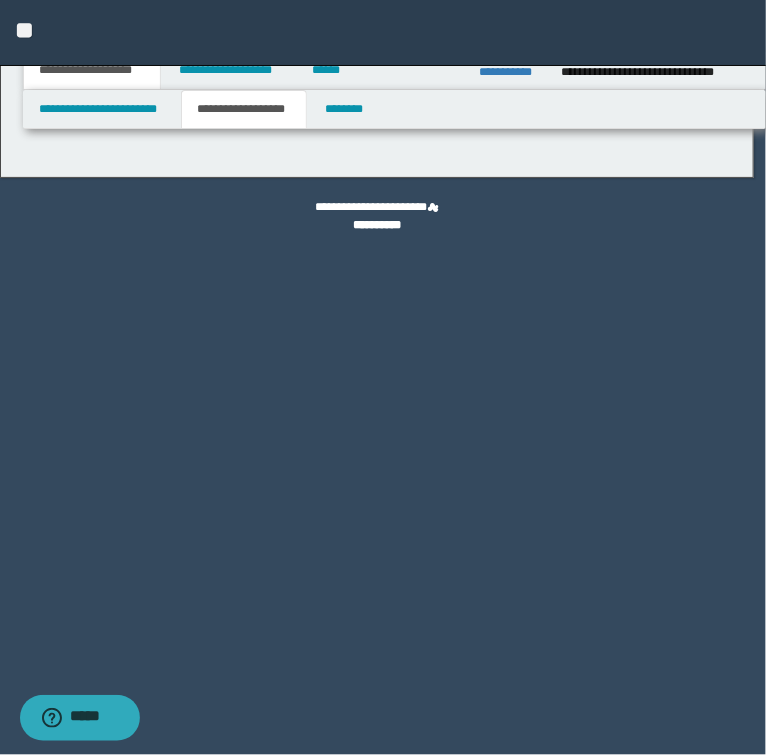 type on "********" 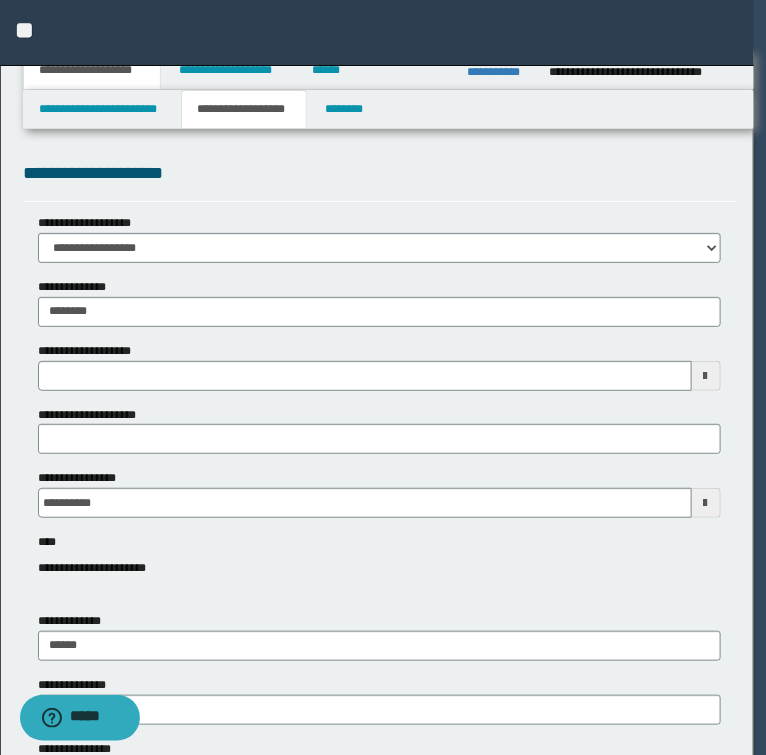 type 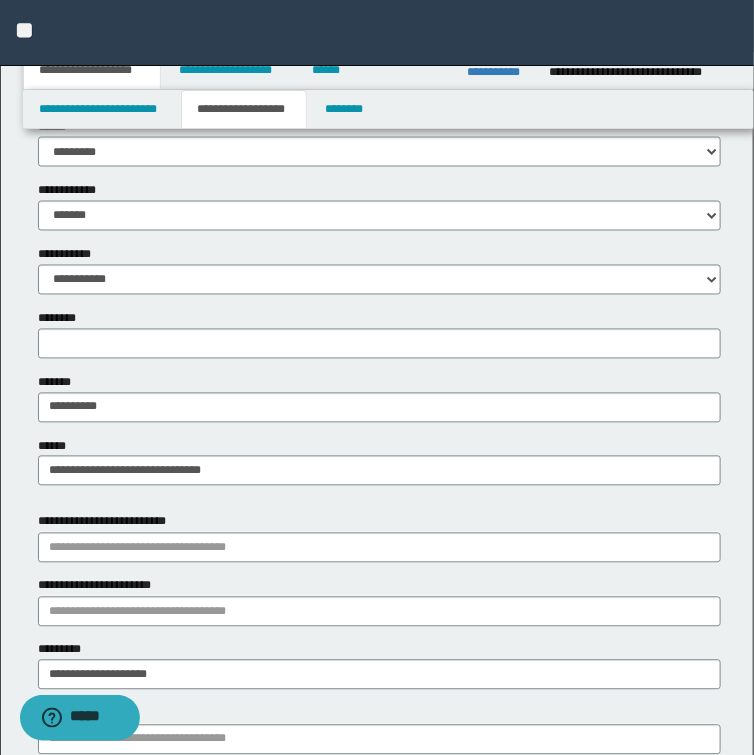 scroll, scrollTop: 880, scrollLeft: 0, axis: vertical 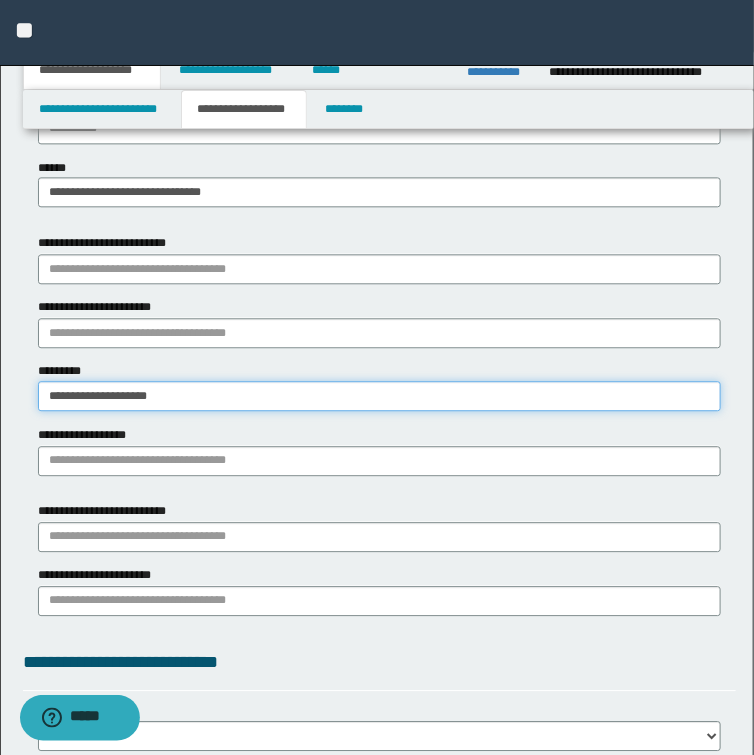 drag, startPoint x: 149, startPoint y: 392, endPoint x: 160, endPoint y: 392, distance: 11 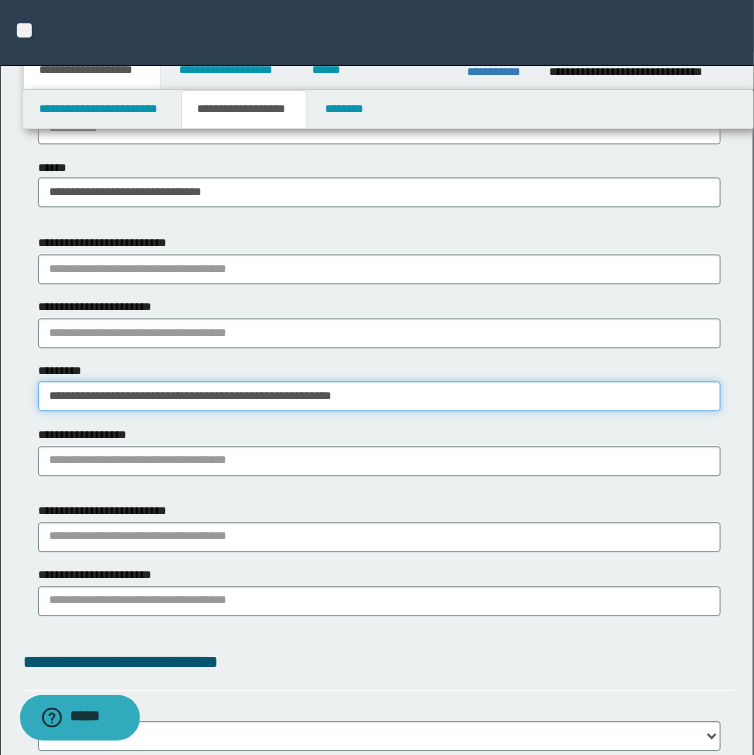 type on "**********" 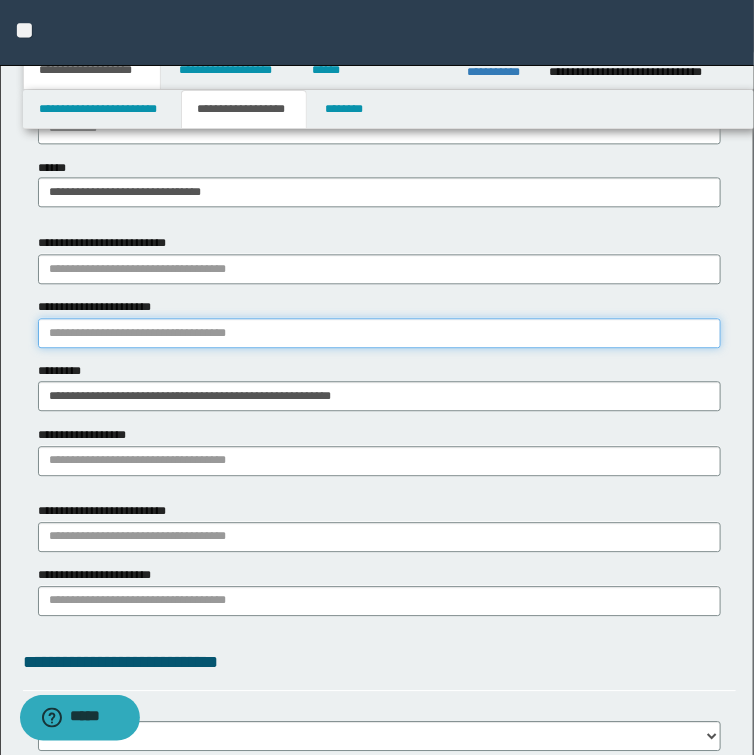 click on "**********" at bounding box center (379, 333) 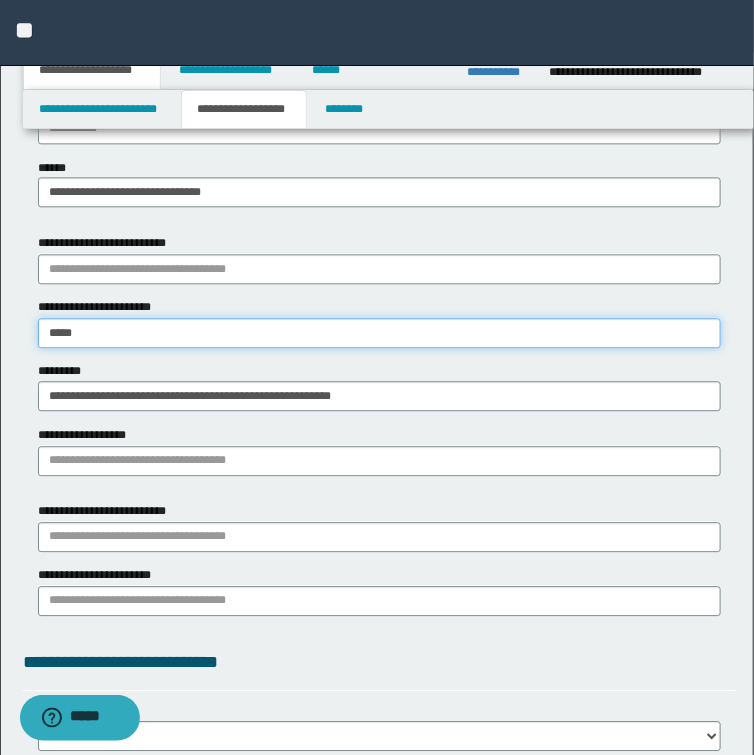 type on "******" 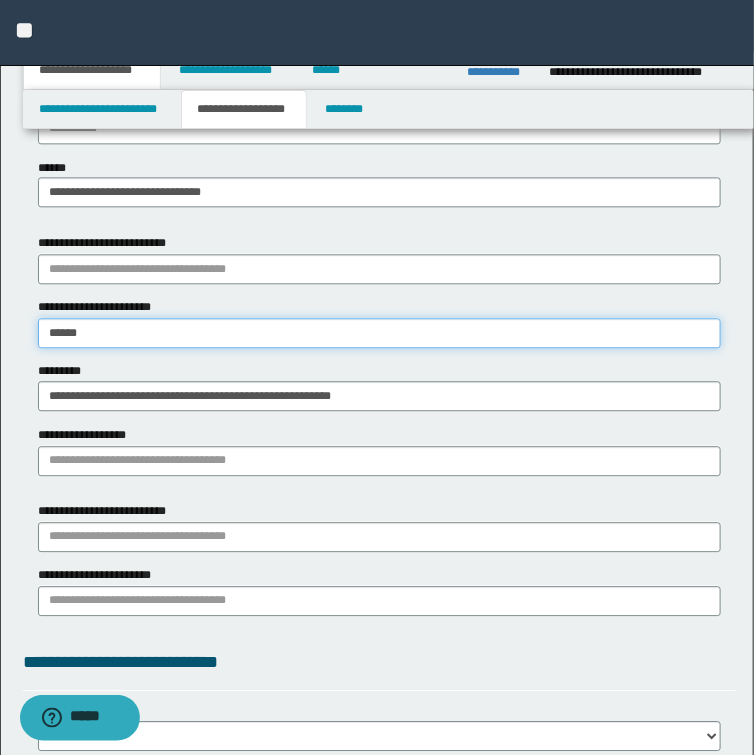 type on "******" 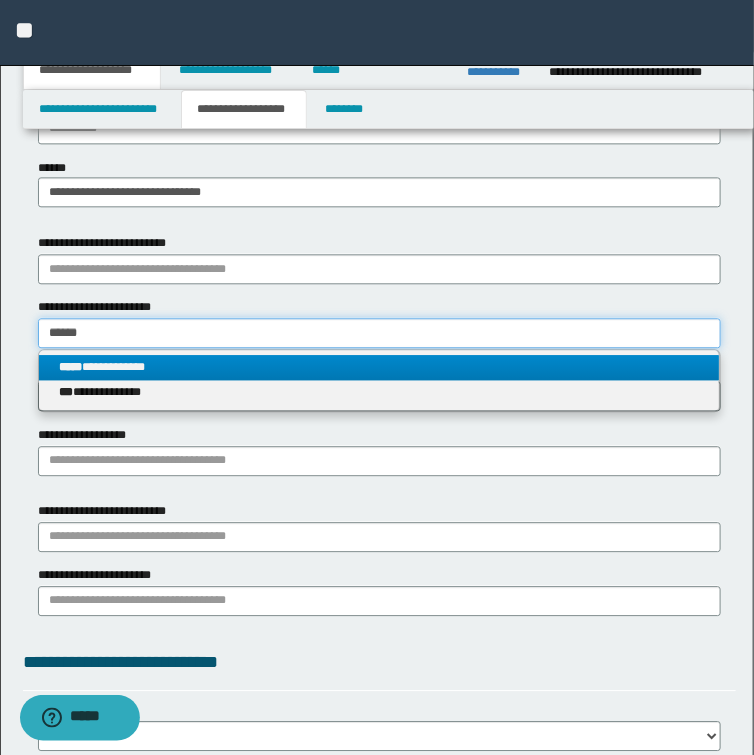 type on "******" 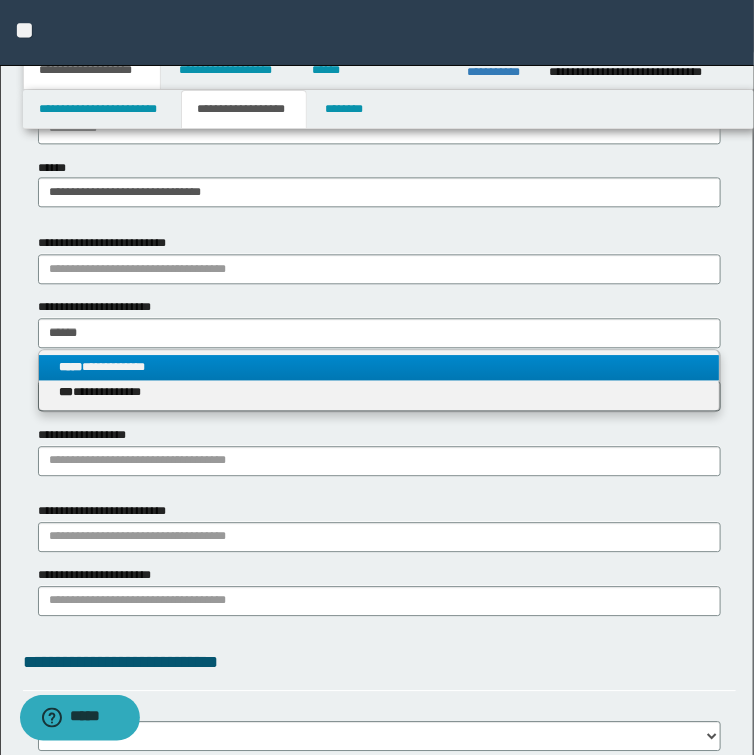 type 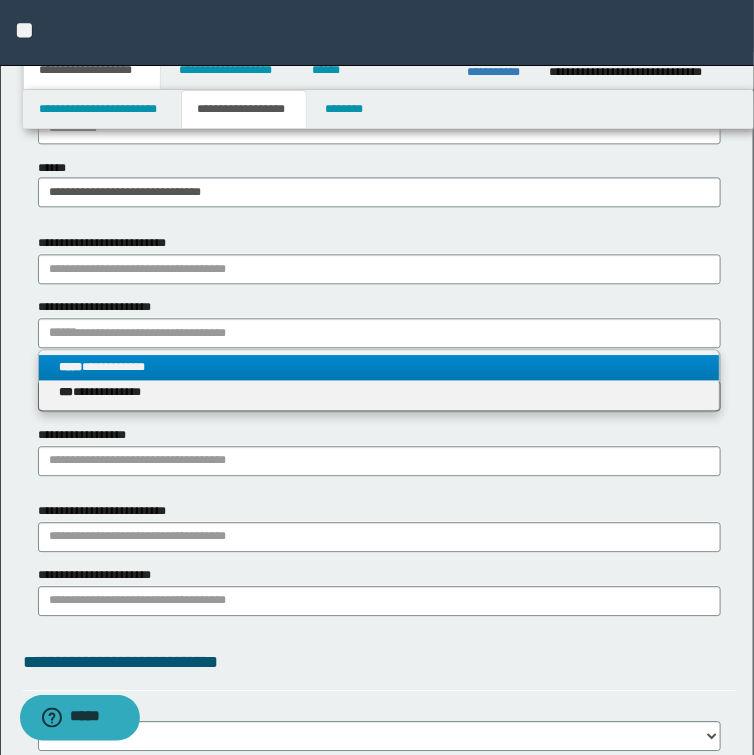 click on "**********" at bounding box center (379, 367) 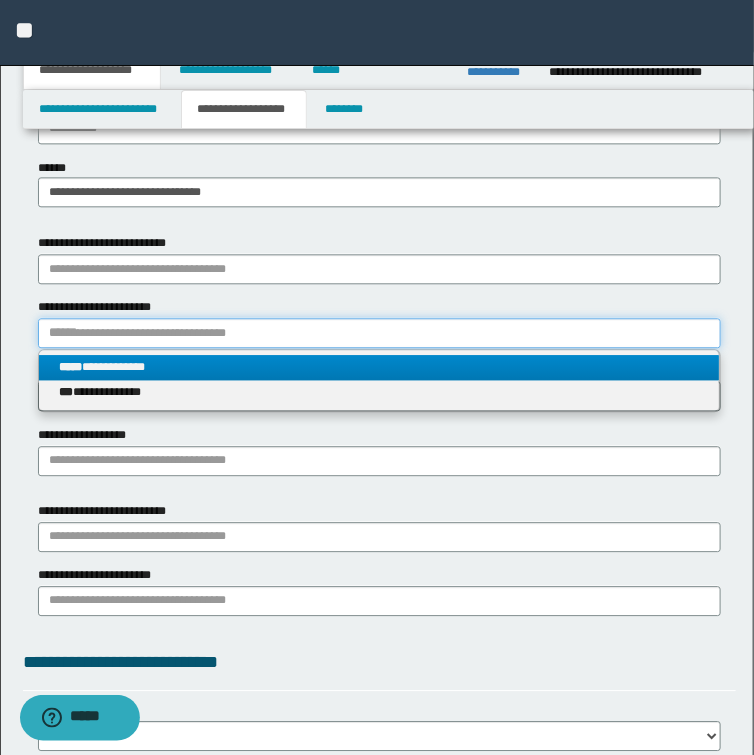 type 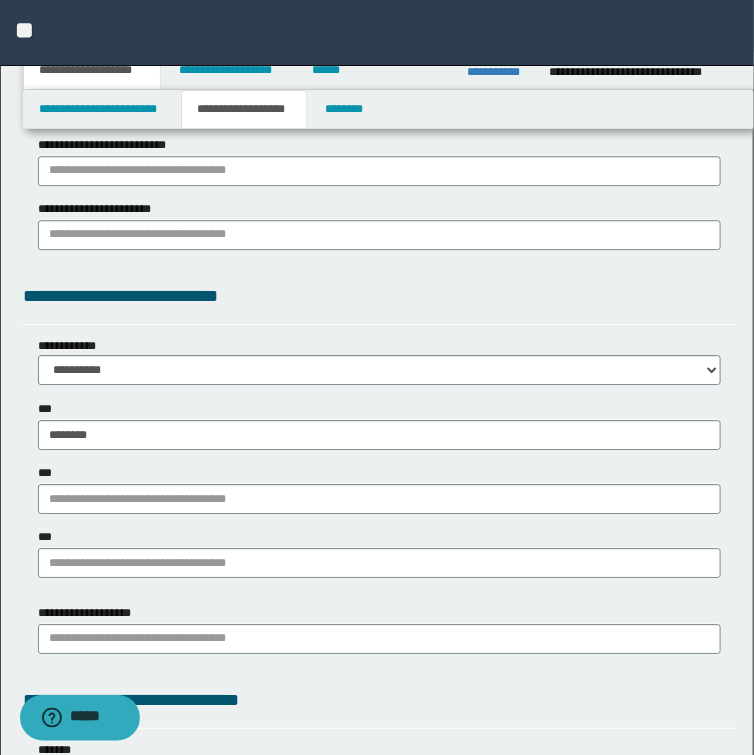 scroll, scrollTop: 1440, scrollLeft: 0, axis: vertical 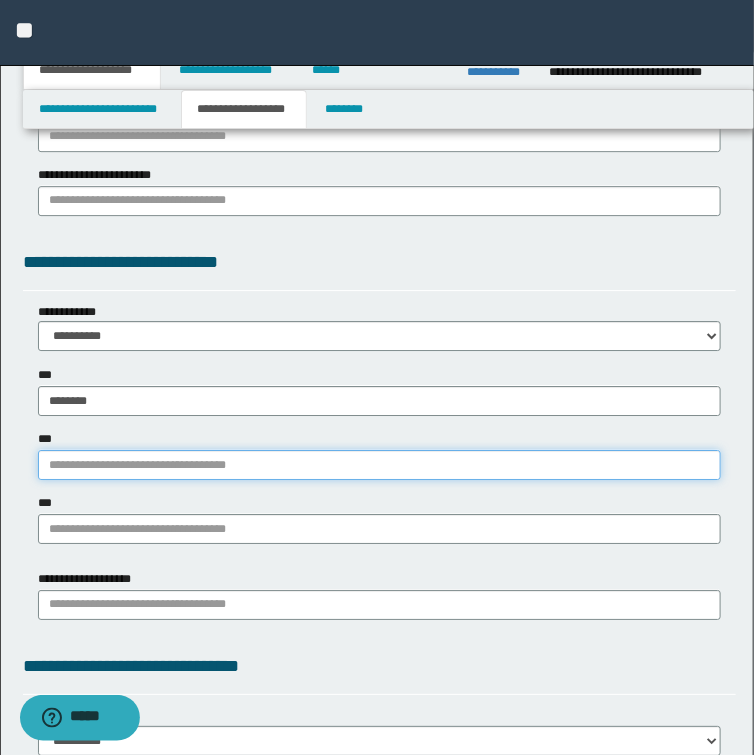 click on "***" at bounding box center [379, 465] 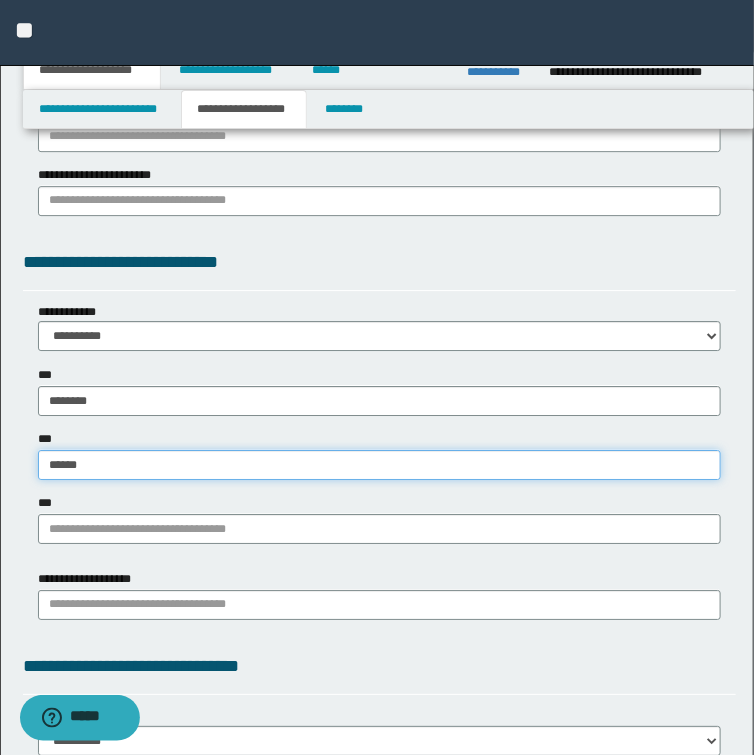 type on "*******" 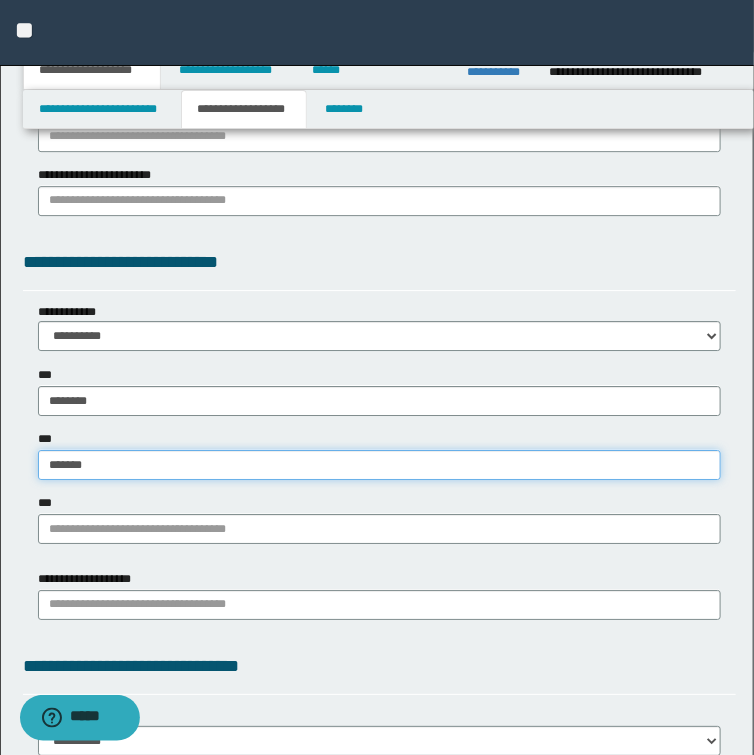 type on "**********" 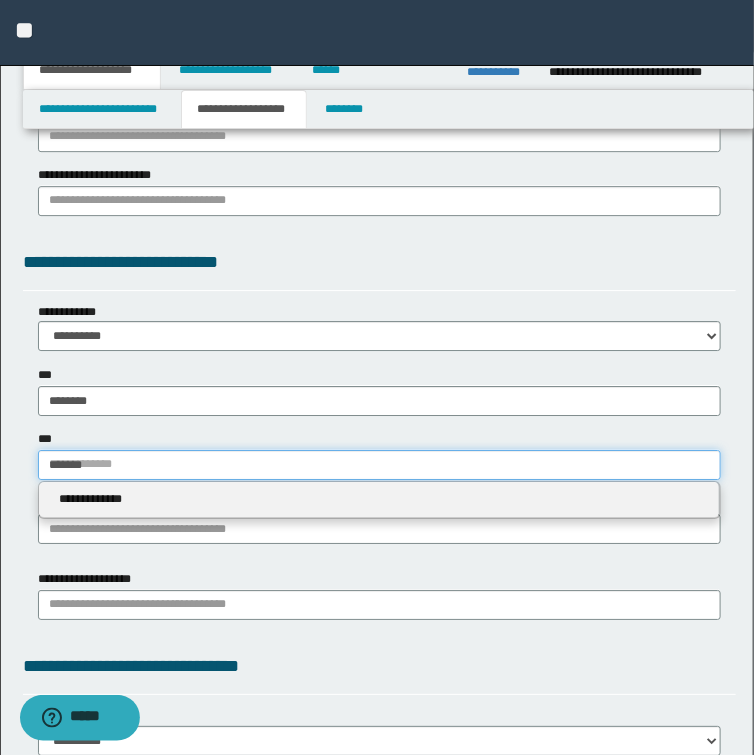 type 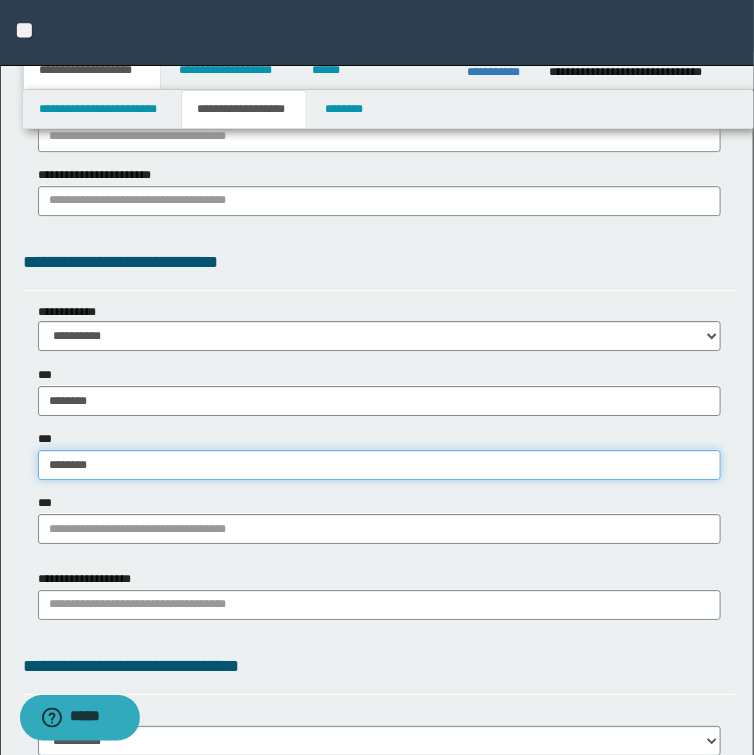 type on "**********" 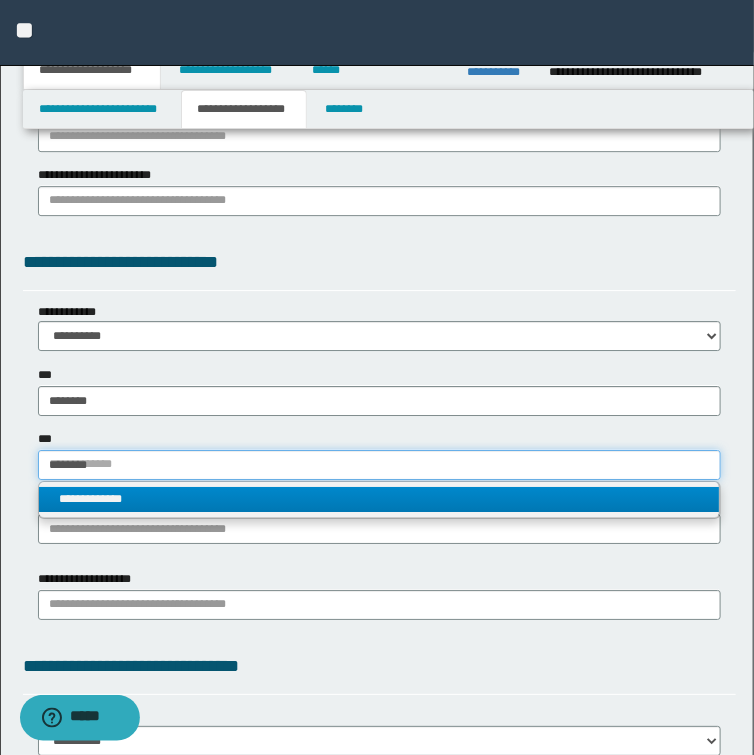 type on "********" 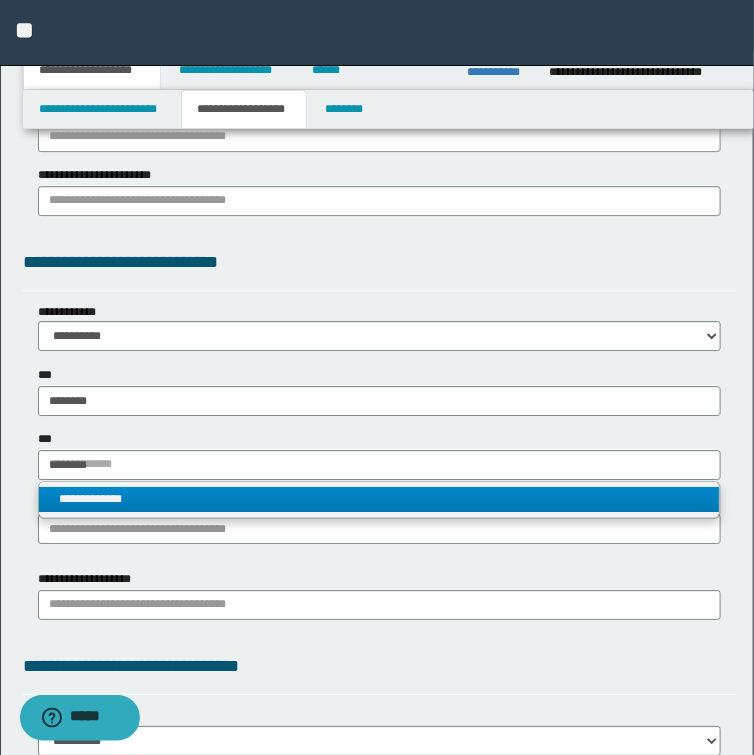 type 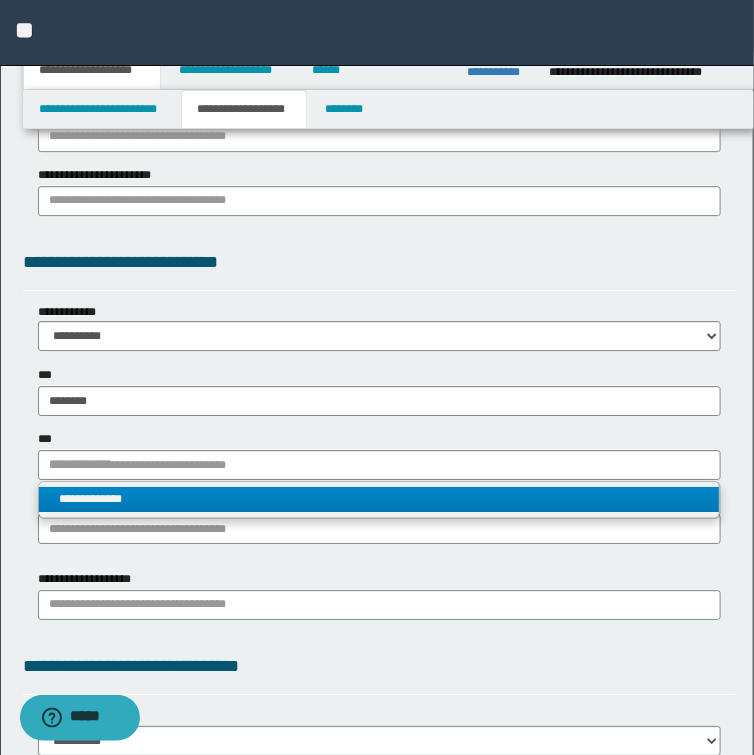 click on "**********" at bounding box center [379, 499] 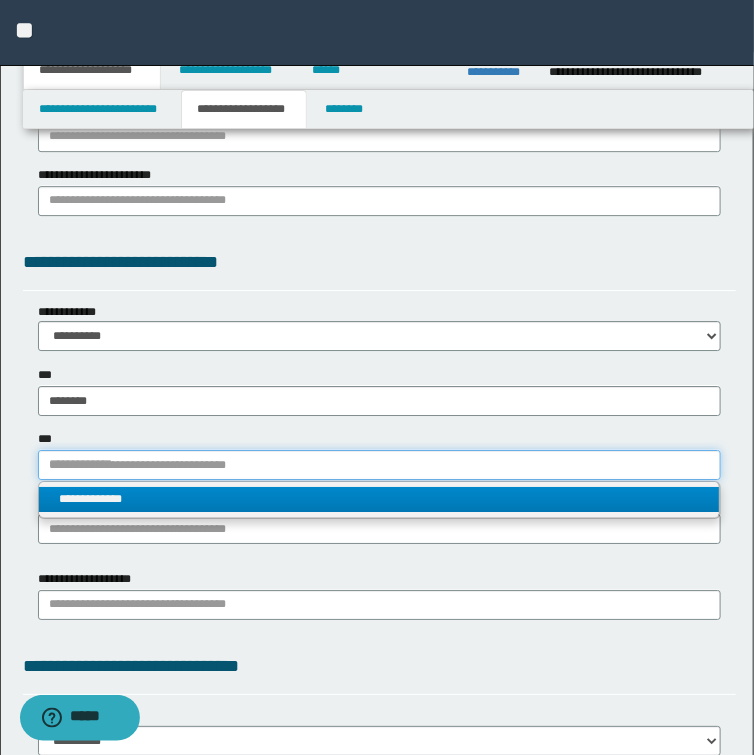 type 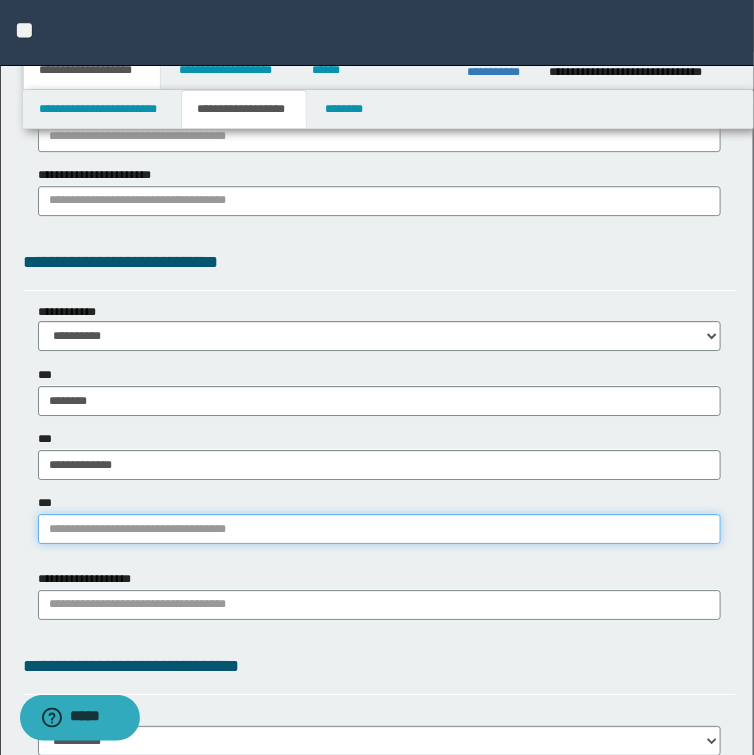 click on "***" at bounding box center (379, 529) 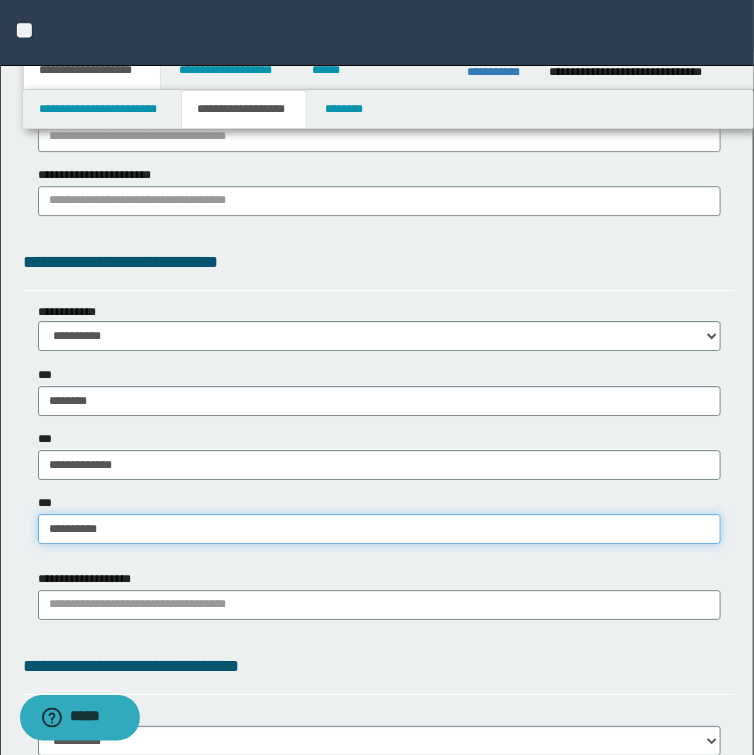 type on "**********" 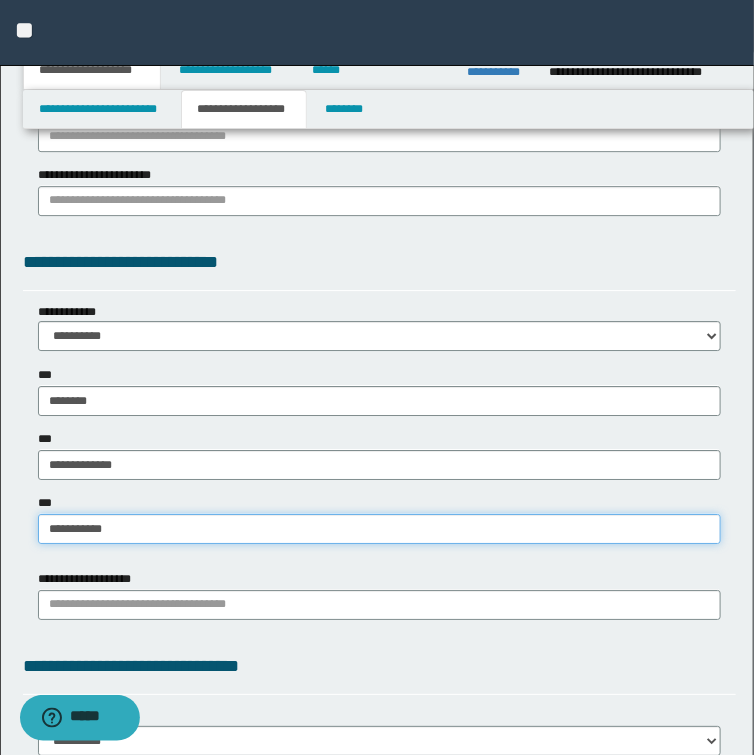 type on "**********" 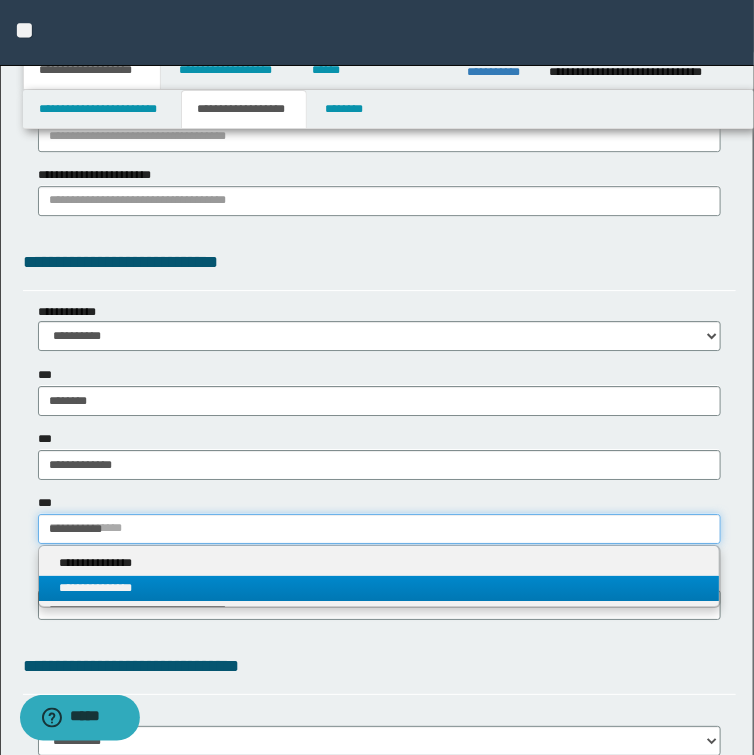 type on "**********" 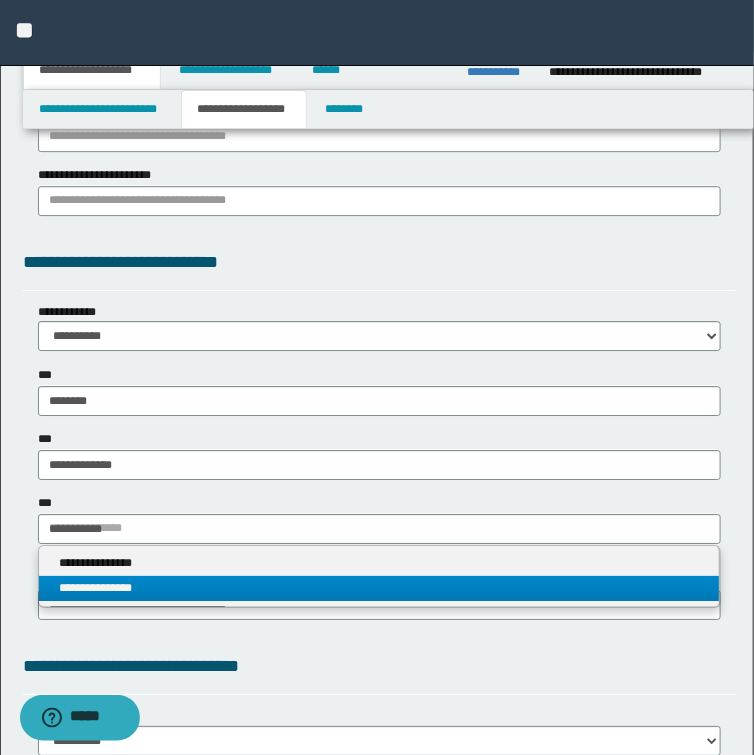 type 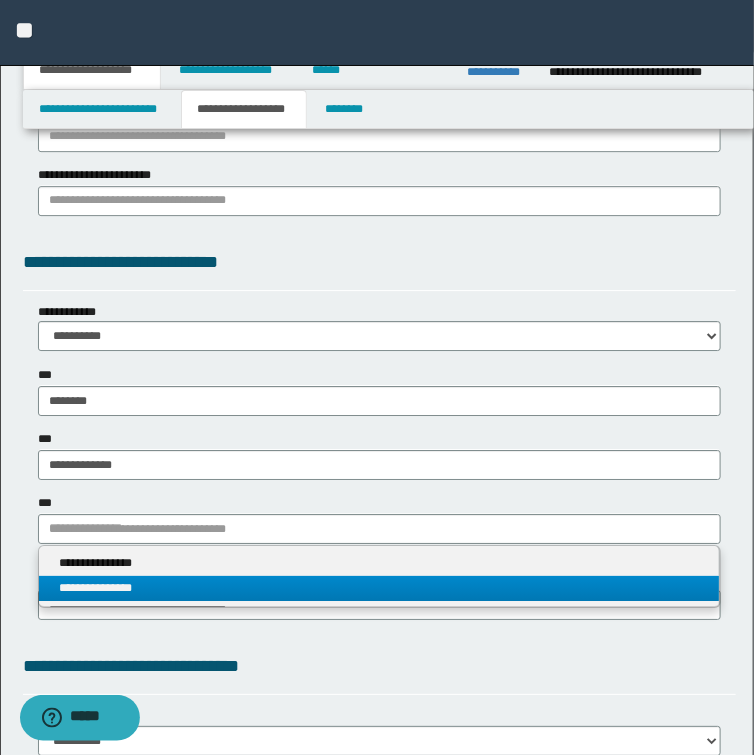 click on "**********" at bounding box center [379, 588] 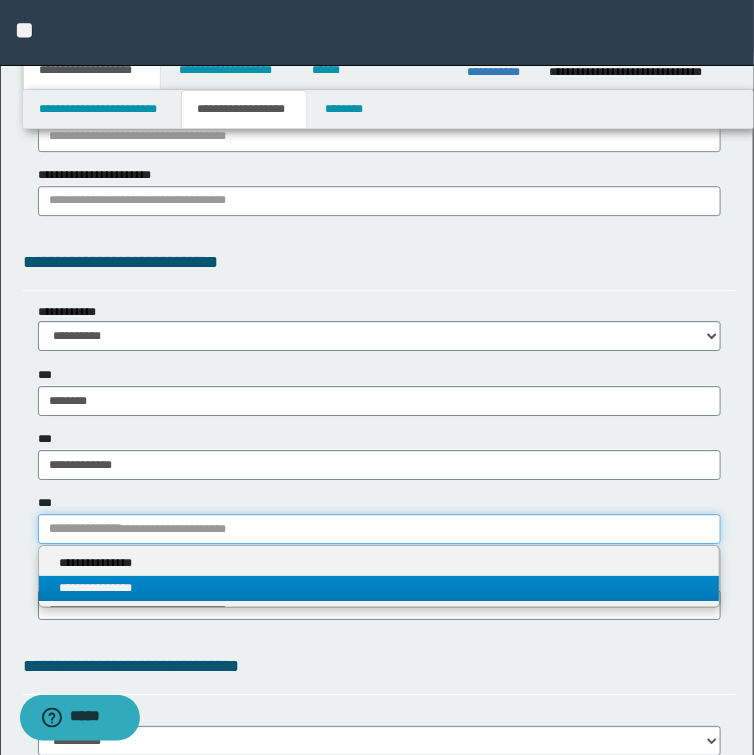type 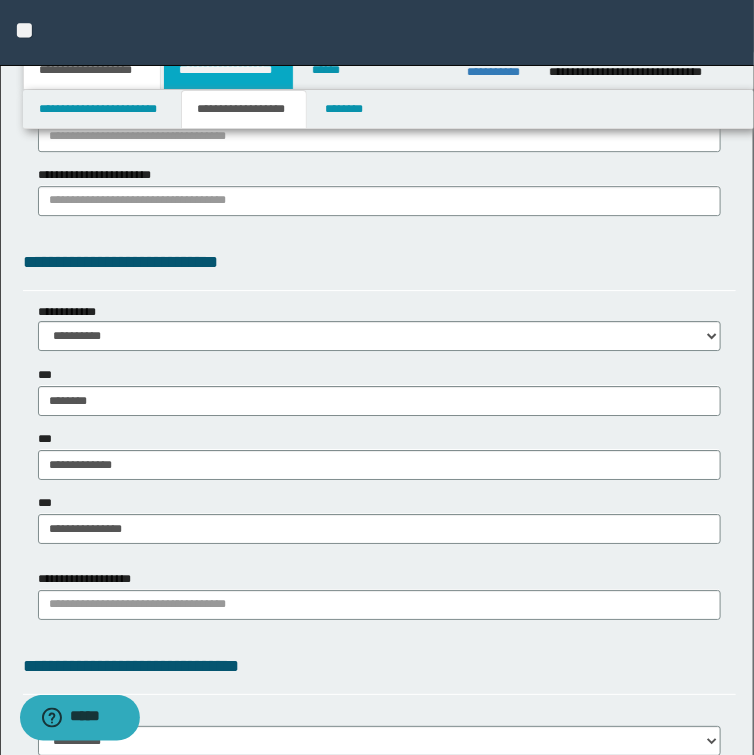 click on "**********" at bounding box center [228, 70] 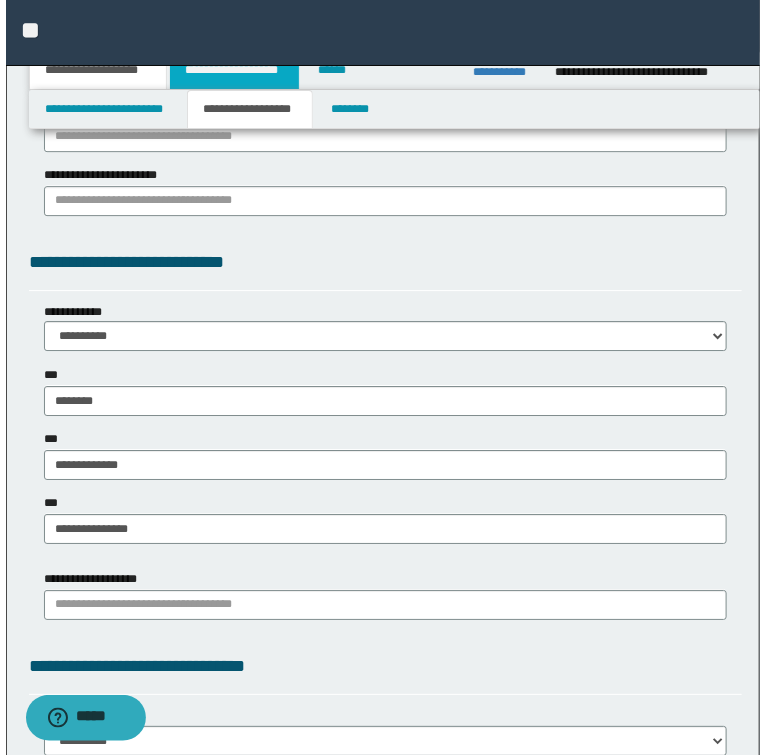 scroll, scrollTop: 0, scrollLeft: 0, axis: both 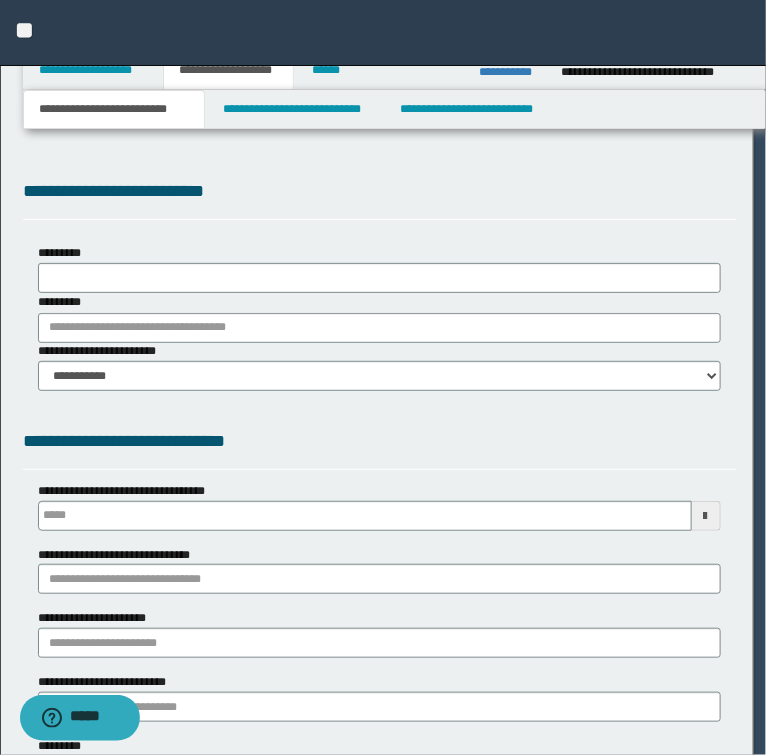 select on "*" 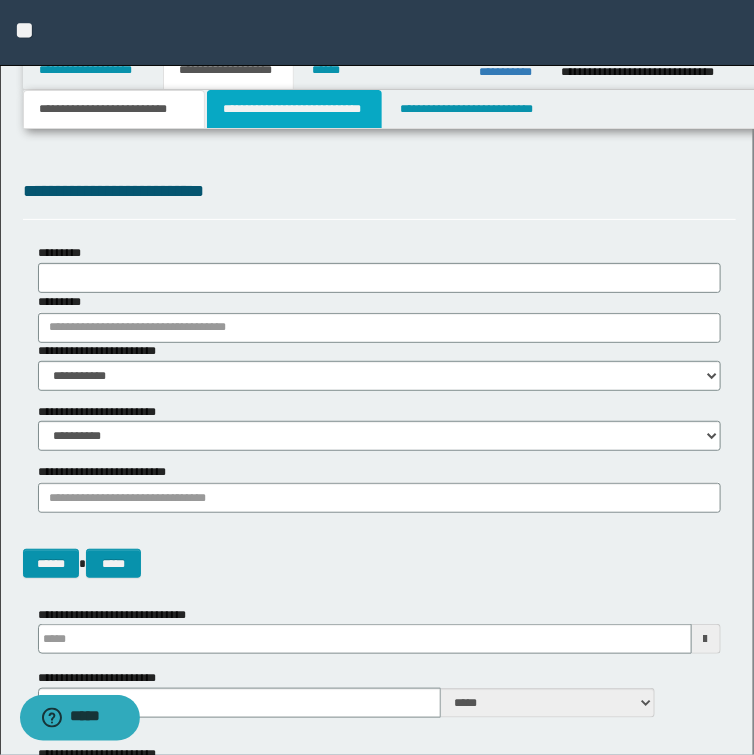 click on "**********" at bounding box center (294, 109) 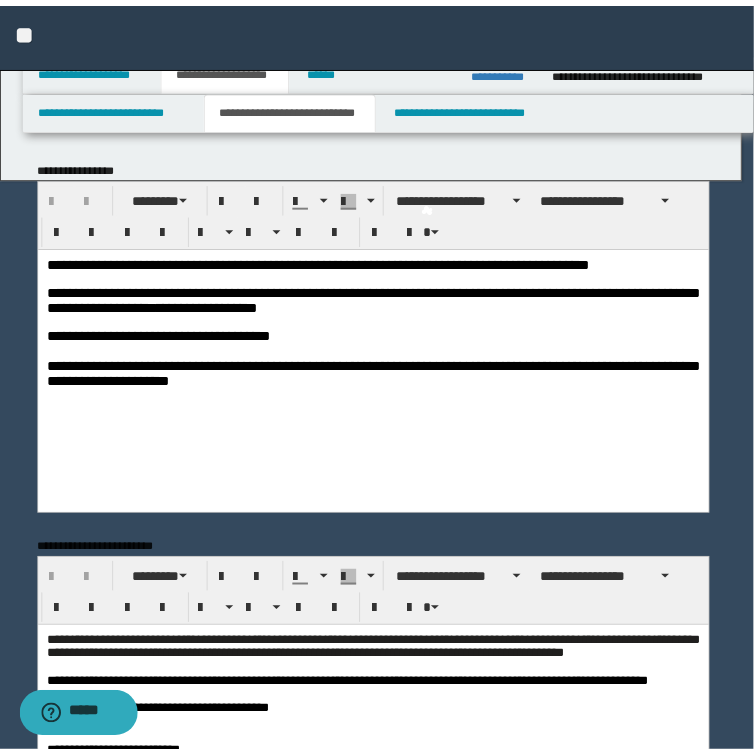 scroll, scrollTop: 0, scrollLeft: 0, axis: both 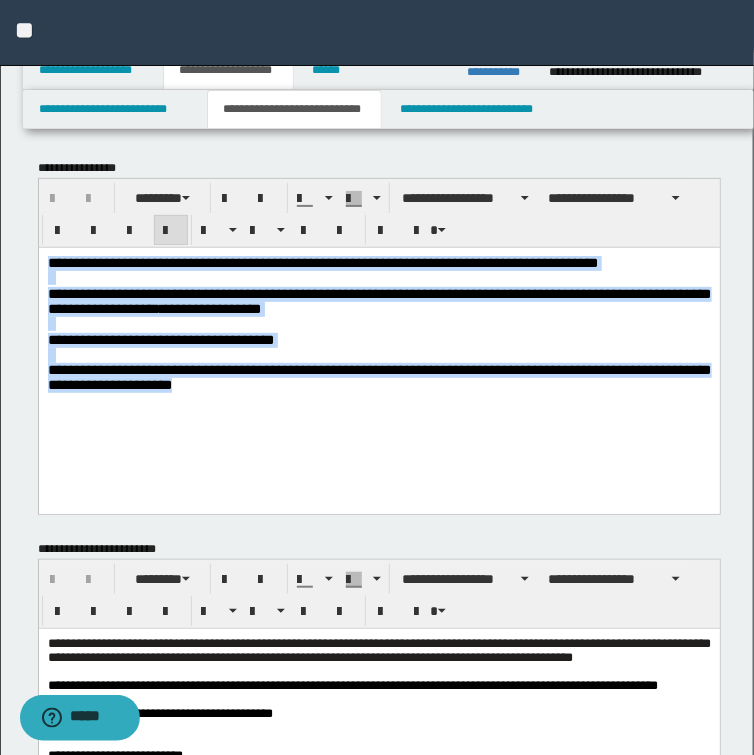 drag, startPoint x: 247, startPoint y: 405, endPoint x: -57, endPoint y: 246, distance: 343.06998 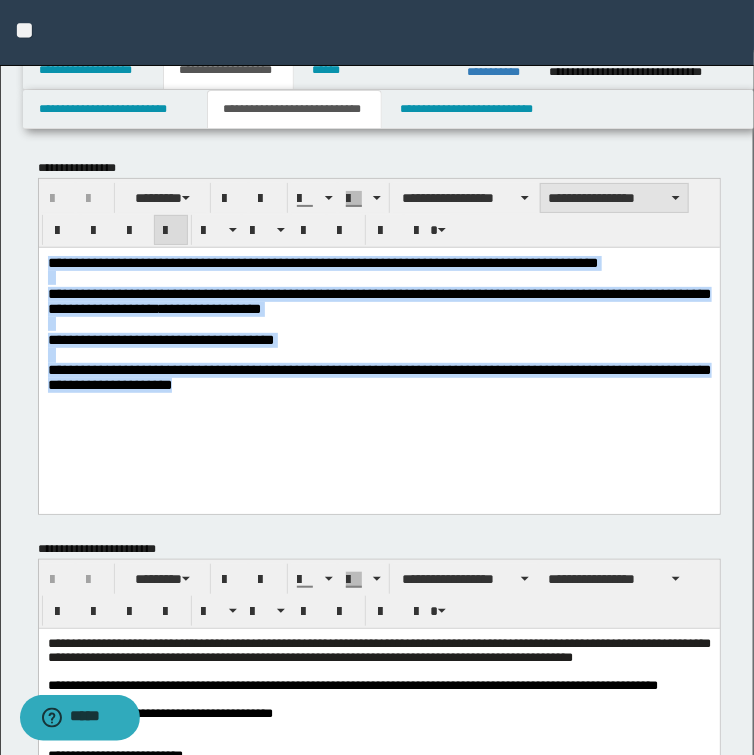 click on "**********" at bounding box center (614, 198) 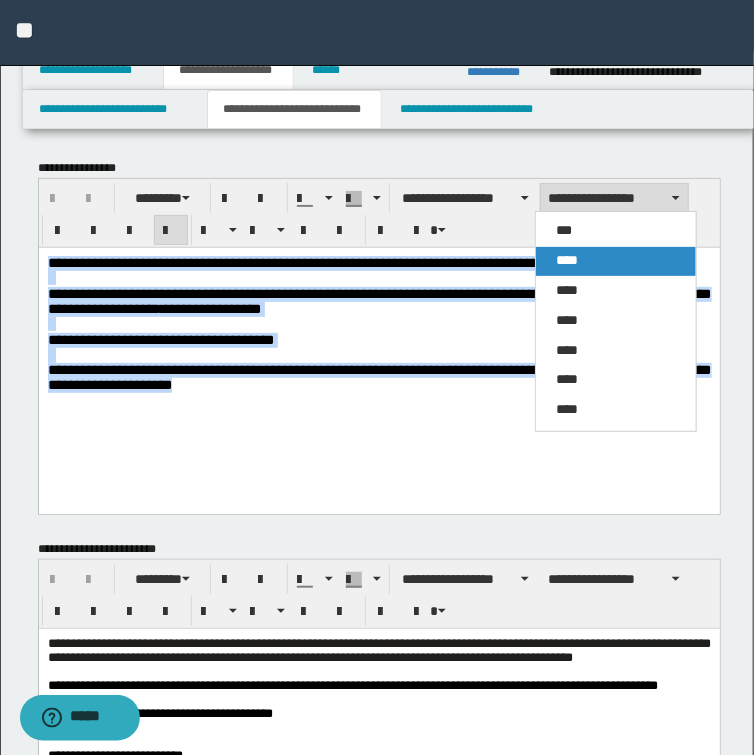 click on "****" at bounding box center [567, 260] 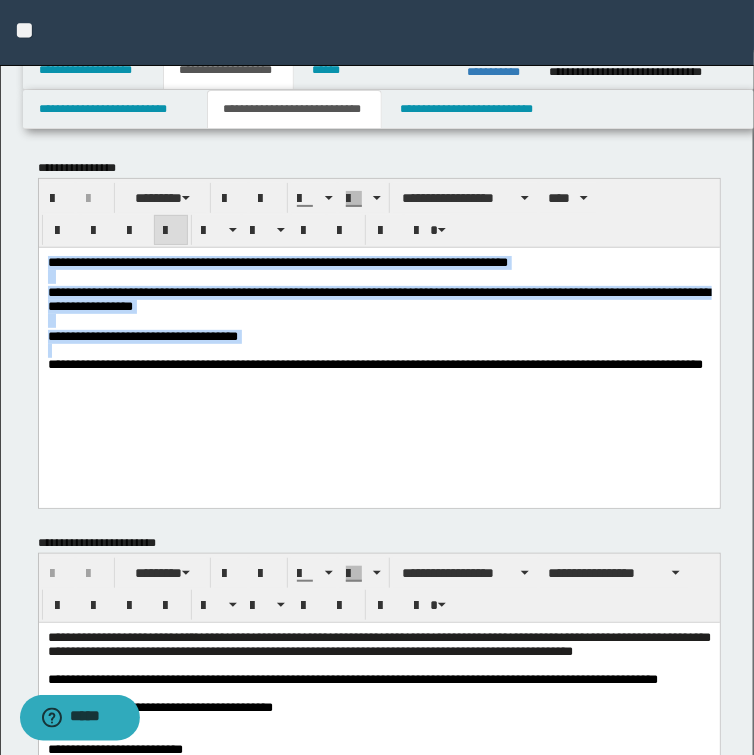 click at bounding box center [378, 350] 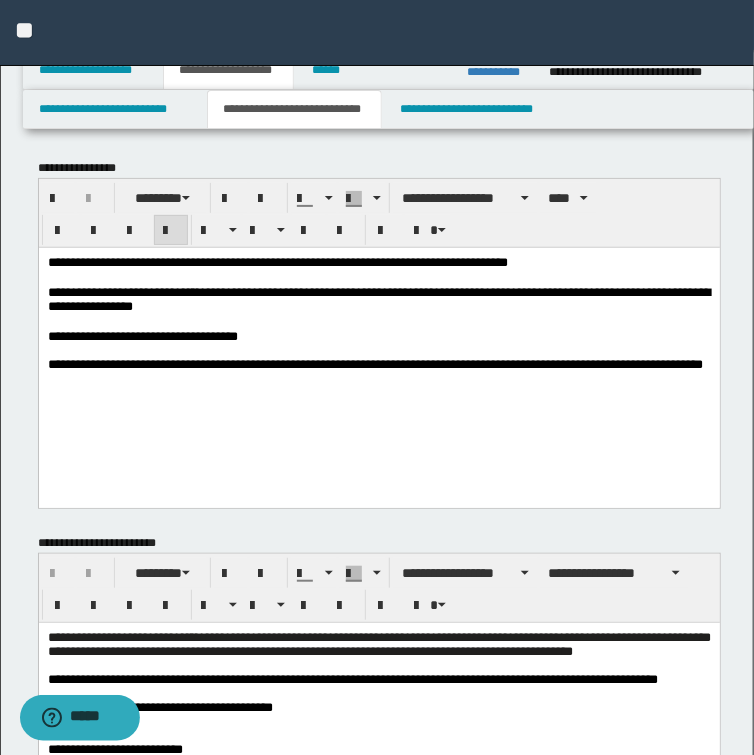 click on "**********" at bounding box center [277, 261] 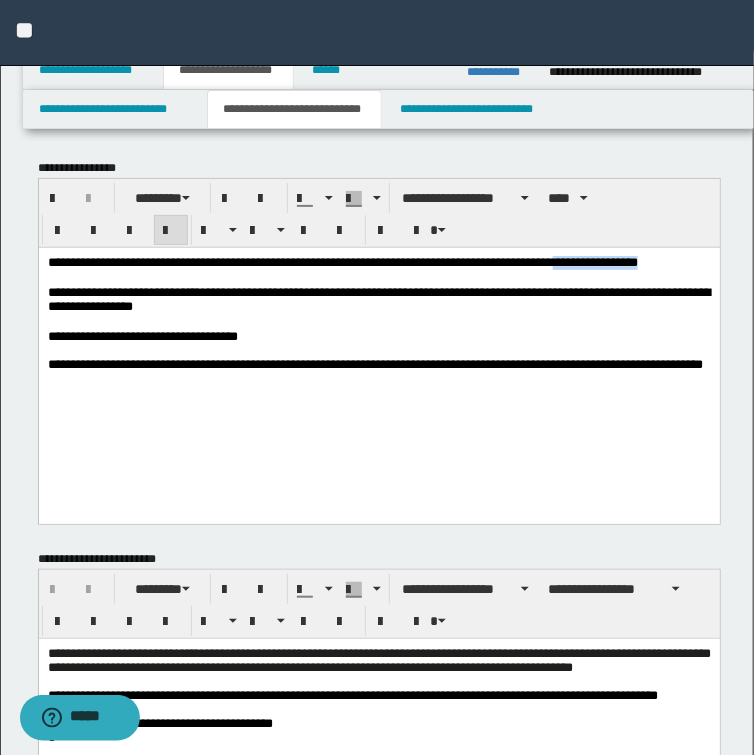 drag, startPoint x: 657, startPoint y: 262, endPoint x: 707, endPoint y: 271, distance: 50.803543 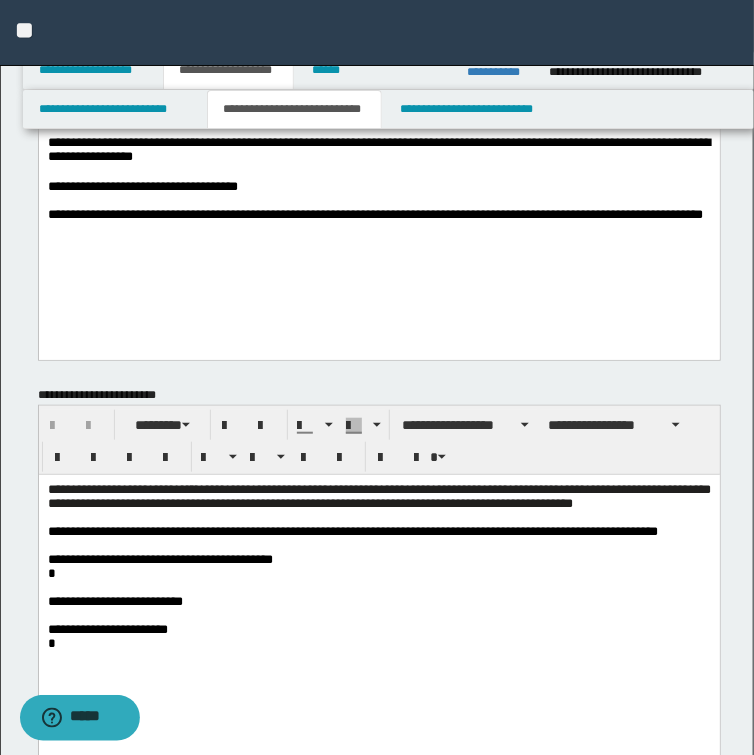 scroll, scrollTop: 240, scrollLeft: 0, axis: vertical 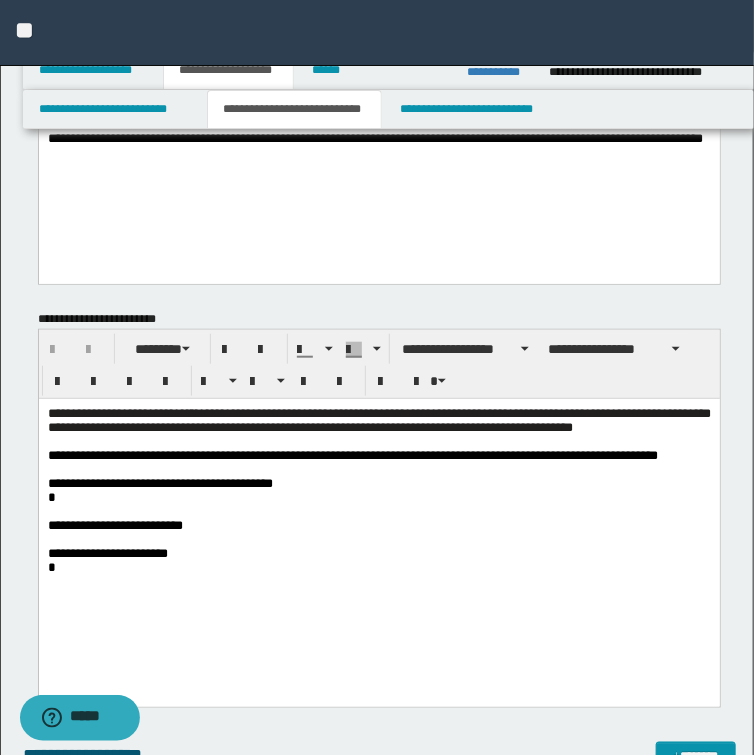 click on "**********" at bounding box center [378, 456] 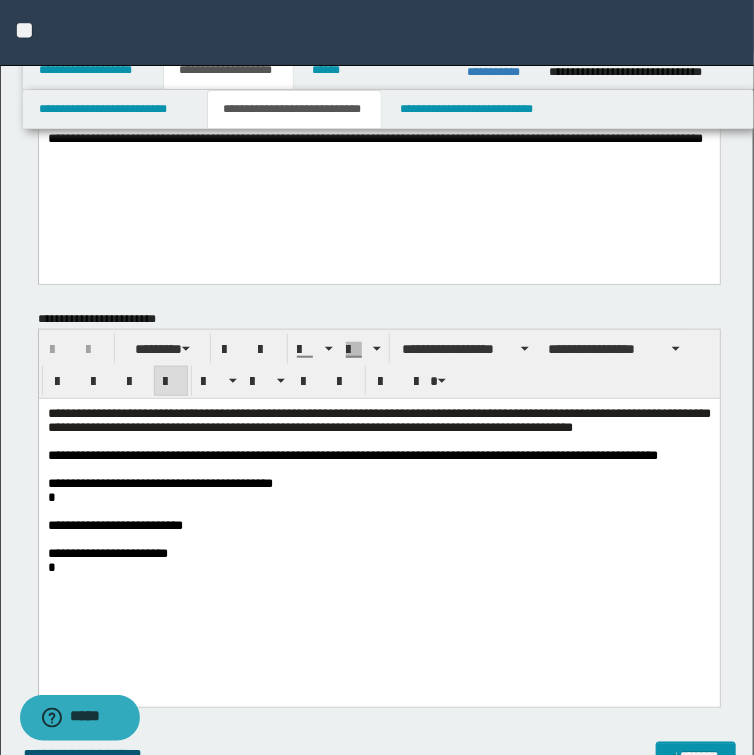 type 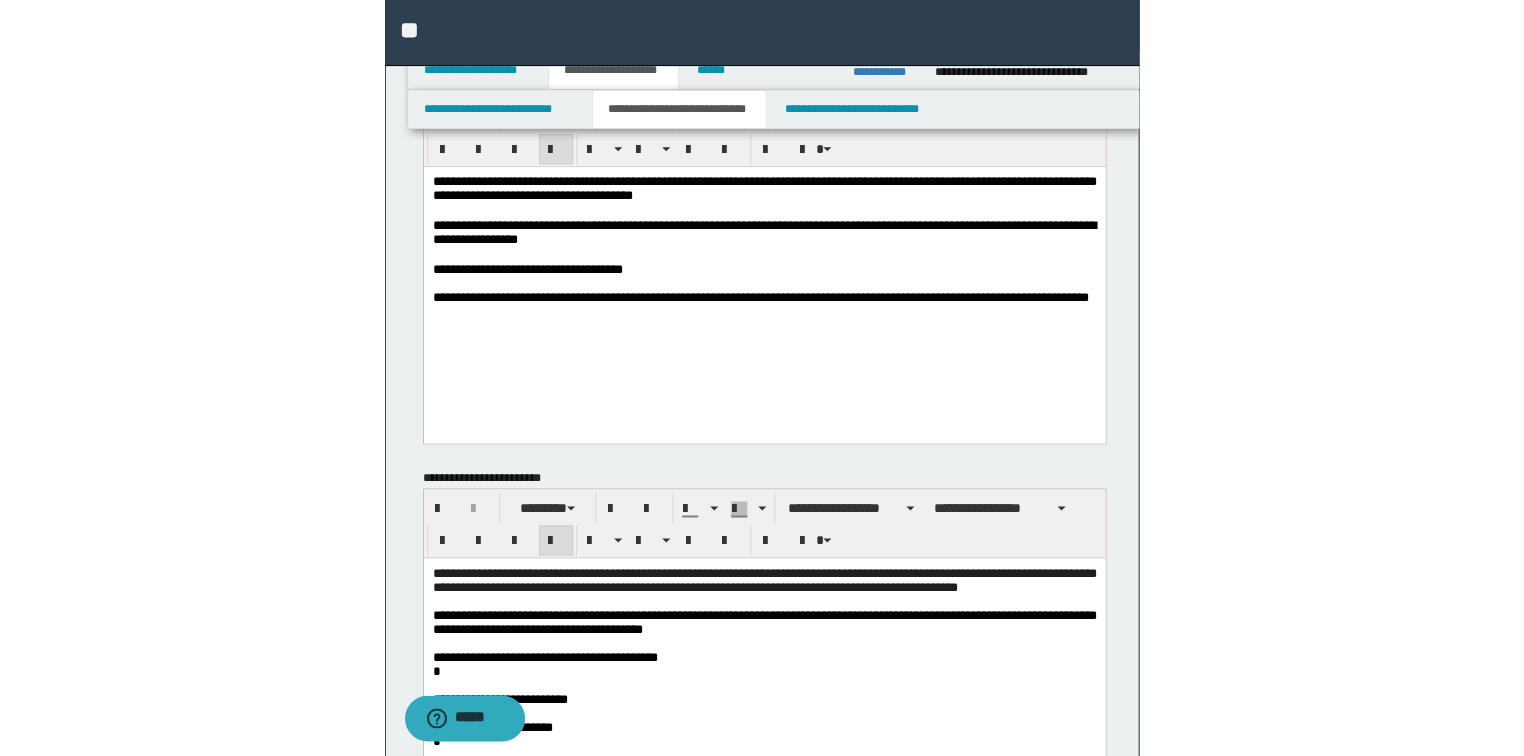 scroll, scrollTop: 160, scrollLeft: 0, axis: vertical 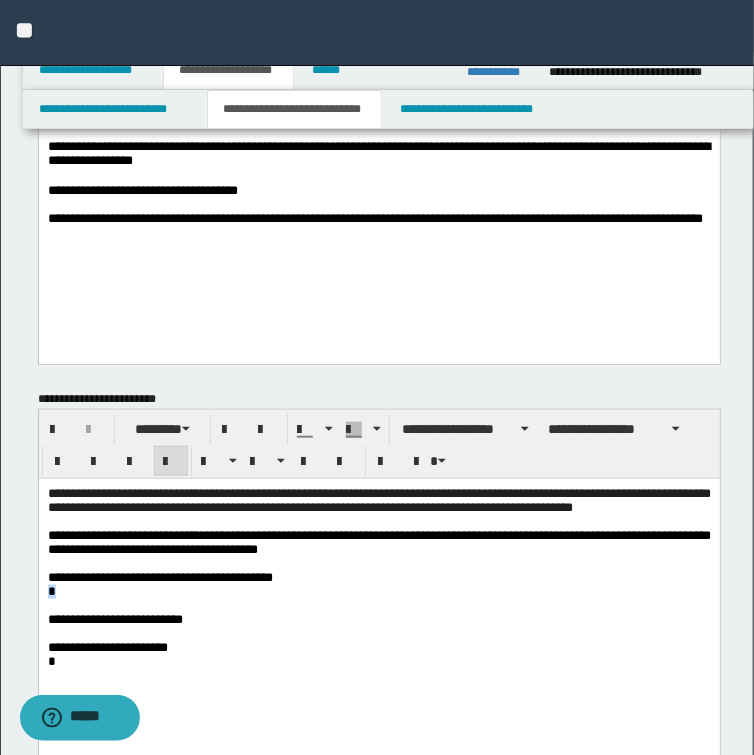drag, startPoint x: 76, startPoint y: 609, endPoint x: 44, endPoint y: 607, distance: 32.06244 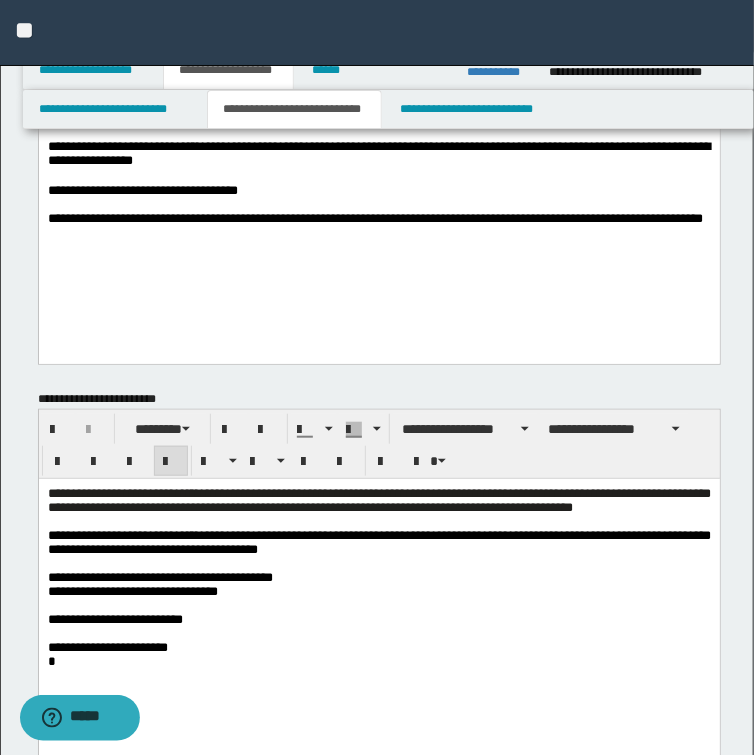 click on "**********" at bounding box center (378, 543) 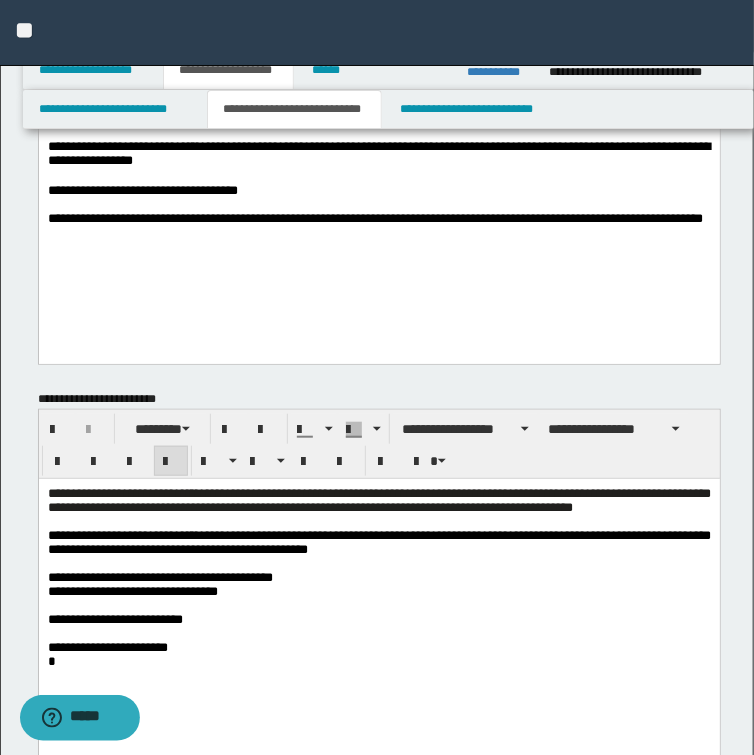 click on "**********" at bounding box center [378, 592] 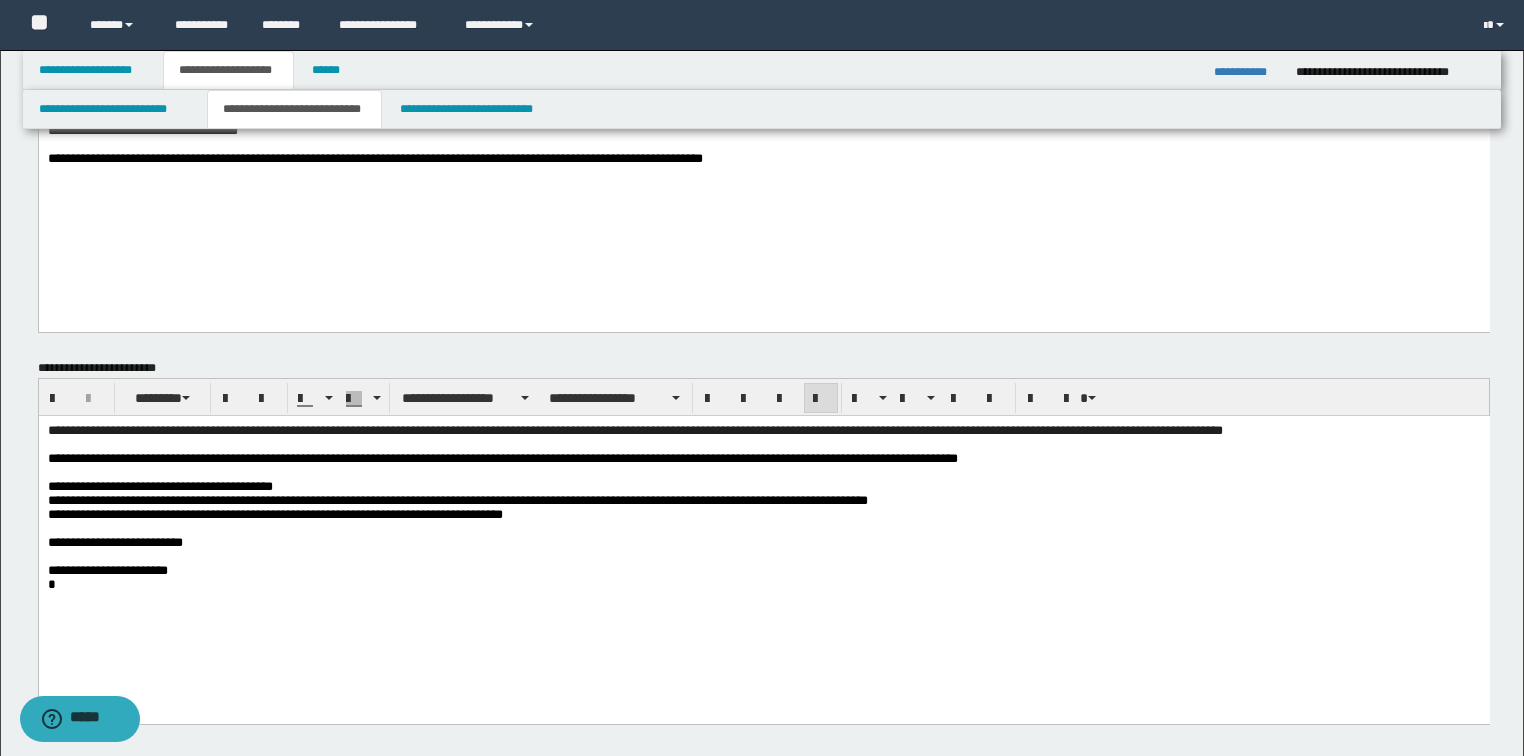 click on "**********" at bounding box center (763, 458) 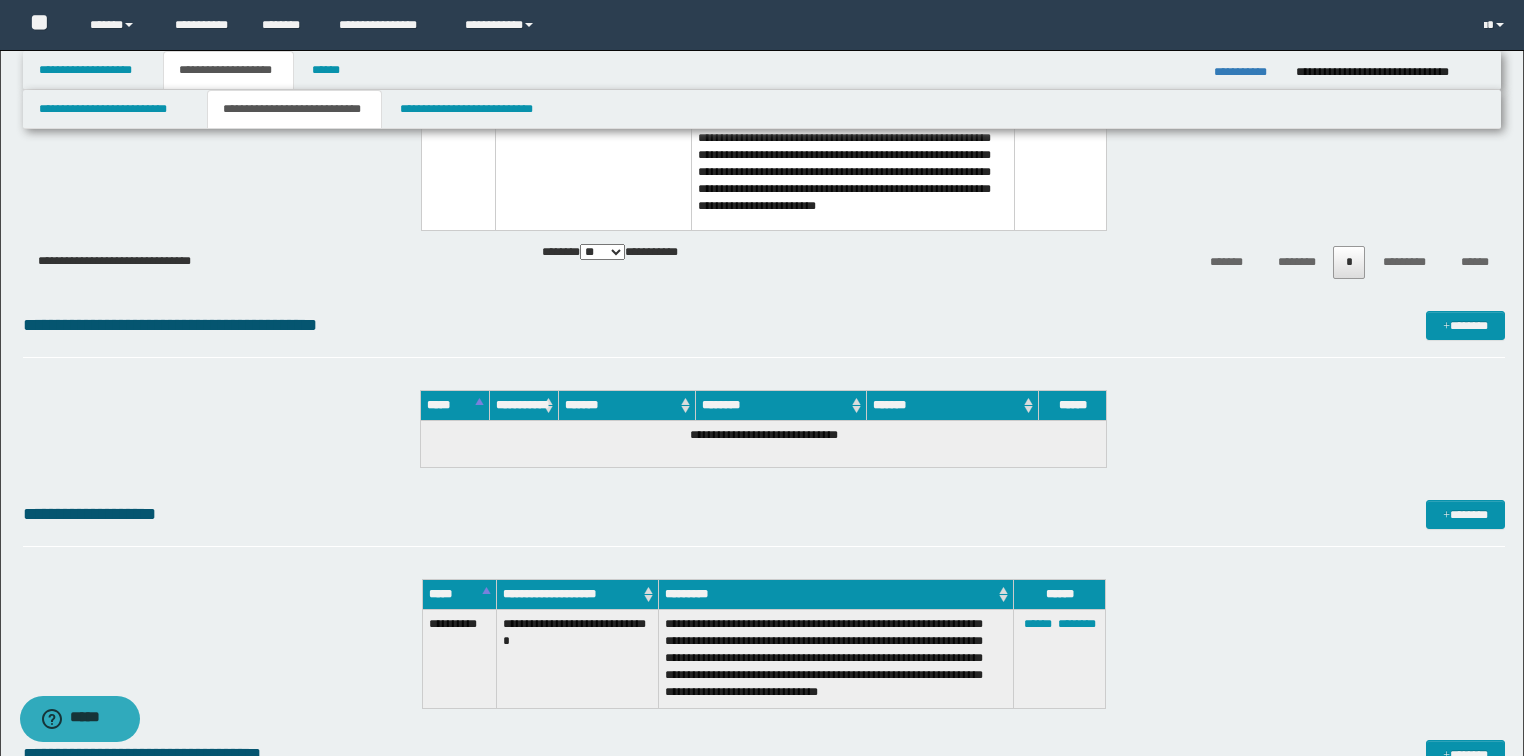 scroll, scrollTop: 1520, scrollLeft: 0, axis: vertical 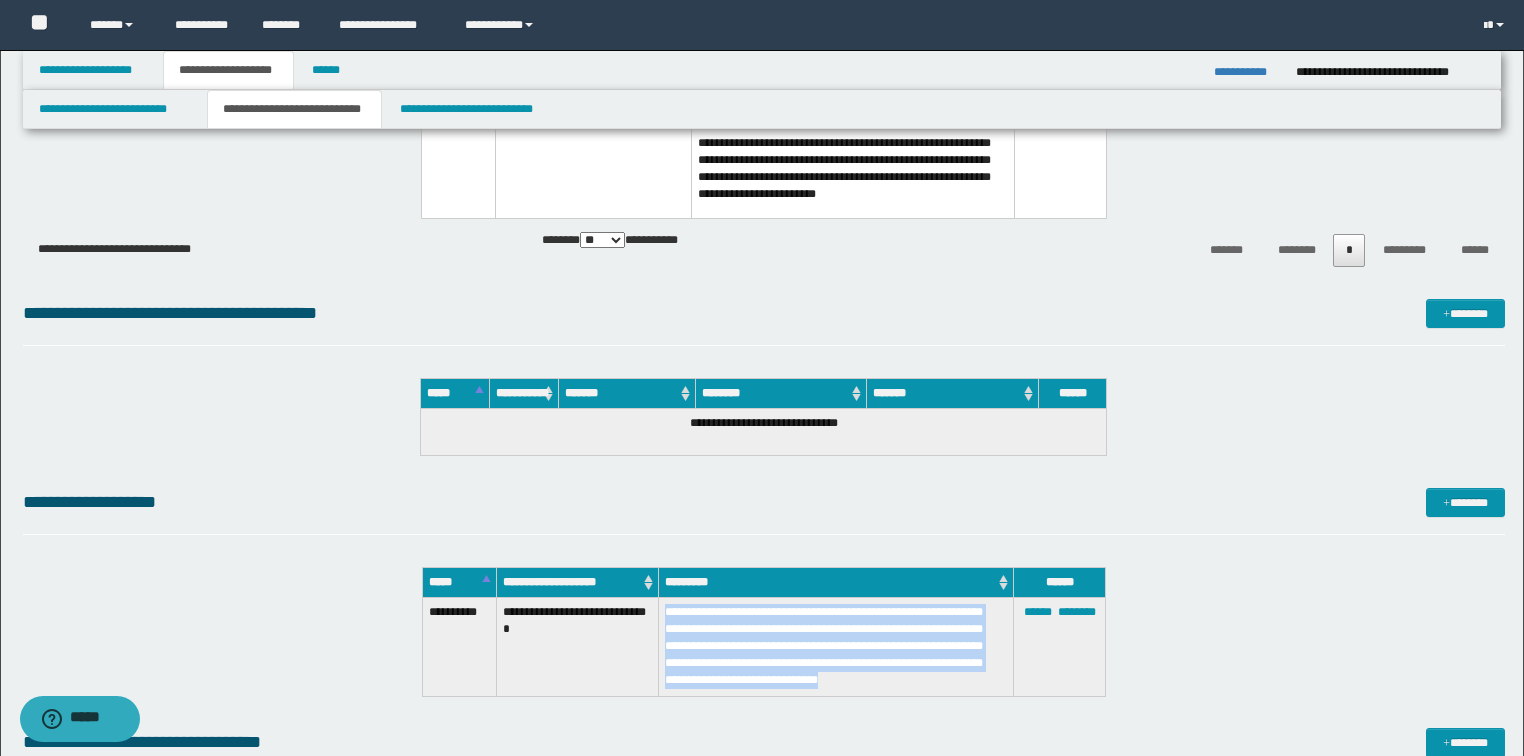 drag, startPoint x: 664, startPoint y: 610, endPoint x: 919, endPoint y: 683, distance: 265.2433 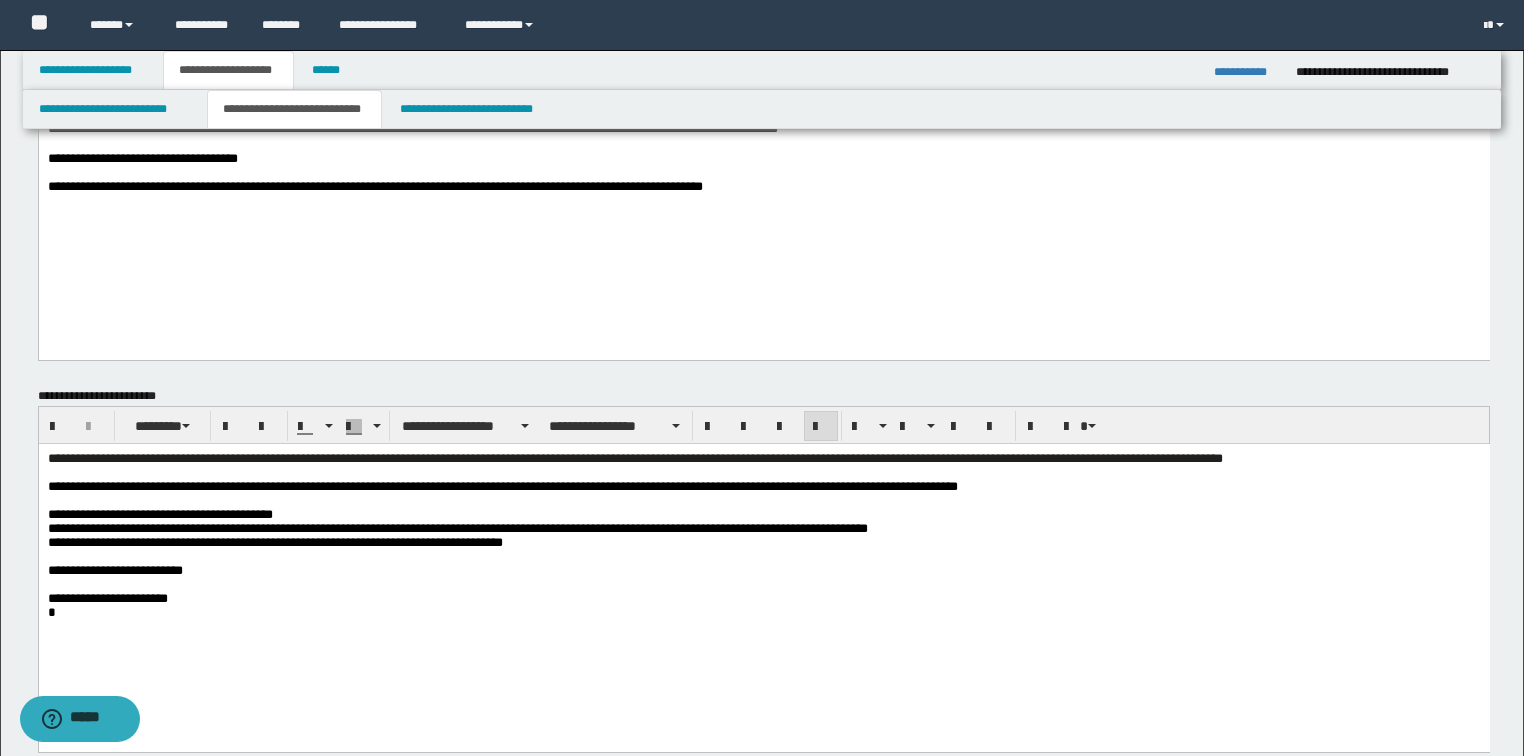 scroll, scrollTop: 160, scrollLeft: 0, axis: vertical 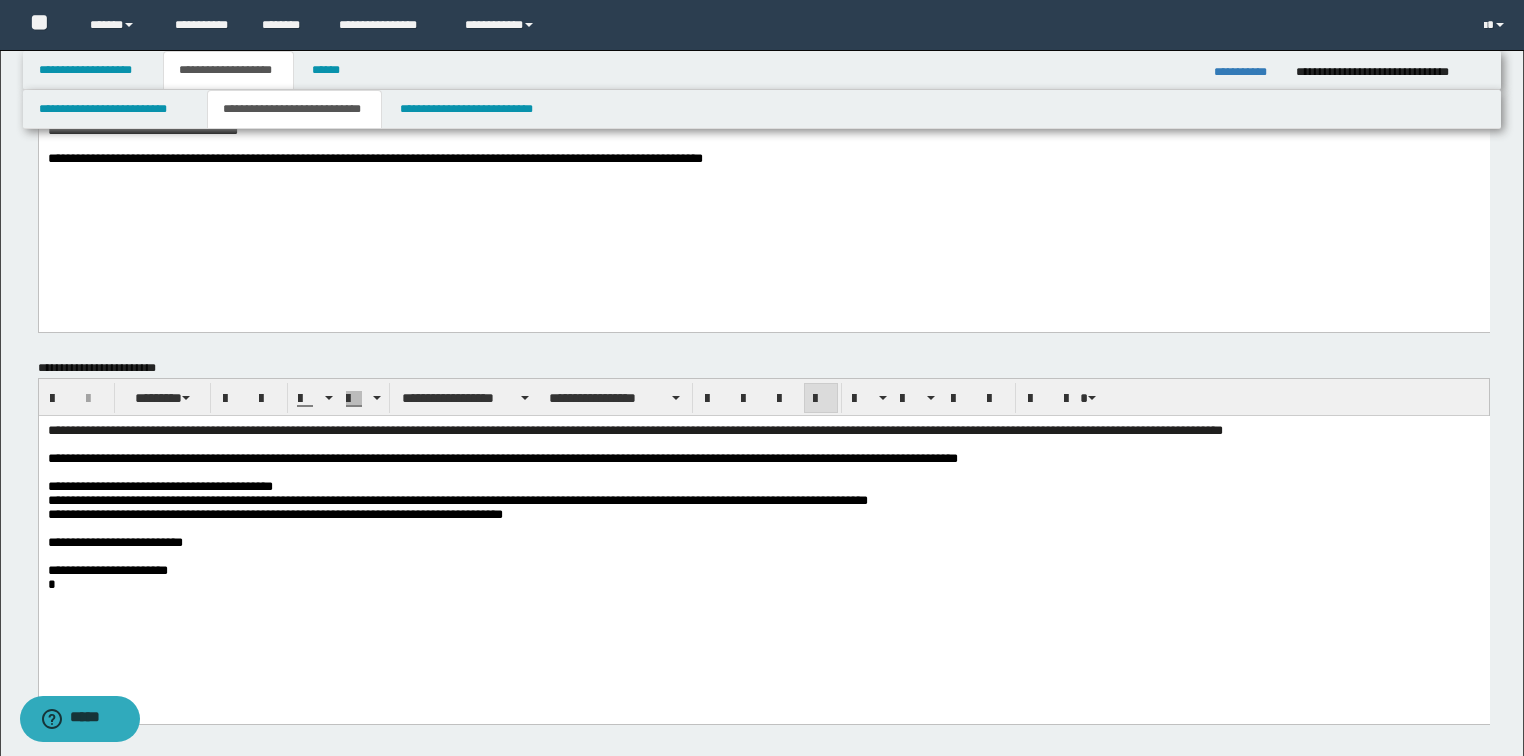 click on "**********" at bounding box center (763, 458) 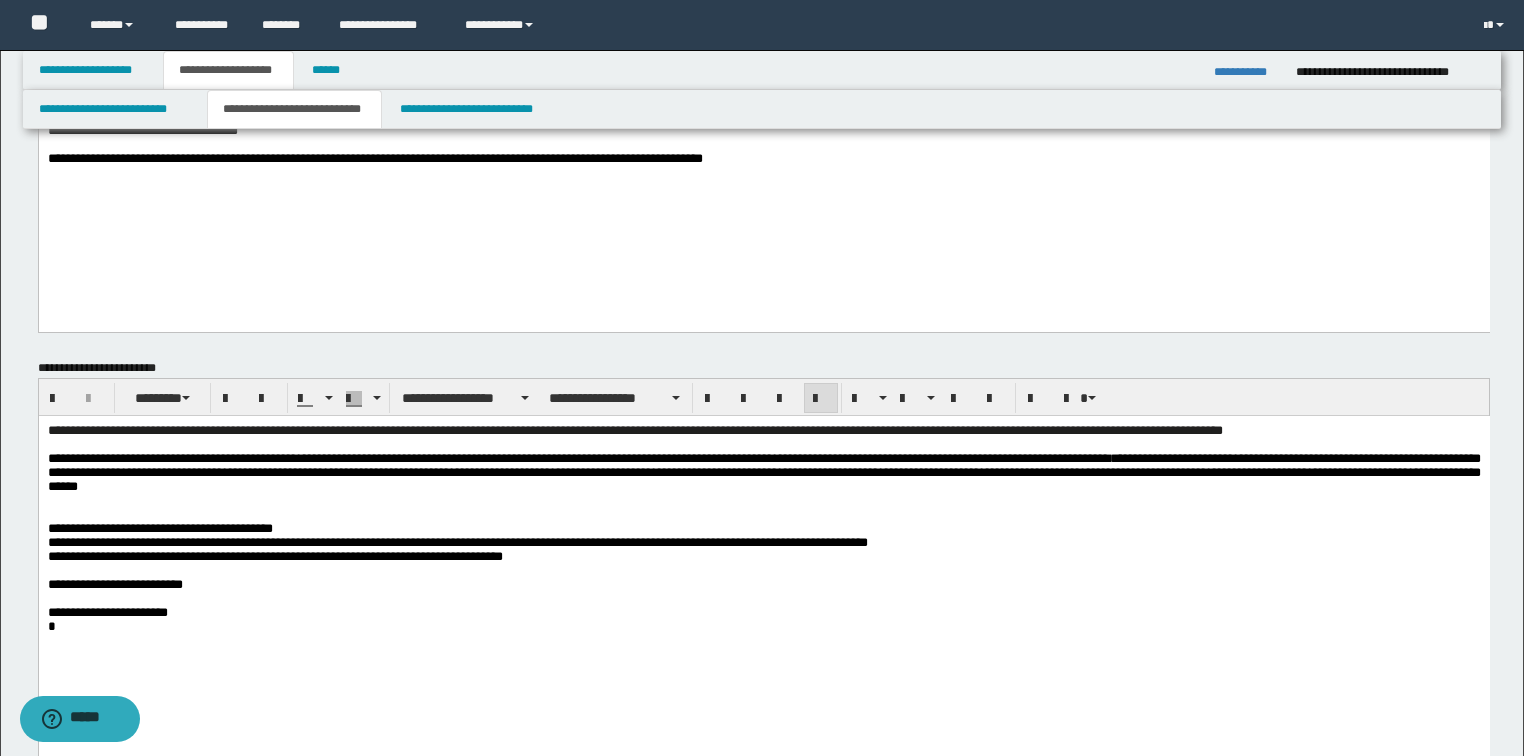 drag, startPoint x: 72, startPoint y: 657, endPoint x: 55, endPoint y: 657, distance: 17 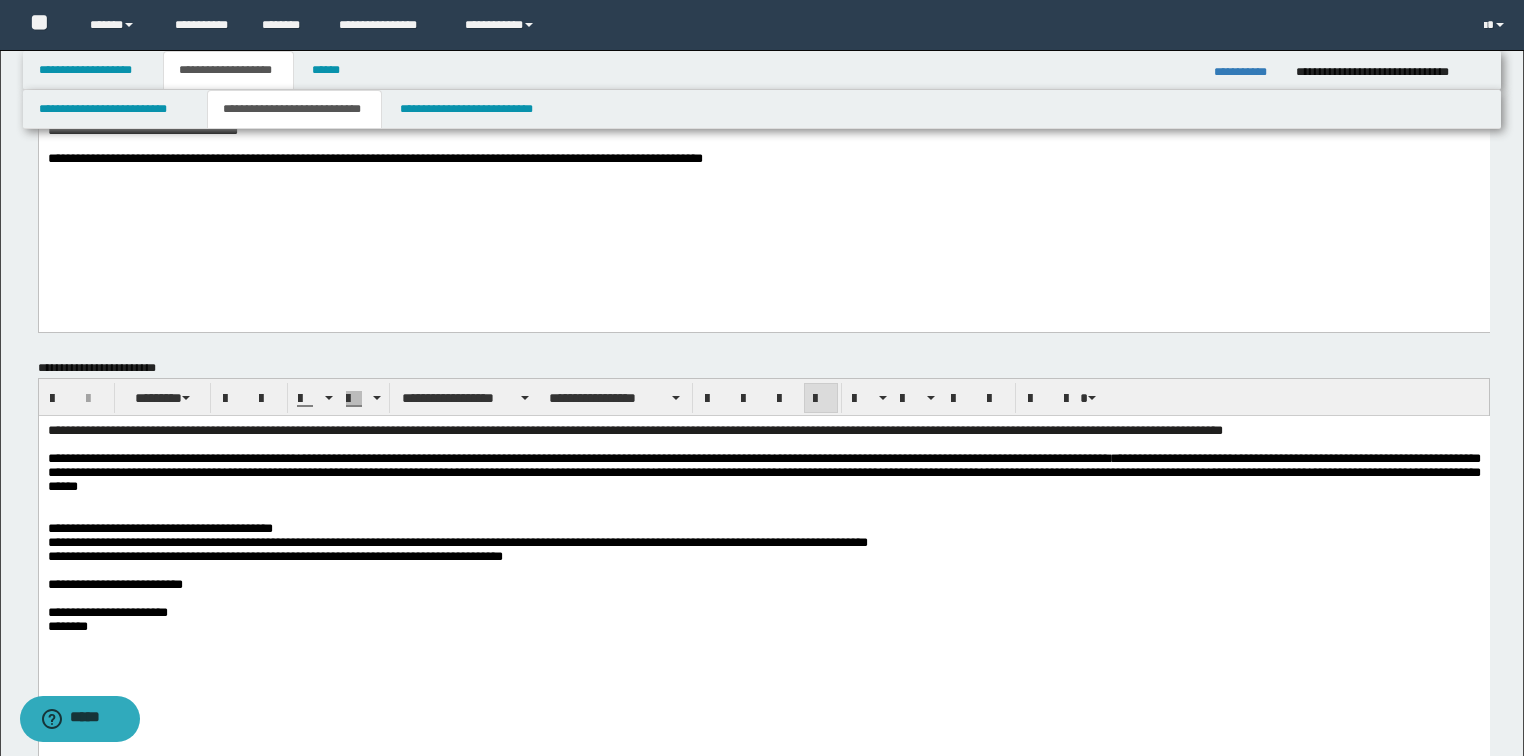 click on "**********" at bounding box center (763, 471) 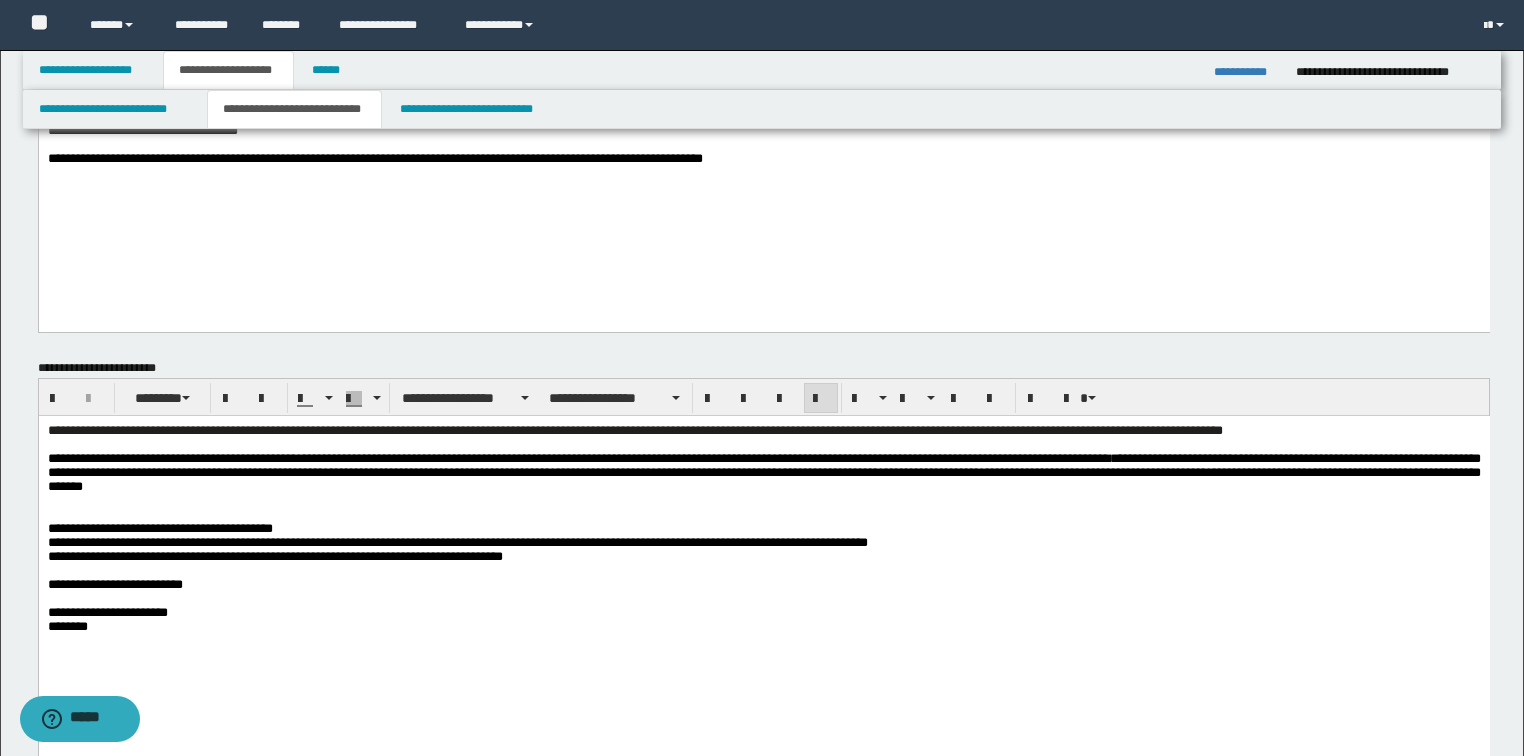 click on "**********" at bounding box center (763, 471) 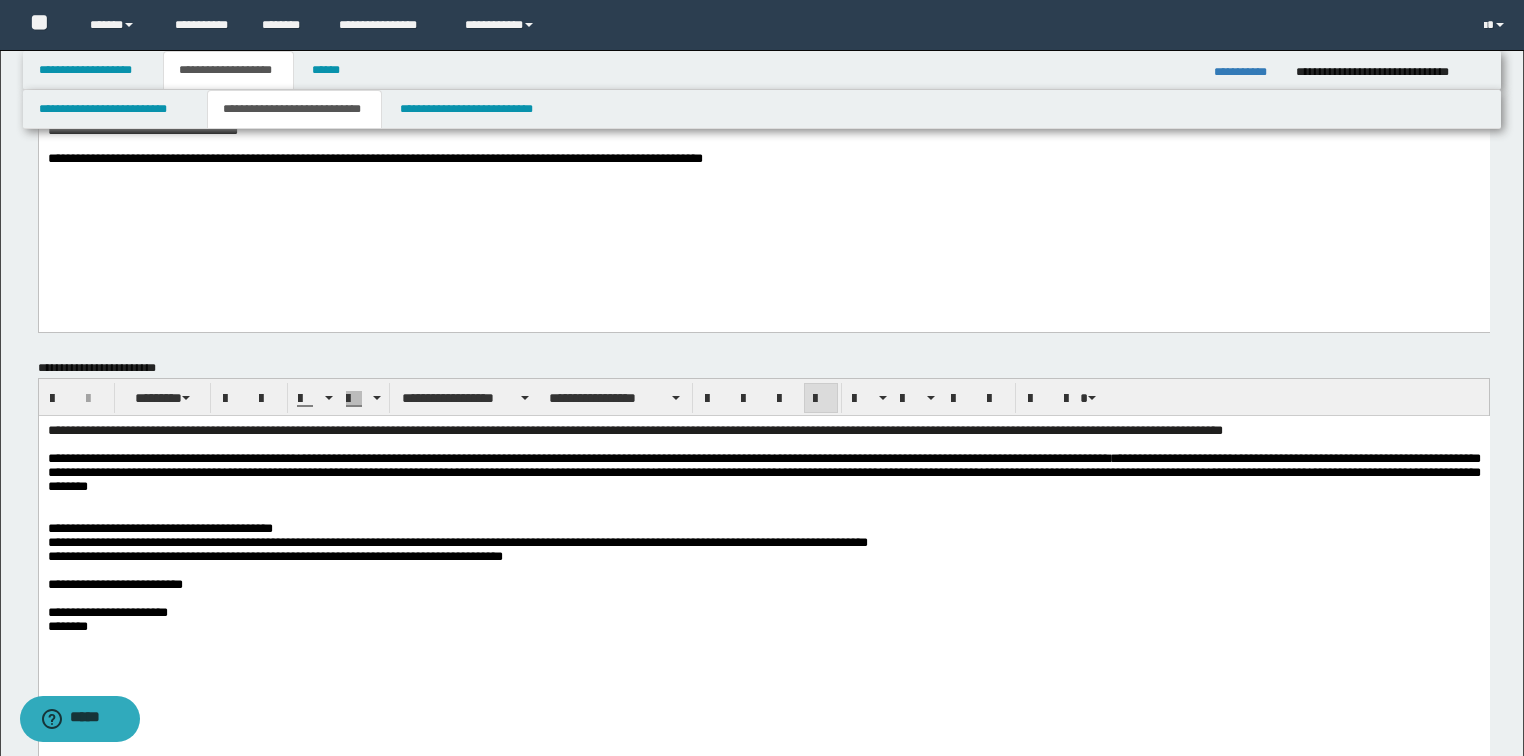 click on "**********" at bounding box center (763, 472) 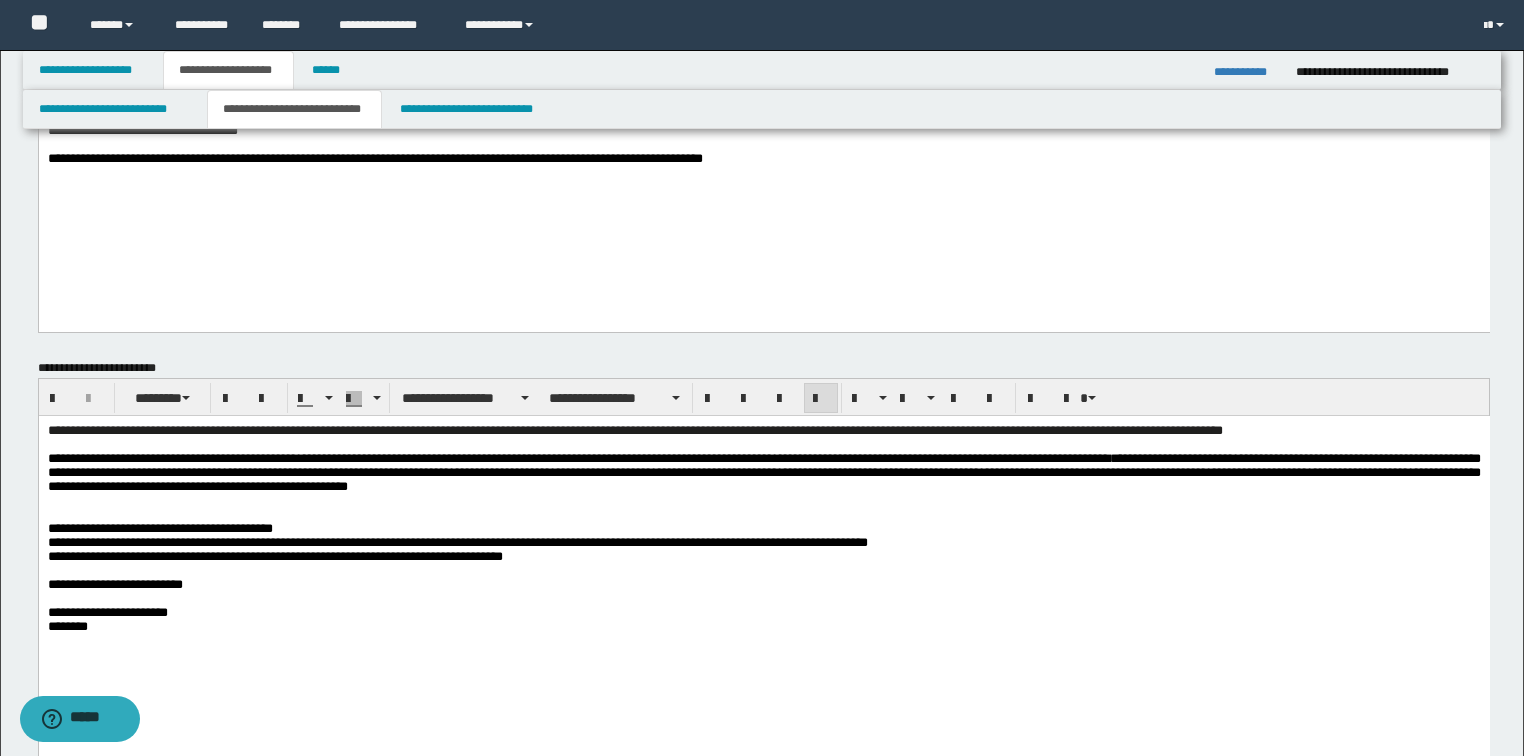 click on "**********" at bounding box center (763, 584) 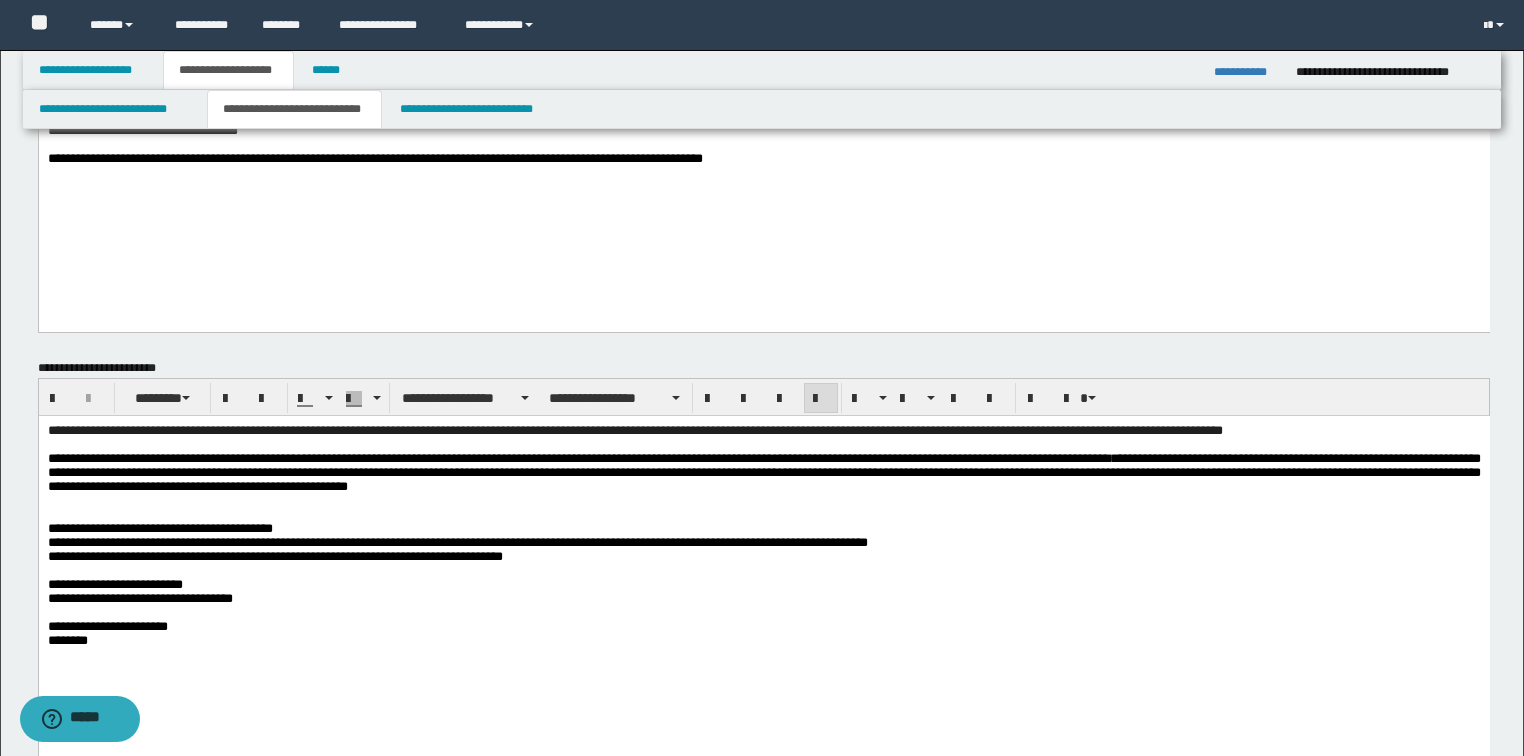 click on "**********" at bounding box center [763, 584] 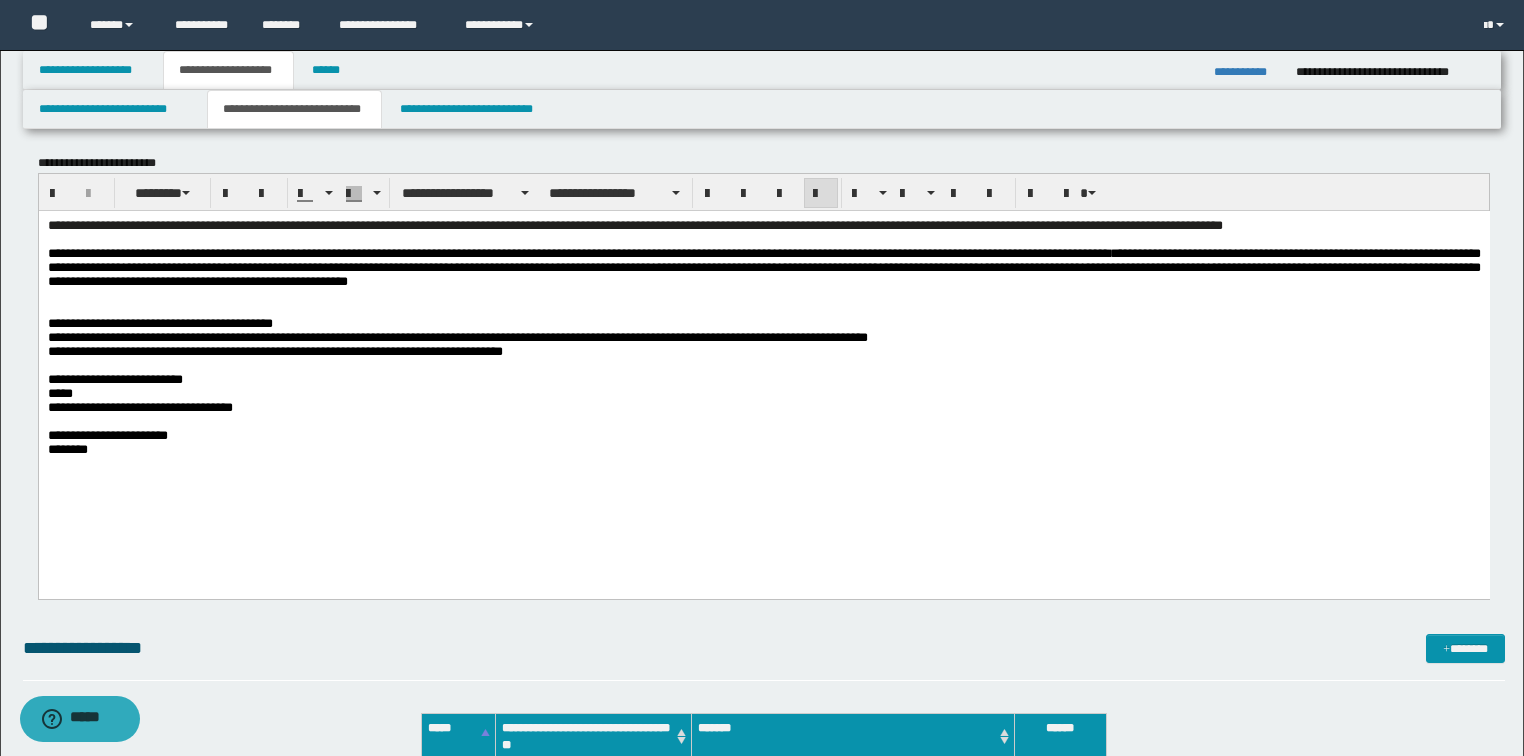 scroll, scrollTop: 400, scrollLeft: 0, axis: vertical 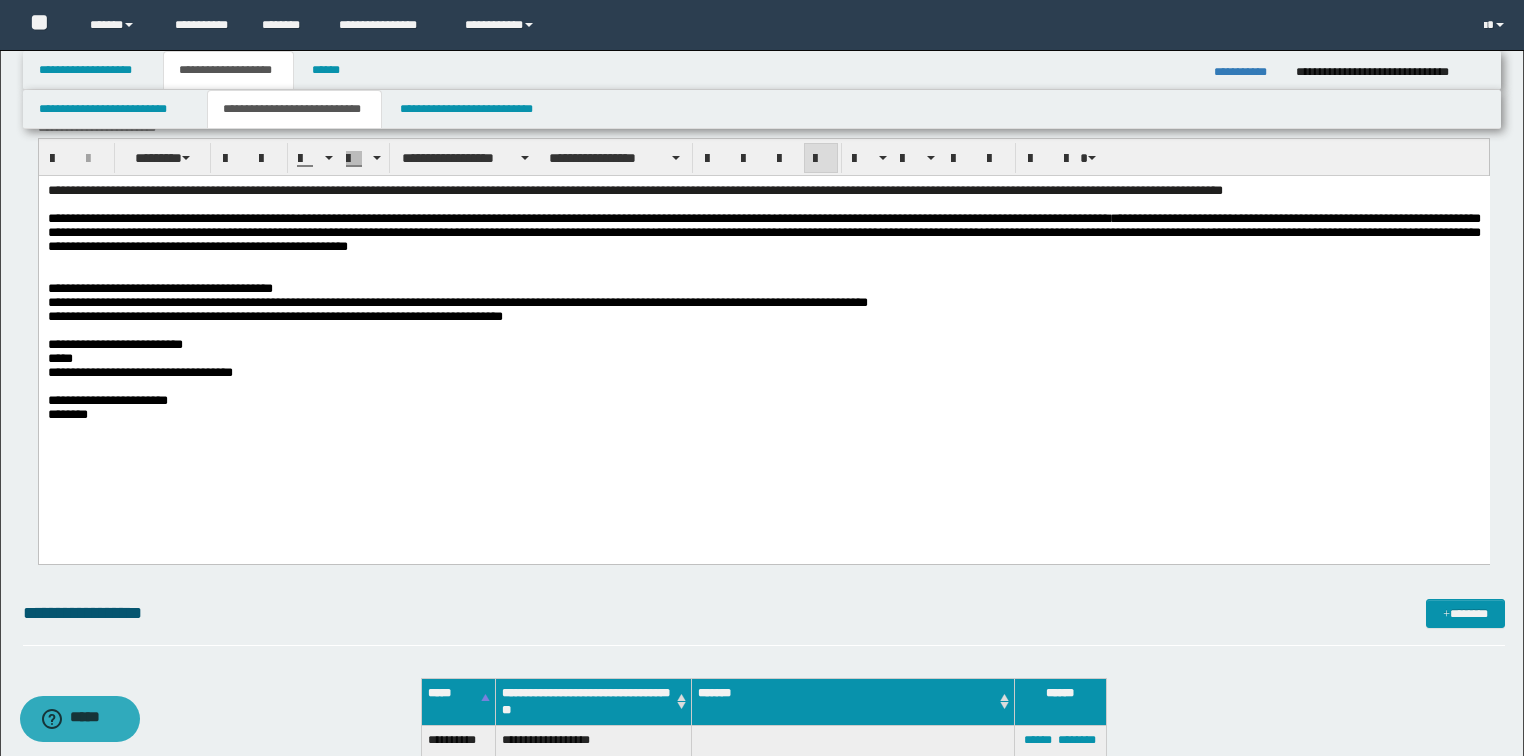 click on "********" at bounding box center (763, 414) 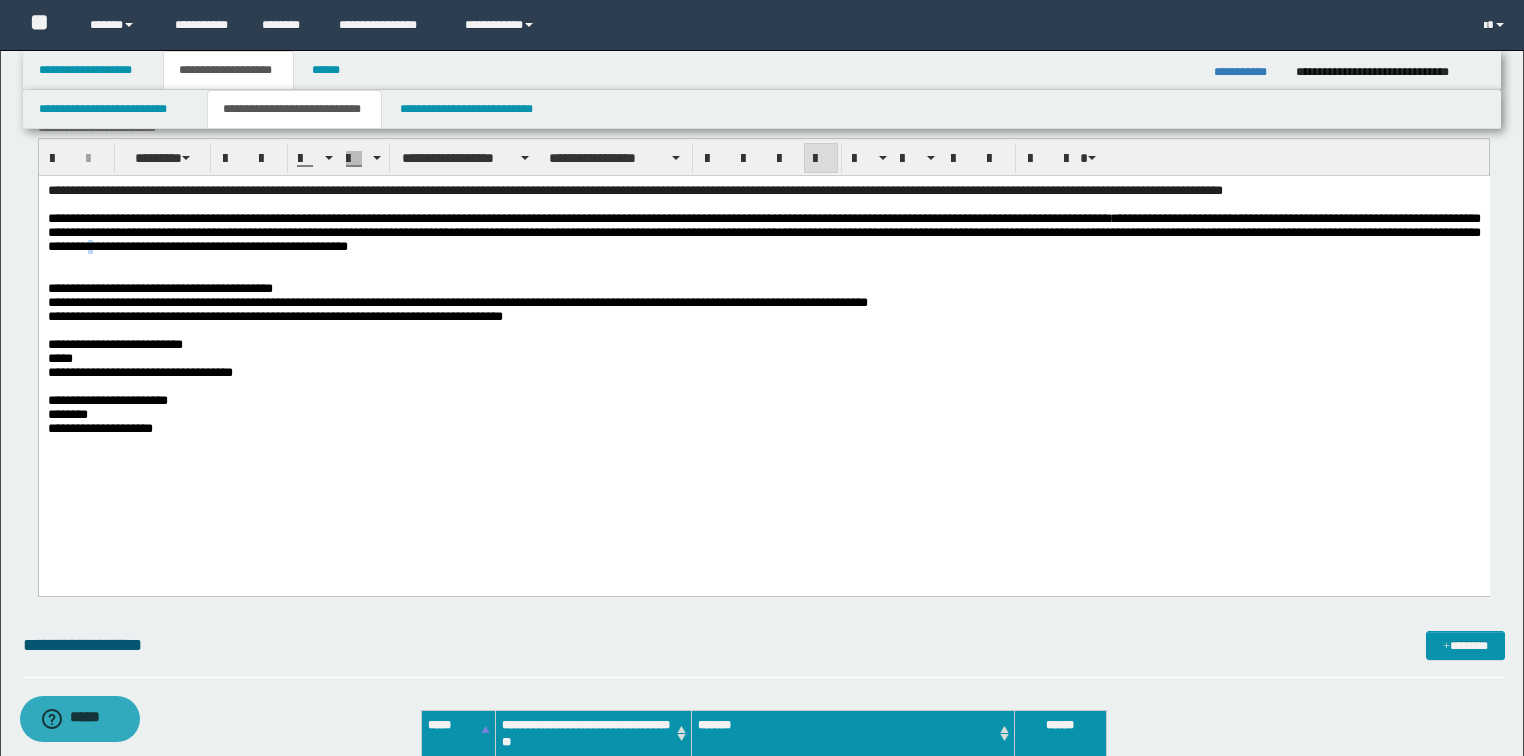 click on "**********" at bounding box center (763, 231) 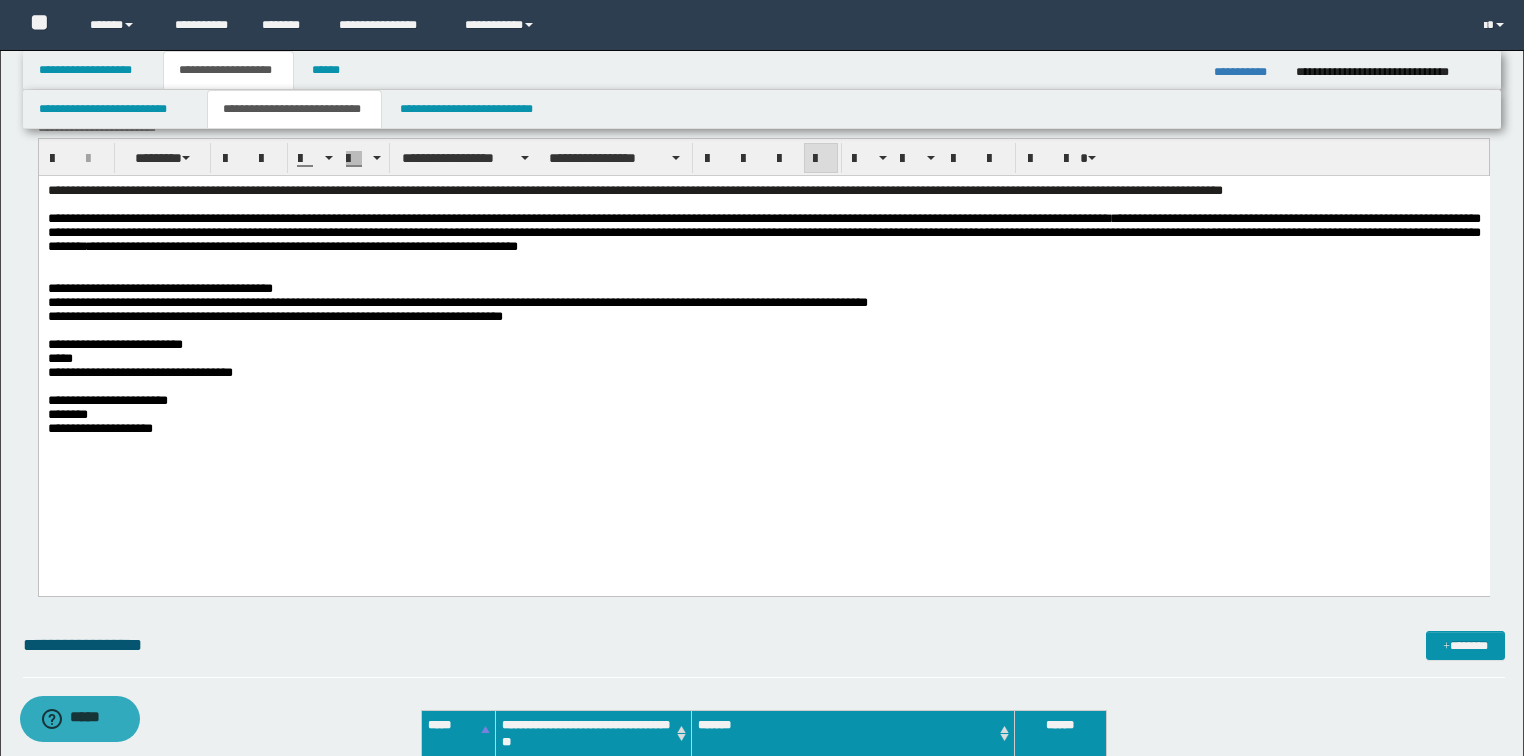 click on "********" at bounding box center [763, 414] 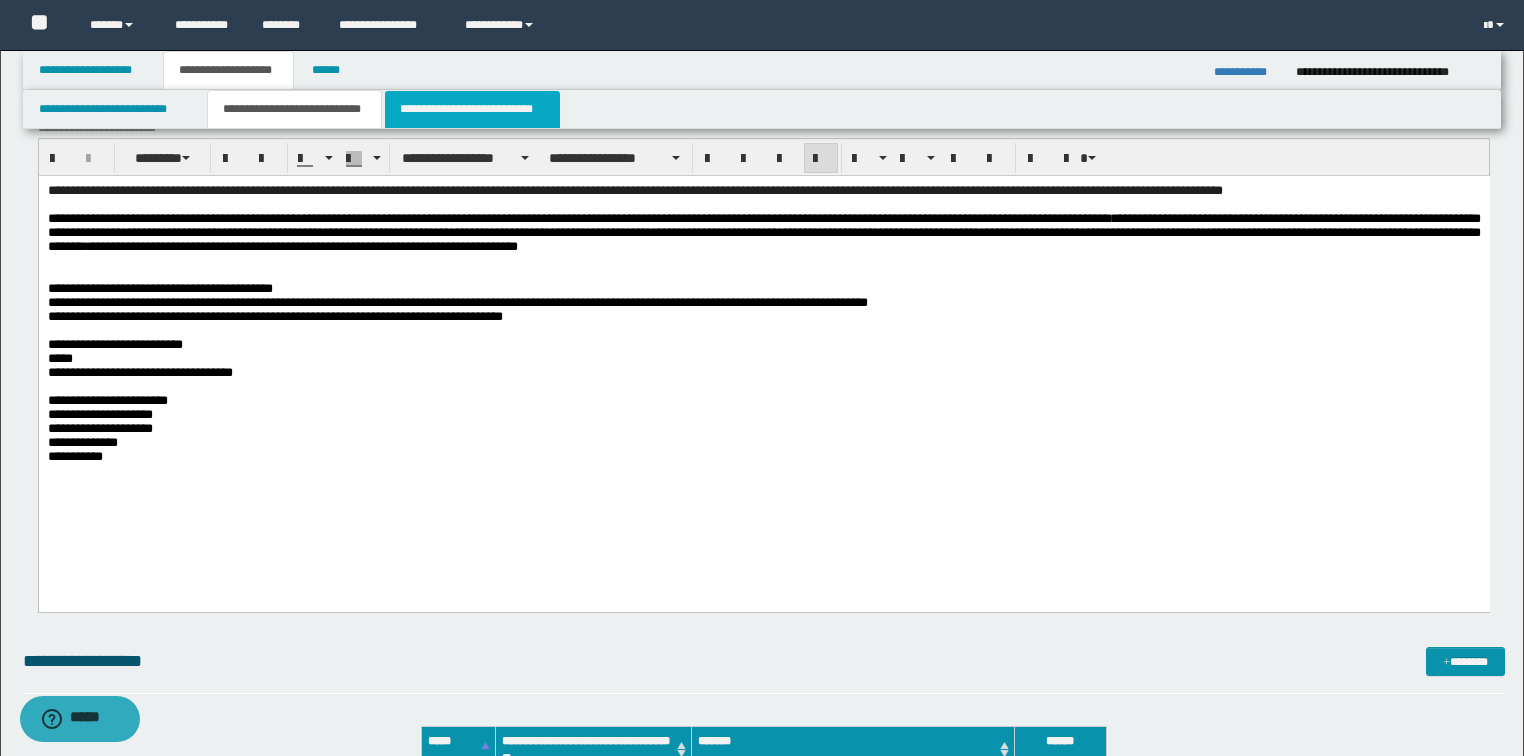 click on "**********" at bounding box center [472, 109] 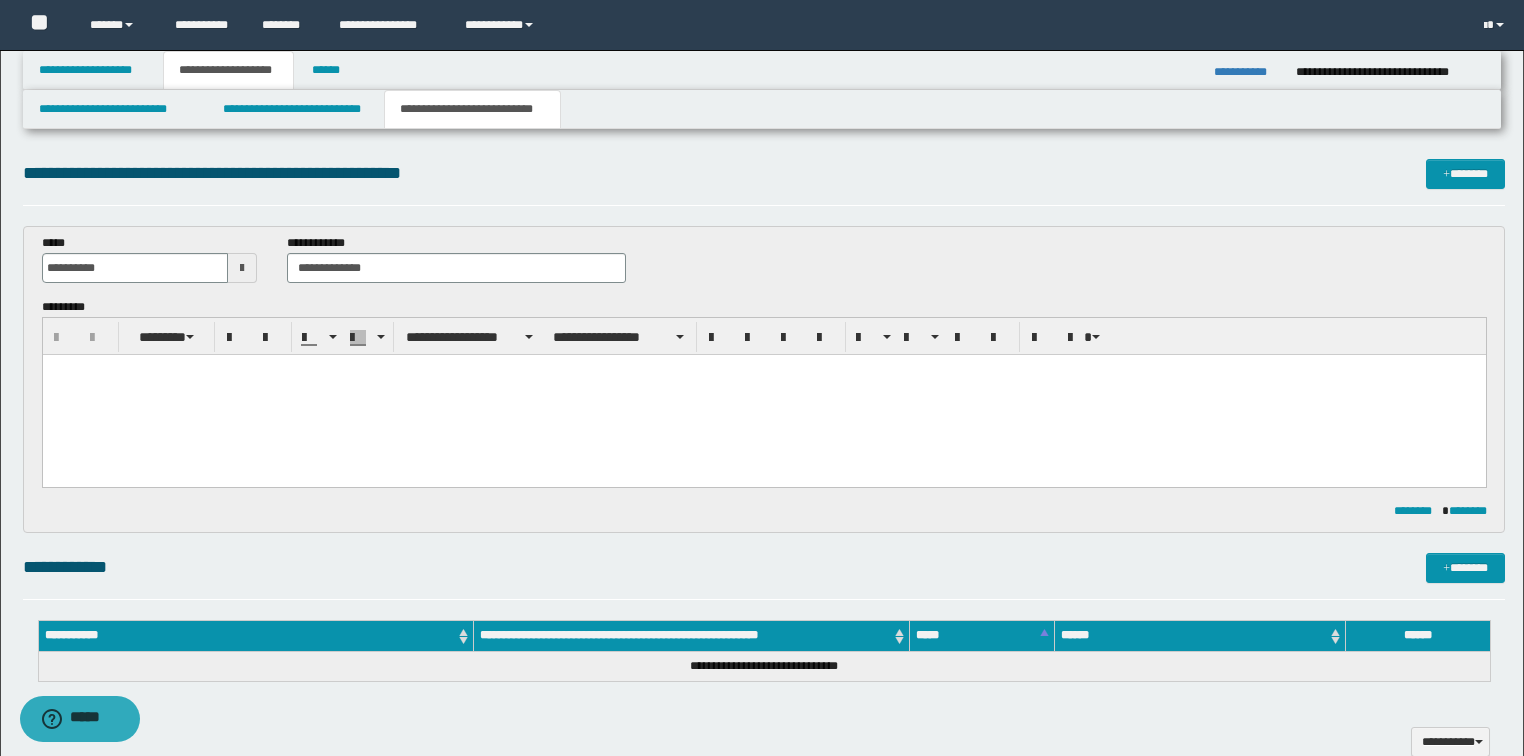 scroll, scrollTop: 0, scrollLeft: 0, axis: both 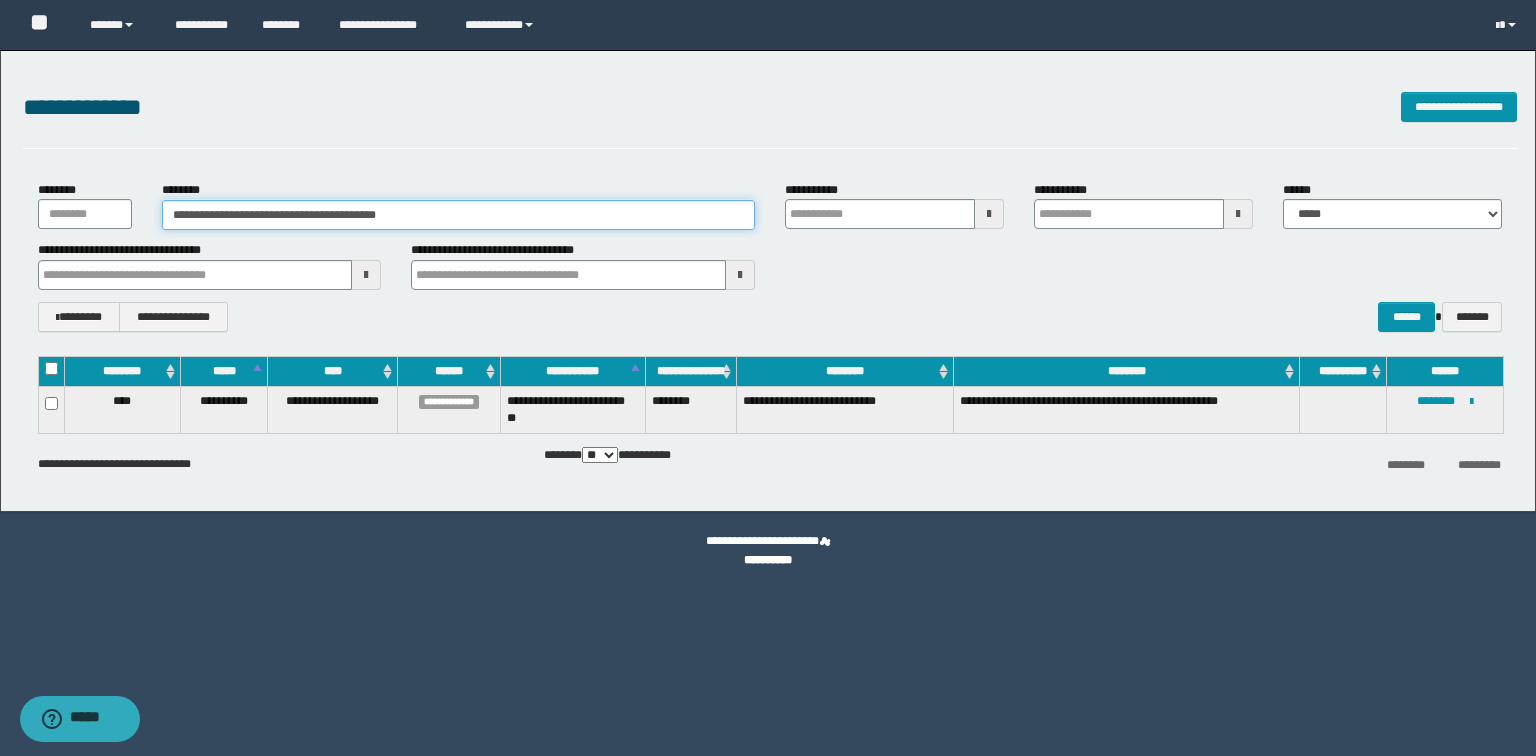 drag, startPoint x: 457, startPoint y: 212, endPoint x: 91, endPoint y: 187, distance: 366.85284 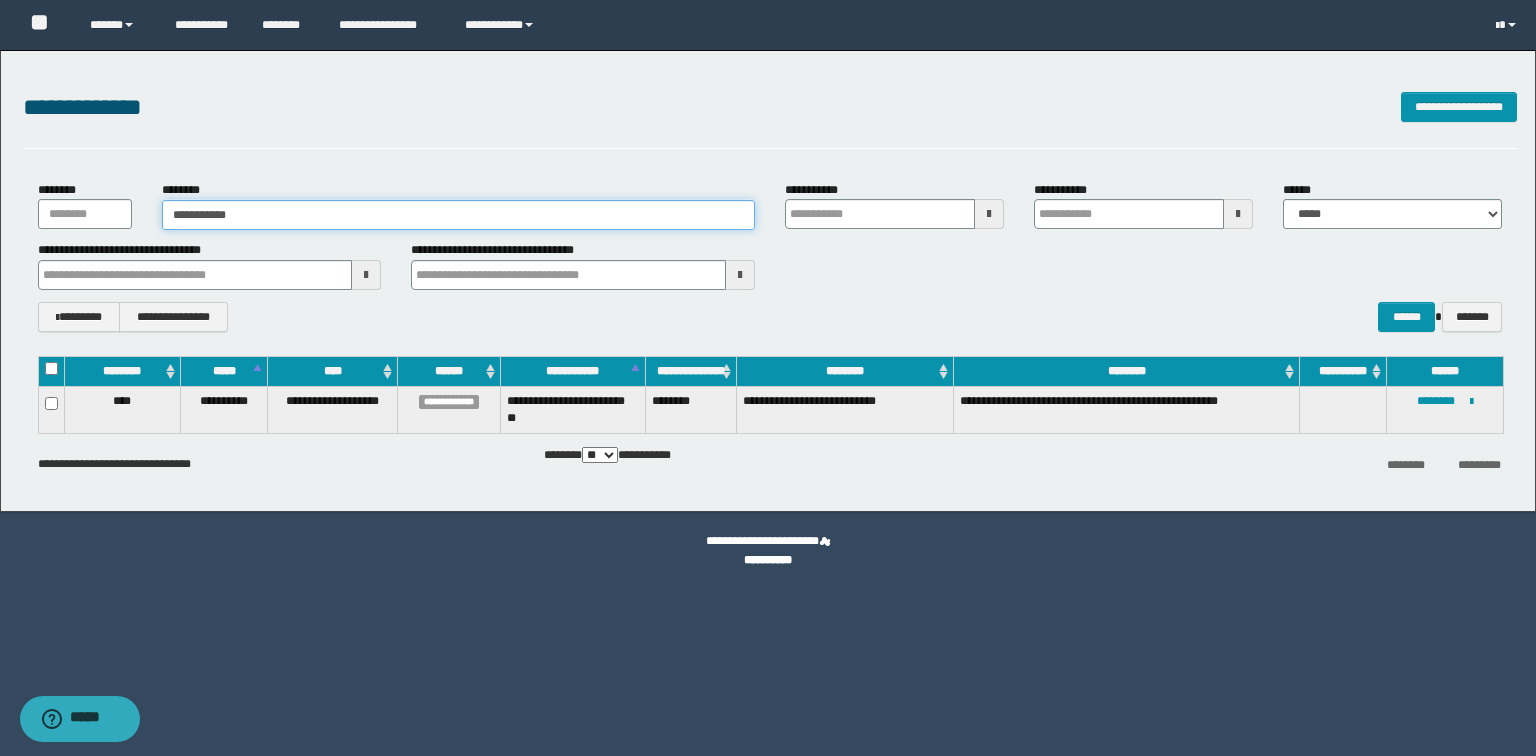 type on "**********" 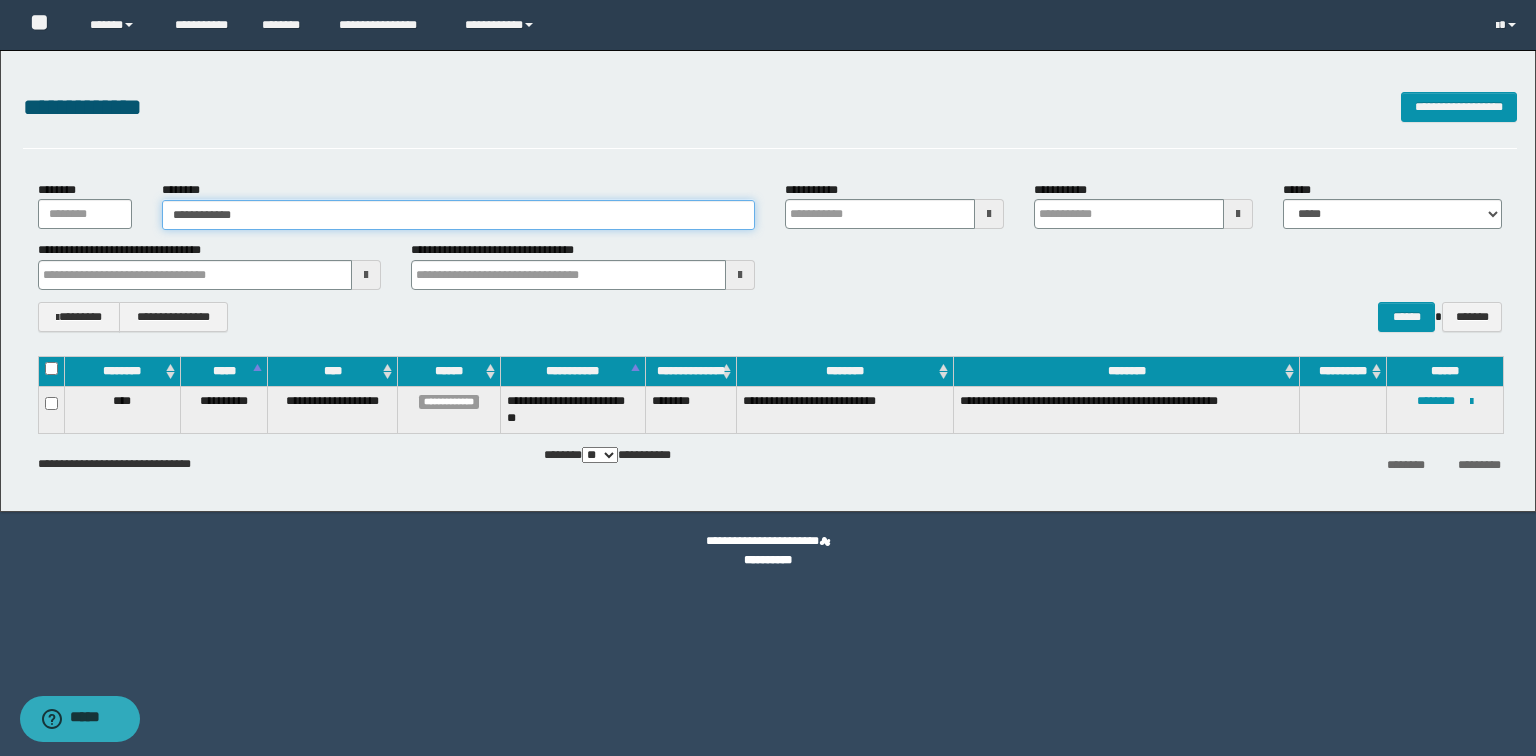type on "**********" 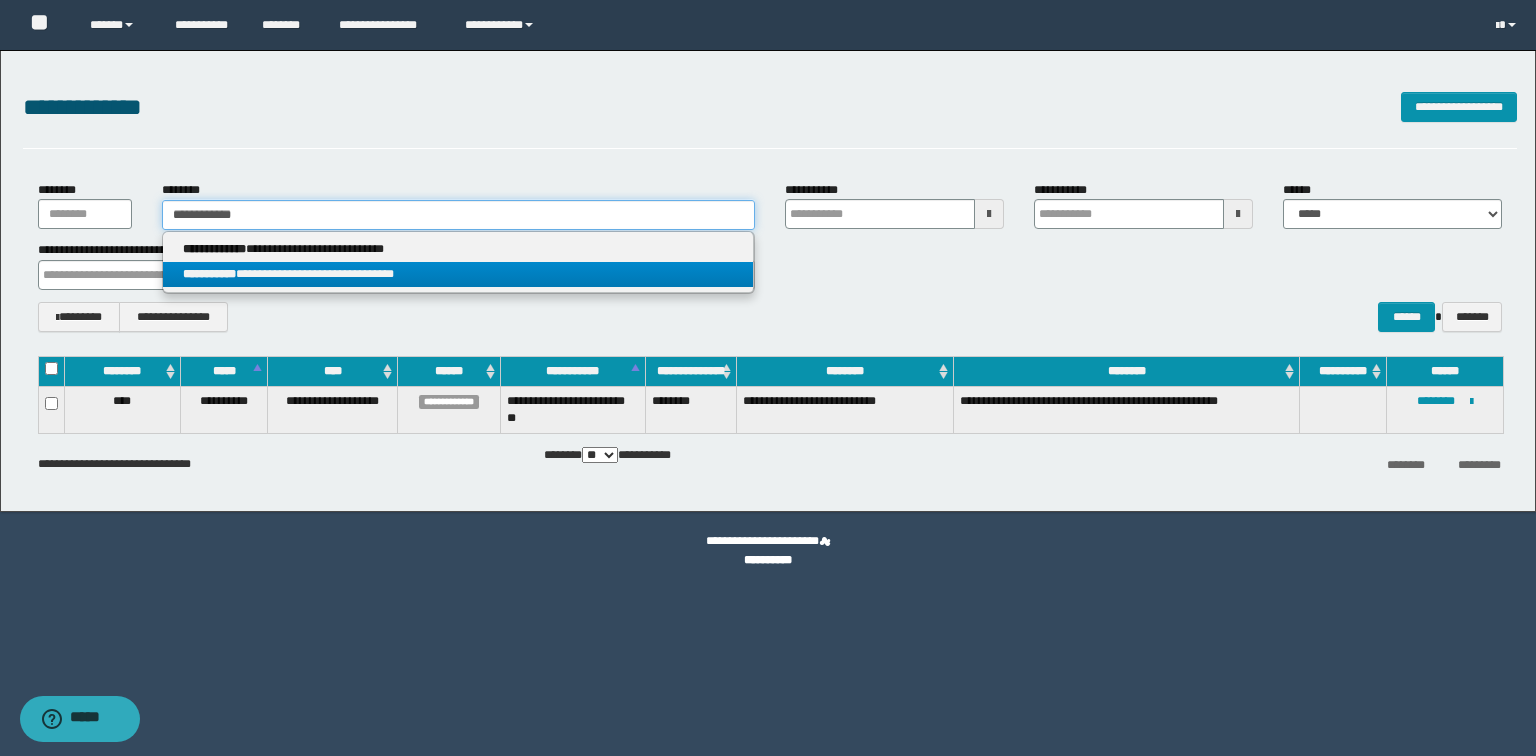 type on "**********" 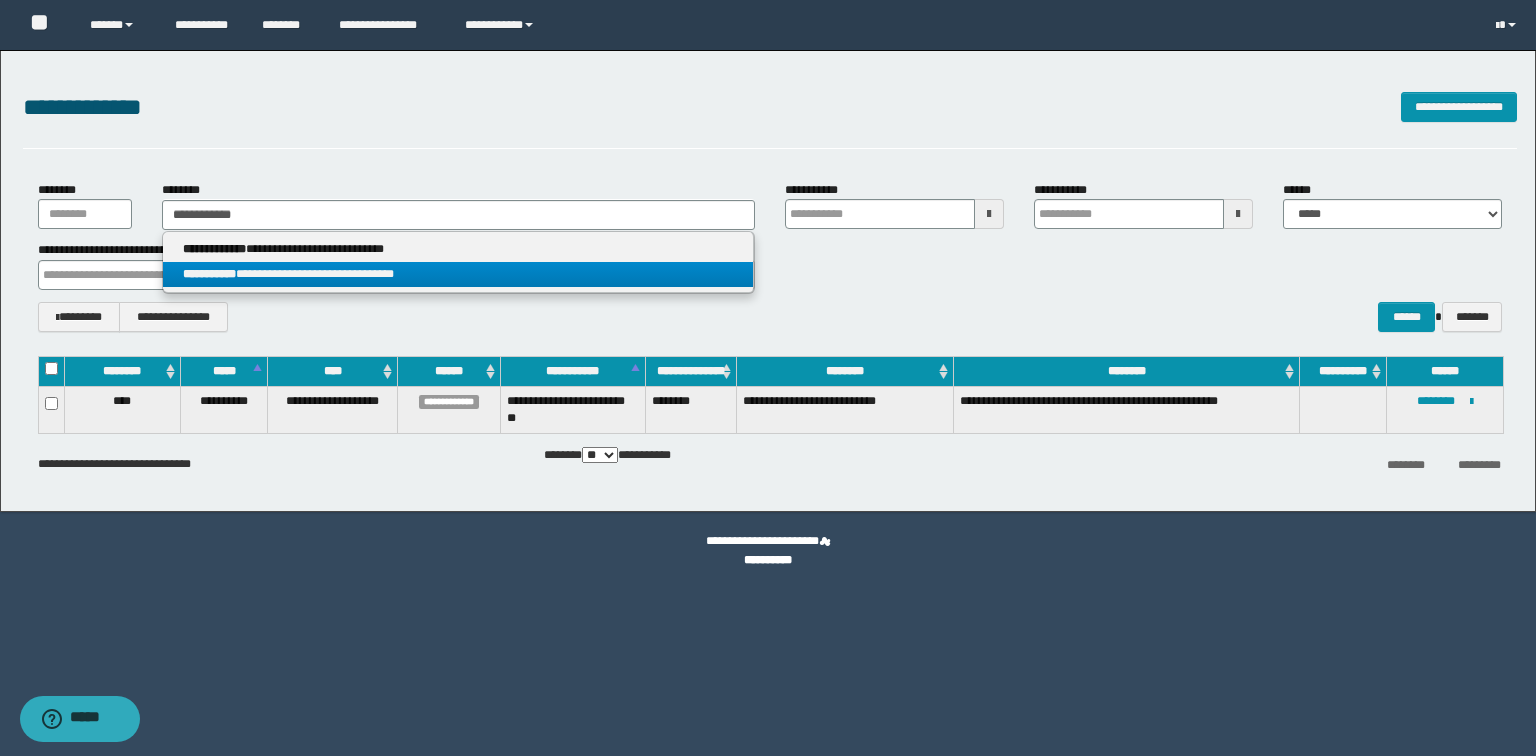 click on "**********" at bounding box center [458, 274] 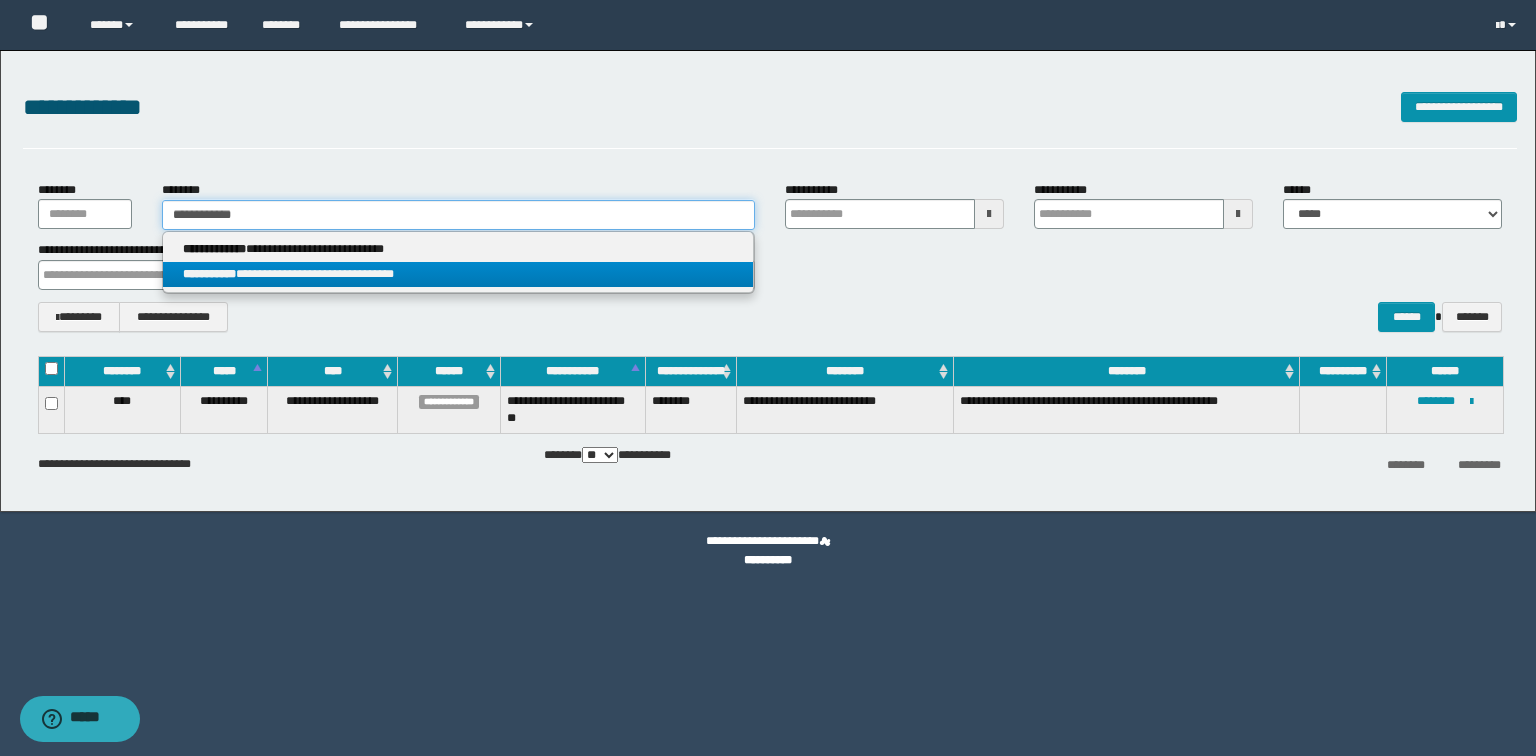 type 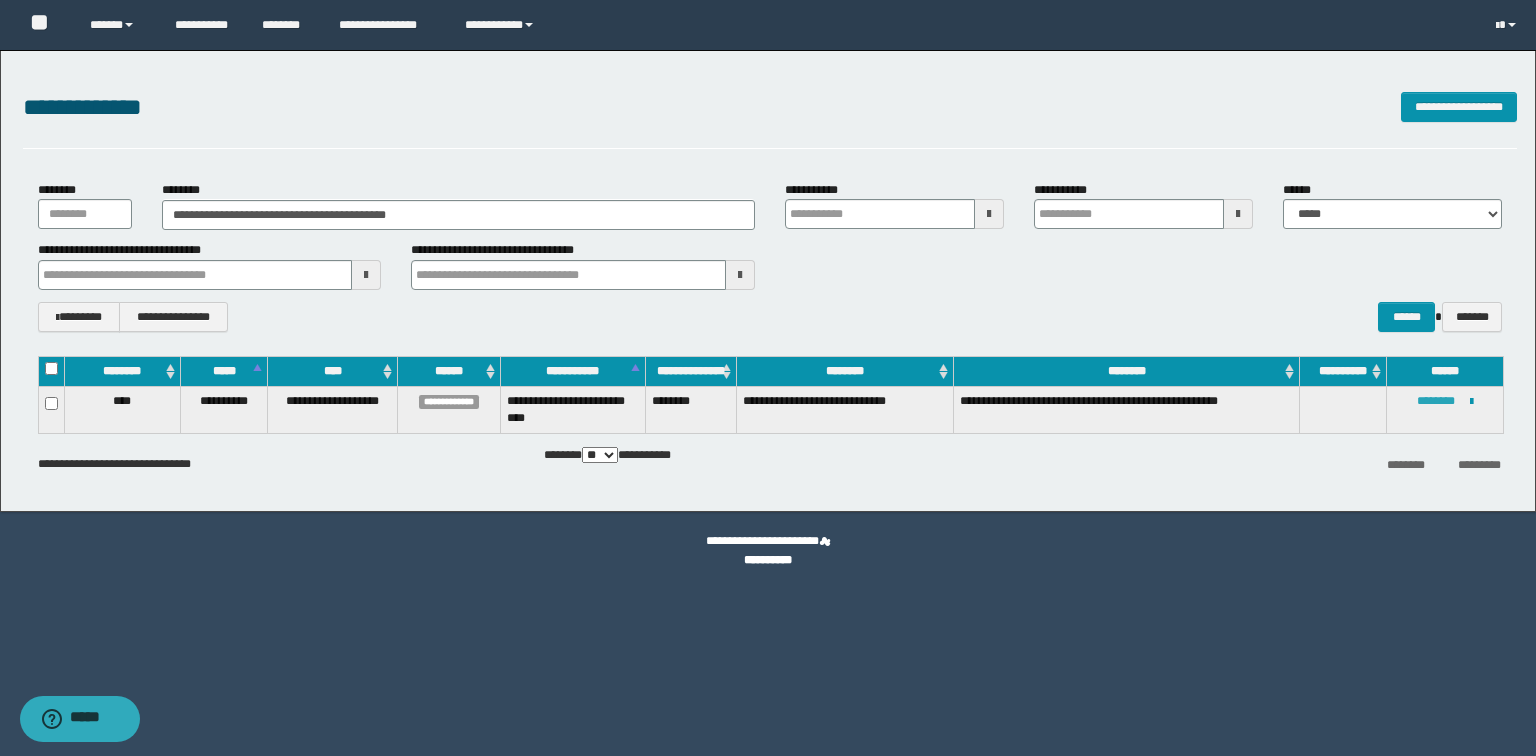 click on "********" at bounding box center [1436, 401] 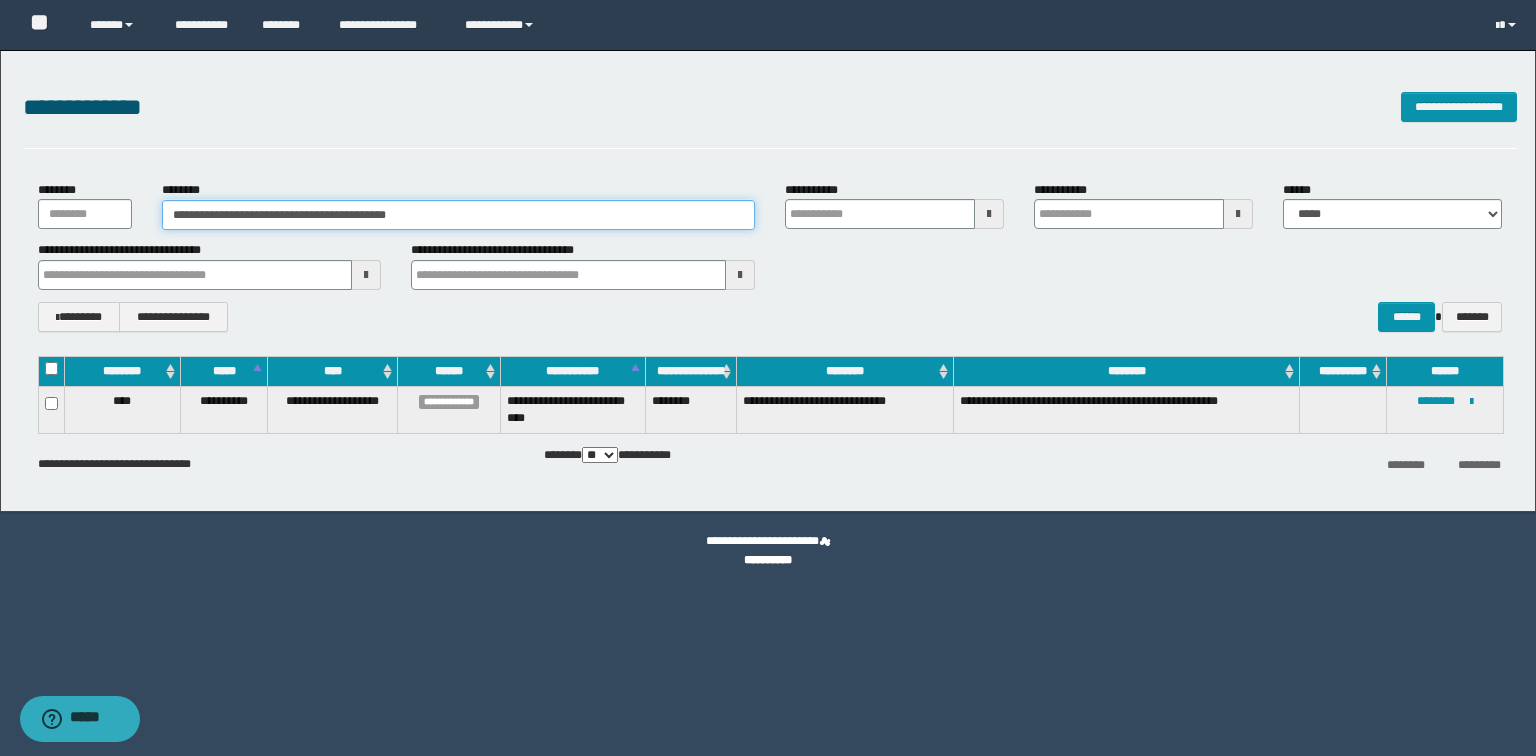 drag, startPoint x: 475, startPoint y: 218, endPoint x: 0, endPoint y: 168, distance: 477.62433 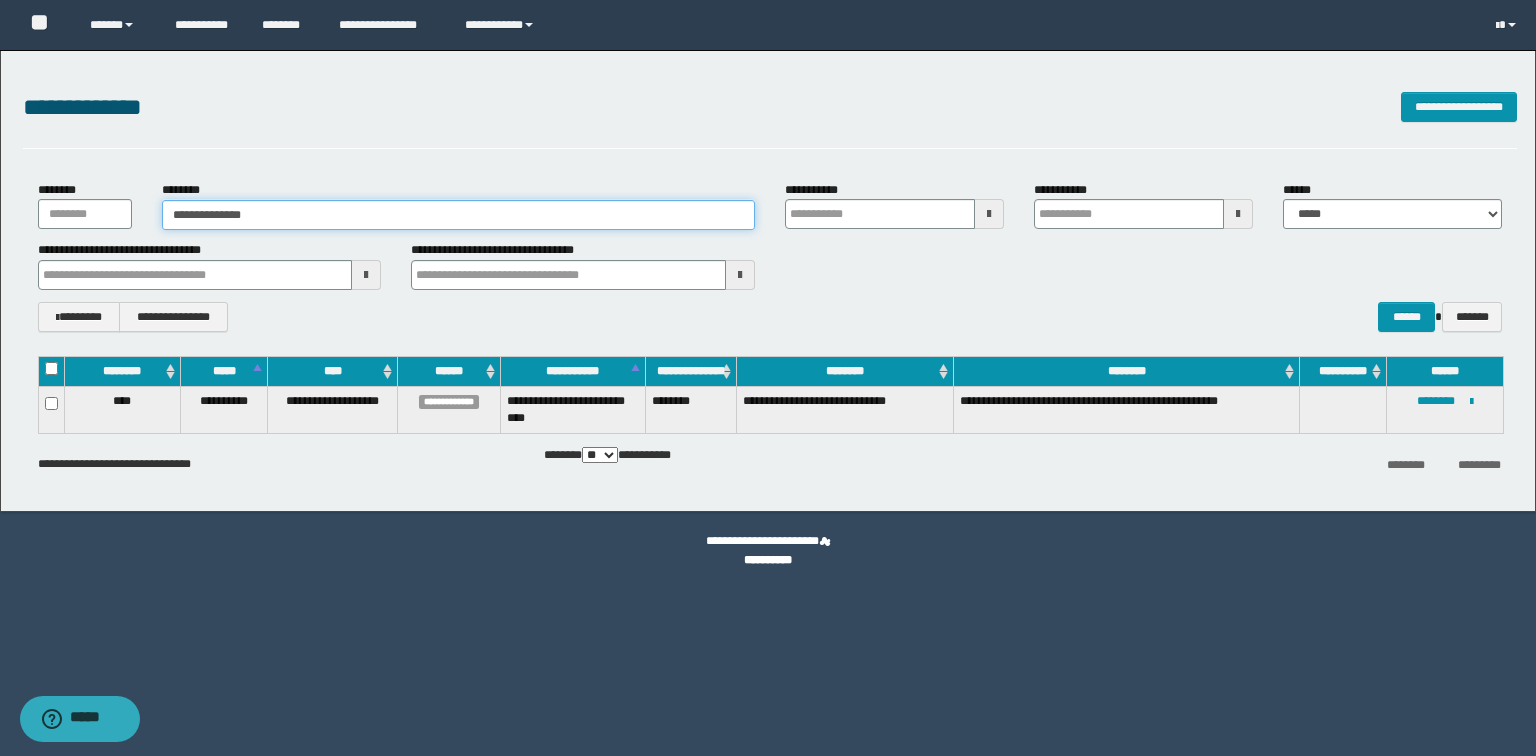 type on "**********" 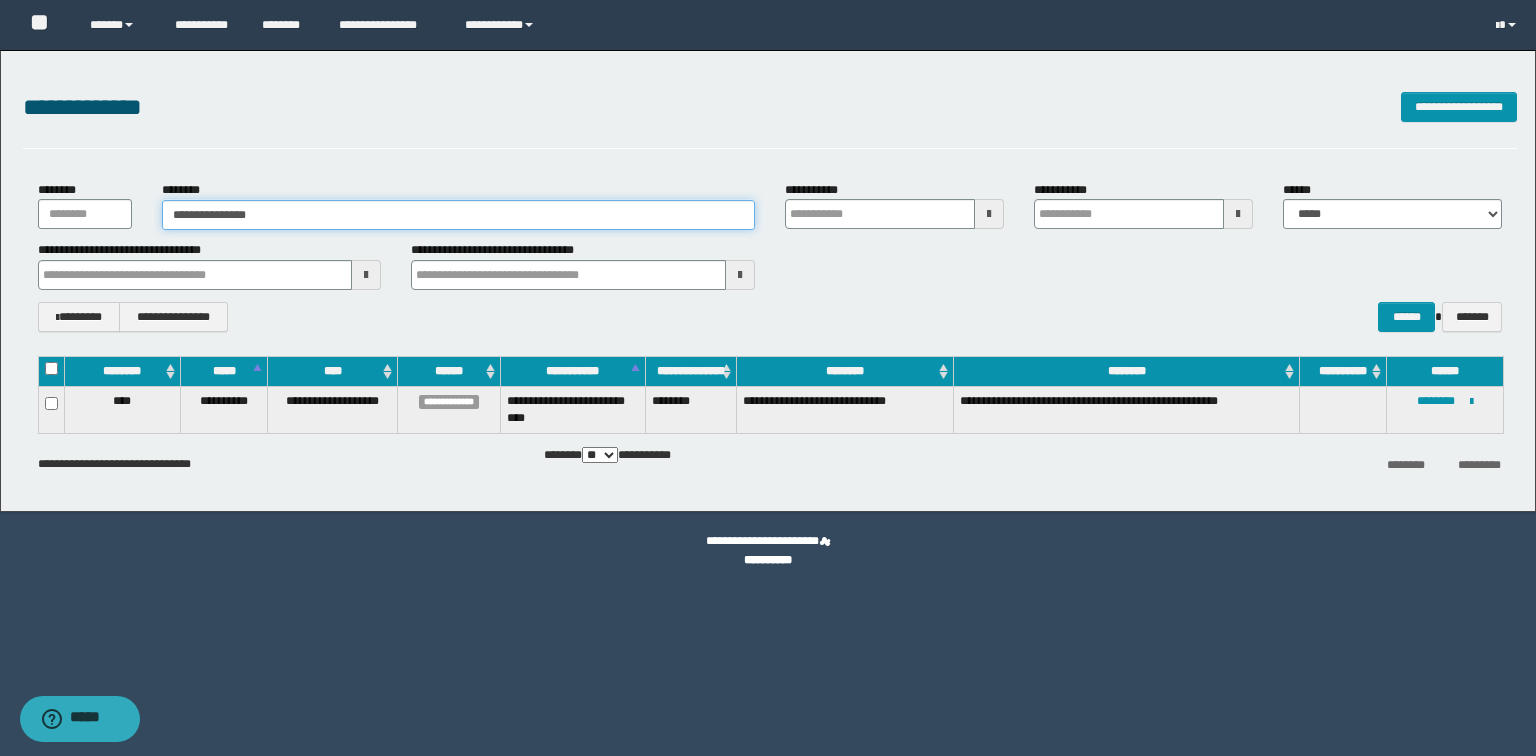 type on "**********" 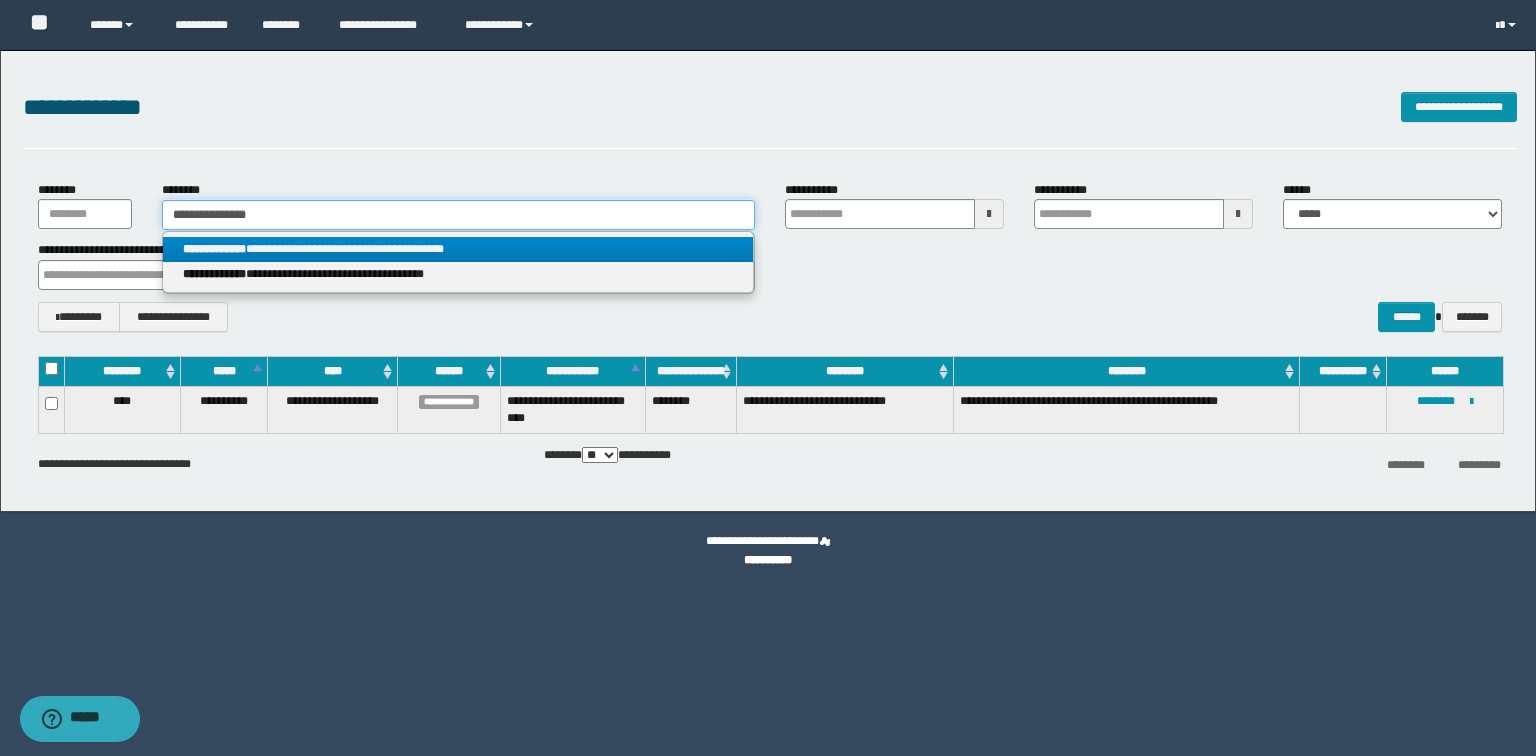 type on "**********" 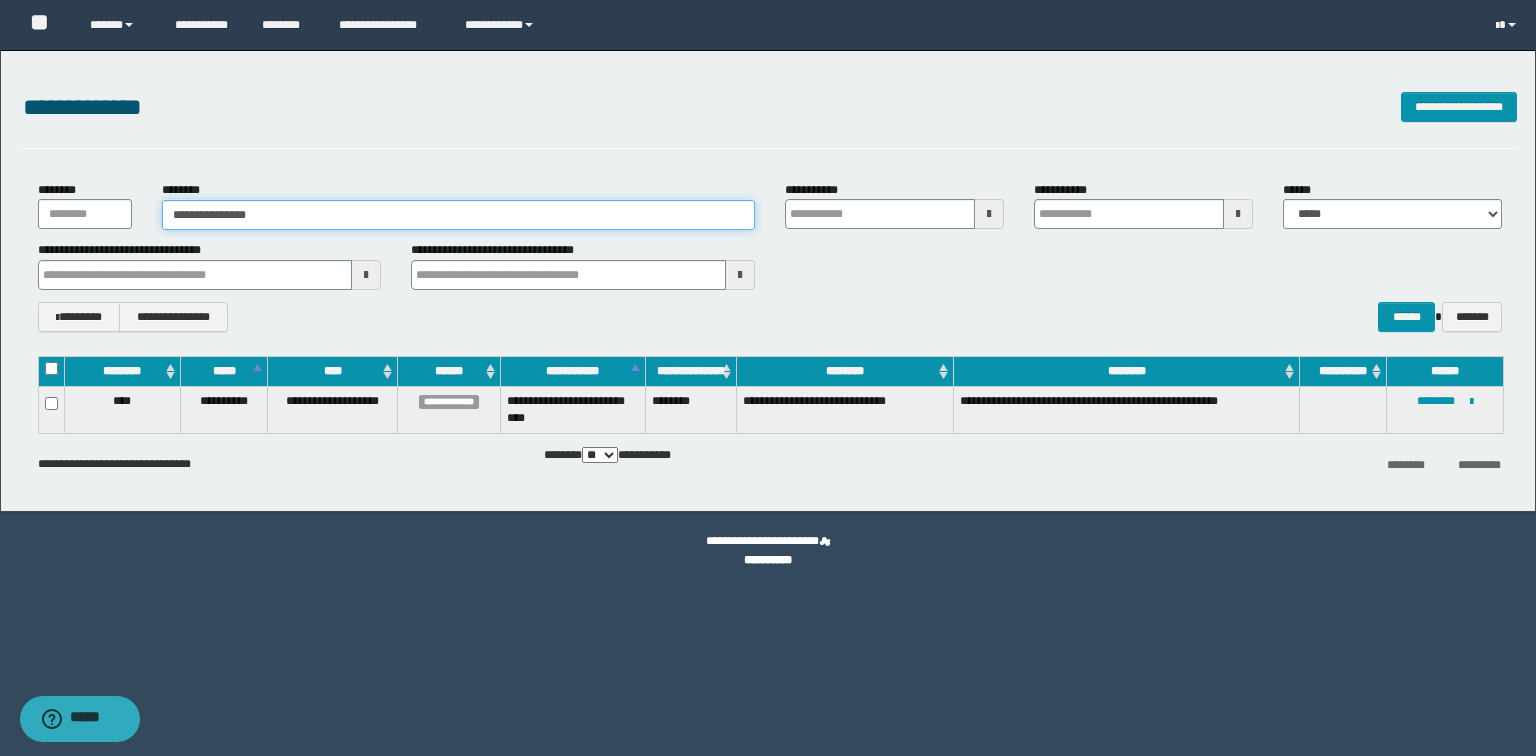 type on "**********" 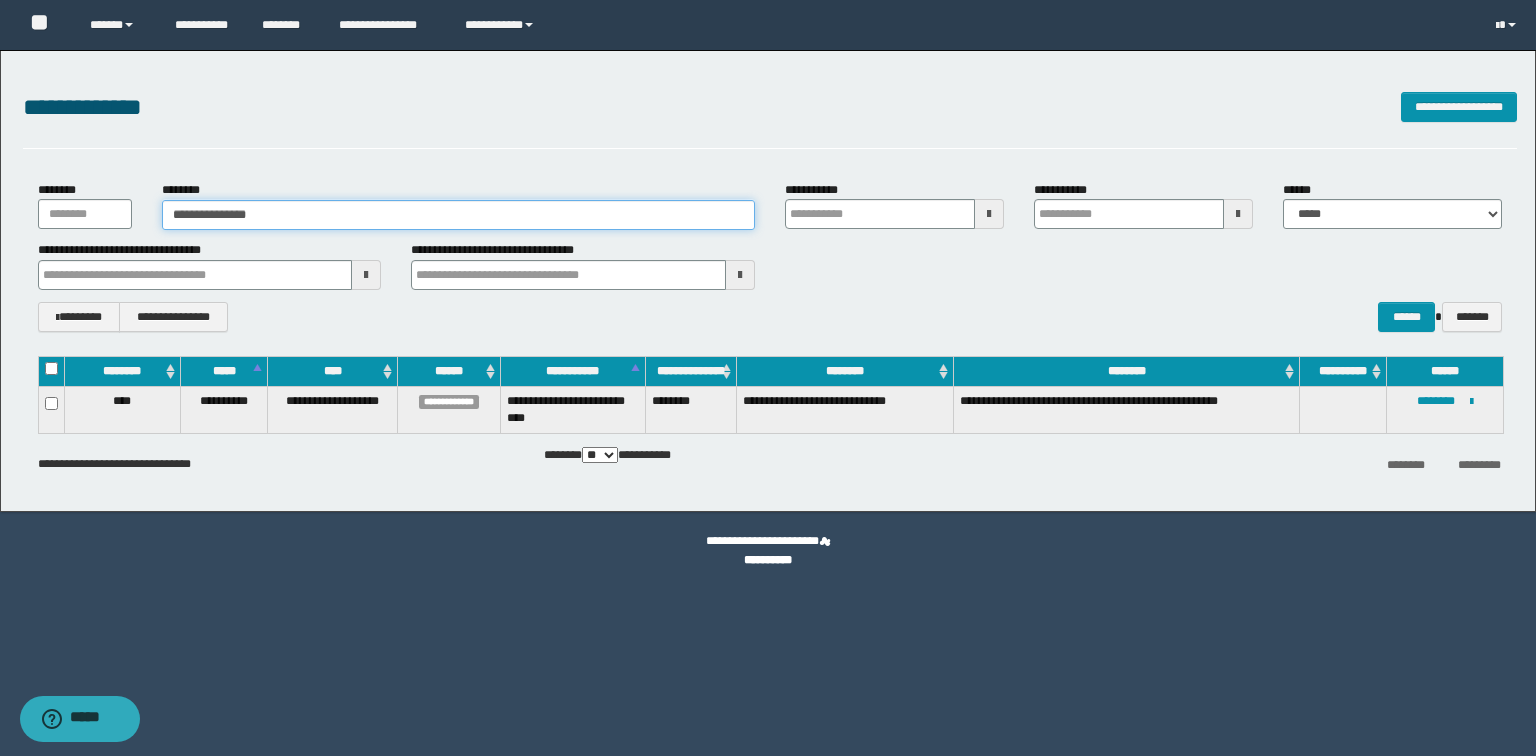 click on "**********" at bounding box center [458, 215] 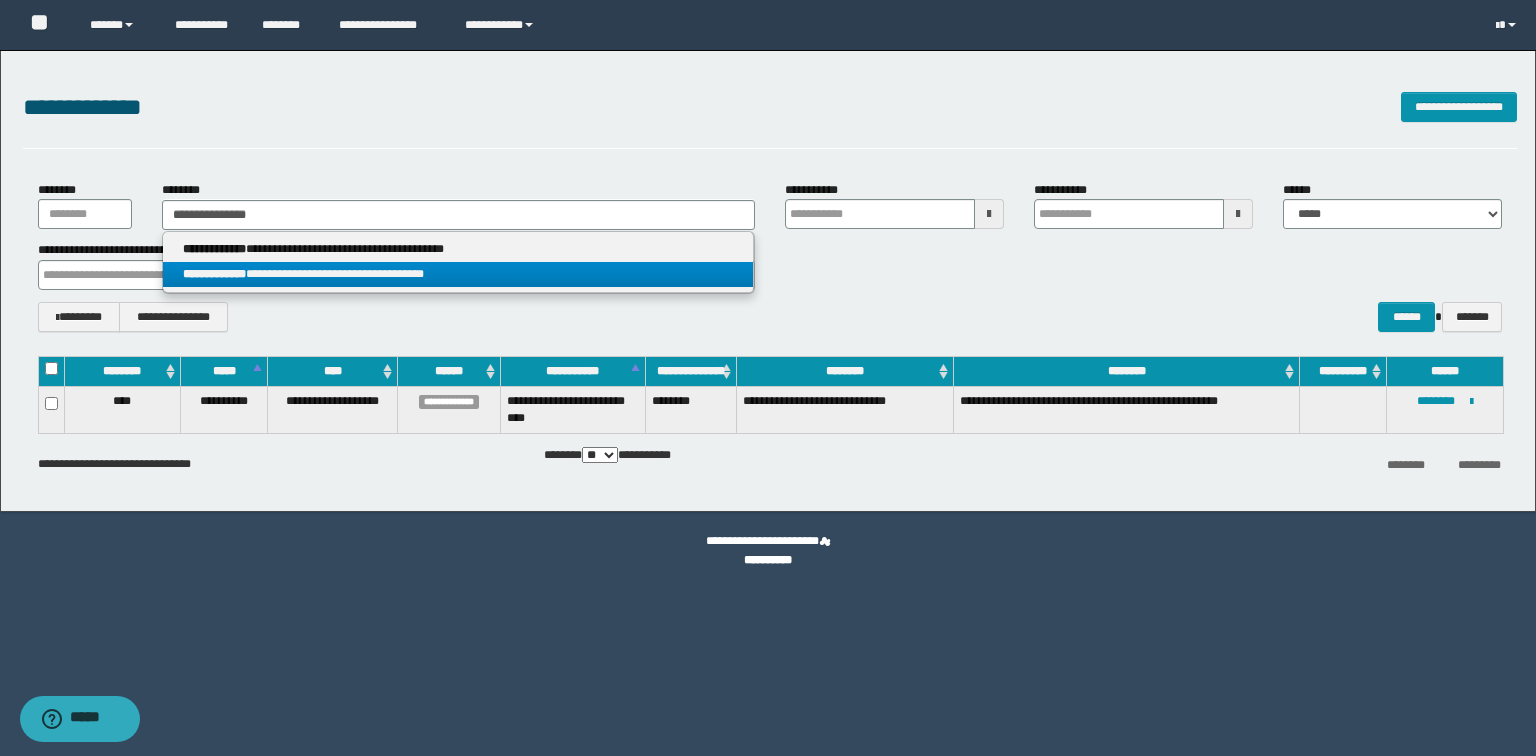 click on "**********" at bounding box center (458, 274) 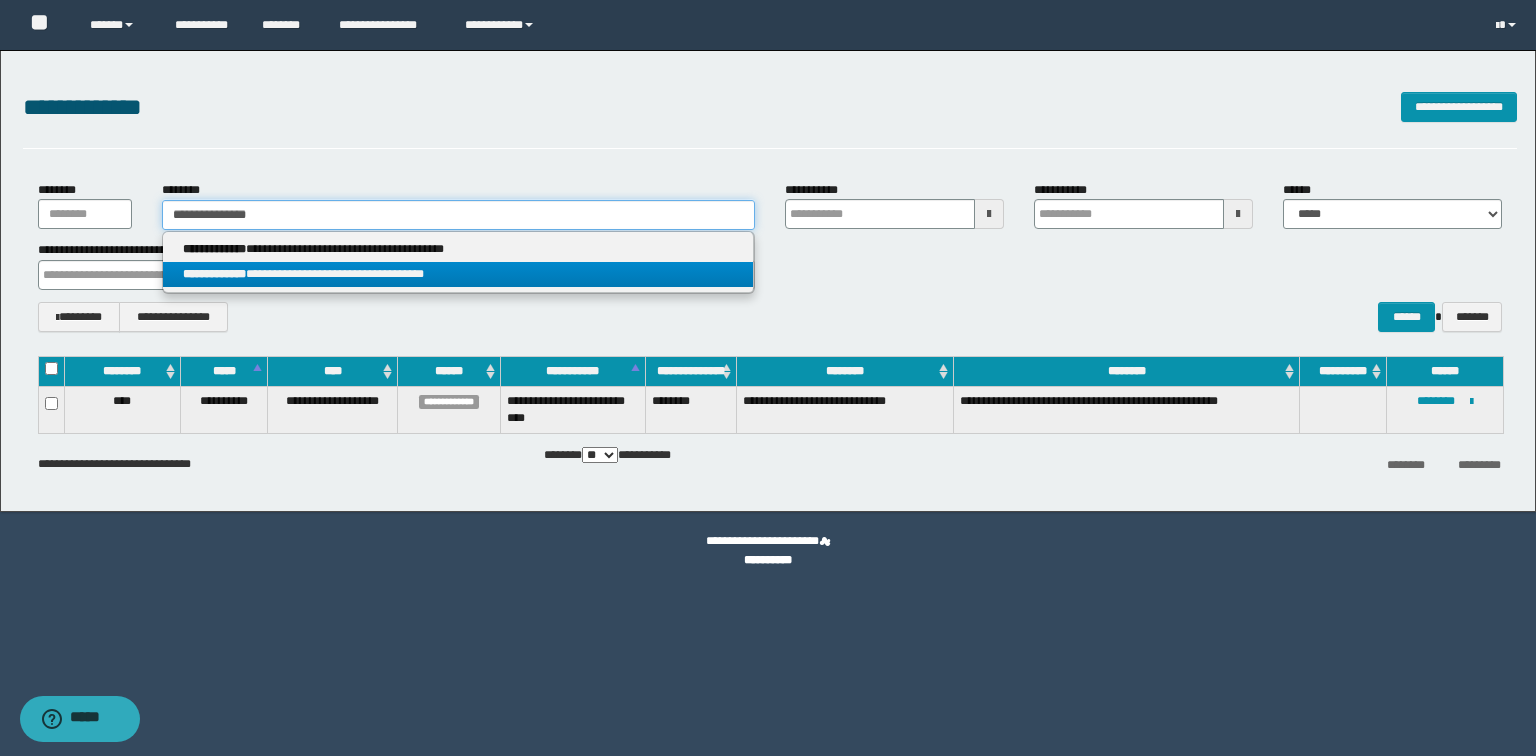 type 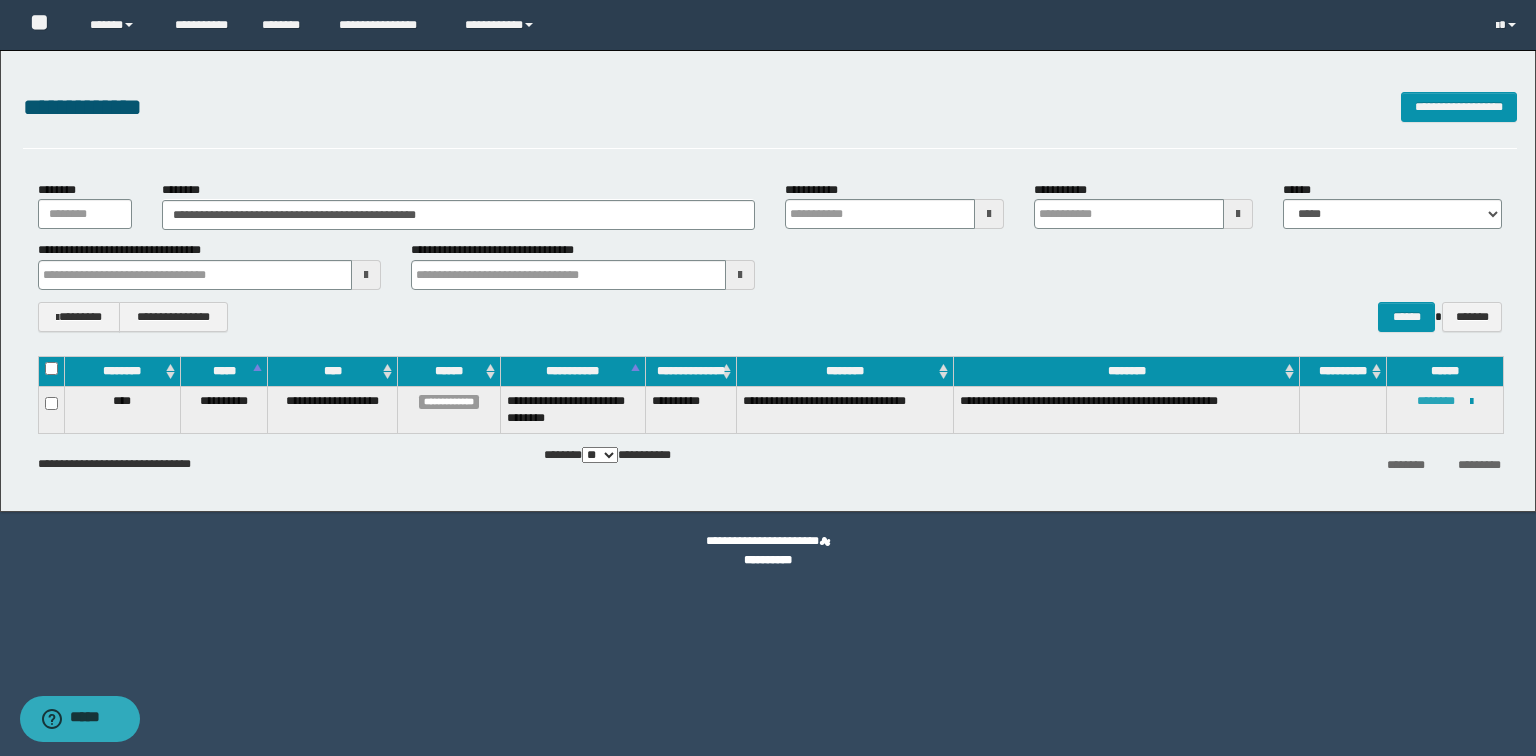 click on "********" at bounding box center [1436, 401] 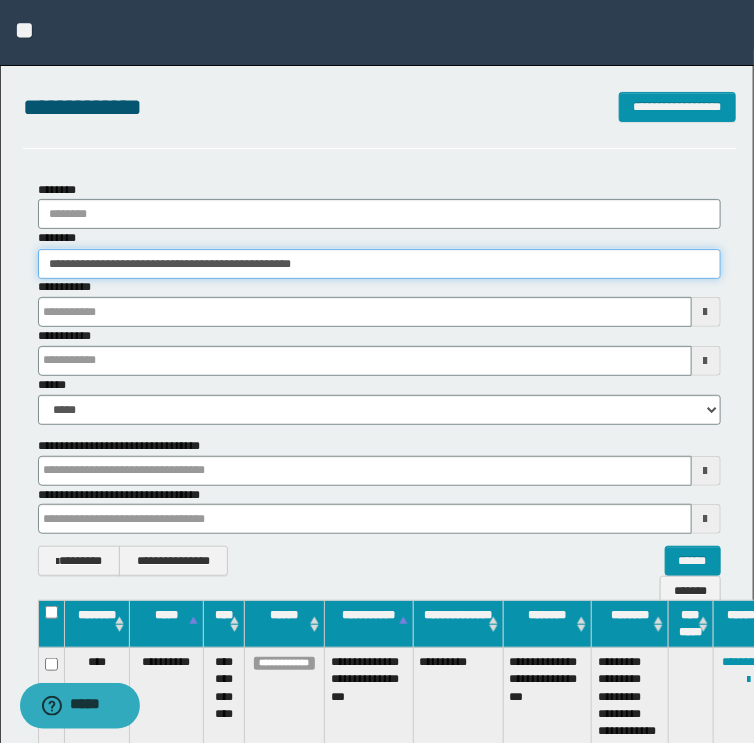 drag, startPoint x: 393, startPoint y: 265, endPoint x: -229, endPoint y: 261, distance: 622.0129 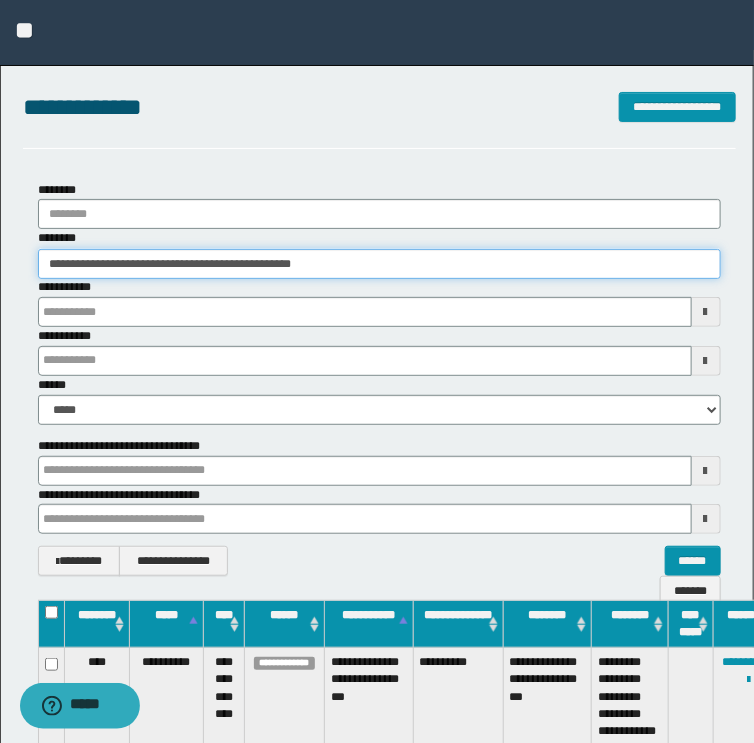 click on "**********" at bounding box center [377, 371] 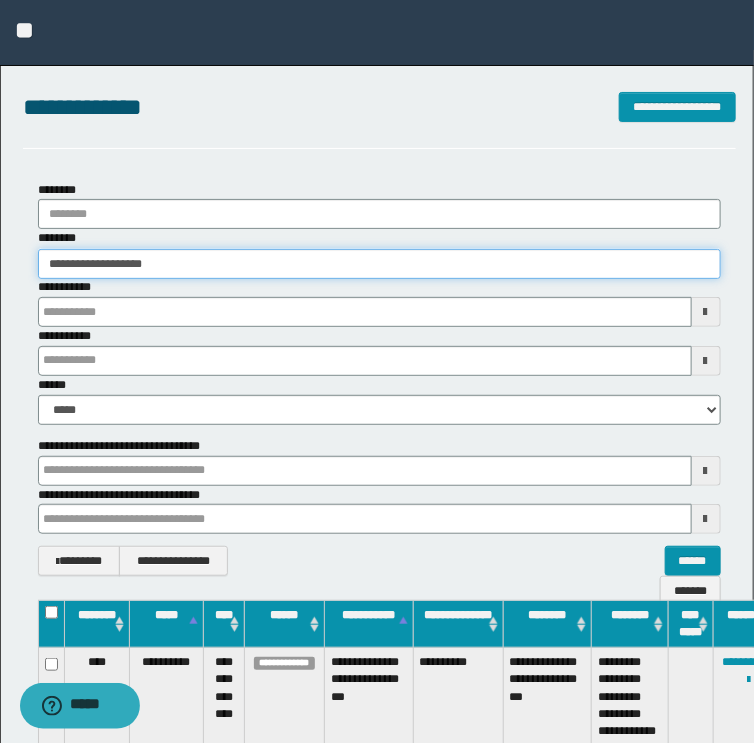 type on "**********" 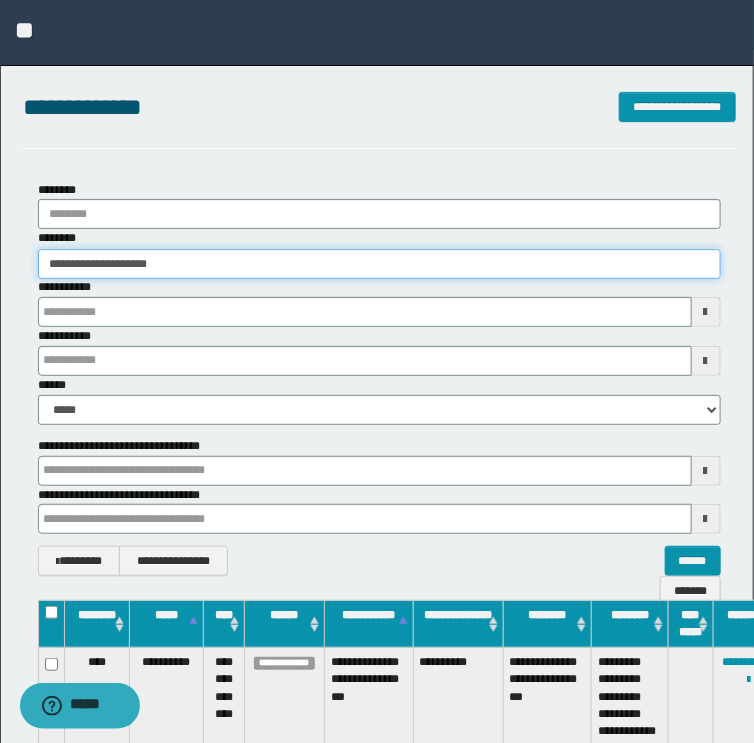 type on "**********" 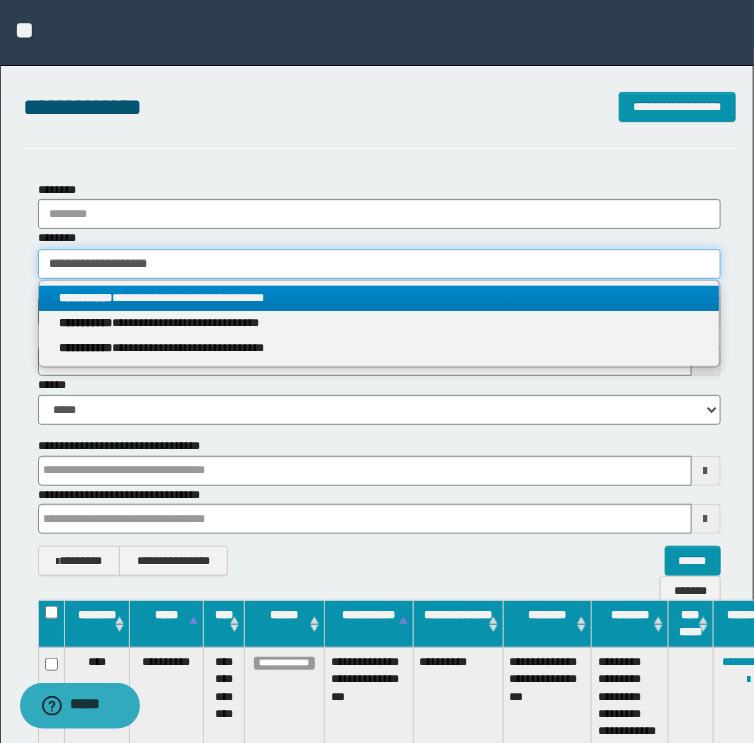 type on "**********" 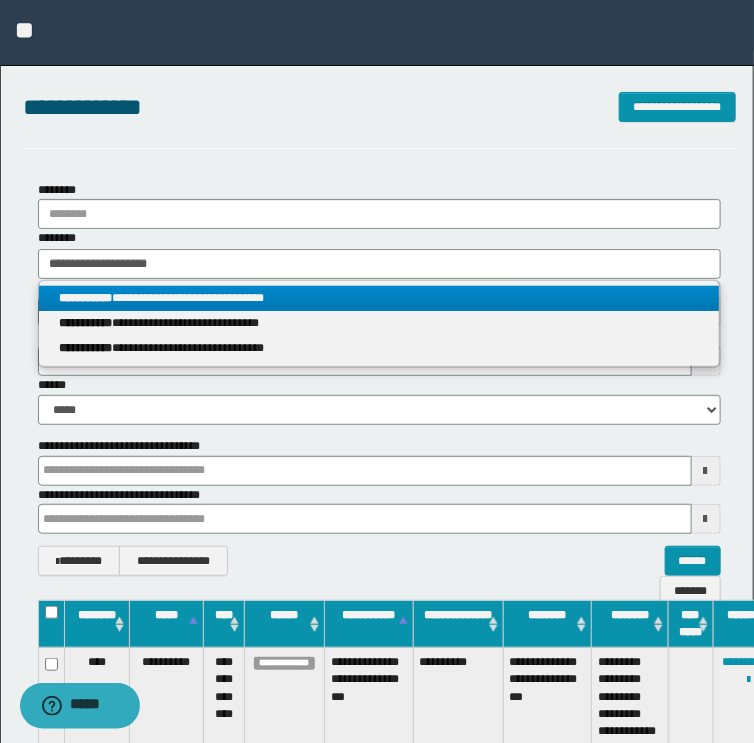 click on "**********" at bounding box center [379, 298] 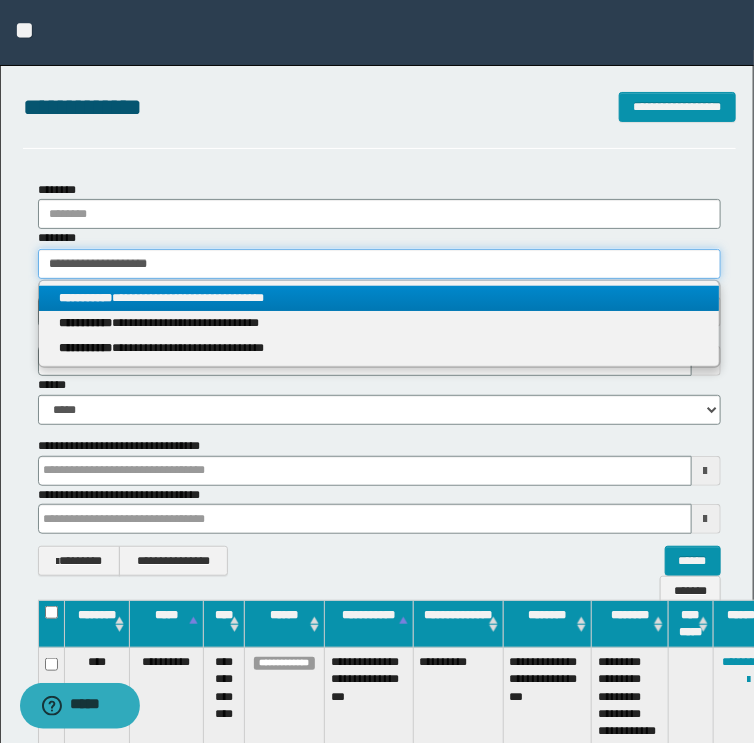 type 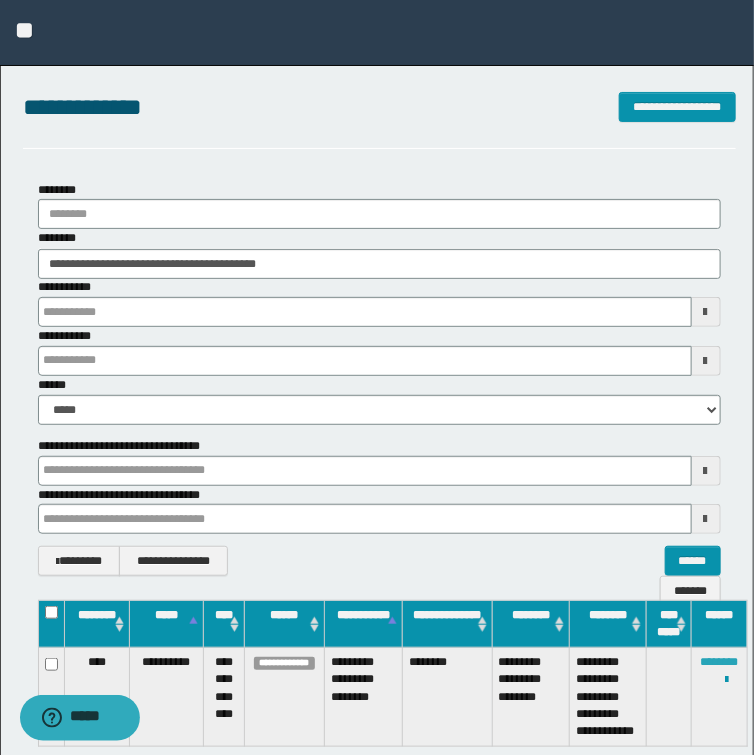click on "********" at bounding box center (719, 662) 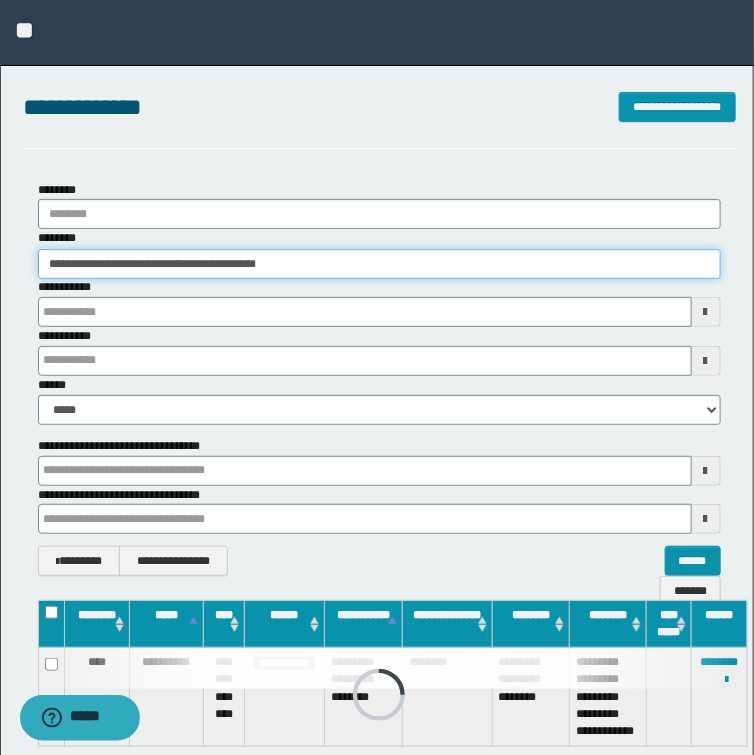 drag, startPoint x: 356, startPoint y: 267, endPoint x: -124, endPoint y: 263, distance: 480.01666 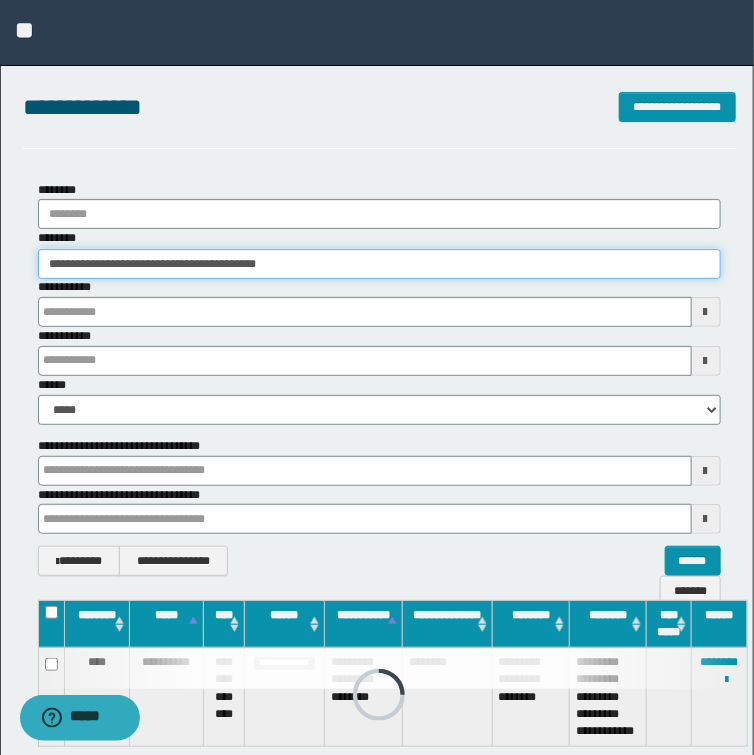 click on "**********" at bounding box center [377, 377] 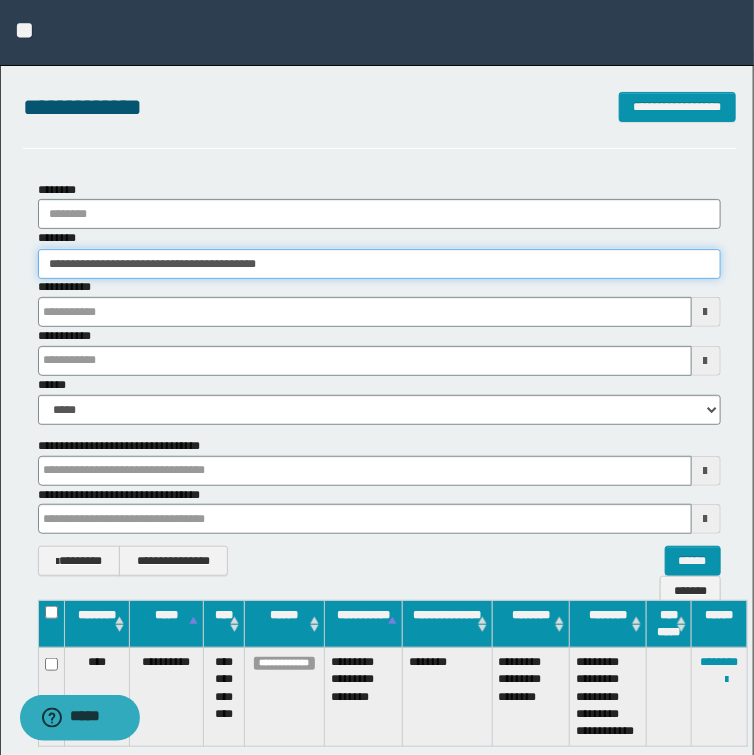 paste 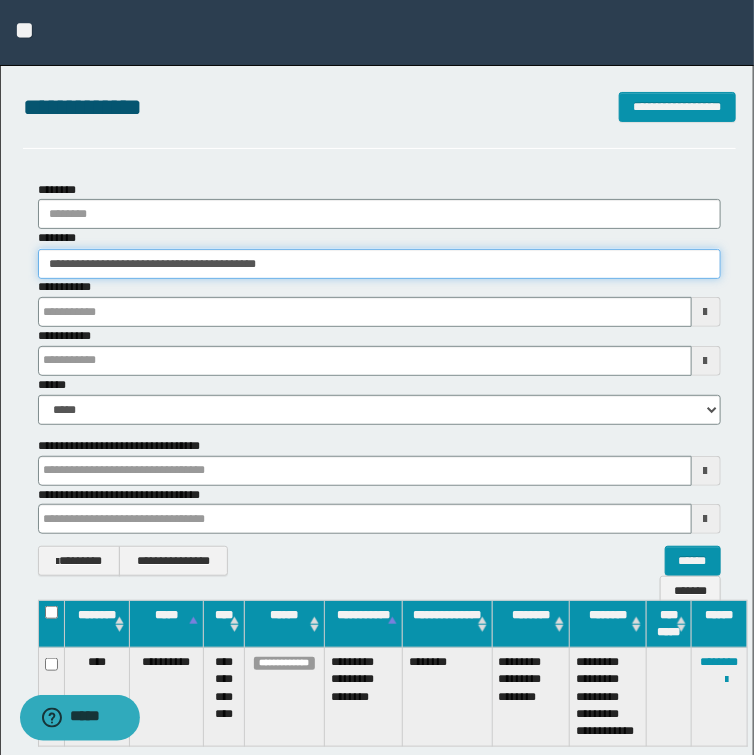 type on "********" 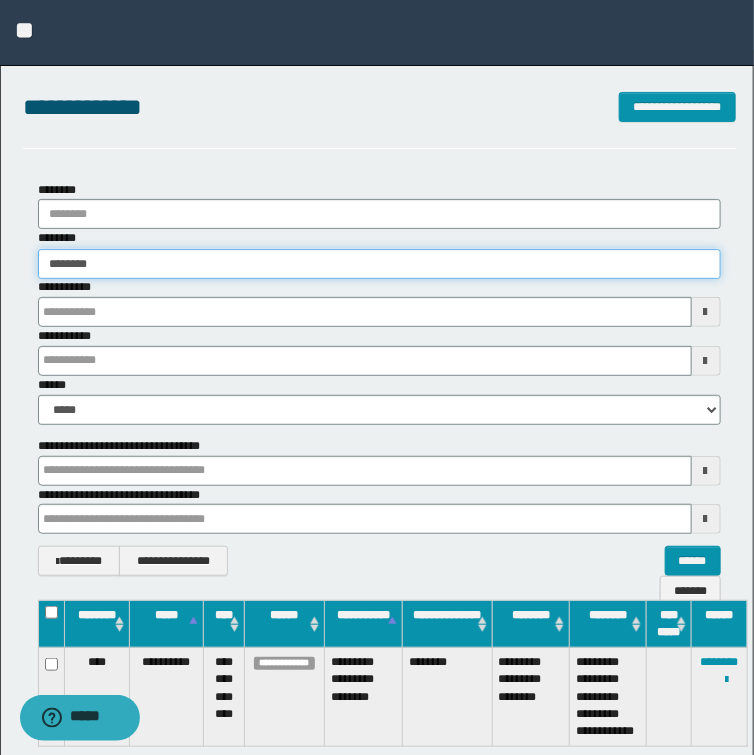 type on "********" 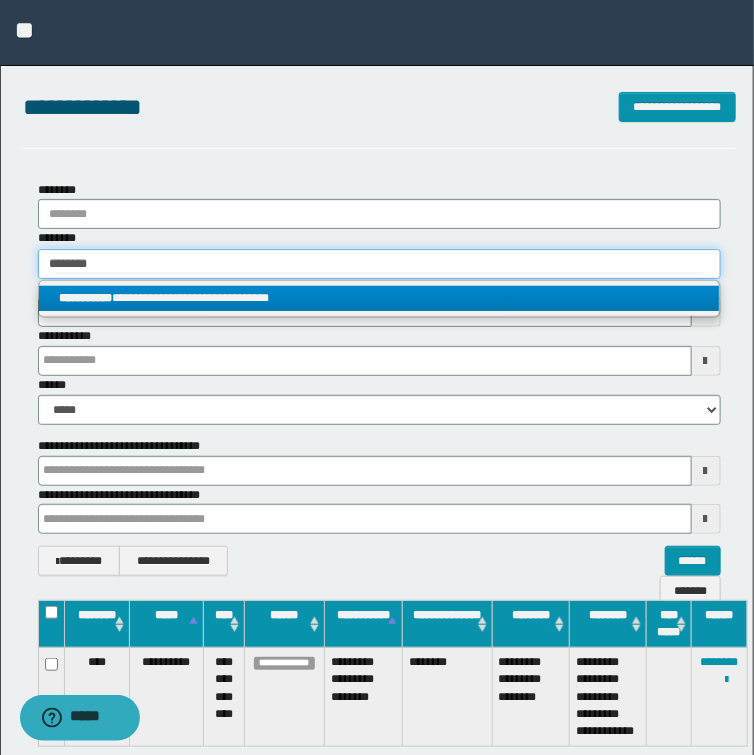type on "********" 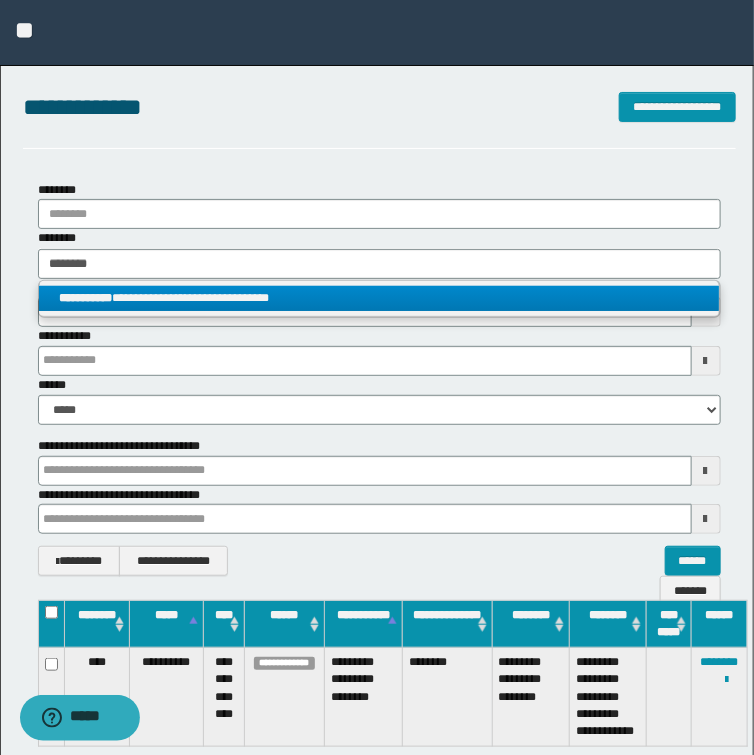 click on "**********" at bounding box center [379, 298] 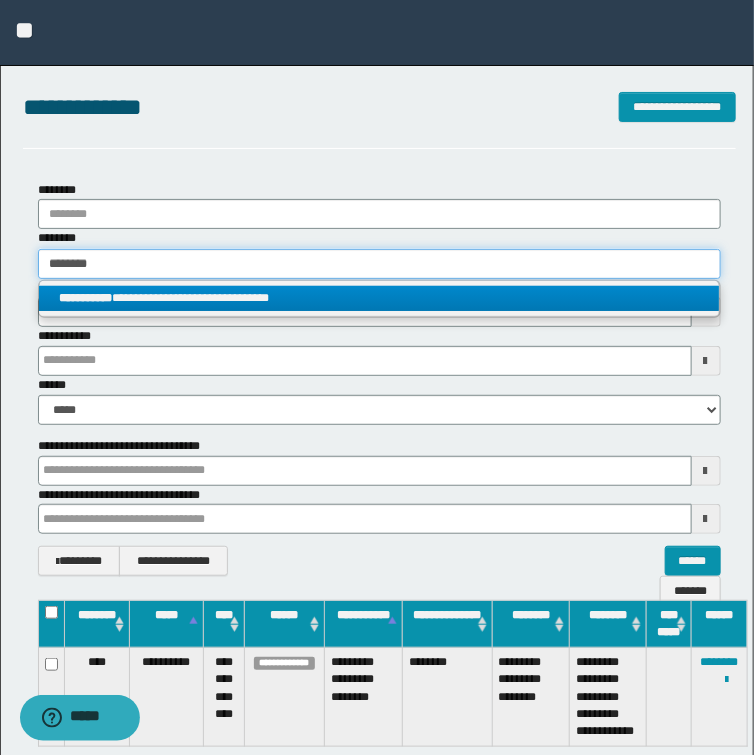 type 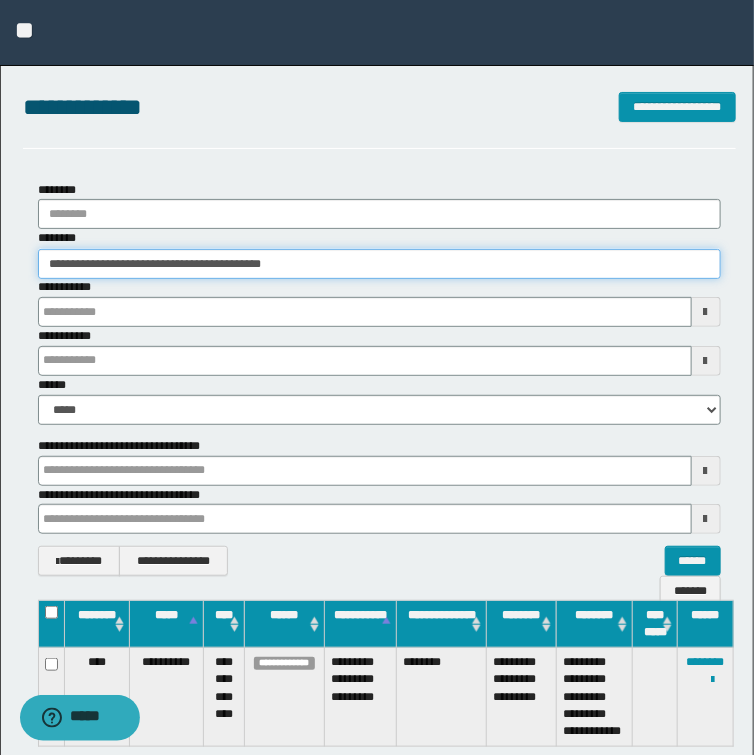 drag, startPoint x: 339, startPoint y: 264, endPoint x: -51, endPoint y: 273, distance: 390.10382 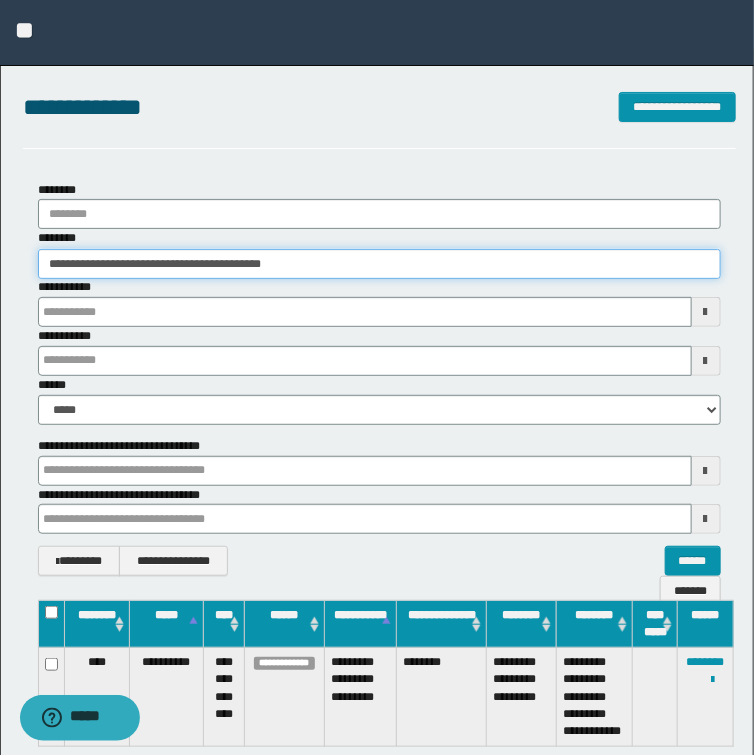 click on "**********" at bounding box center [377, 377] 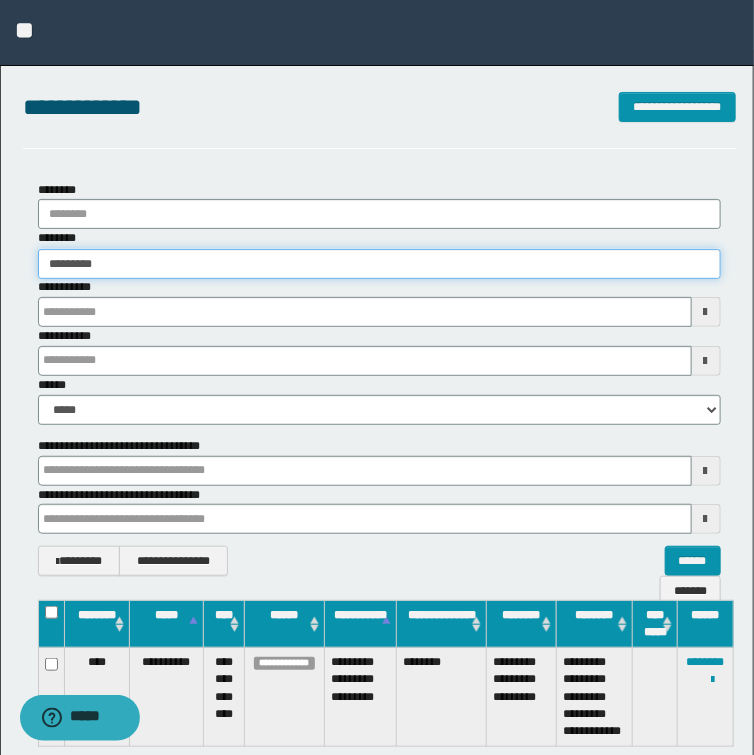type on "**********" 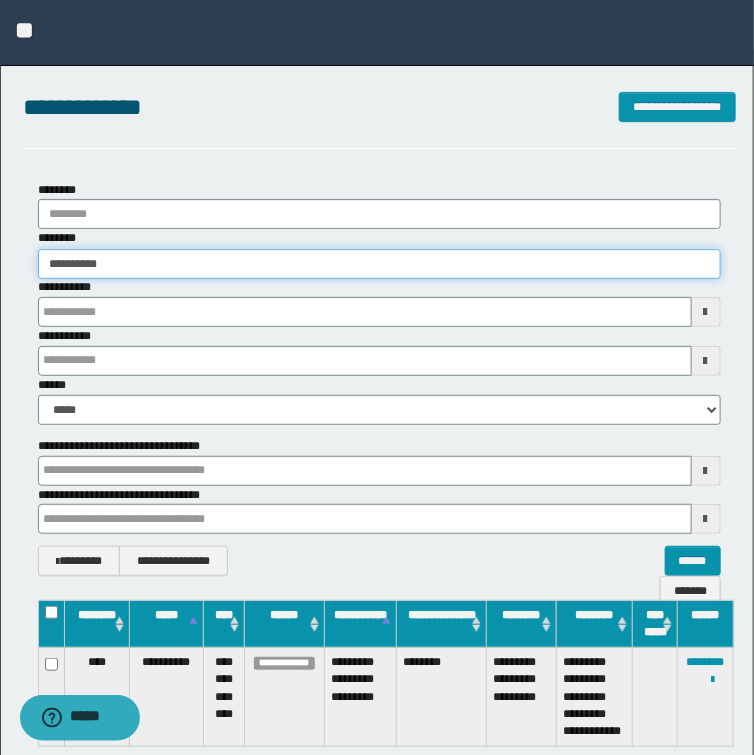 type on "**********" 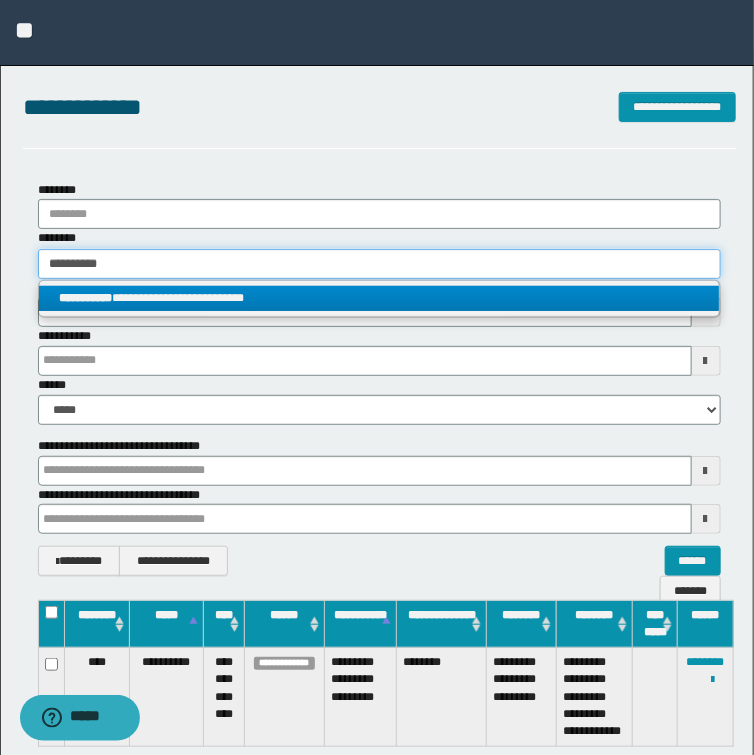 type on "**********" 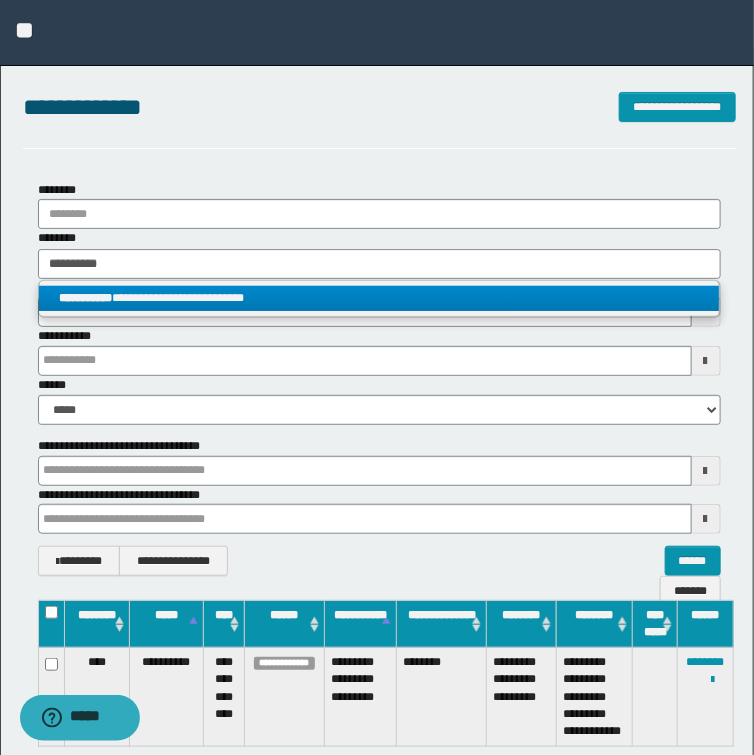 click on "**********" at bounding box center [379, 298] 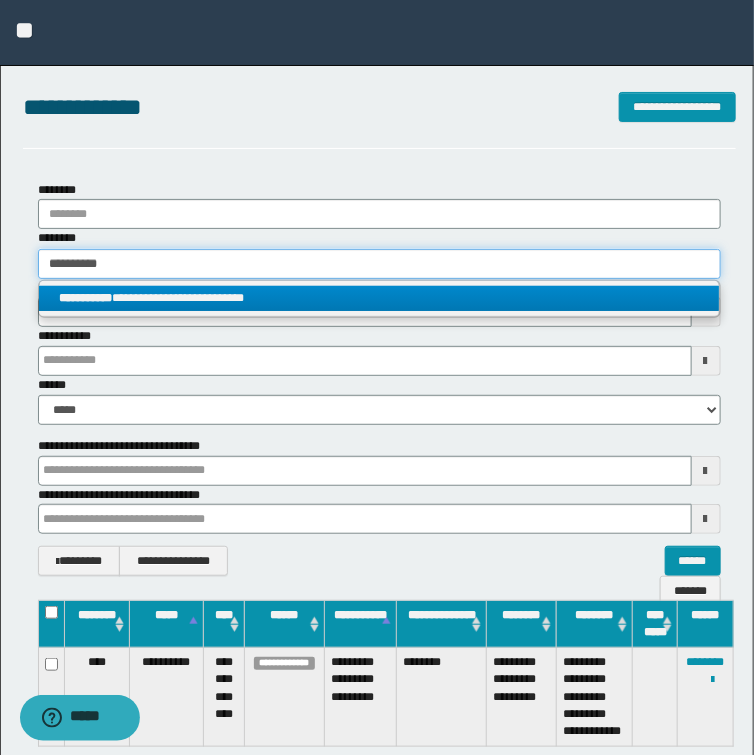 type 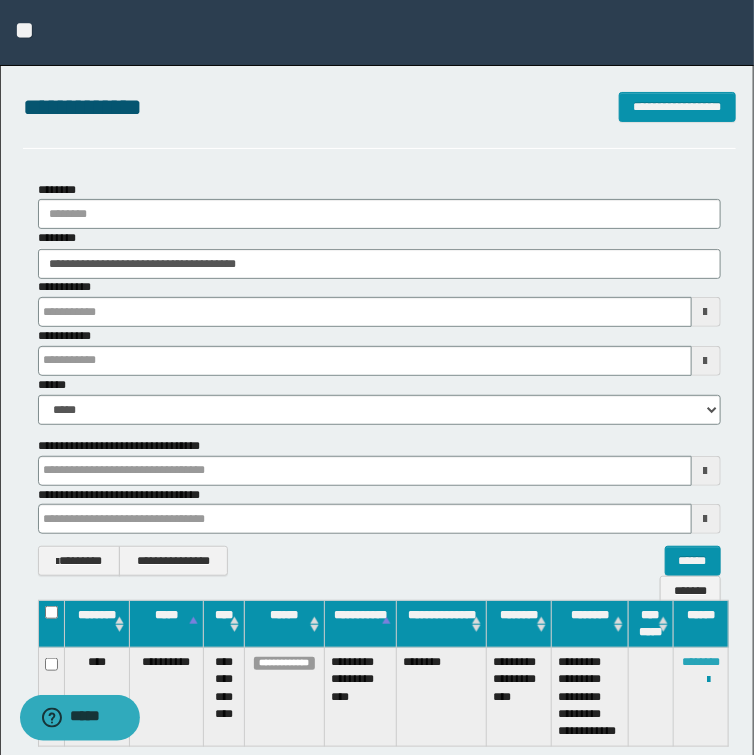 click on "********" at bounding box center (701, 662) 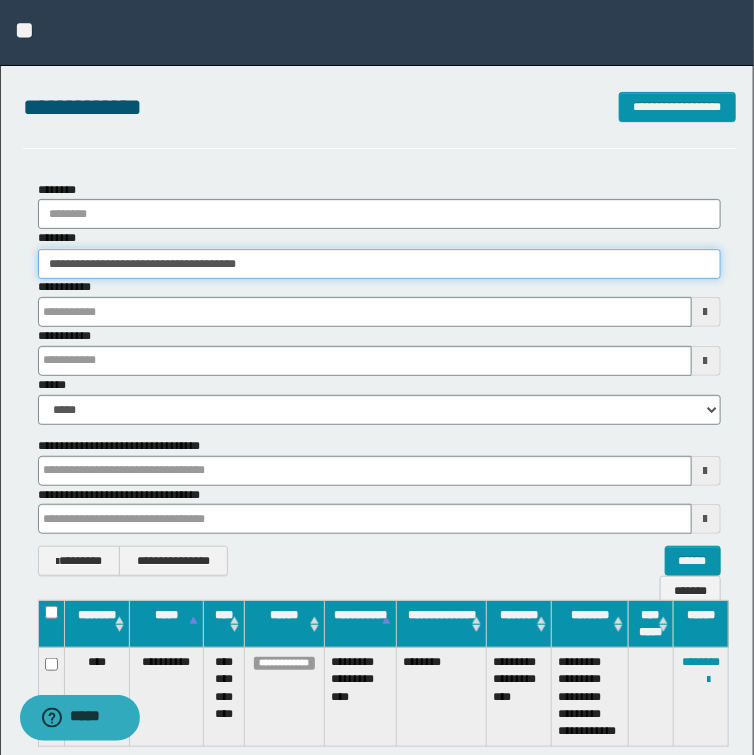 drag, startPoint x: 301, startPoint y: 264, endPoint x: -78, endPoint y: 264, distance: 379 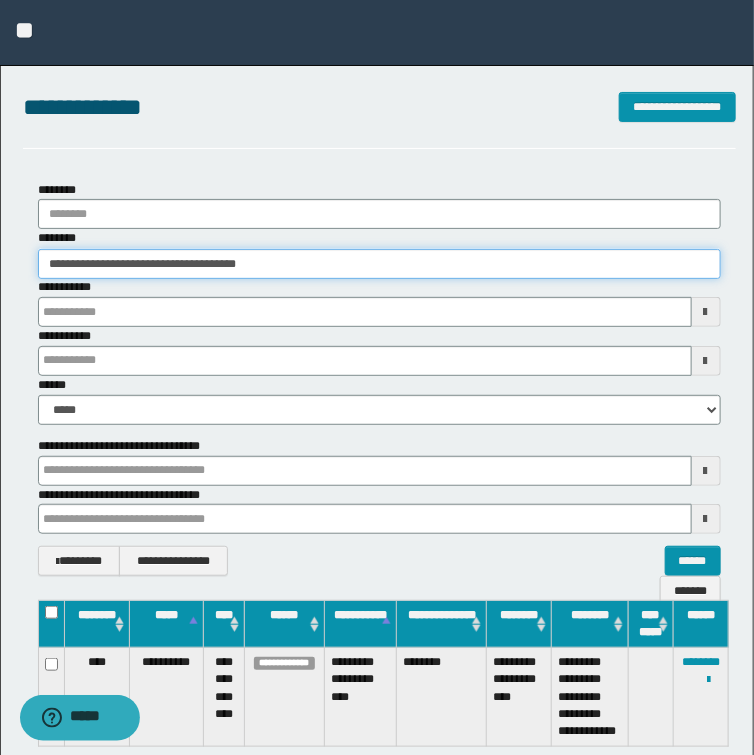 click on "**********" at bounding box center [377, 377] 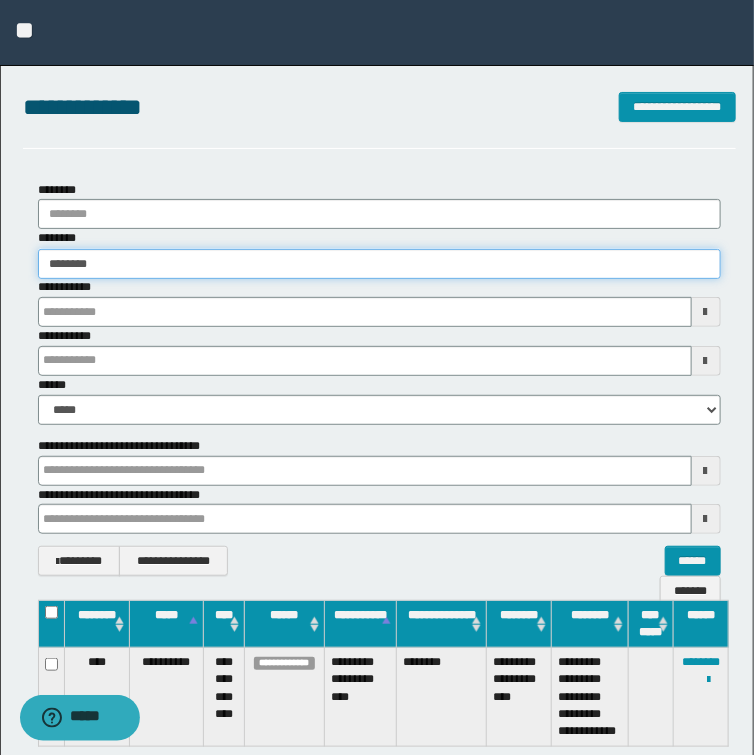 type on "********" 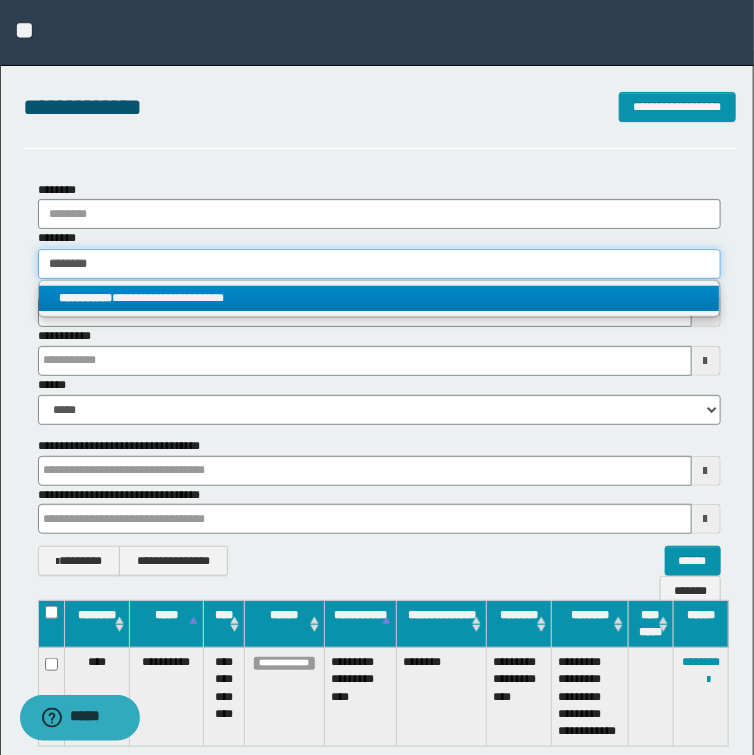 type on "********" 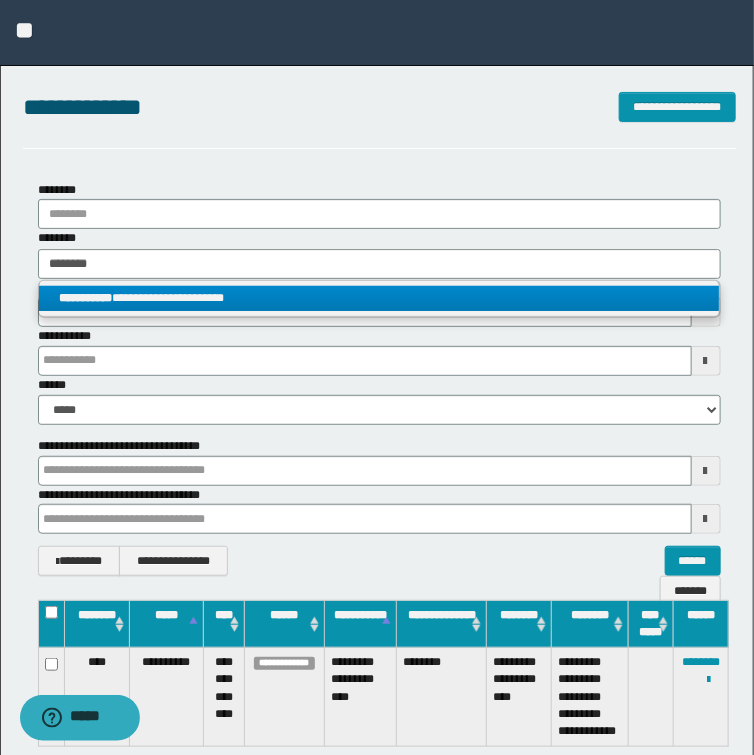 click on "**********" at bounding box center (379, 298) 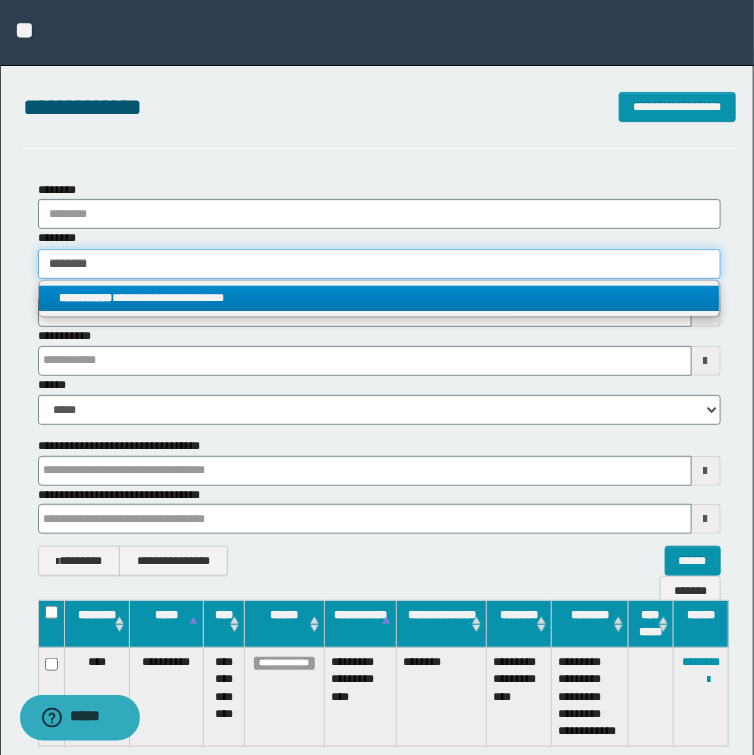 type 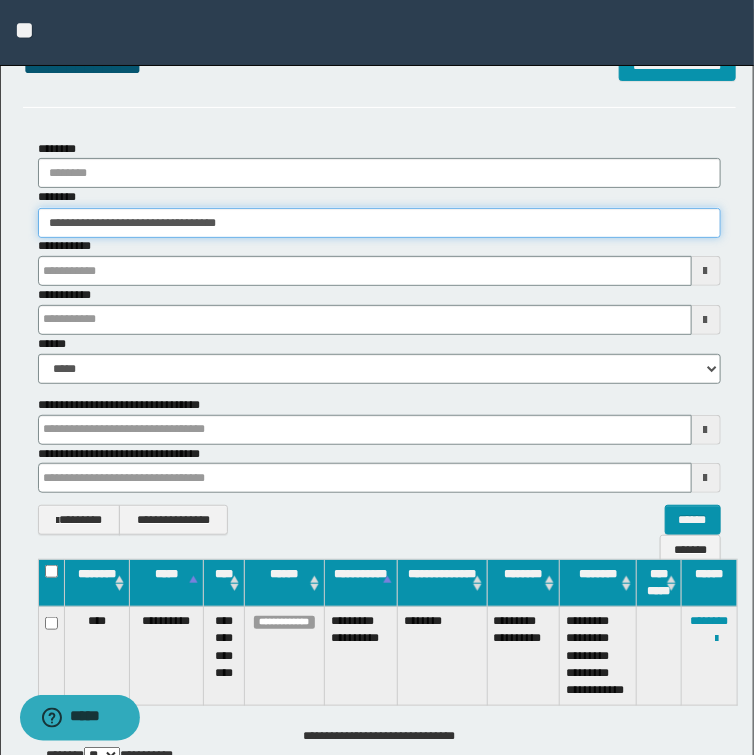 scroll, scrollTop: 80, scrollLeft: 0, axis: vertical 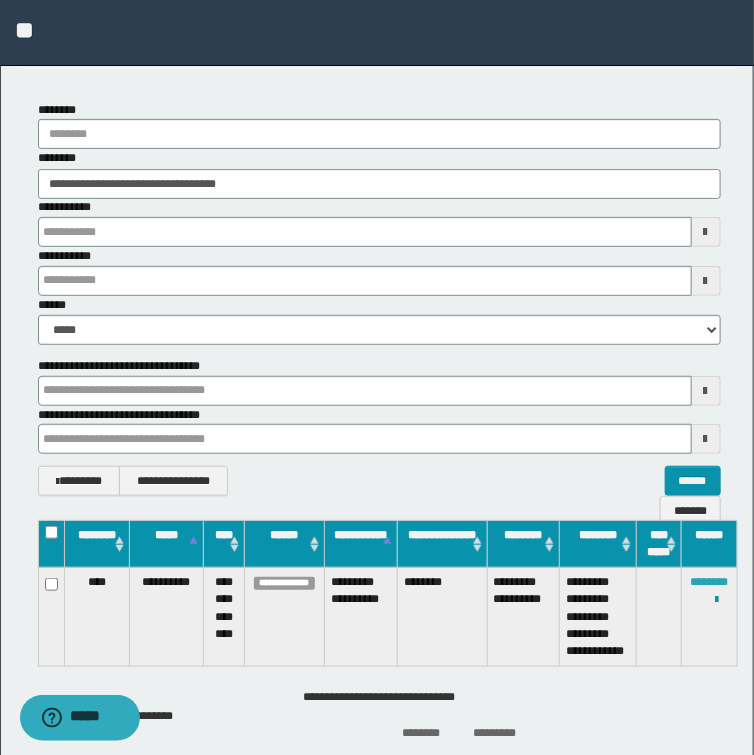click on "********" at bounding box center [709, 582] 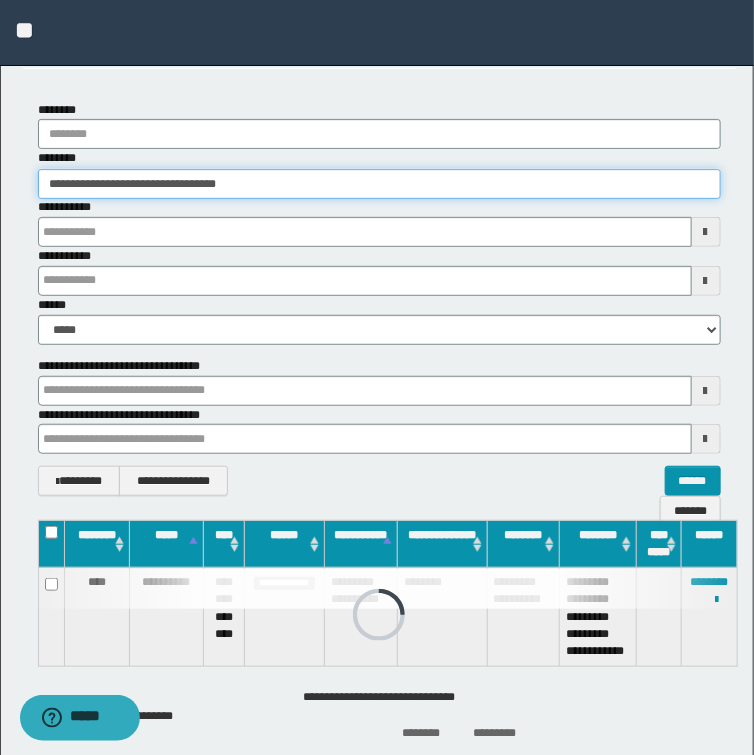 drag, startPoint x: 268, startPoint y: 192, endPoint x: -23, endPoint y: 192, distance: 291 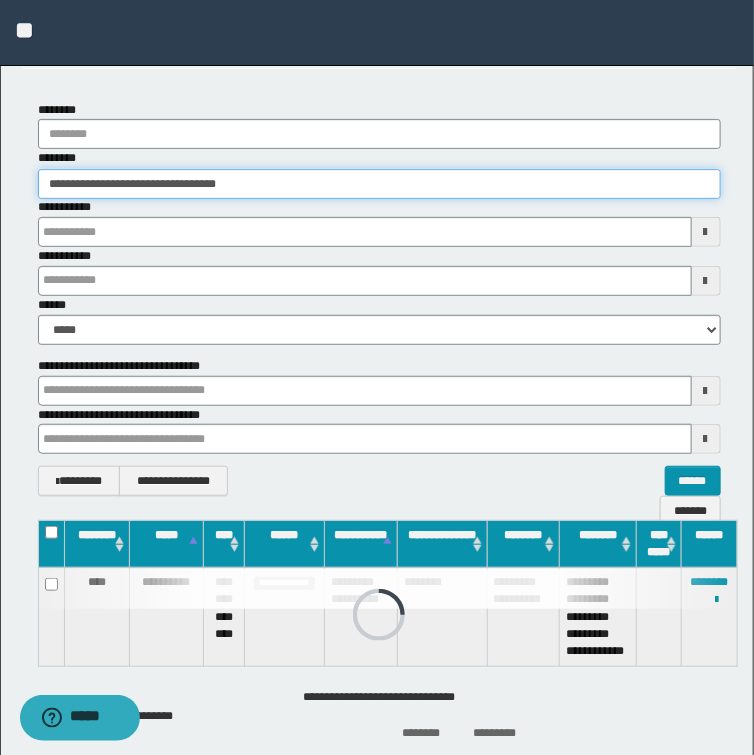 click on "**********" at bounding box center (377, 297) 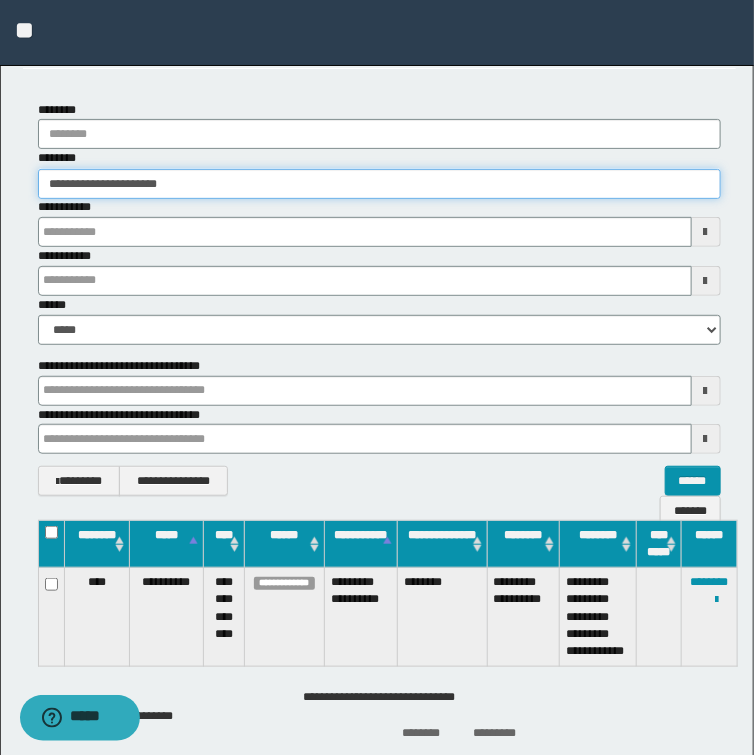 type on "**********" 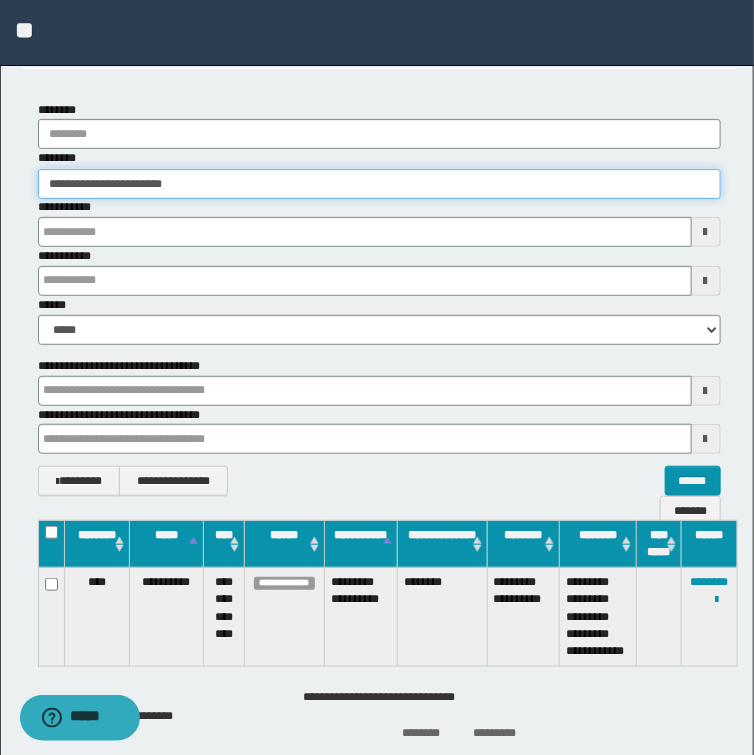 type on "**********" 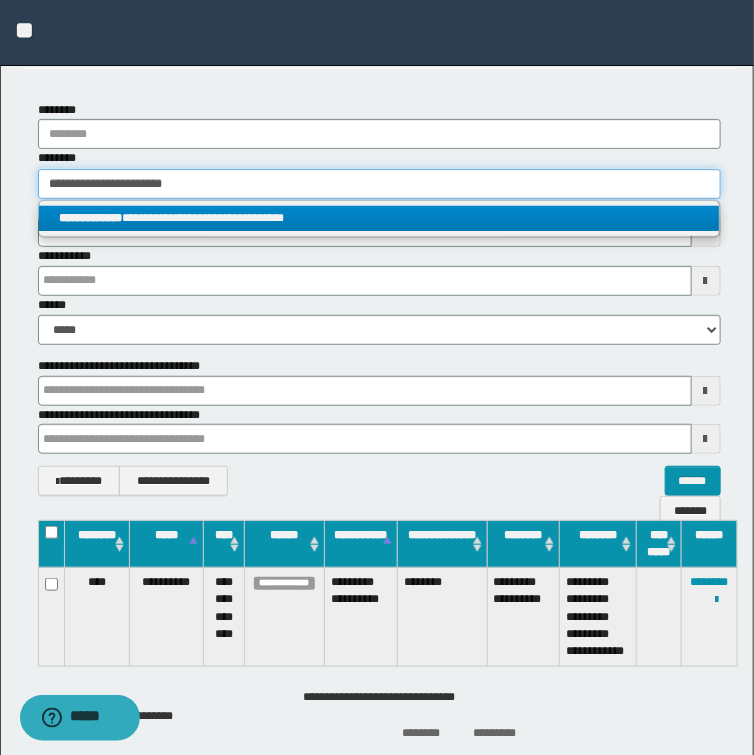 type on "**********" 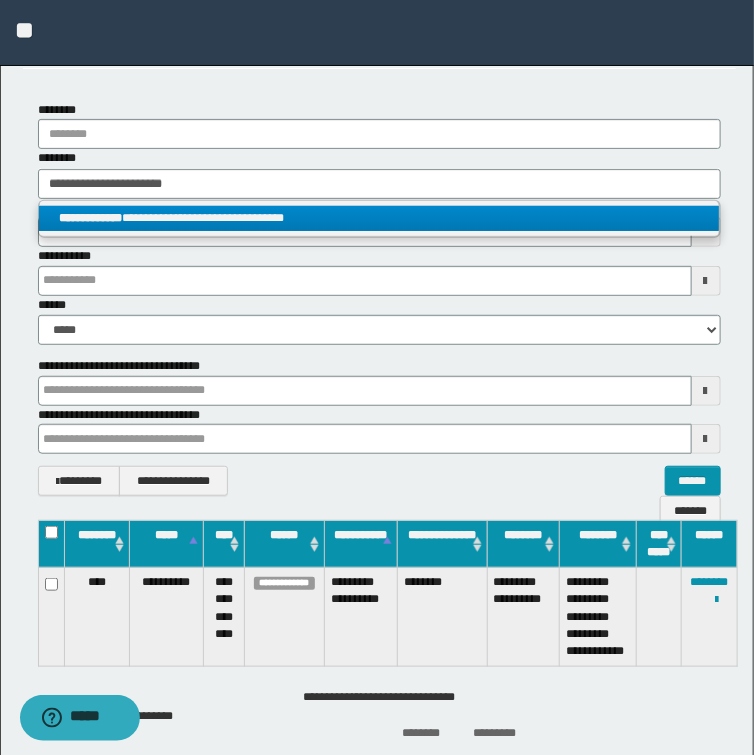 click on "**********" at bounding box center [379, 218] 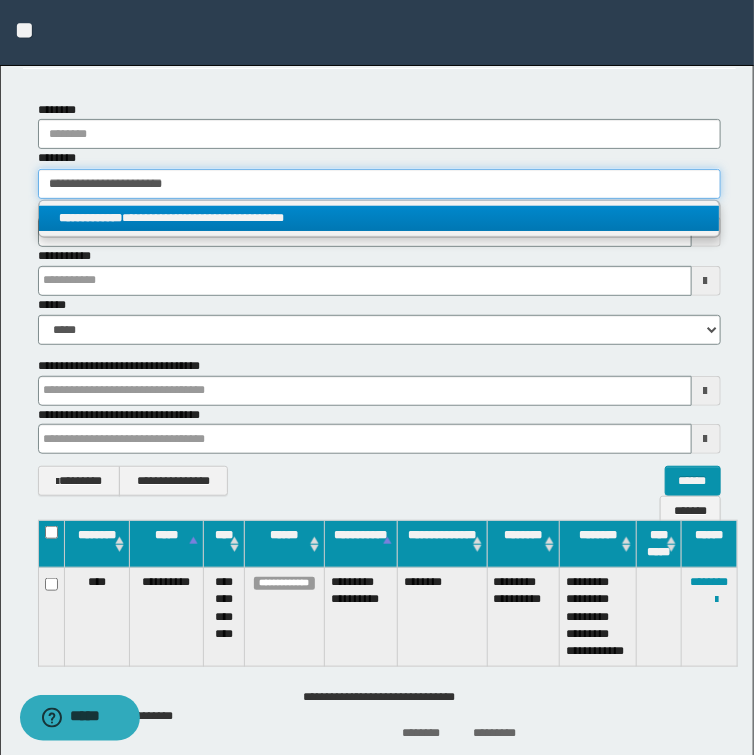 type 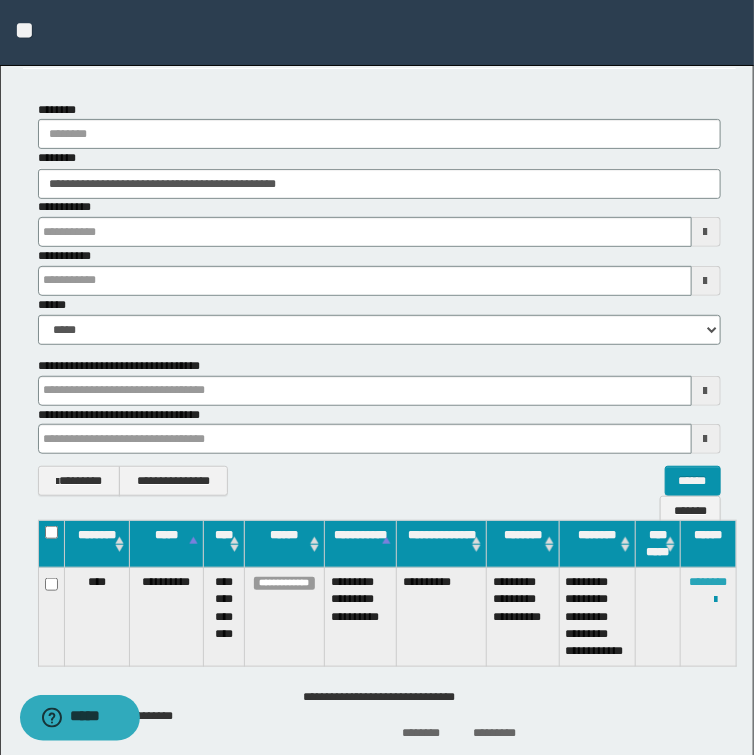 click on "********" at bounding box center (708, 582) 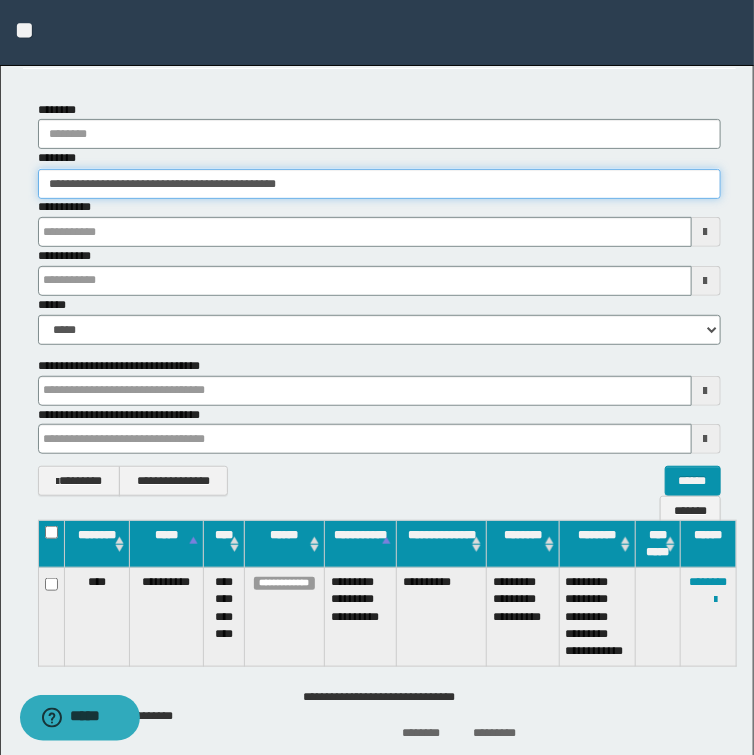 drag, startPoint x: 405, startPoint y: 184, endPoint x: -150, endPoint y: 186, distance: 555.0036 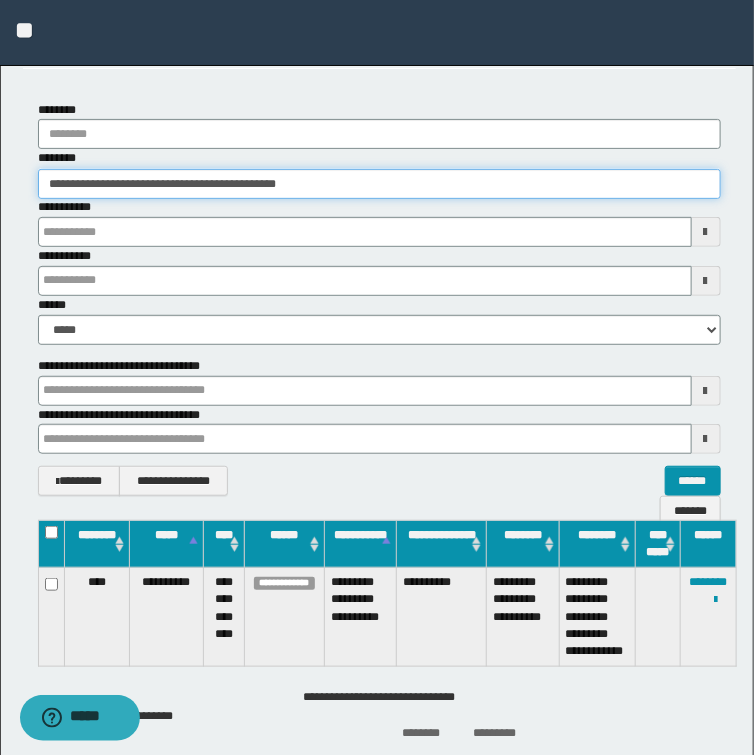 click on "**********" at bounding box center (377, 297) 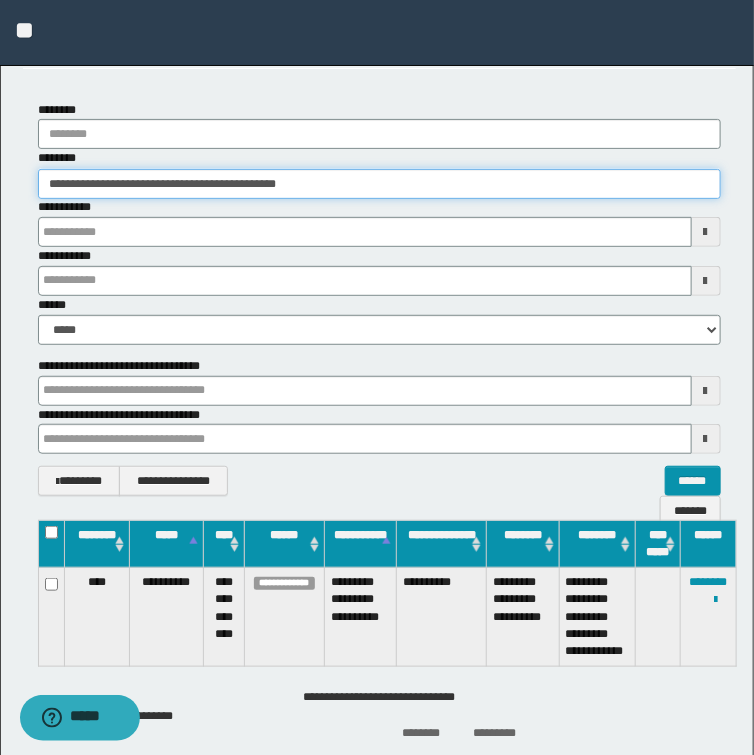 paste 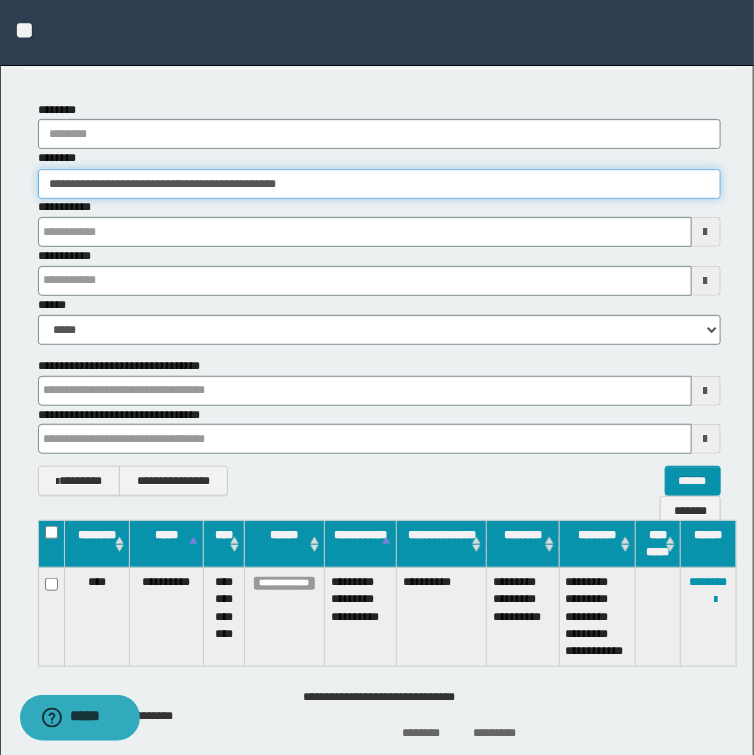 type on "********" 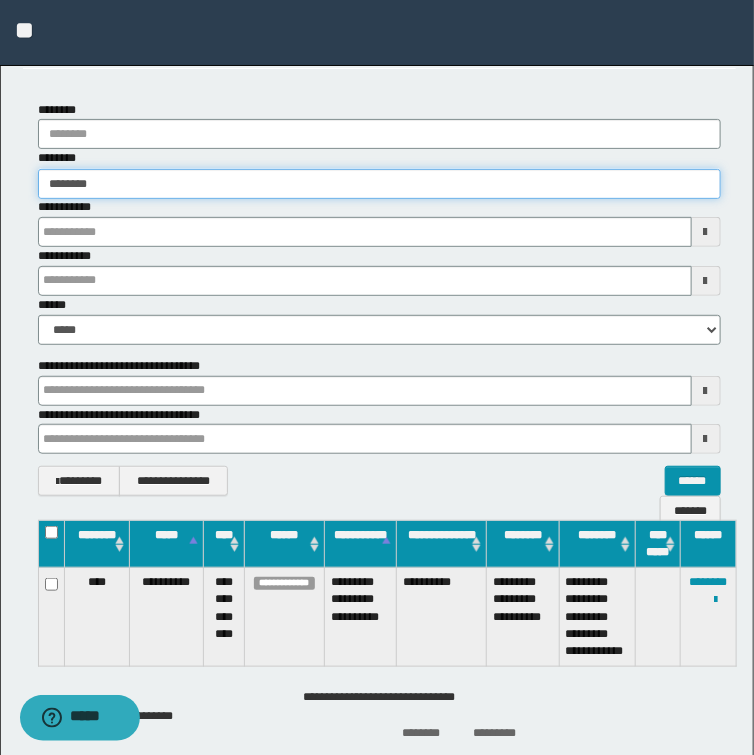 type on "********" 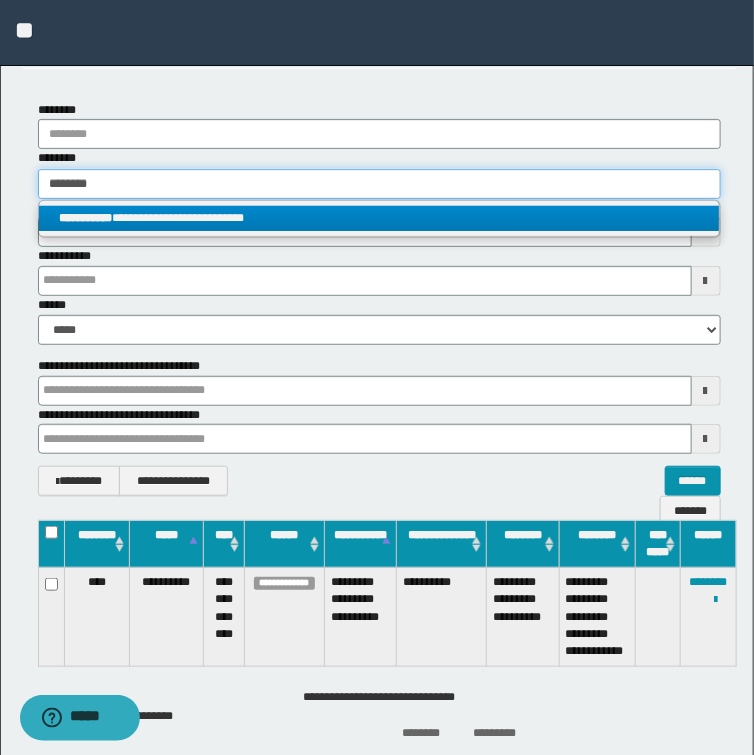 type on "********" 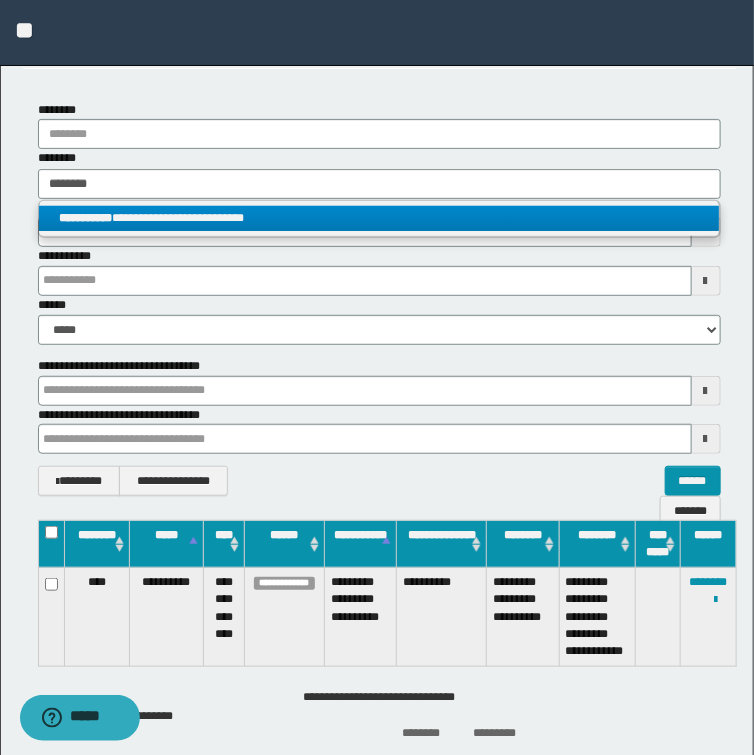 click on "**********" at bounding box center (379, 218) 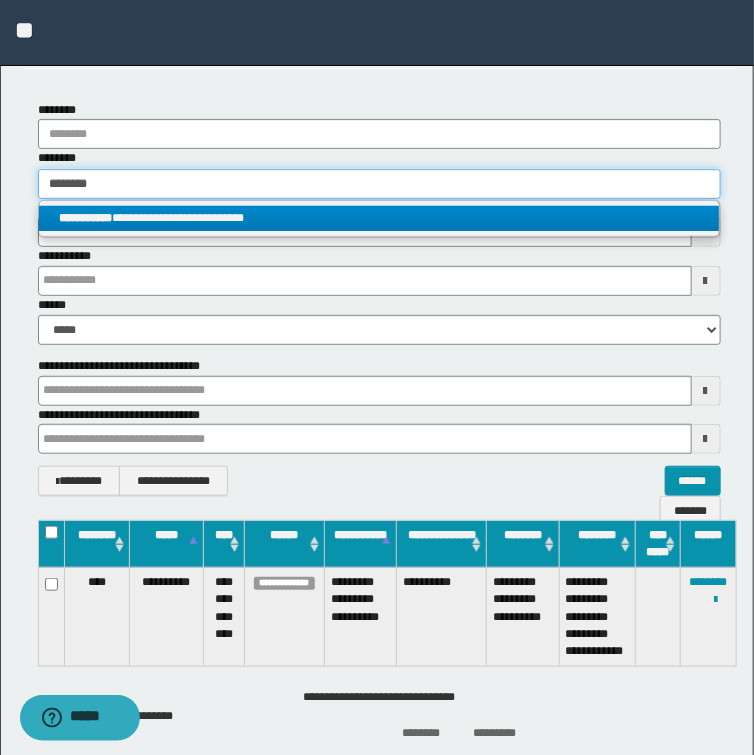 type 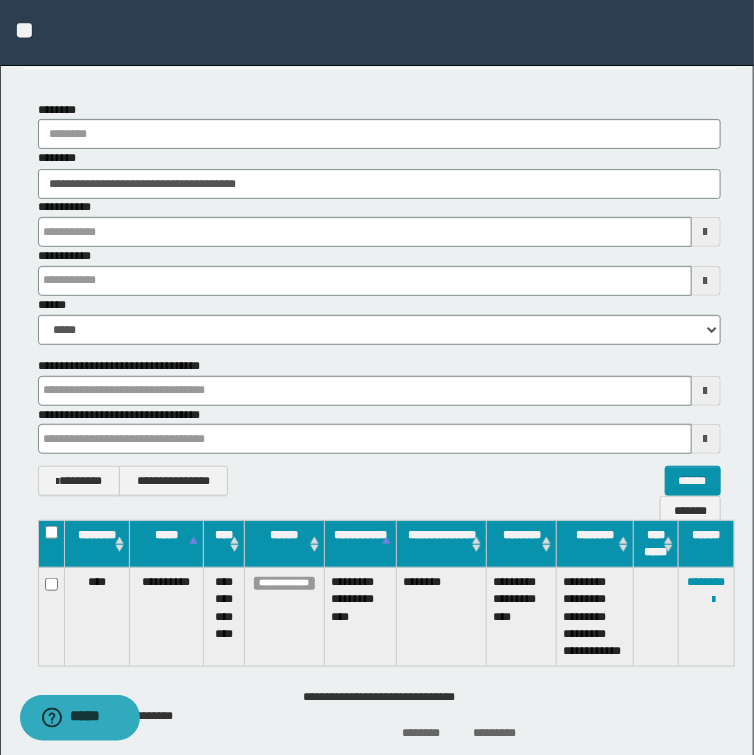 click at bounding box center (0, 0) 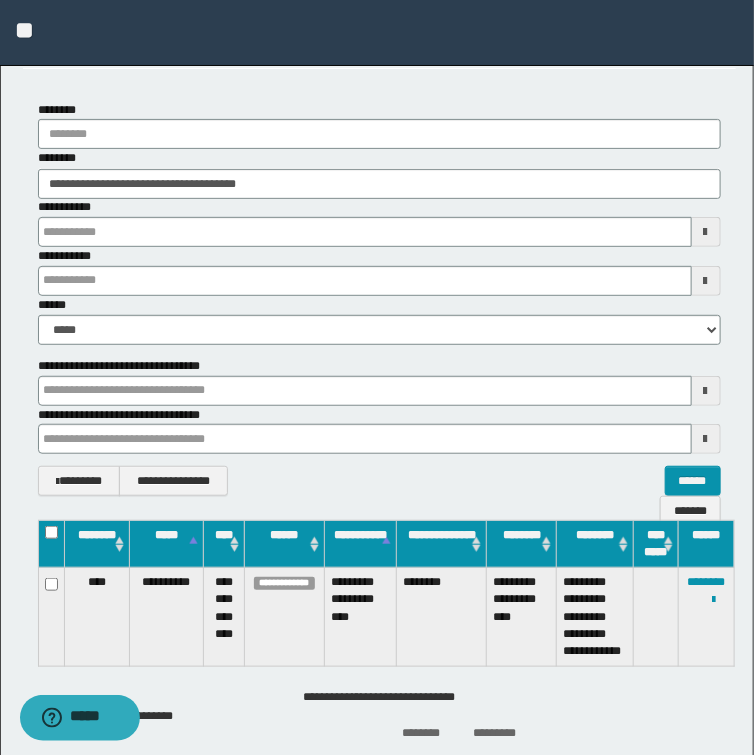 click at bounding box center (656, 617) 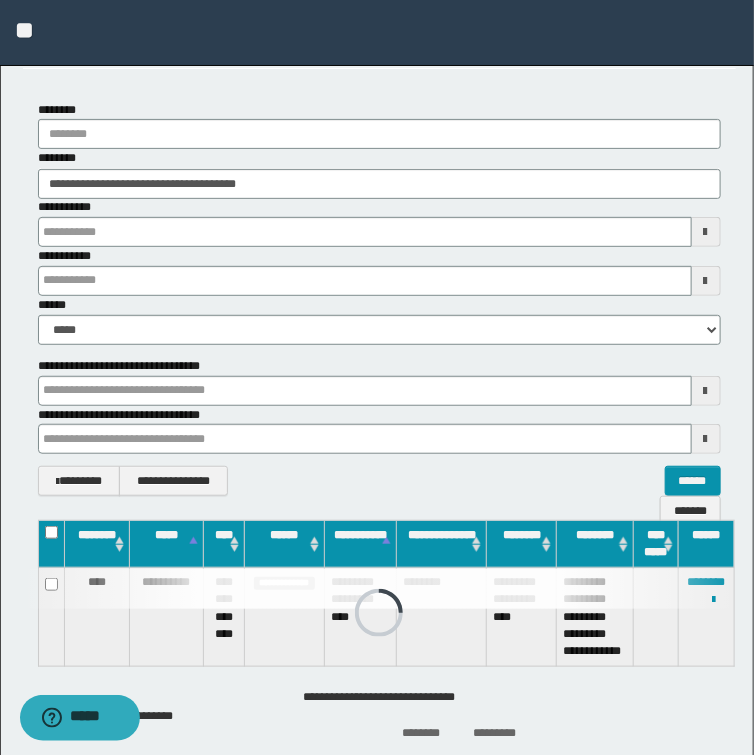 click at bounding box center [379, 589] 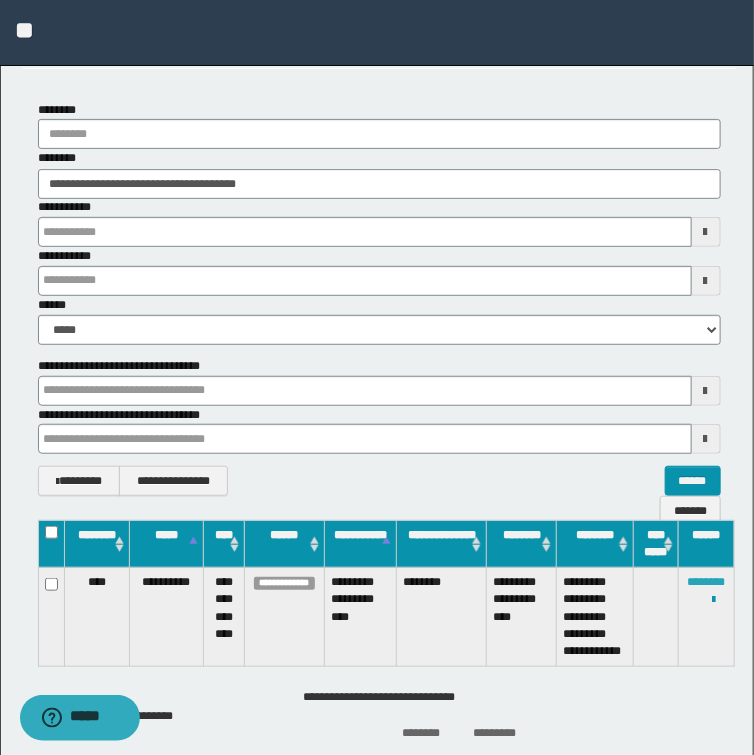 click on "********" at bounding box center (706, 582) 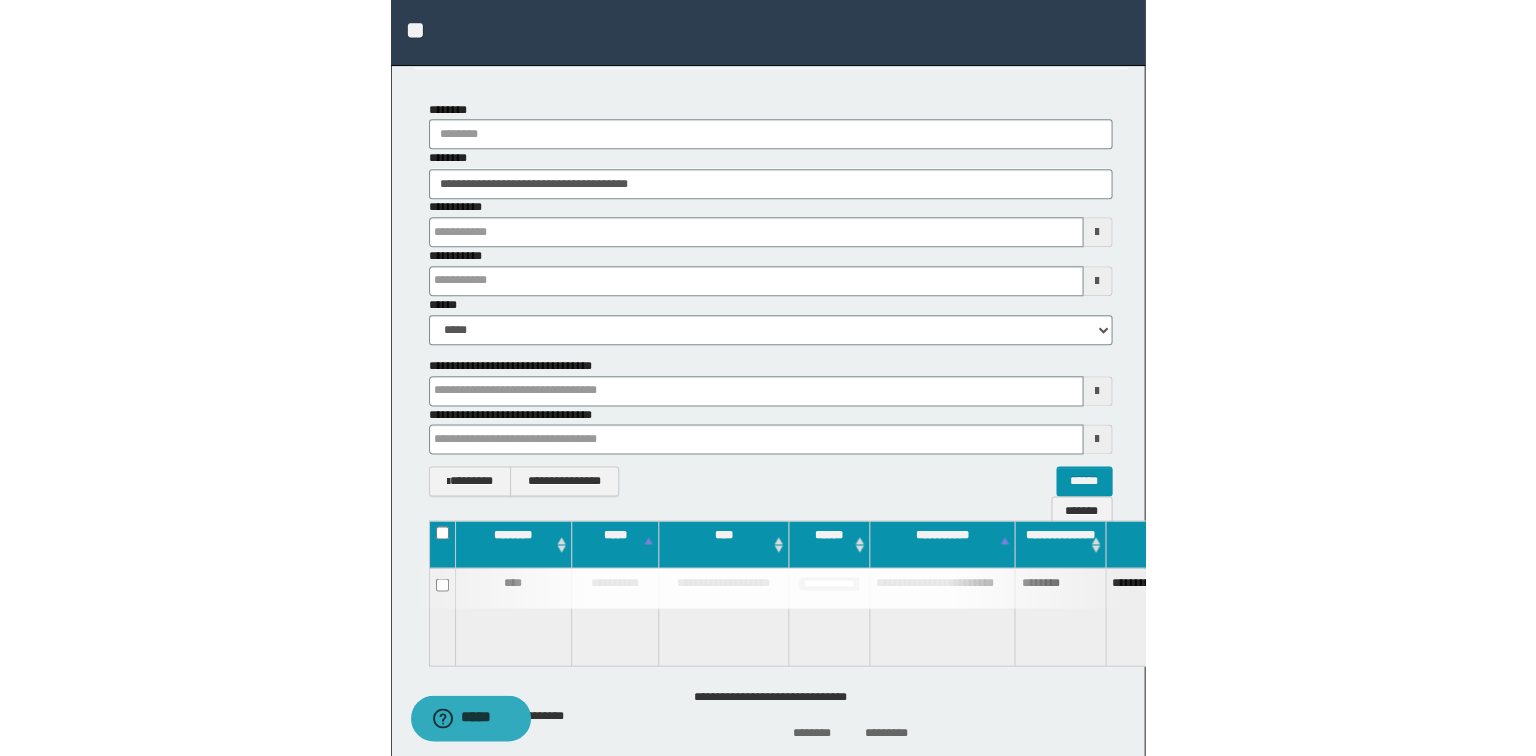 scroll, scrollTop: 0, scrollLeft: 0, axis: both 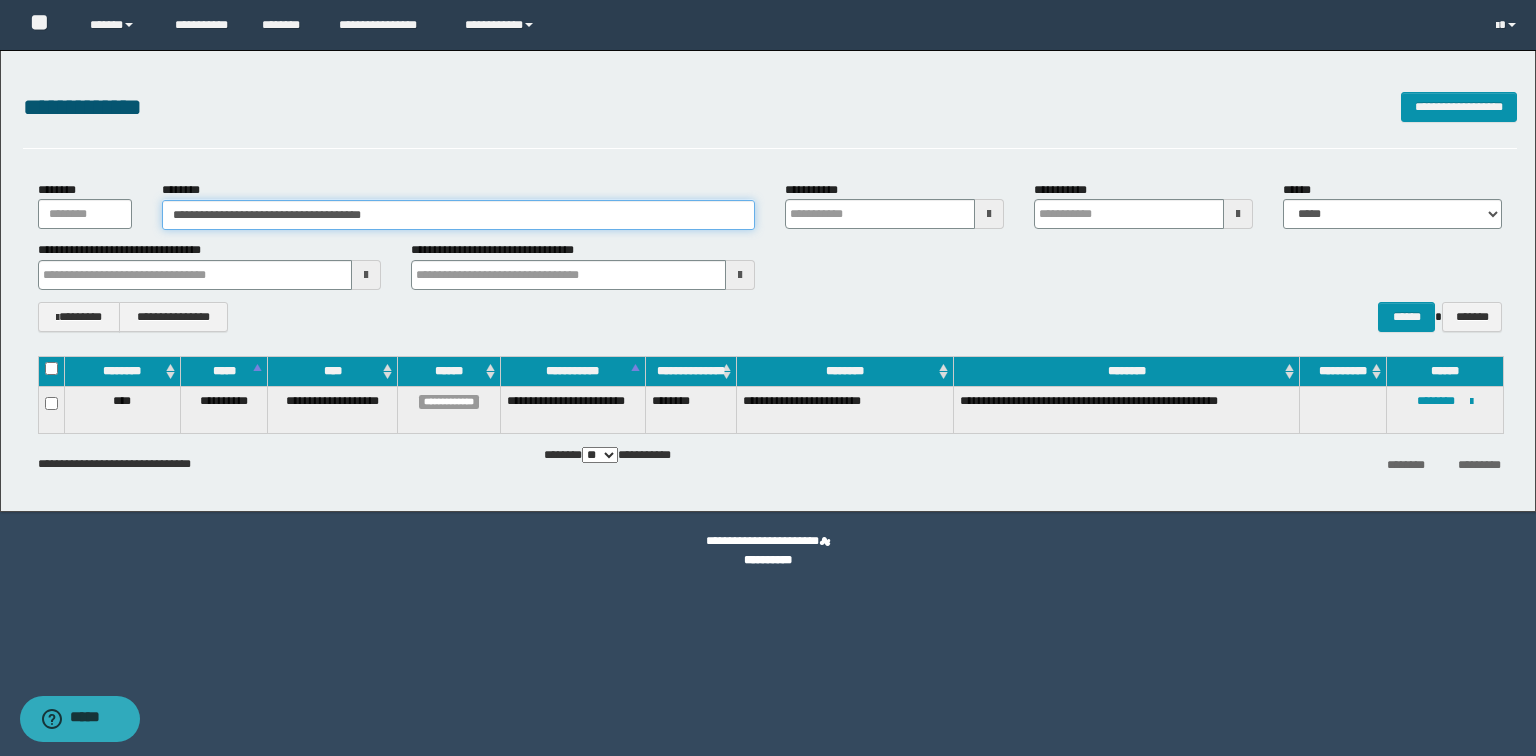 drag, startPoint x: 432, startPoint y: 217, endPoint x: 0, endPoint y: 192, distance: 432.72278 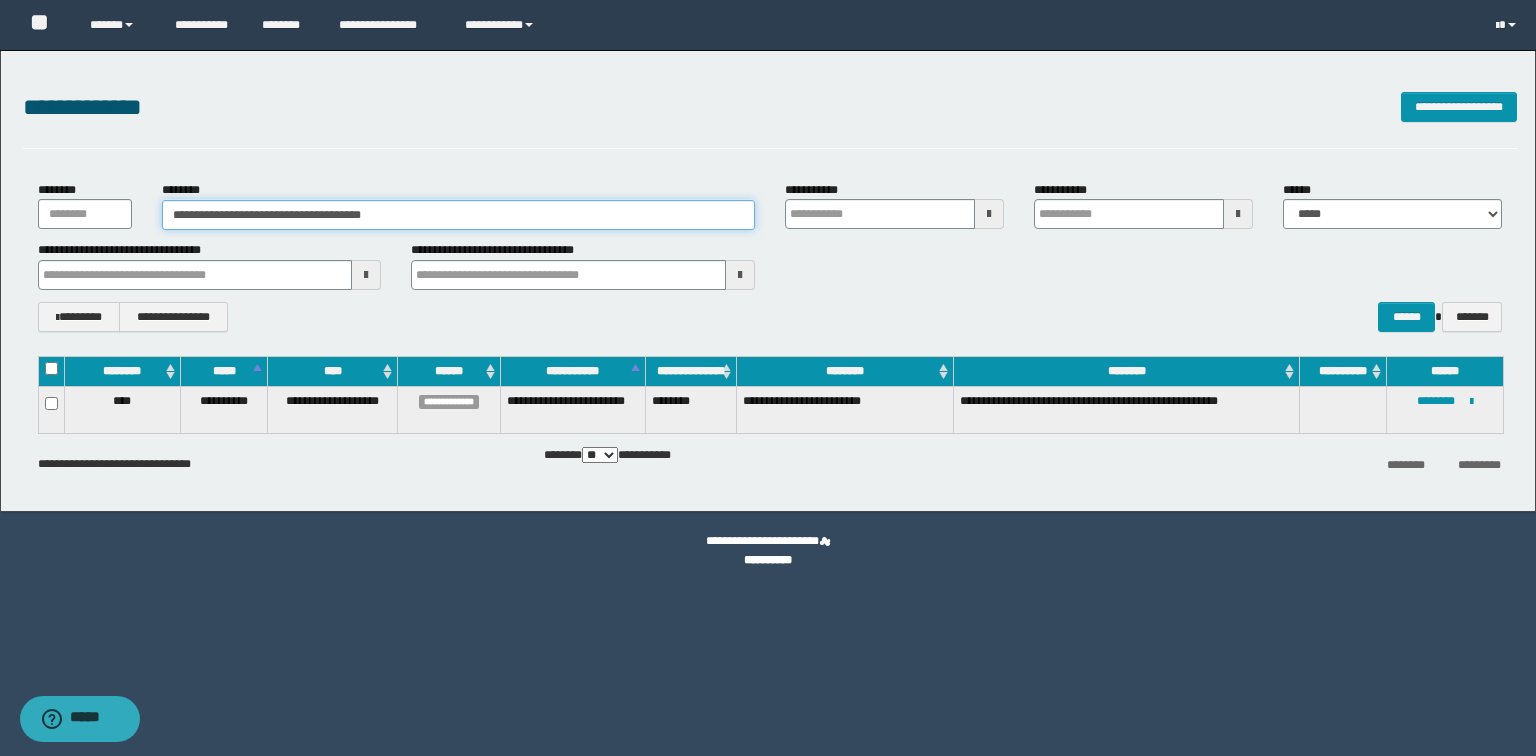 click on "**********" at bounding box center (458, 215) 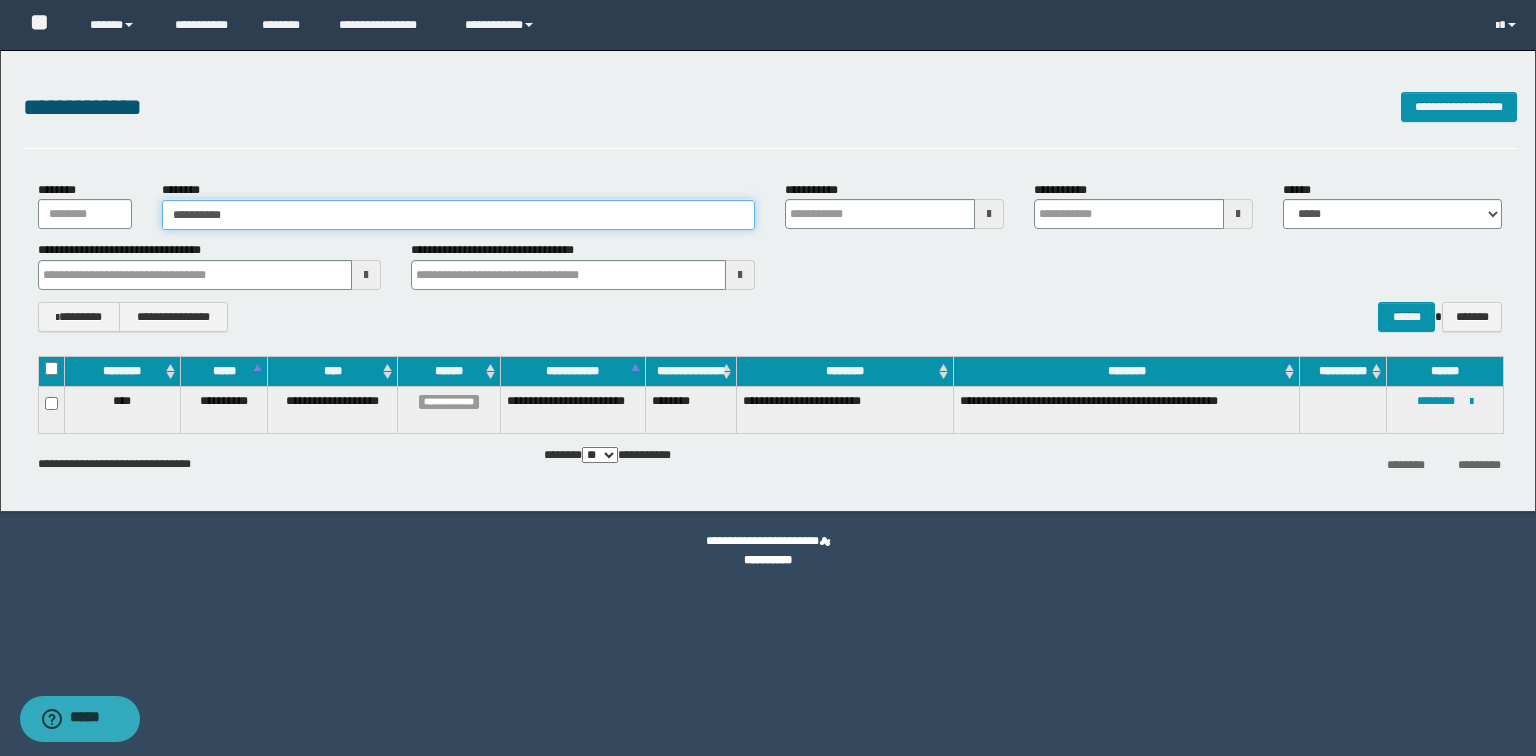 type on "**********" 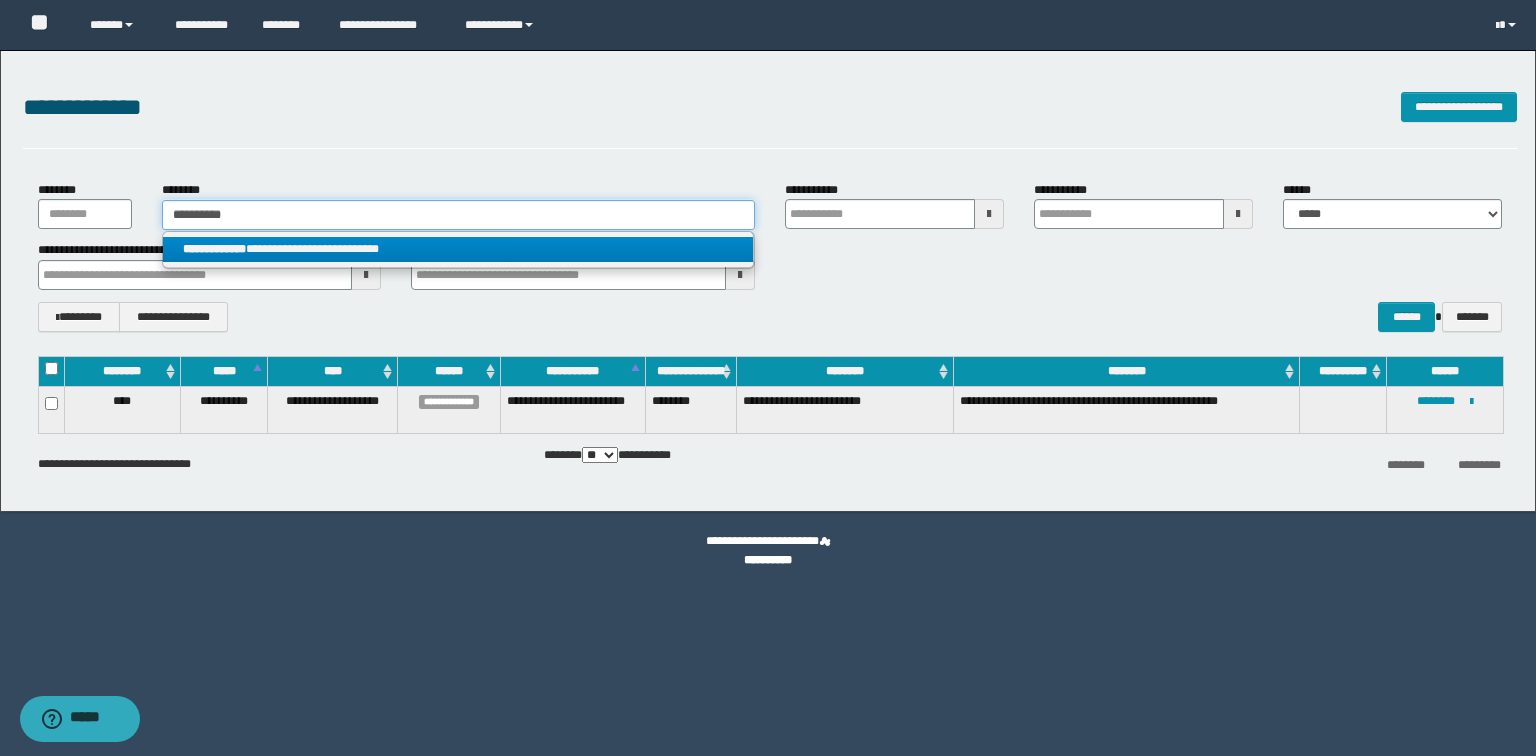 type on "**********" 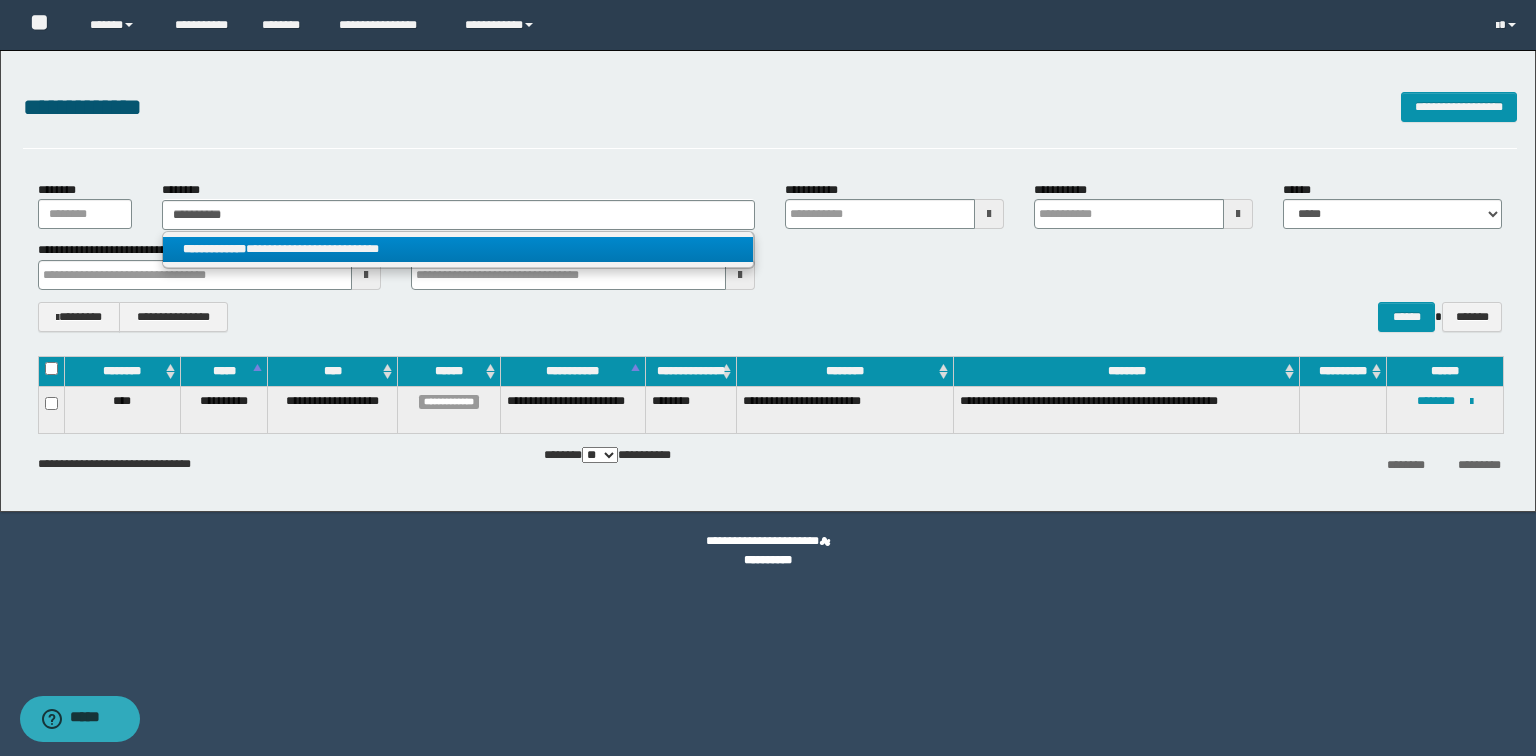 click on "**********" at bounding box center (458, 249) 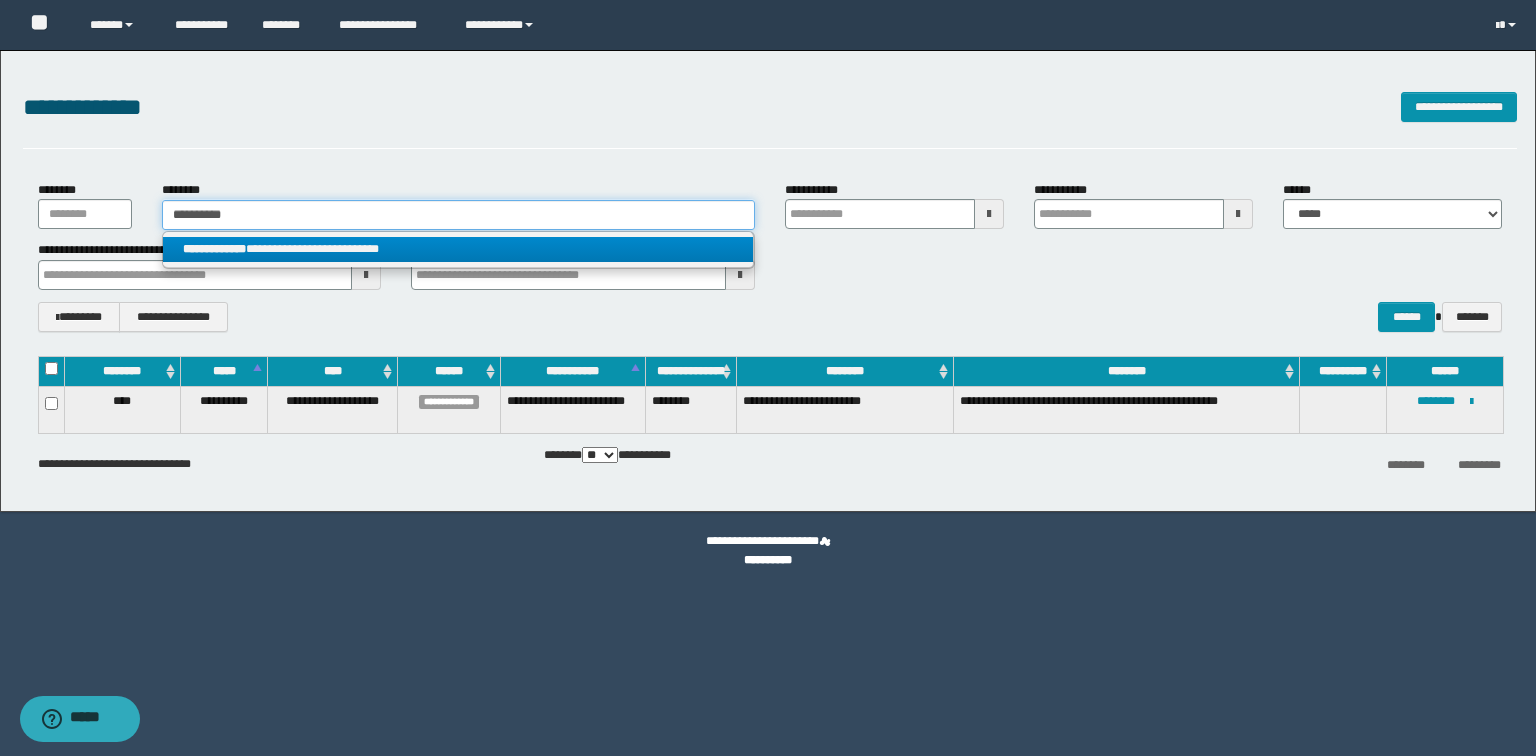 type 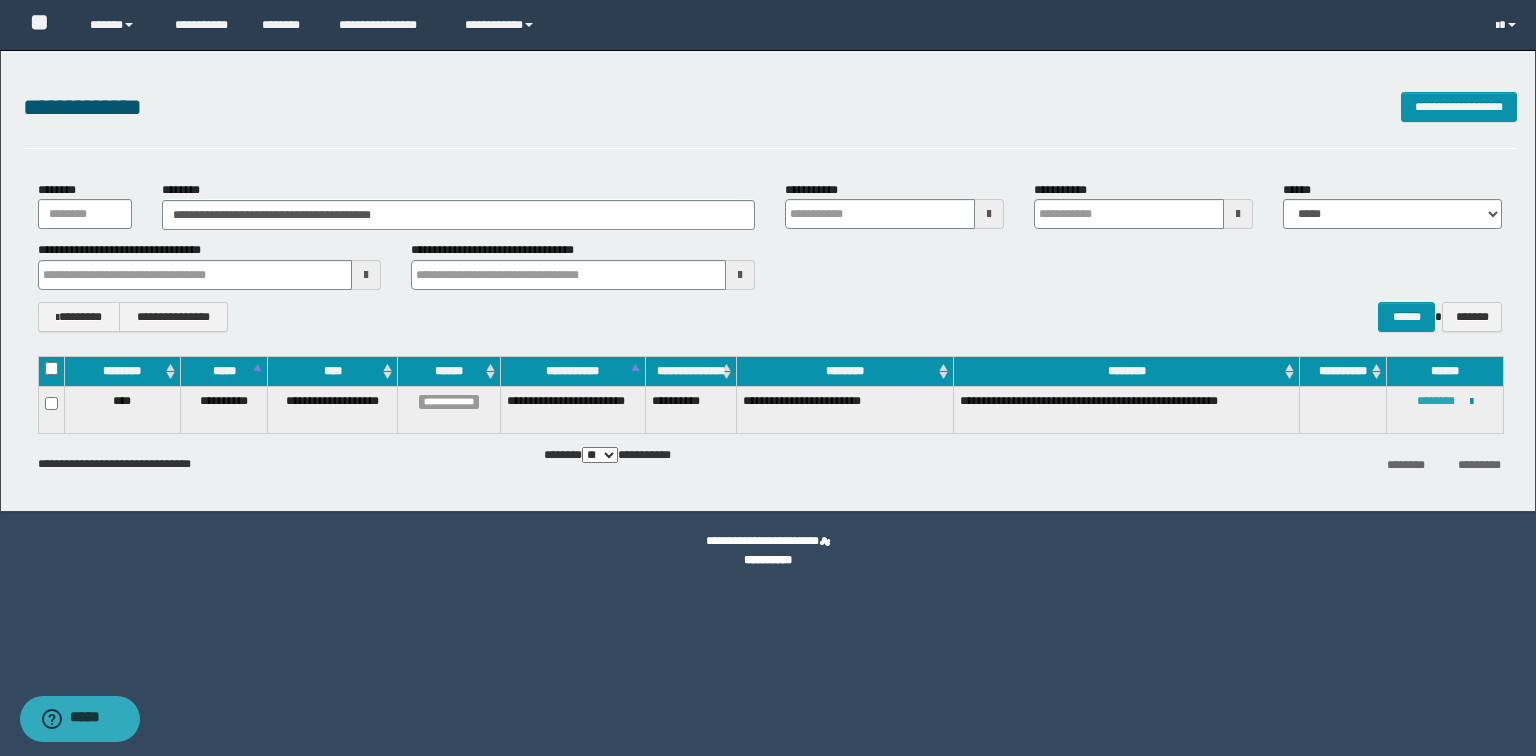 click on "********" at bounding box center [1436, 401] 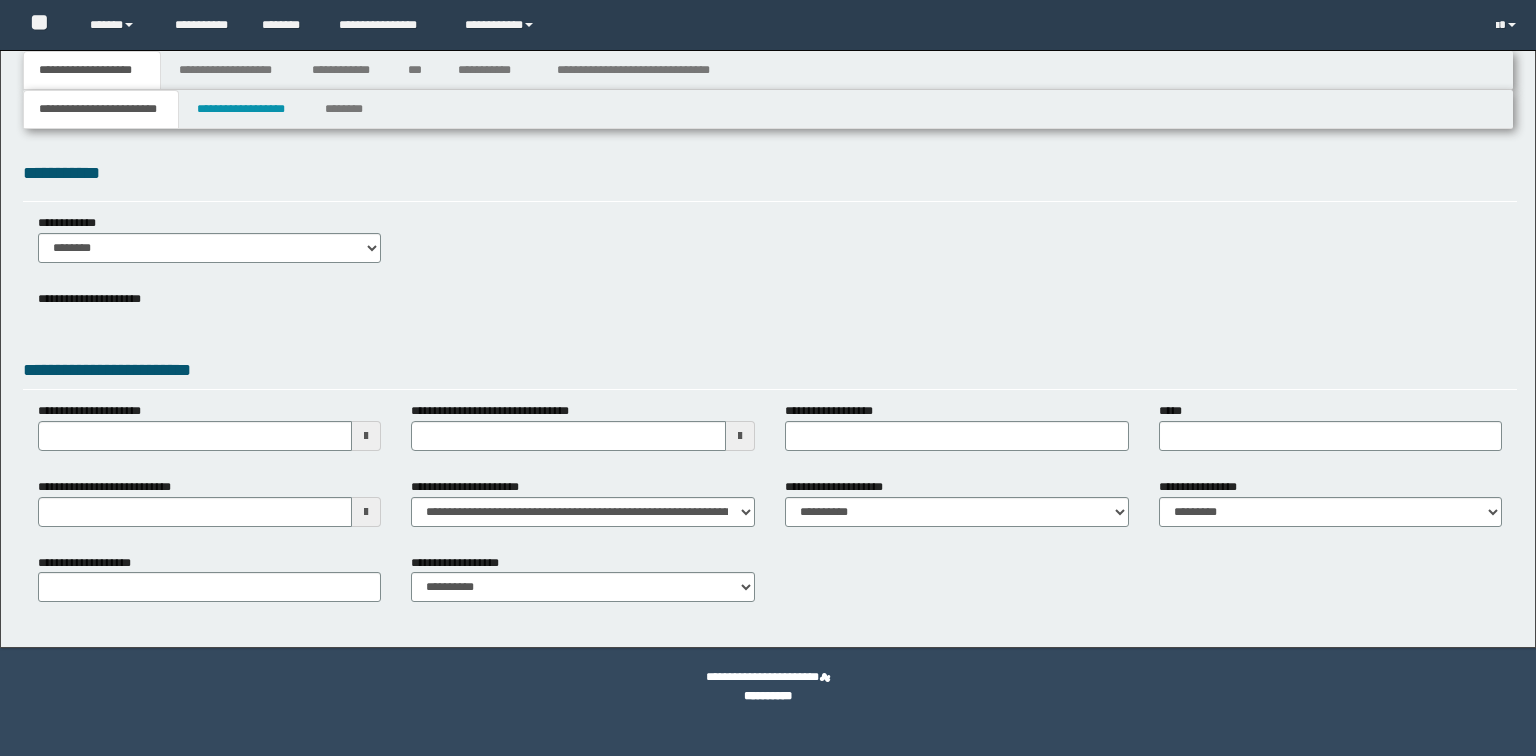 scroll, scrollTop: 0, scrollLeft: 0, axis: both 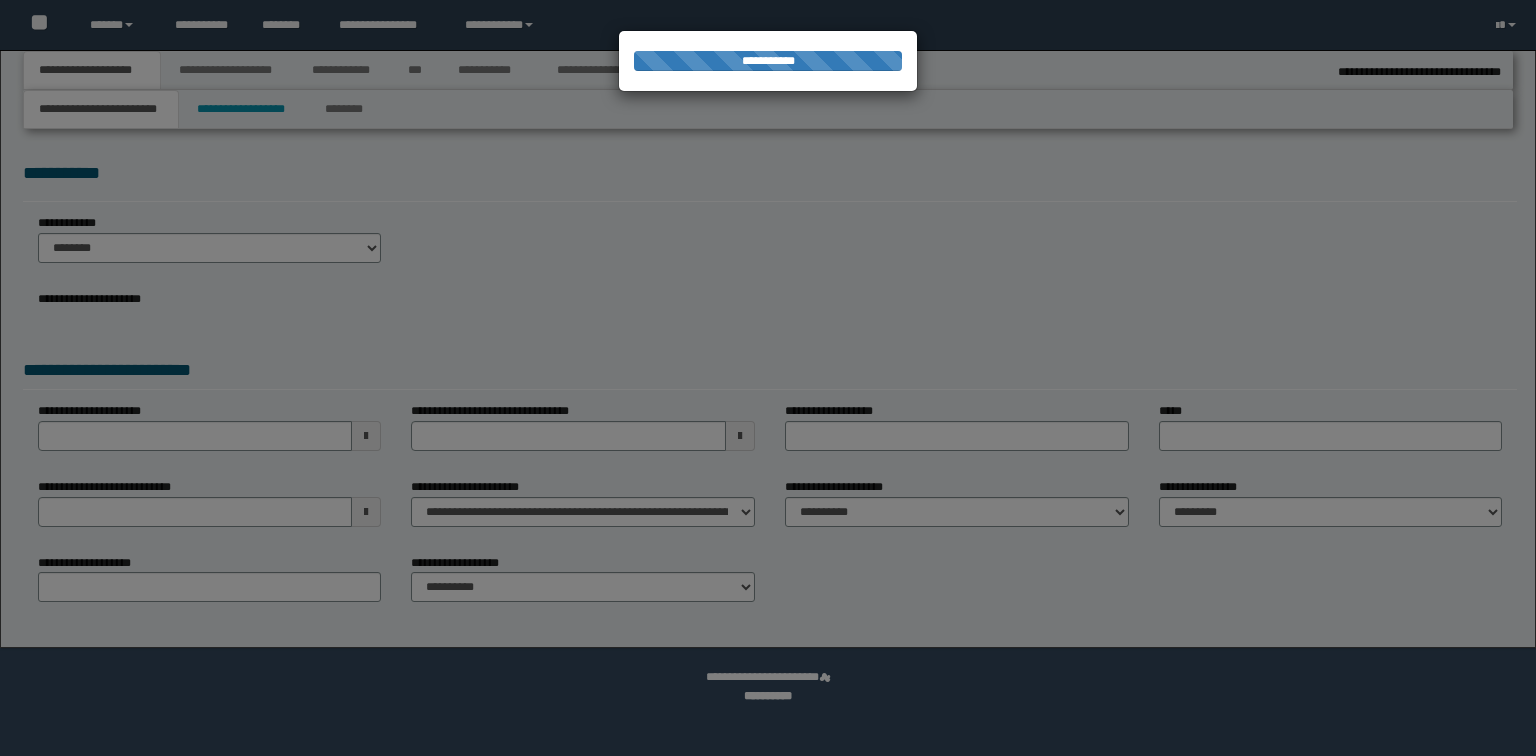 select on "*" 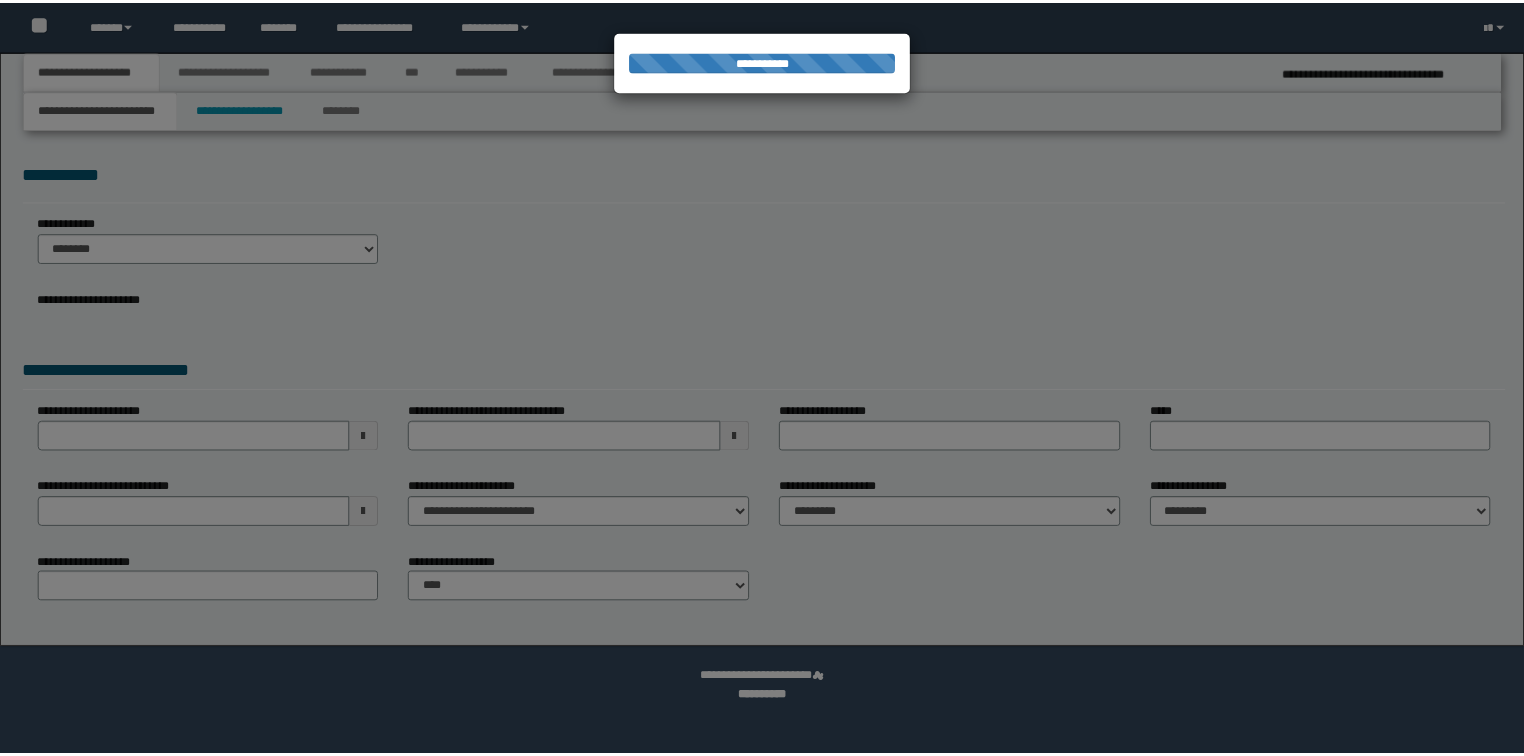 scroll, scrollTop: 0, scrollLeft: 0, axis: both 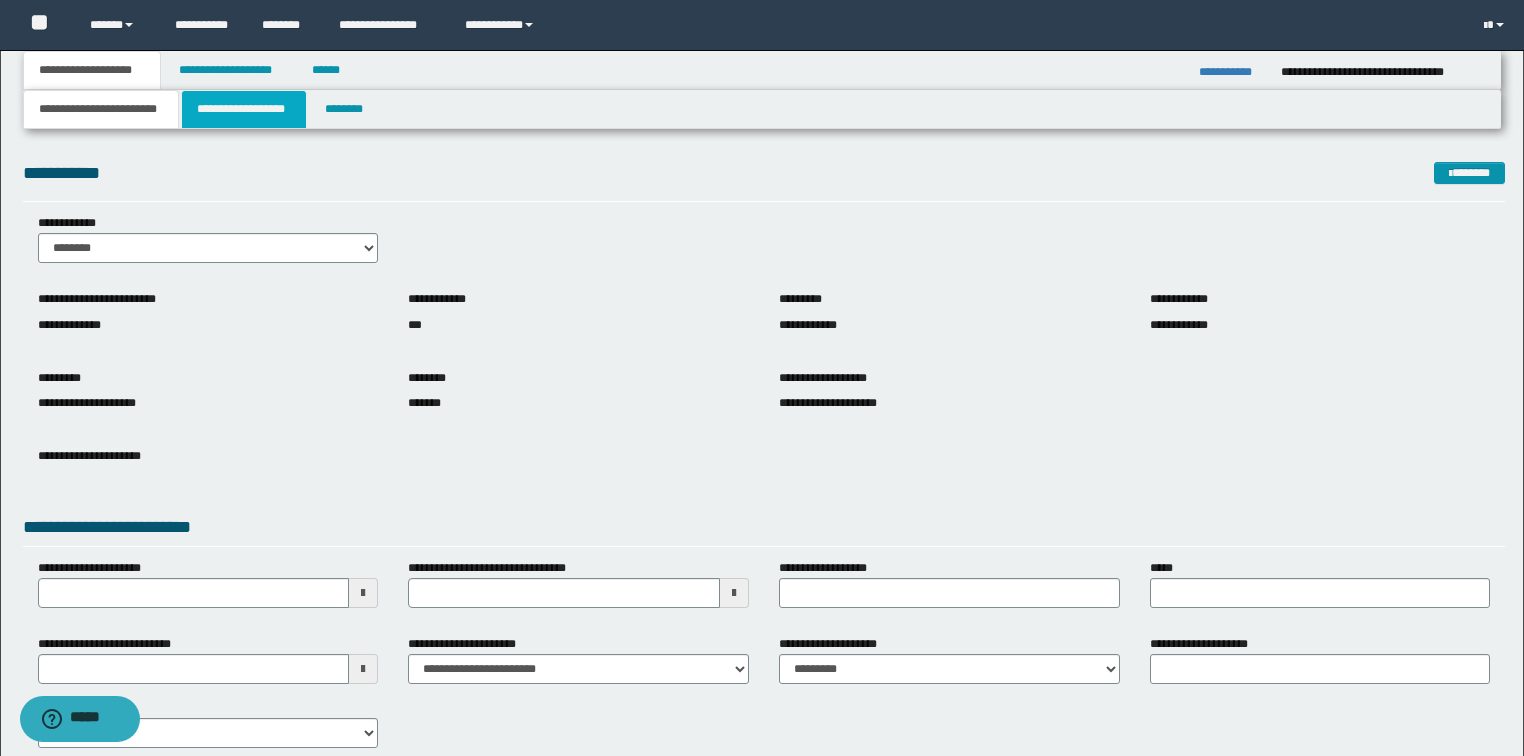 click on "**********" at bounding box center (244, 109) 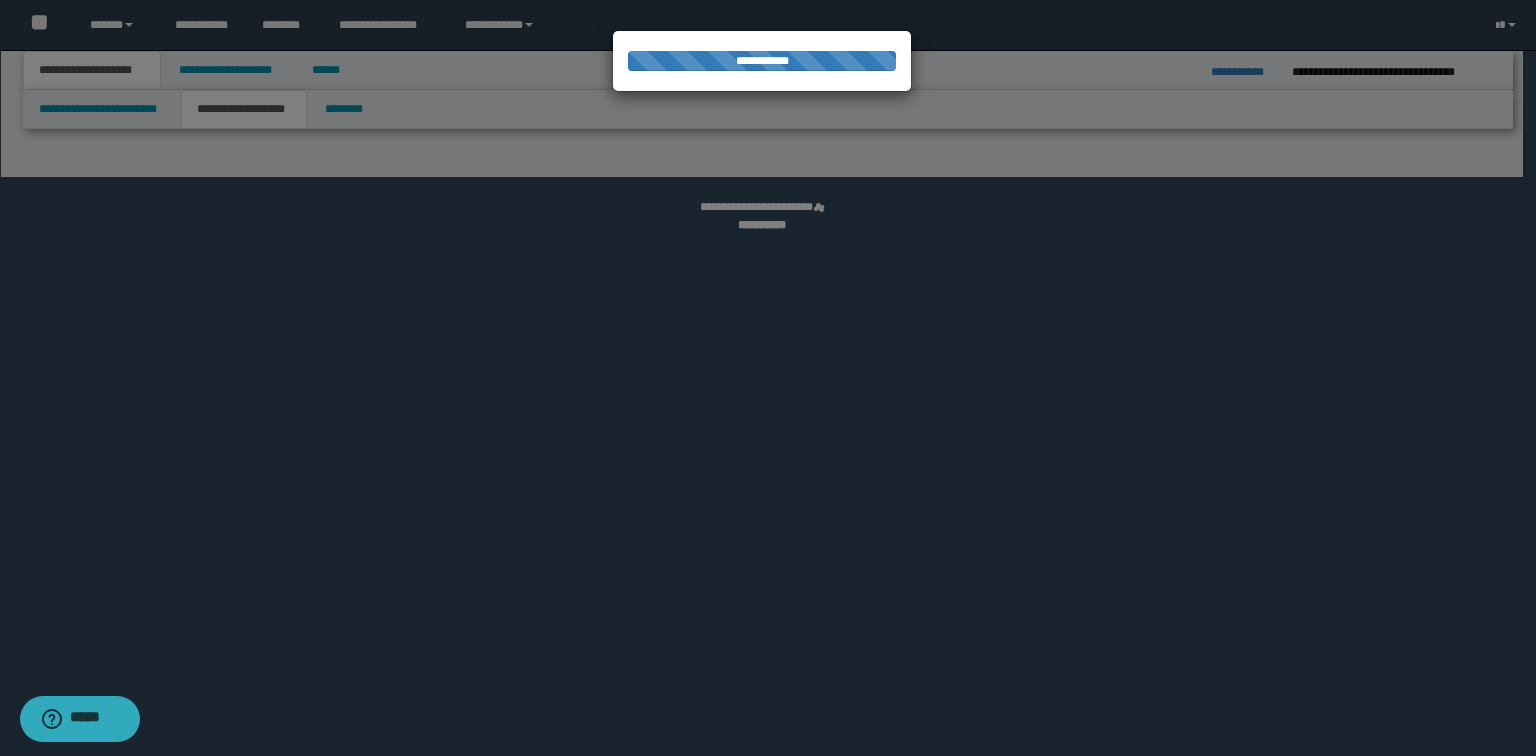 select on "*" 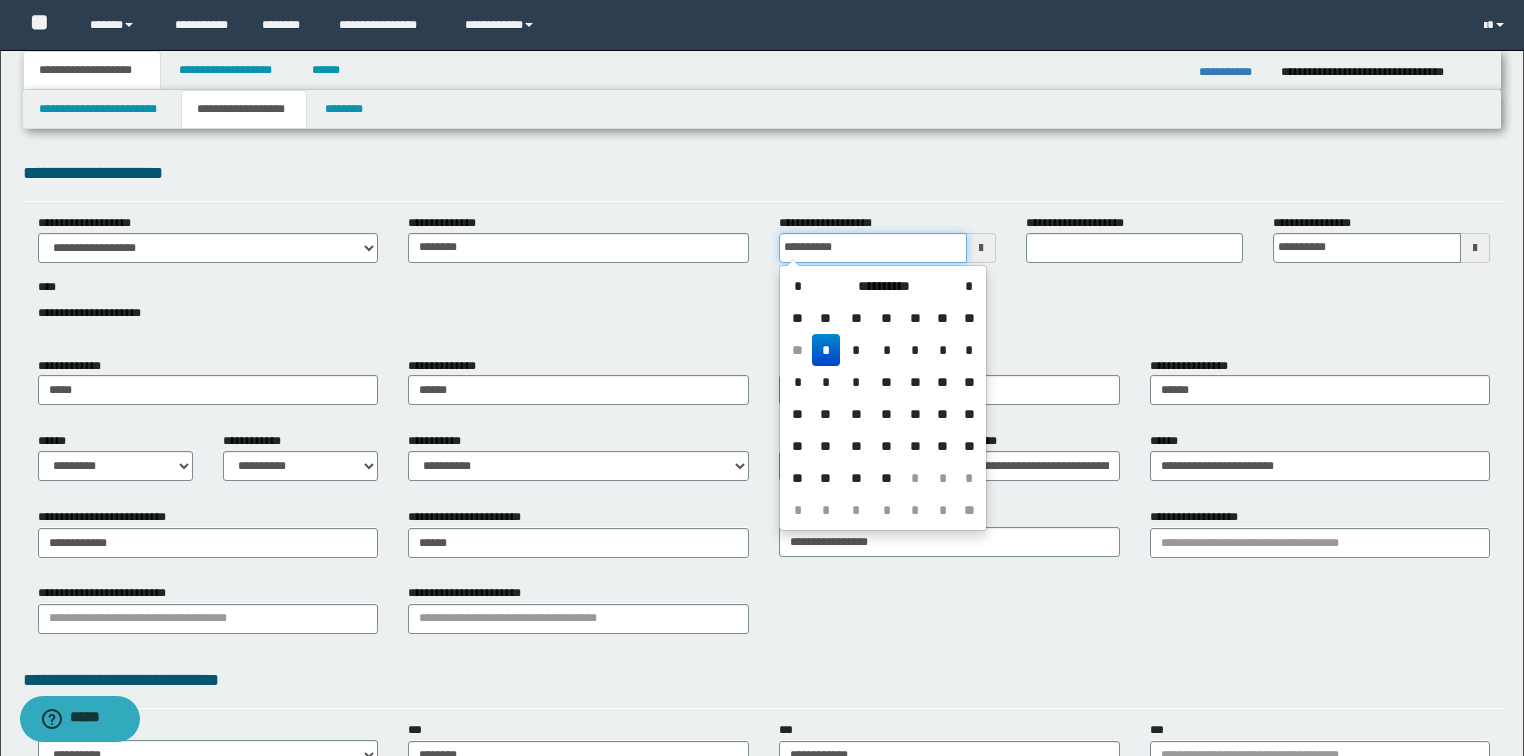 drag, startPoint x: 877, startPoint y: 243, endPoint x: 395, endPoint y: 210, distance: 483.12836 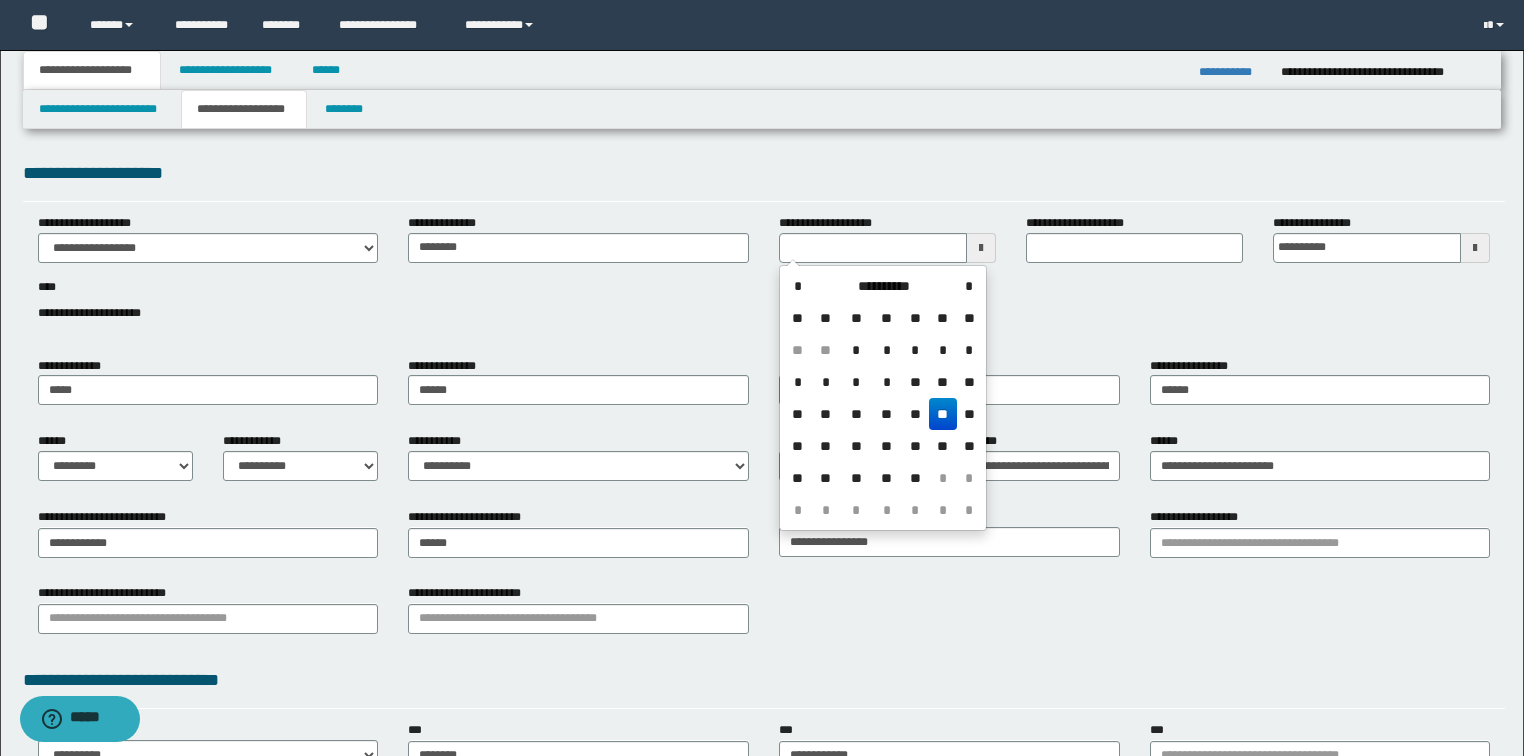 type 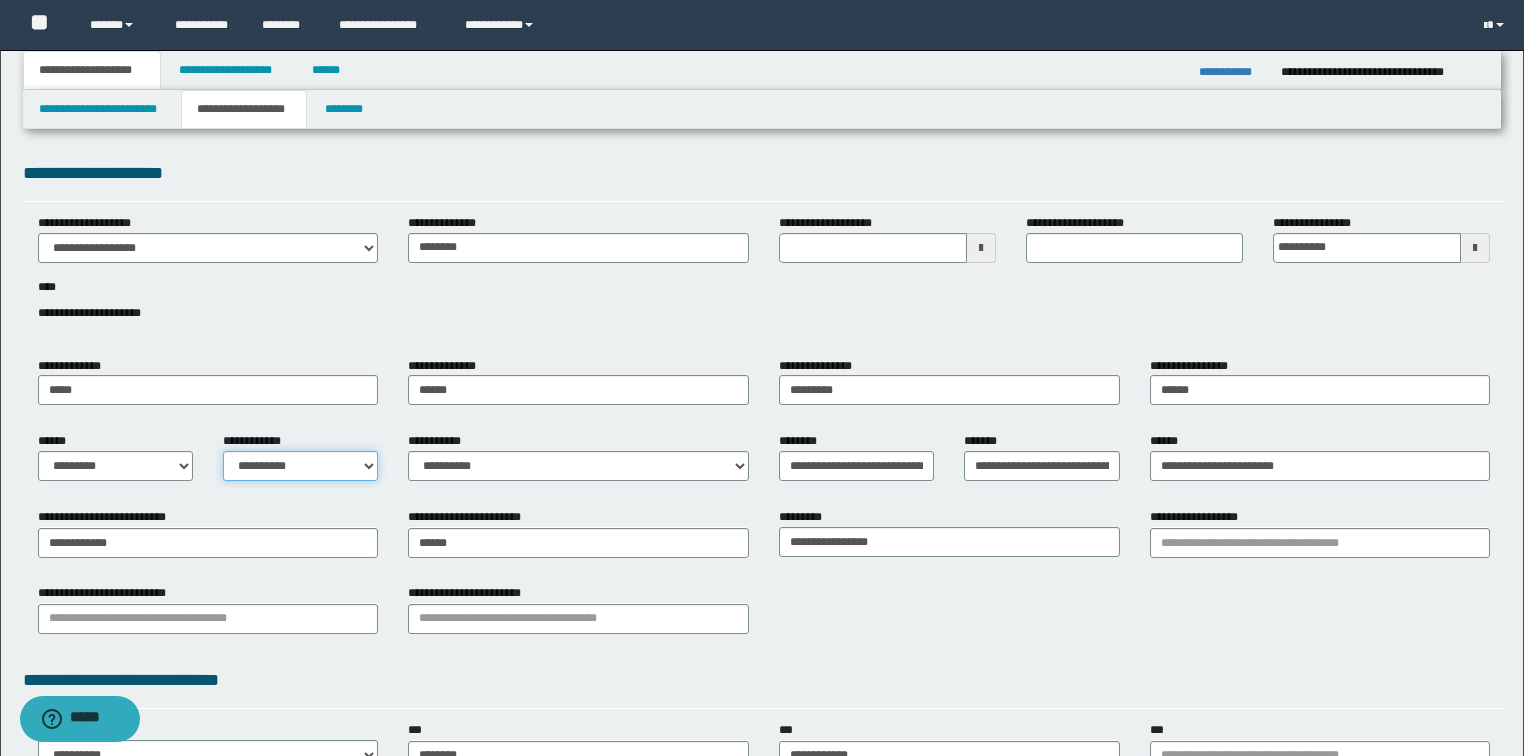 click on "**********" at bounding box center (300, 466) 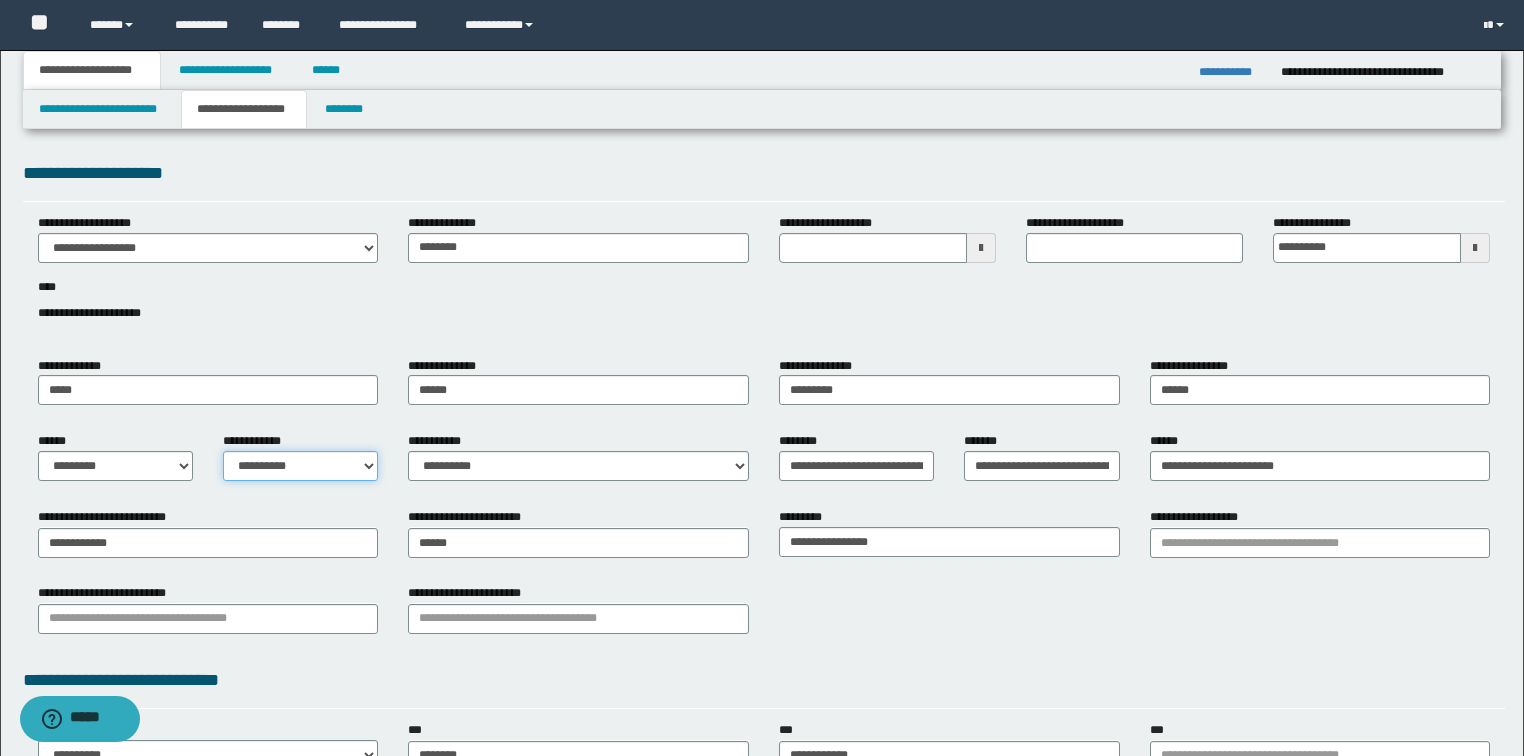 select on "*" 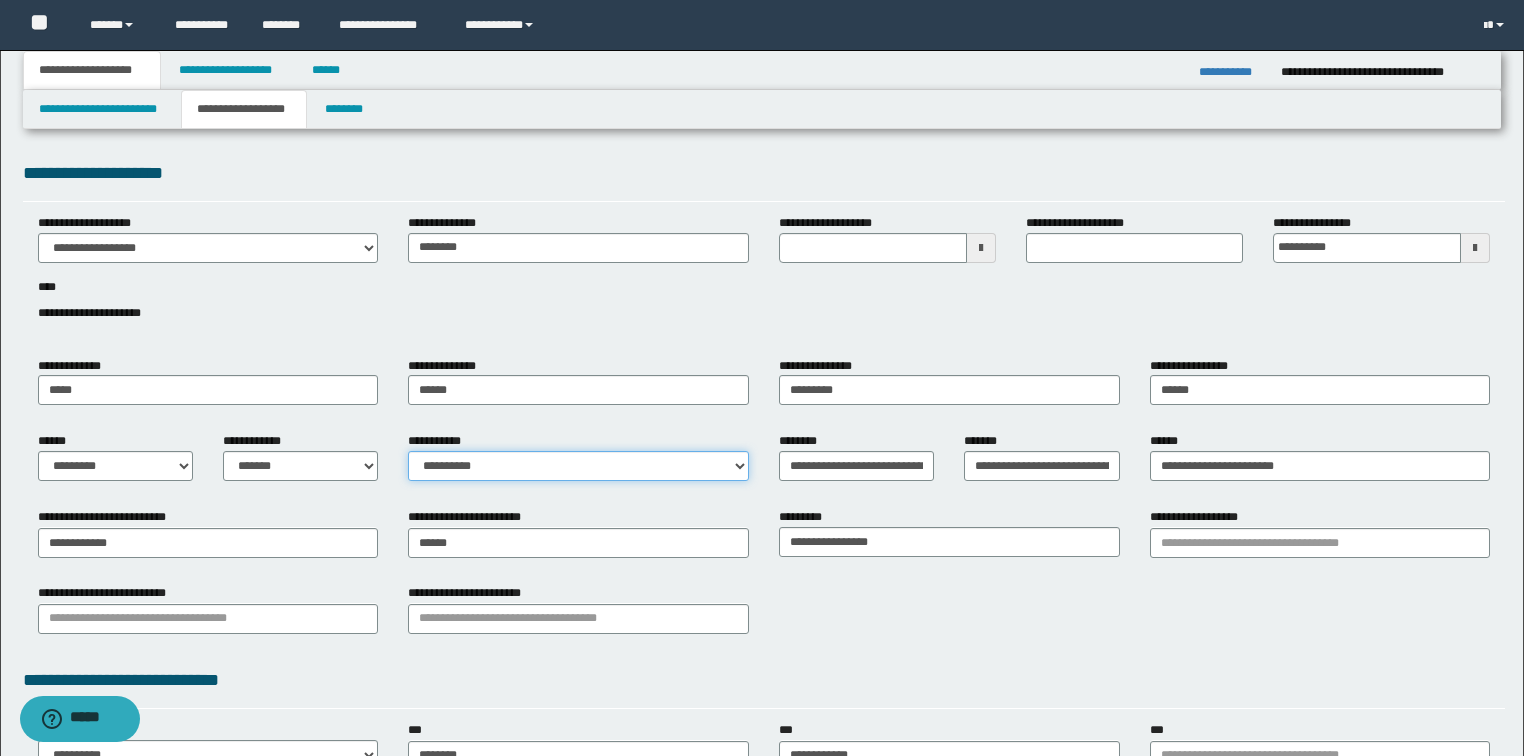 click on "**********" at bounding box center (578, 466) 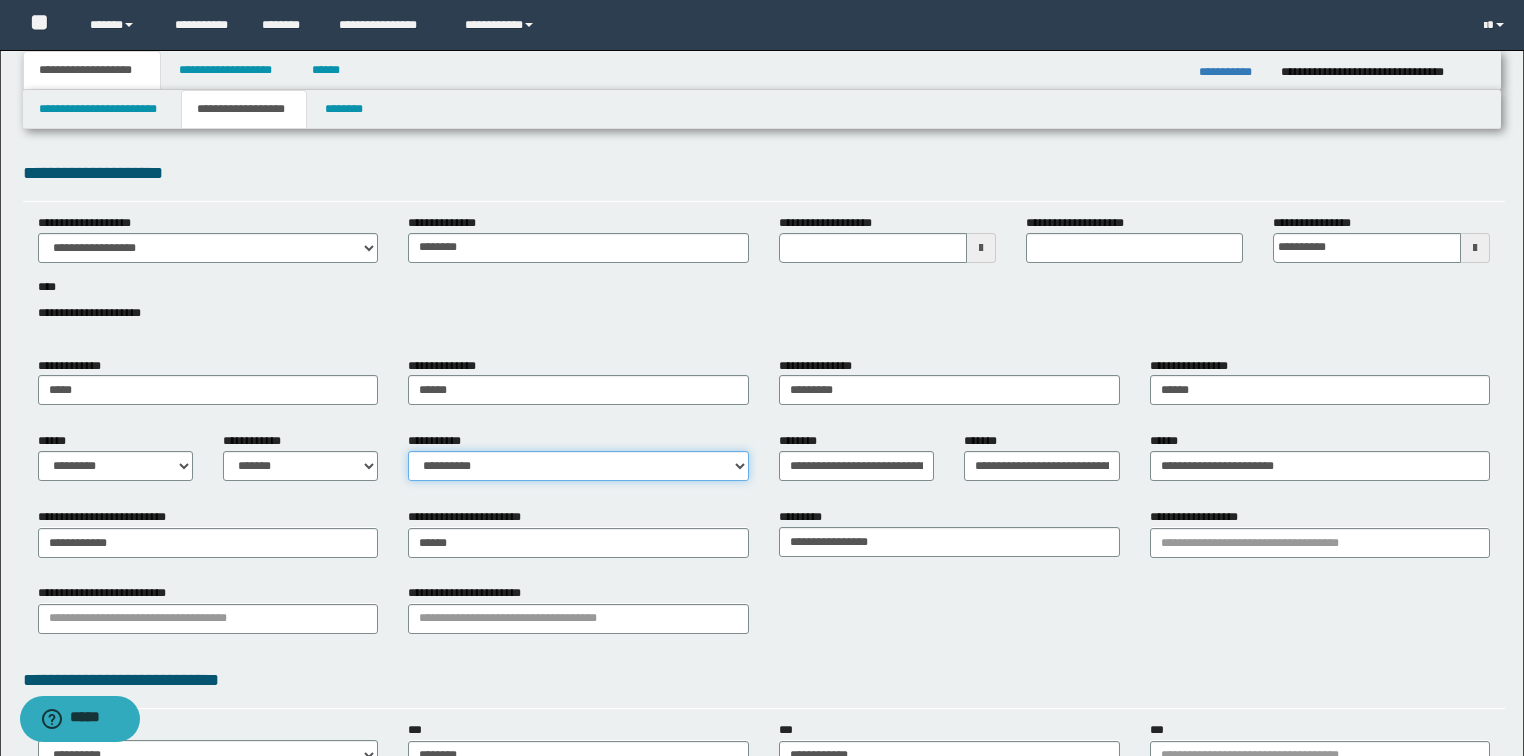 select on "*" 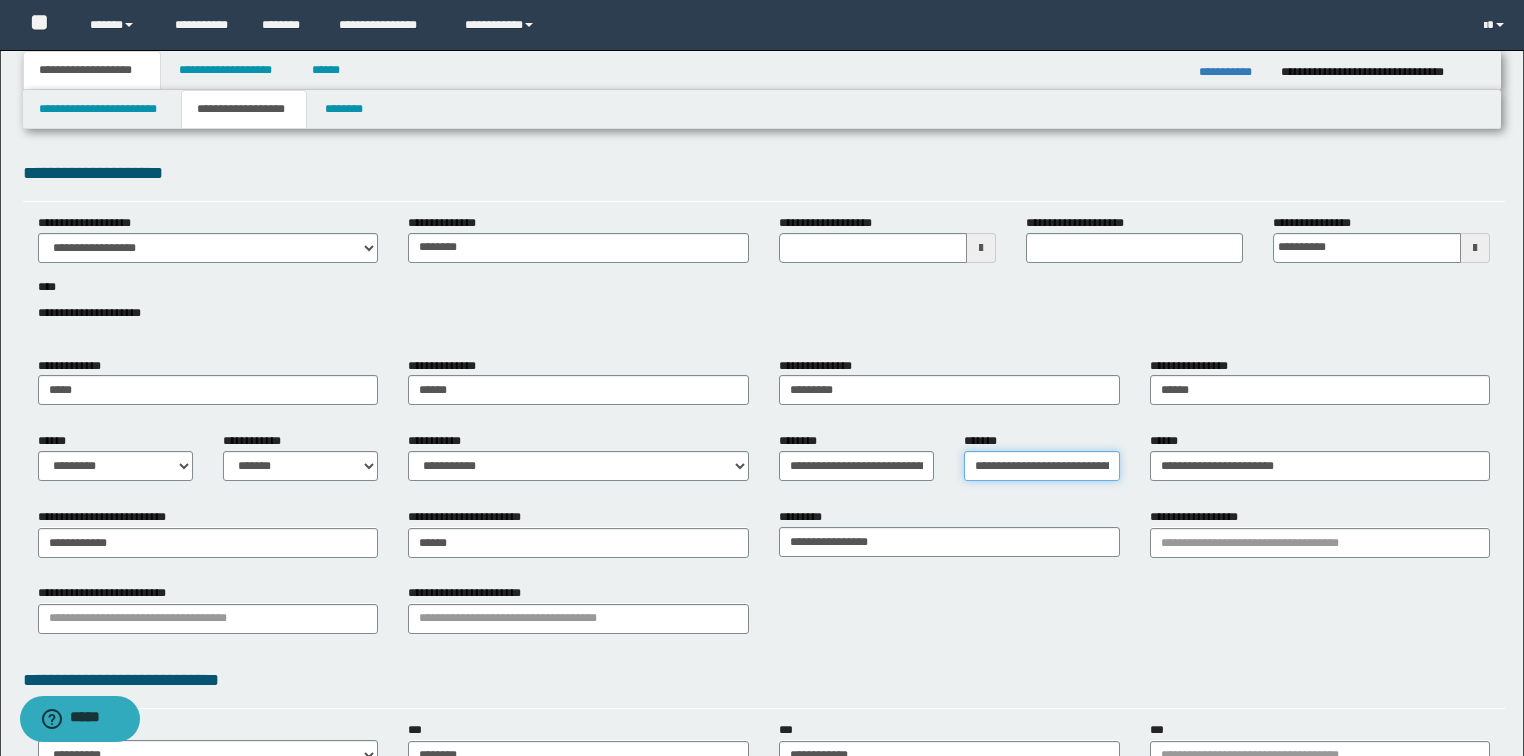 click on "**********" at bounding box center [1041, 466] 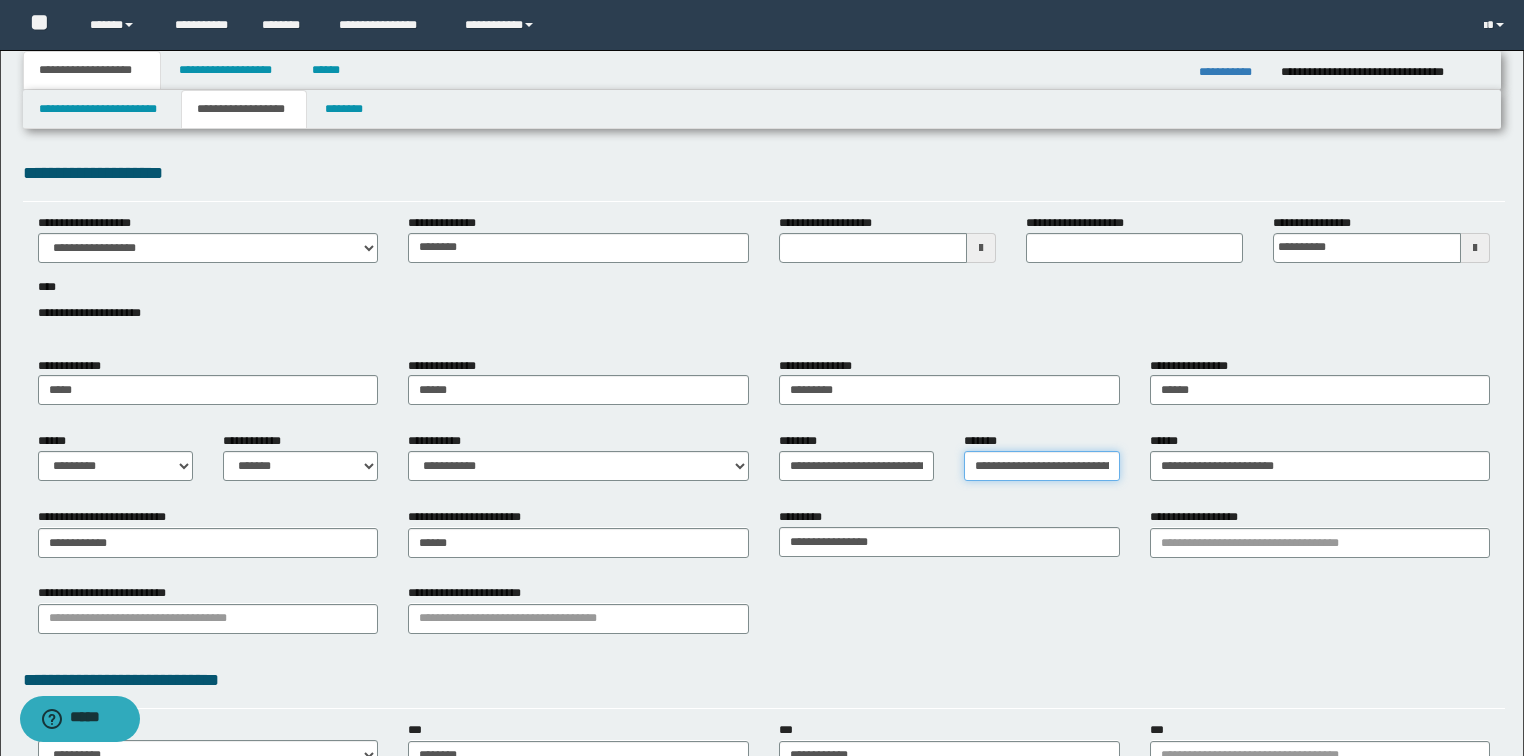 scroll, scrollTop: 0, scrollLeft: 54, axis: horizontal 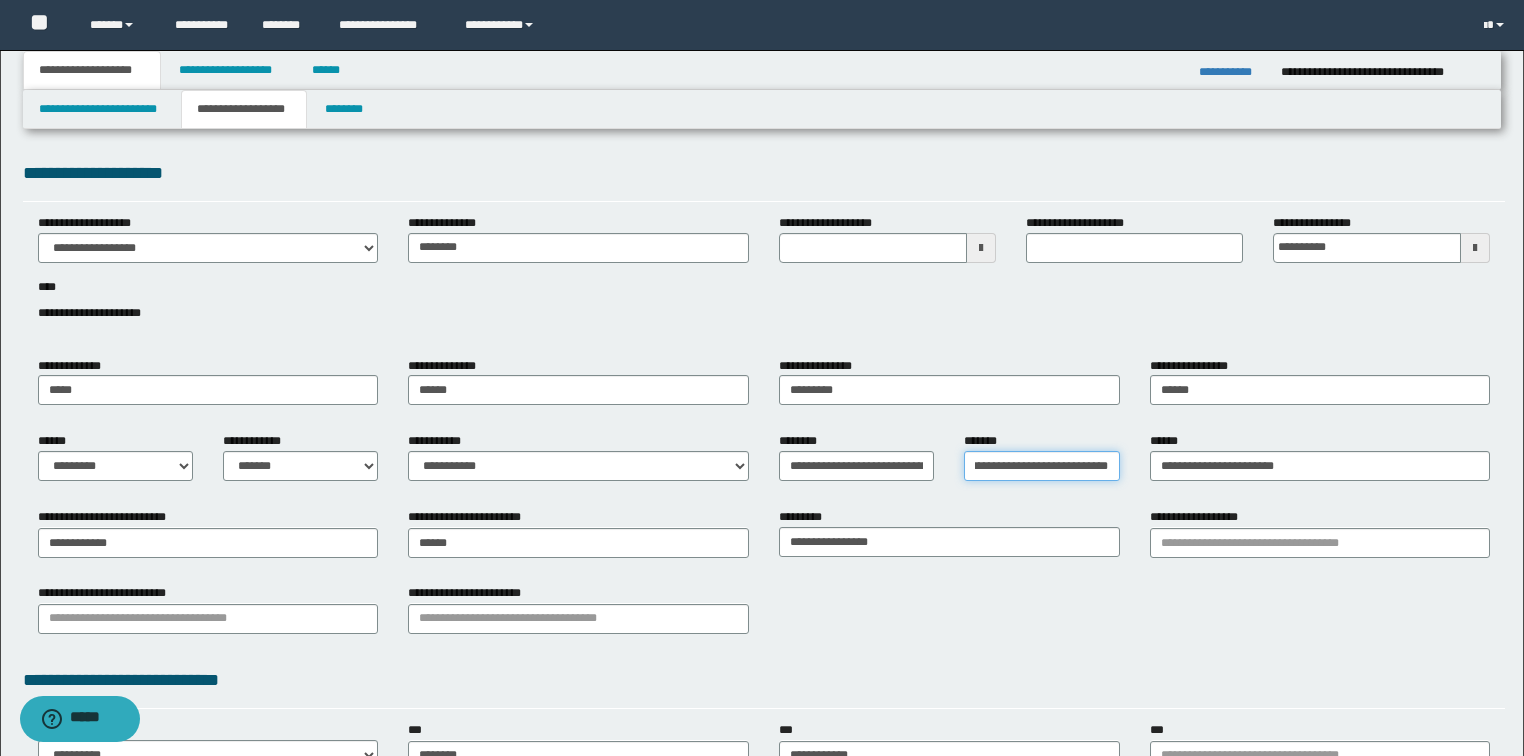 drag, startPoint x: 1044, startPoint y: 464, endPoint x: 1203, endPoint y: 464, distance: 159 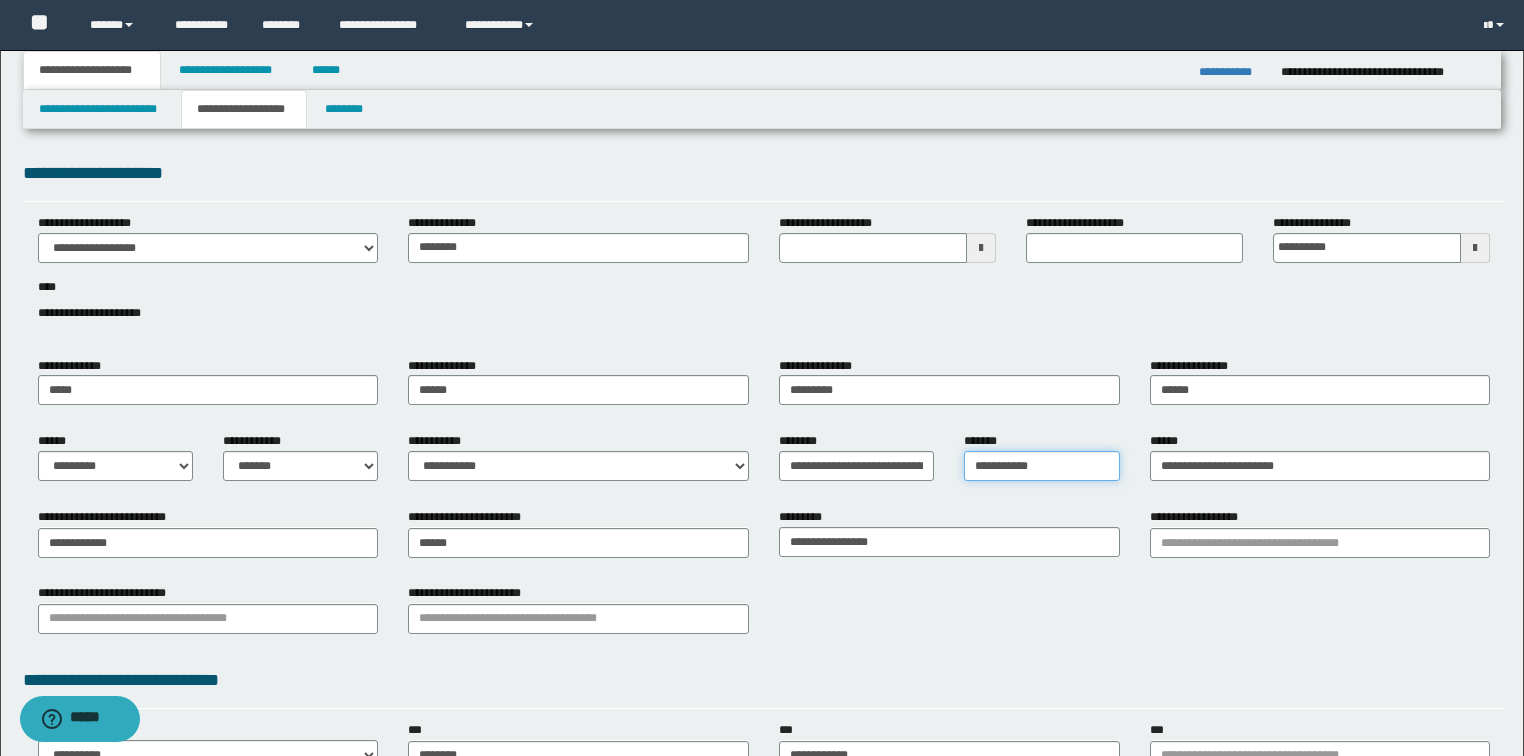 scroll, scrollTop: 0, scrollLeft: 0, axis: both 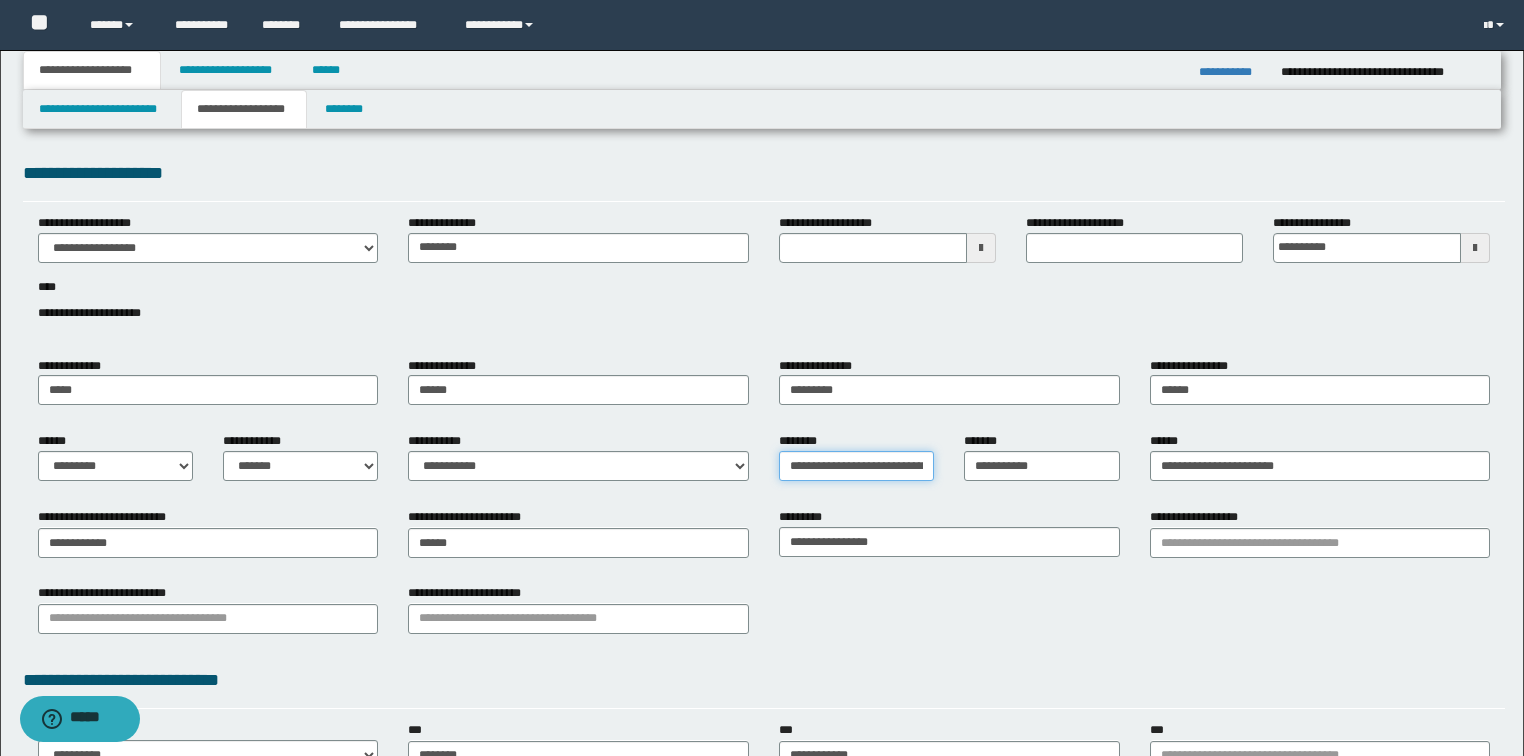 drag, startPoint x: 857, startPoint y: 466, endPoint x: 477, endPoint y: 457, distance: 380.10657 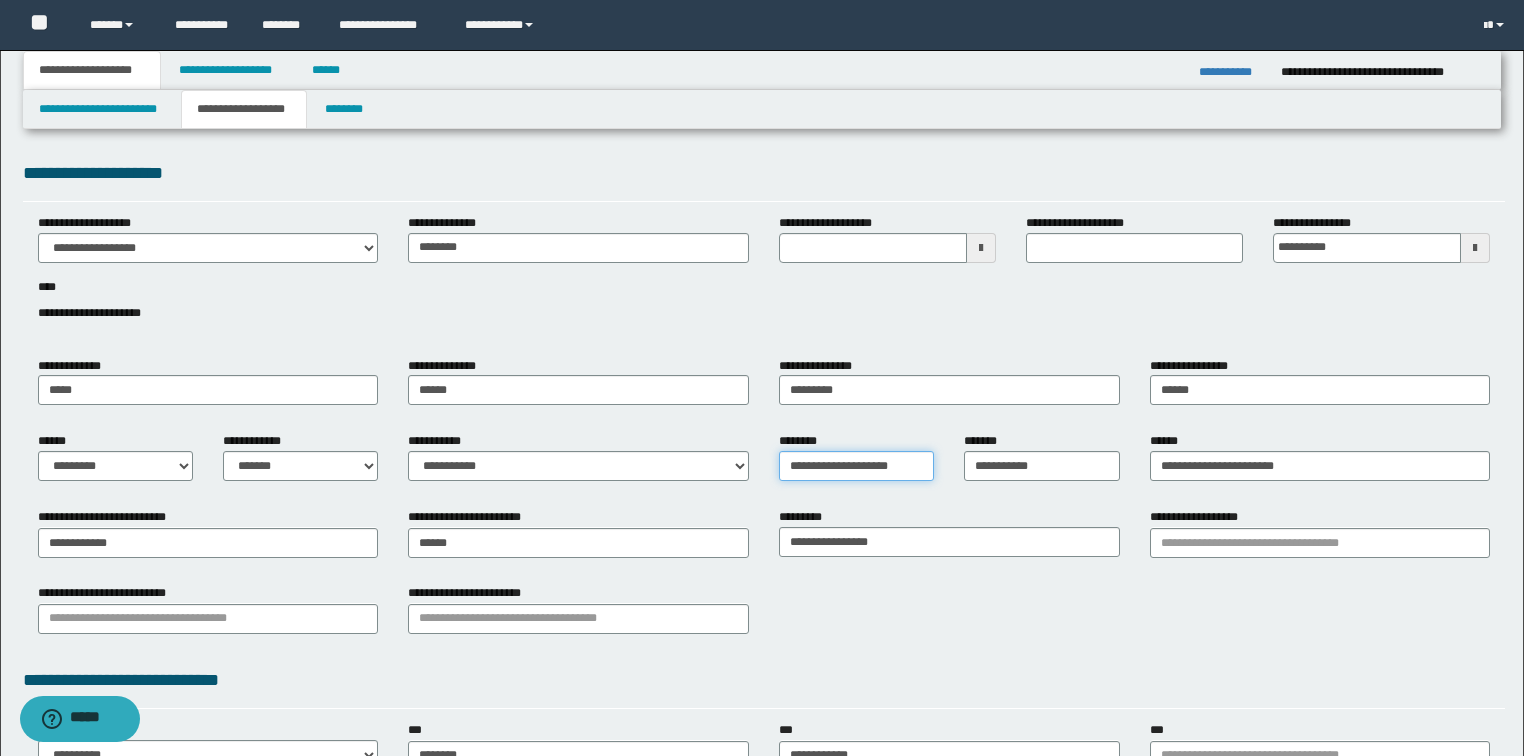 click on "**********" at bounding box center [856, 466] 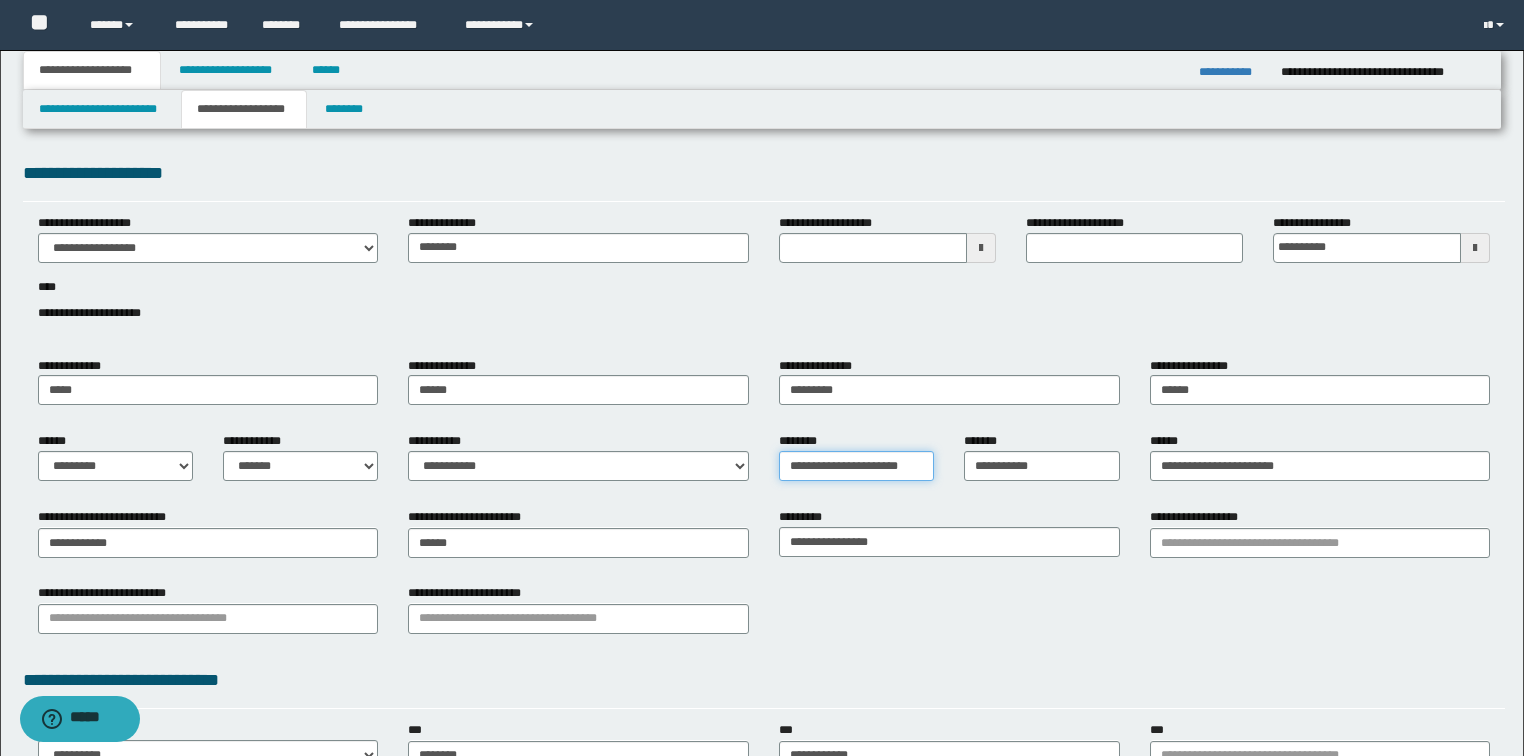 scroll, scrollTop: 0, scrollLeft: 1, axis: horizontal 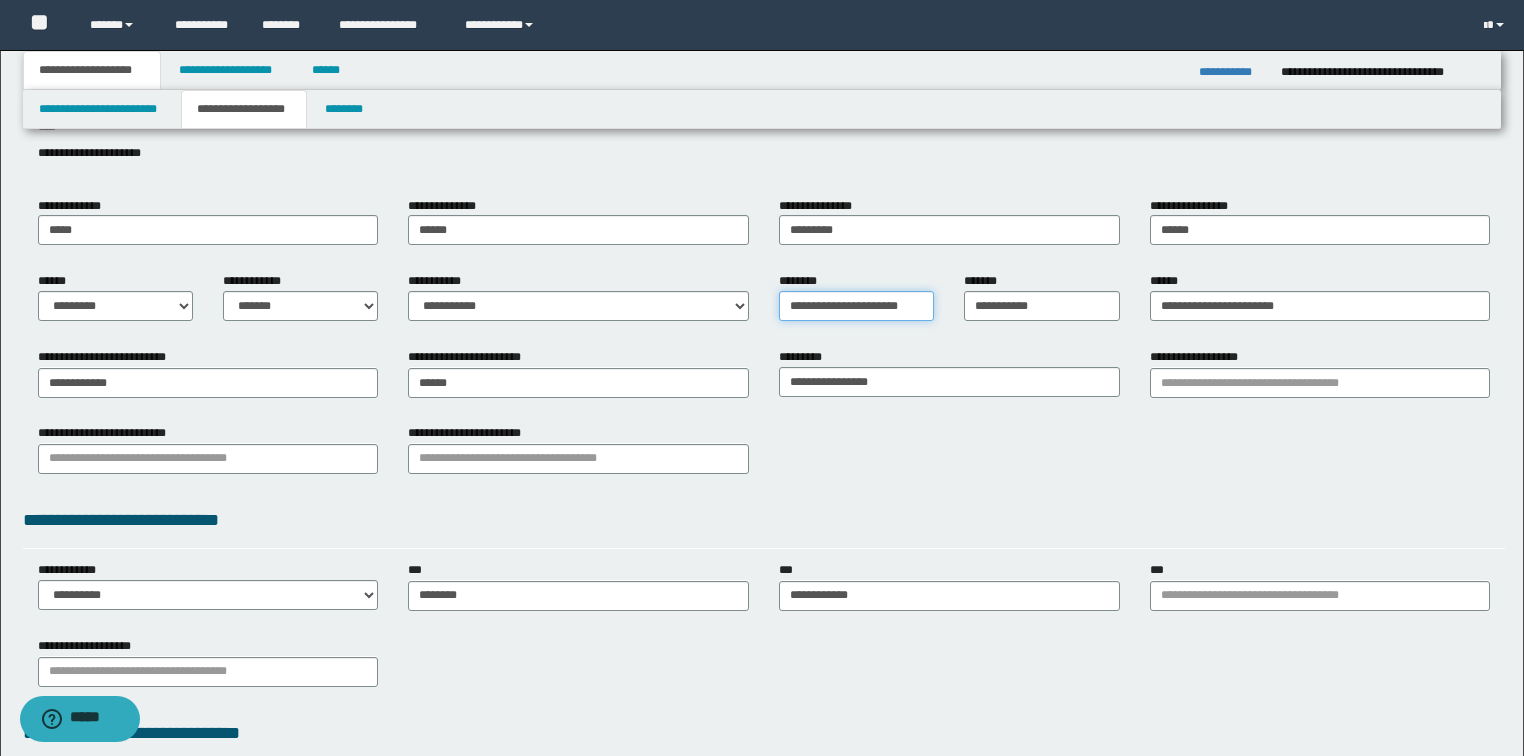 type on "**********" 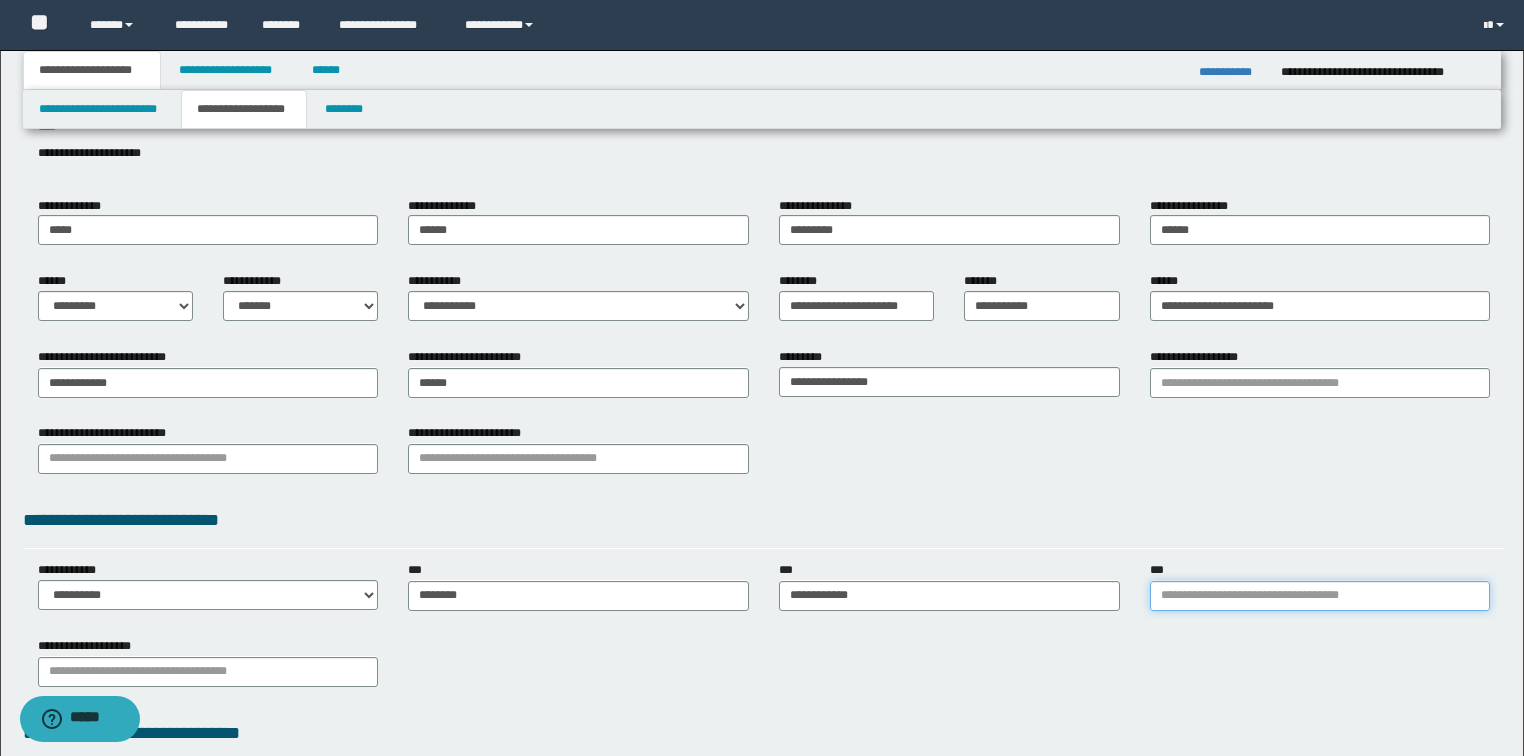 scroll, scrollTop: 0, scrollLeft: 0, axis: both 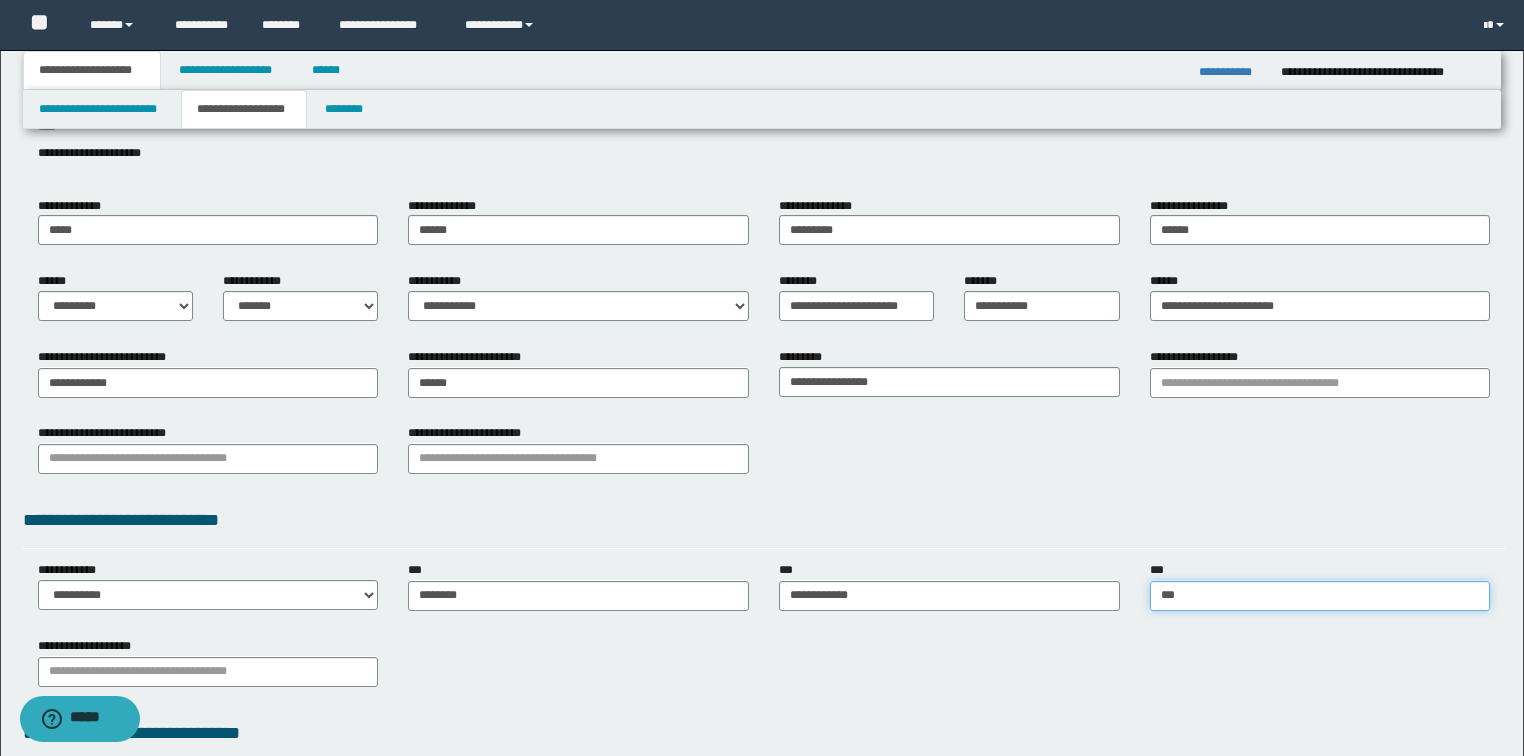 type on "****" 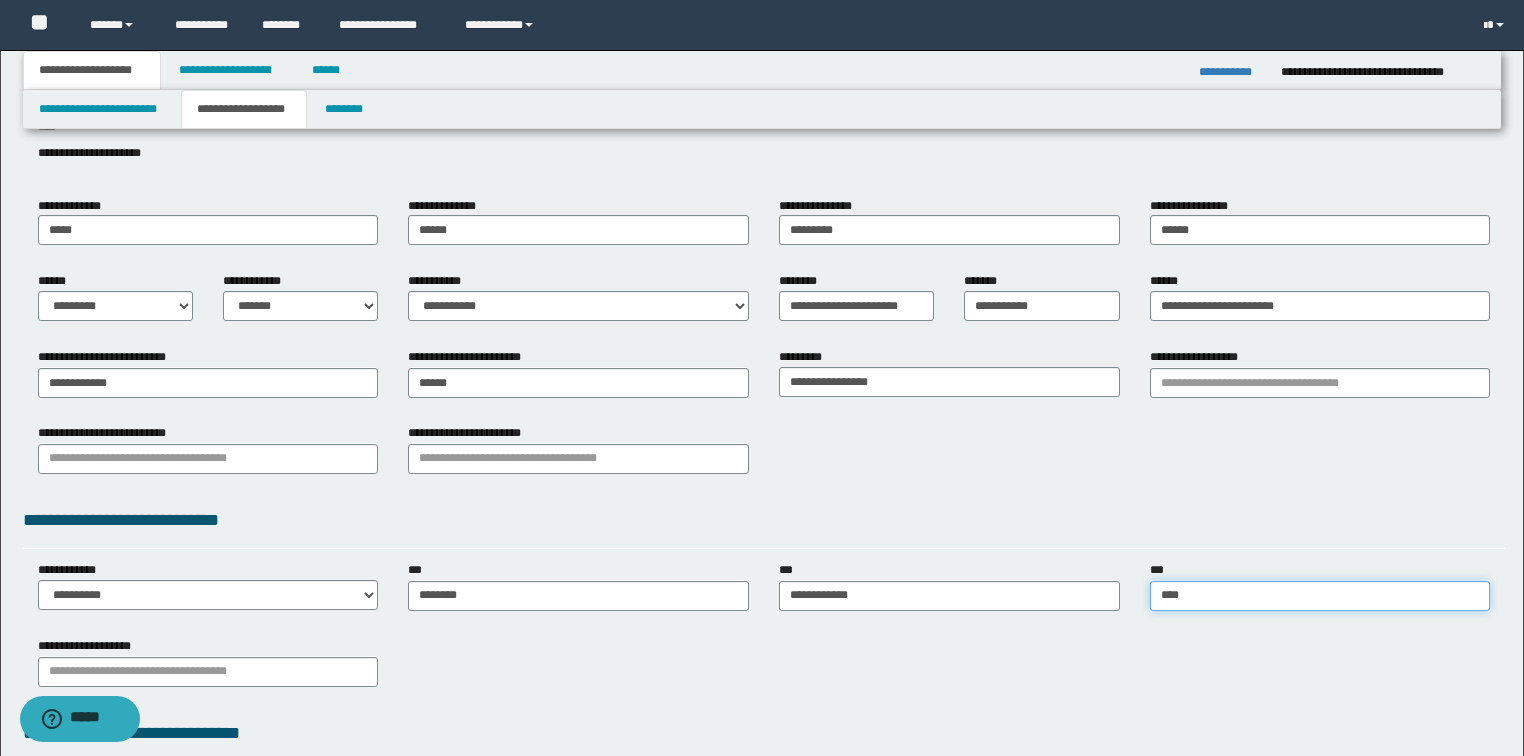 type on "****" 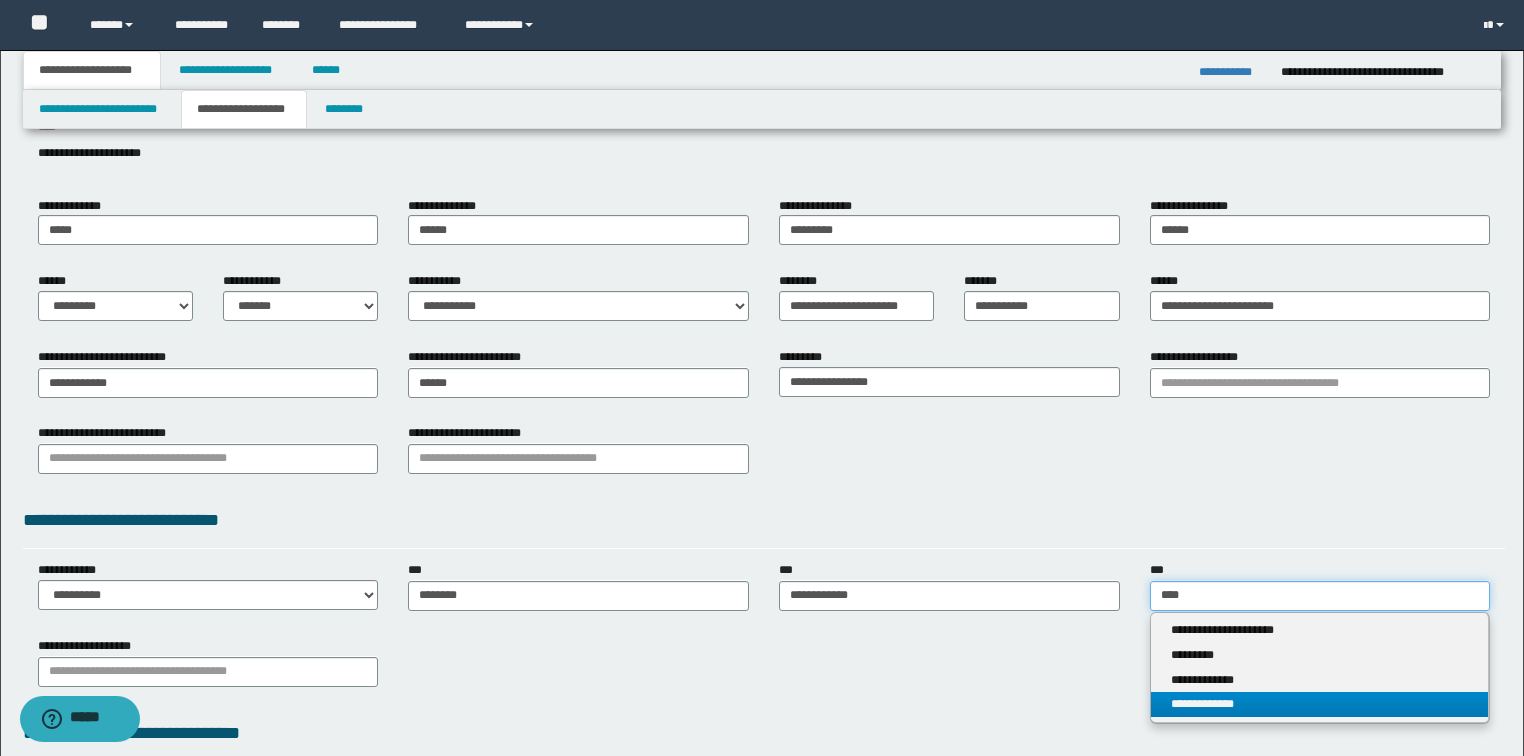 type on "****" 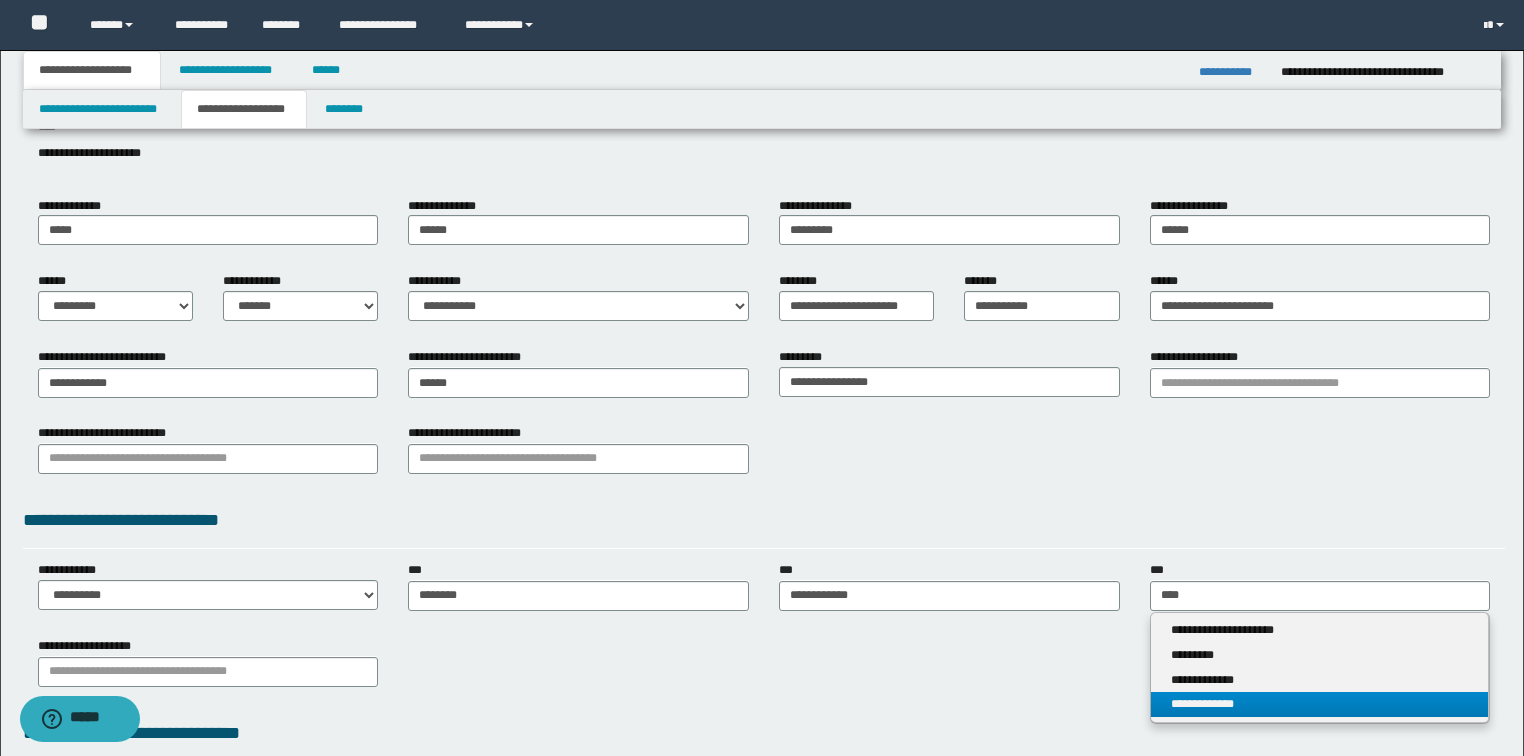 type 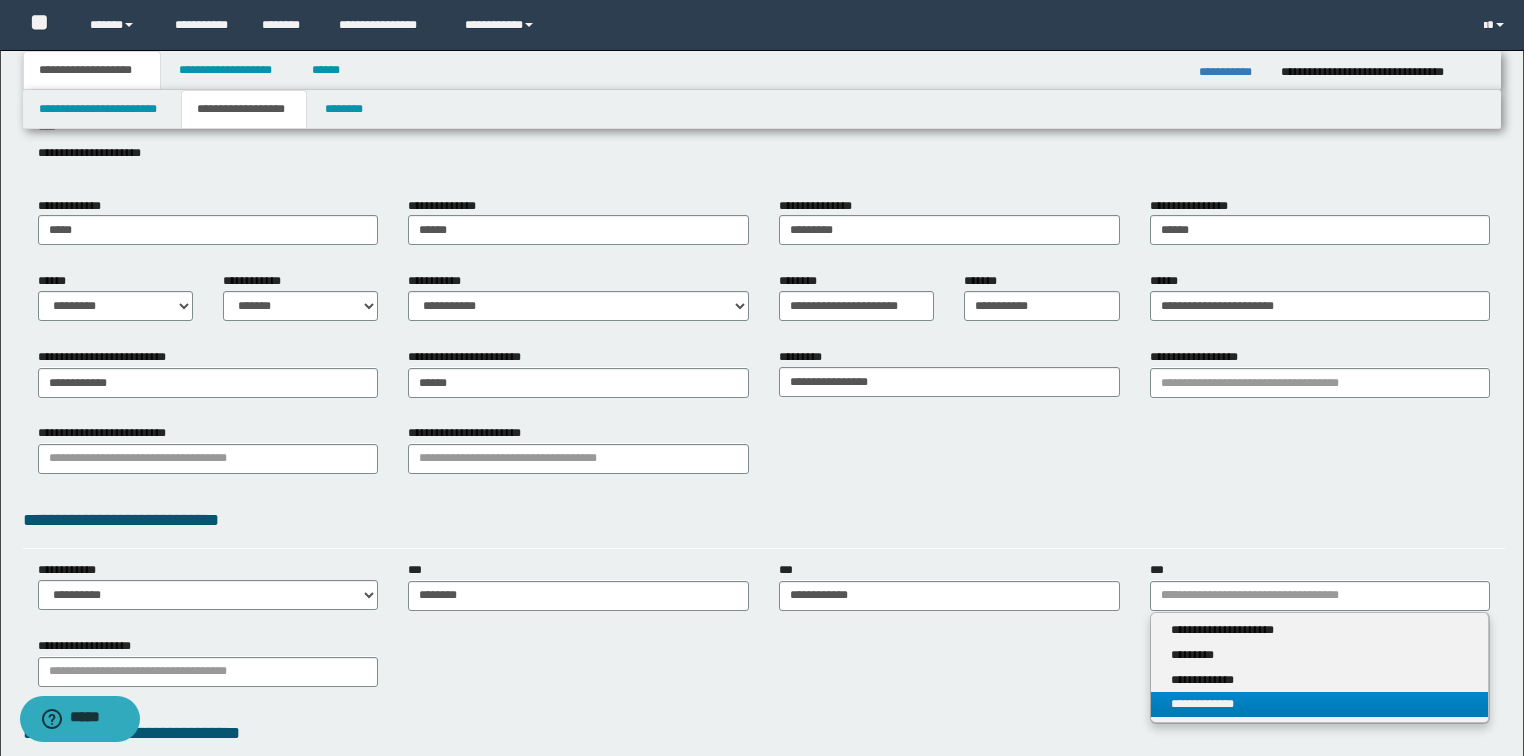 click on "**********" at bounding box center (1320, 704) 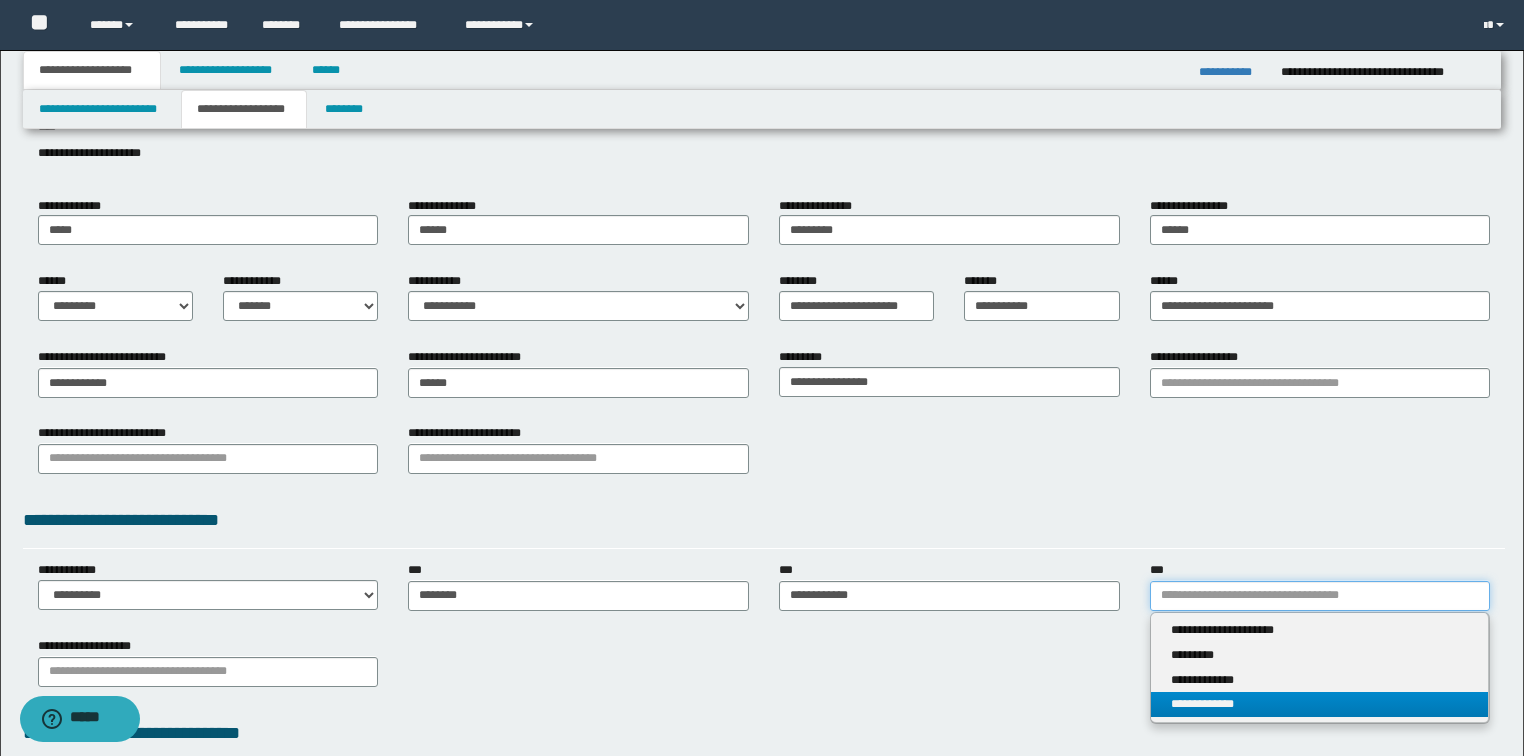 type 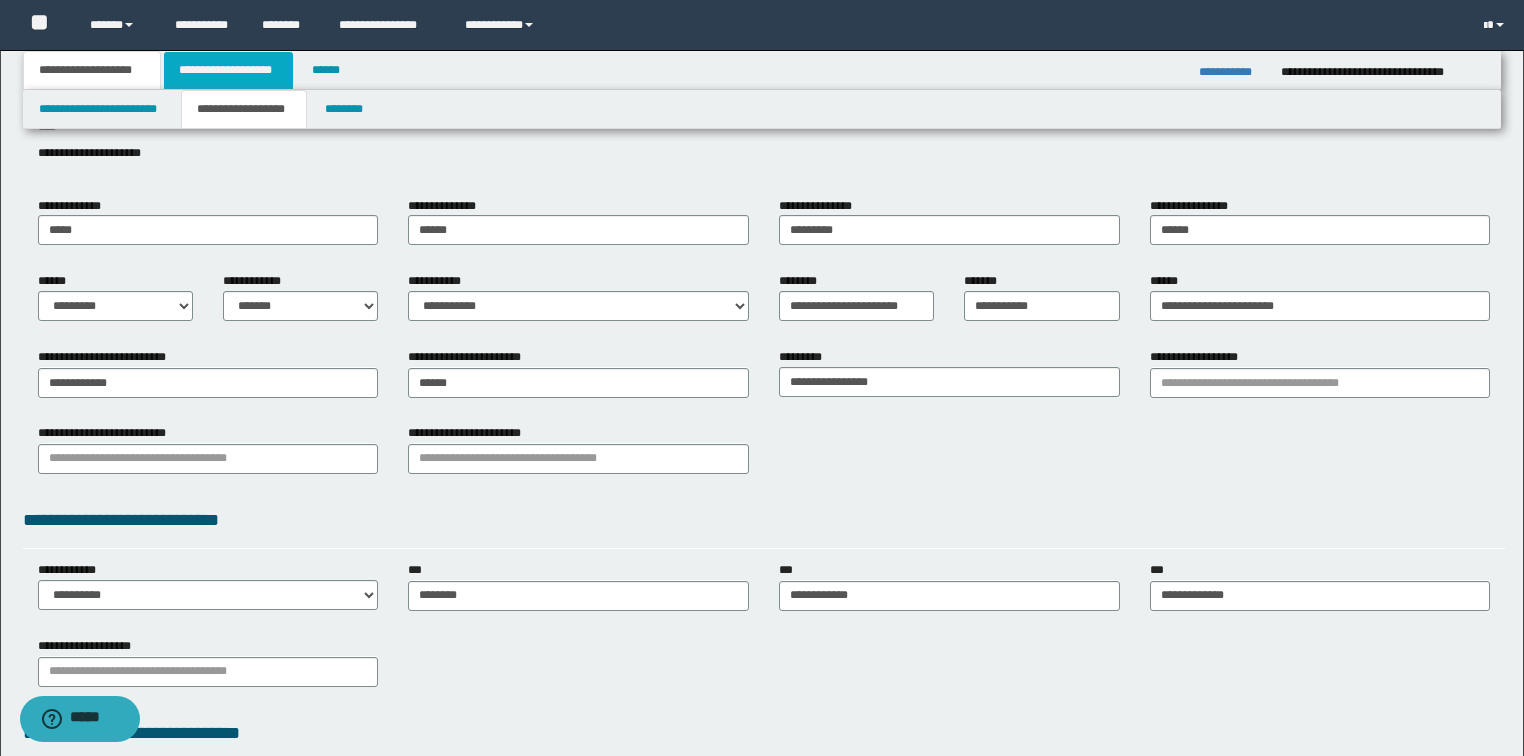 click on "**********" at bounding box center (228, 70) 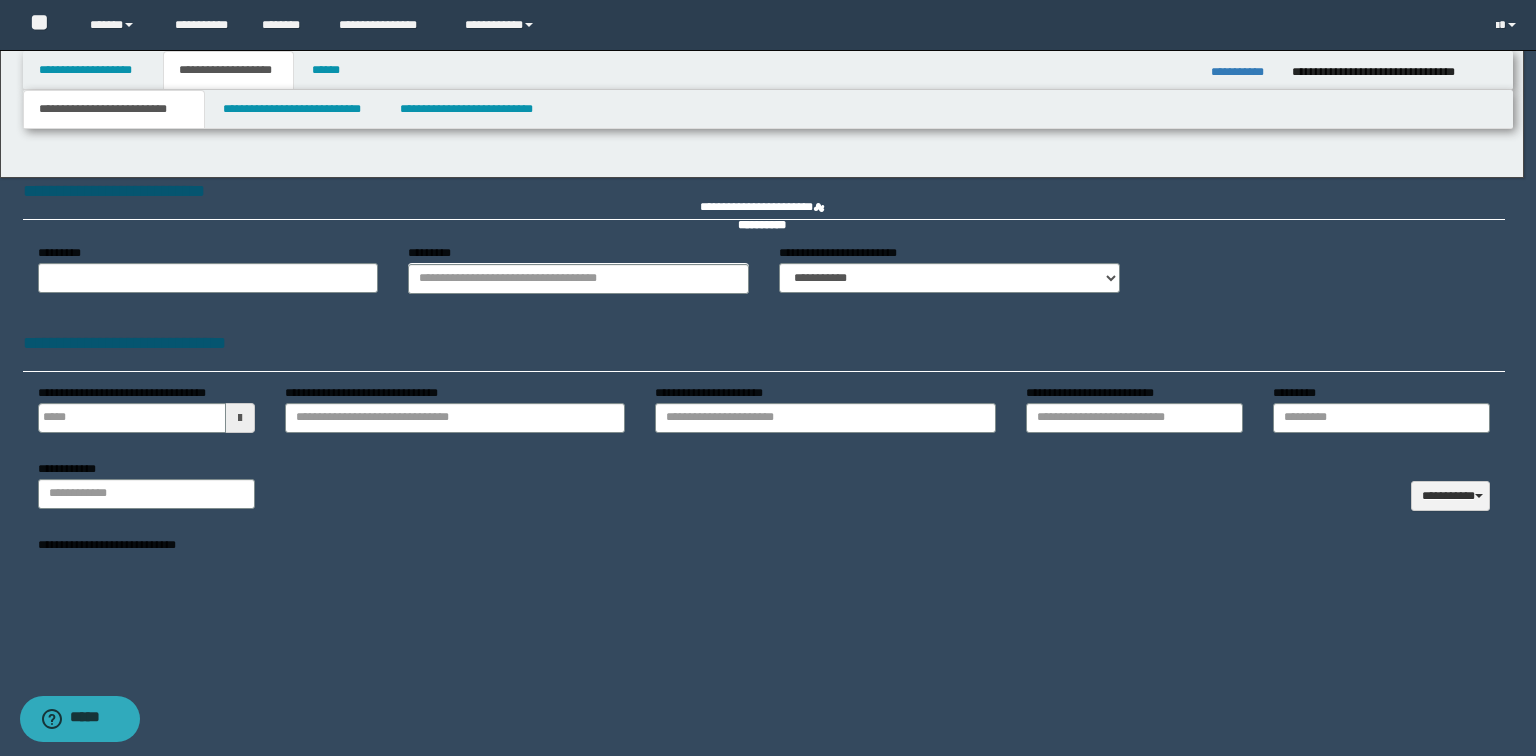 select on "*" 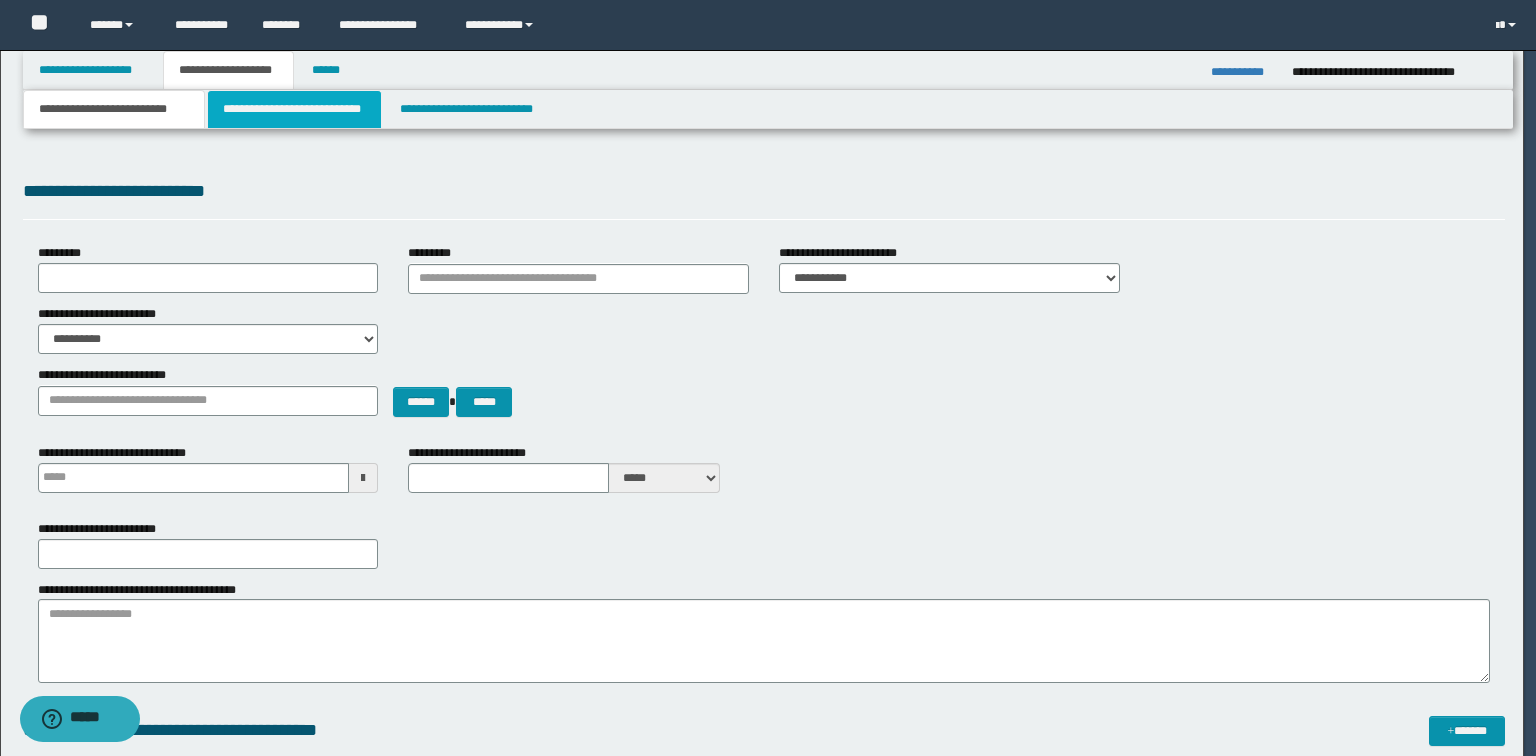 type 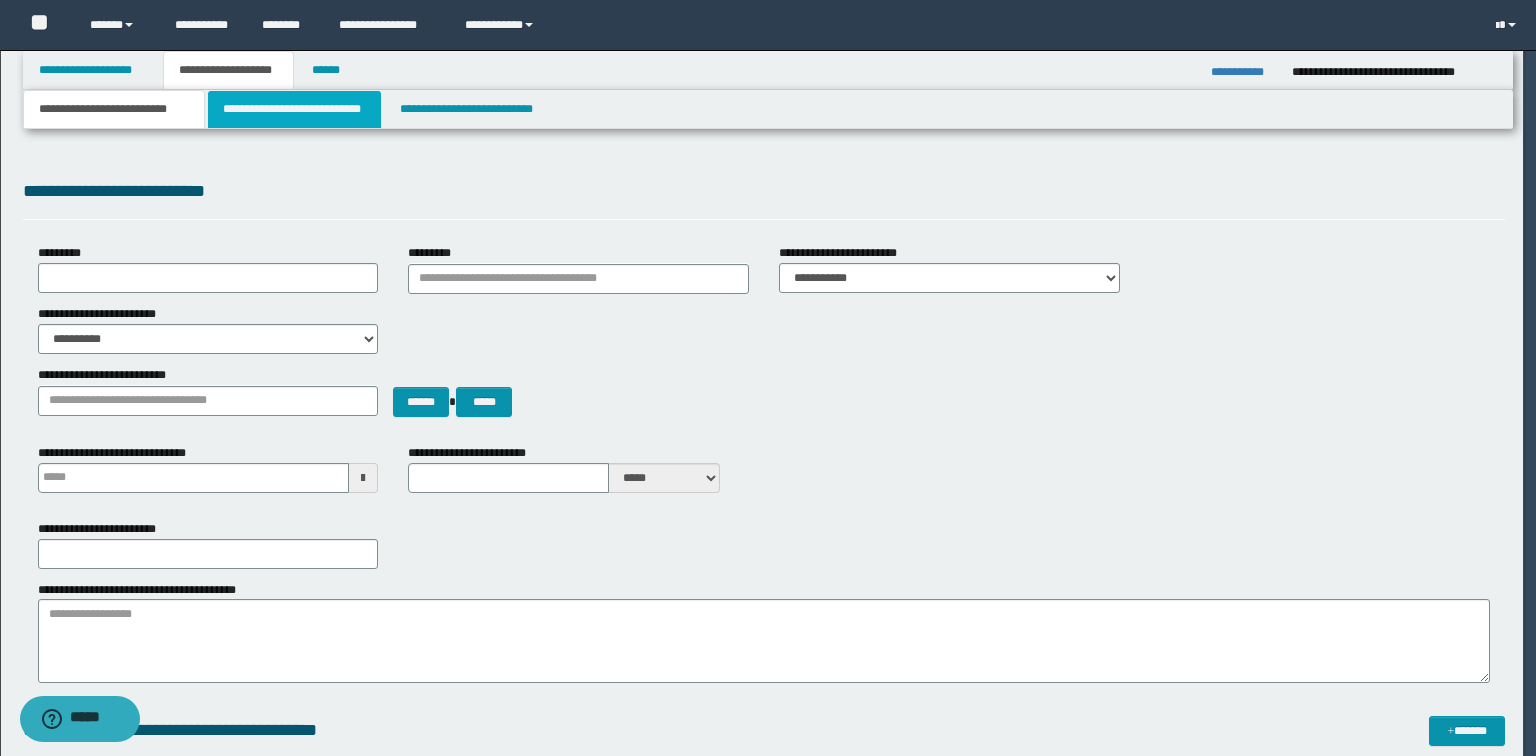 scroll, scrollTop: 0, scrollLeft: 0, axis: both 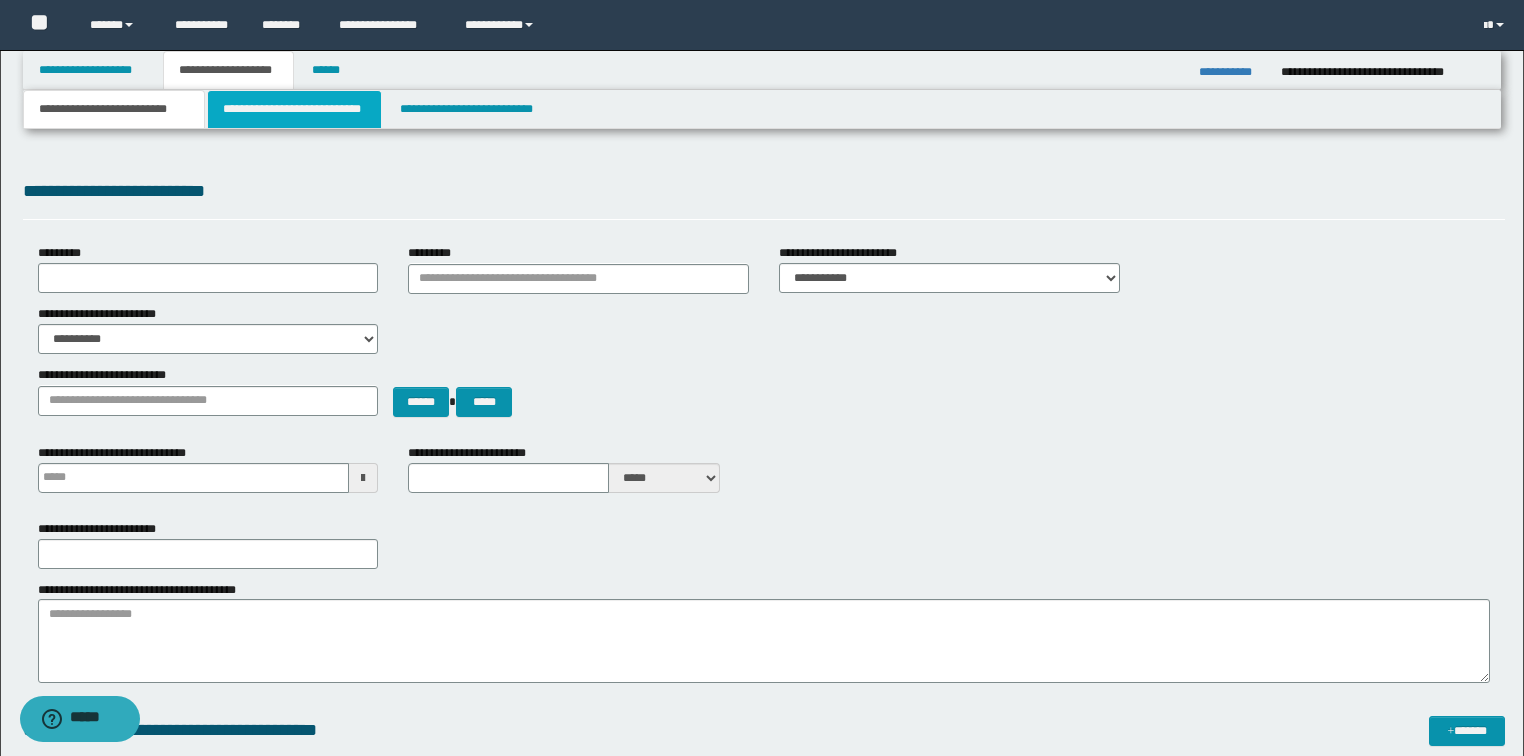 click on "**********" at bounding box center [294, 109] 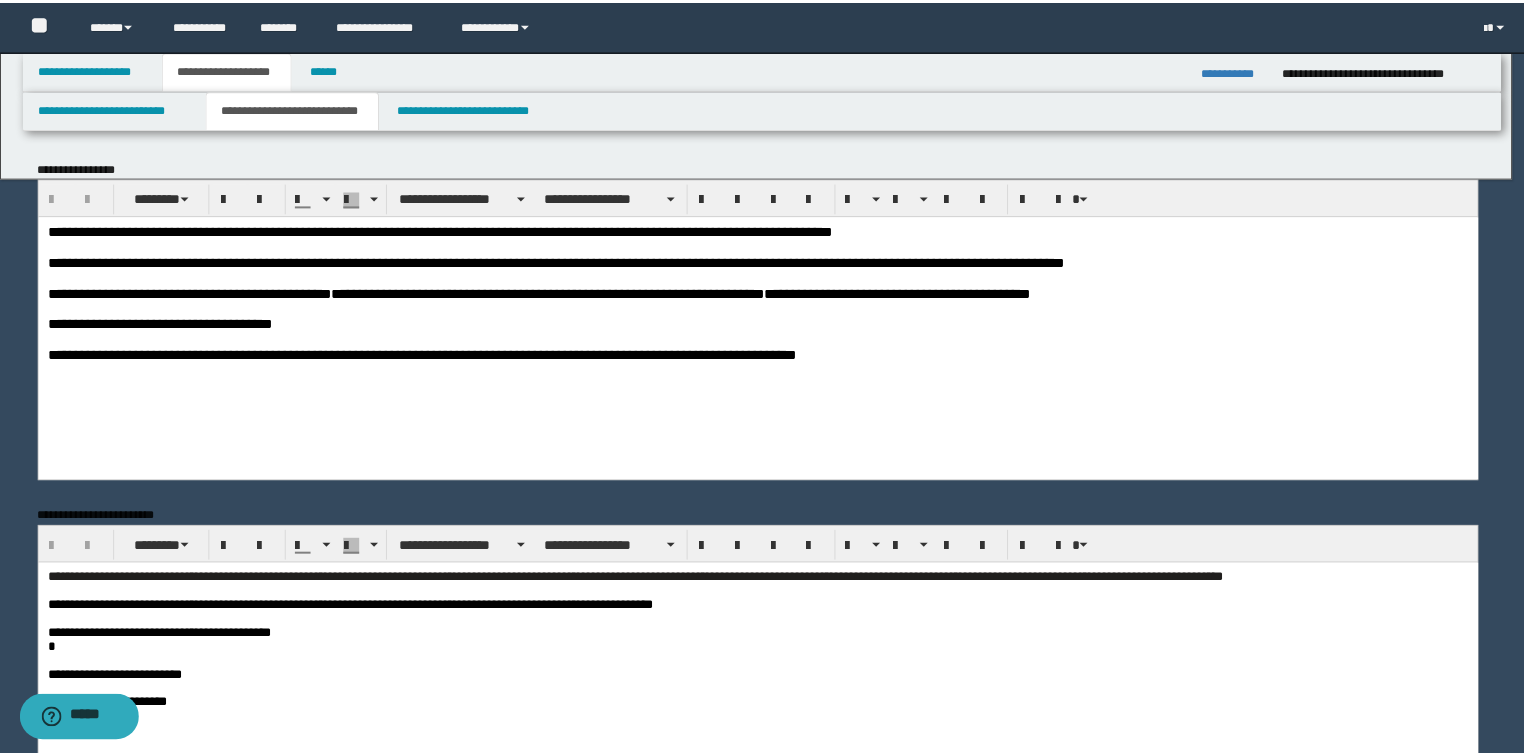 scroll, scrollTop: 0, scrollLeft: 0, axis: both 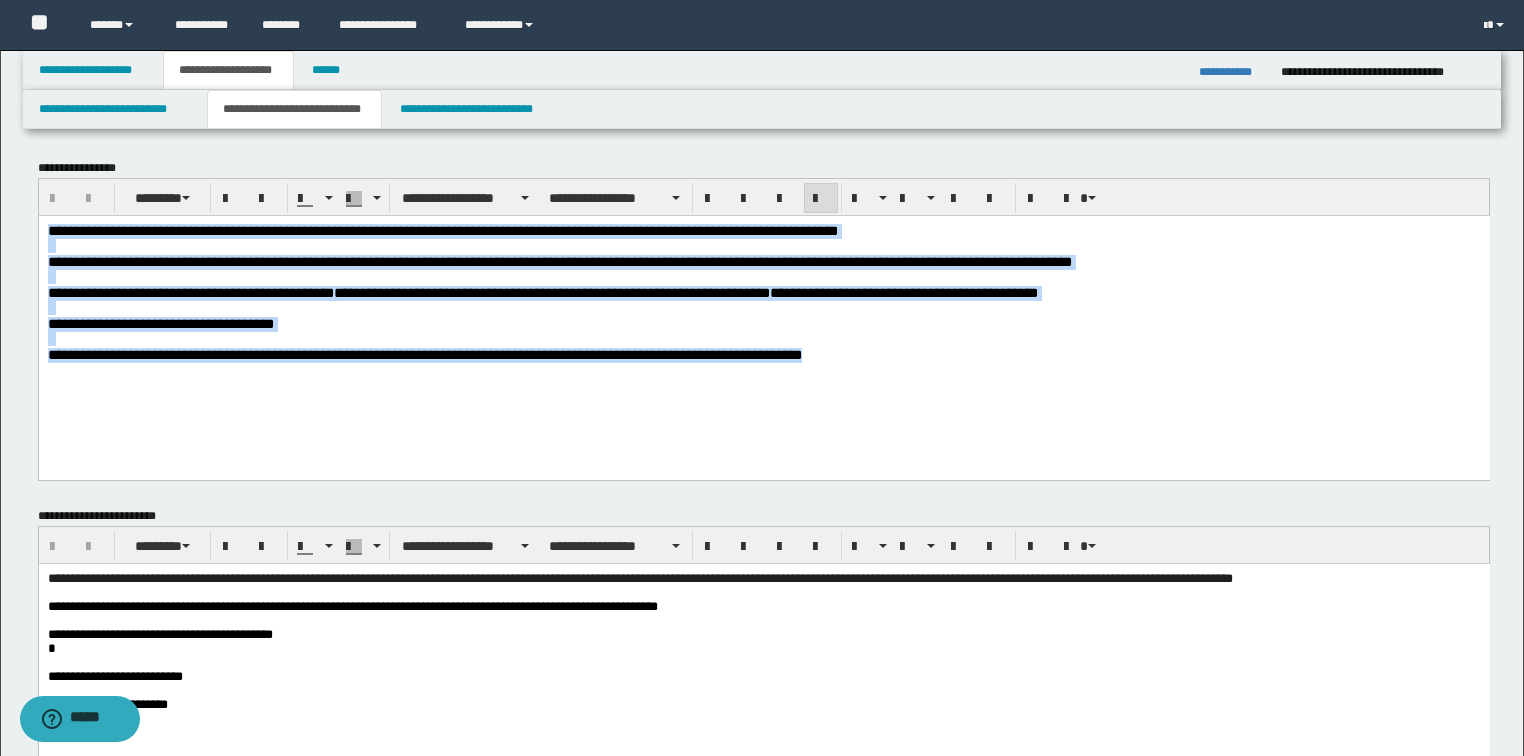 drag, startPoint x: 870, startPoint y: 373, endPoint x: -1, endPoint y: 168, distance: 894.79944 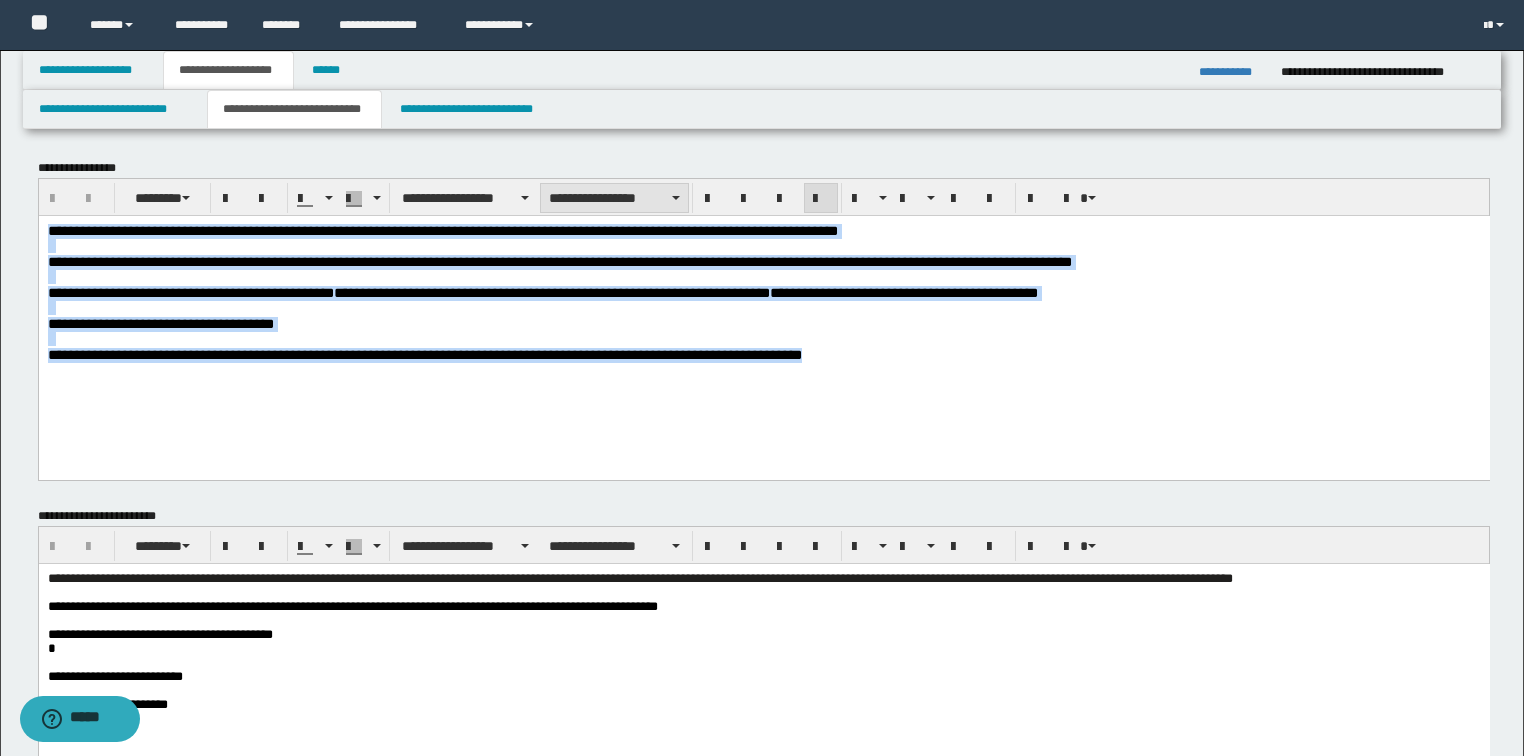 click on "**********" at bounding box center [614, 198] 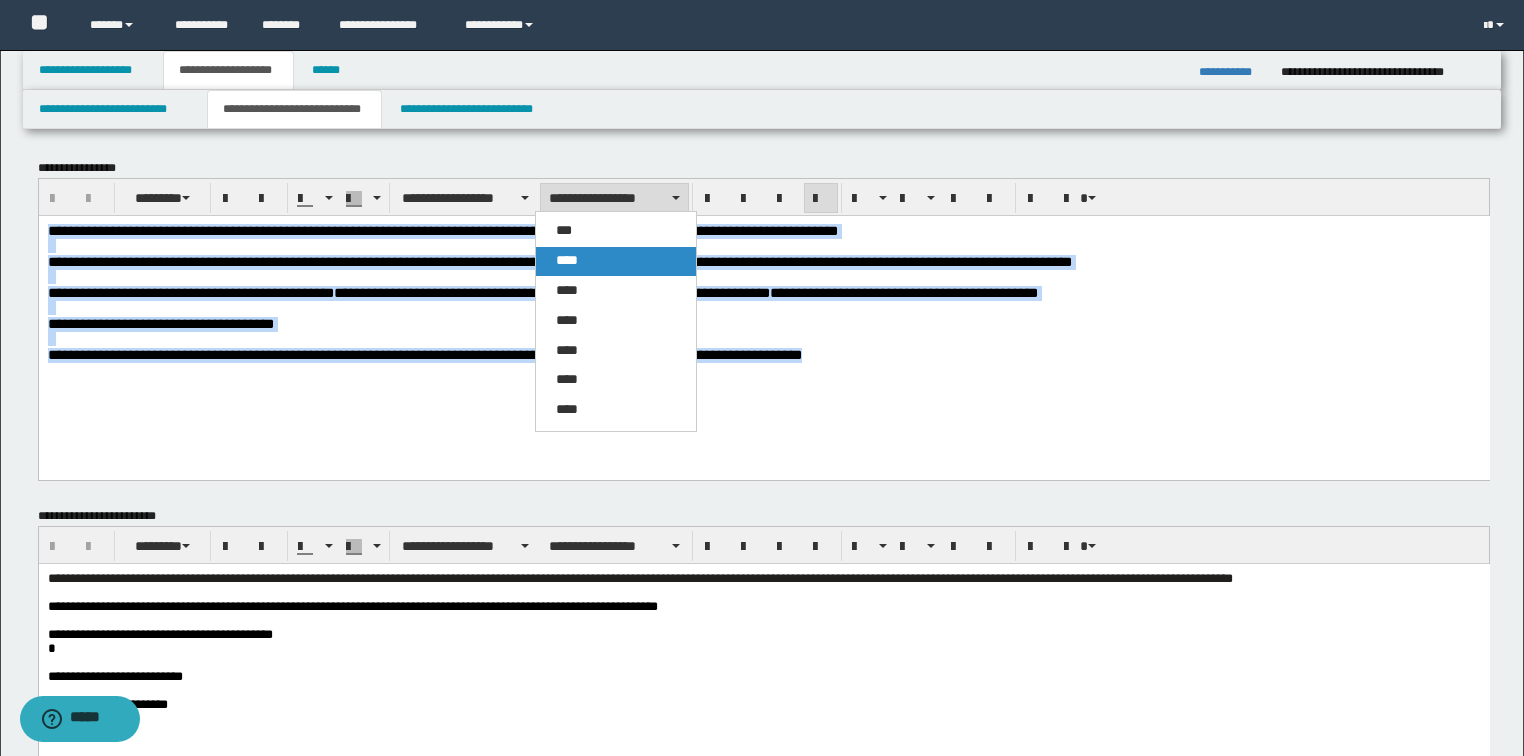 click on "****" at bounding box center (616, 261) 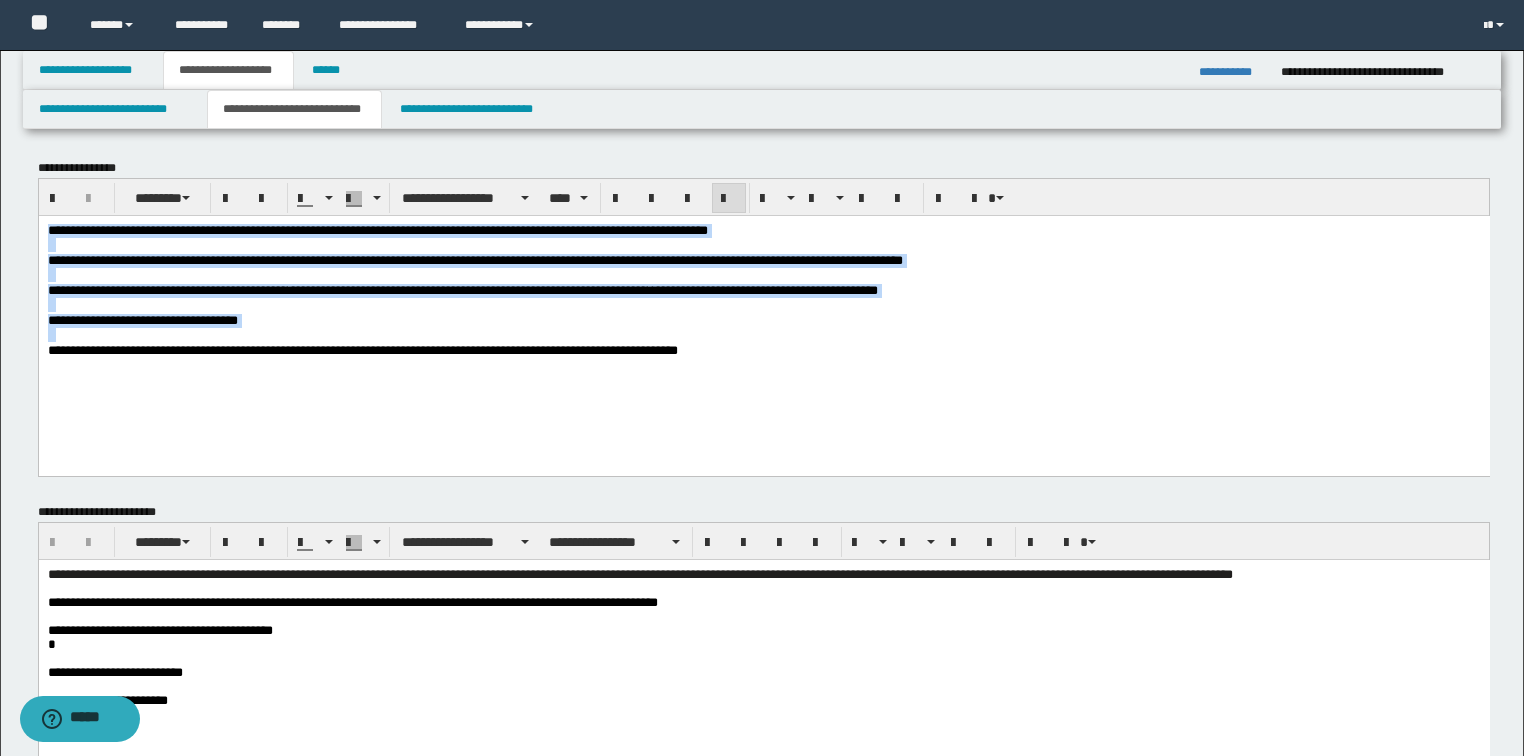 click on "**********" at bounding box center (763, 350) 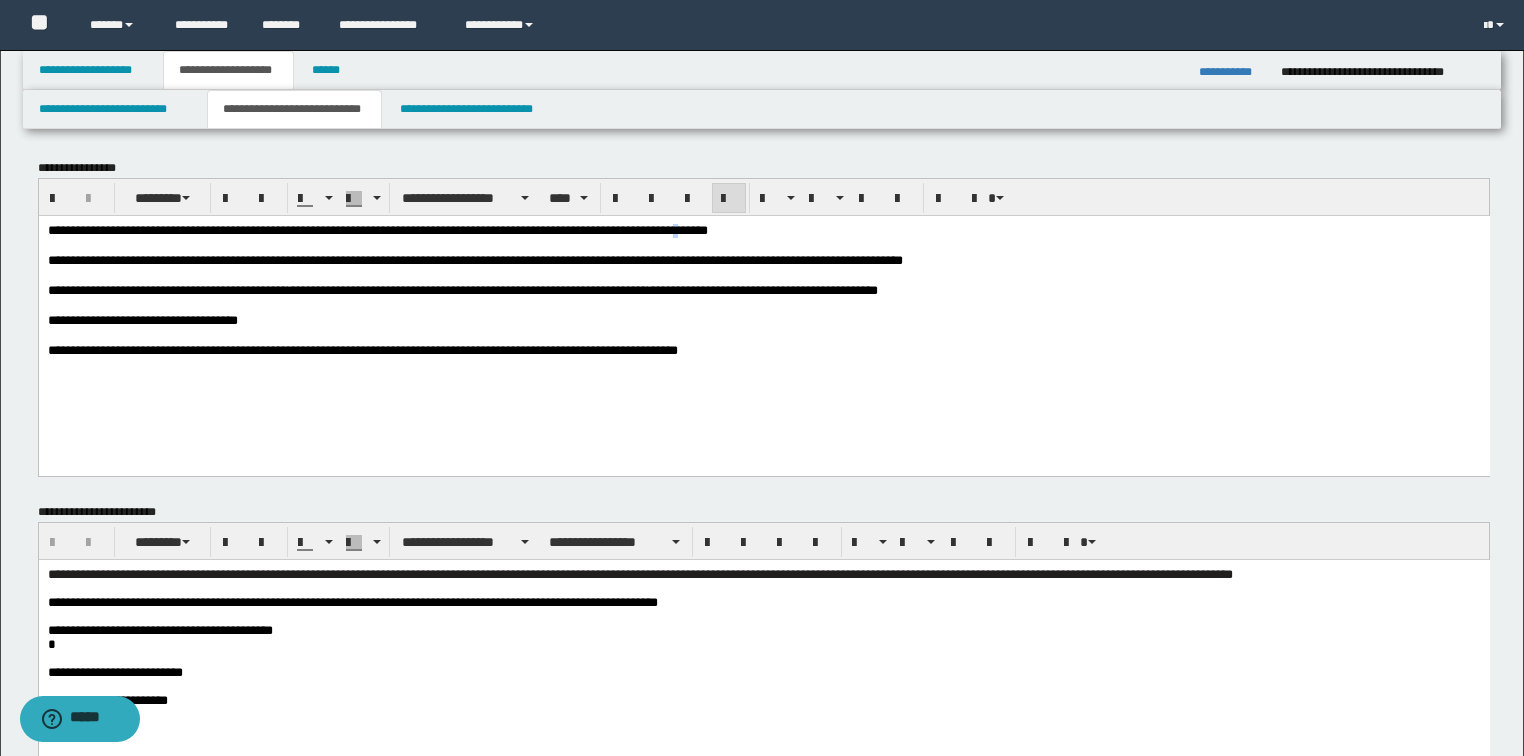 click on "**********" at bounding box center (377, 229) 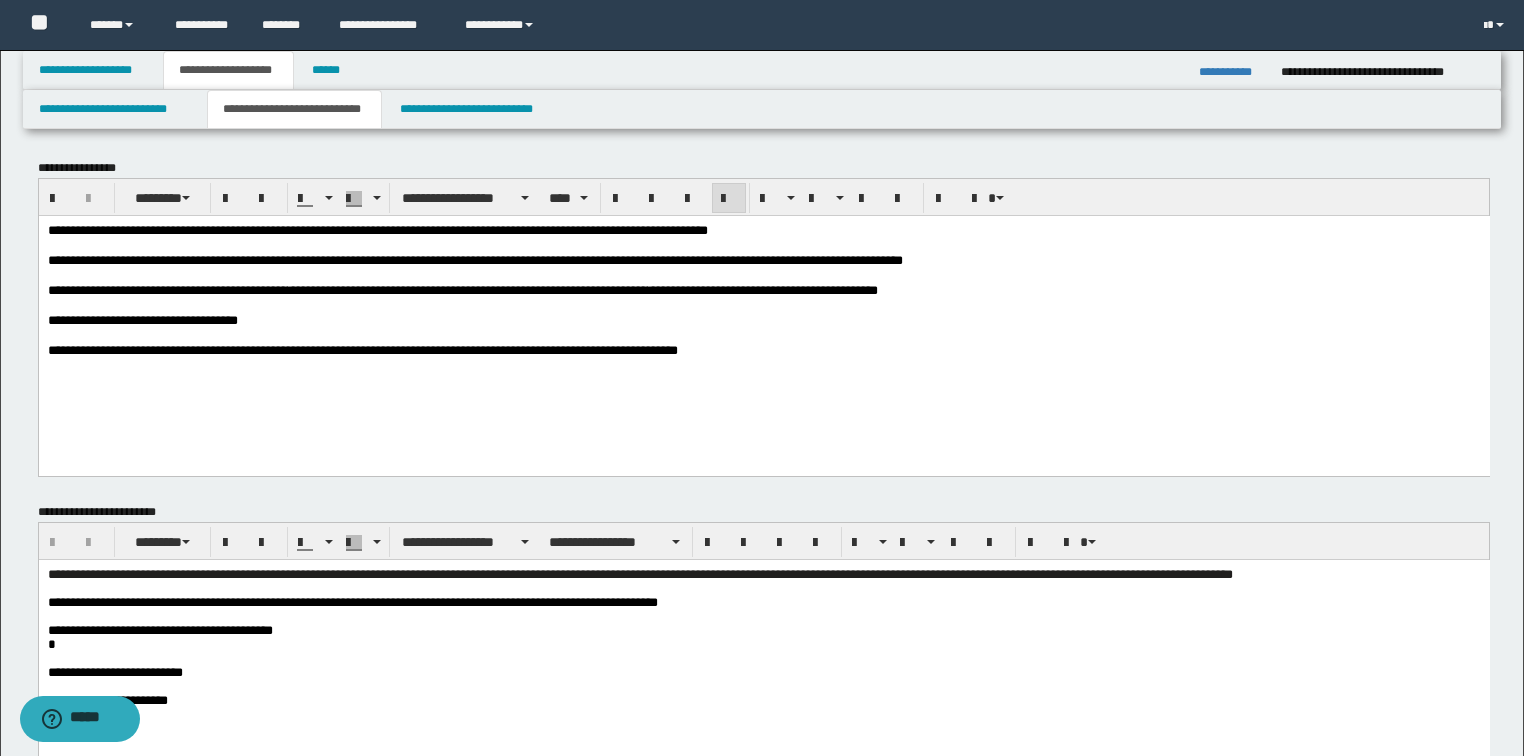 click on "**********" at bounding box center (763, 230) 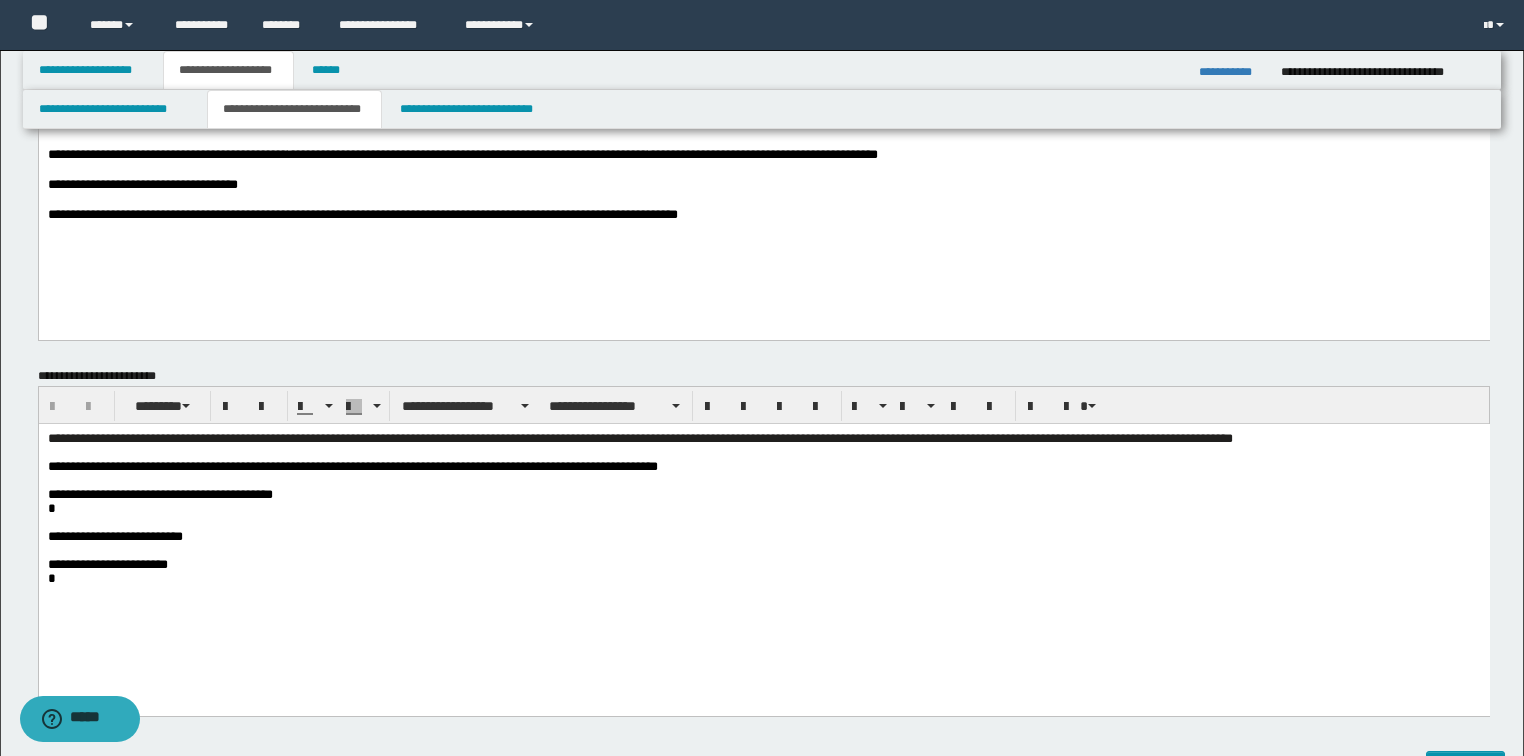 scroll, scrollTop: 160, scrollLeft: 0, axis: vertical 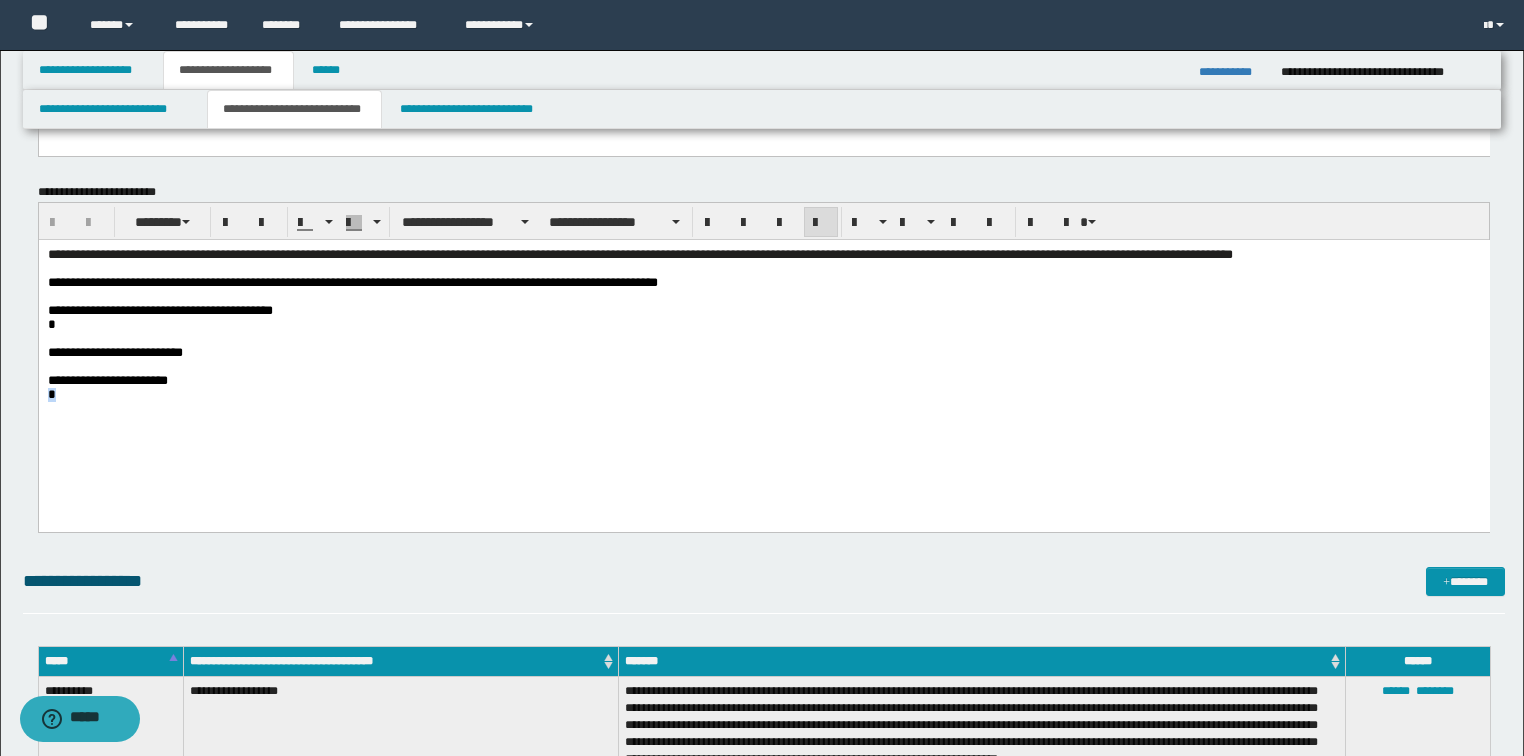 drag, startPoint x: 55, startPoint y: 419, endPoint x: 36, endPoint y: 417, distance: 19.104973 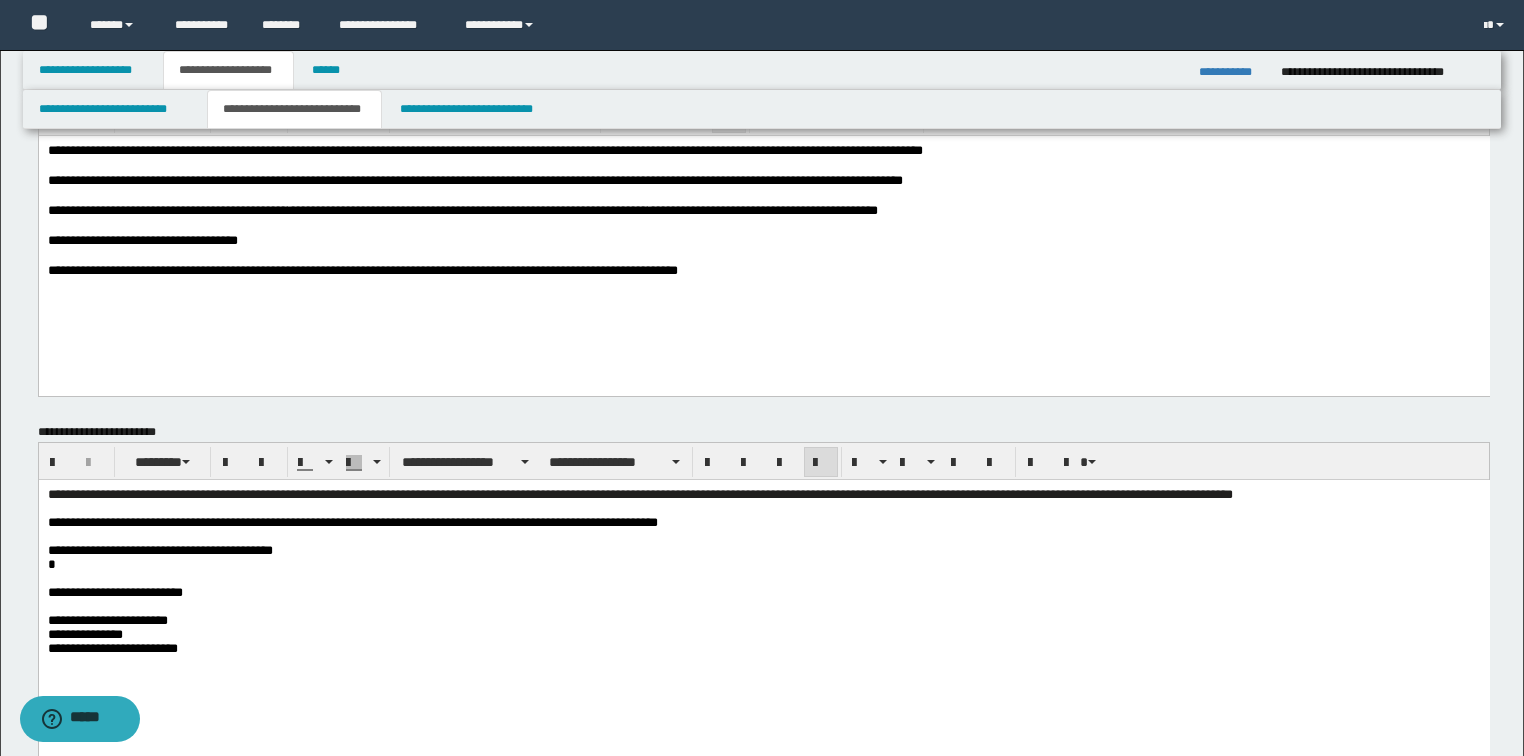 scroll, scrollTop: 160, scrollLeft: 0, axis: vertical 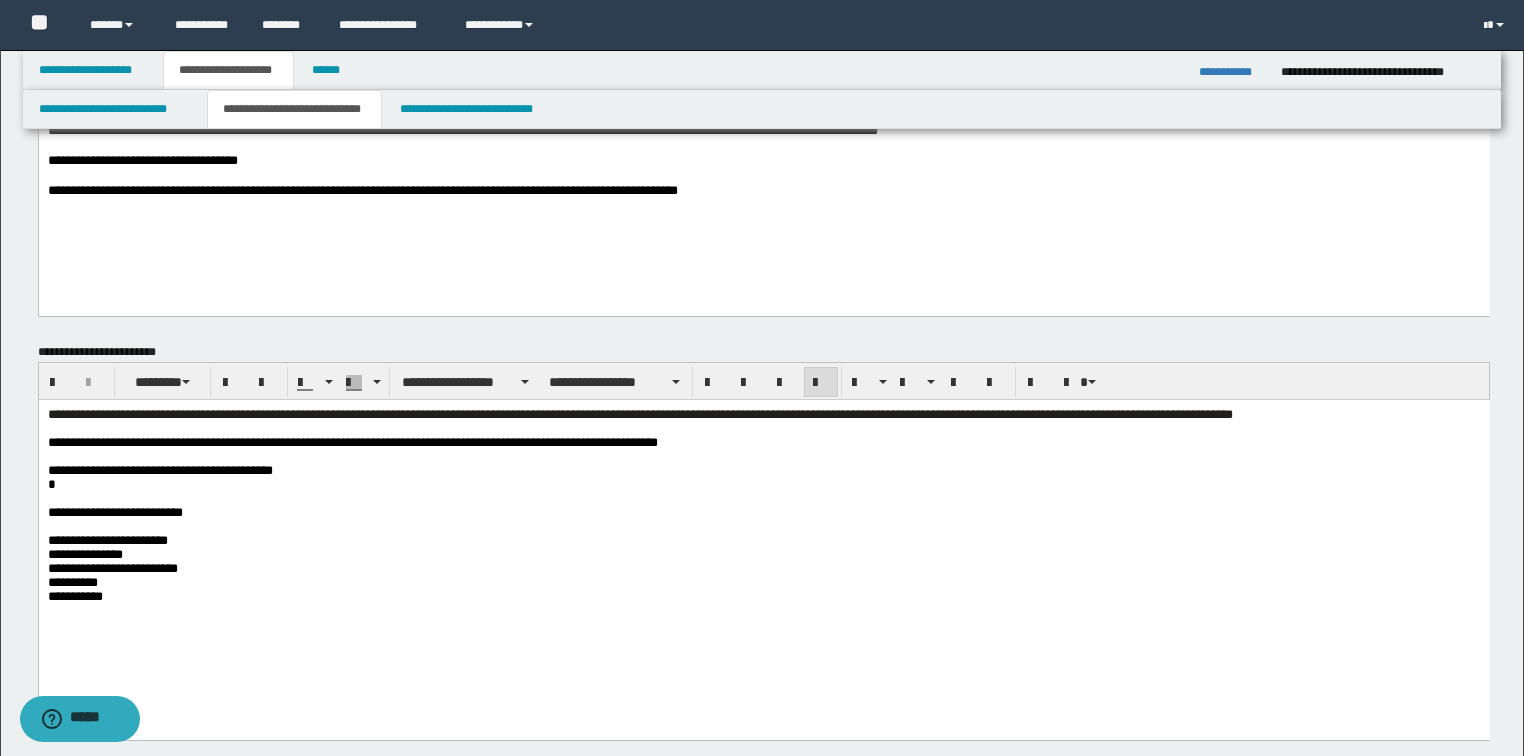 click on "**********" at bounding box center [763, 582] 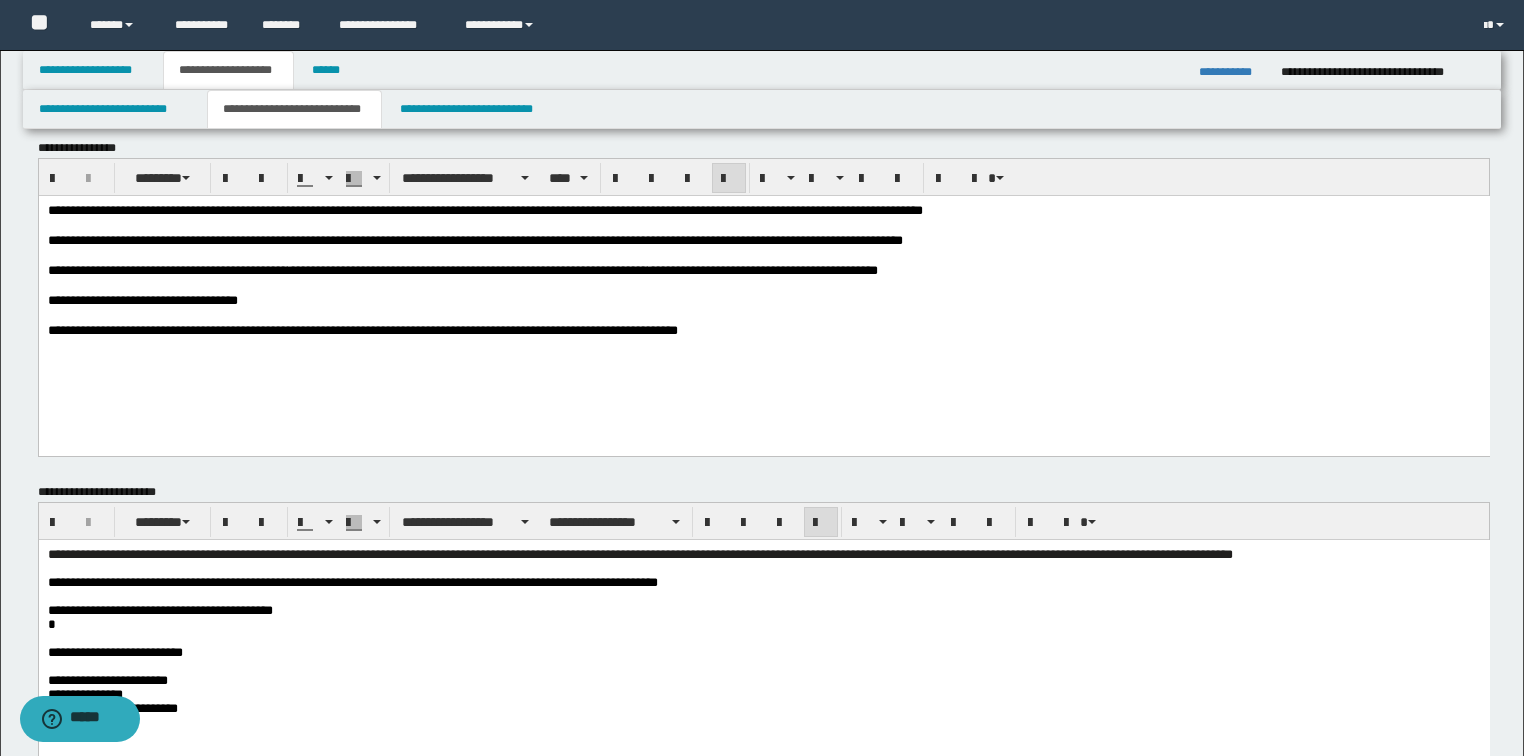 scroll, scrollTop: 0, scrollLeft: 0, axis: both 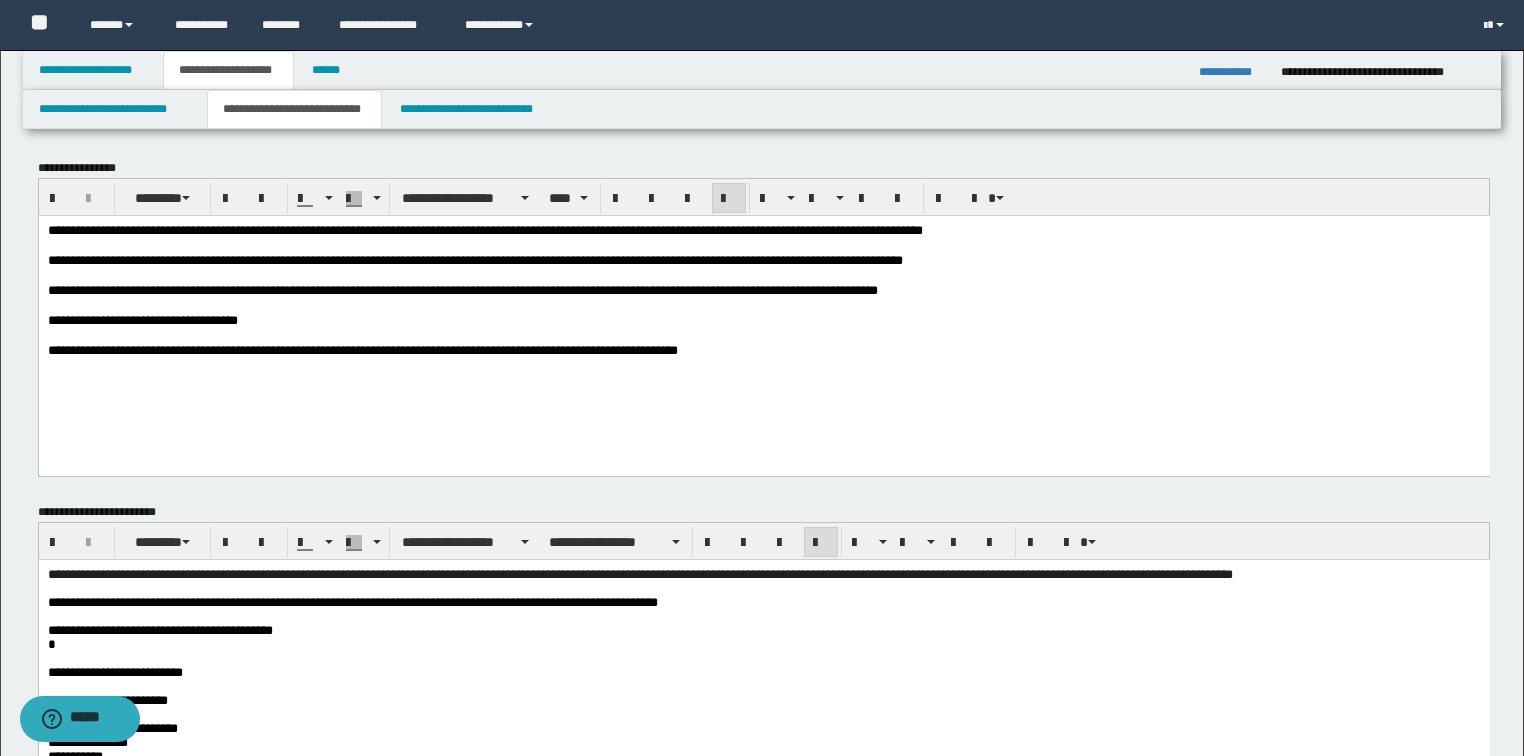 click at bounding box center [763, 305] 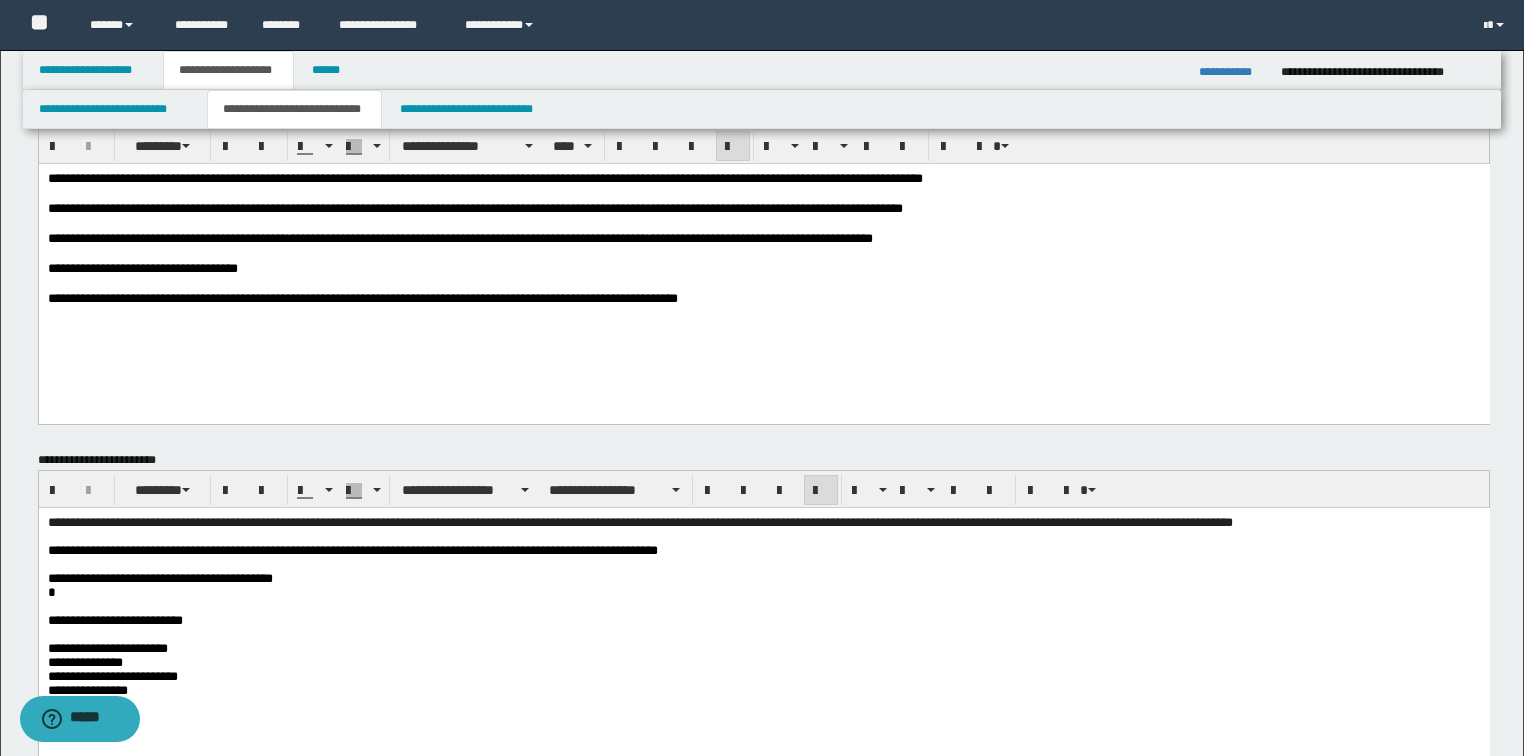scroll, scrollTop: 80, scrollLeft: 0, axis: vertical 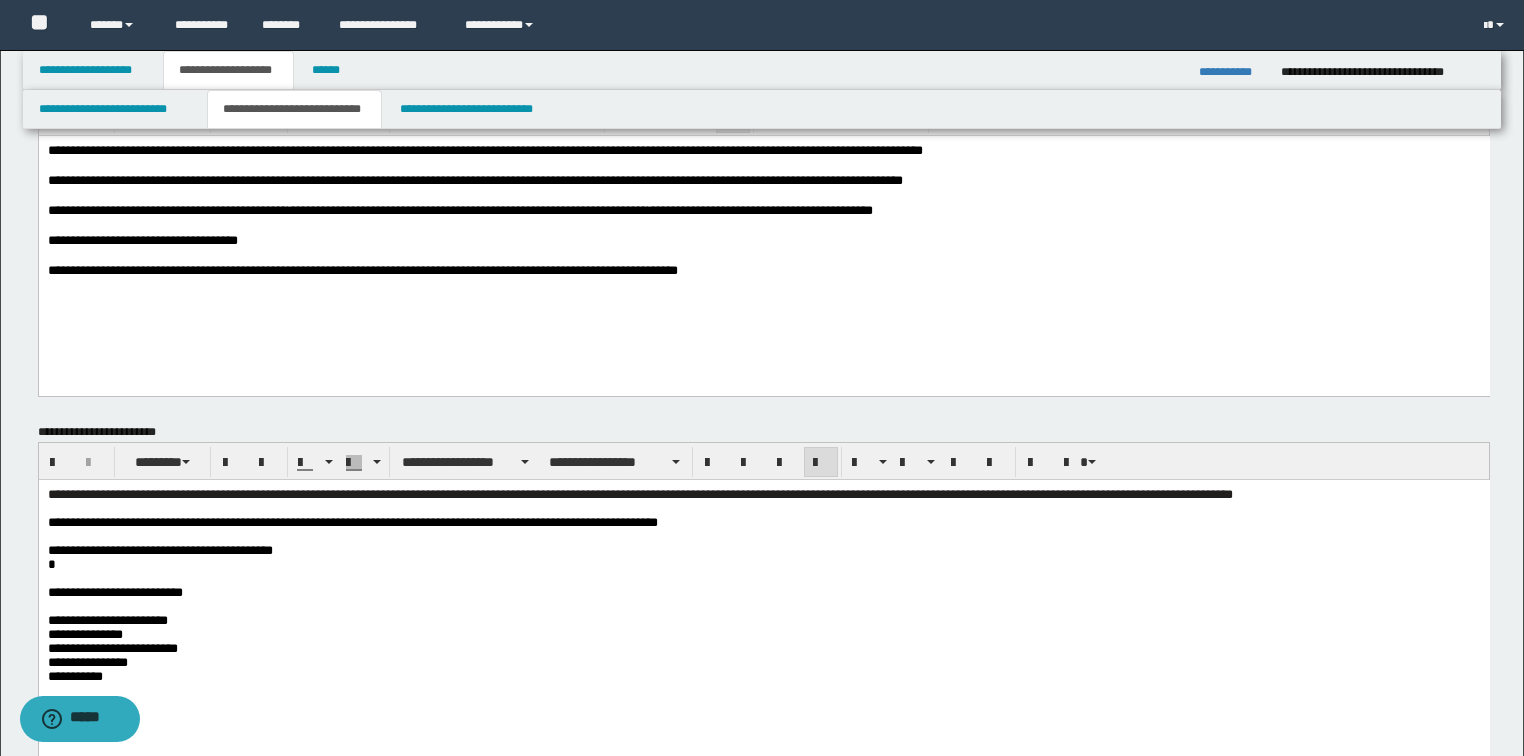 click on "**********" at bounding box center [763, 522] 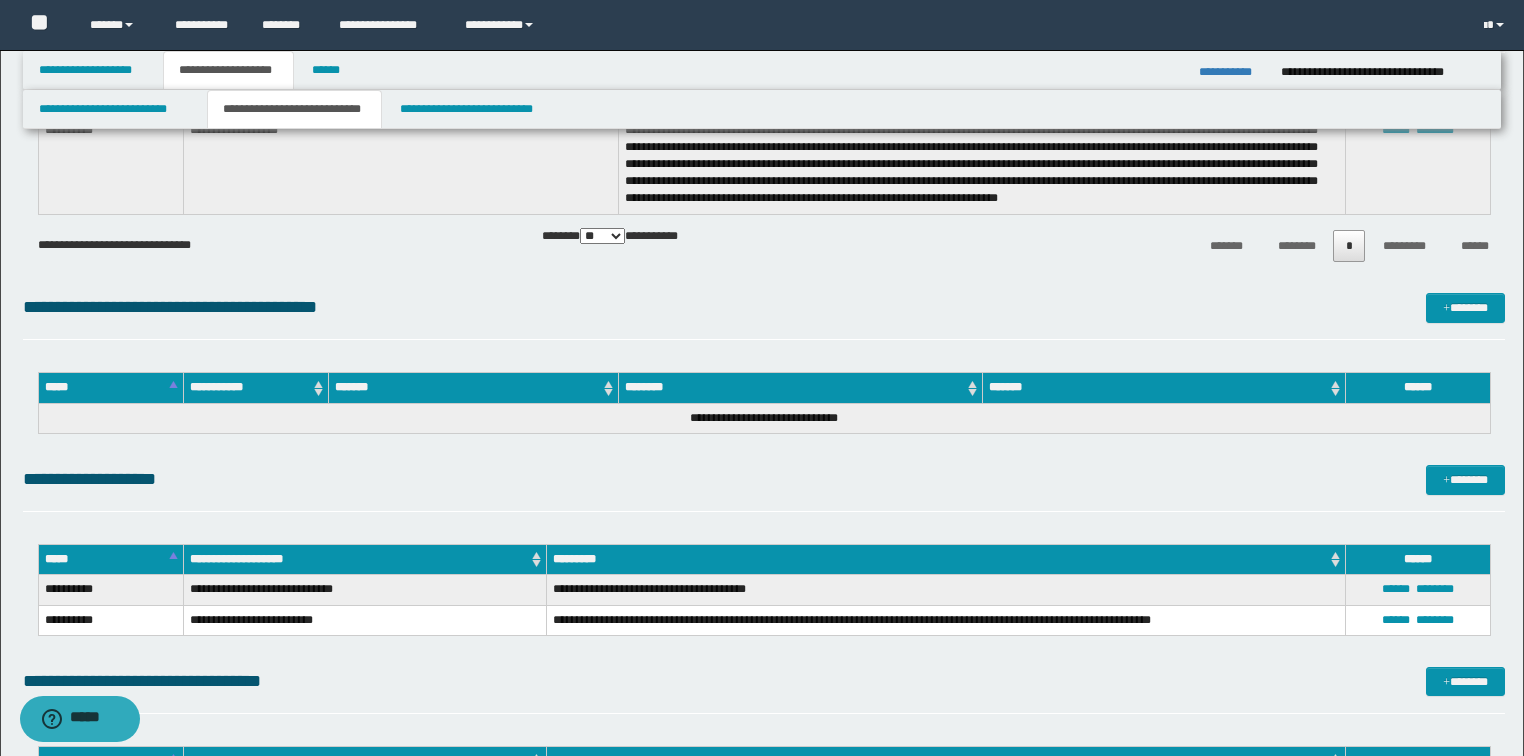 scroll, scrollTop: 951, scrollLeft: 0, axis: vertical 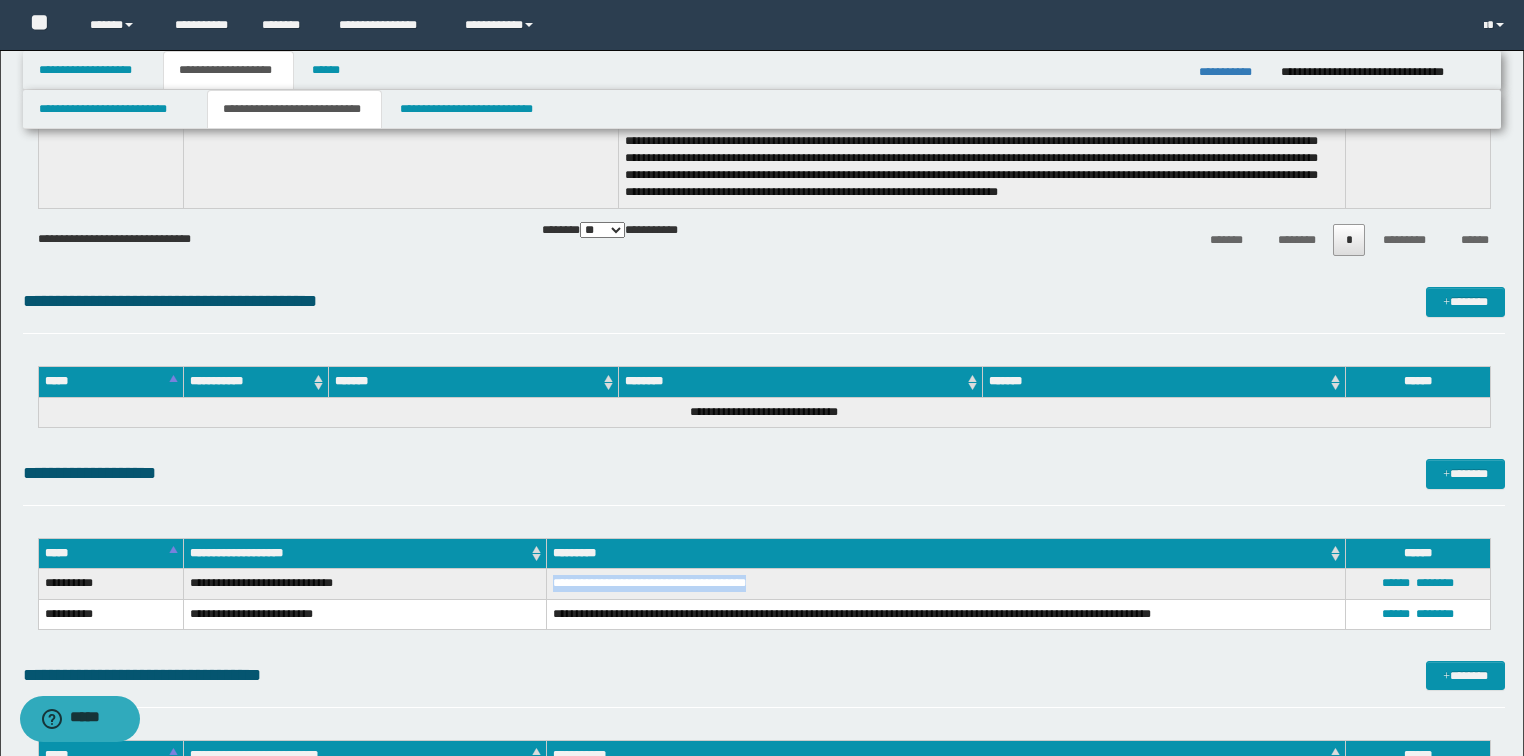 drag, startPoint x: 763, startPoint y: 581, endPoint x: 552, endPoint y: 574, distance: 211.11609 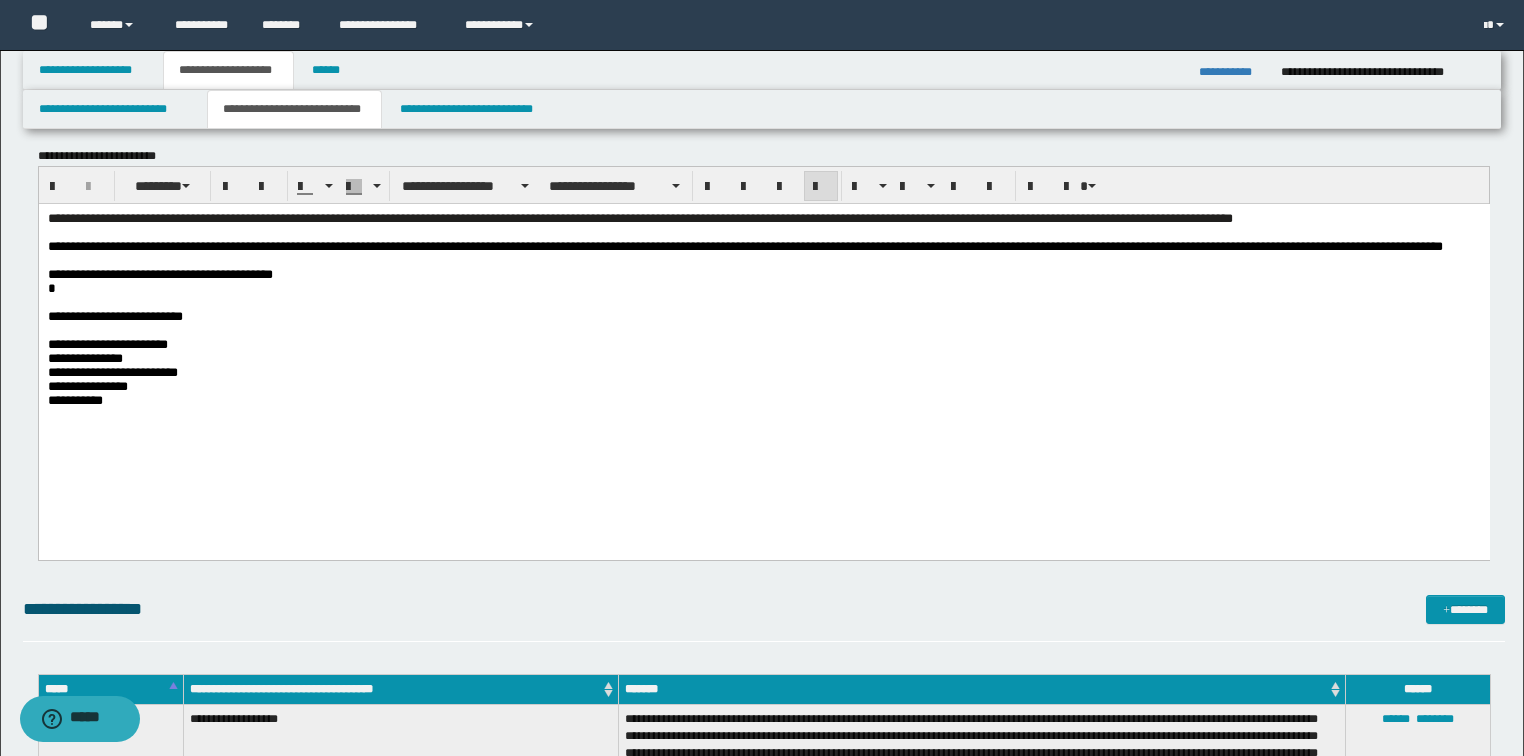 scroll, scrollTop: 231, scrollLeft: 0, axis: vertical 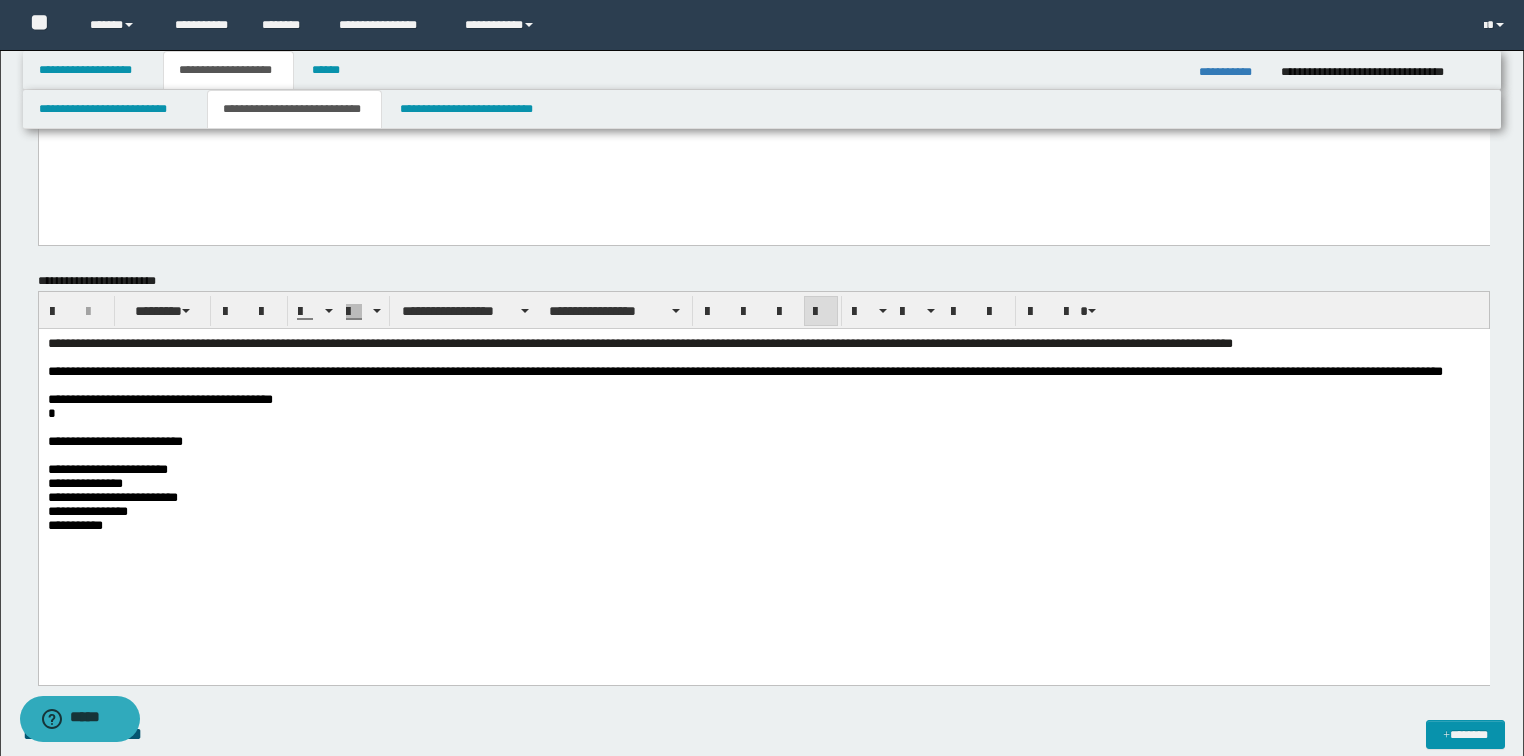 click at bounding box center (763, 385) 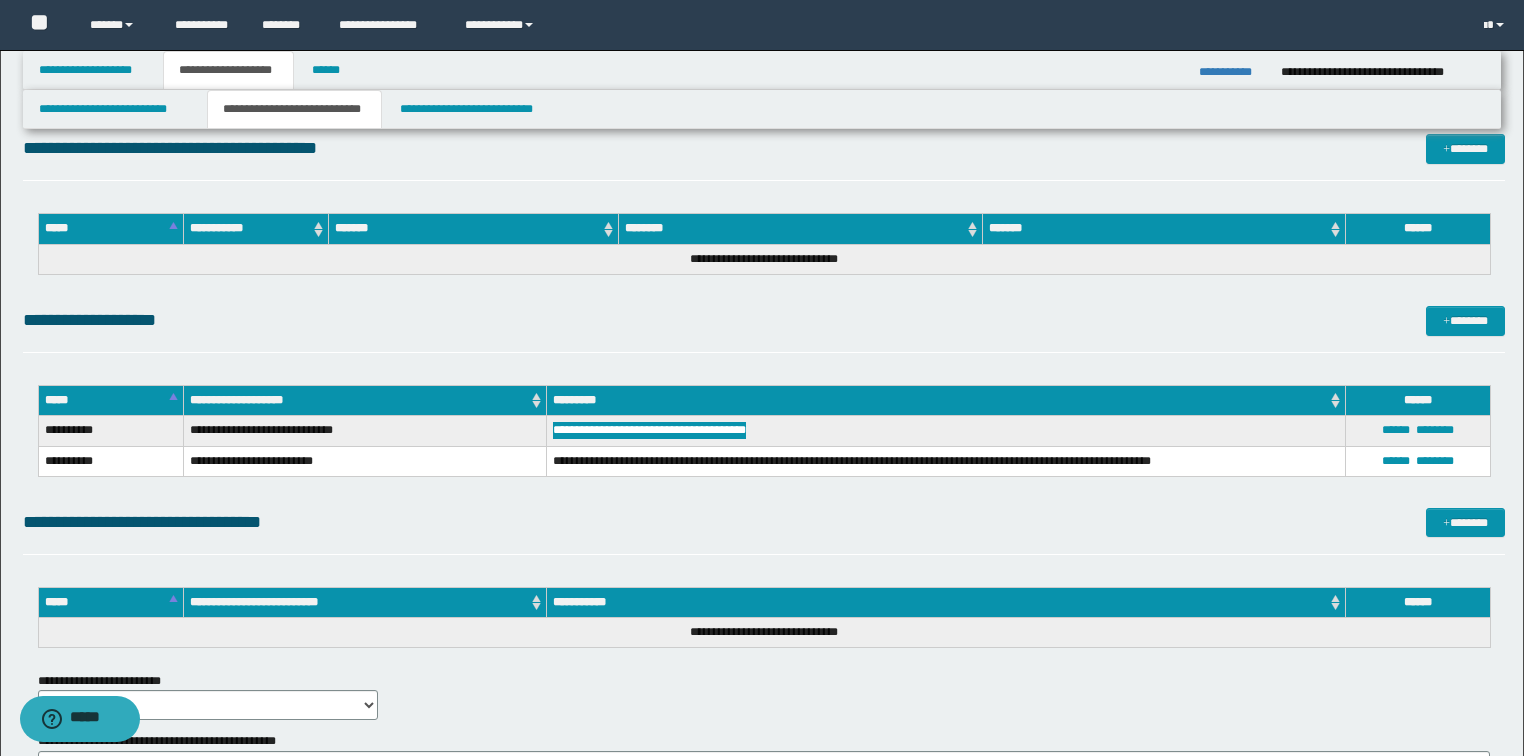 scroll, scrollTop: 1111, scrollLeft: 0, axis: vertical 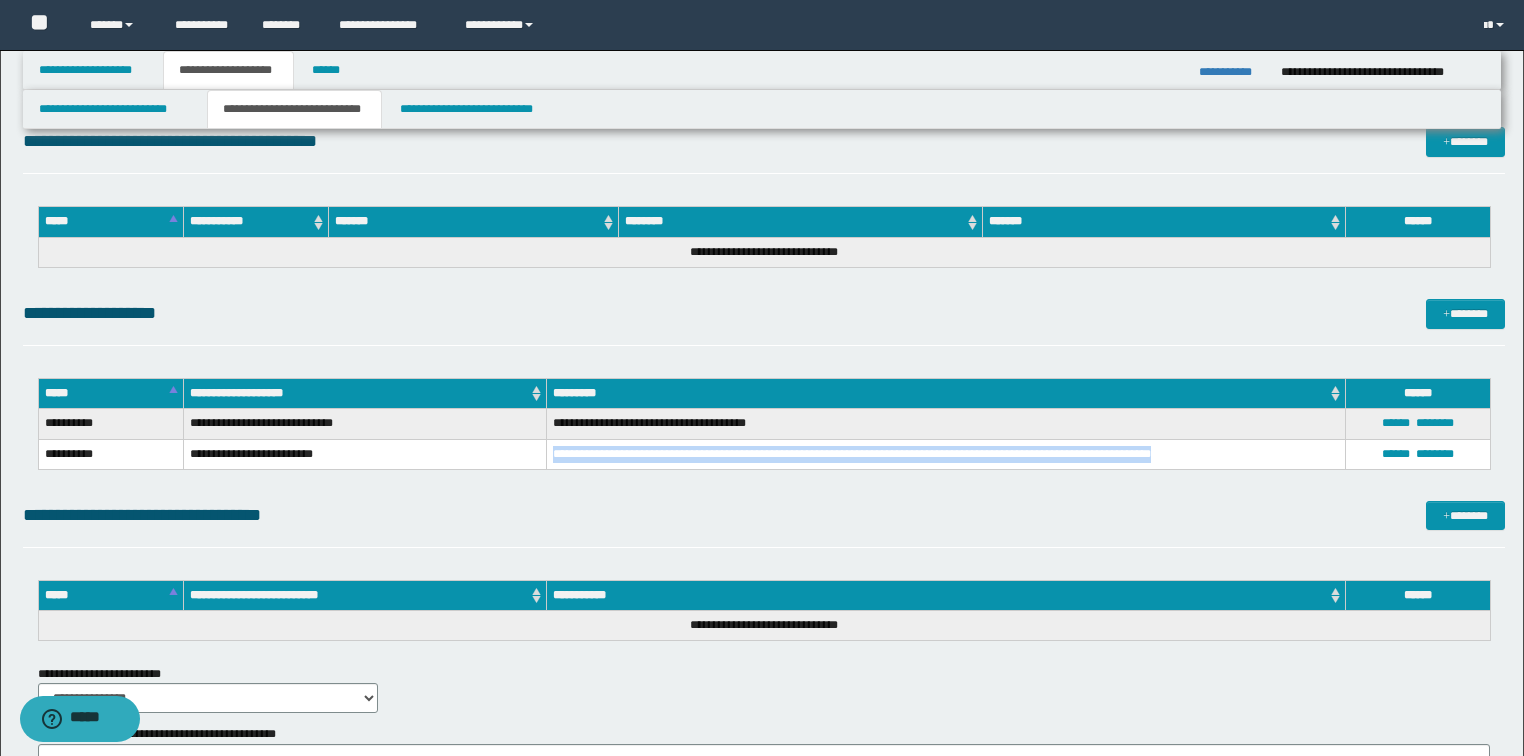 drag, startPoint x: 552, startPoint y: 452, endPoint x: 1230, endPoint y: 453, distance: 678.00073 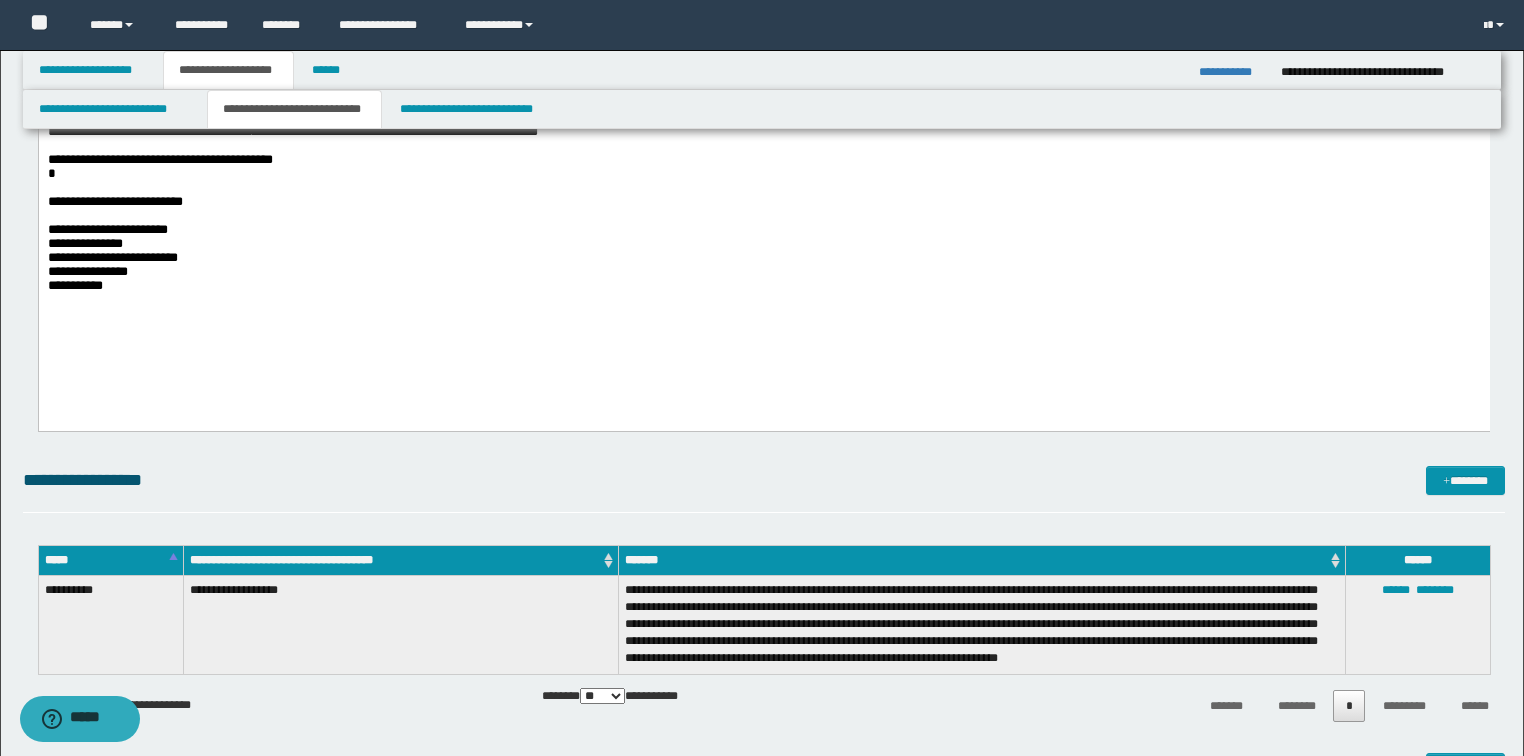 scroll, scrollTop: 311, scrollLeft: 0, axis: vertical 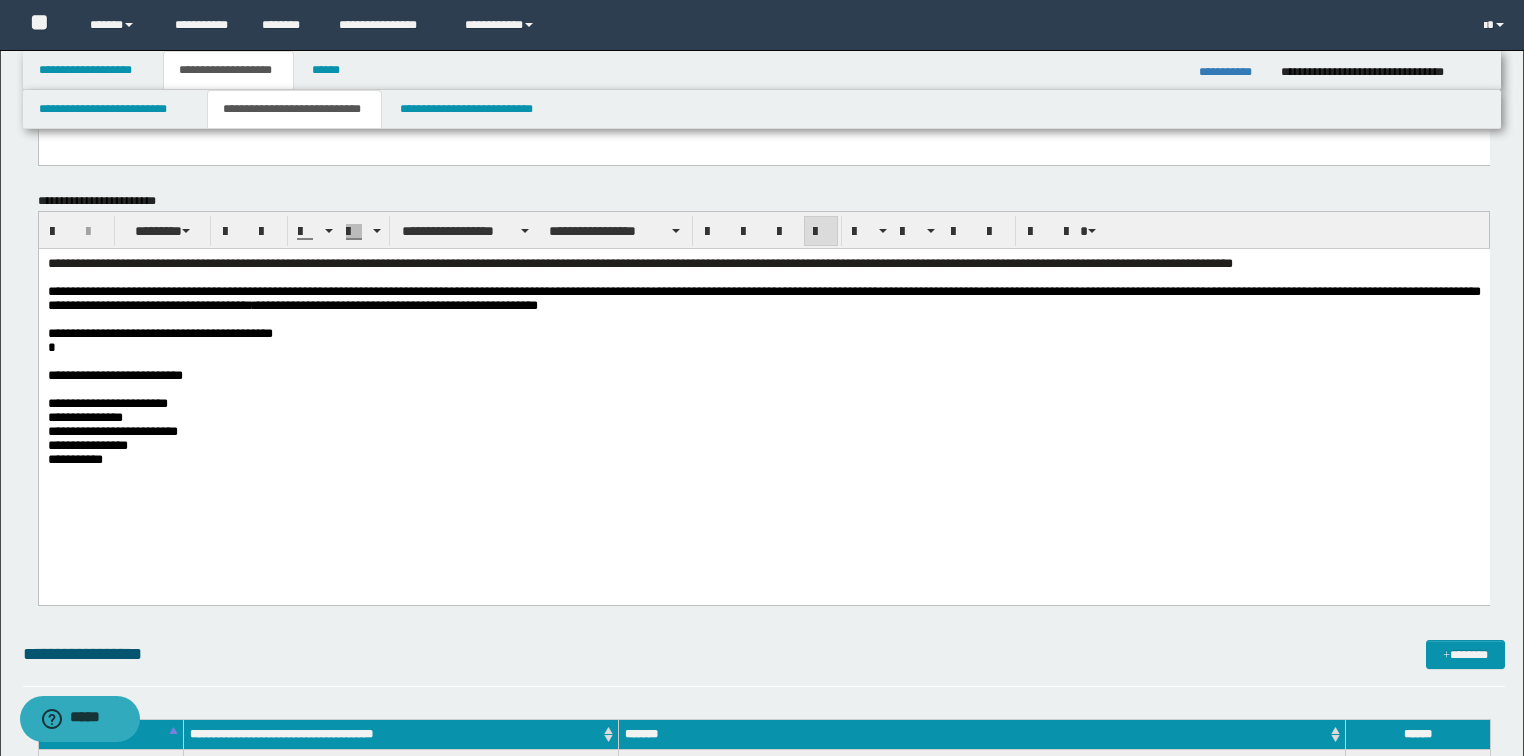 click on "**********" at bounding box center [763, 298] 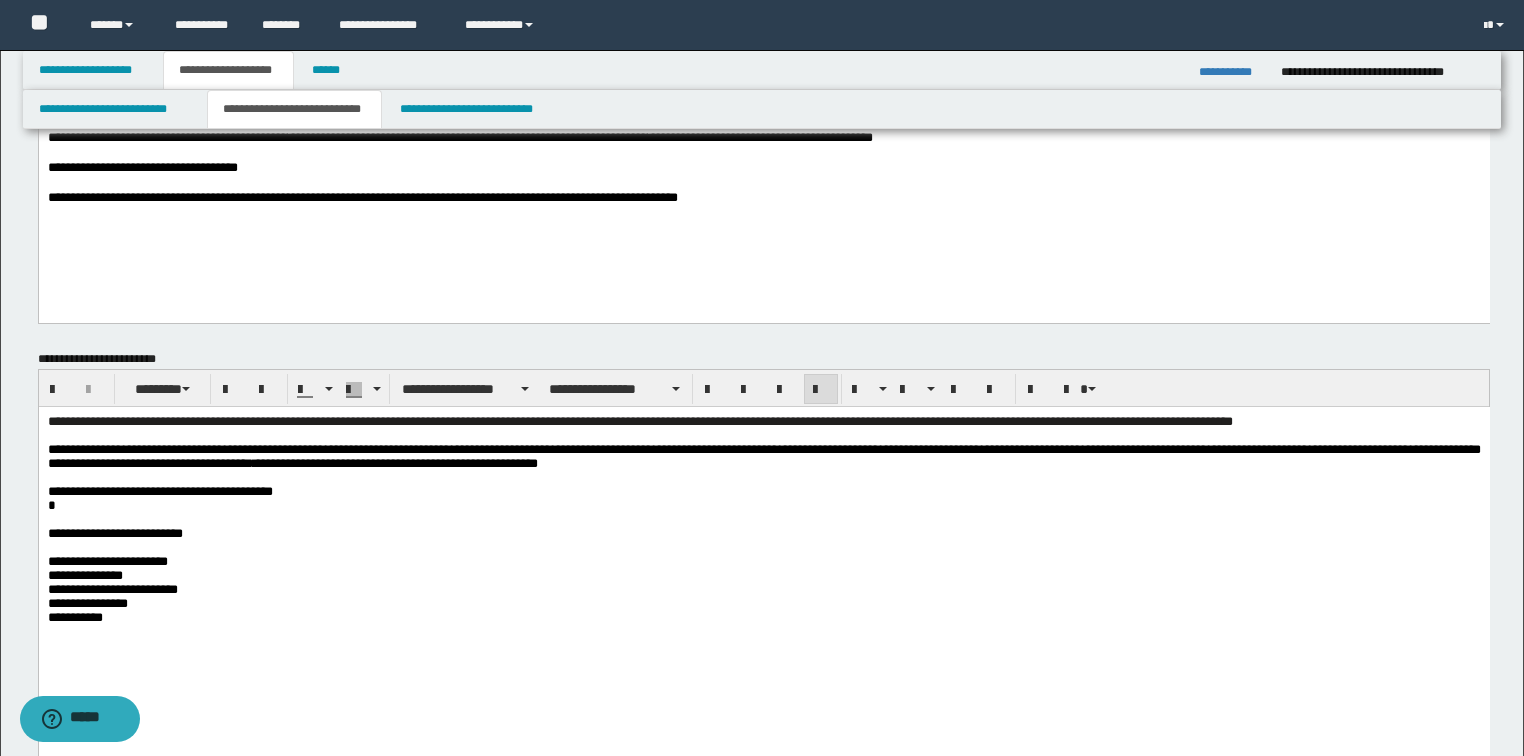 scroll, scrollTop: 151, scrollLeft: 0, axis: vertical 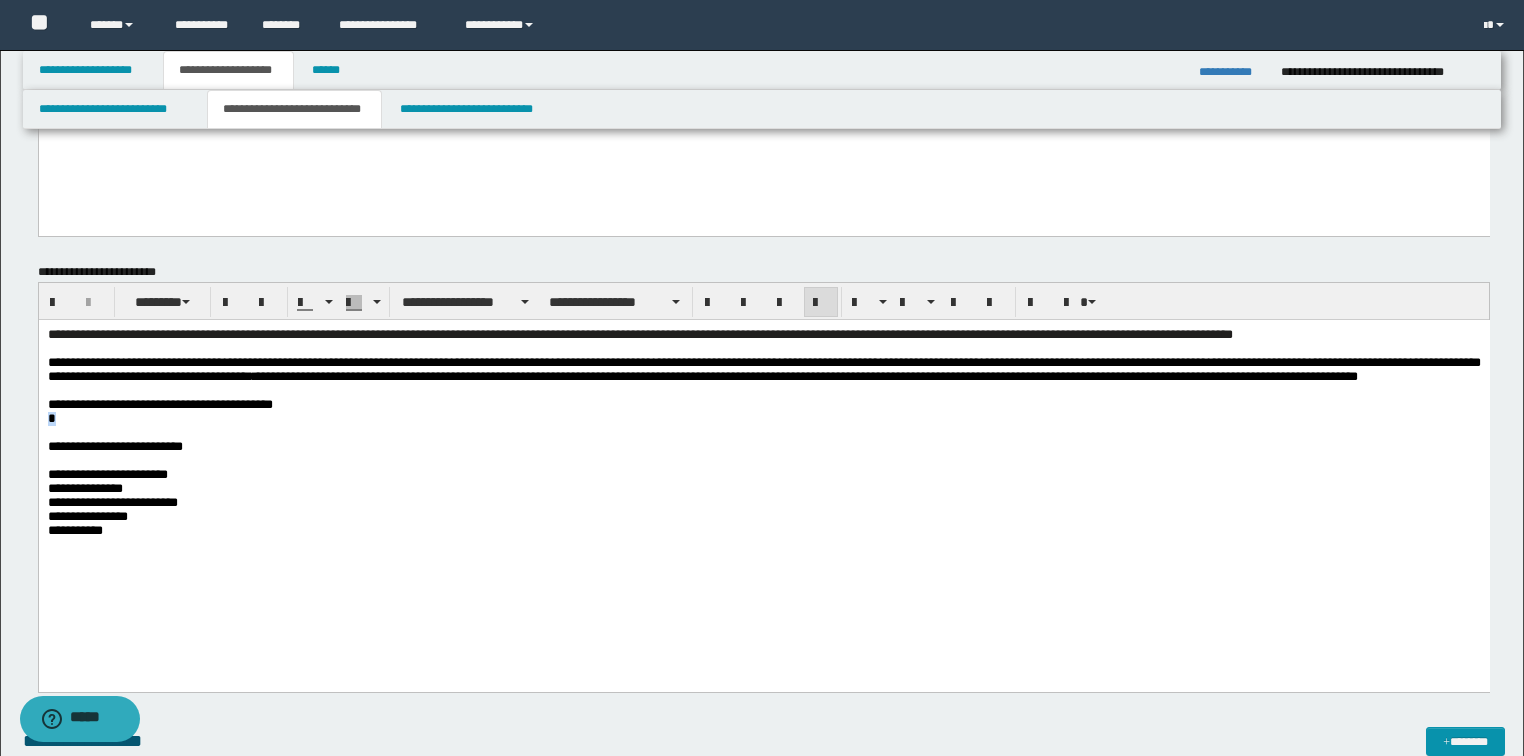 drag, startPoint x: 78, startPoint y: 447, endPoint x: 42, endPoint y: 445, distance: 36.05551 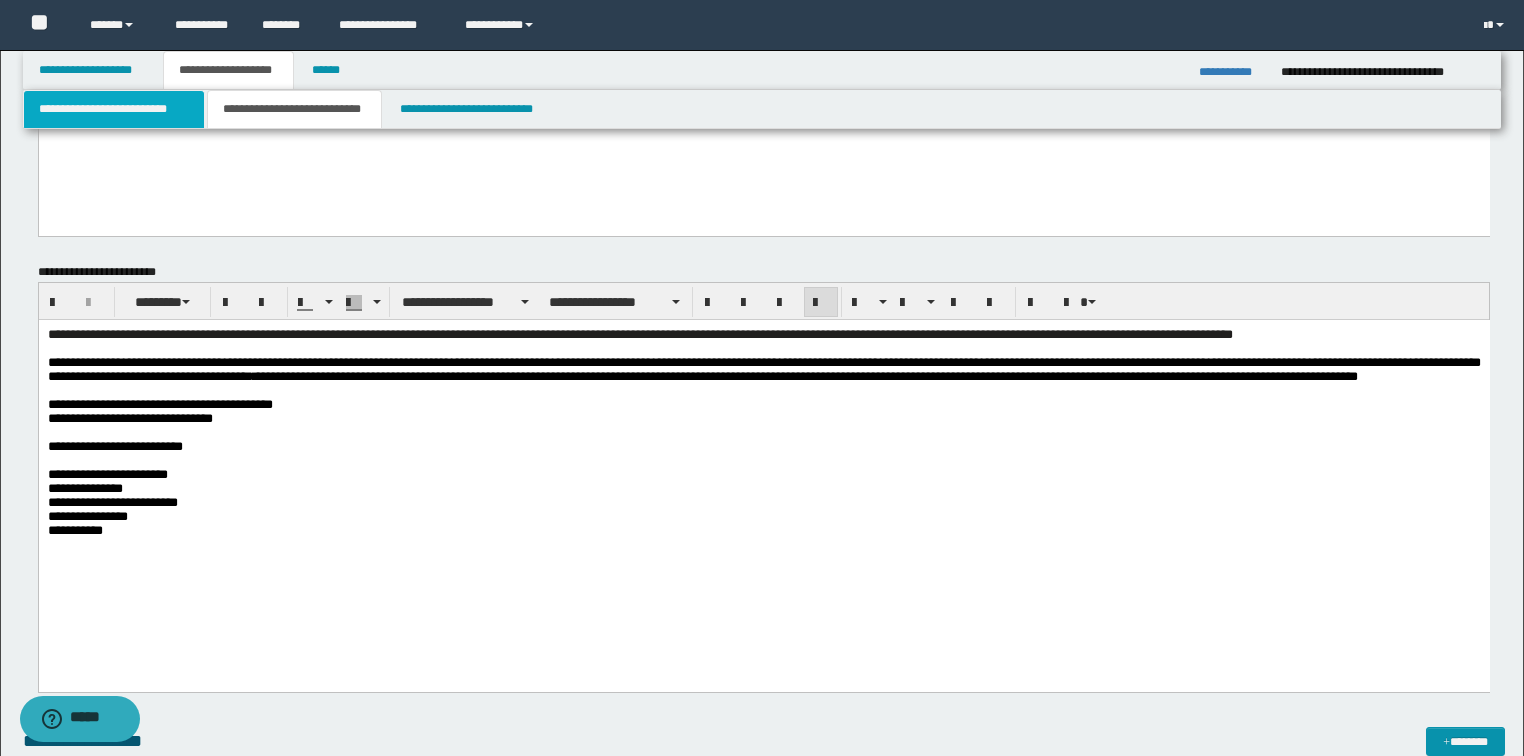 click on "**********" at bounding box center [114, 109] 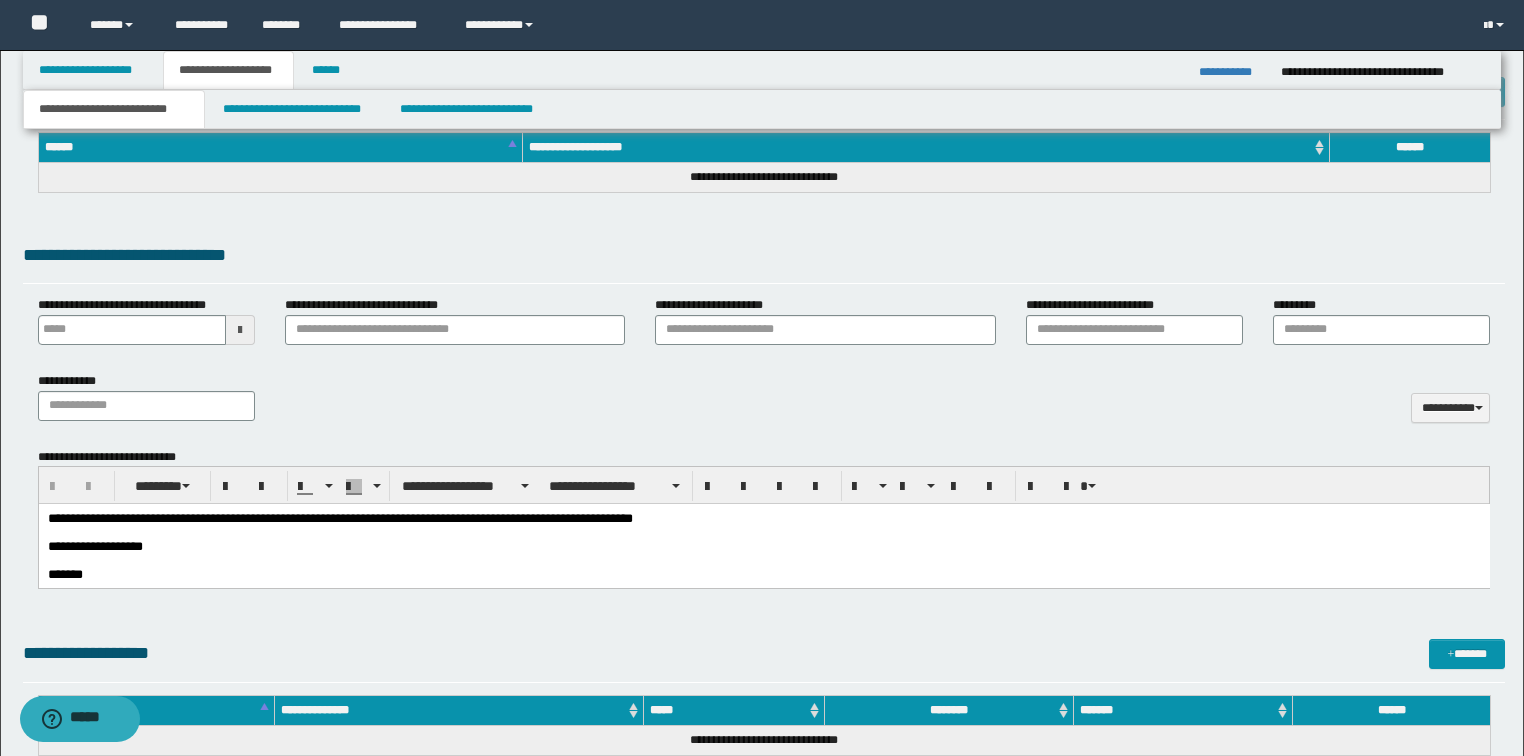 scroll, scrollTop: 640, scrollLeft: 0, axis: vertical 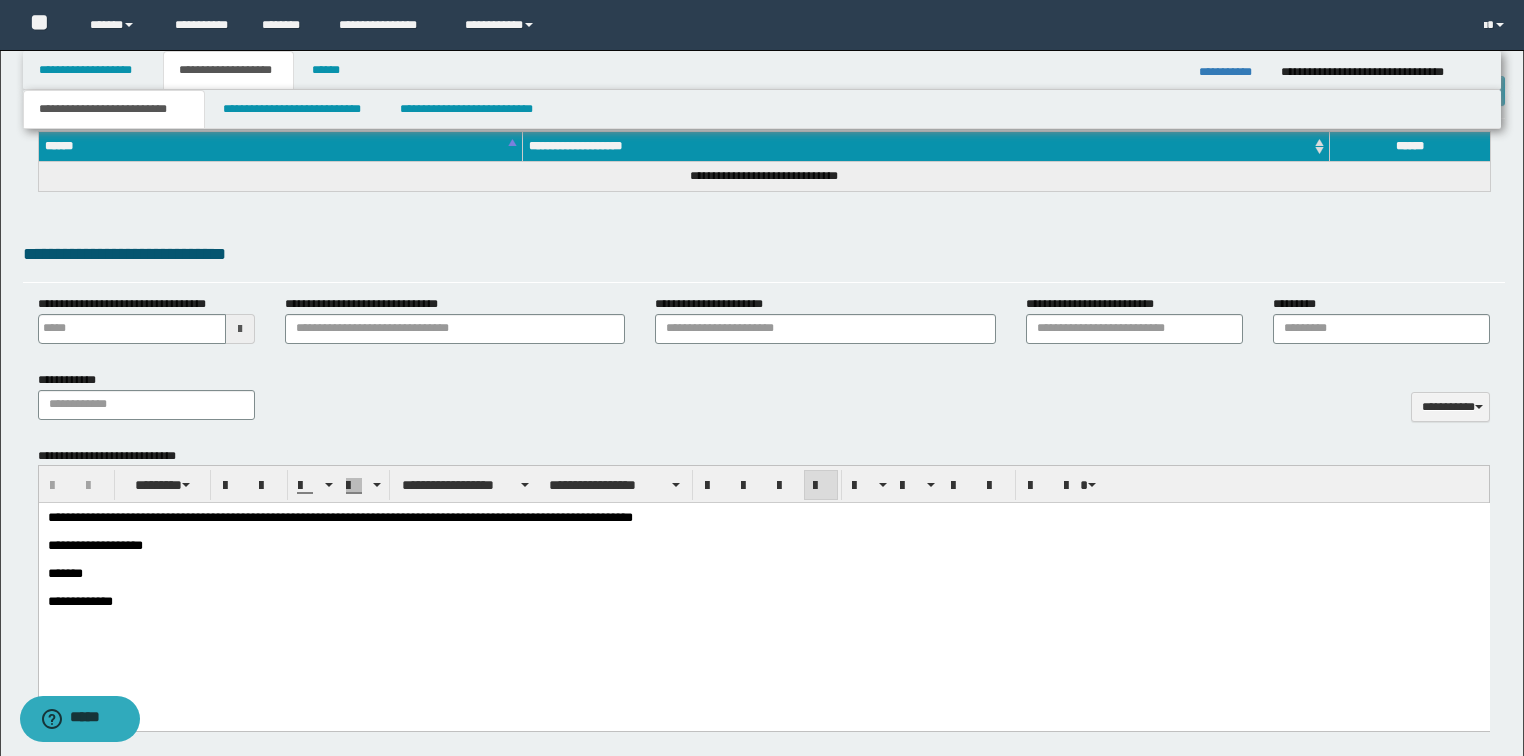 click at bounding box center [763, 532] 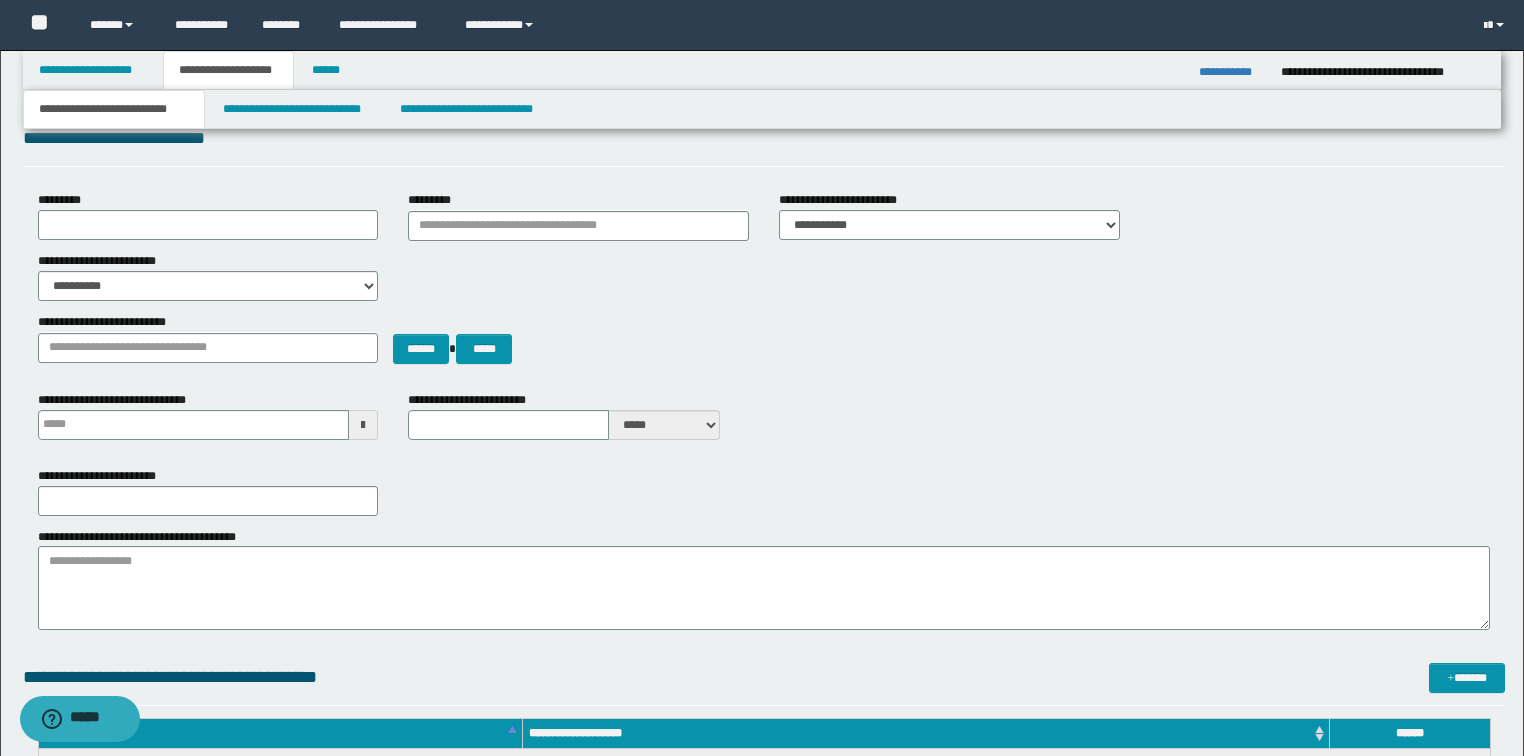 scroll, scrollTop: 0, scrollLeft: 0, axis: both 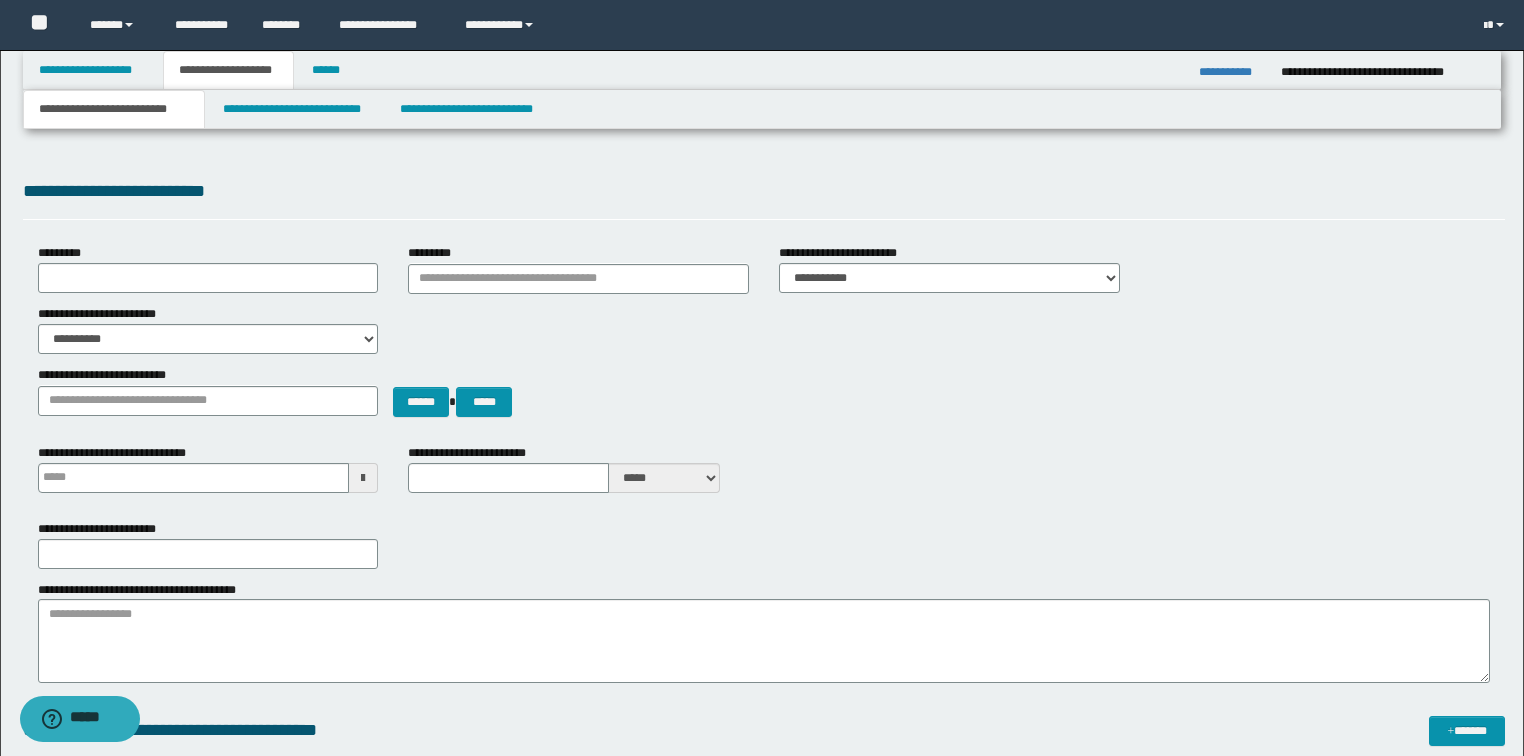 type 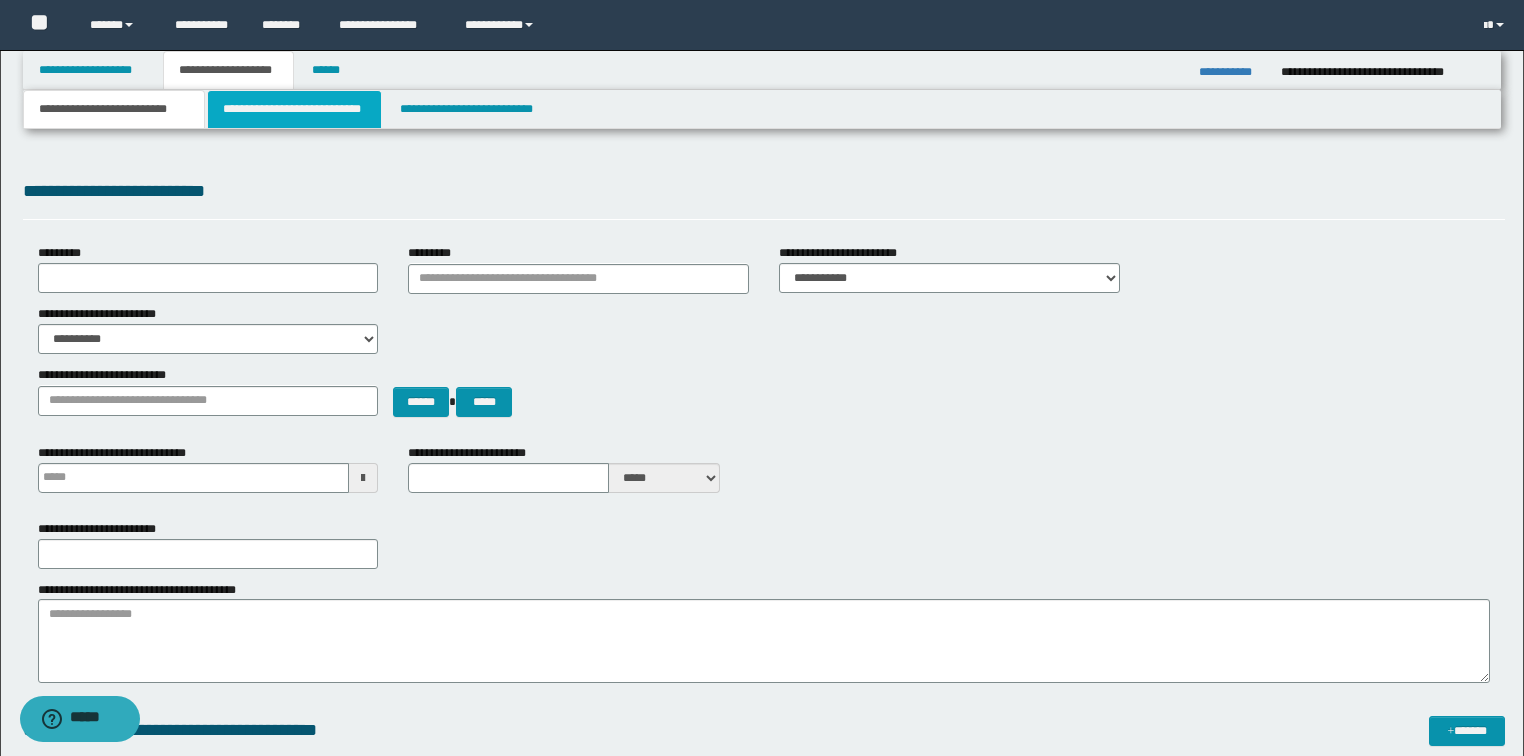 click on "**********" at bounding box center (294, 109) 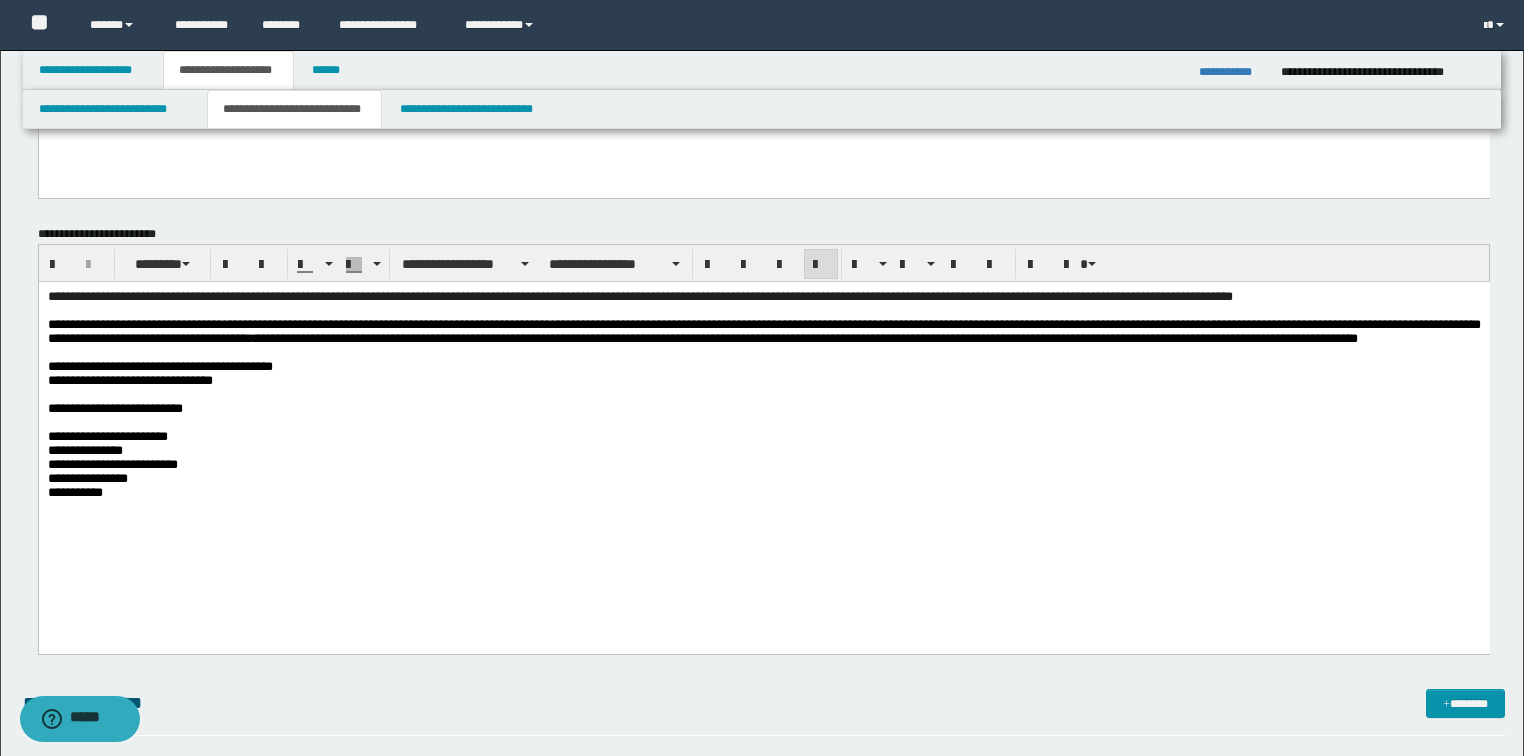 scroll, scrollTop: 240, scrollLeft: 0, axis: vertical 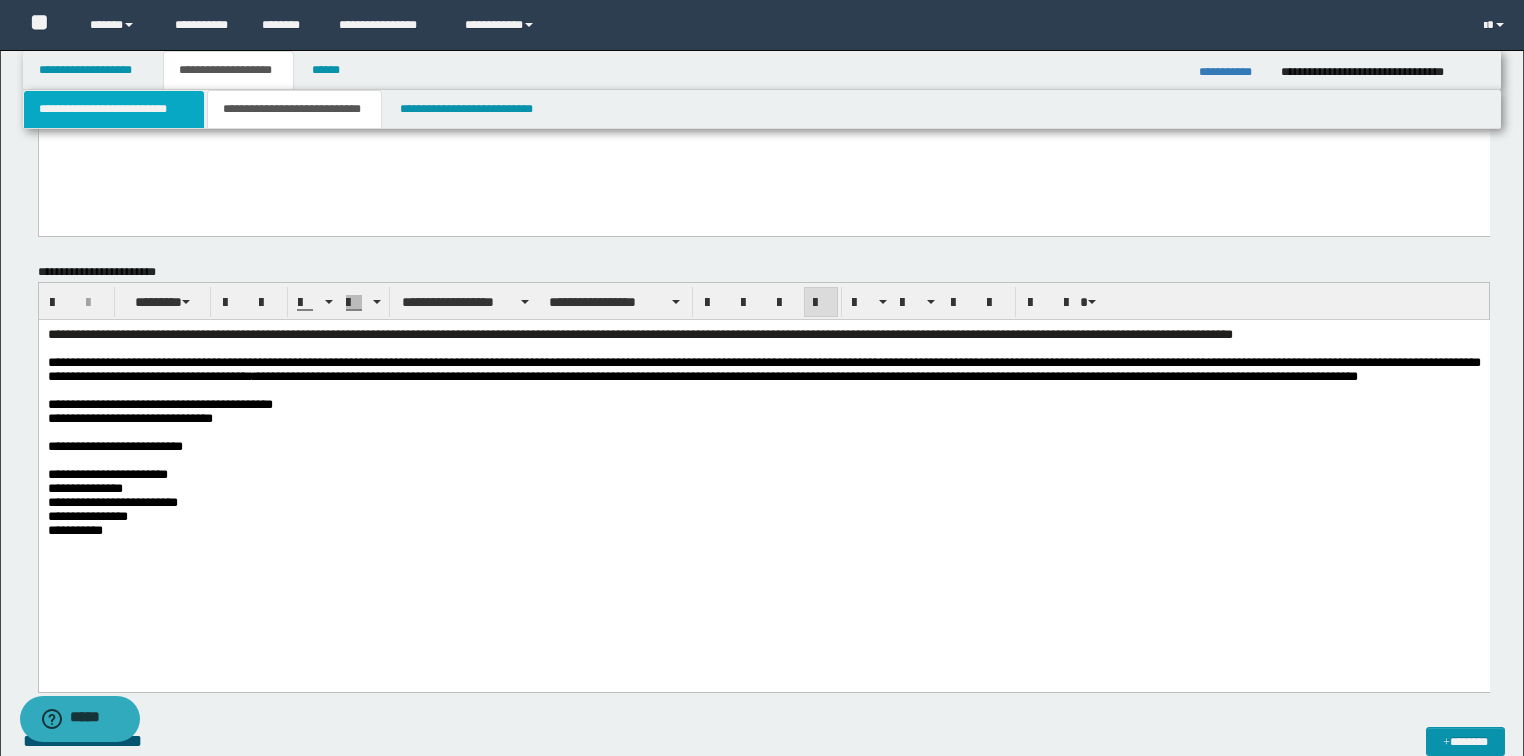 click on "**********" at bounding box center [114, 109] 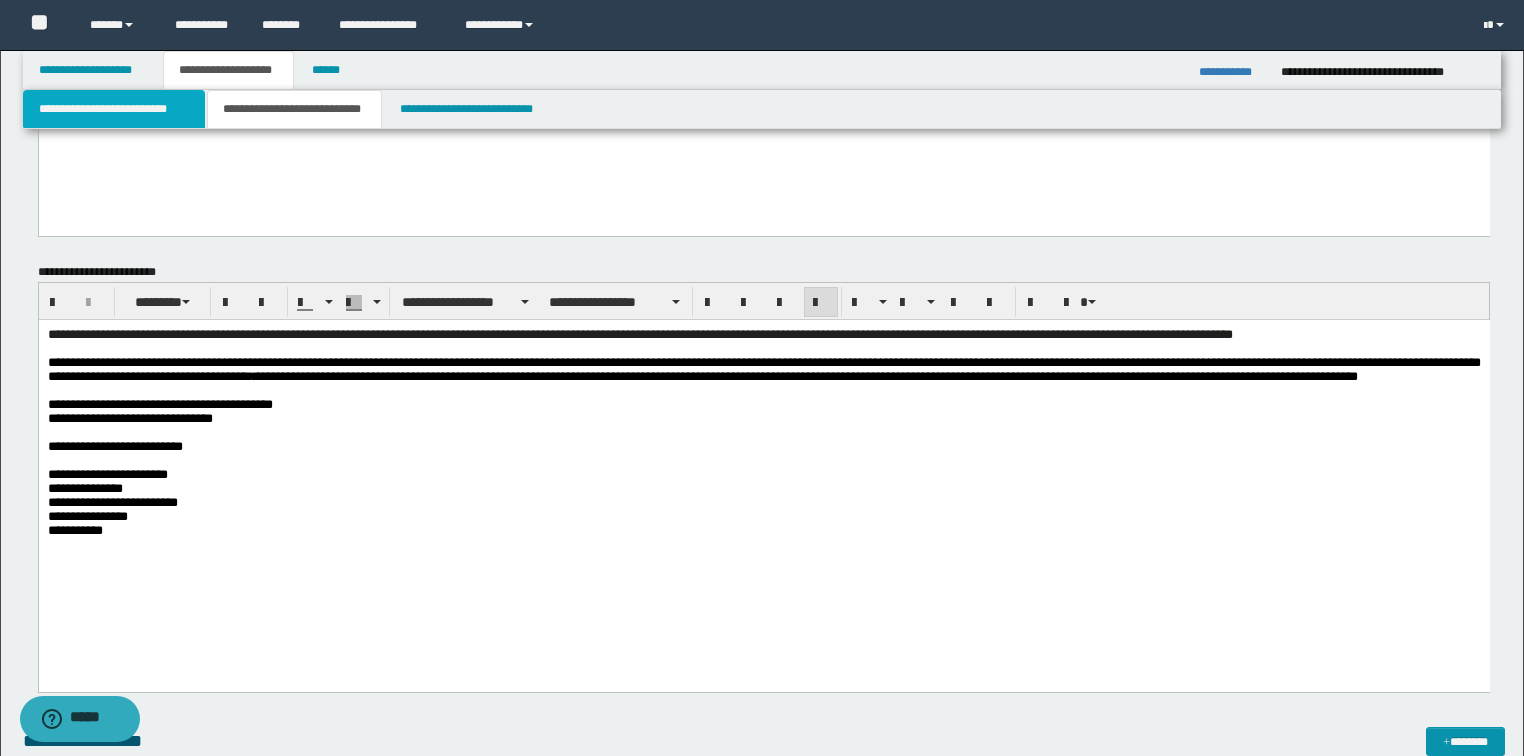 type 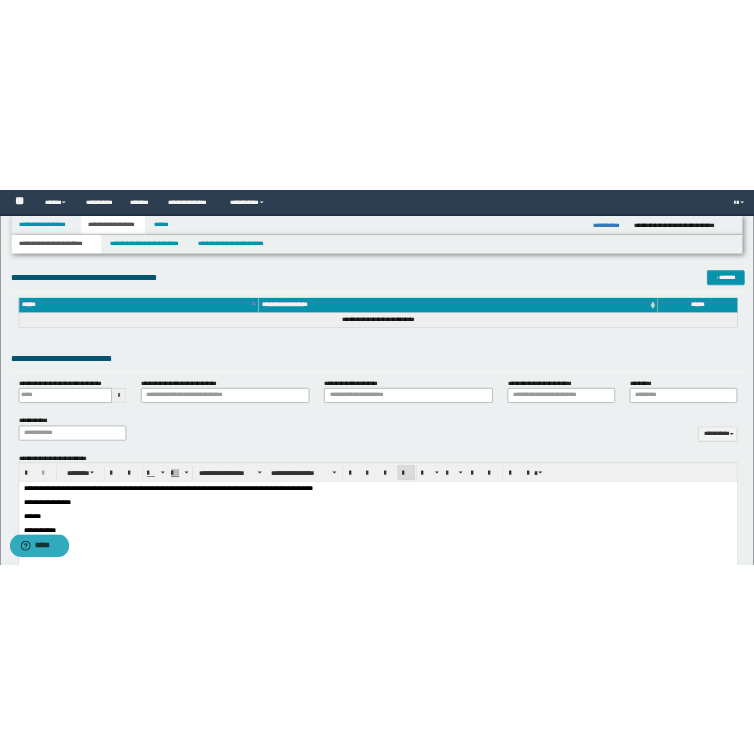 scroll, scrollTop: 640, scrollLeft: 0, axis: vertical 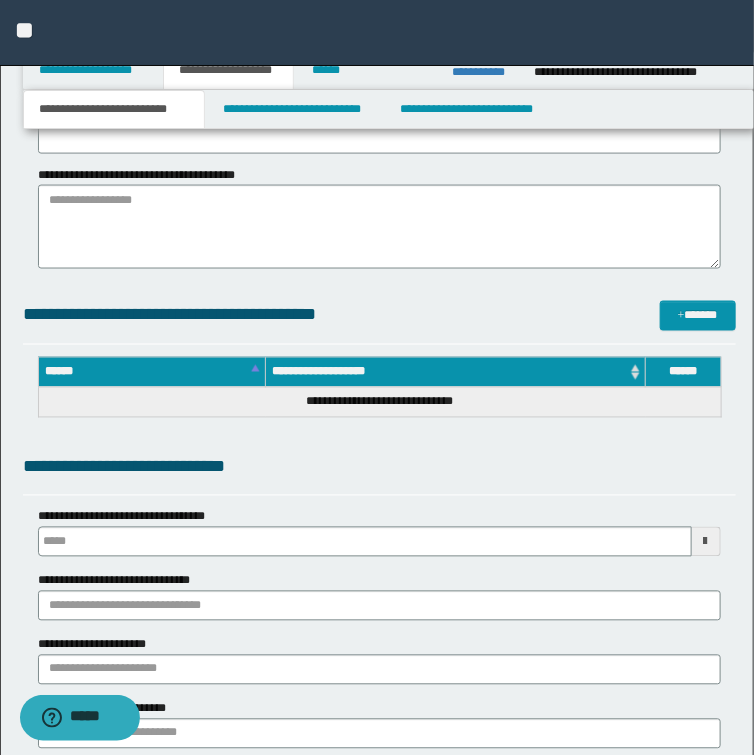 type 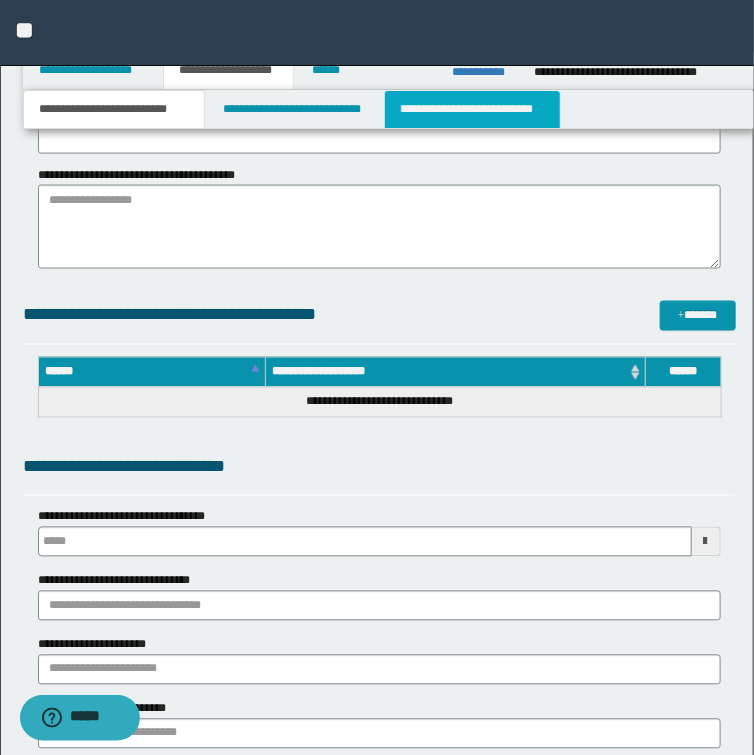 click on "**********" at bounding box center [472, 109] 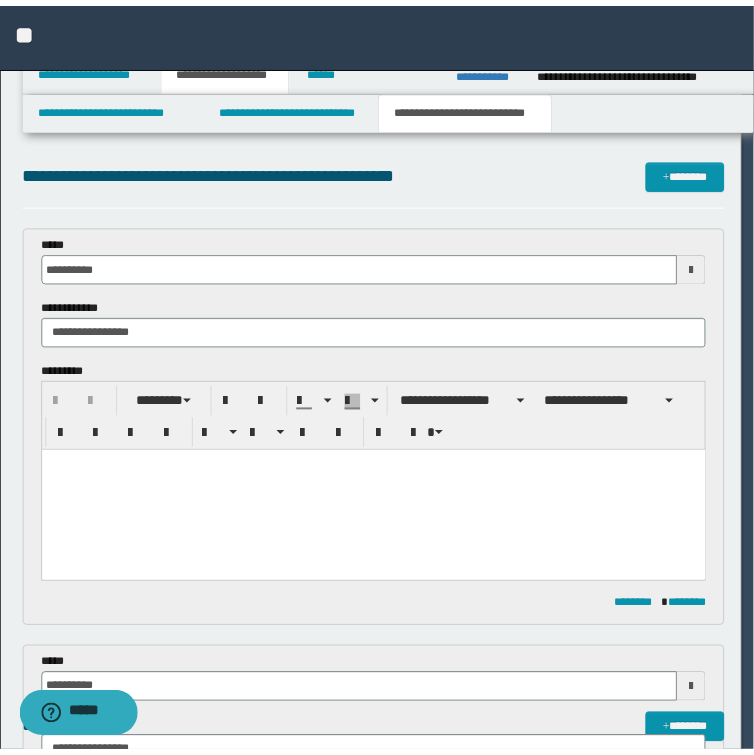 scroll, scrollTop: 0, scrollLeft: 0, axis: both 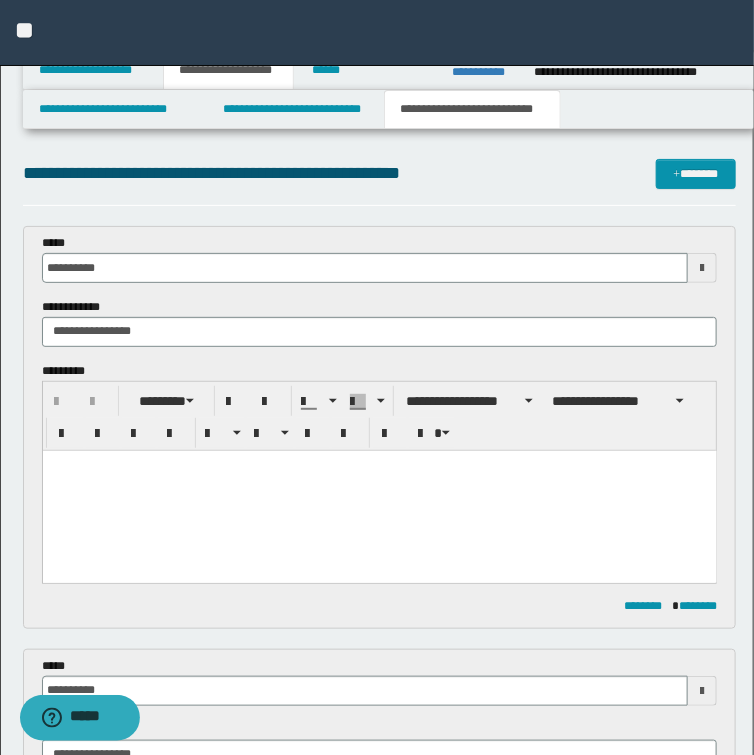 click on "**********" at bounding box center [485, 72] 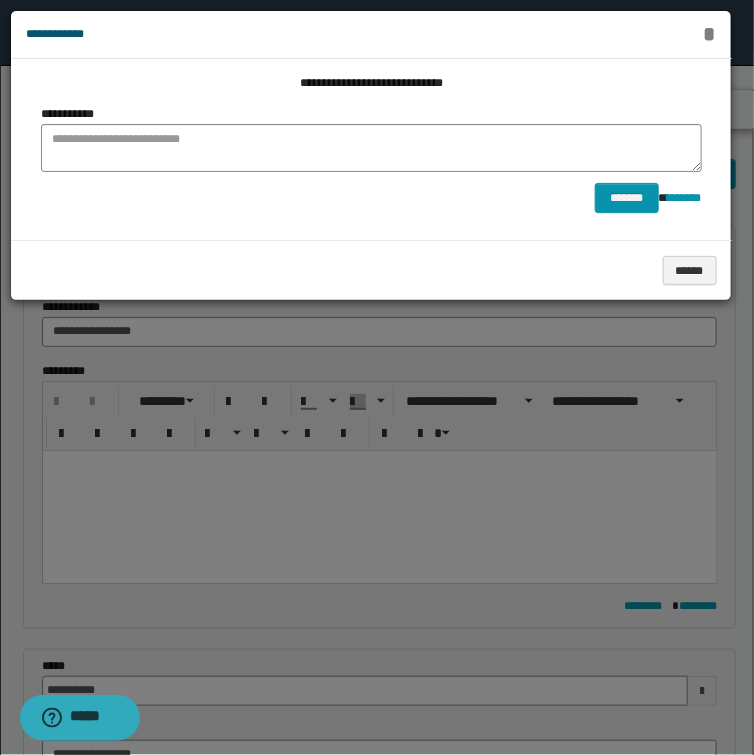 click on "*" at bounding box center [709, 34] 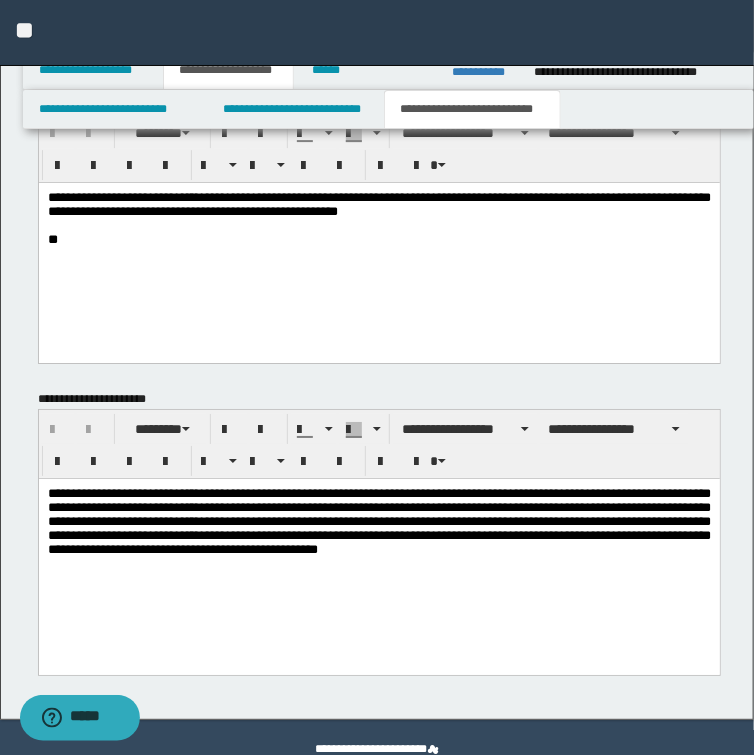 scroll, scrollTop: 1520, scrollLeft: 0, axis: vertical 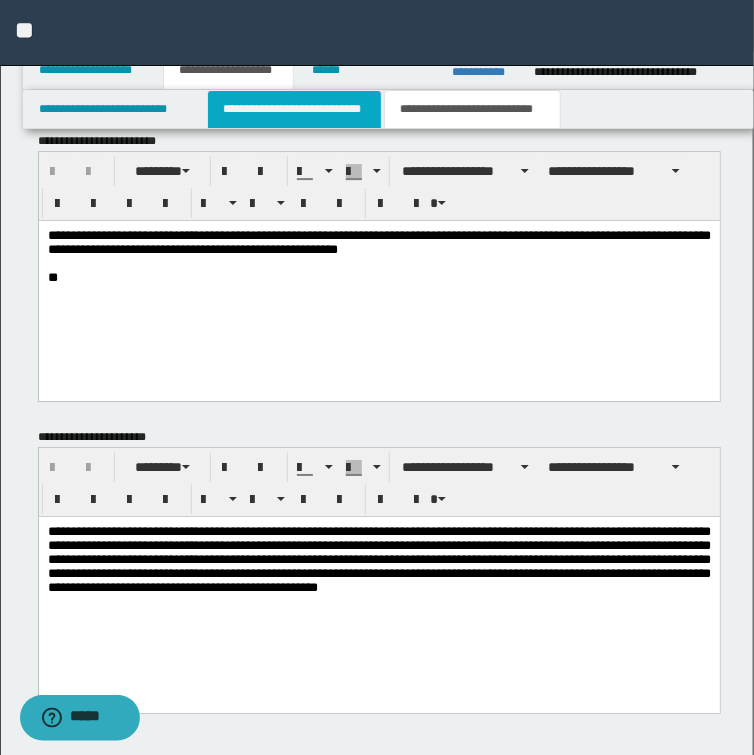 click on "**********" at bounding box center (294, 109) 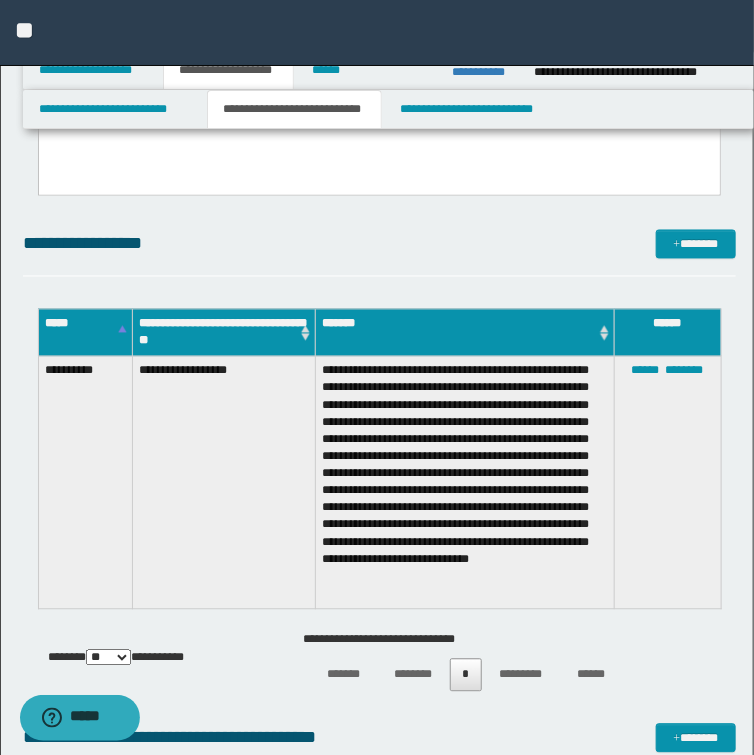 scroll, scrollTop: 480, scrollLeft: 0, axis: vertical 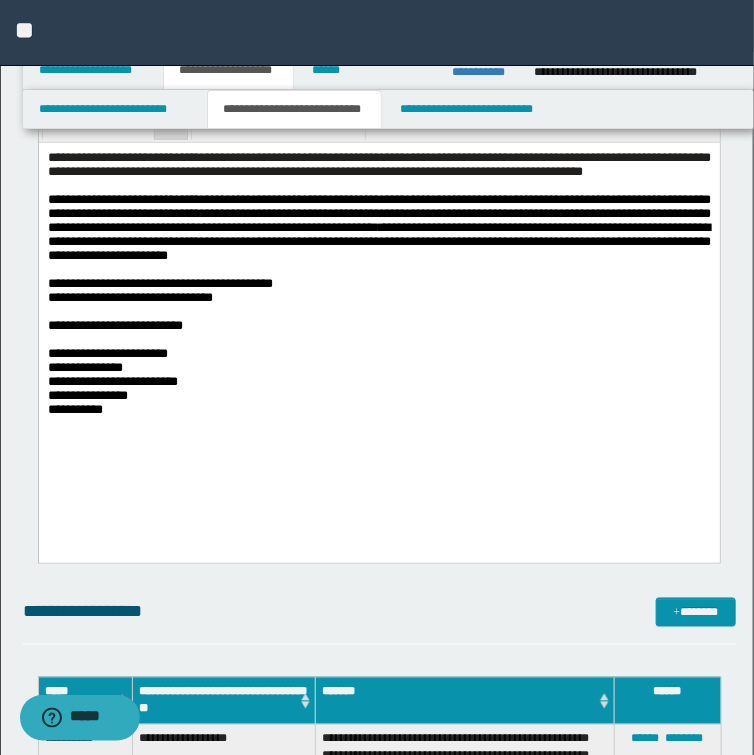 click on "**********" at bounding box center (378, 309) 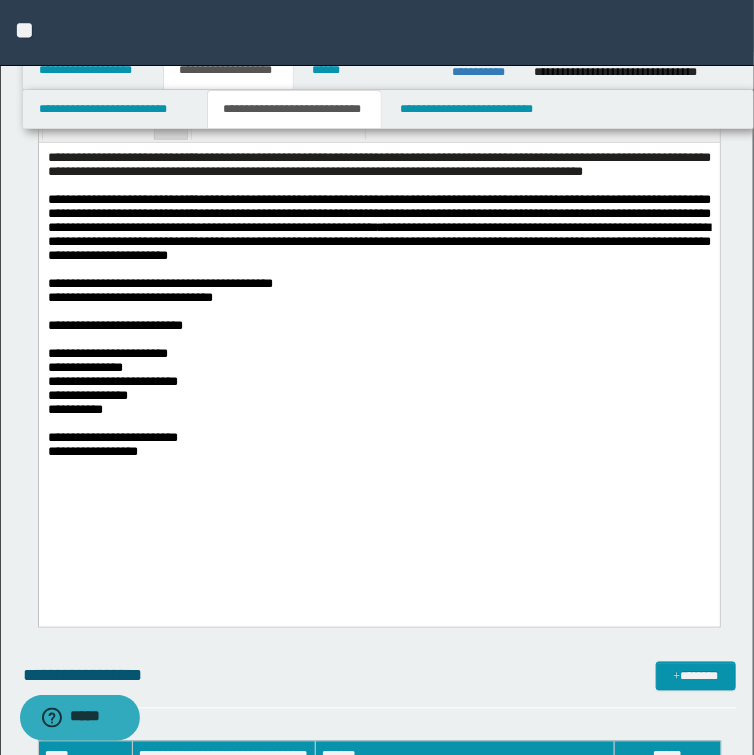 click on "**********" at bounding box center [378, 452] 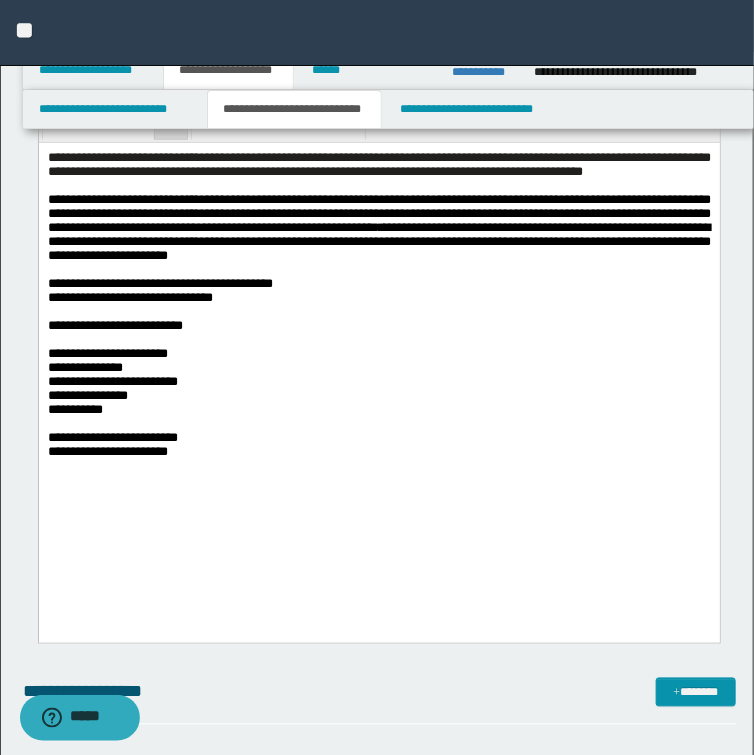 click on "**********" at bounding box center [378, 344] 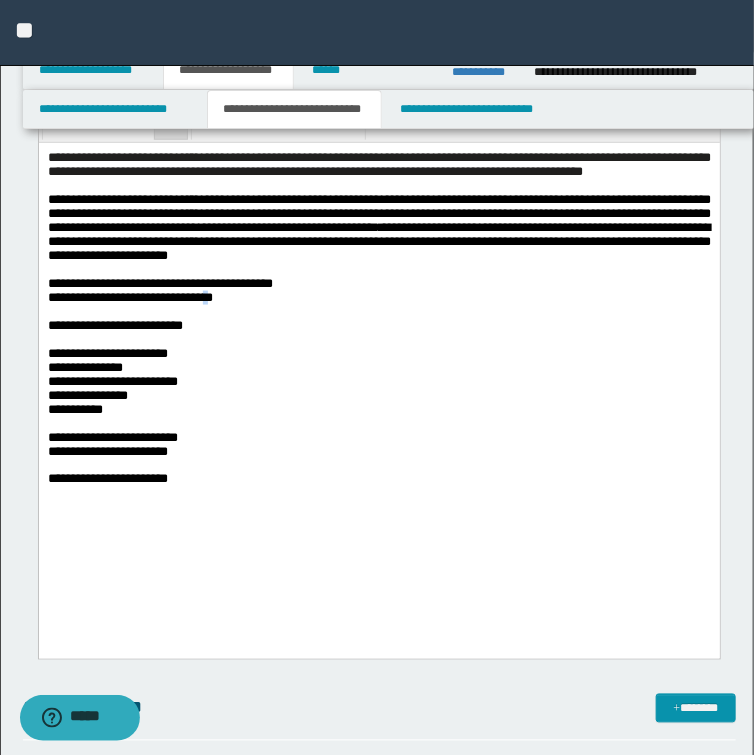 click on "**********" at bounding box center [129, 297] 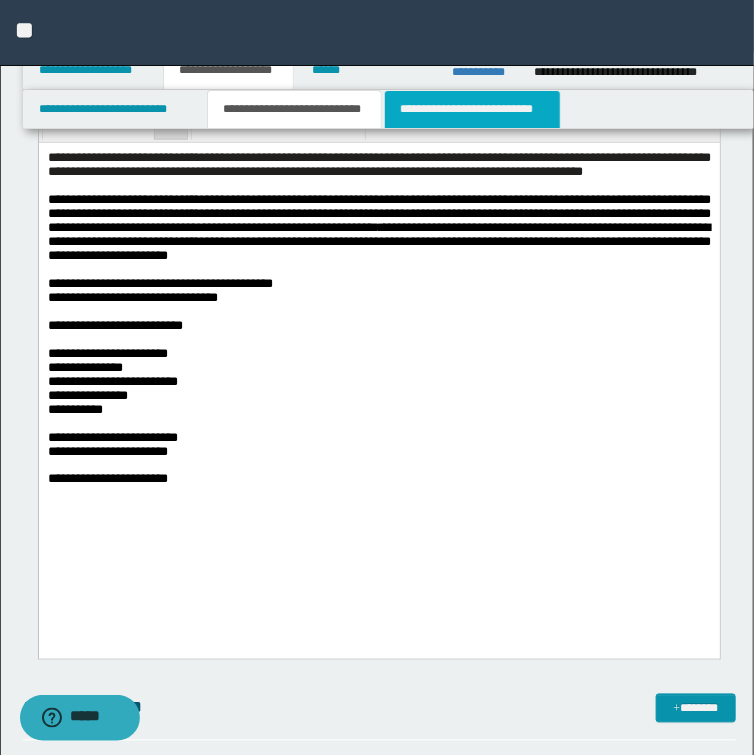 click on "**********" at bounding box center [472, 109] 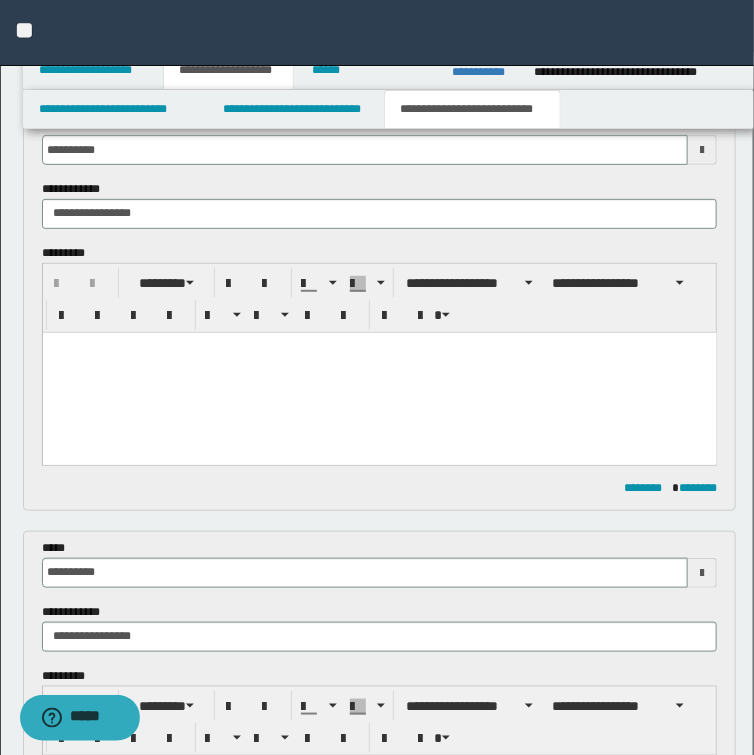 scroll, scrollTop: 80, scrollLeft: 0, axis: vertical 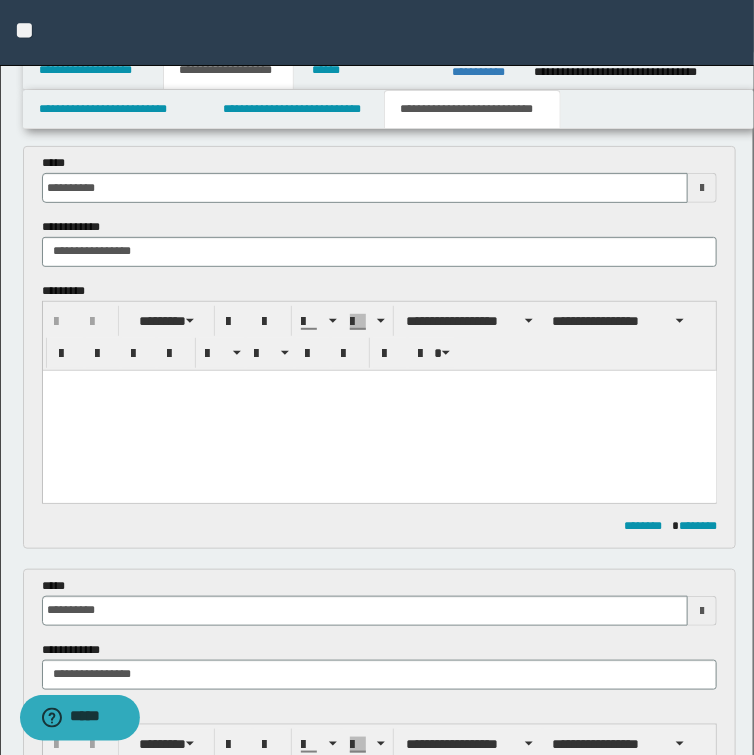 click at bounding box center (379, 410) 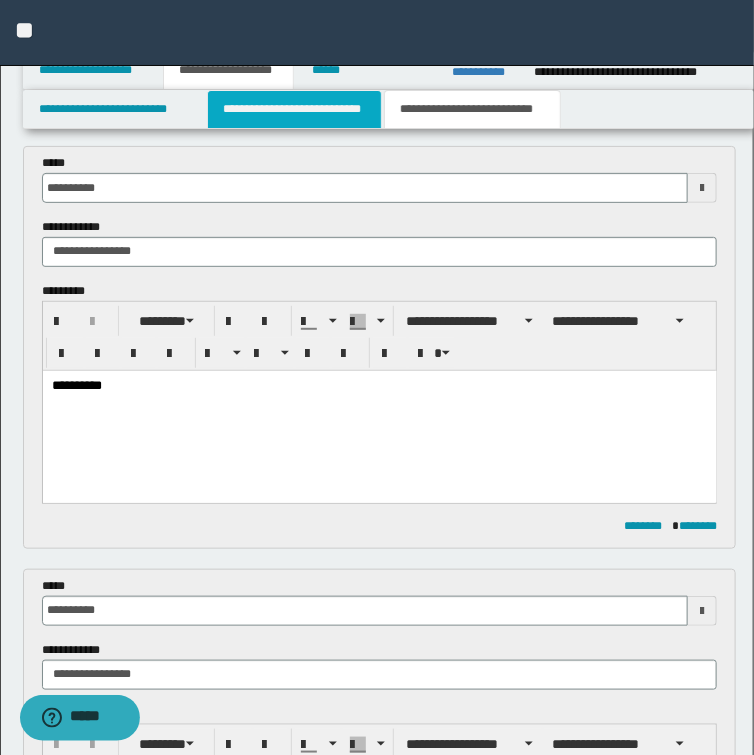 click on "**********" at bounding box center (294, 109) 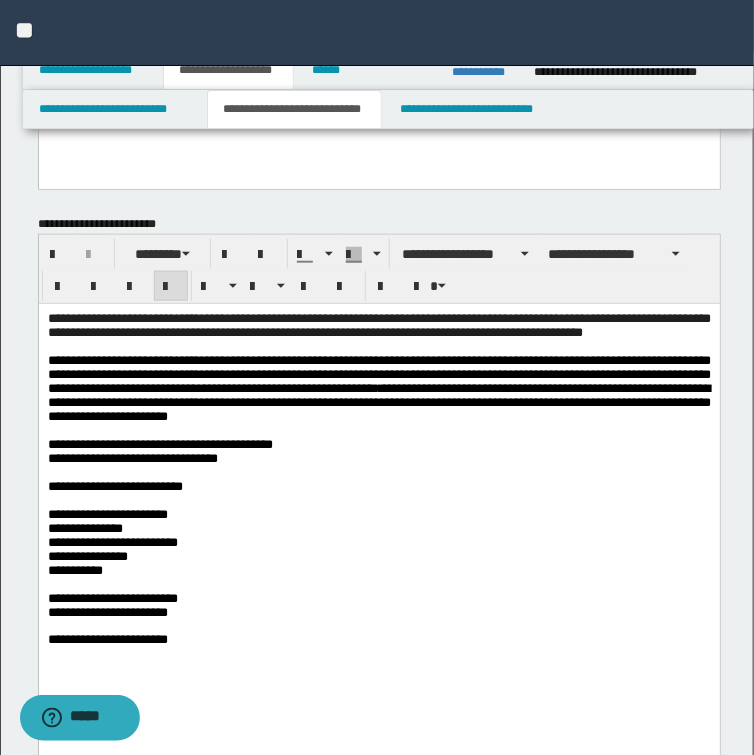 scroll, scrollTop: 320, scrollLeft: 0, axis: vertical 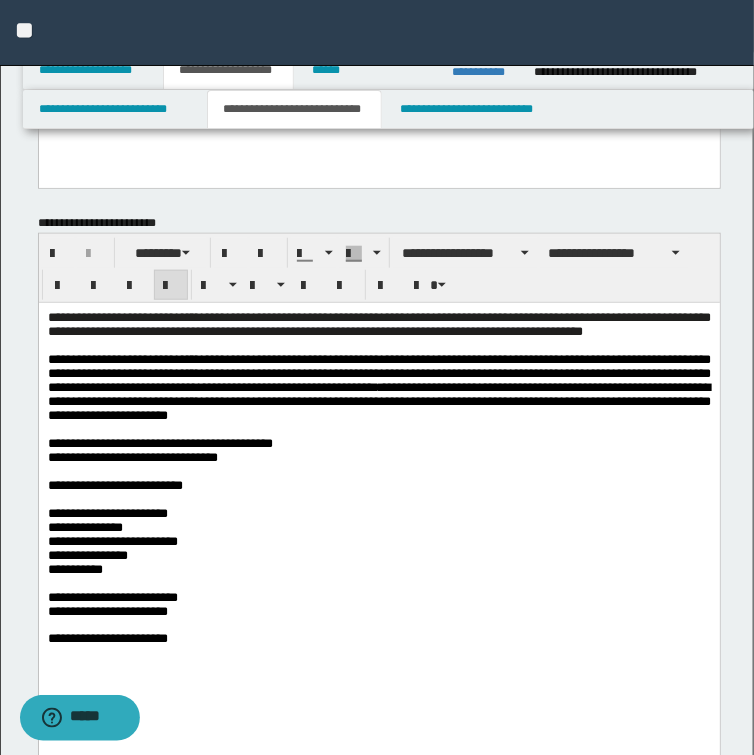 click on "**********" at bounding box center (378, 486) 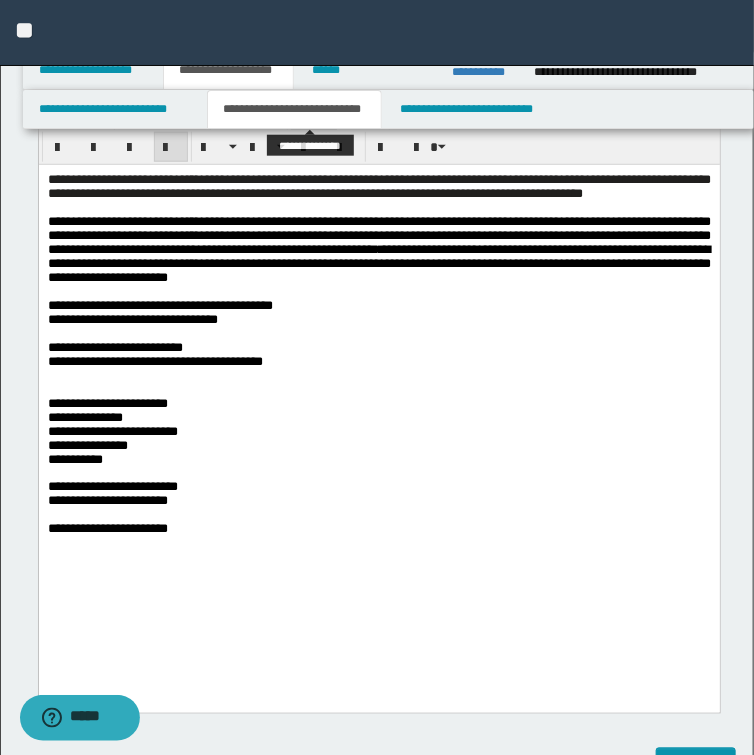 scroll, scrollTop: 480, scrollLeft: 0, axis: vertical 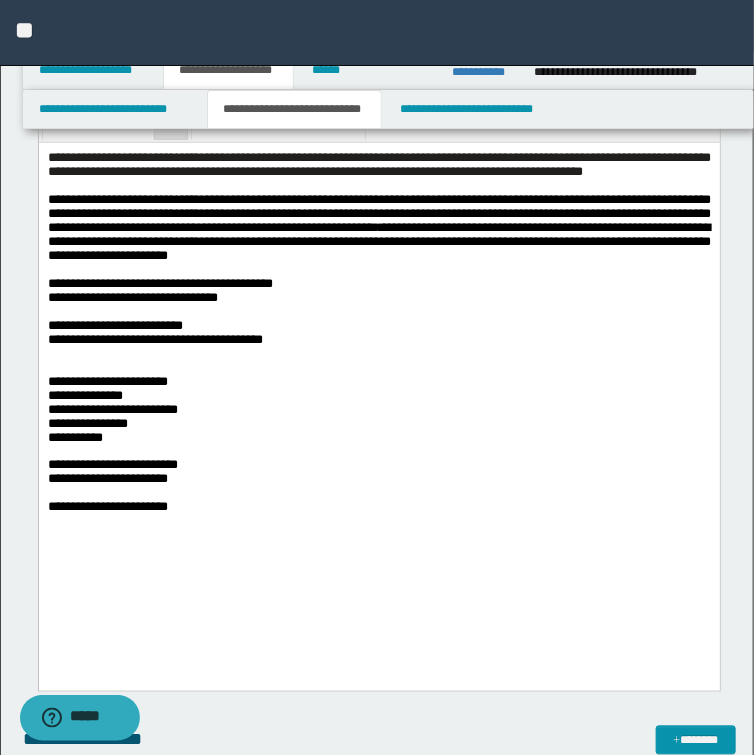 click at bounding box center [378, 452] 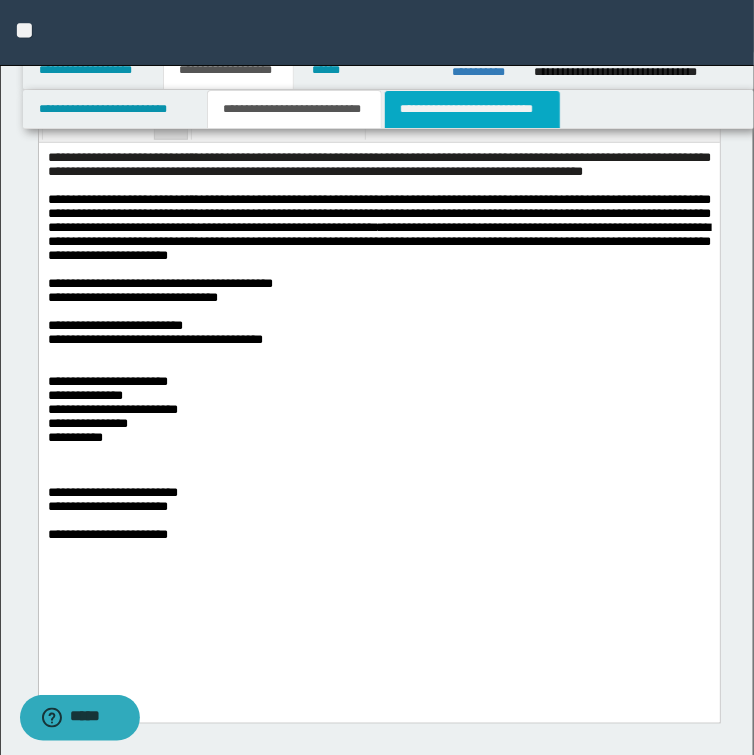 click on "**********" at bounding box center (472, 109) 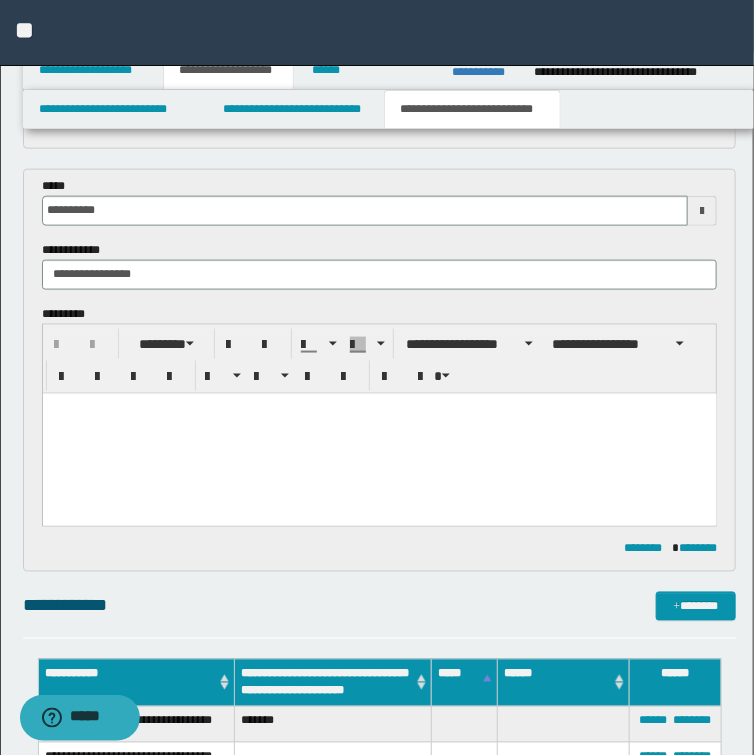 click at bounding box center (379, 408) 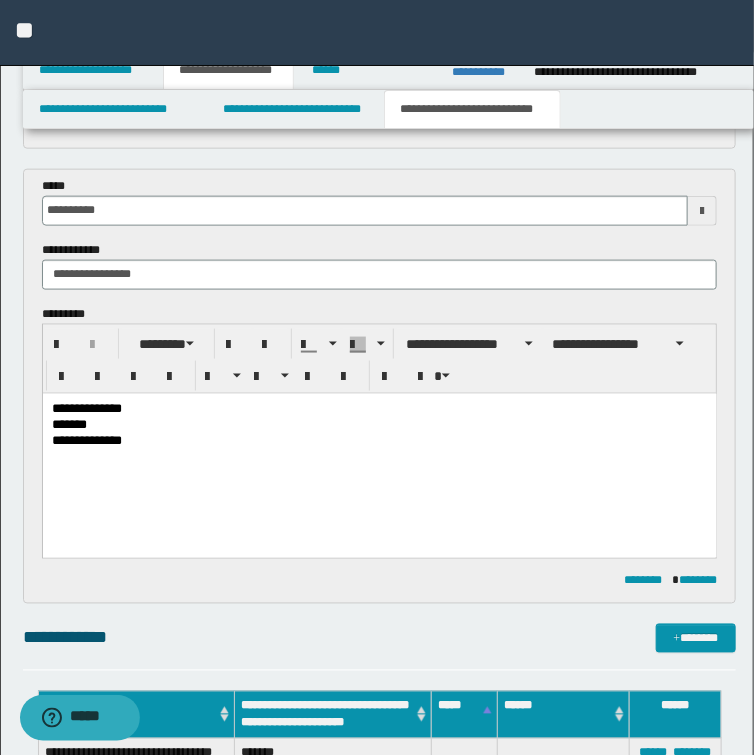 click on "*******" at bounding box center (379, 425) 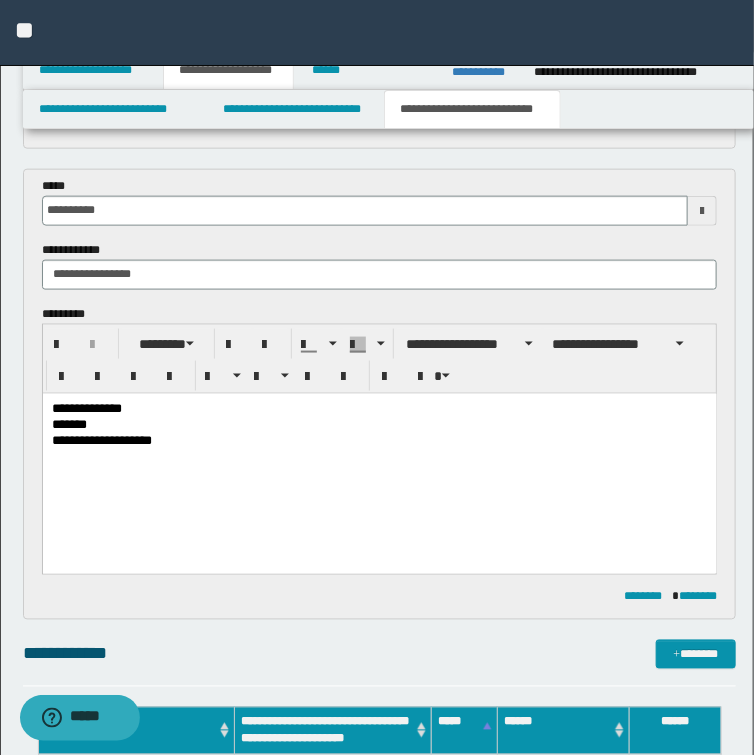 click at bounding box center (379, 456) 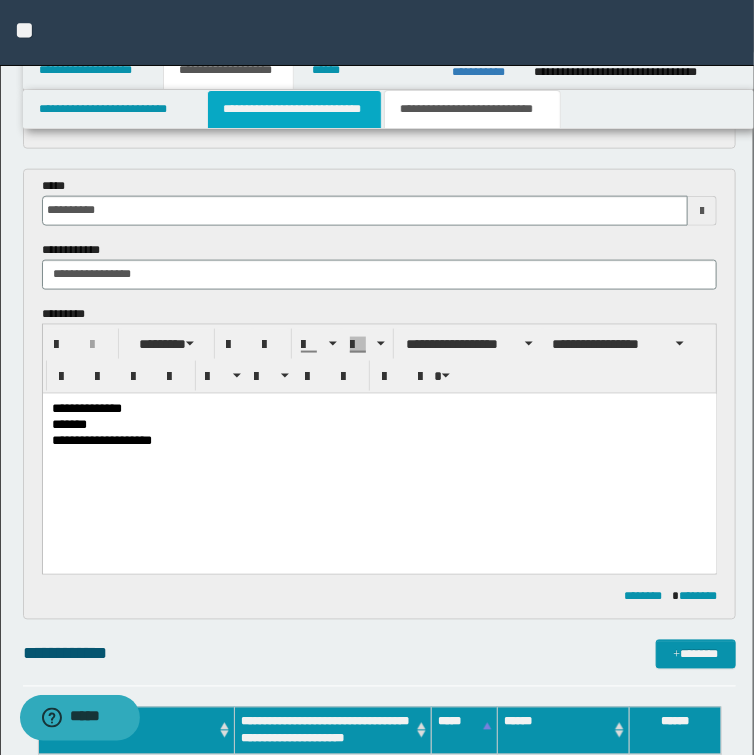 click on "**********" at bounding box center [294, 109] 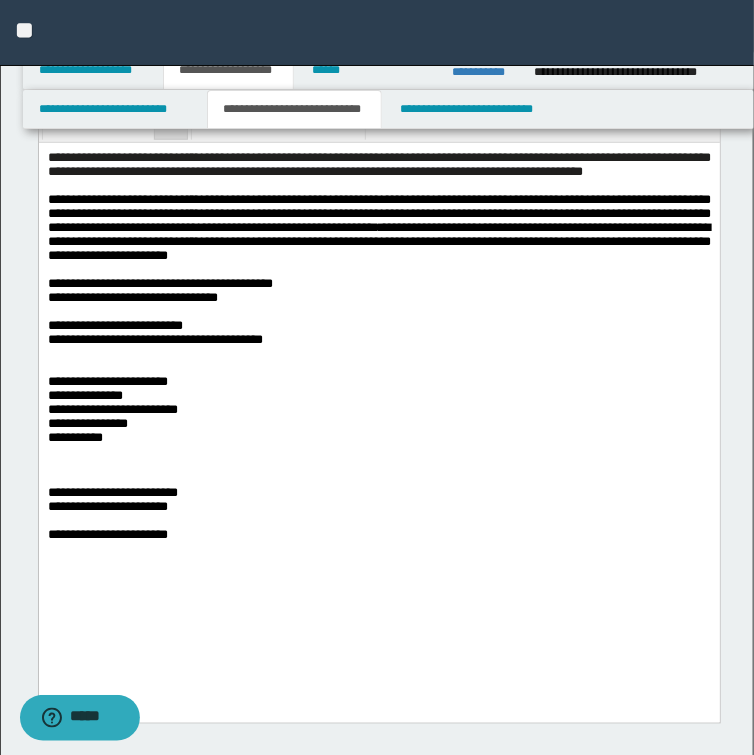 click on "**********" at bounding box center (378, 228) 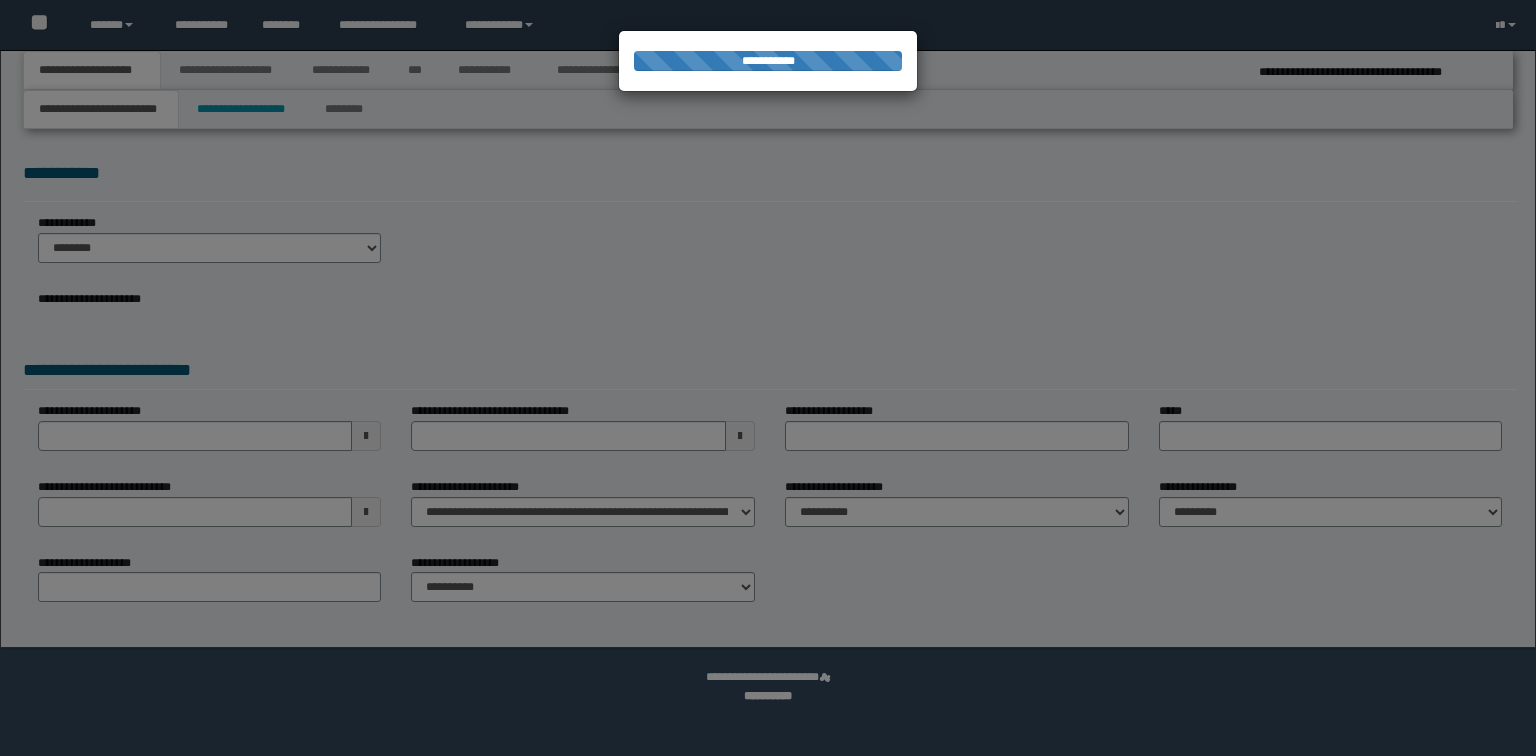 scroll, scrollTop: 0, scrollLeft: 0, axis: both 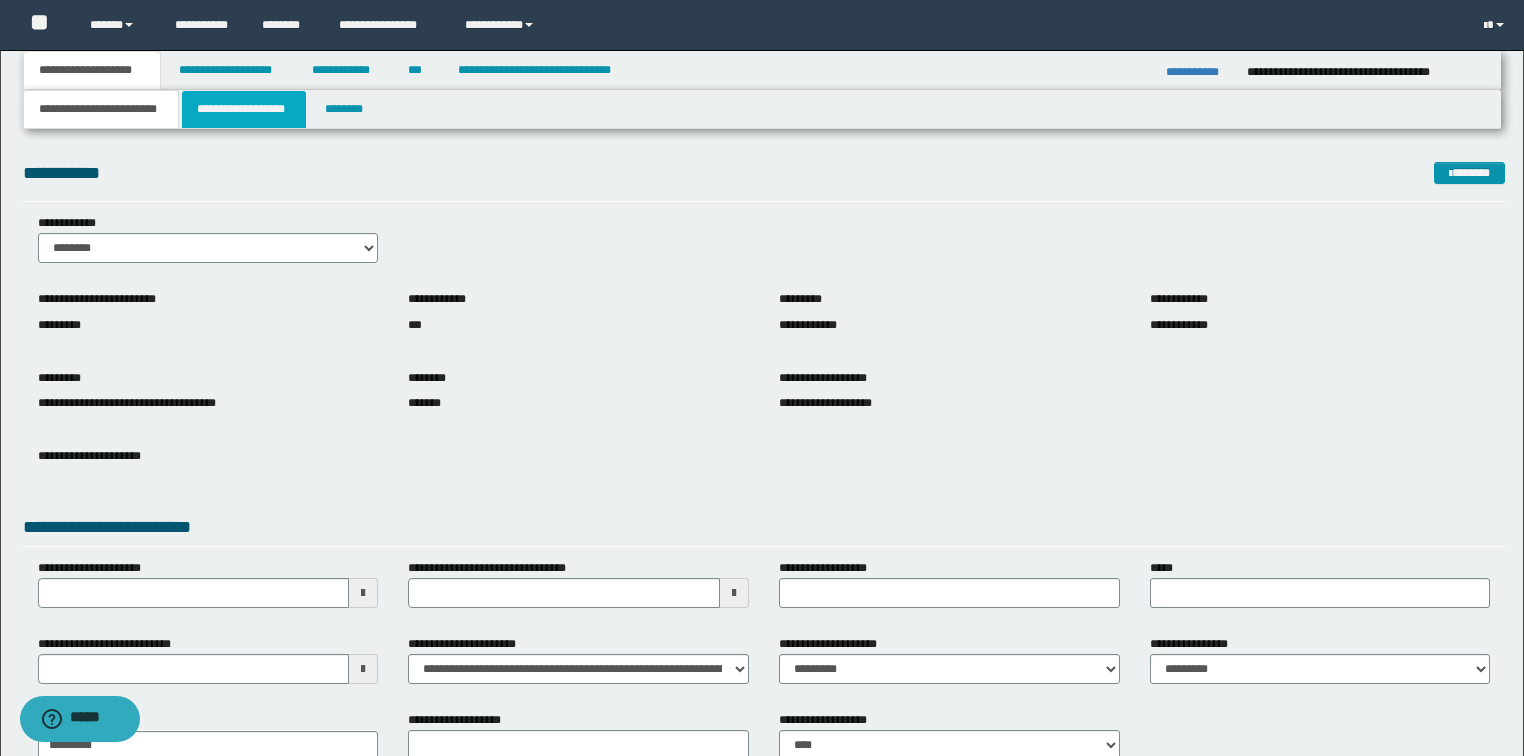 click on "**********" at bounding box center (244, 109) 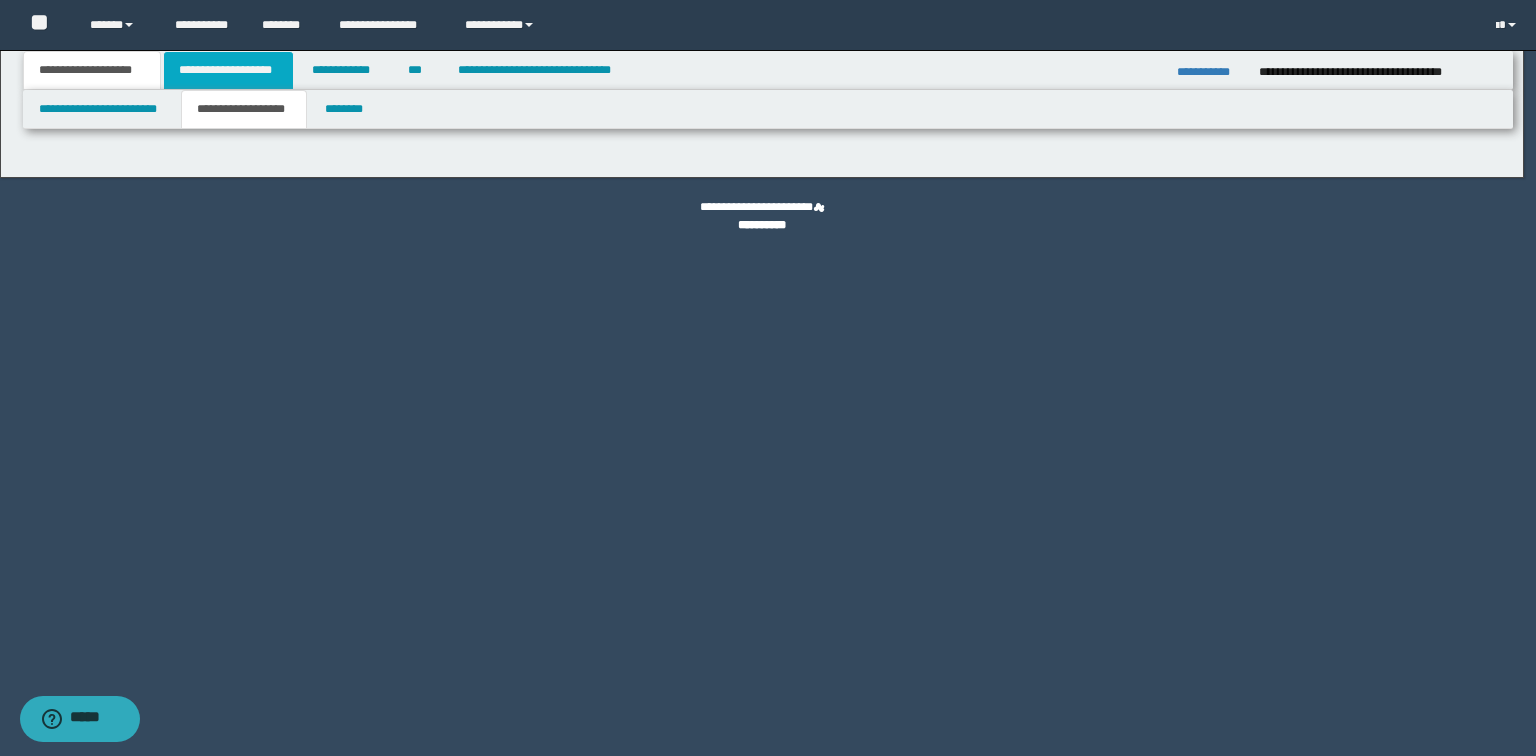type on "**********" 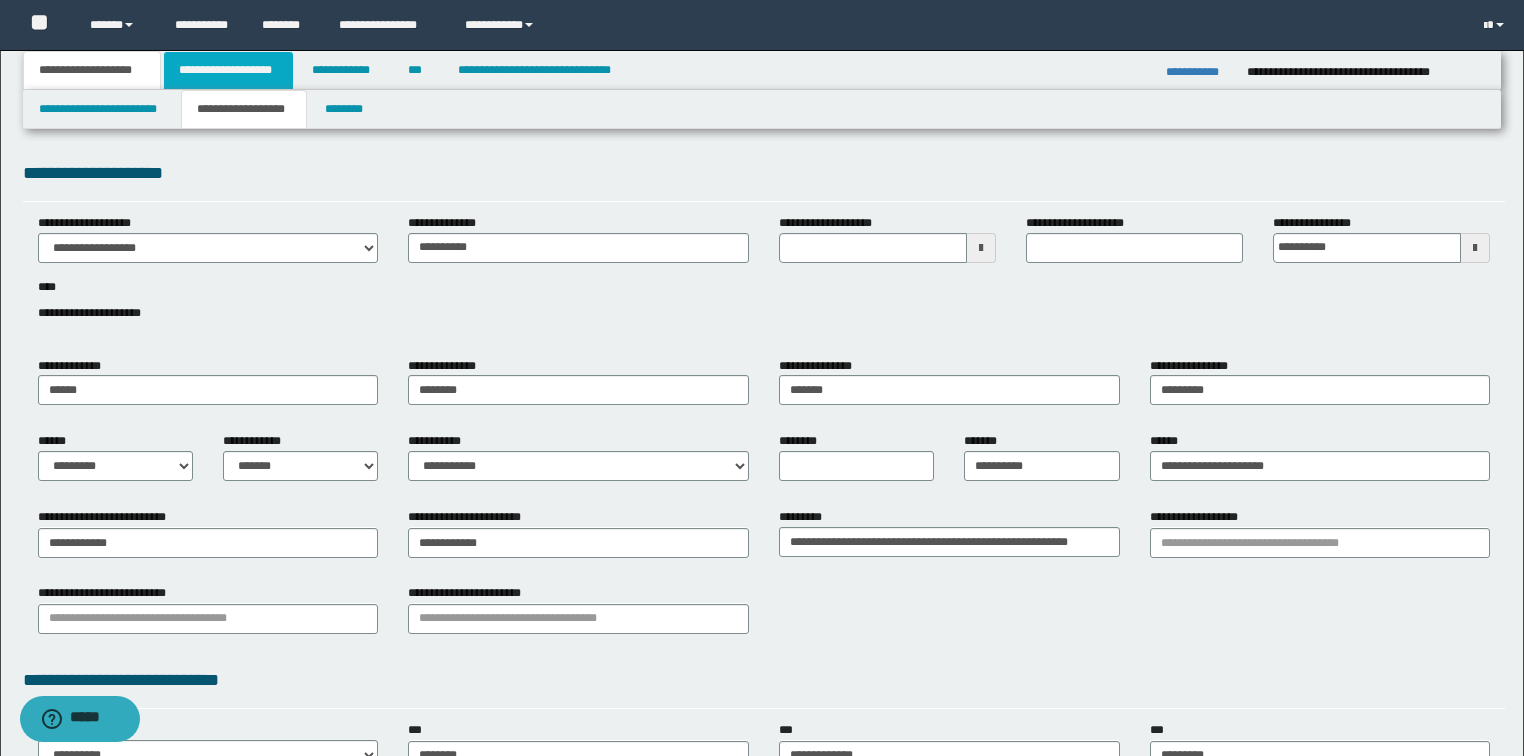 click on "**********" at bounding box center (228, 70) 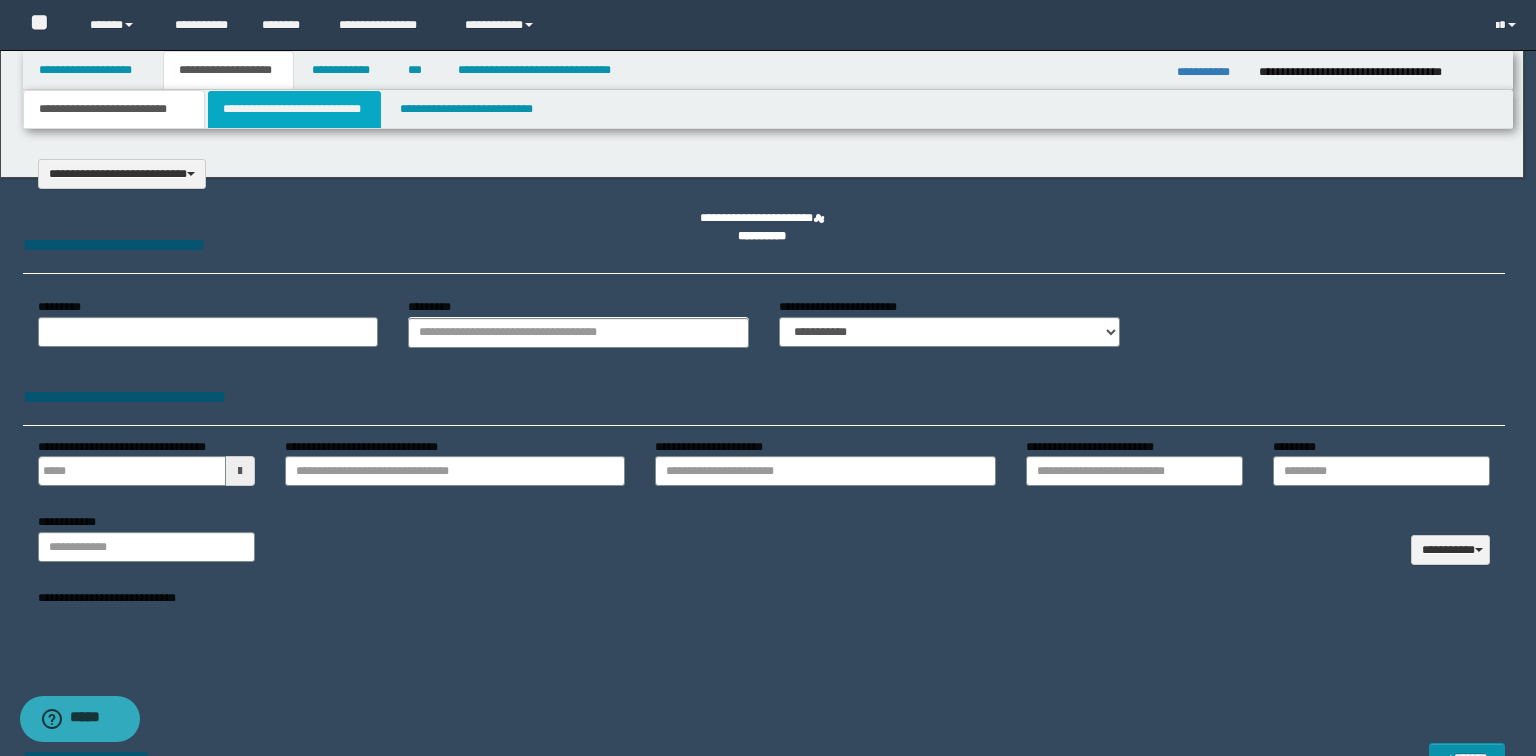 select on "*" 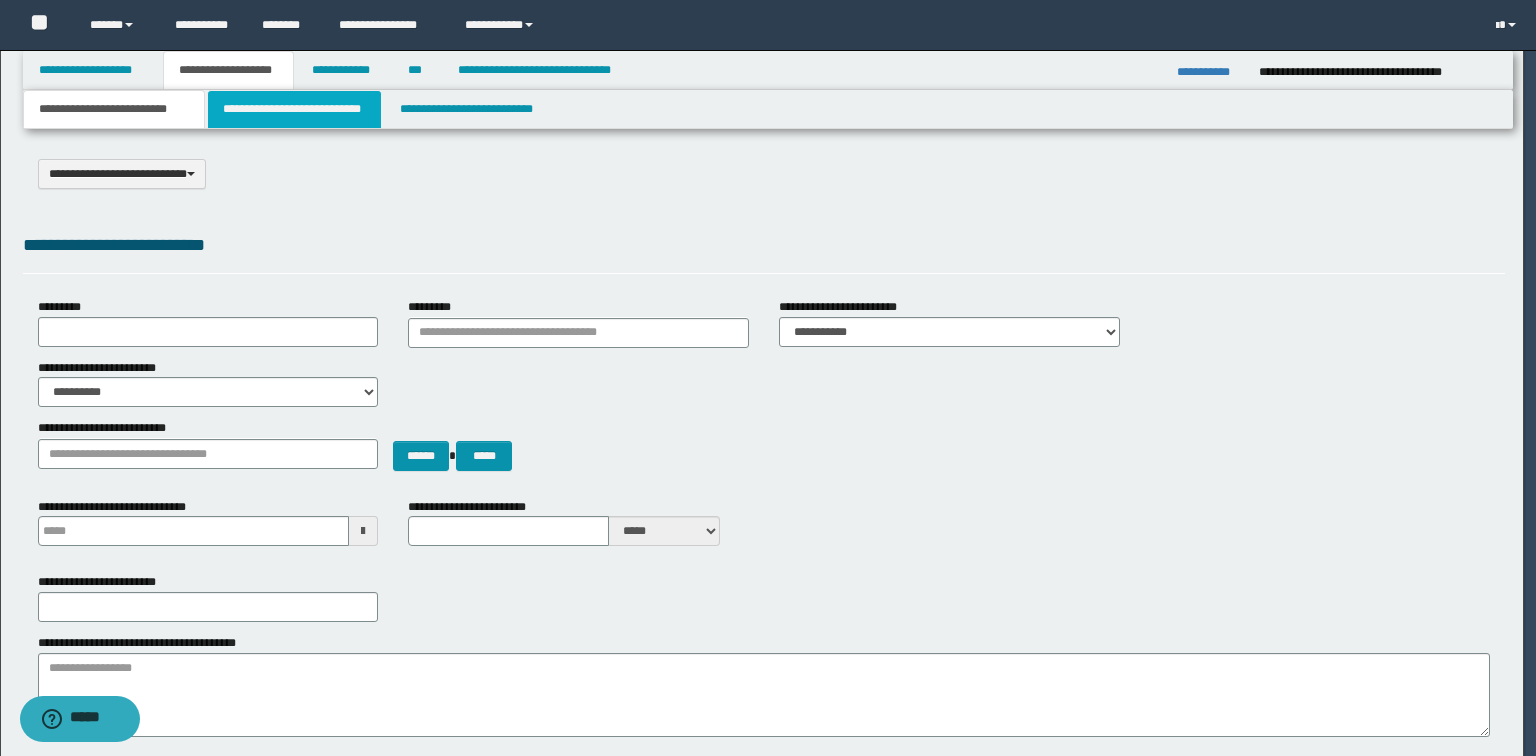 scroll, scrollTop: 0, scrollLeft: 0, axis: both 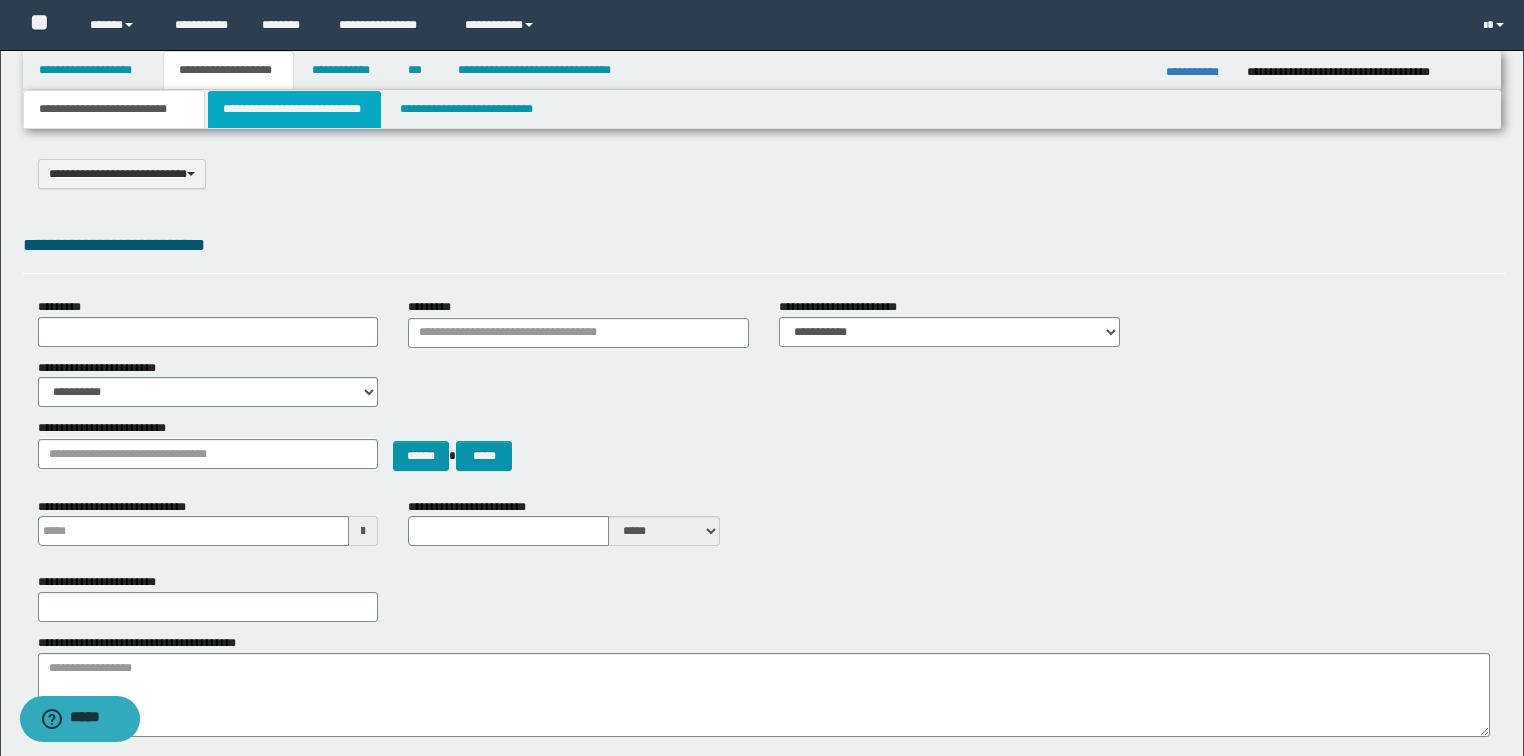 click on "**********" at bounding box center [294, 109] 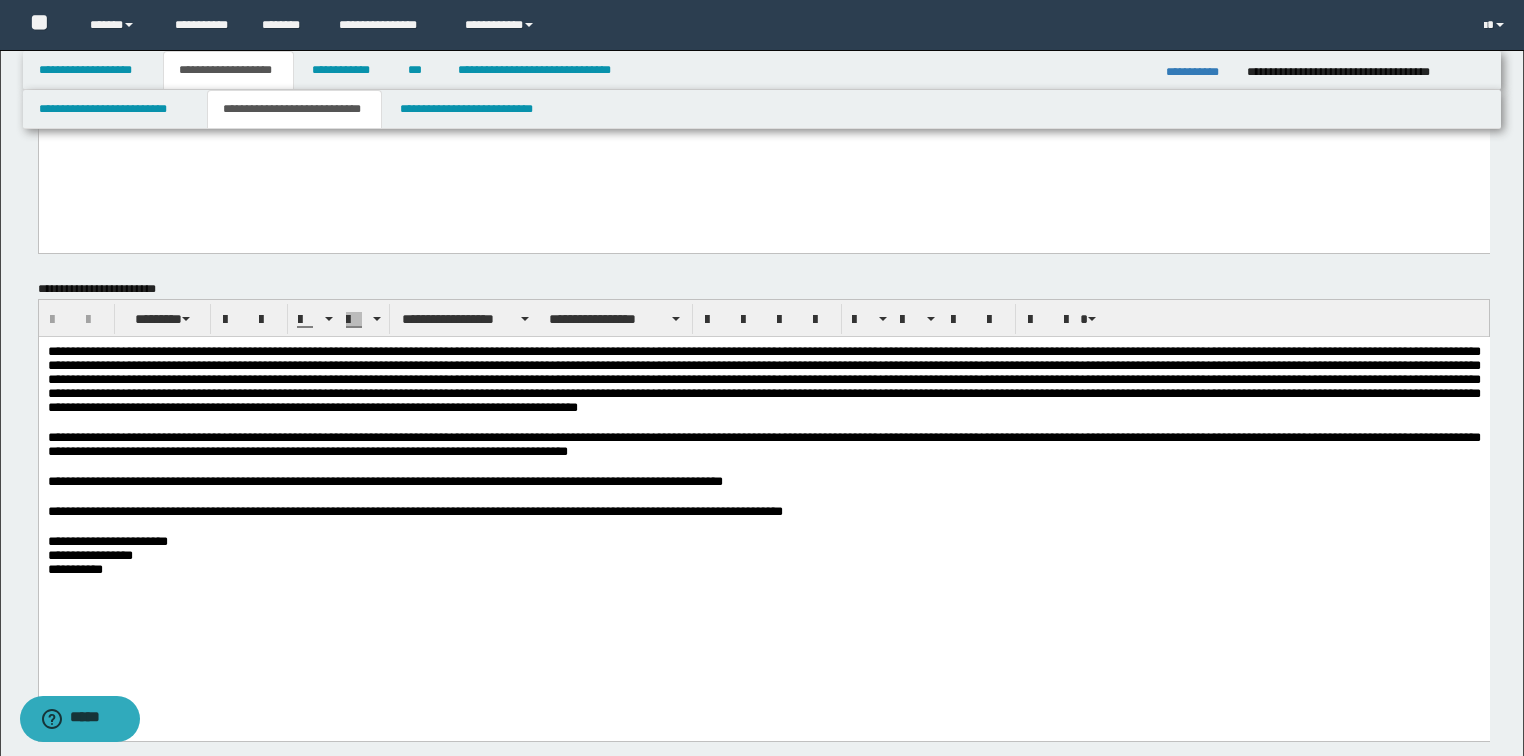 scroll, scrollTop: 240, scrollLeft: 0, axis: vertical 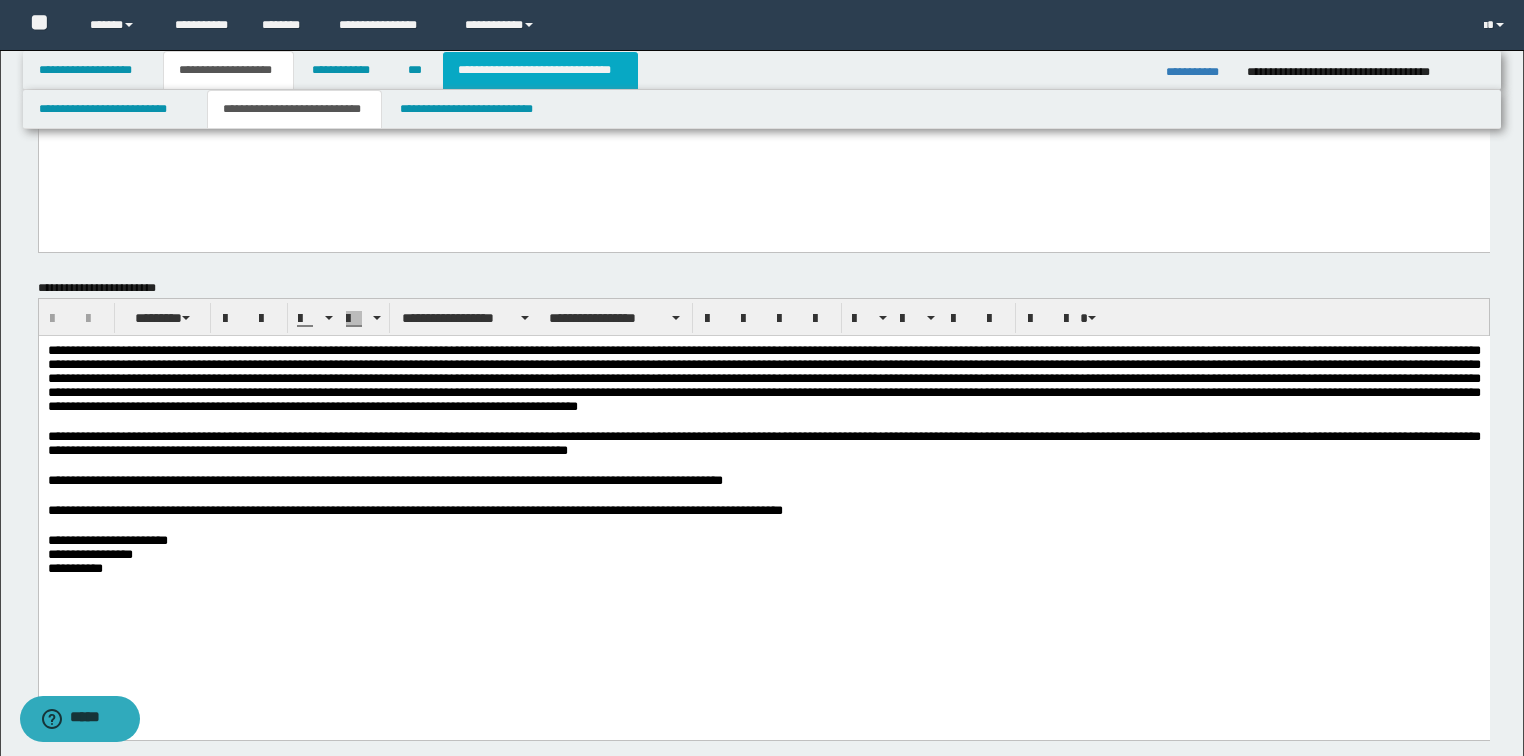 click on "**********" at bounding box center (540, 70) 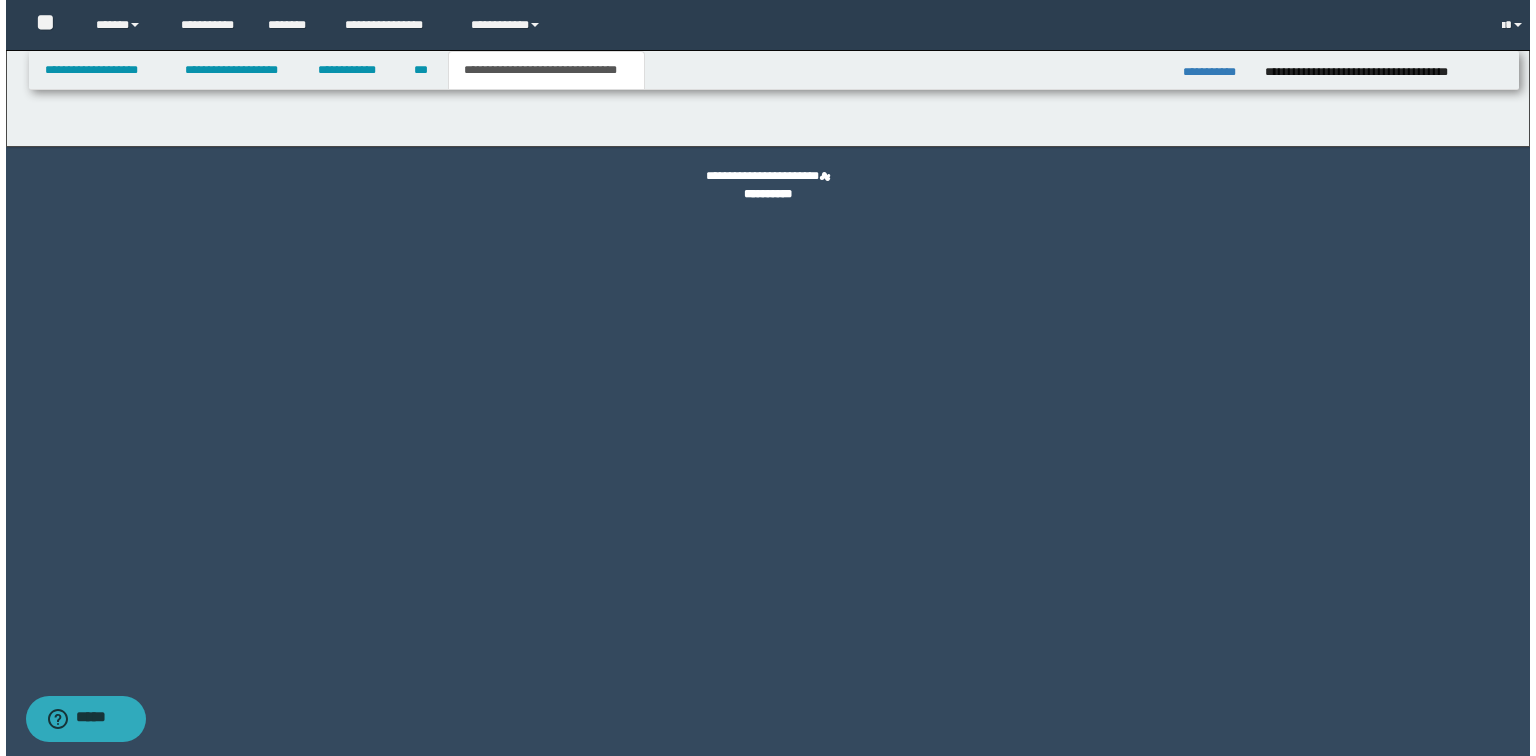 scroll, scrollTop: 0, scrollLeft: 0, axis: both 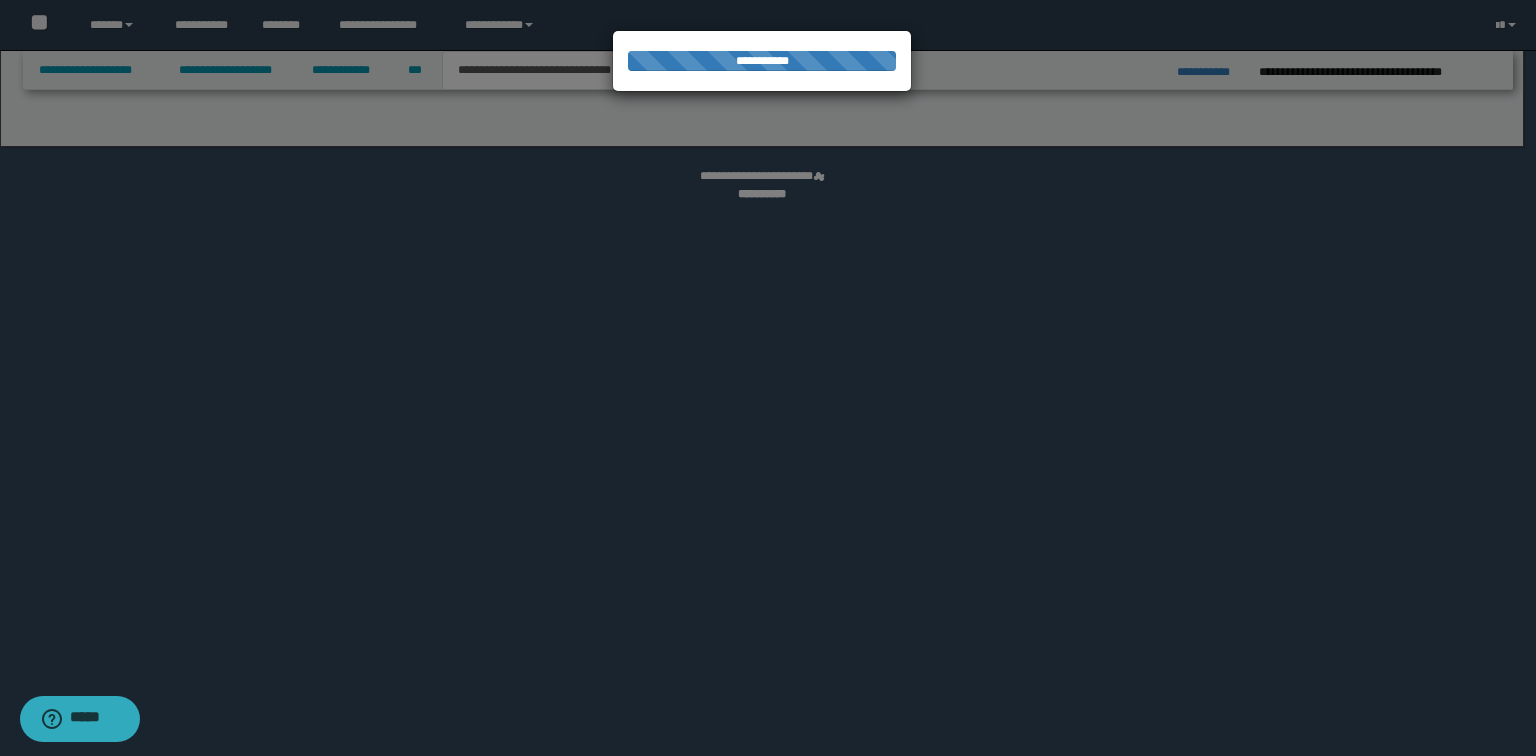select on "*" 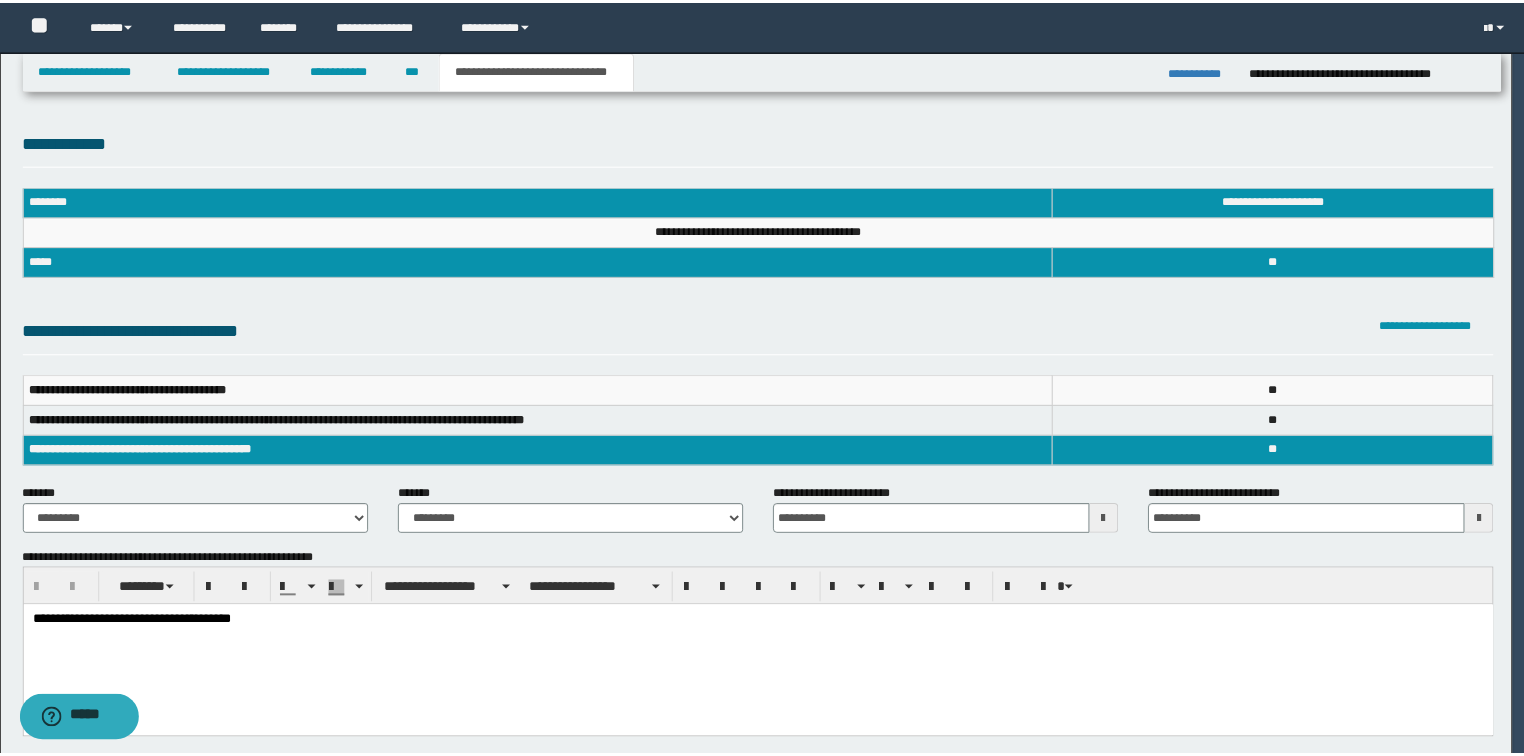 scroll, scrollTop: 0, scrollLeft: 0, axis: both 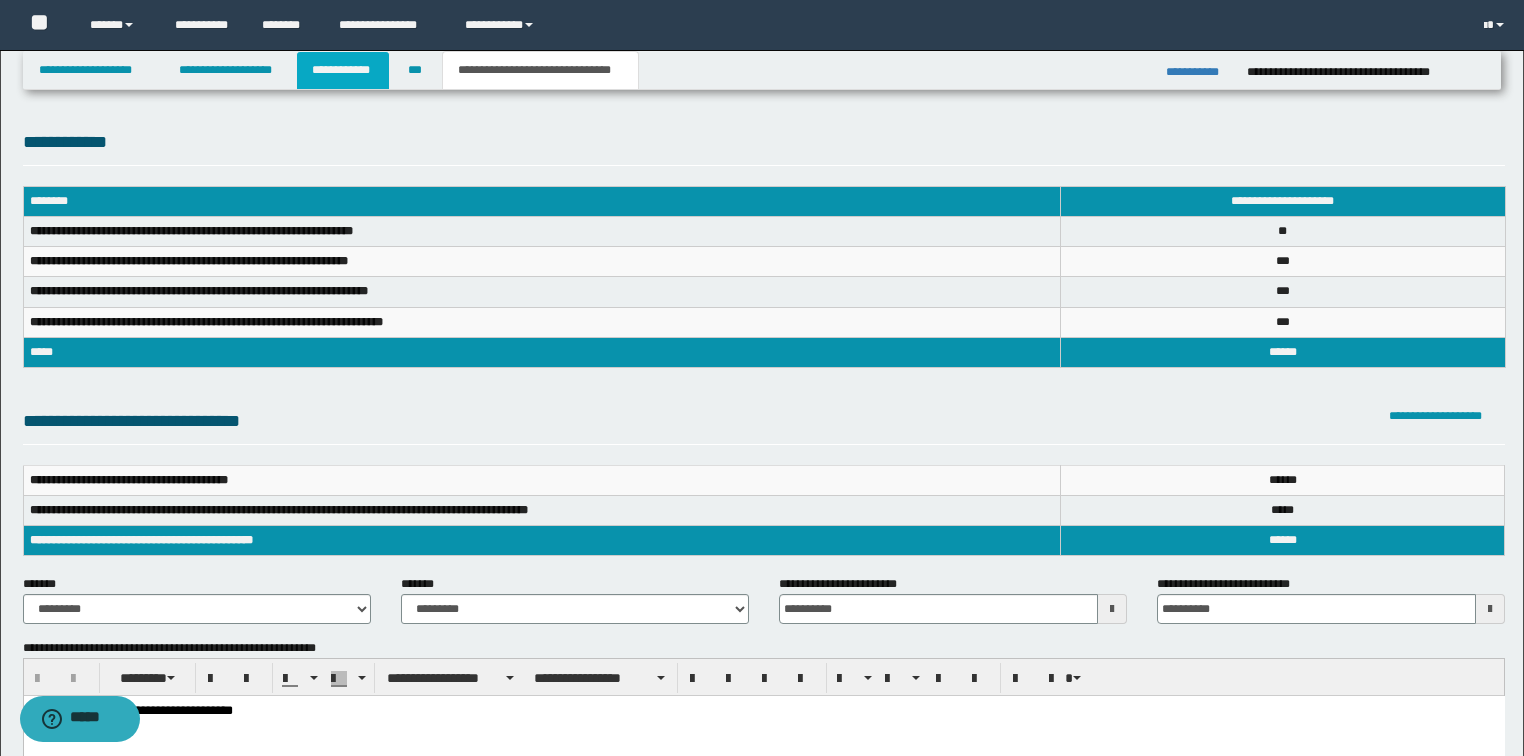 click on "**********" at bounding box center (343, 70) 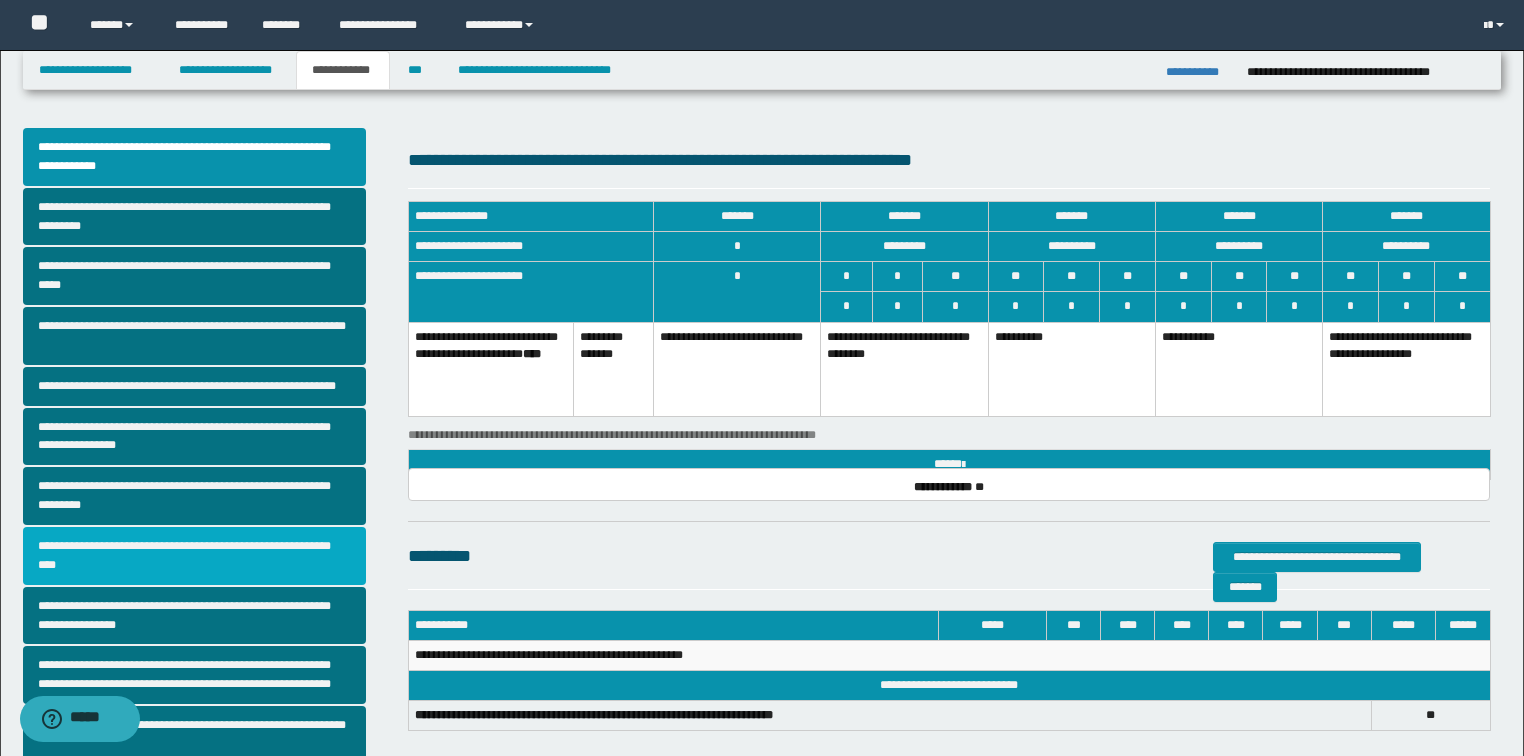 scroll, scrollTop: 80, scrollLeft: 0, axis: vertical 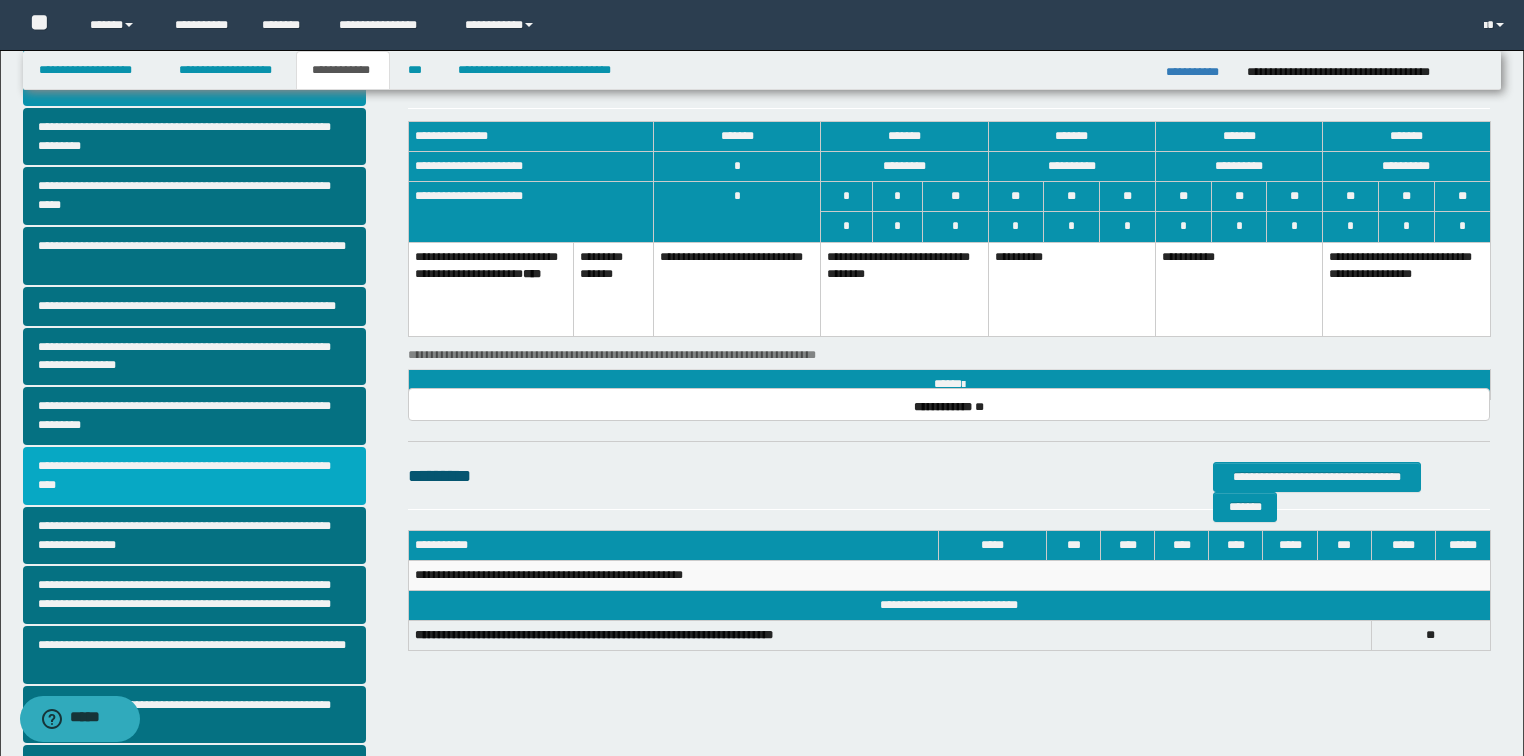 click on "**********" at bounding box center [195, 476] 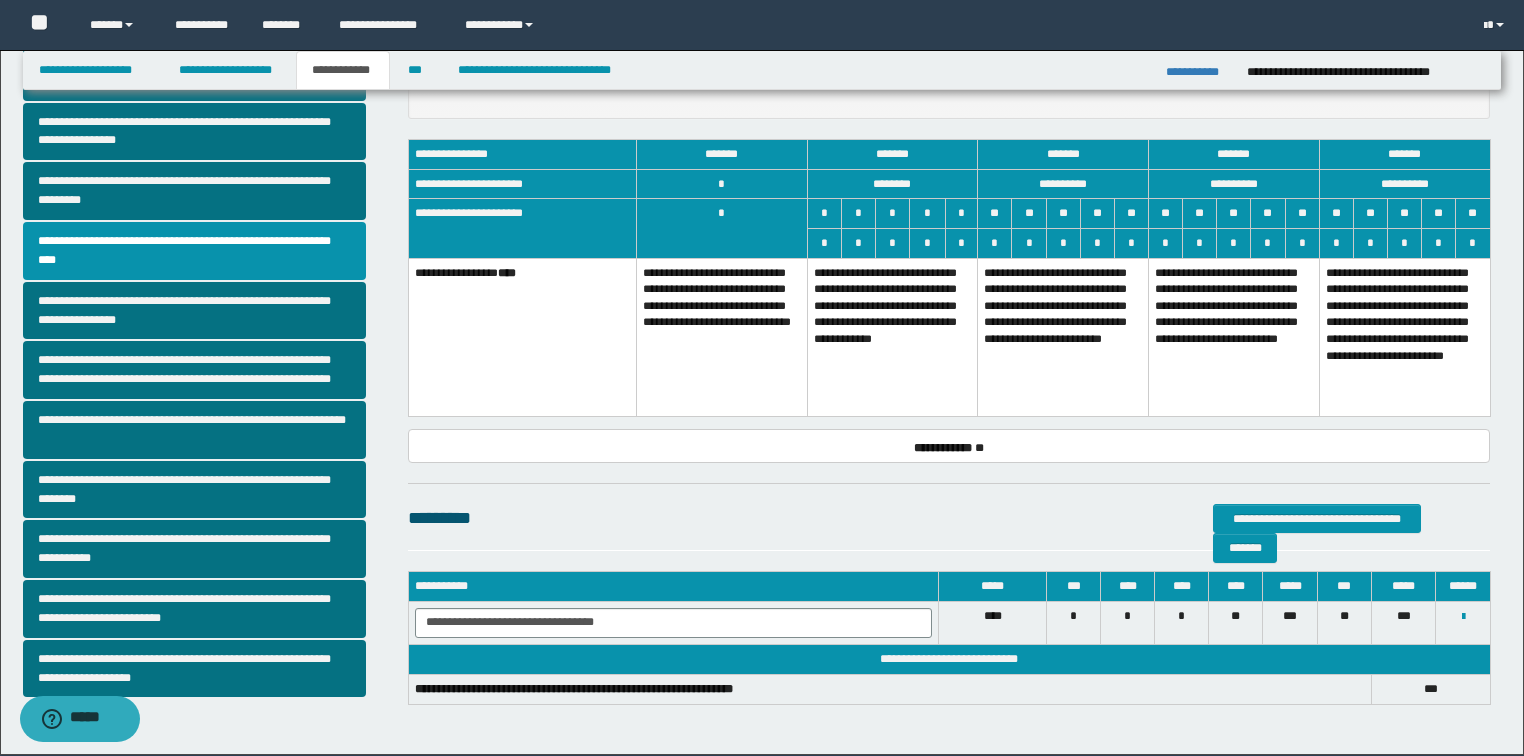 scroll, scrollTop: 320, scrollLeft: 0, axis: vertical 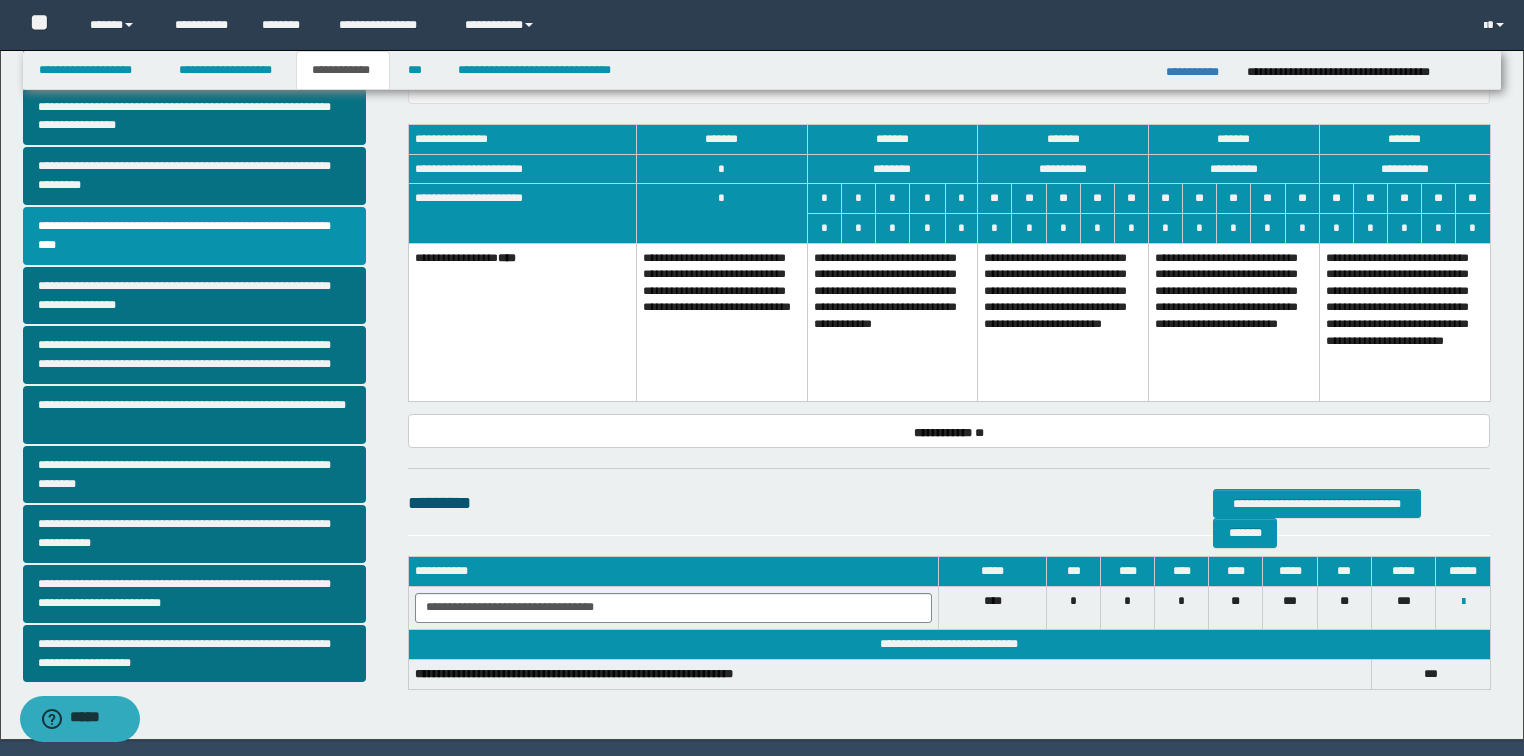 click on "**********" at bounding box center [1404, 322] 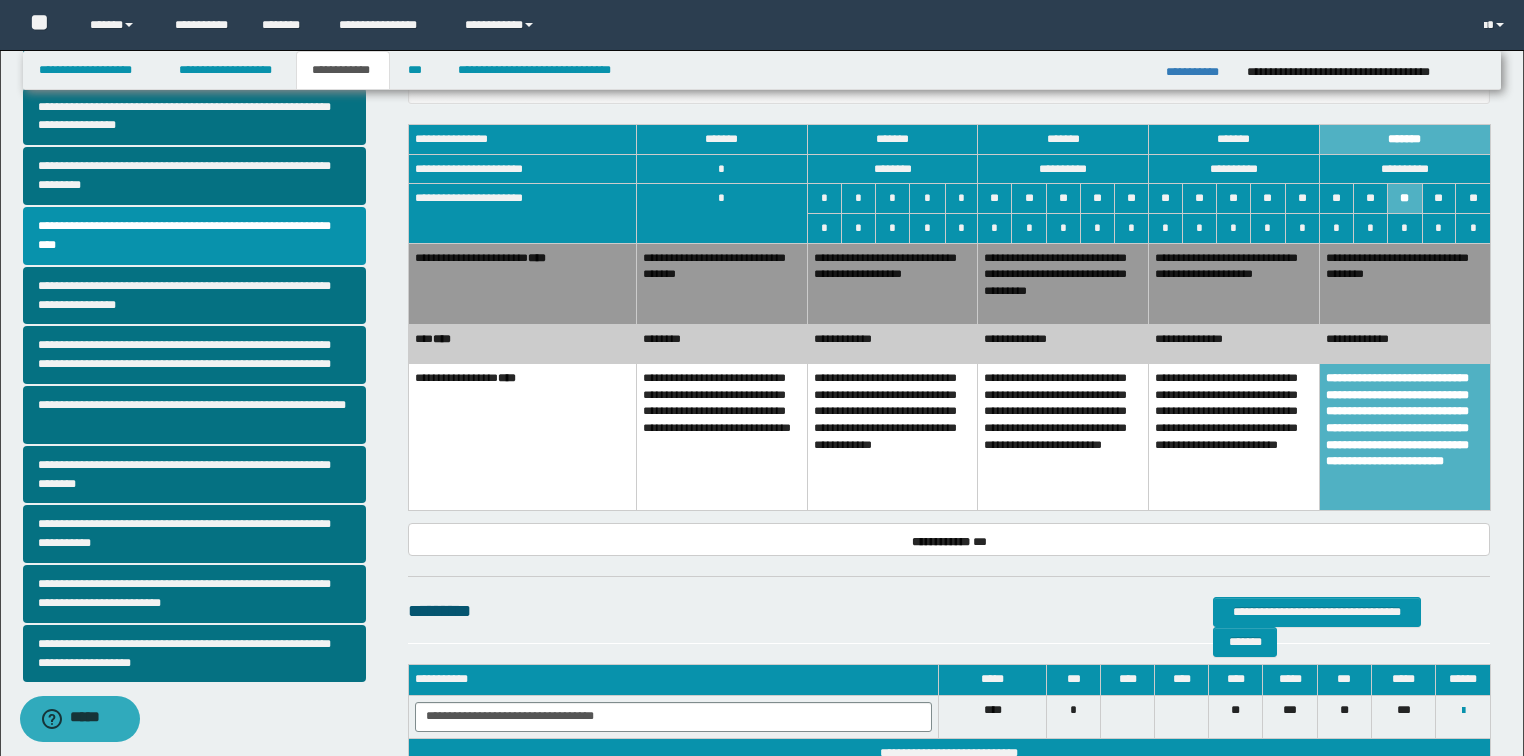 click on "**********" at bounding box center (1404, 344) 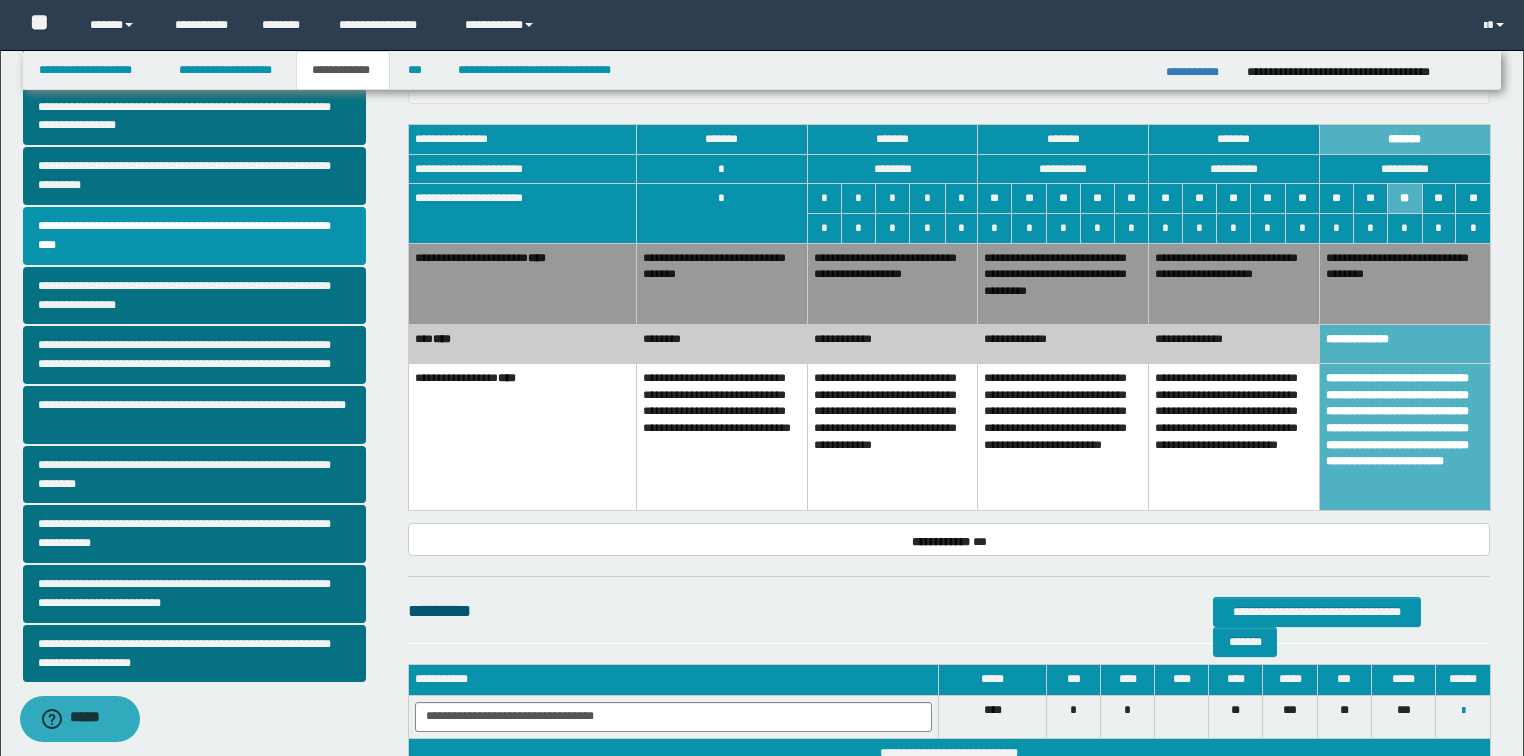 click on "**********" at bounding box center (1234, 284) 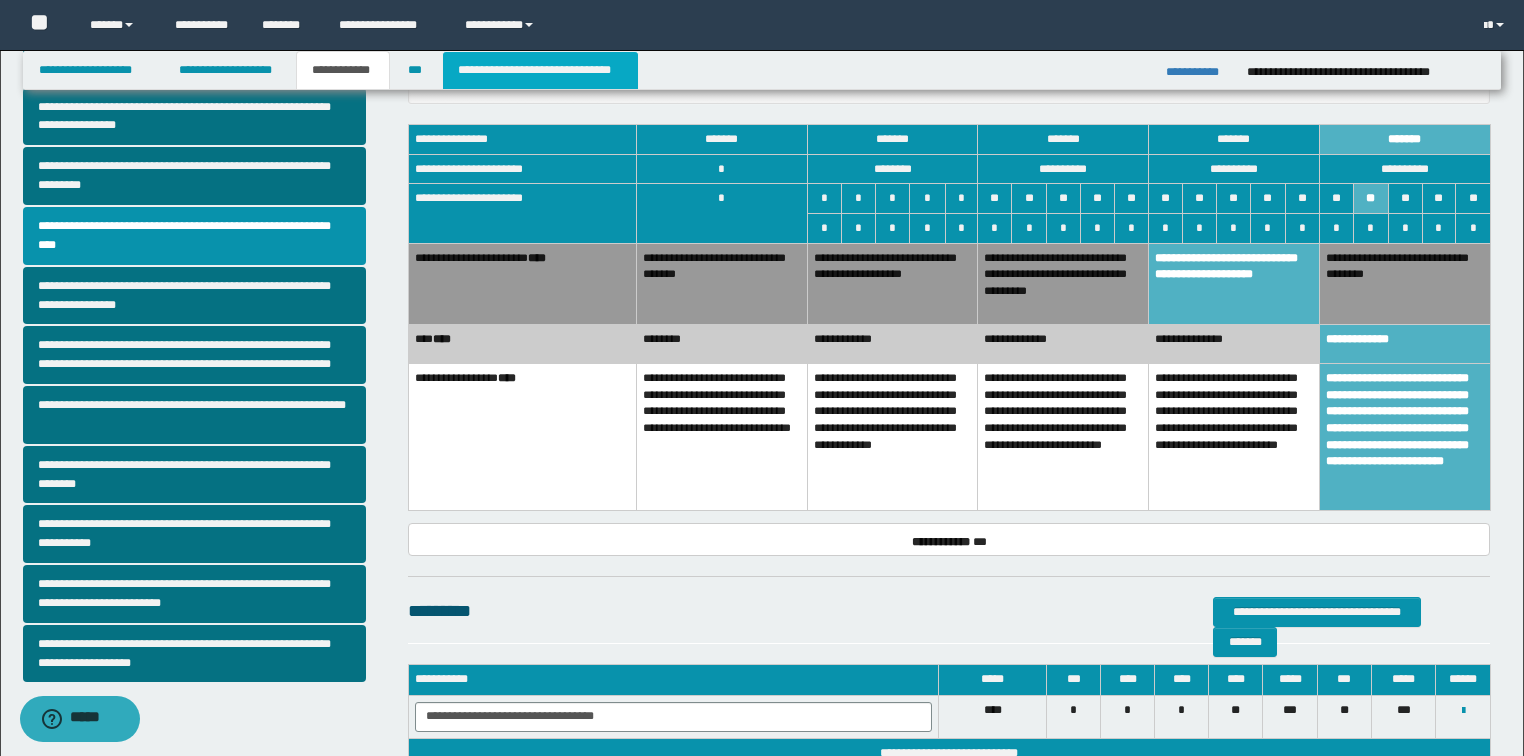 click on "**********" at bounding box center (540, 70) 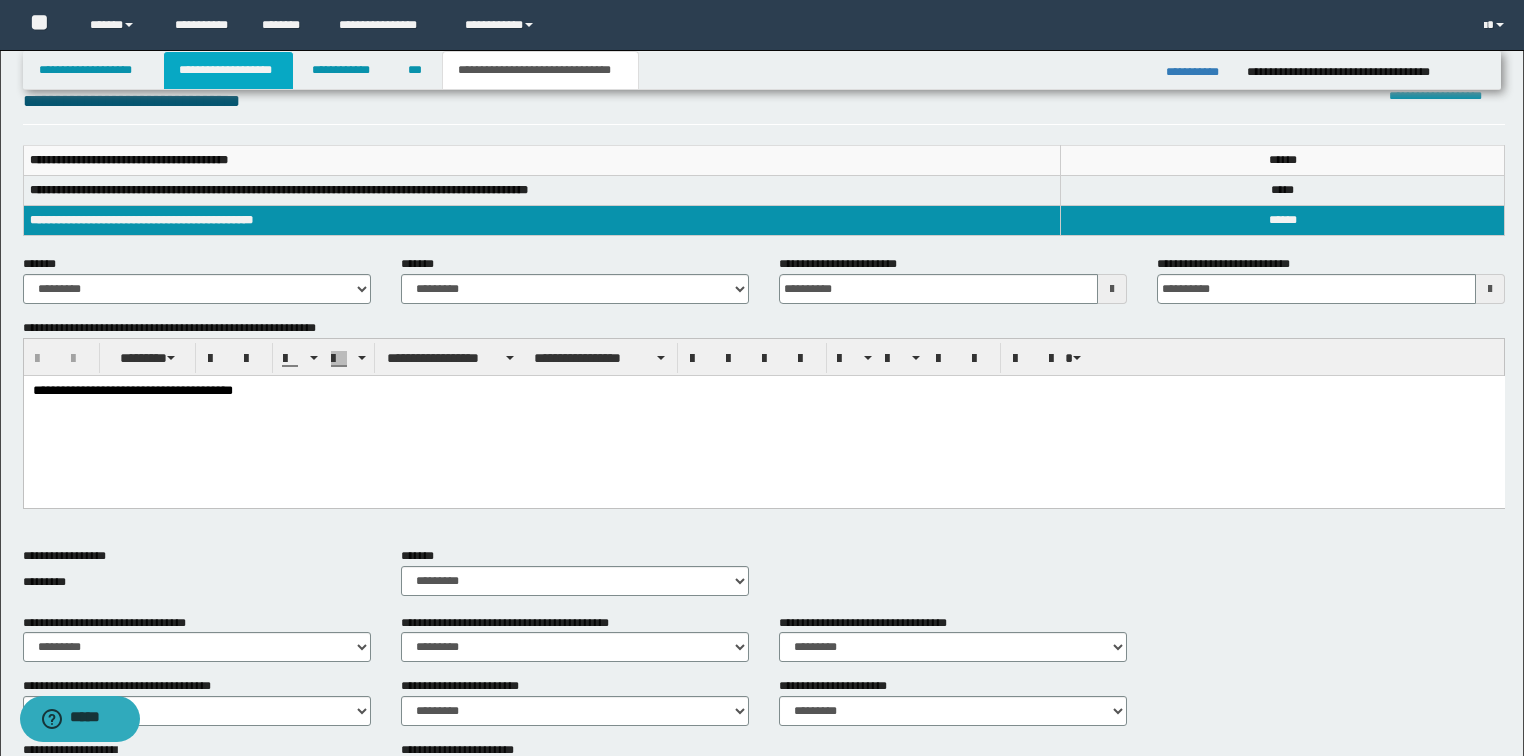 click on "**********" at bounding box center (228, 70) 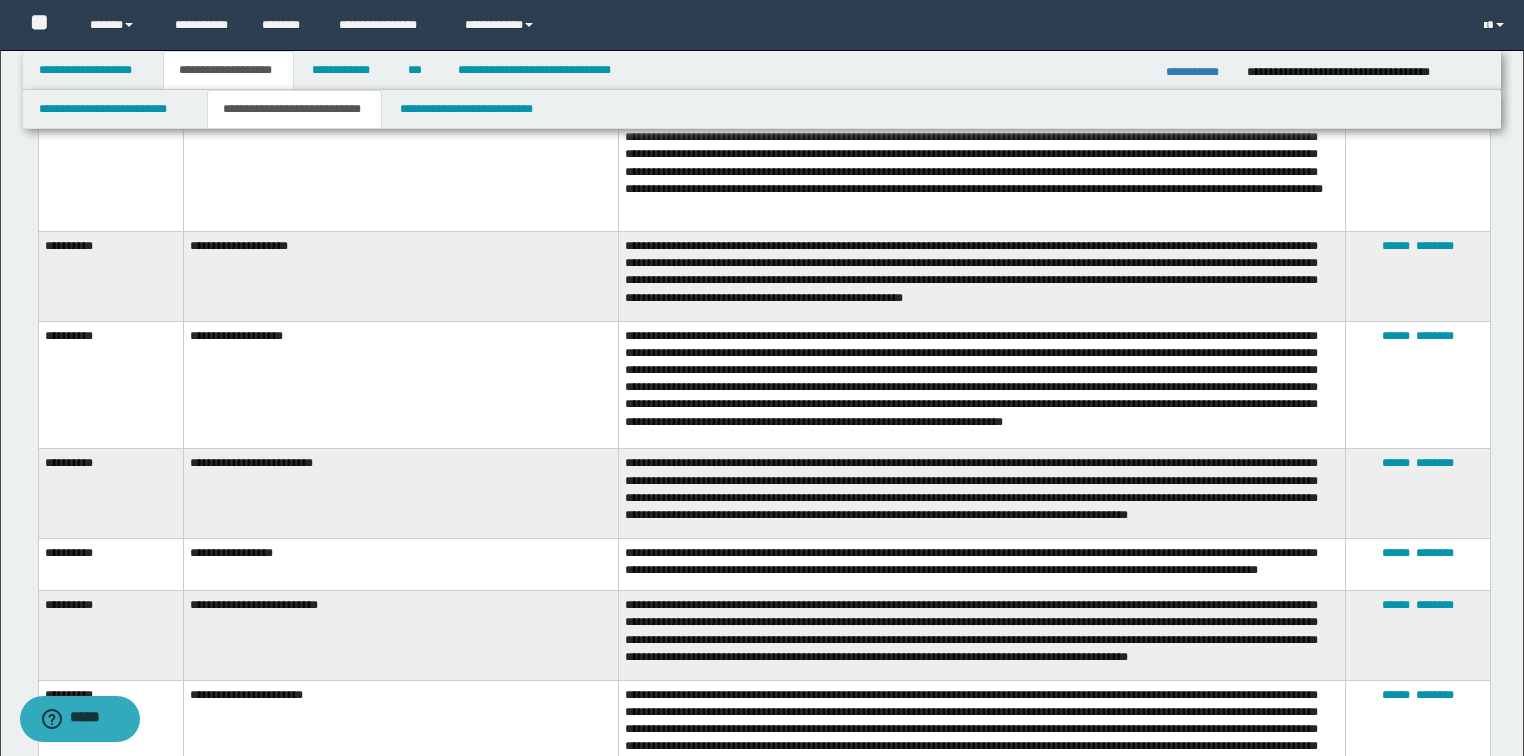 scroll, scrollTop: 1200, scrollLeft: 0, axis: vertical 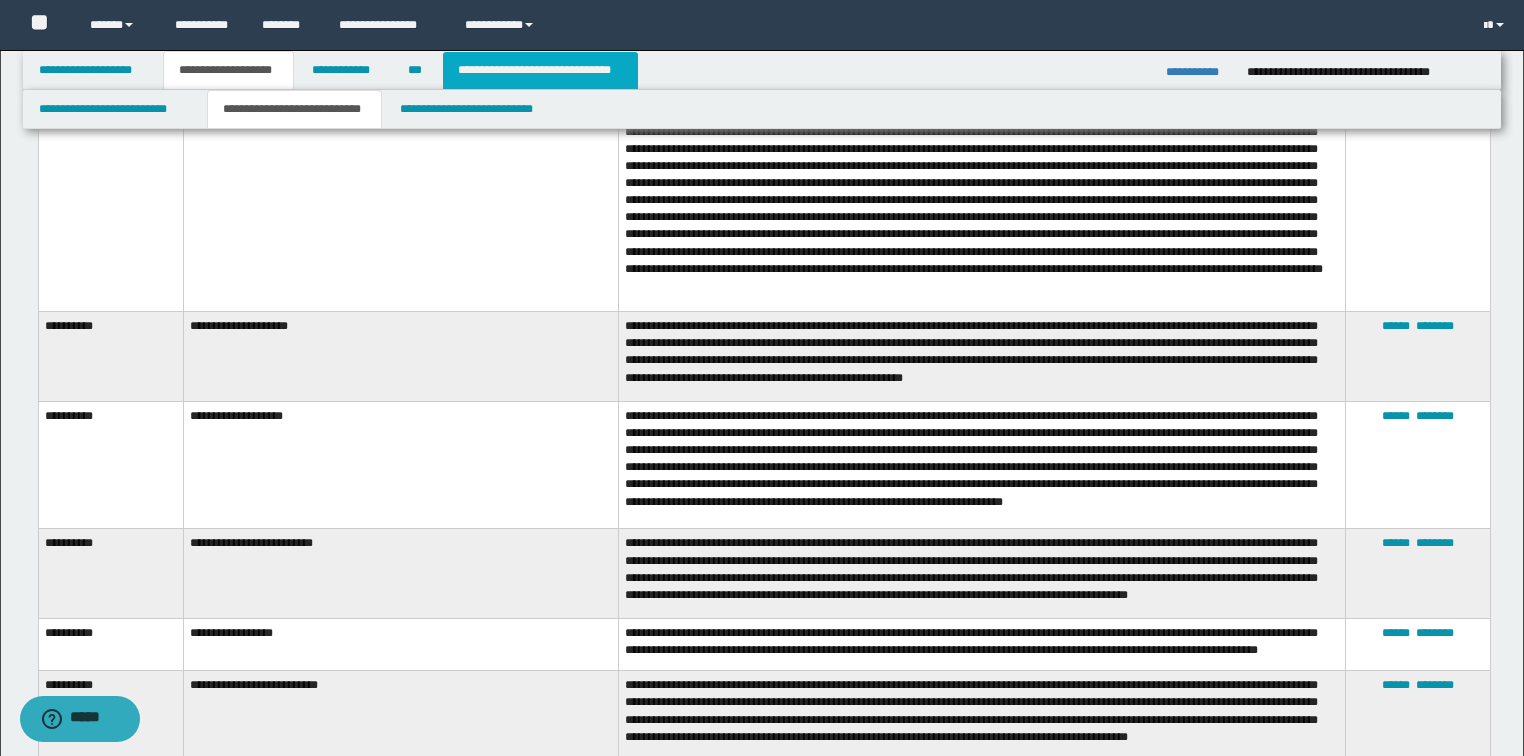 click on "**********" at bounding box center (540, 70) 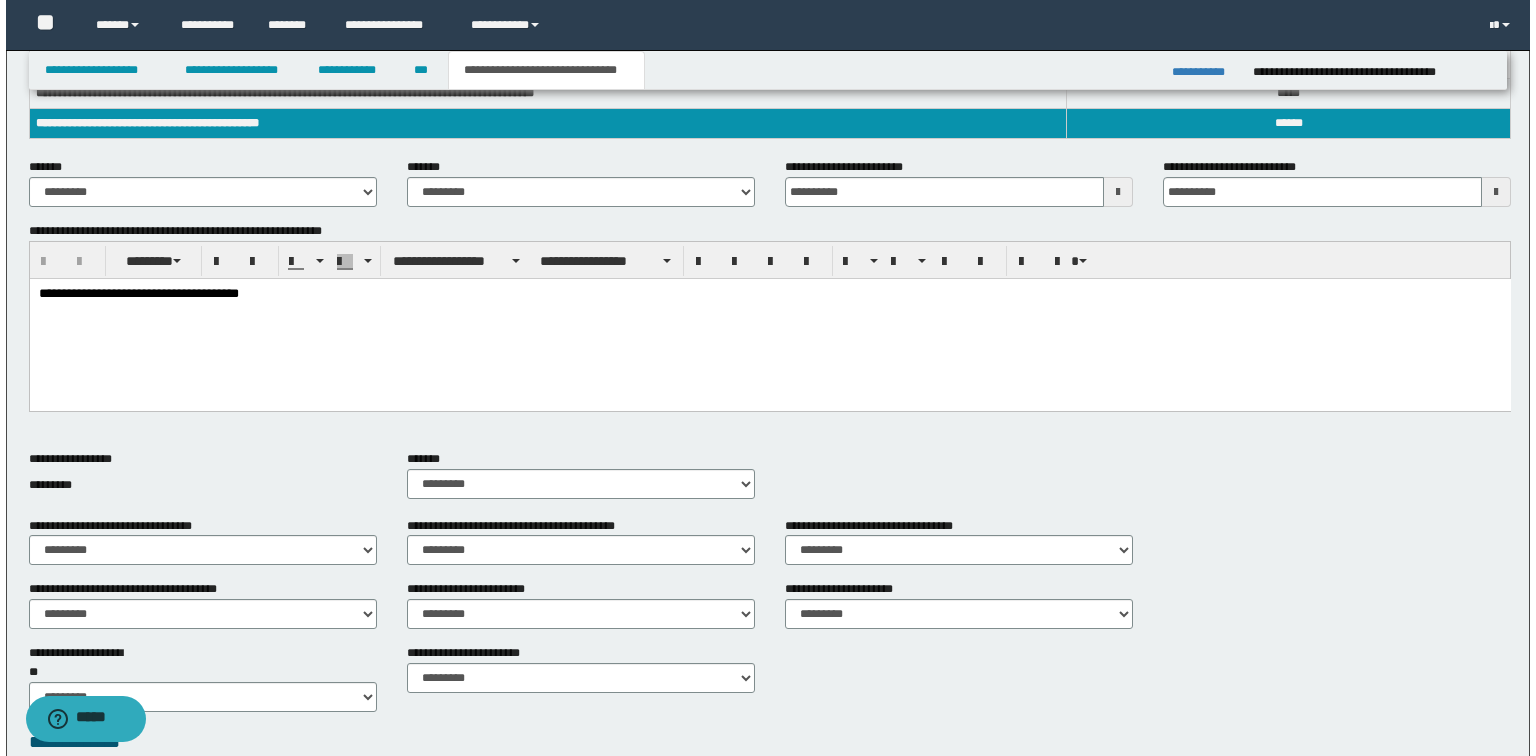 scroll, scrollTop: 339, scrollLeft: 0, axis: vertical 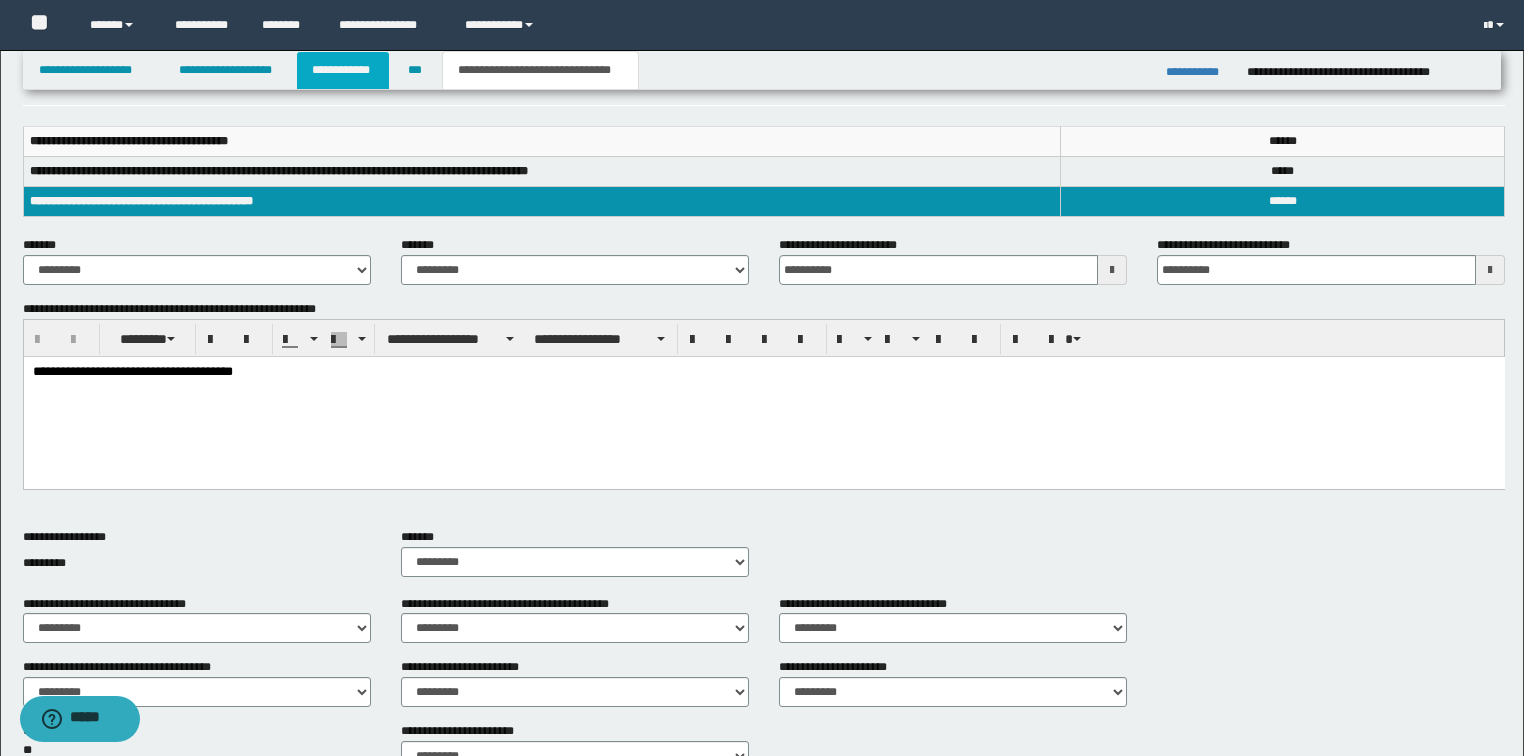 click on "**********" at bounding box center [343, 70] 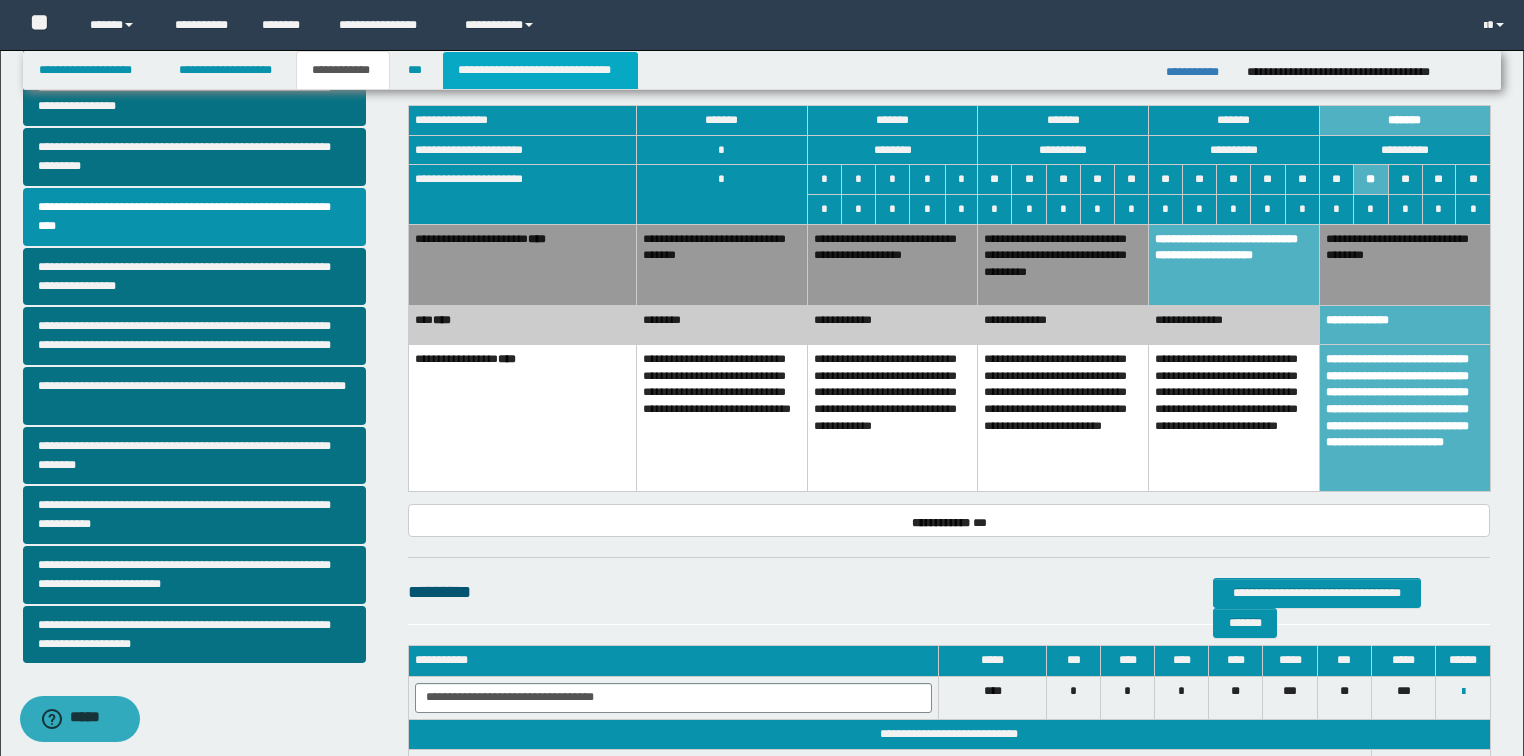 click on "**********" at bounding box center (540, 70) 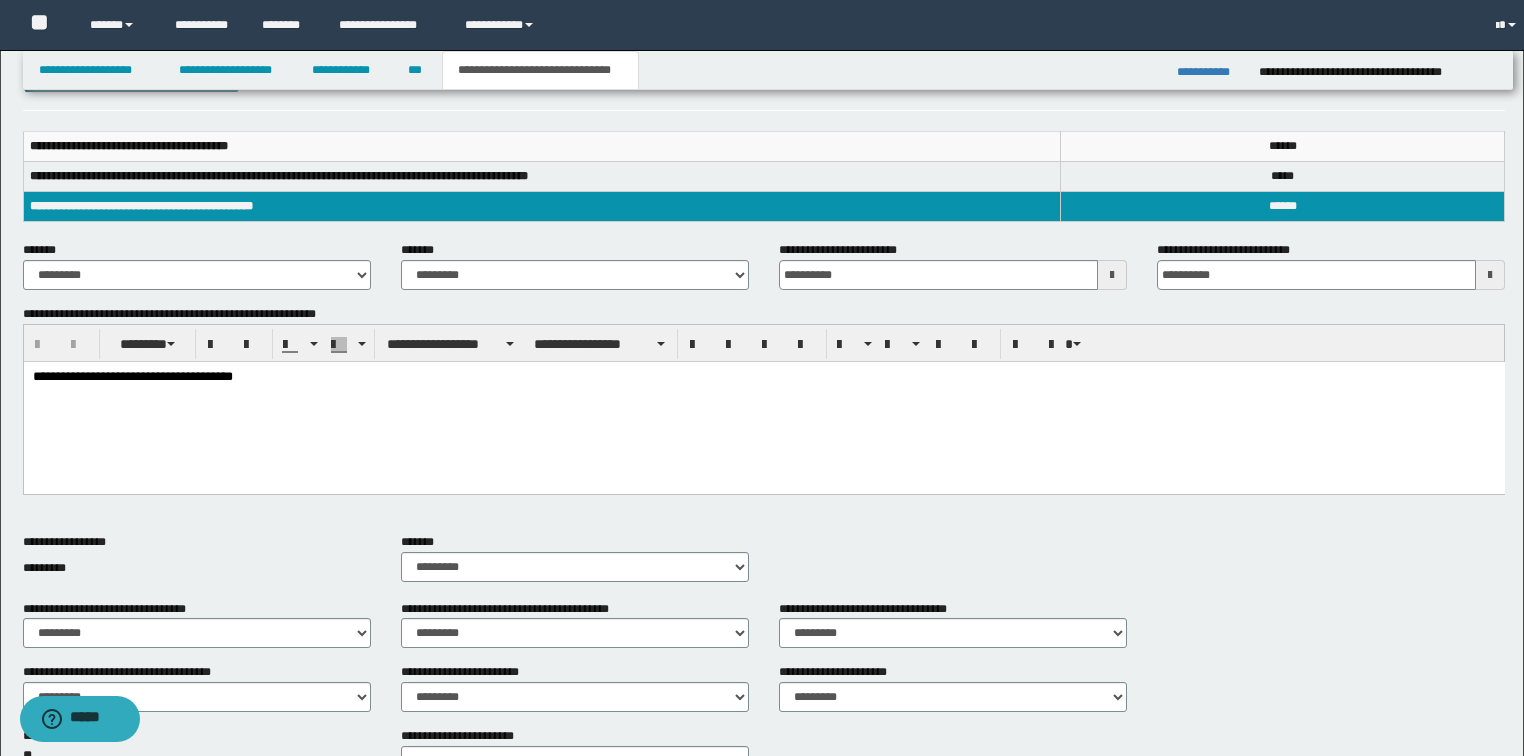 scroll, scrollTop: 0, scrollLeft: 0, axis: both 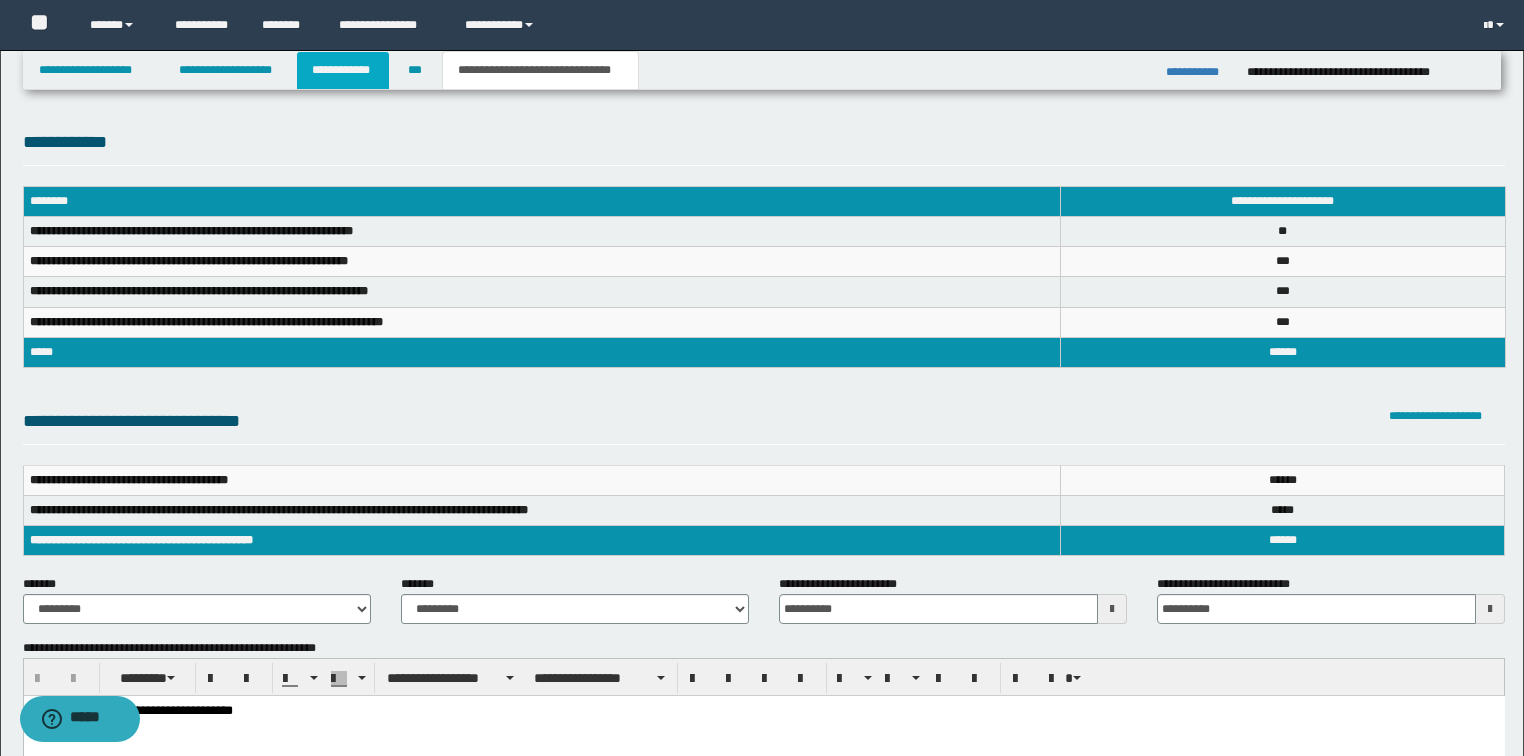 click on "**********" at bounding box center [343, 70] 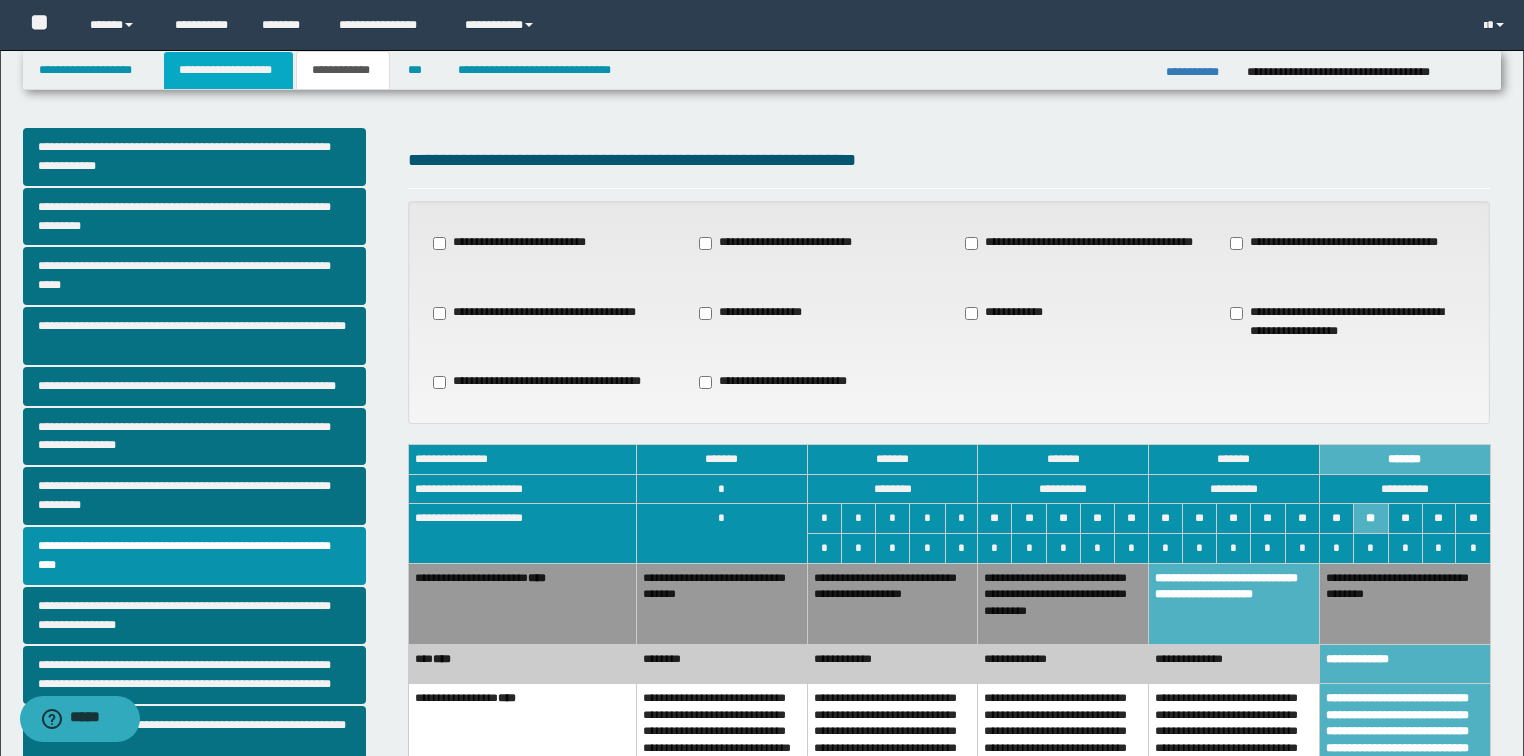click on "**********" at bounding box center (228, 70) 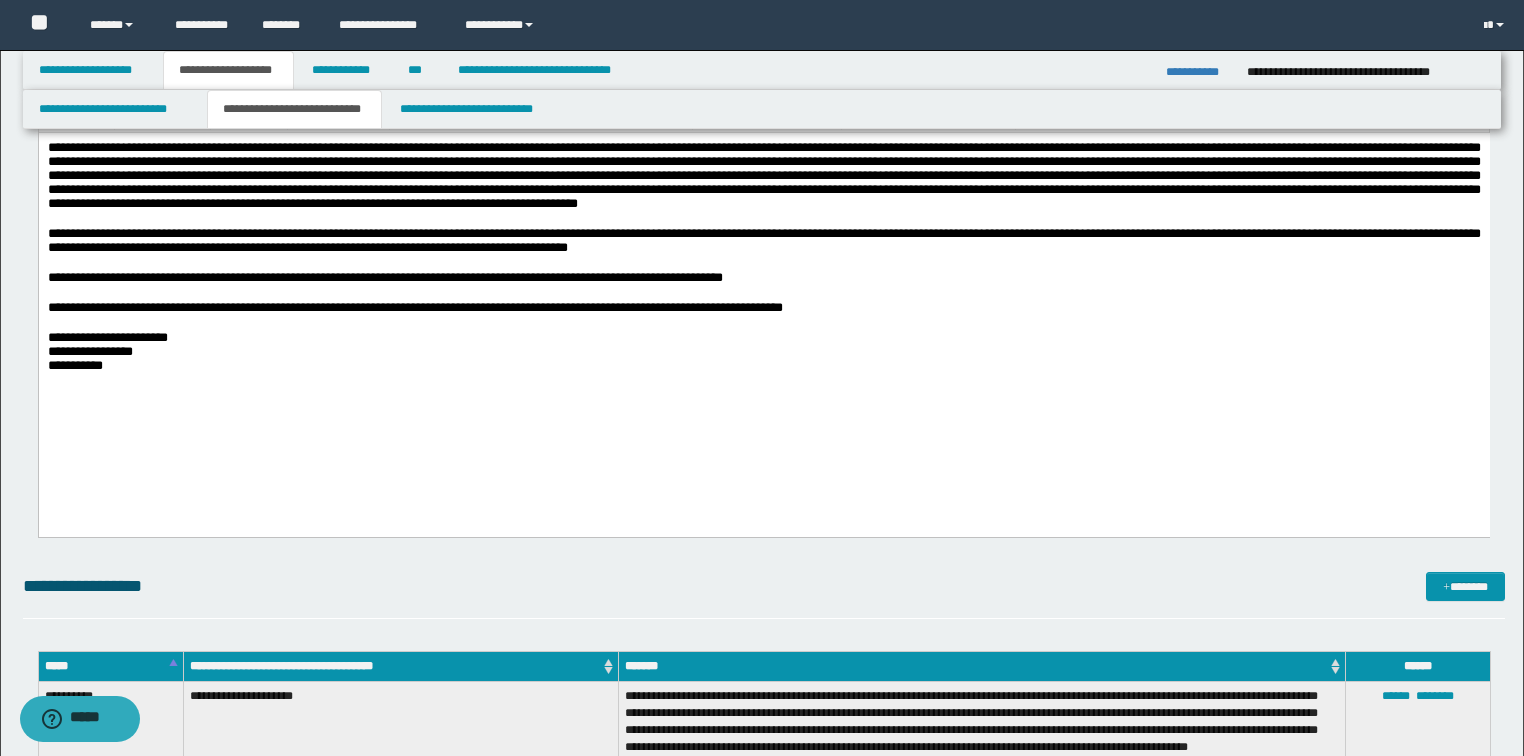 scroll, scrollTop: 480, scrollLeft: 0, axis: vertical 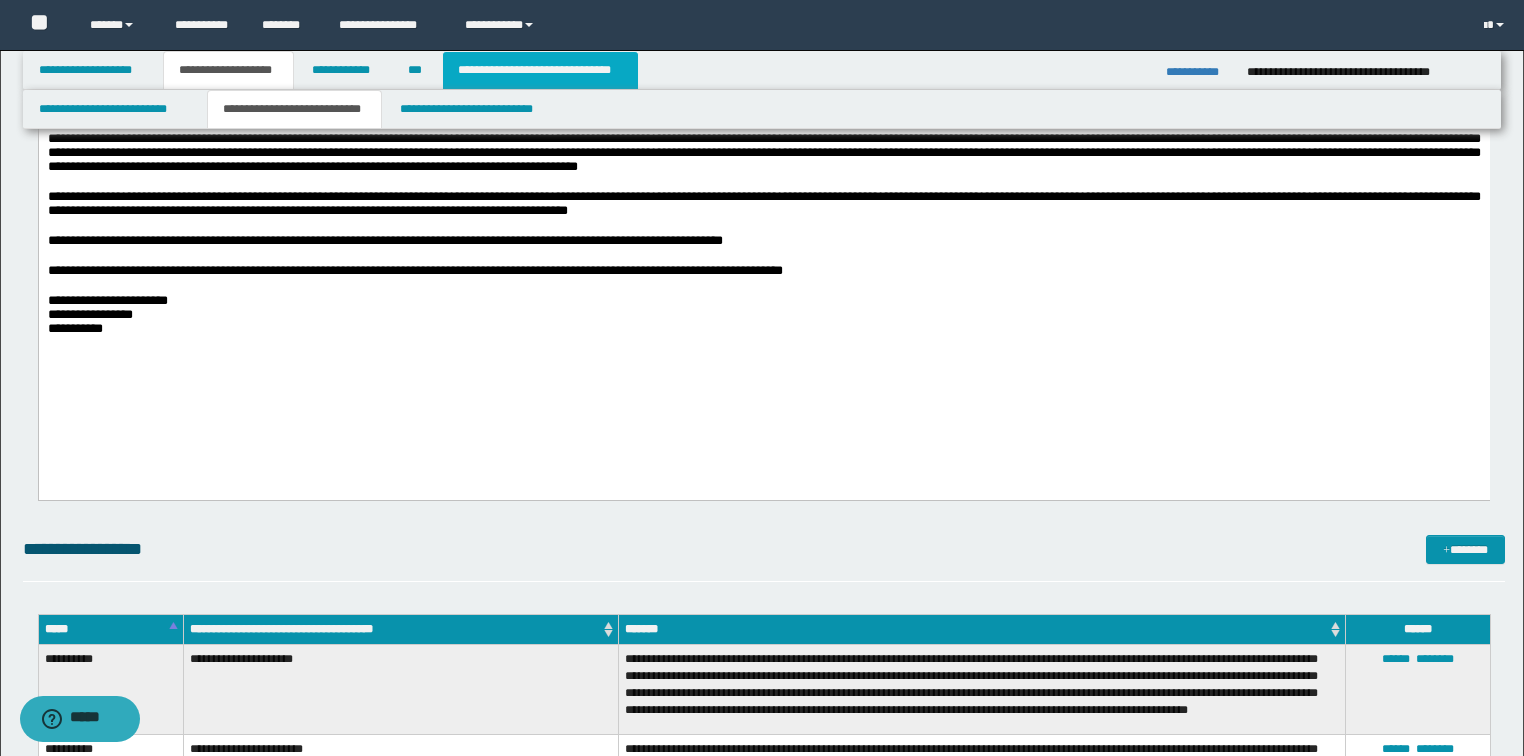 click on "**********" at bounding box center [540, 70] 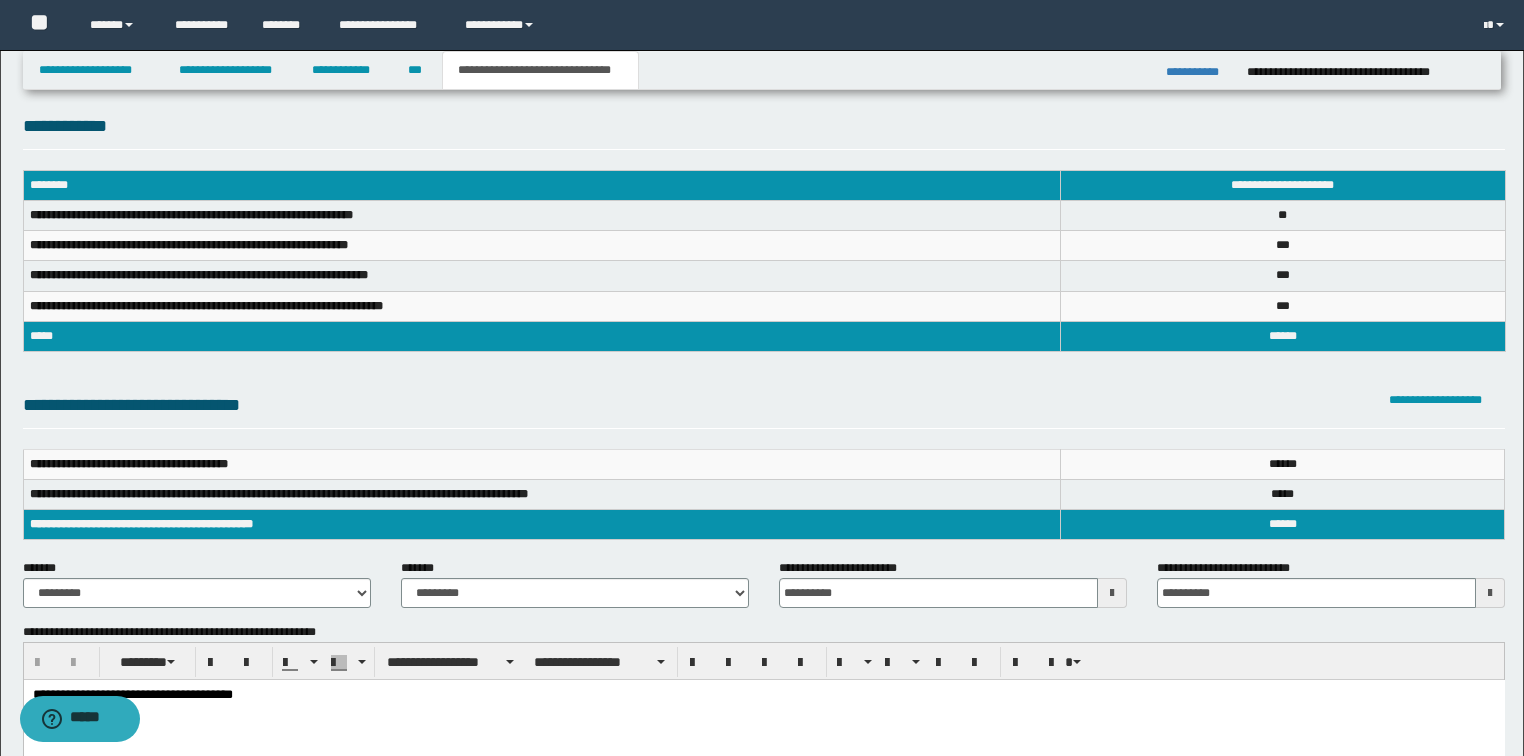 scroll, scrollTop: 0, scrollLeft: 0, axis: both 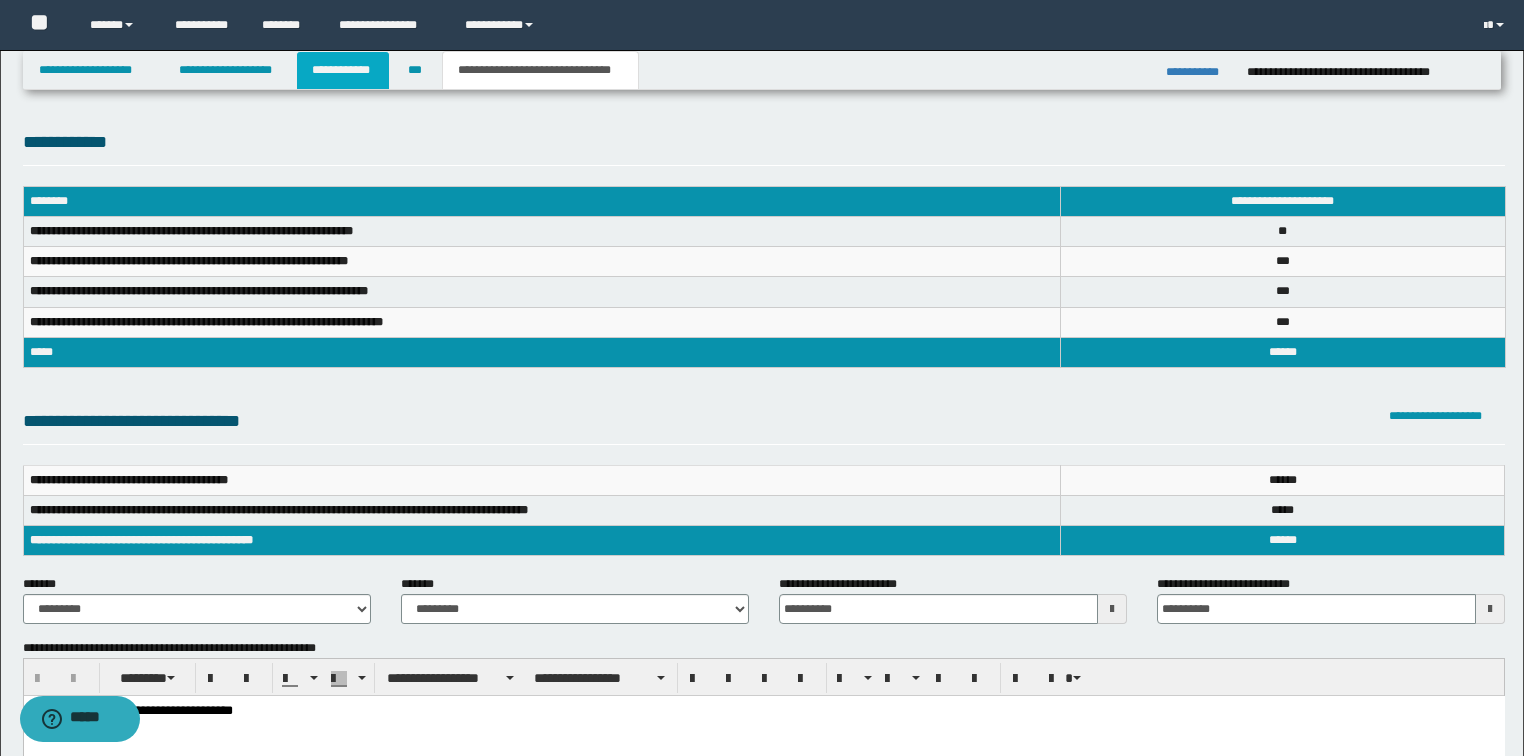 click on "**********" at bounding box center [343, 70] 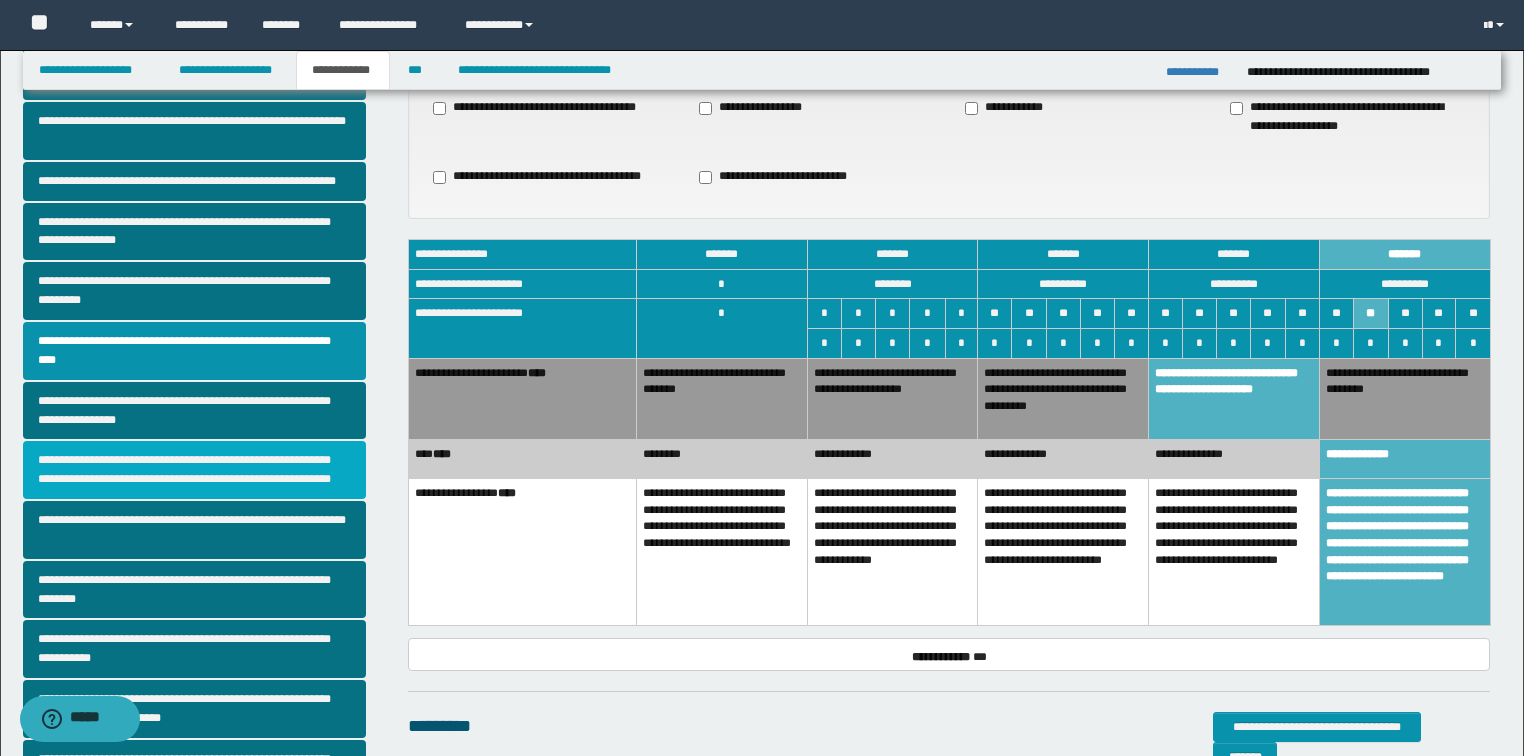 scroll, scrollTop: 240, scrollLeft: 0, axis: vertical 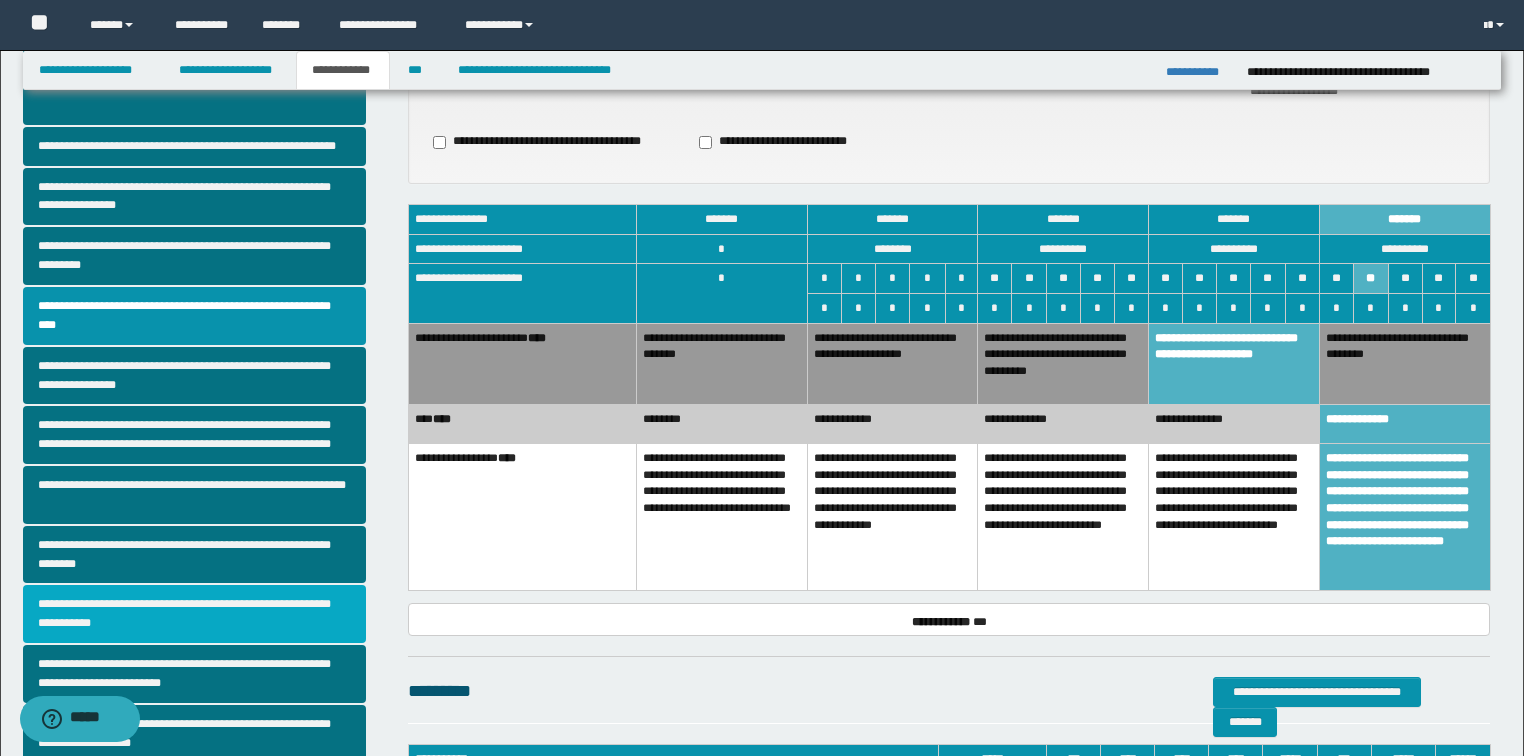 click on "**********" at bounding box center (195, 614) 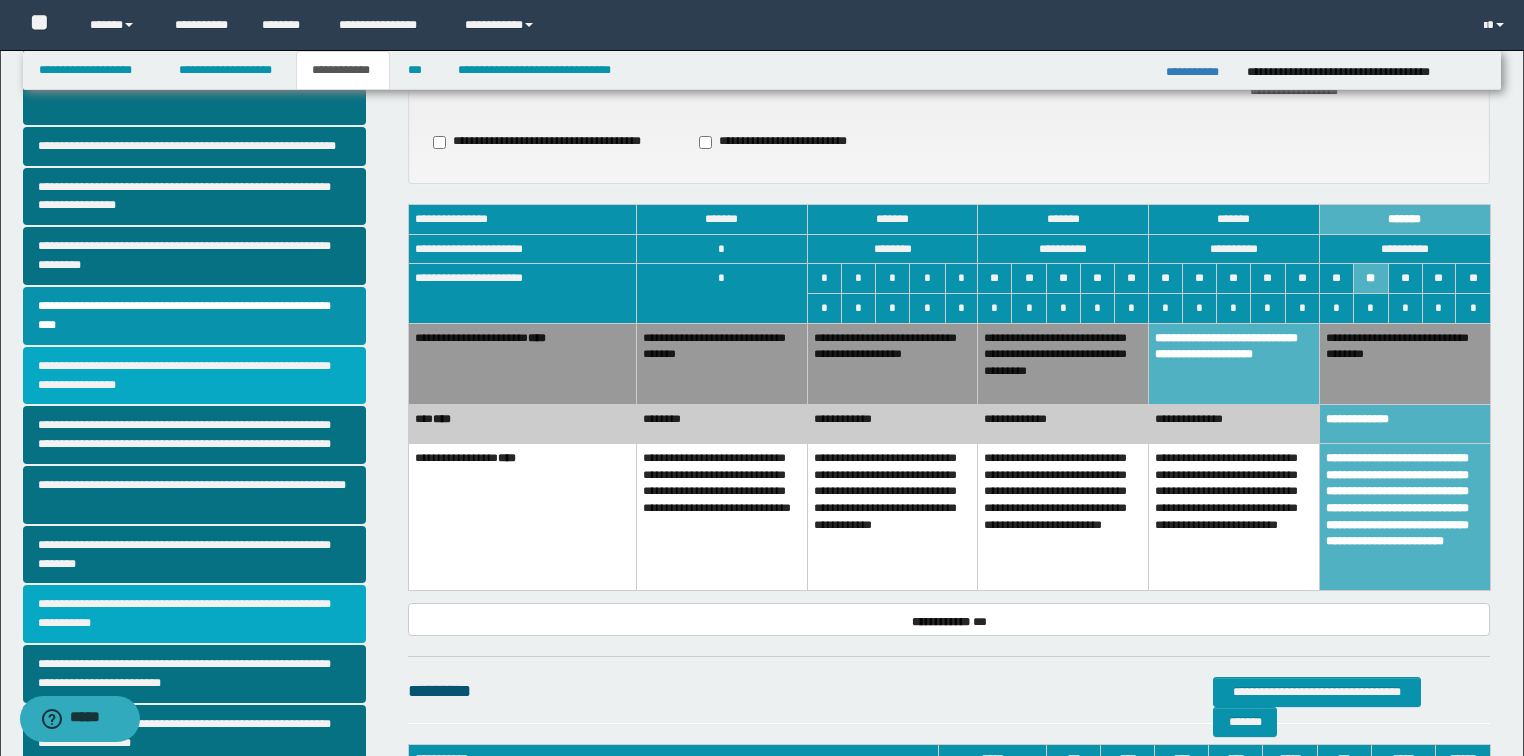 scroll, scrollTop: 0, scrollLeft: 0, axis: both 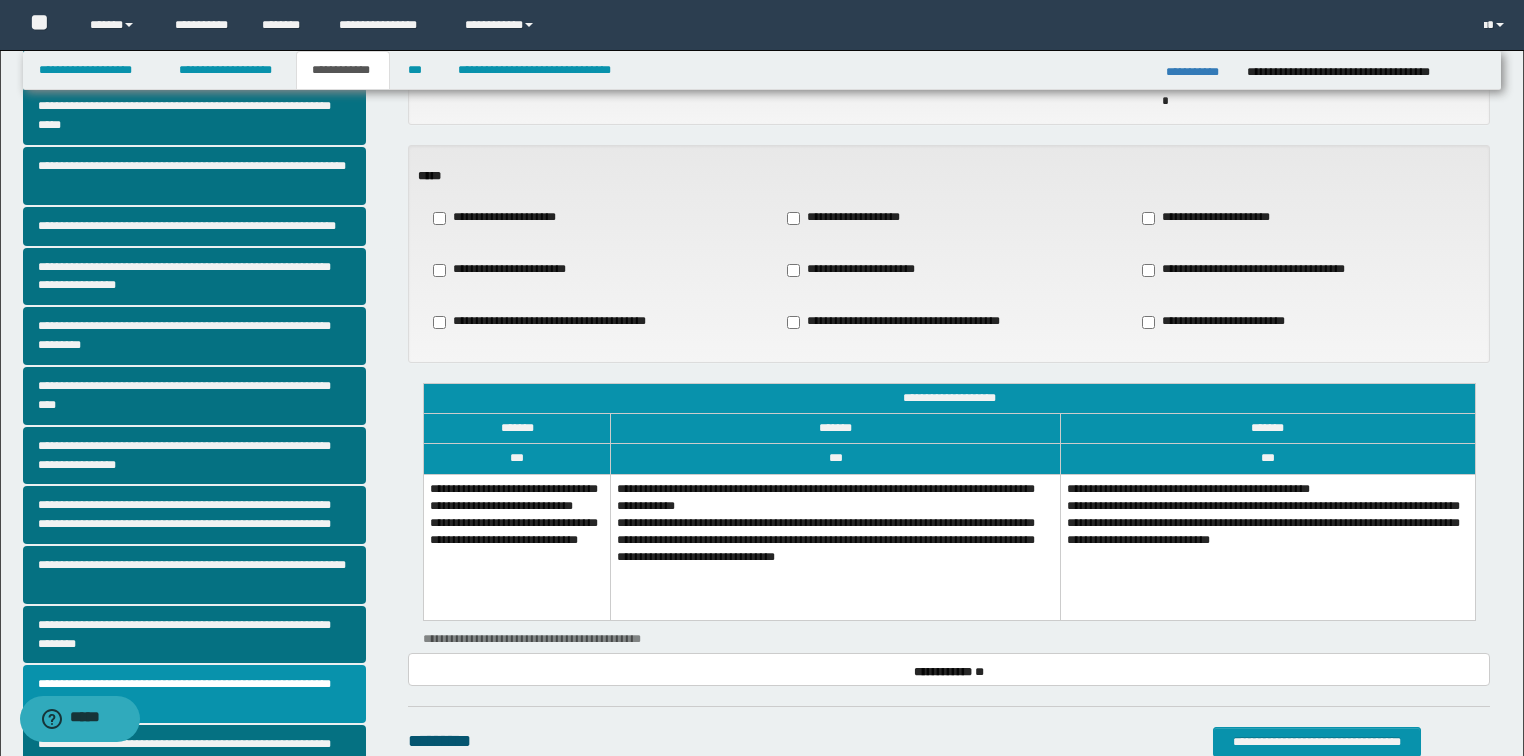 click on "**********" at bounding box center [835, 547] 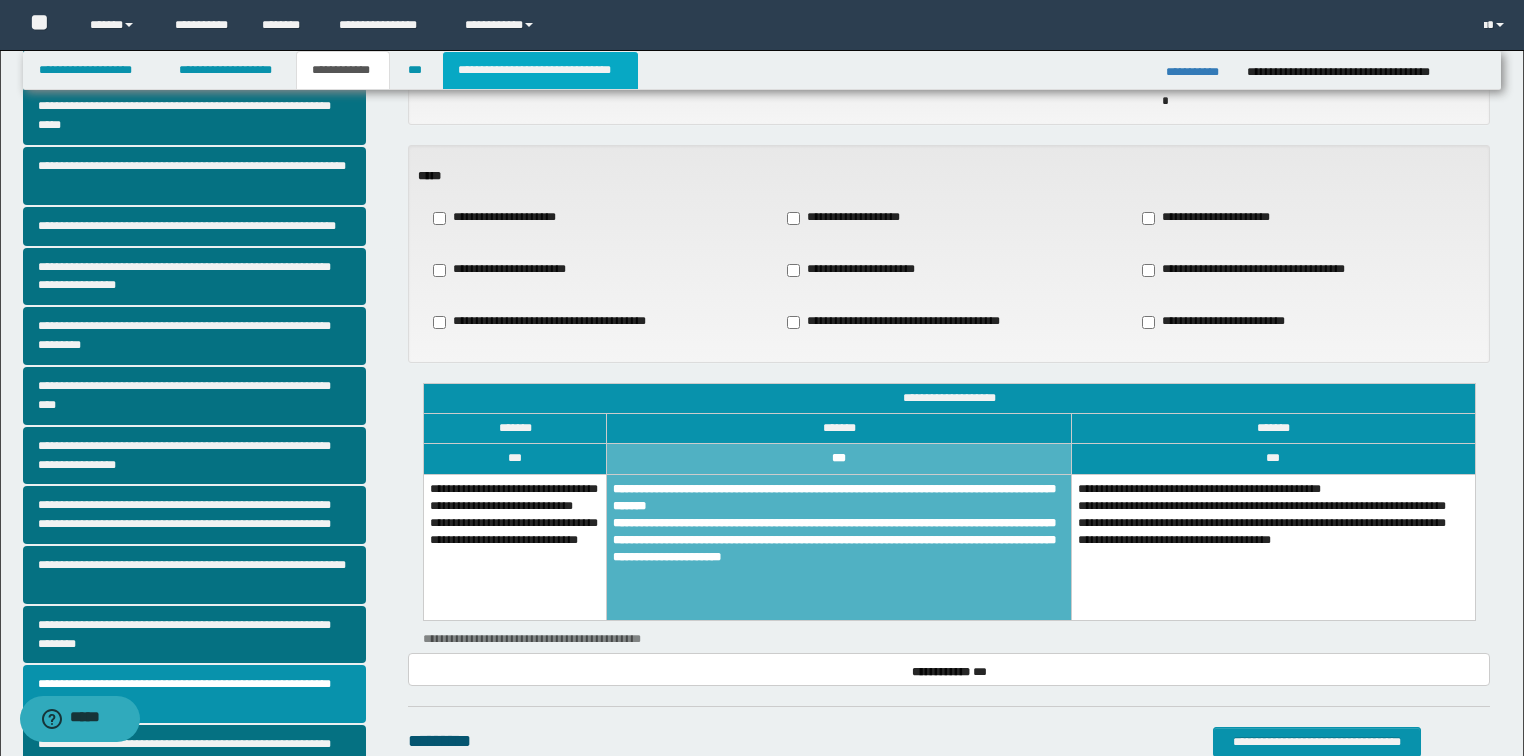 click on "**********" at bounding box center (540, 70) 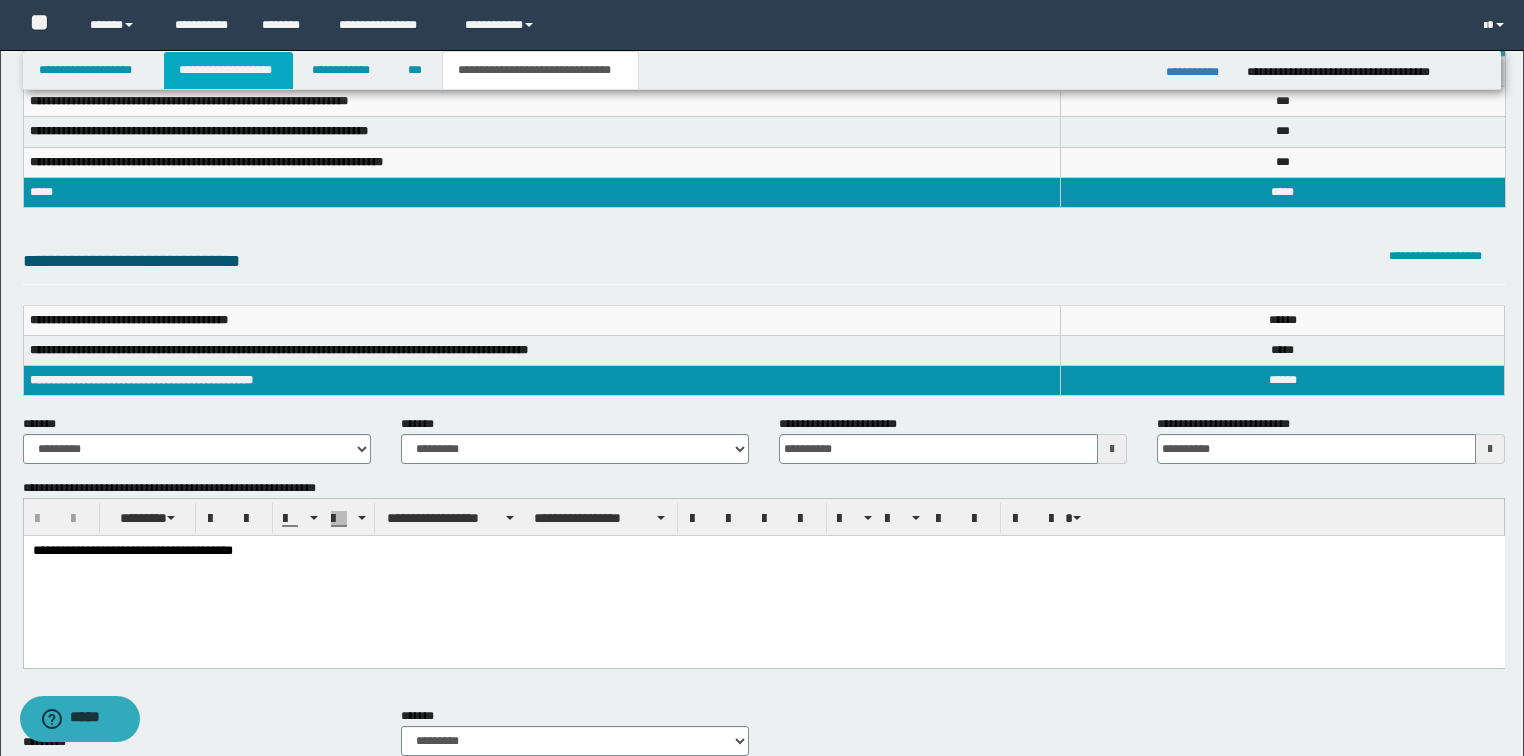 click on "**********" at bounding box center [228, 70] 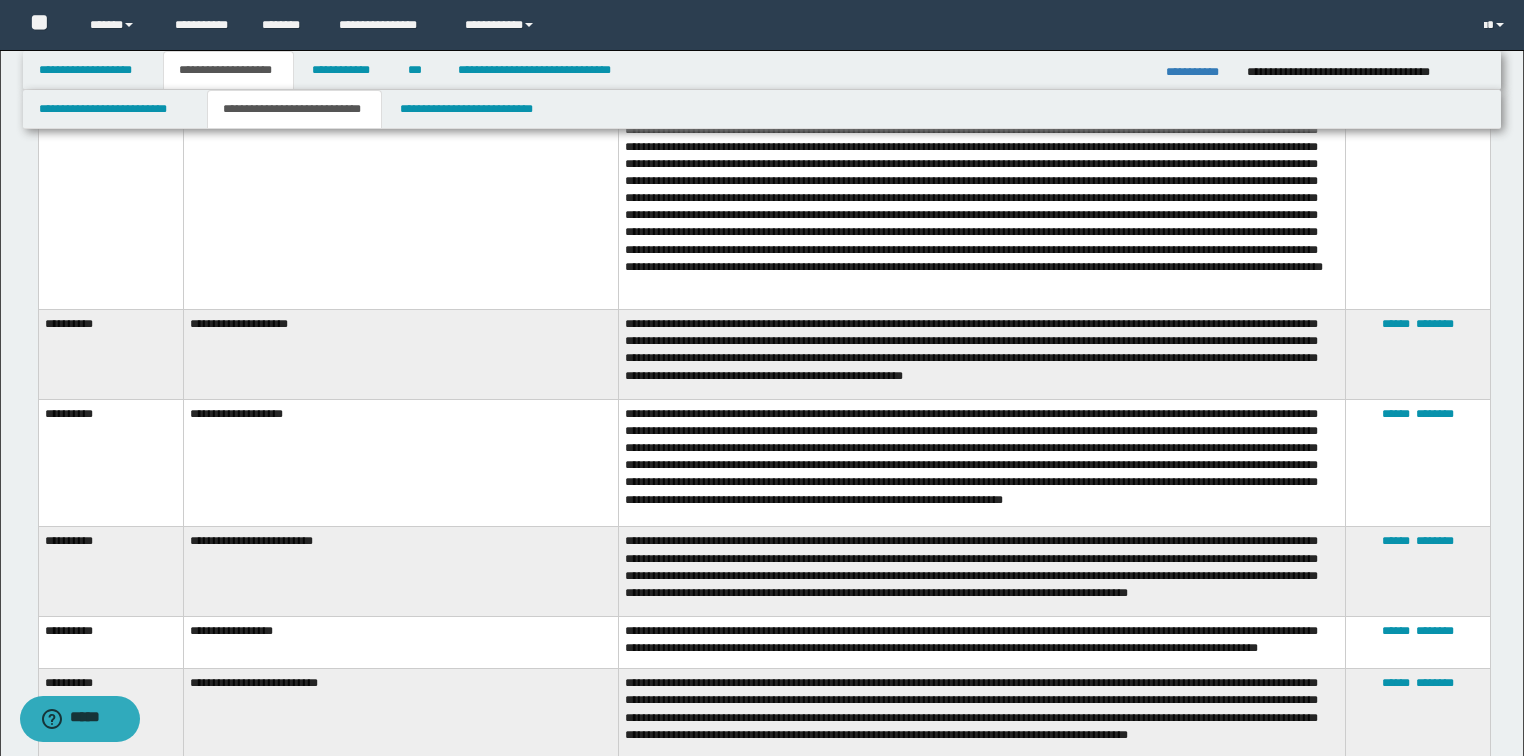 scroll, scrollTop: 1231, scrollLeft: 0, axis: vertical 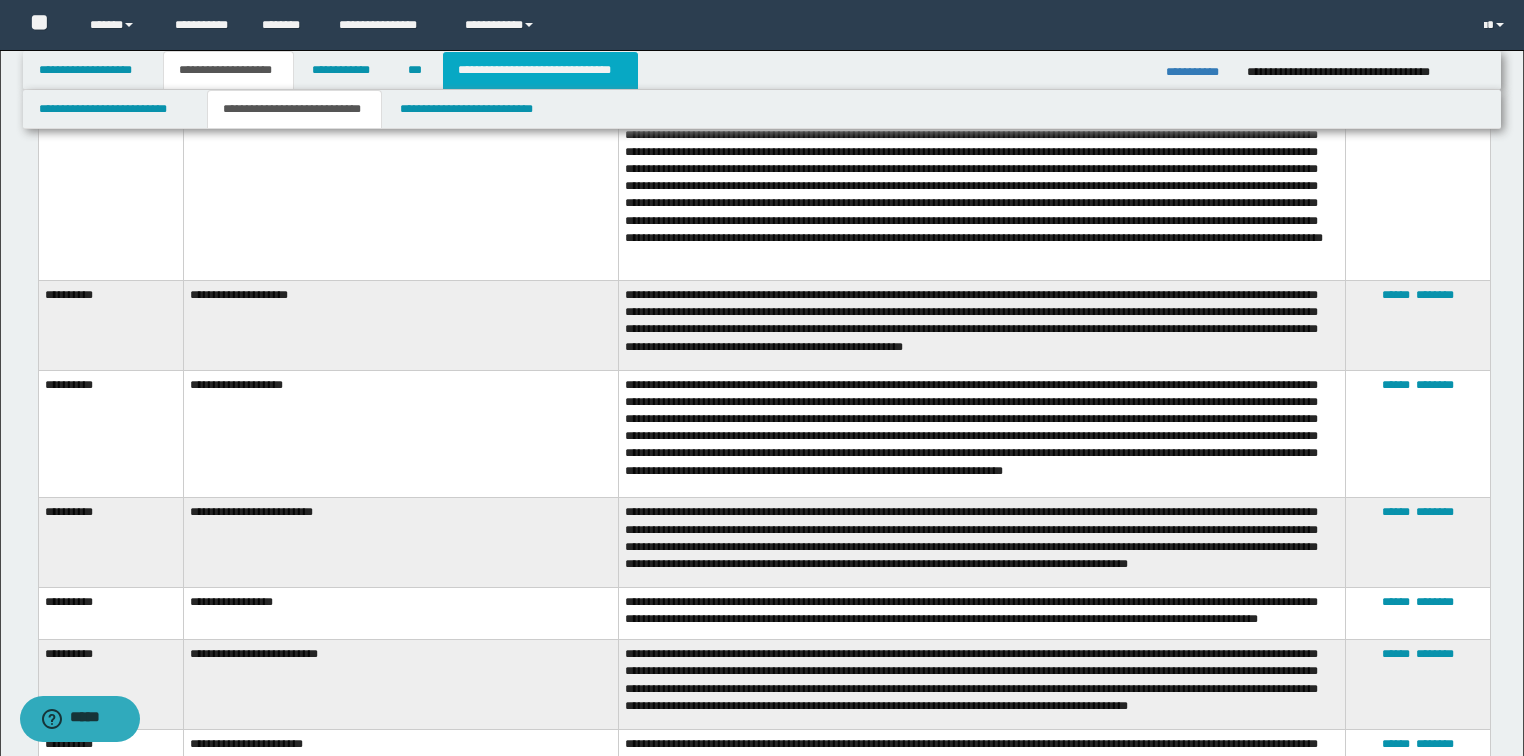 click on "**********" at bounding box center (540, 70) 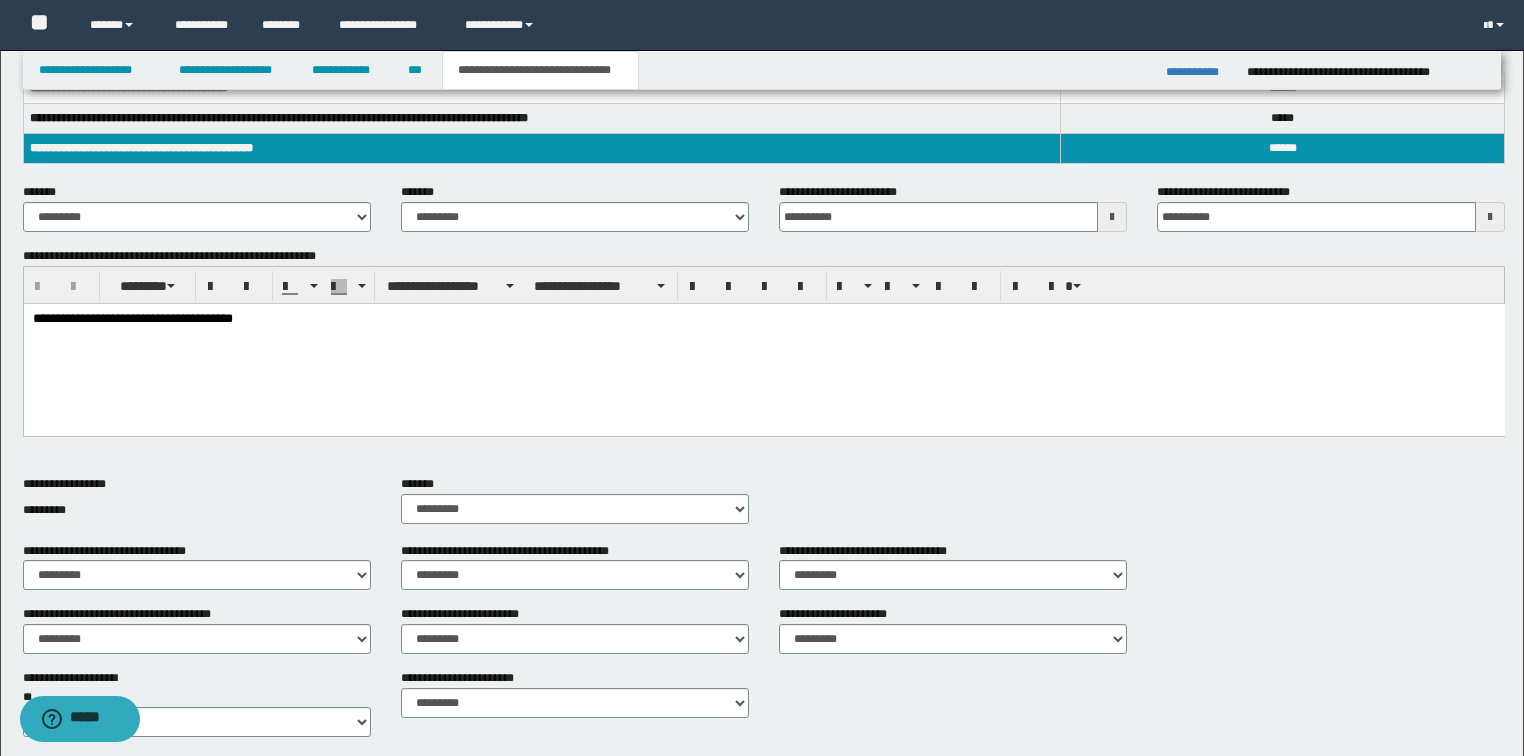 scroll, scrollTop: 259, scrollLeft: 0, axis: vertical 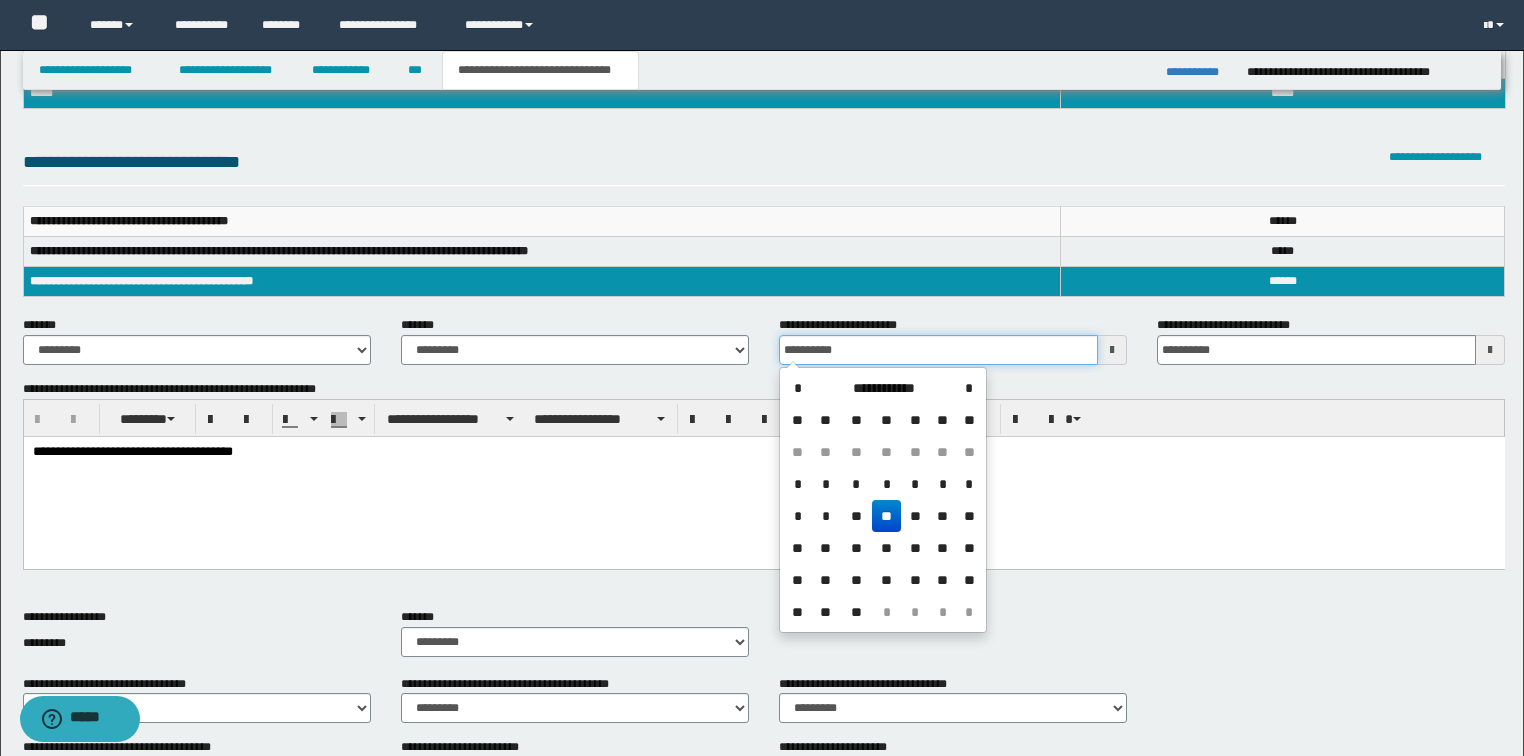 drag, startPoint x: 859, startPoint y: 346, endPoint x: 632, endPoint y: 360, distance: 227.4313 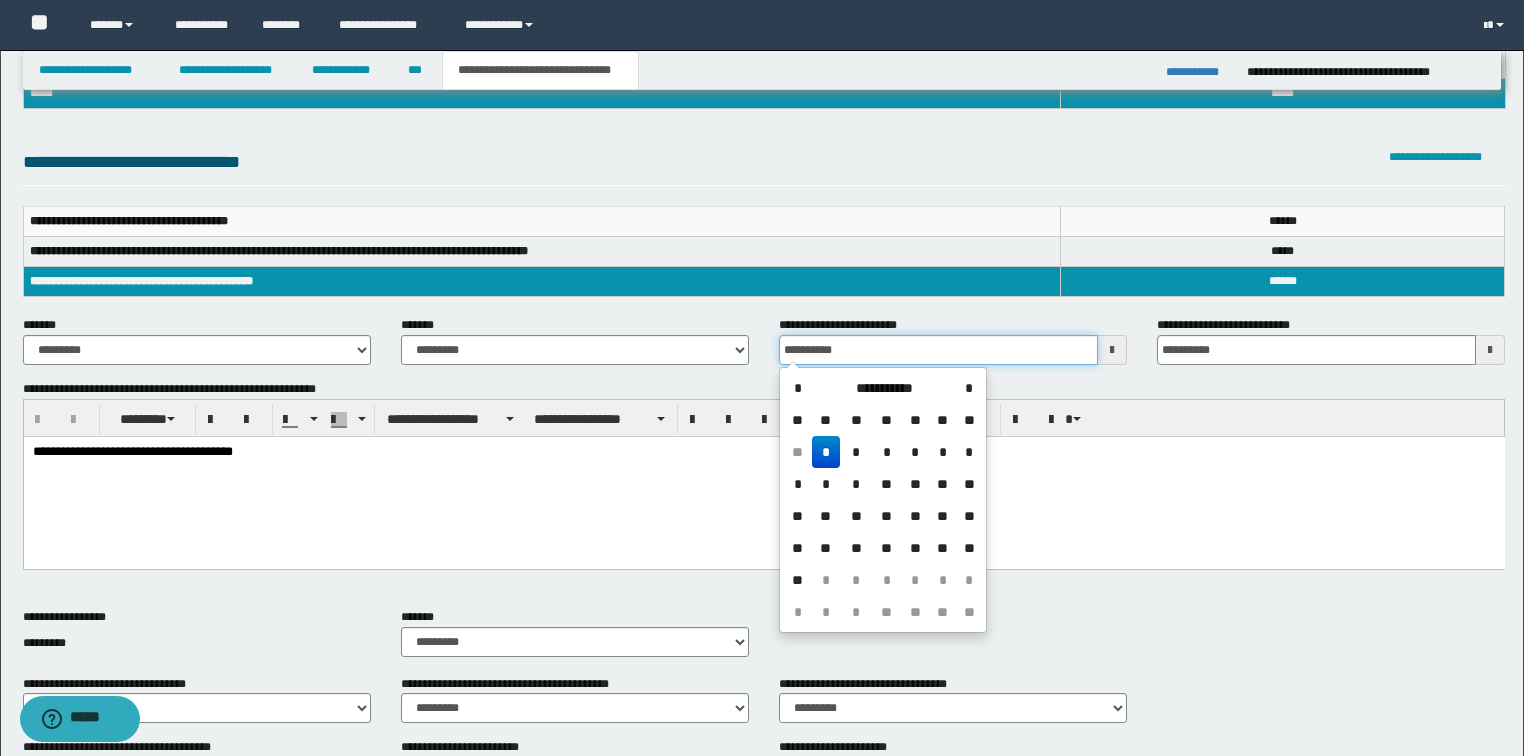 type on "**********" 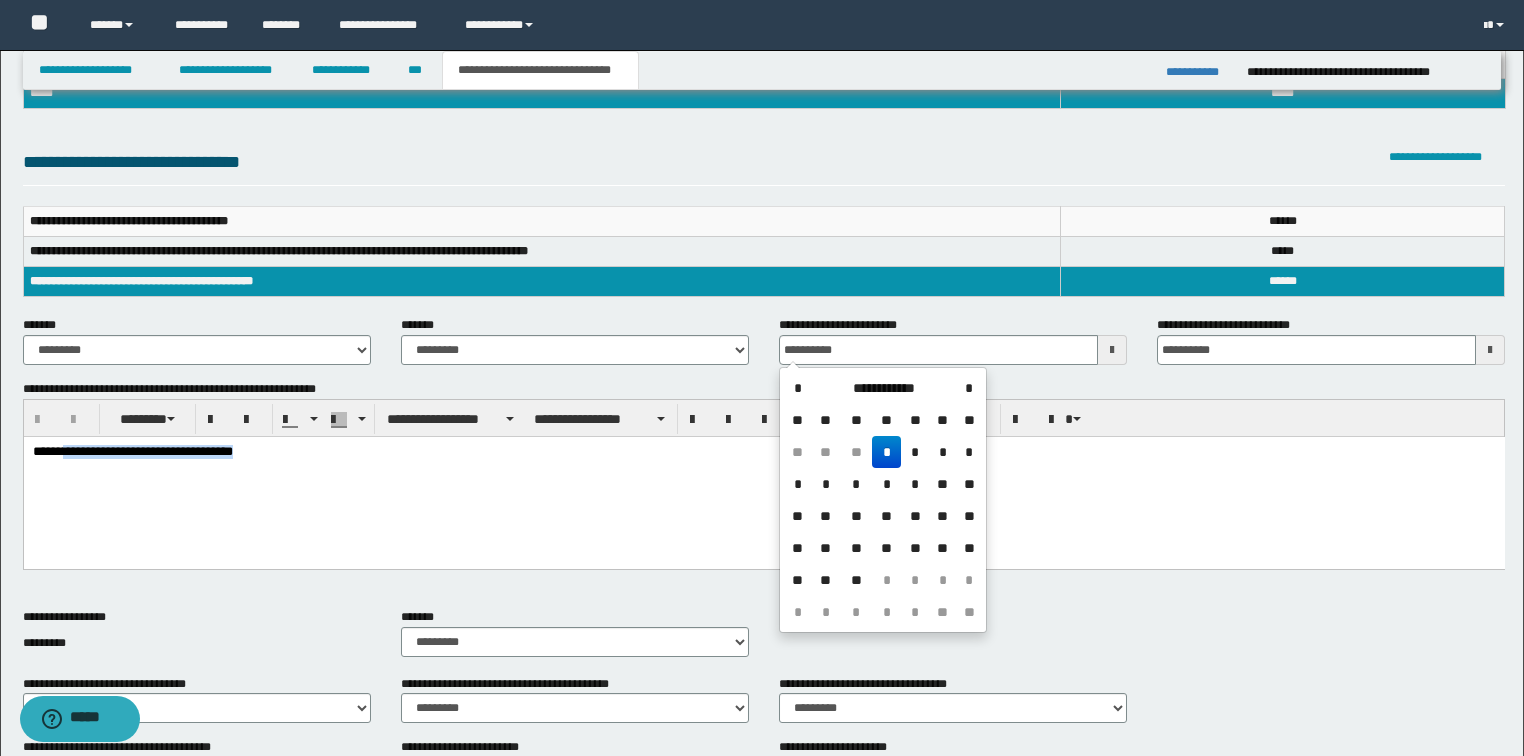 drag, startPoint x: 67, startPoint y: 452, endPoint x: 291, endPoint y: 463, distance: 224.26993 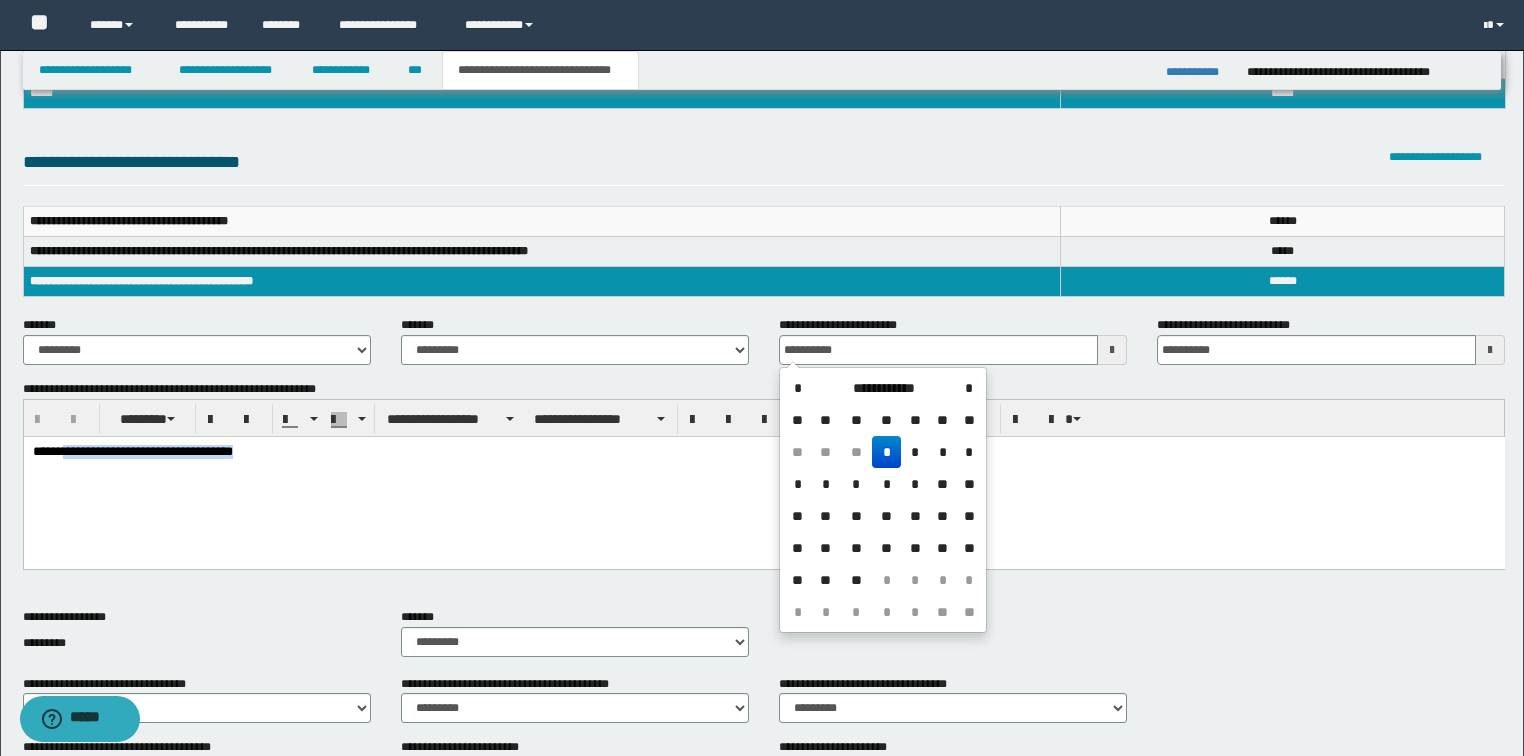 click on "**********" at bounding box center (763, 477) 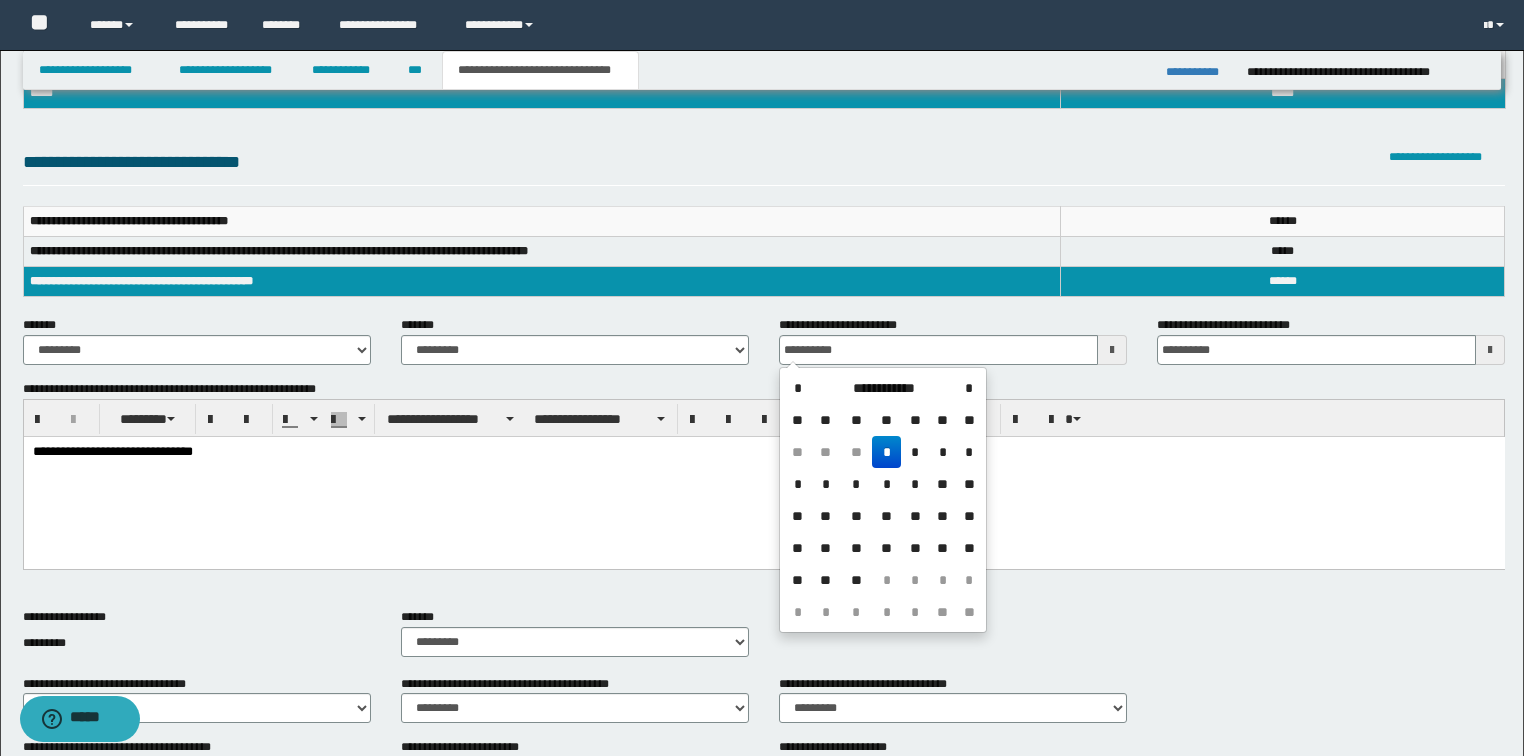 click on "**********" at bounding box center [763, 477] 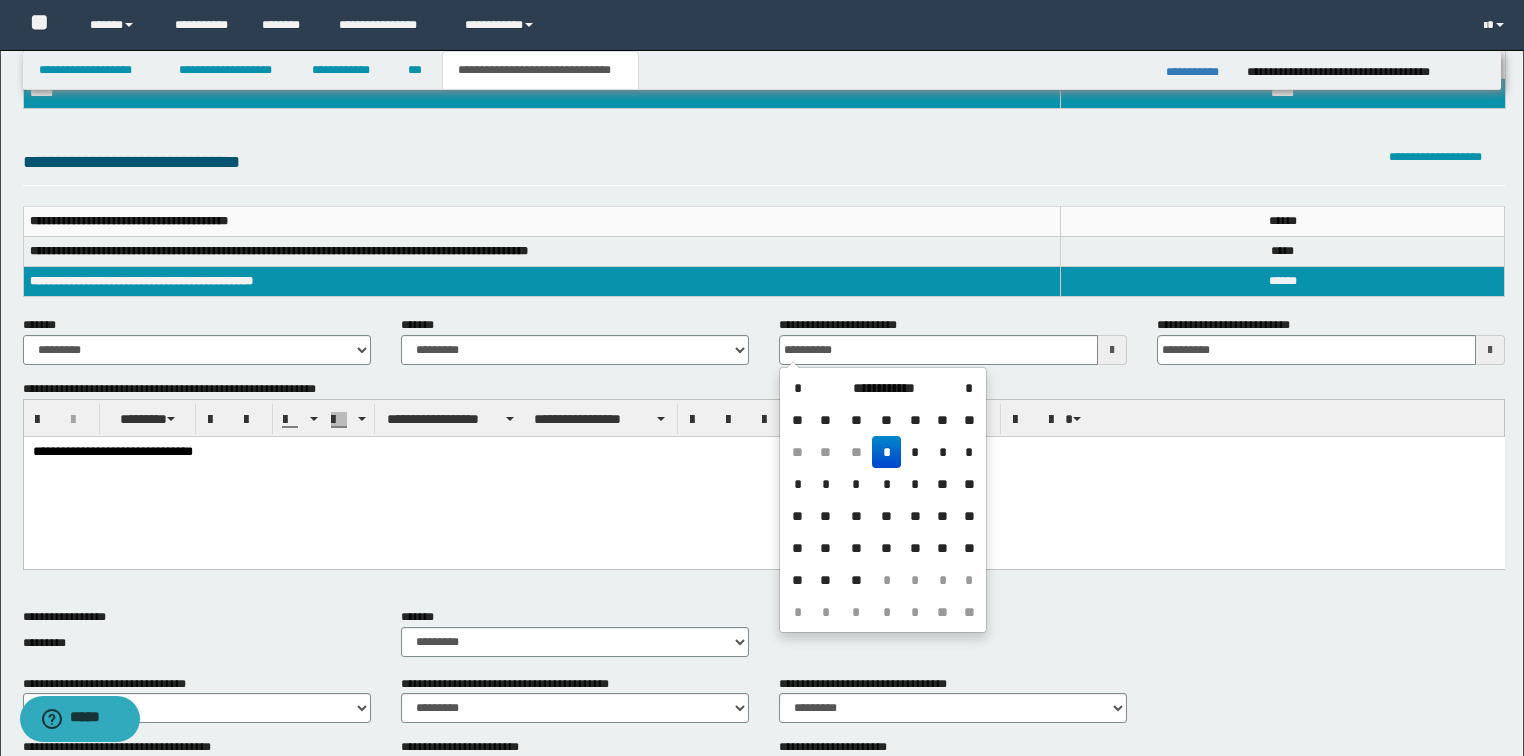 click on "**********" at bounding box center [541, 281] 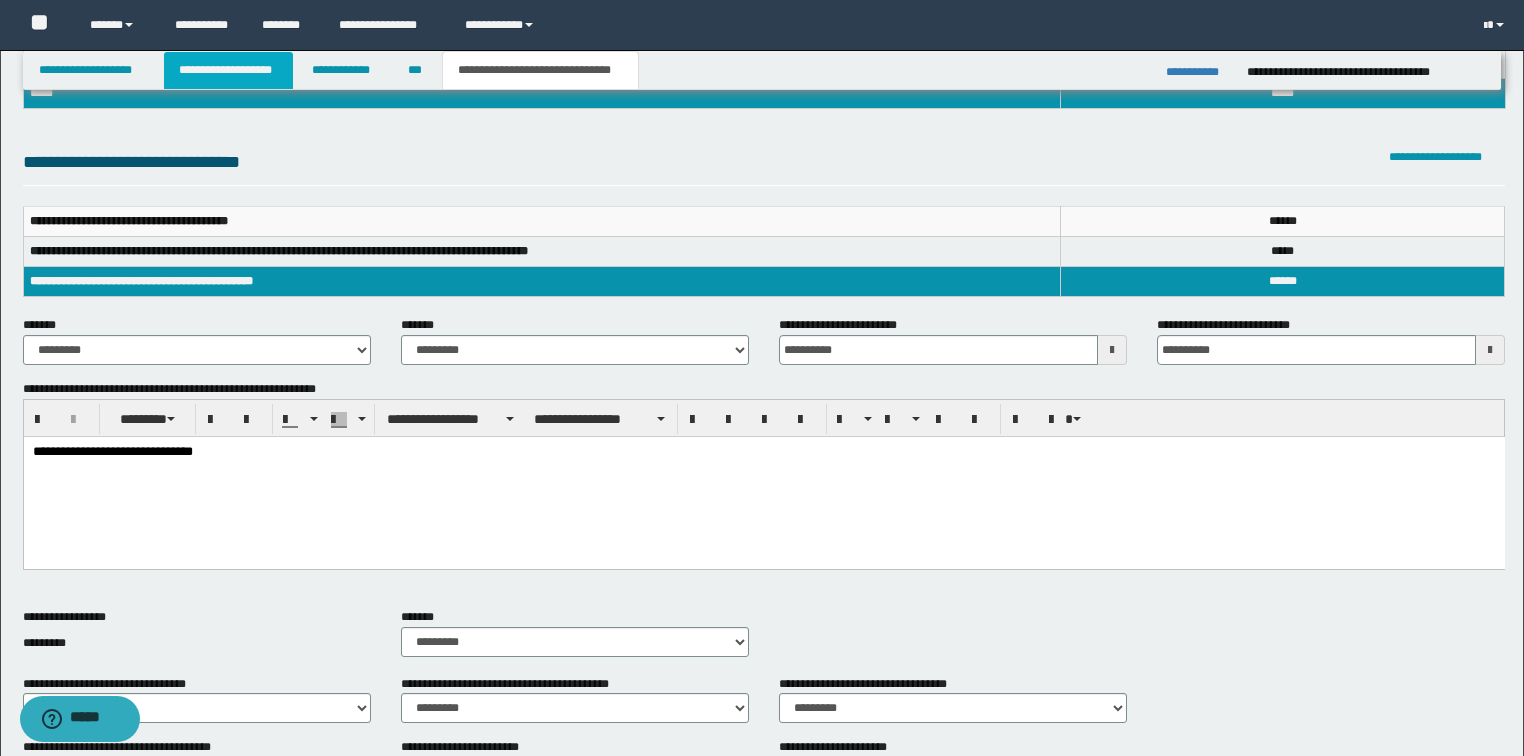 click on "**********" at bounding box center [228, 70] 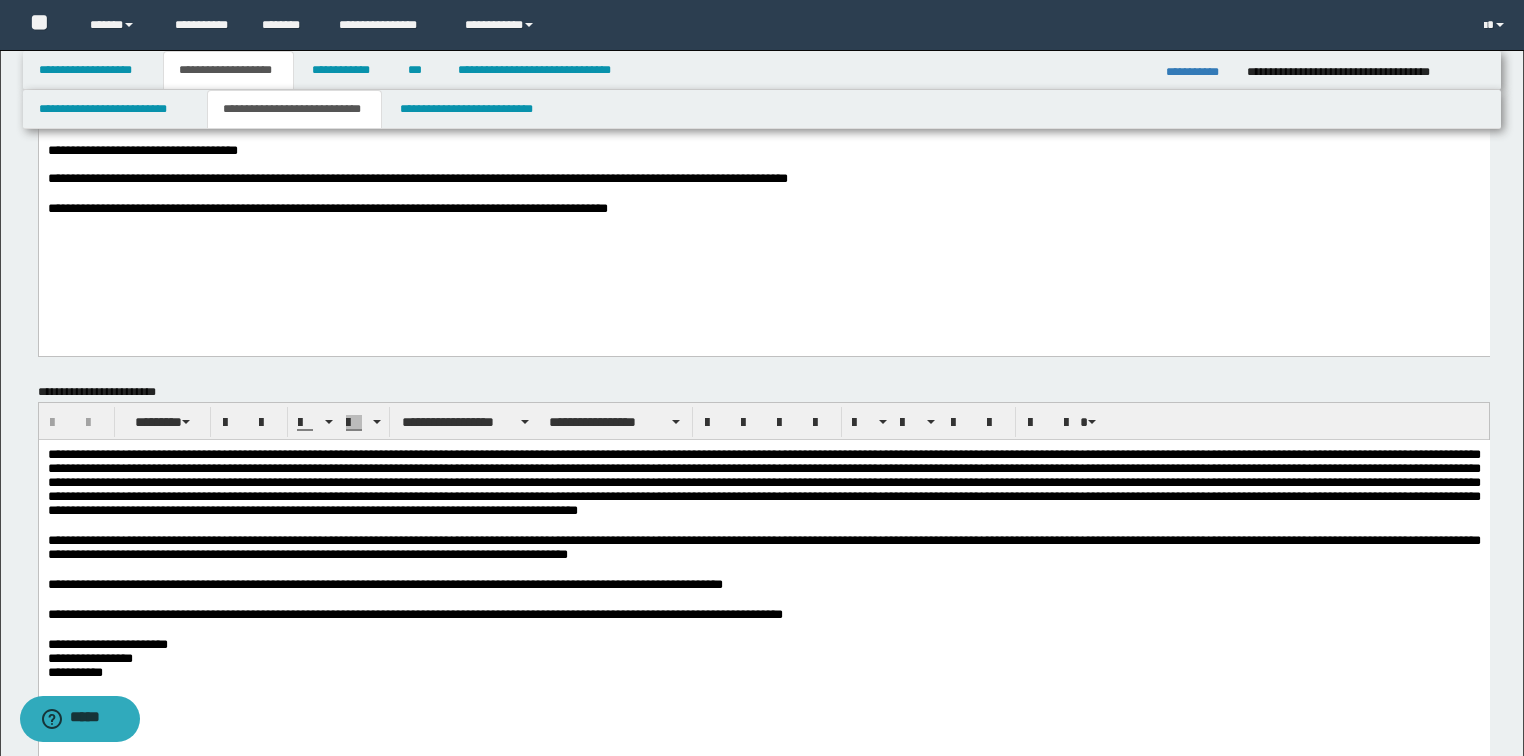 scroll, scrollTop: 0, scrollLeft: 0, axis: both 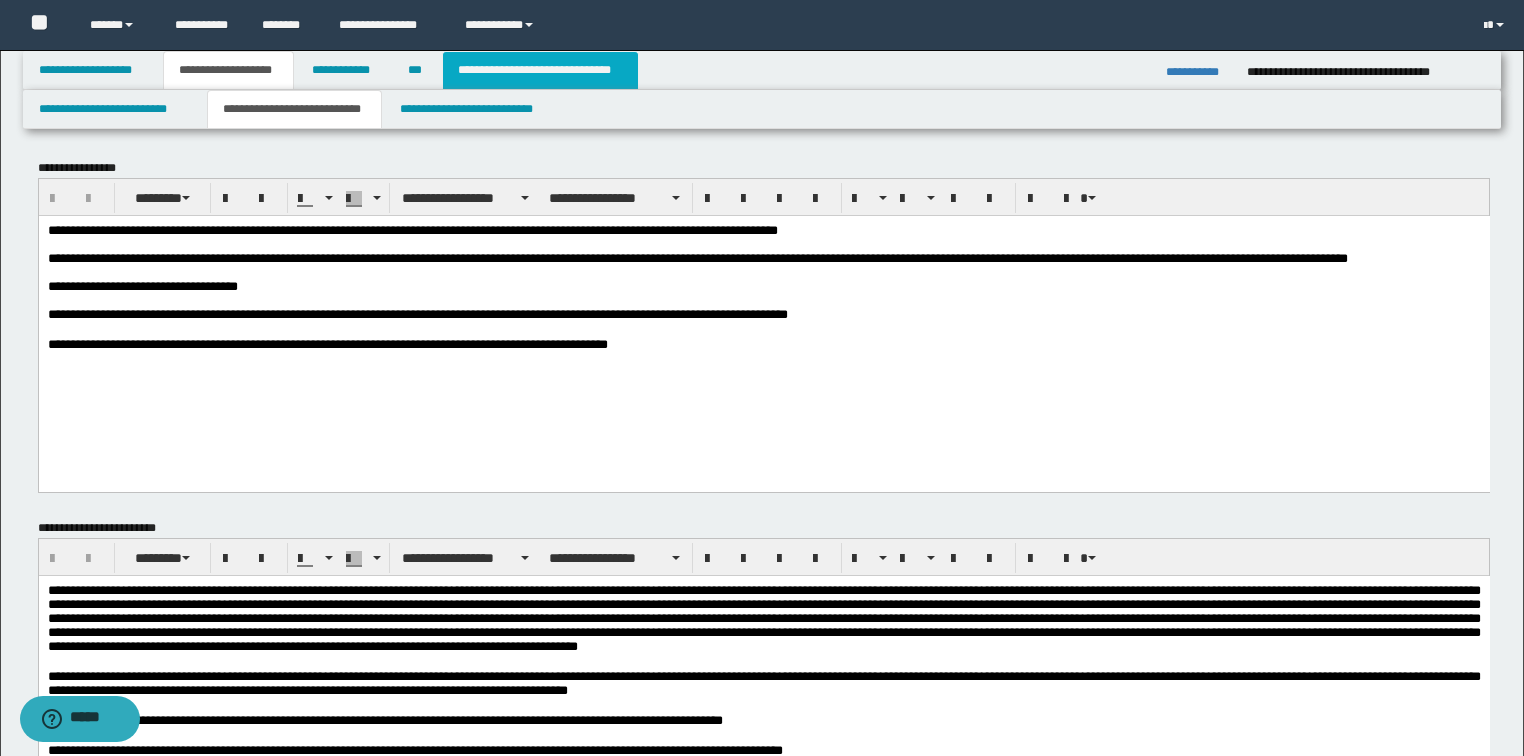 click on "**********" at bounding box center (540, 70) 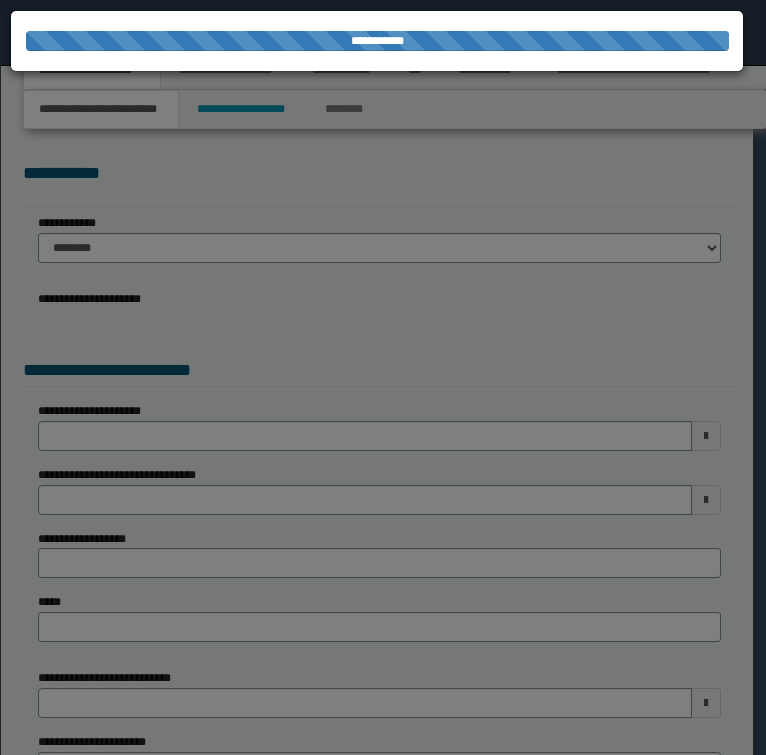 scroll, scrollTop: 0, scrollLeft: 0, axis: both 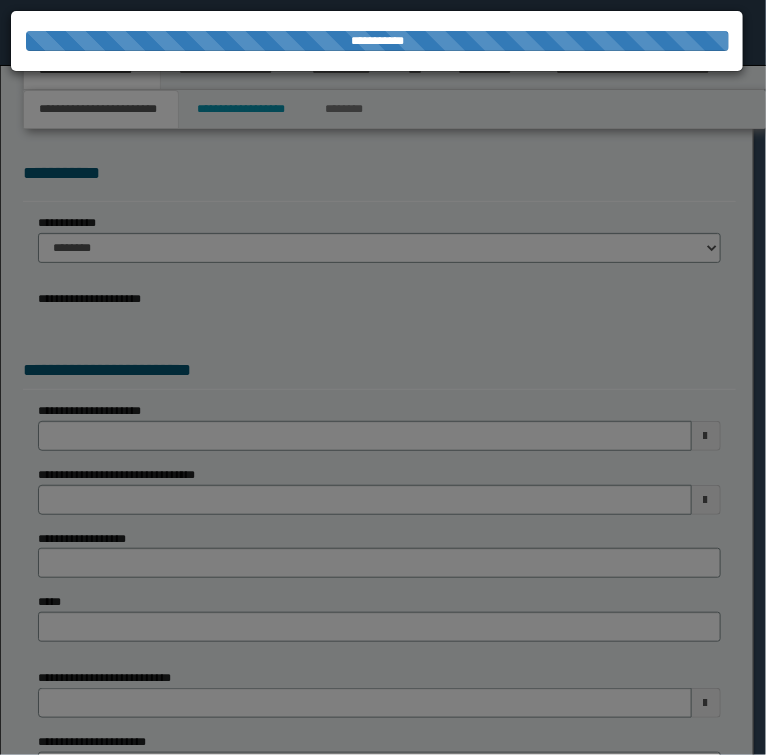 select on "*" 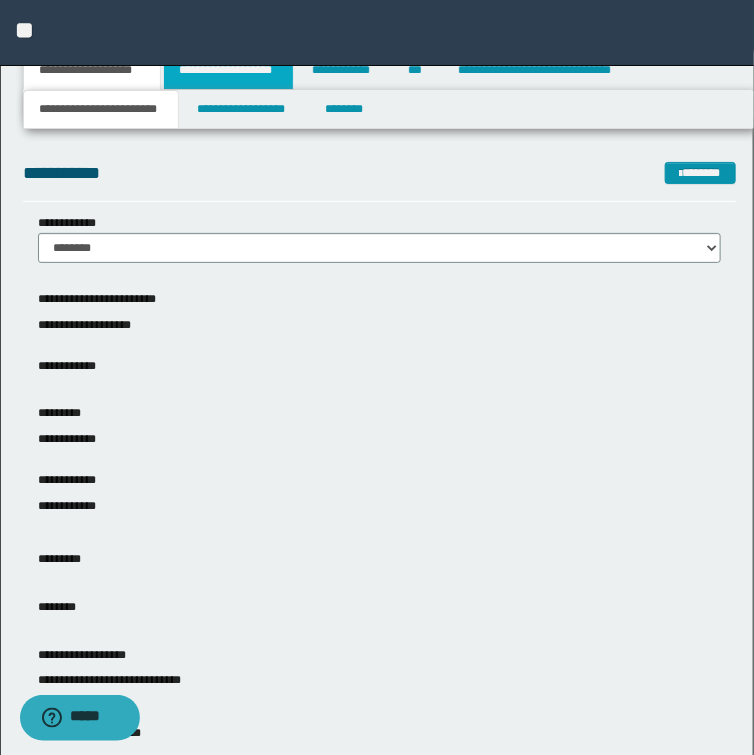 click on "**********" at bounding box center [228, 70] 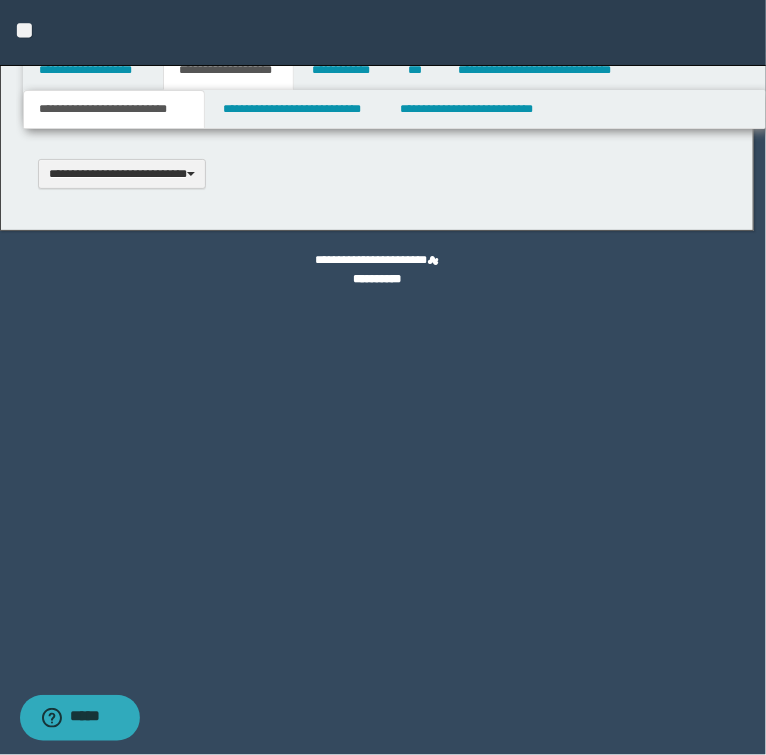 scroll, scrollTop: 0, scrollLeft: 0, axis: both 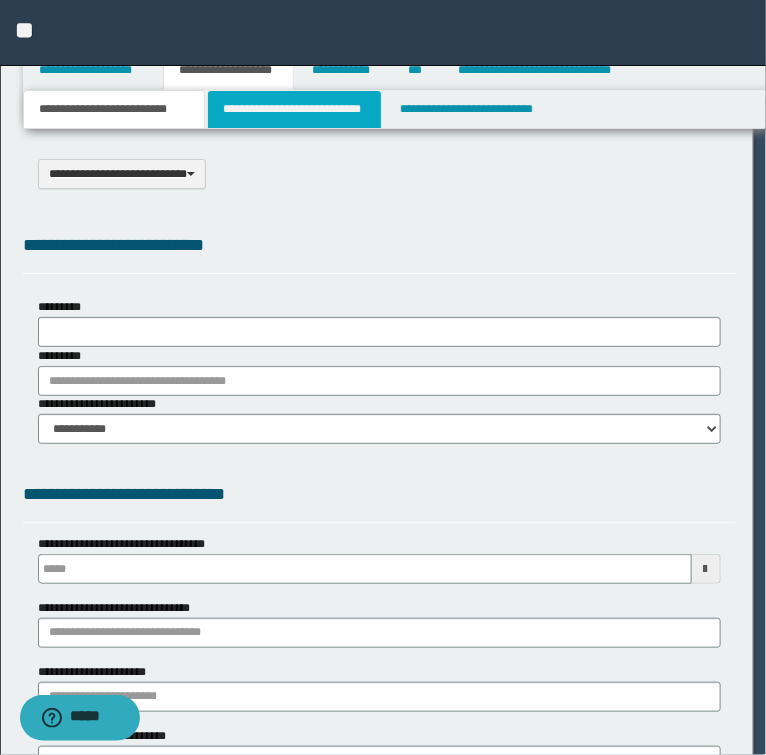 select on "*" 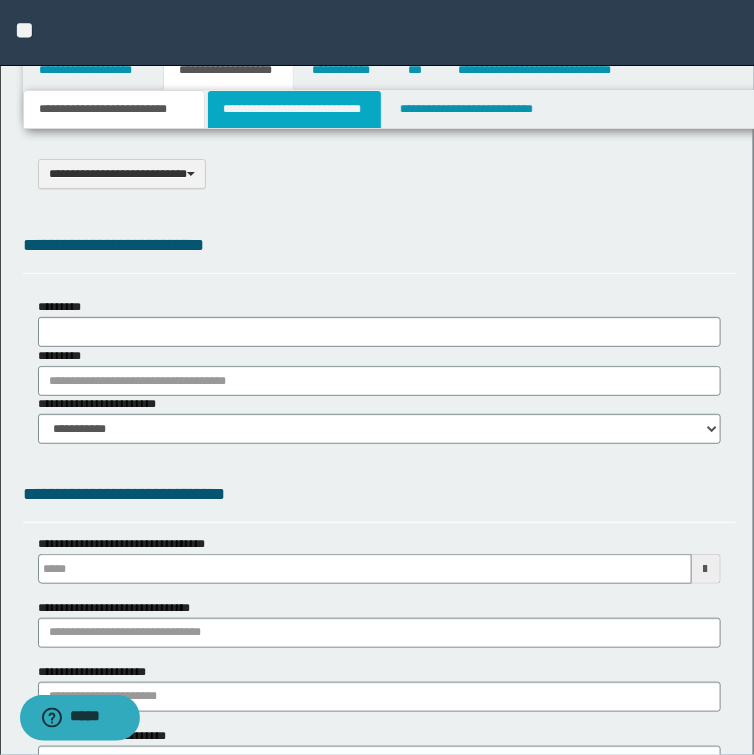 click on "**********" at bounding box center [294, 109] 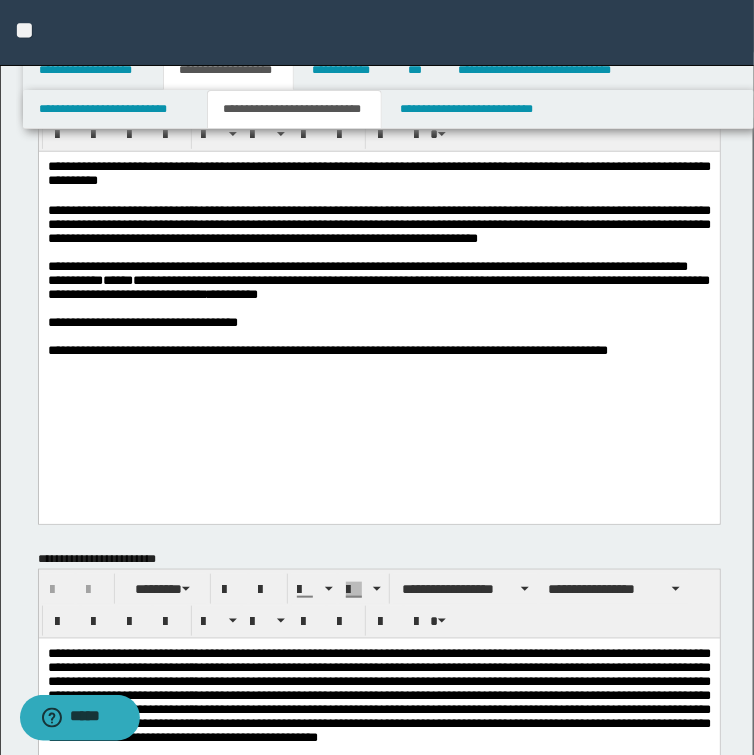 scroll, scrollTop: 80, scrollLeft: 0, axis: vertical 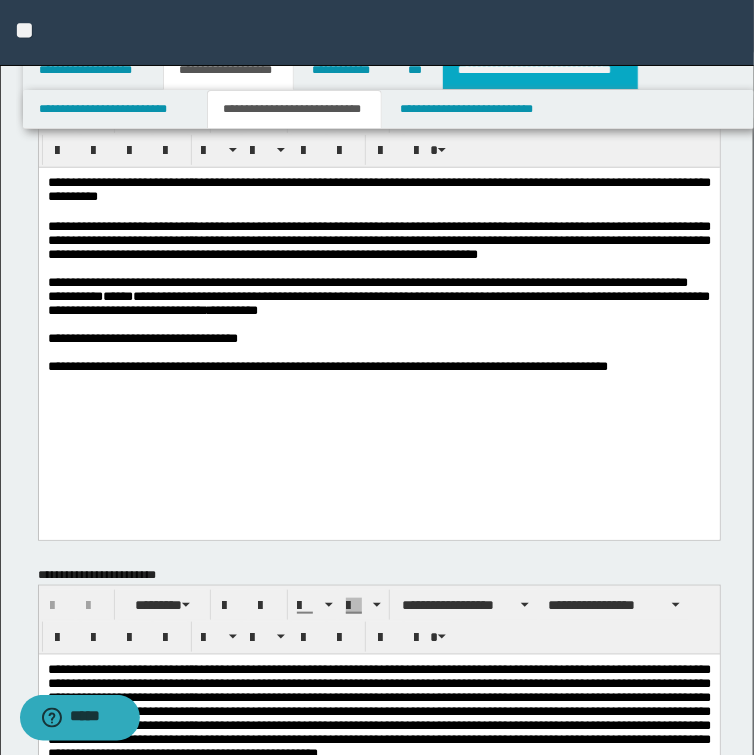 click on "**********" at bounding box center (540, 70) 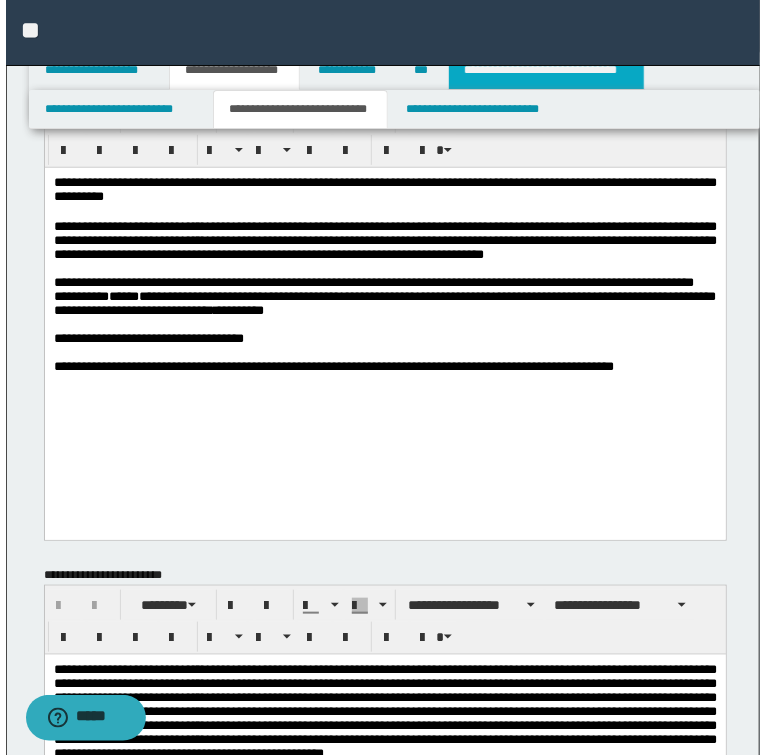 scroll, scrollTop: 0, scrollLeft: 0, axis: both 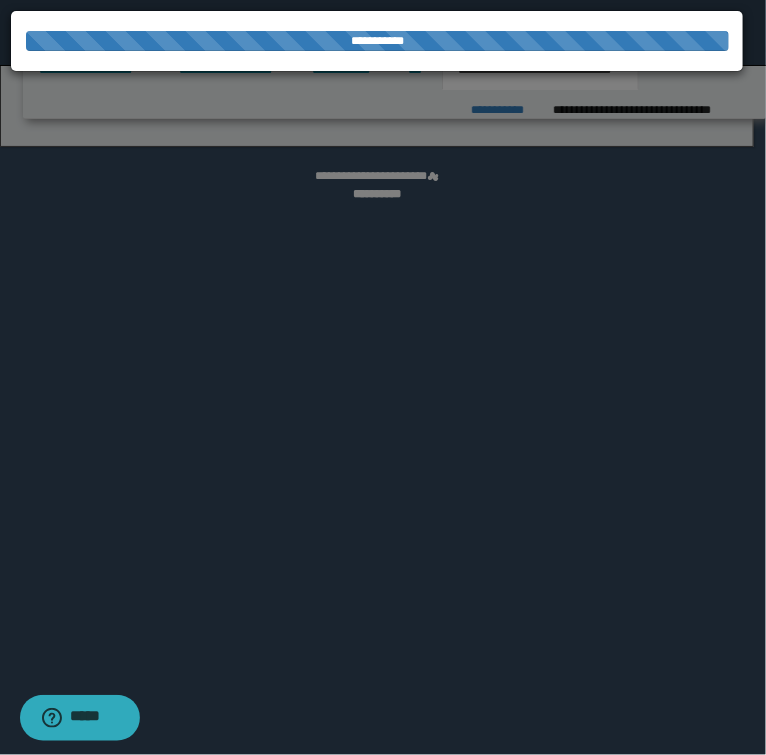 select on "*" 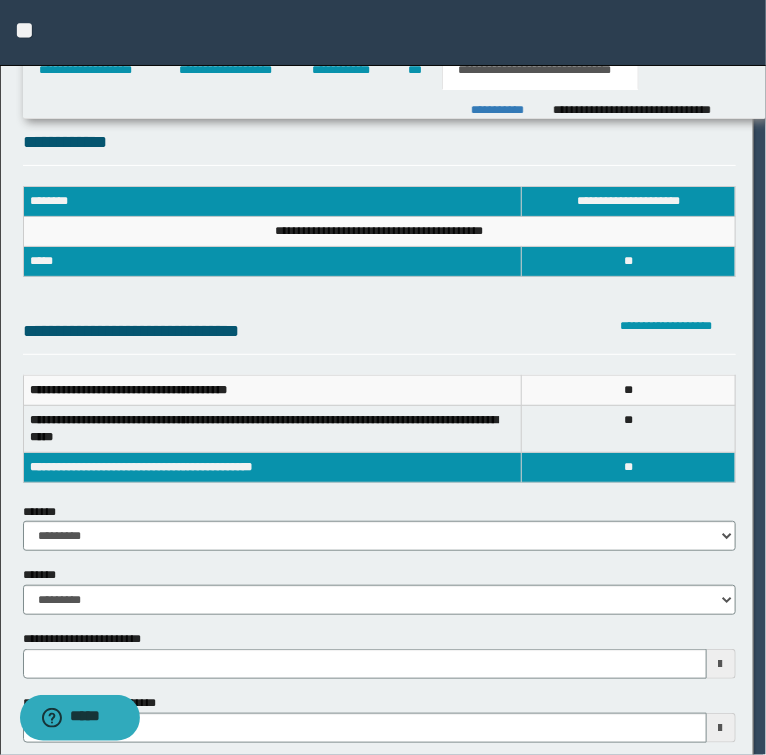 scroll, scrollTop: 0, scrollLeft: 0, axis: both 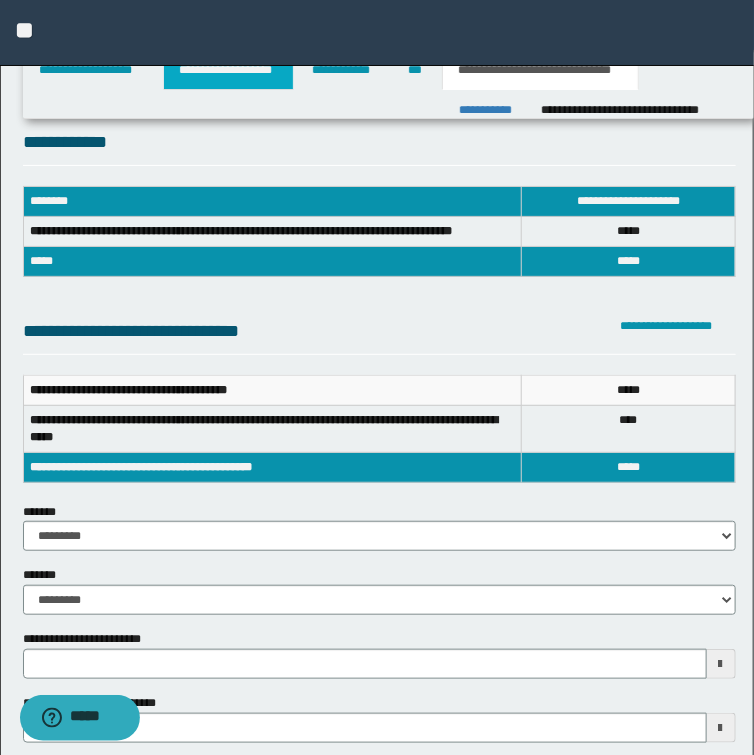 click on "**********" at bounding box center [228, 70] 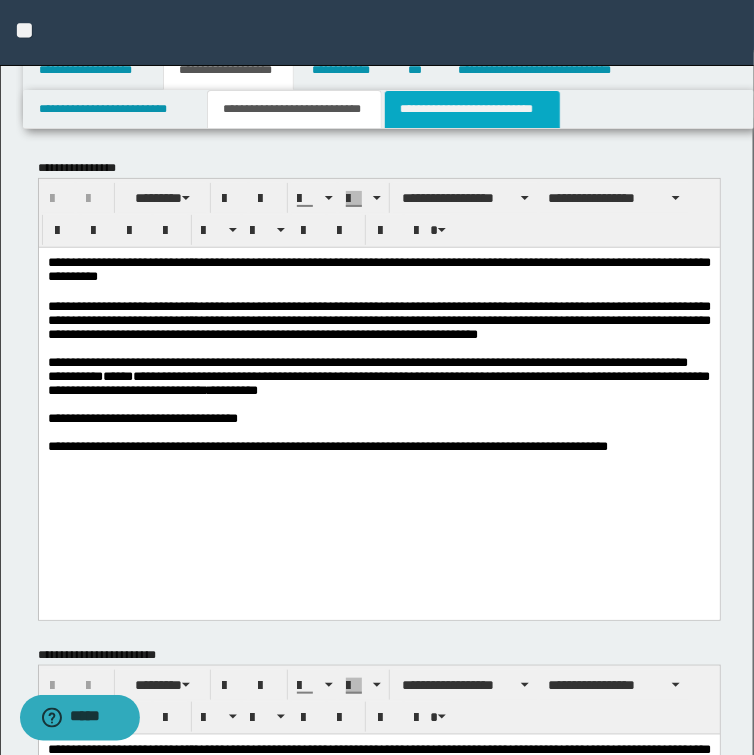 click on "**********" at bounding box center (472, 109) 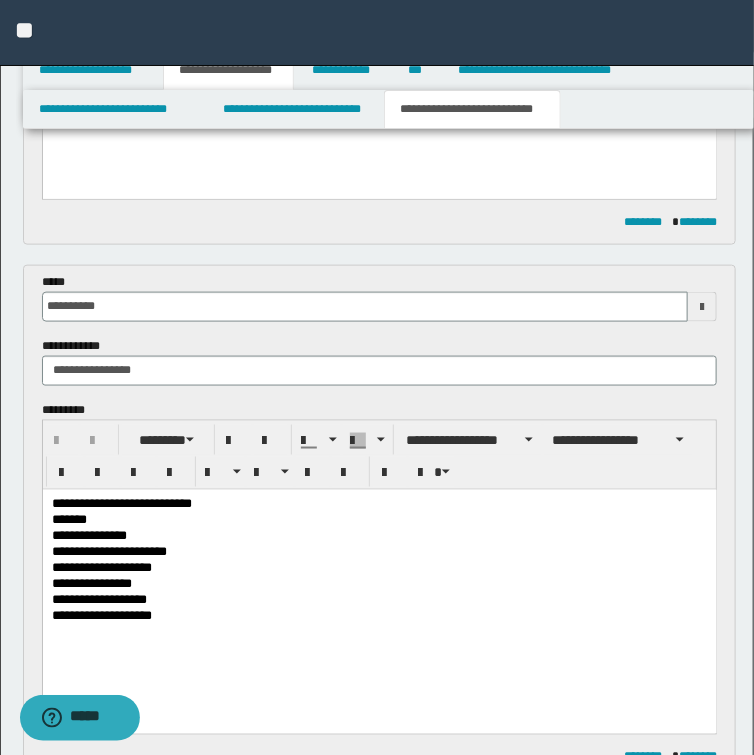 scroll, scrollTop: 480, scrollLeft: 0, axis: vertical 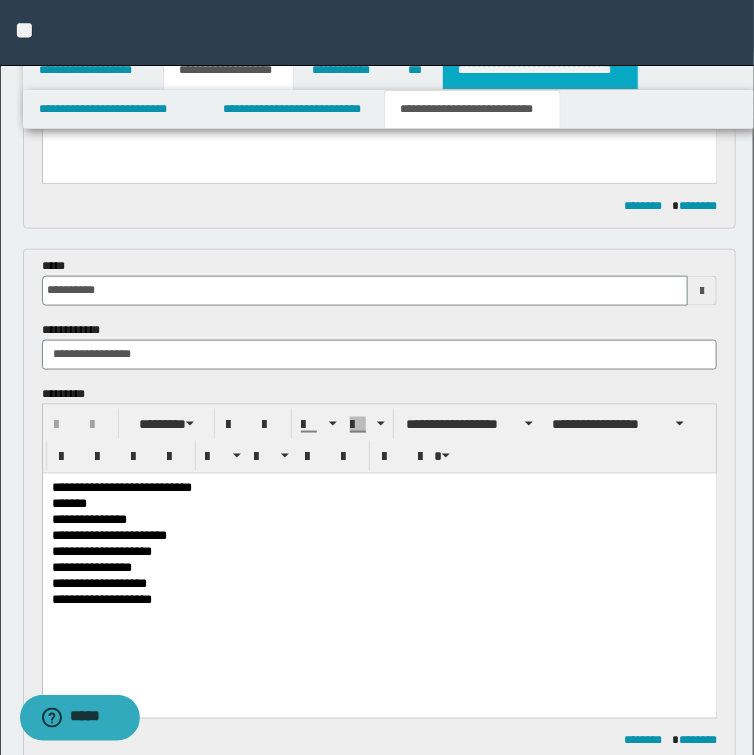 click on "**********" at bounding box center [540, 70] 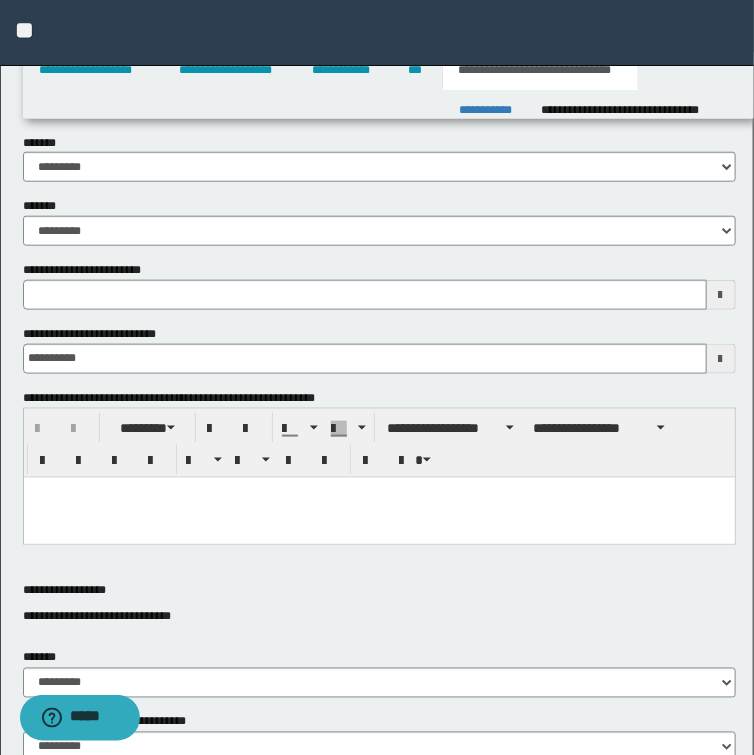 scroll, scrollTop: 368, scrollLeft: 0, axis: vertical 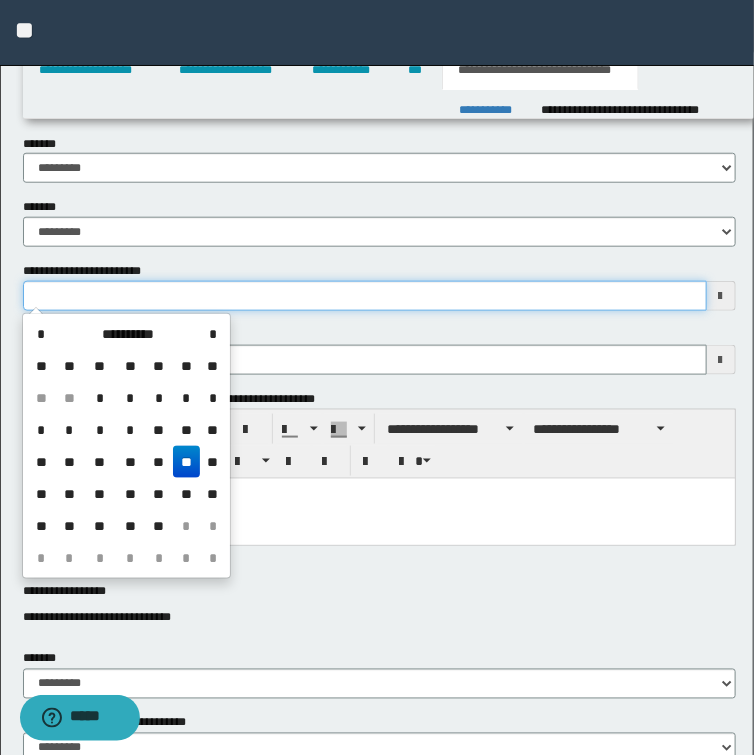 click on "**********" at bounding box center (365, 296) 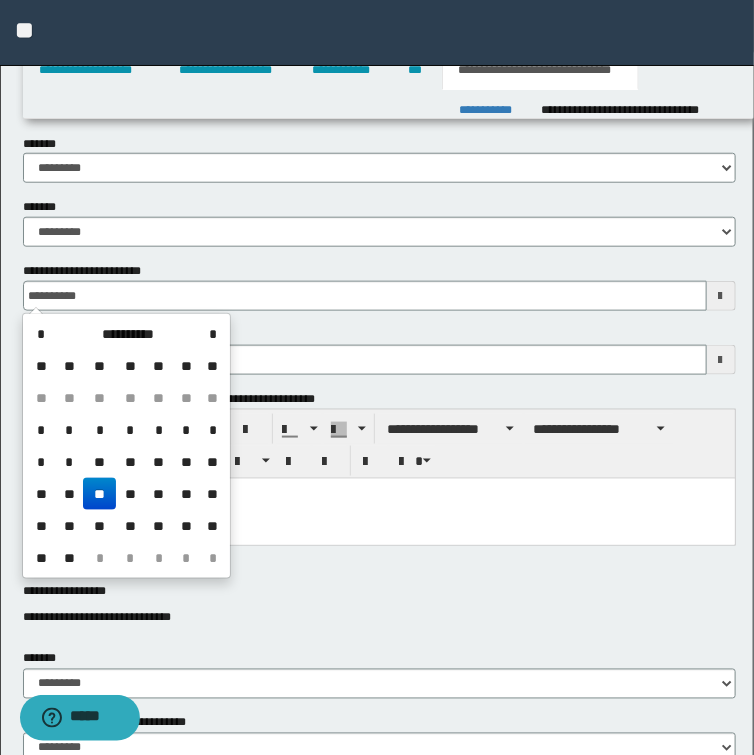 click at bounding box center [378, 518] 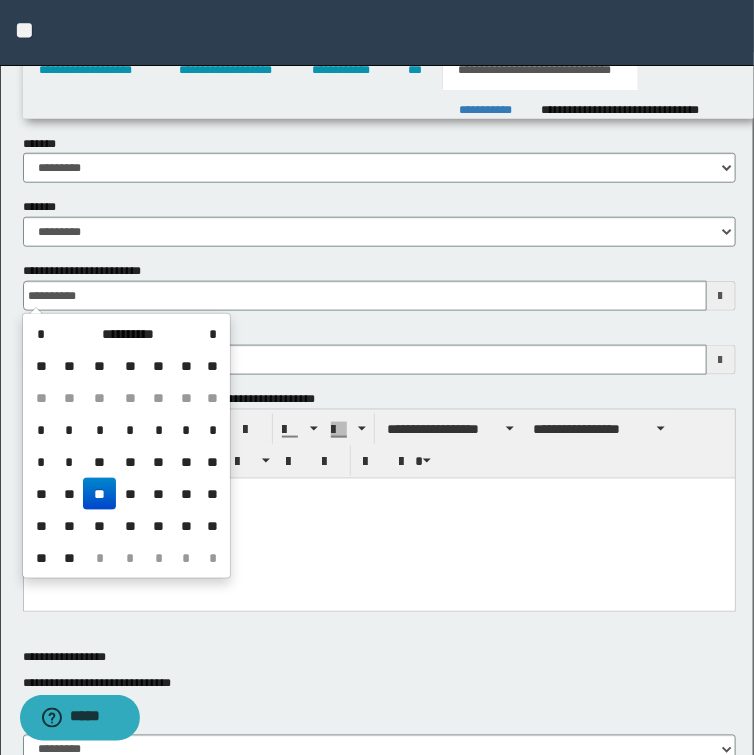 click at bounding box center [378, 493] 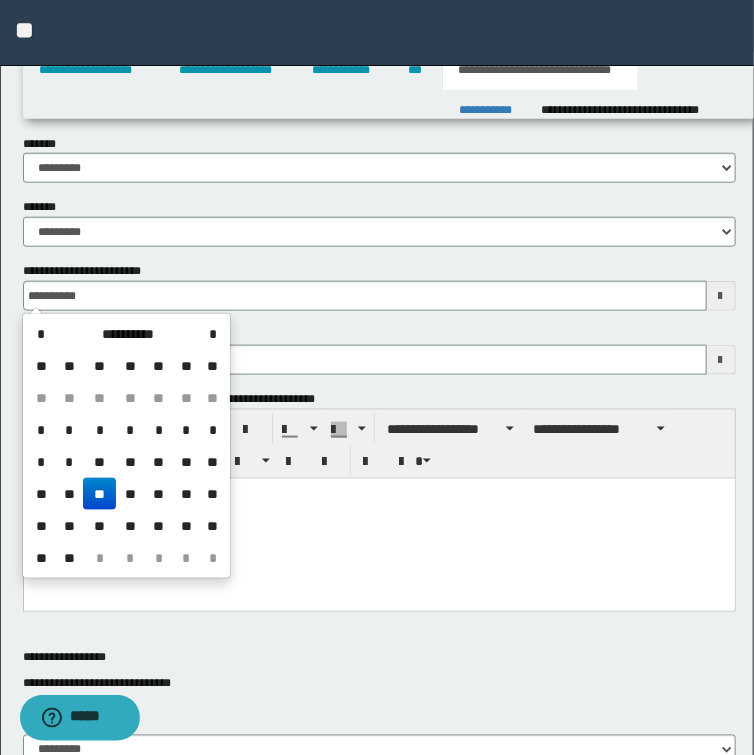 type on "**********" 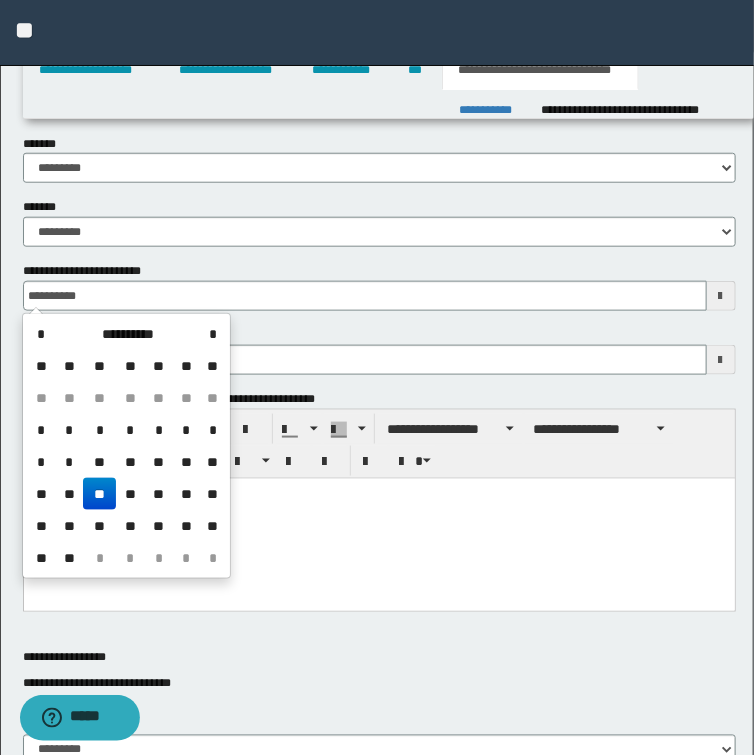 click on "**********" at bounding box center [379, 350] 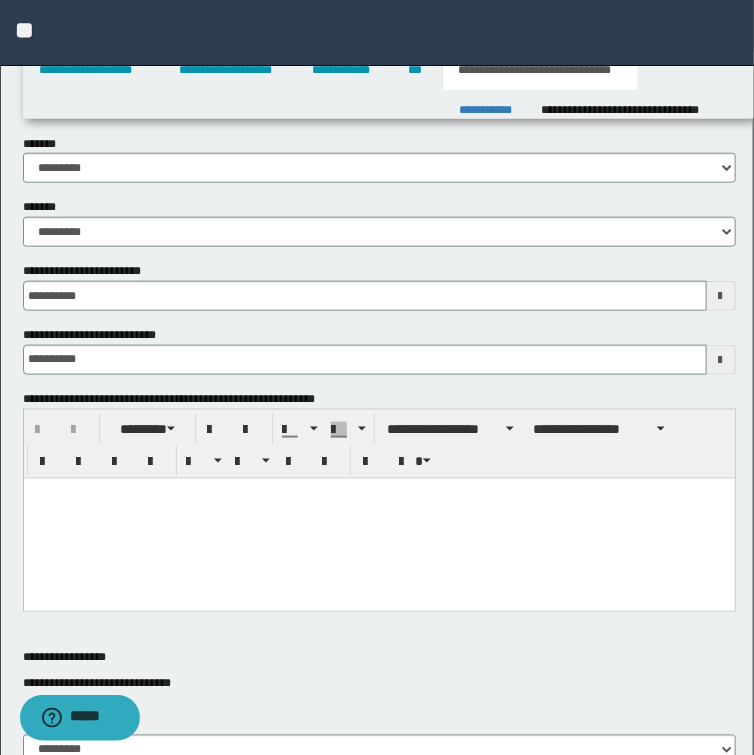 click at bounding box center [378, 493] 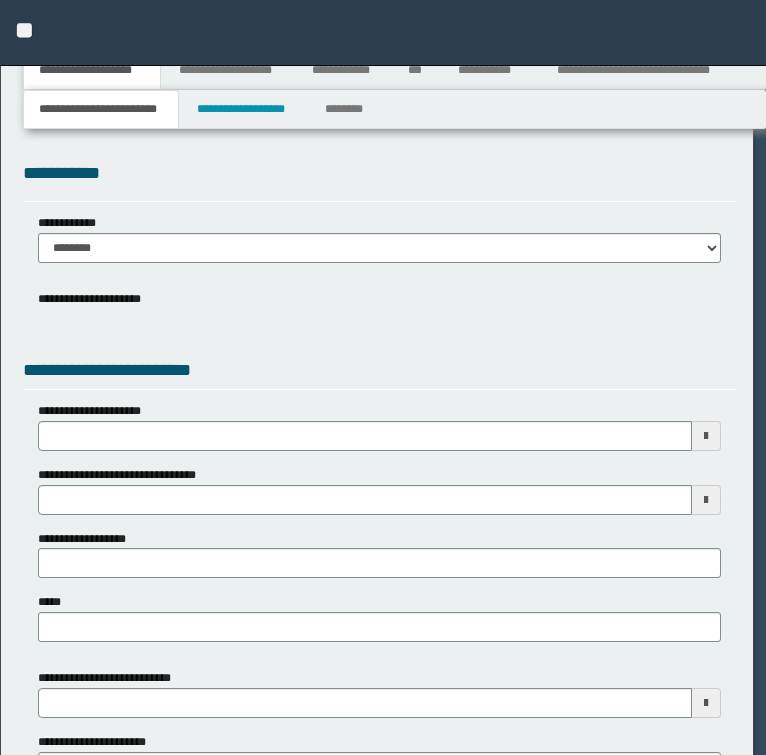 scroll, scrollTop: 0, scrollLeft: 0, axis: both 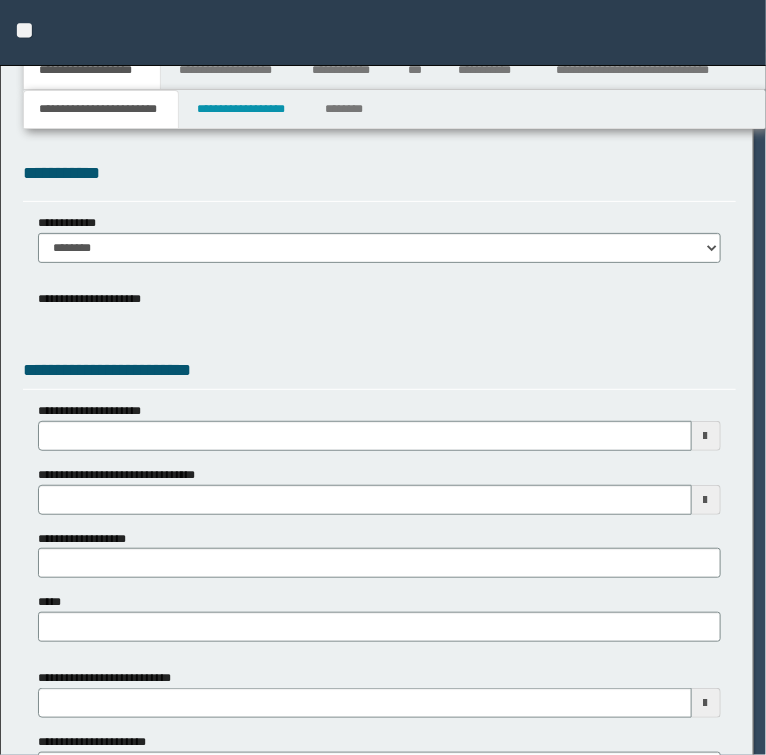 select on "*" 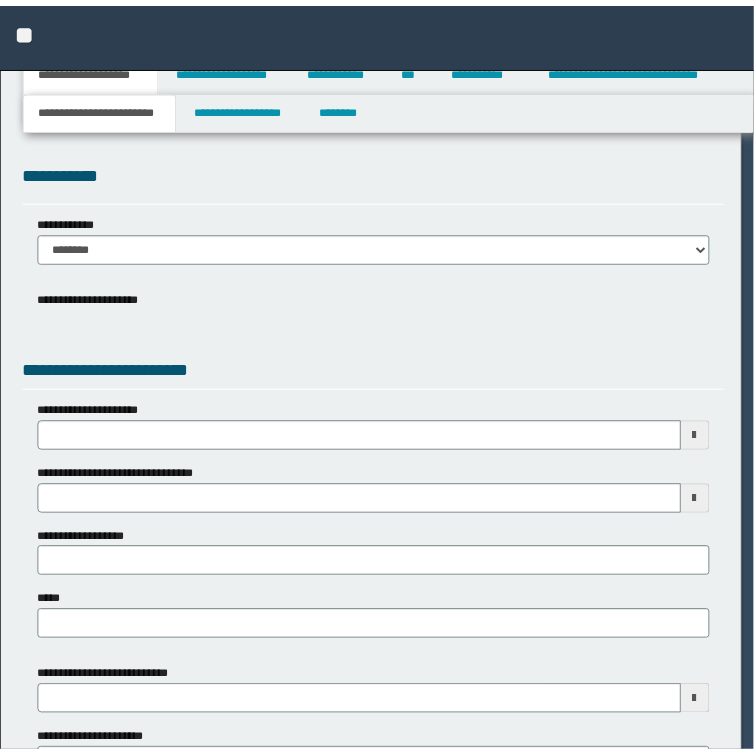 scroll, scrollTop: 0, scrollLeft: 0, axis: both 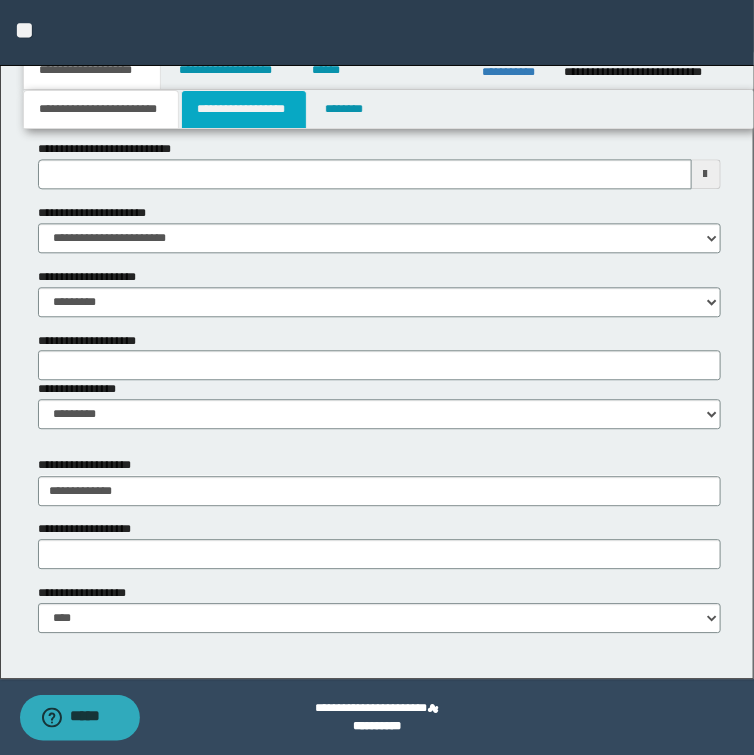 click on "**********" at bounding box center (244, 109) 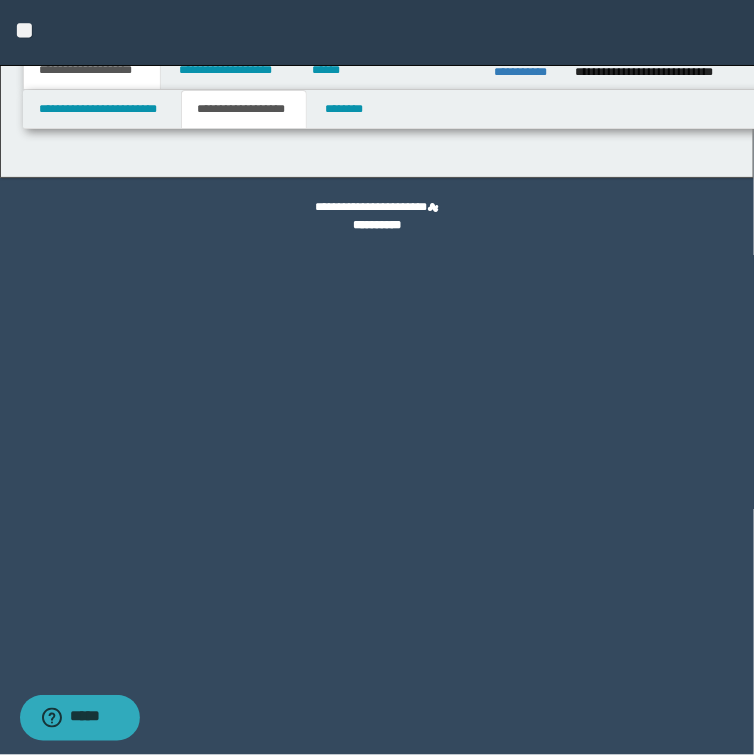 scroll, scrollTop: 0, scrollLeft: 0, axis: both 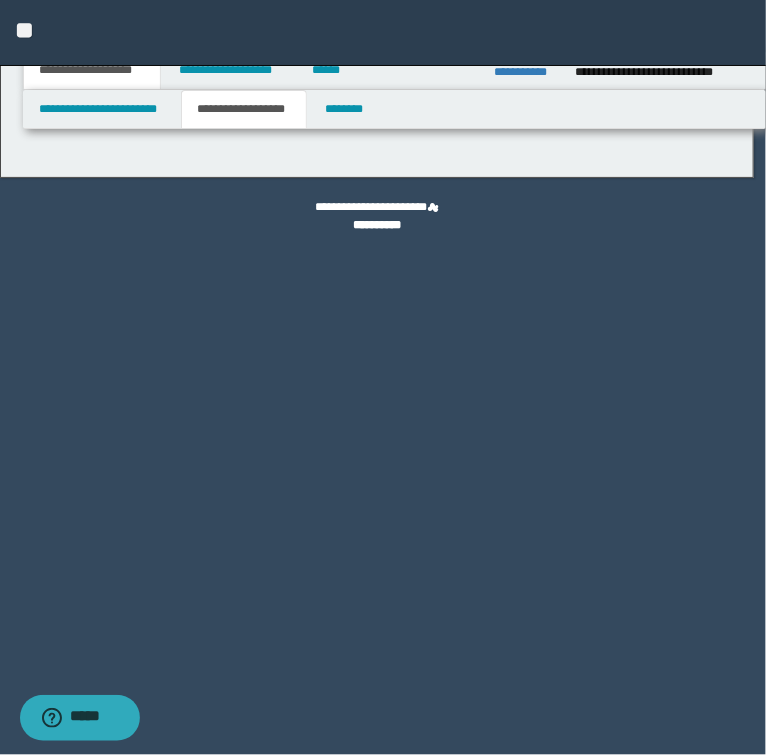 type on "********" 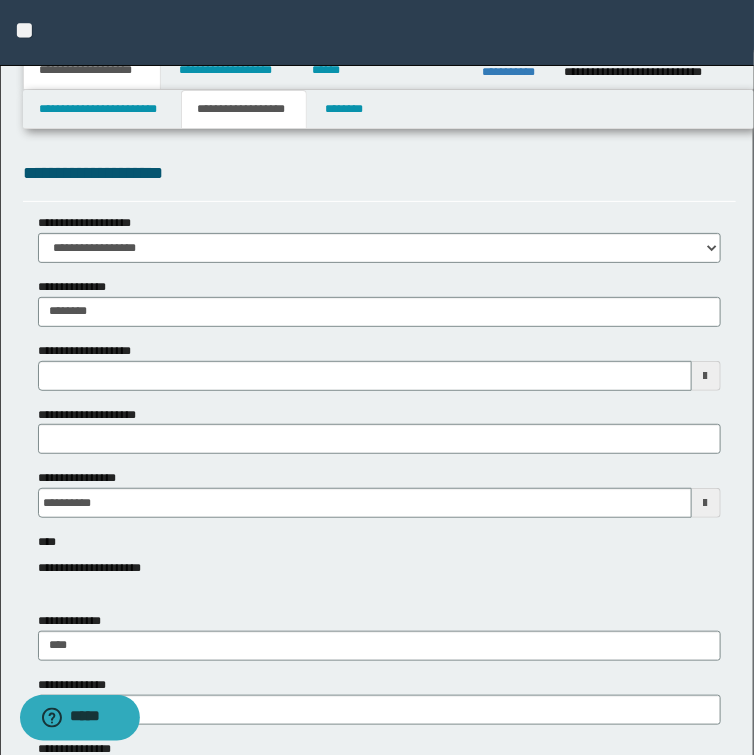 type 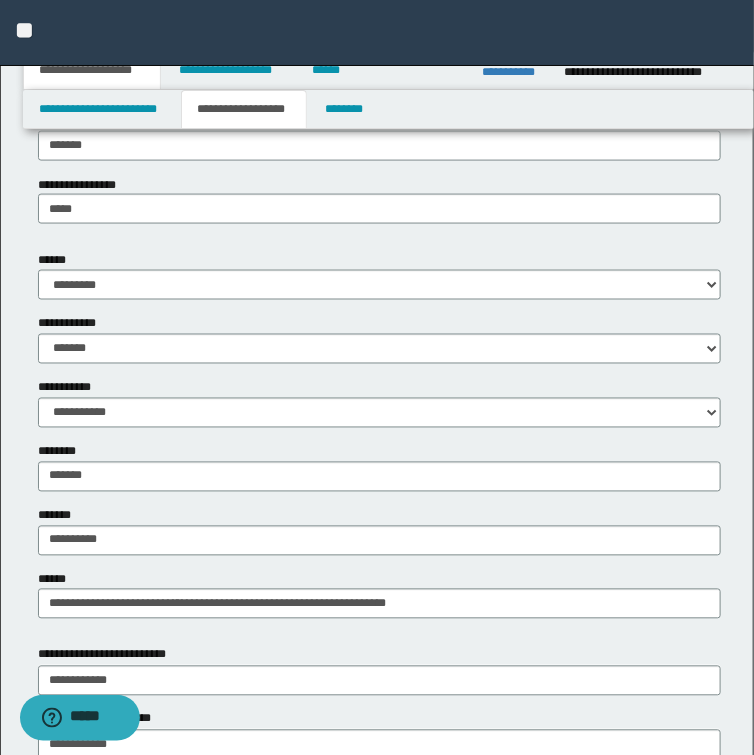 scroll, scrollTop: 640, scrollLeft: 0, axis: vertical 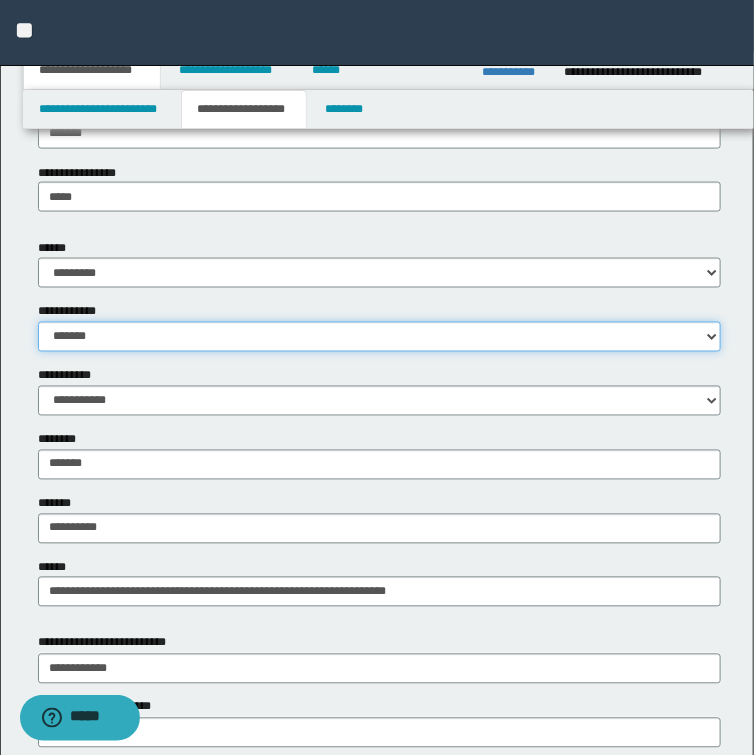 click on "**********" at bounding box center [379, 337] 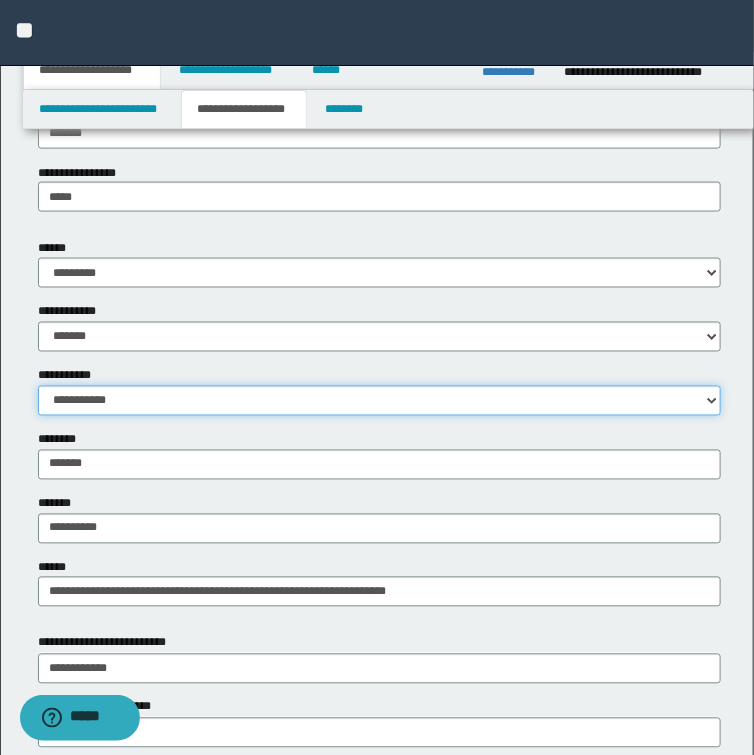 click on "**********" at bounding box center [379, 401] 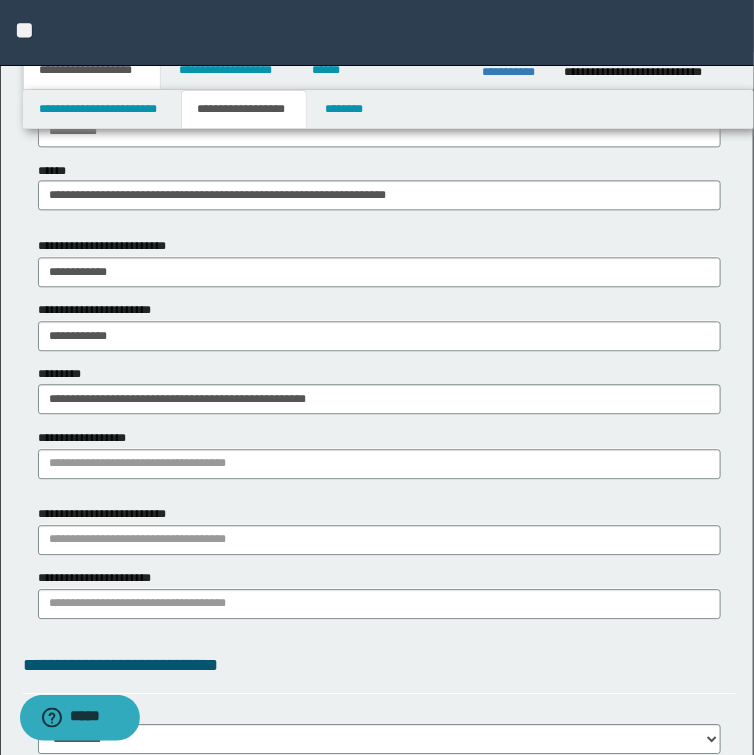scroll, scrollTop: 1040, scrollLeft: 0, axis: vertical 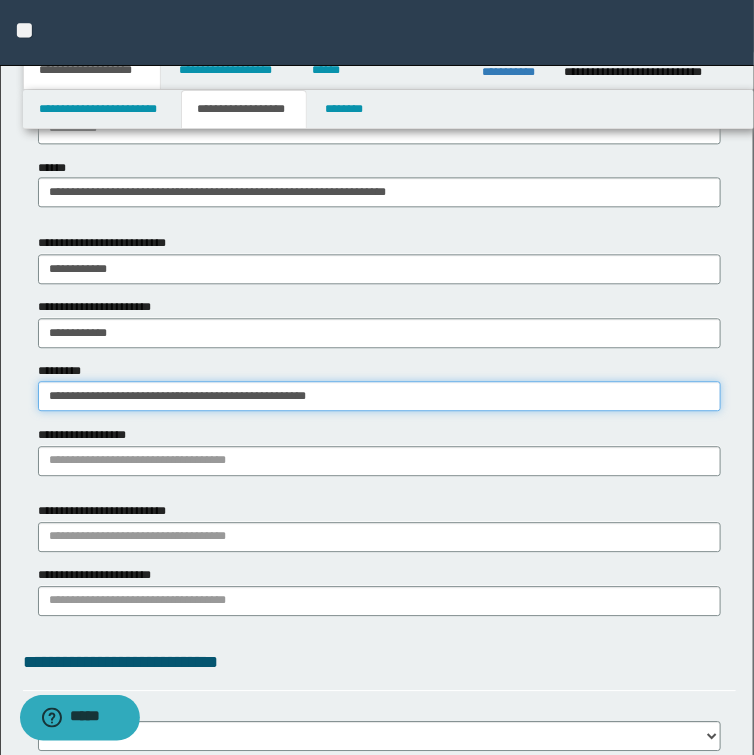 drag, startPoint x: 364, startPoint y: 396, endPoint x: -32, endPoint y: 407, distance: 396.15274 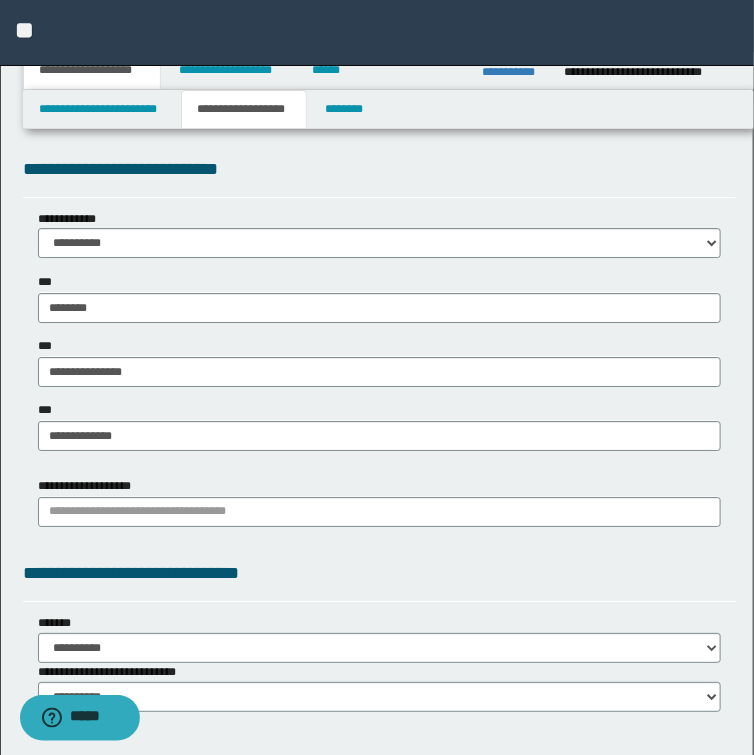 scroll, scrollTop: 1600, scrollLeft: 0, axis: vertical 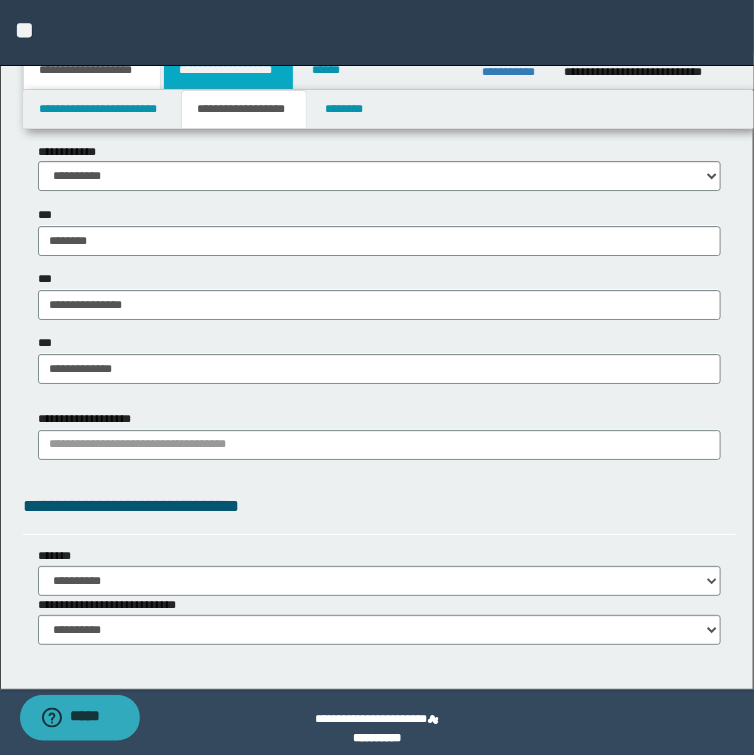 type on "**********" 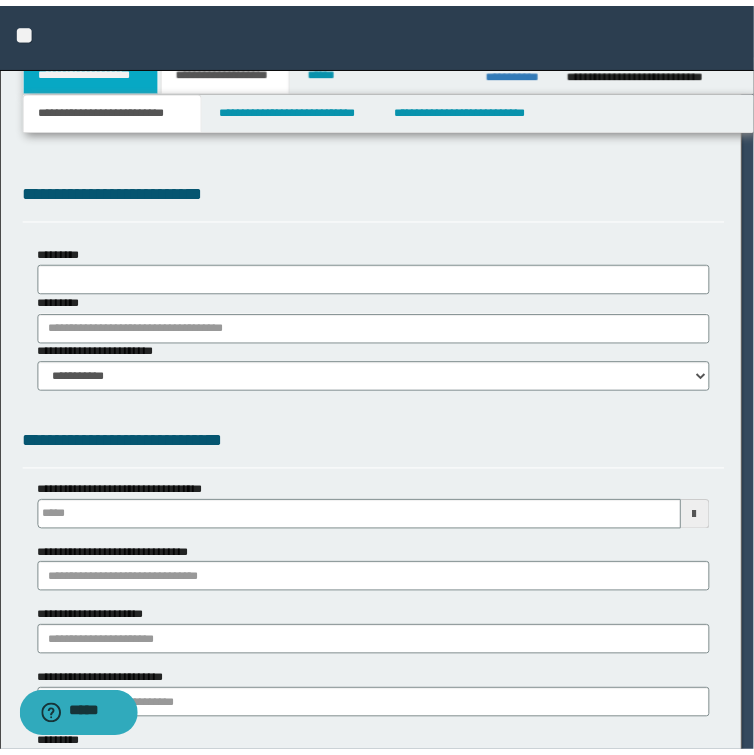 scroll, scrollTop: 0, scrollLeft: 0, axis: both 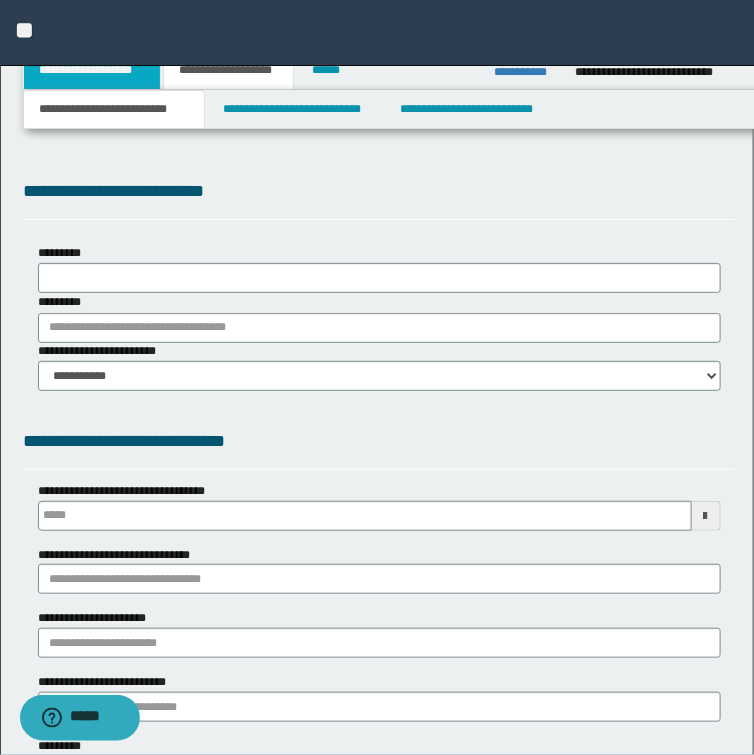 click on "**********" at bounding box center (92, 70) 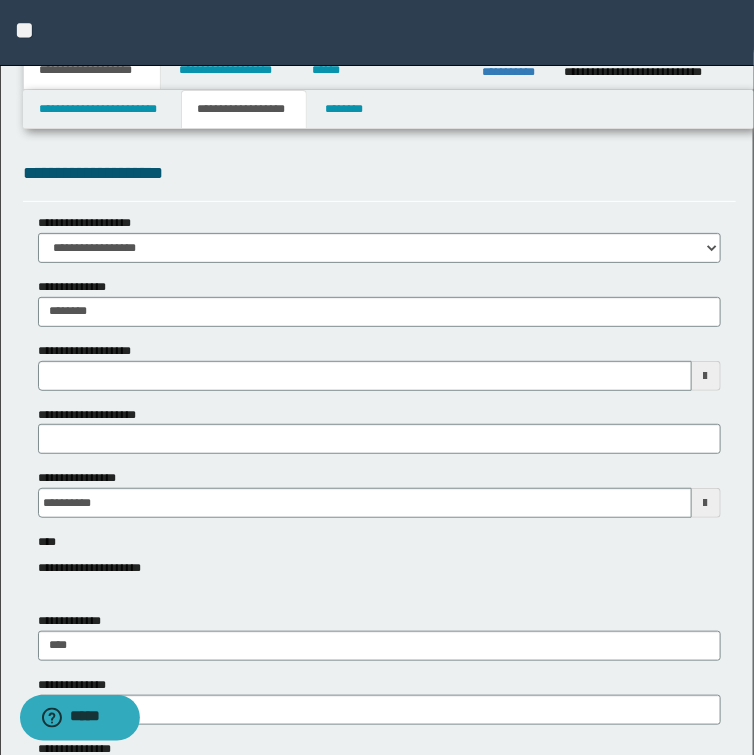 type 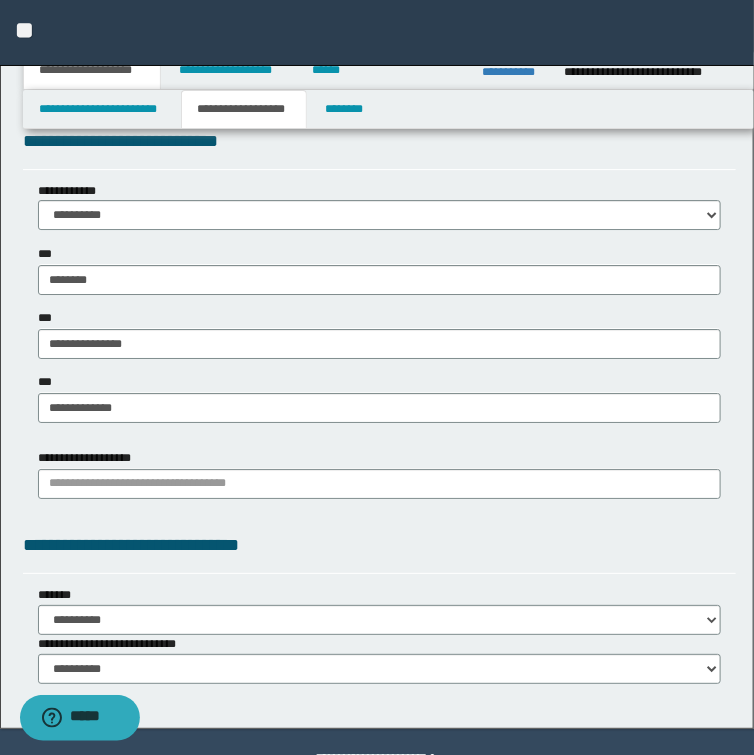 scroll, scrollTop: 1532, scrollLeft: 0, axis: vertical 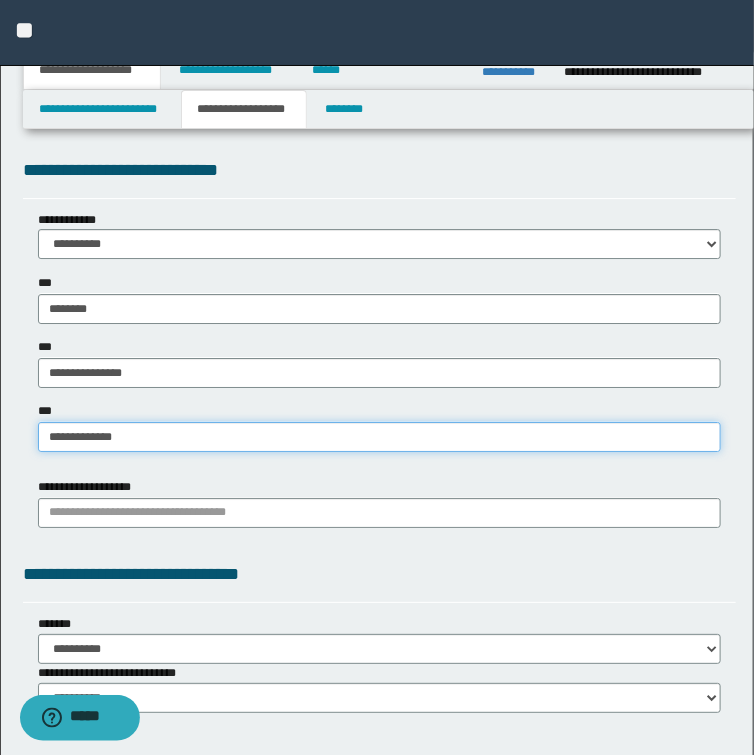 type on "**********" 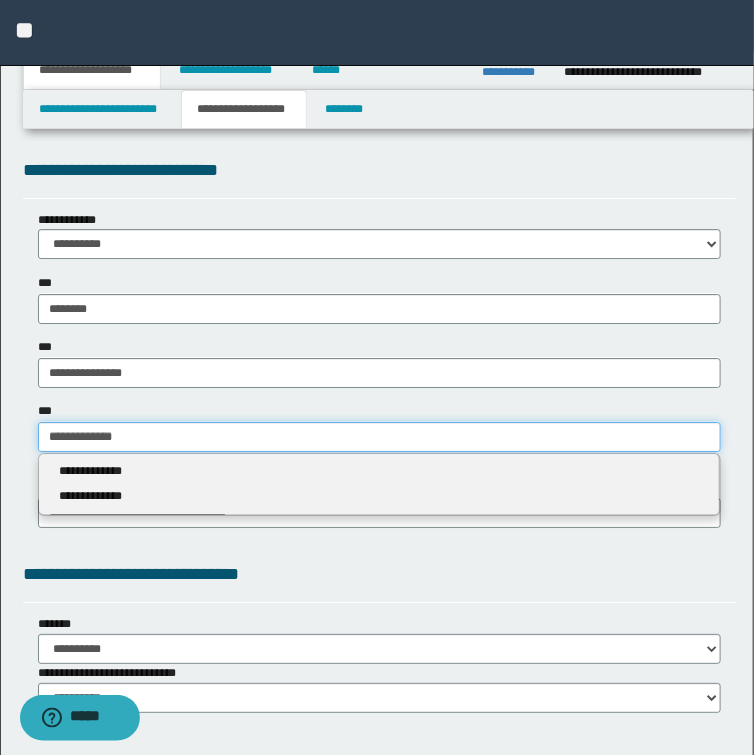 drag, startPoint x: 160, startPoint y: 433, endPoint x: -257, endPoint y: 416, distance: 417.34637 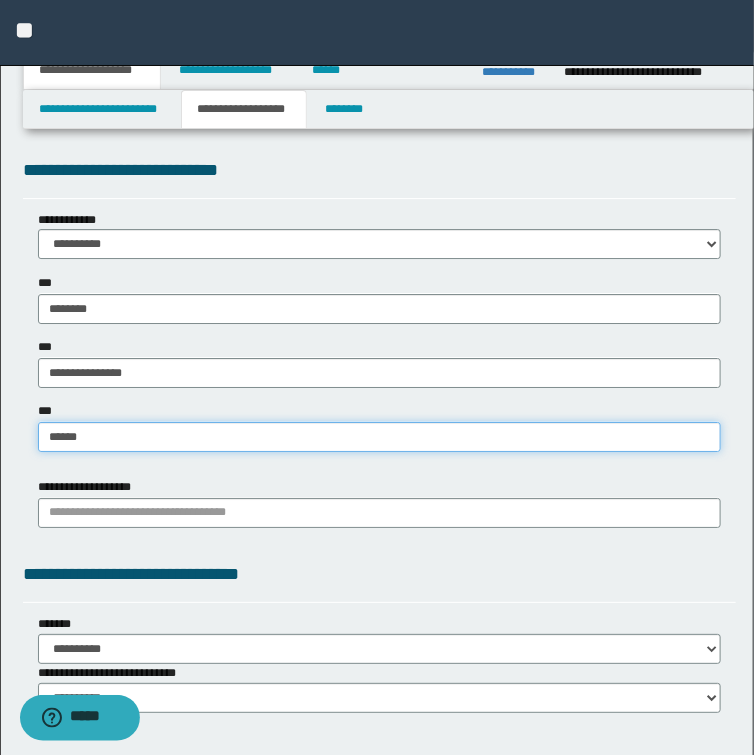 type on "*******" 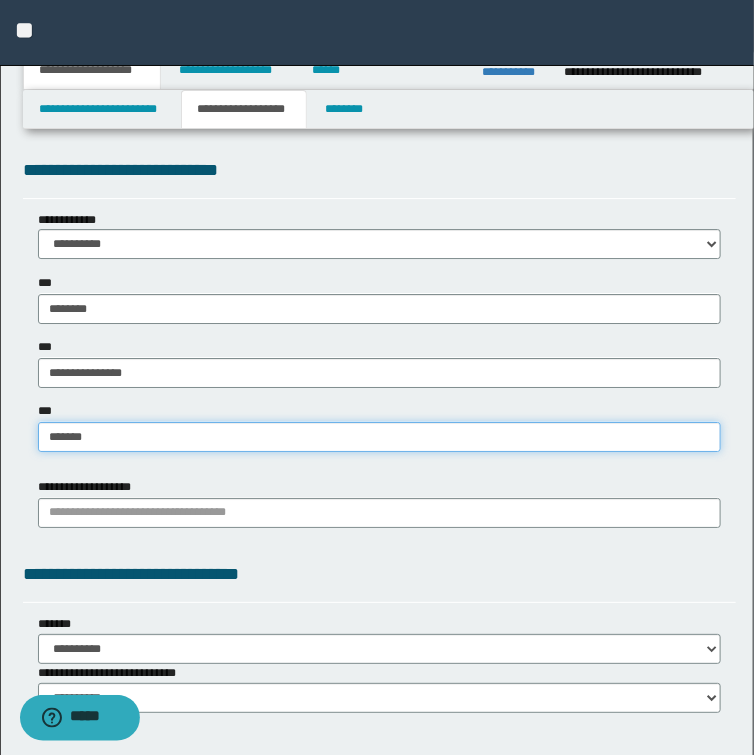 type on "*******" 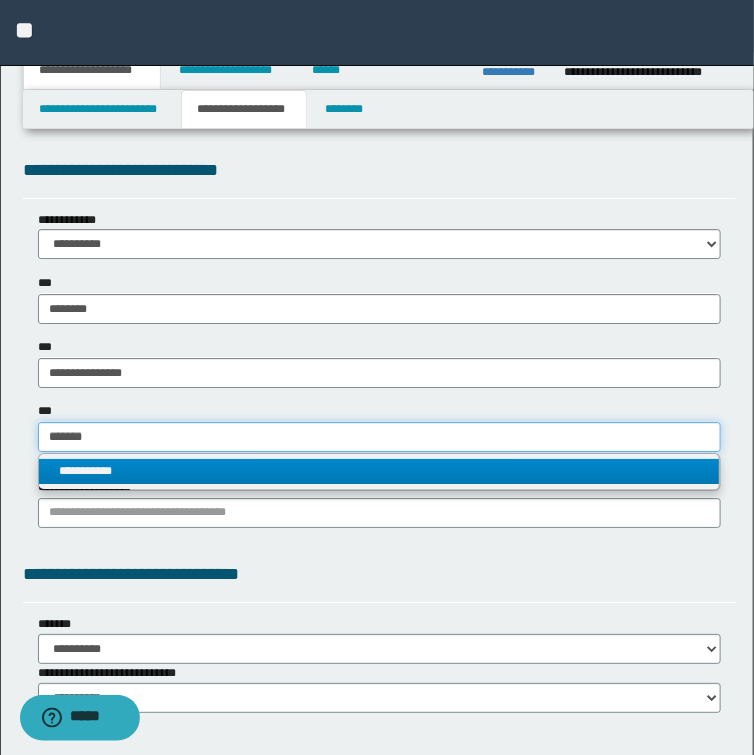 type on "*******" 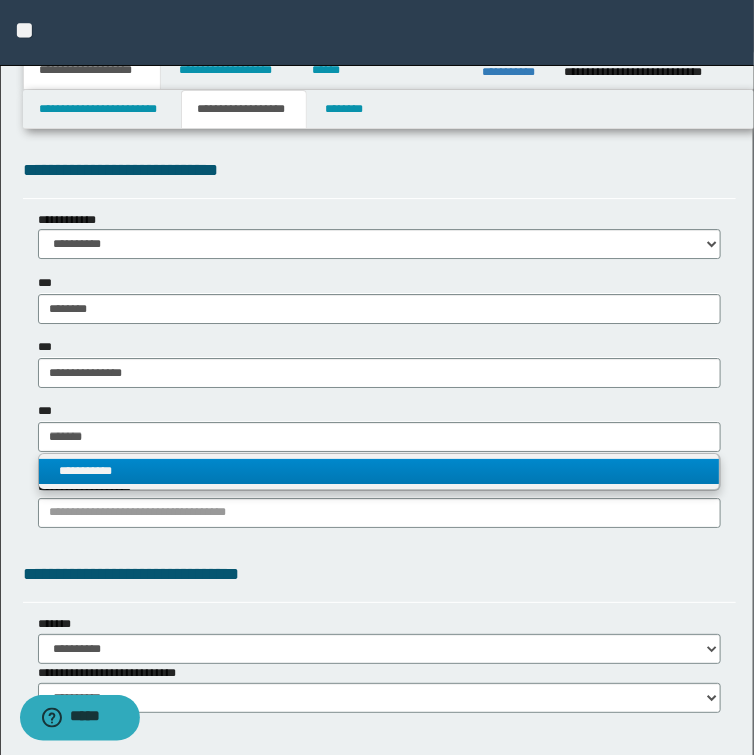 click on "**********" at bounding box center (379, 471) 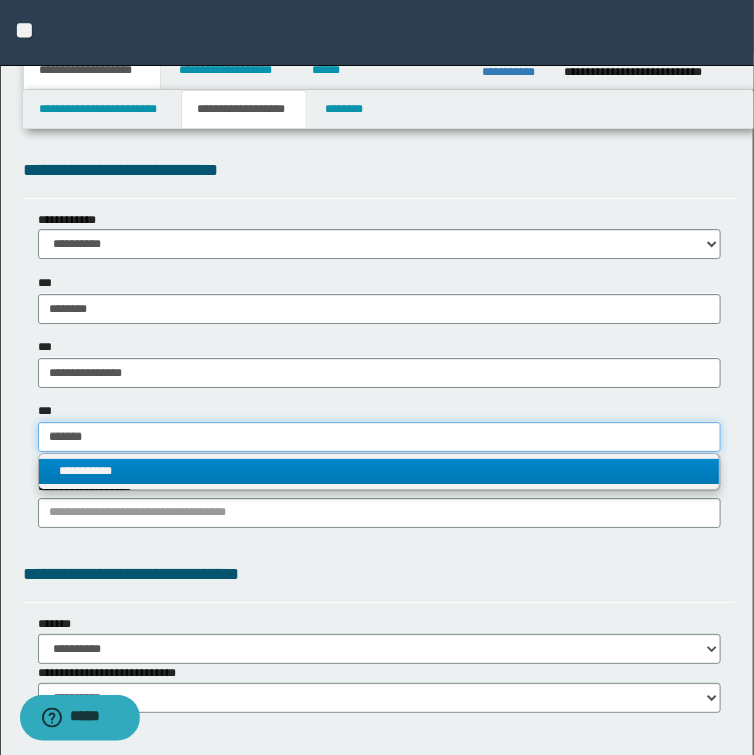 type 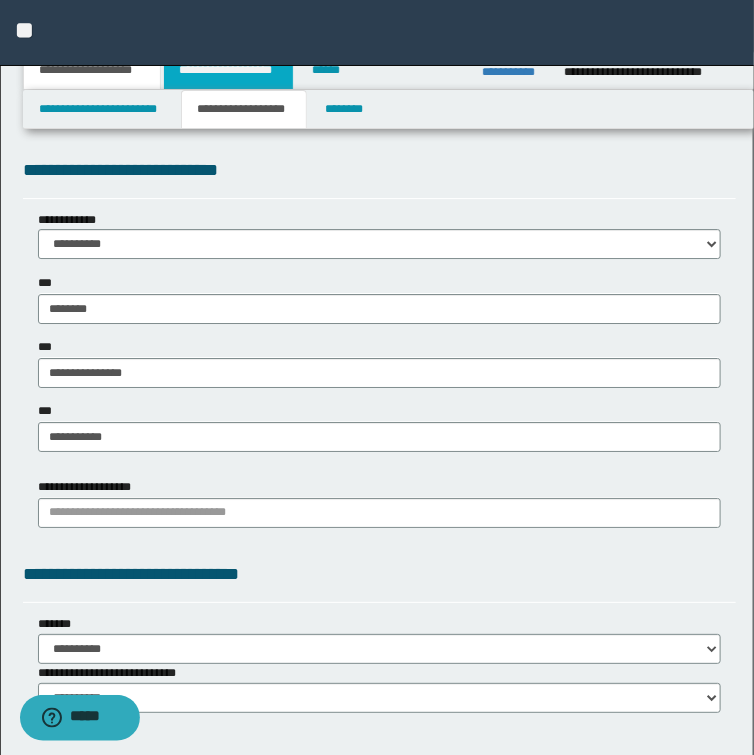 click on "**********" at bounding box center [228, 70] 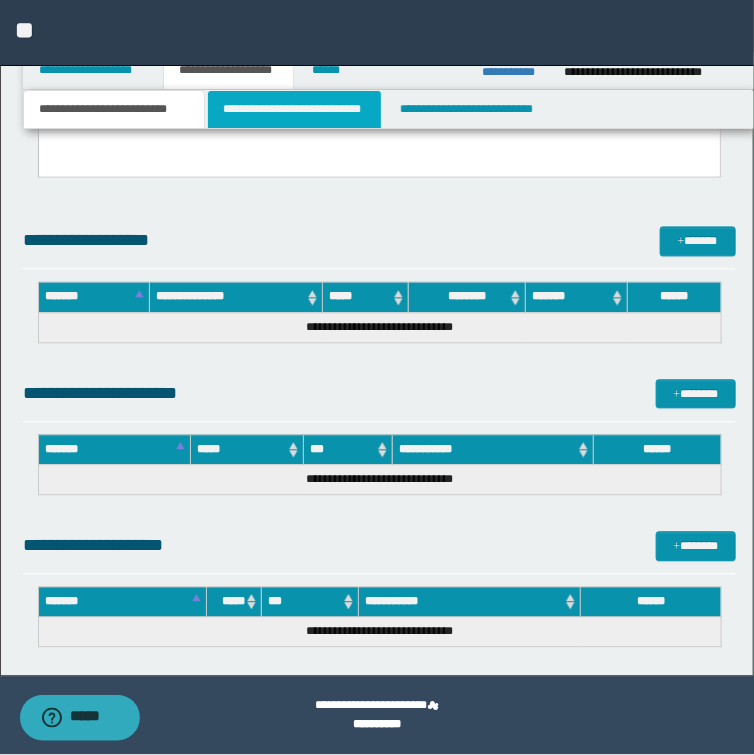 click on "**********" at bounding box center [294, 109] 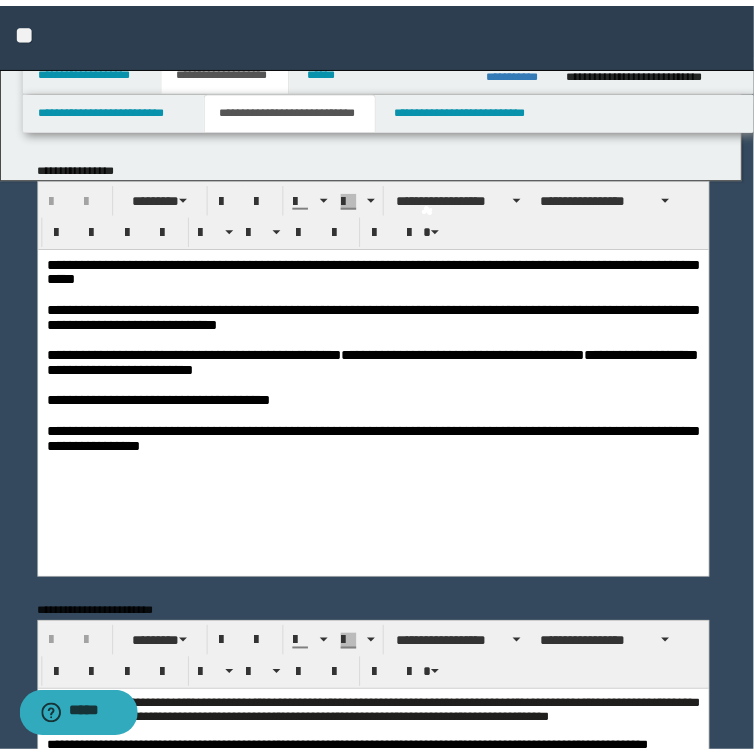 scroll, scrollTop: 0, scrollLeft: 0, axis: both 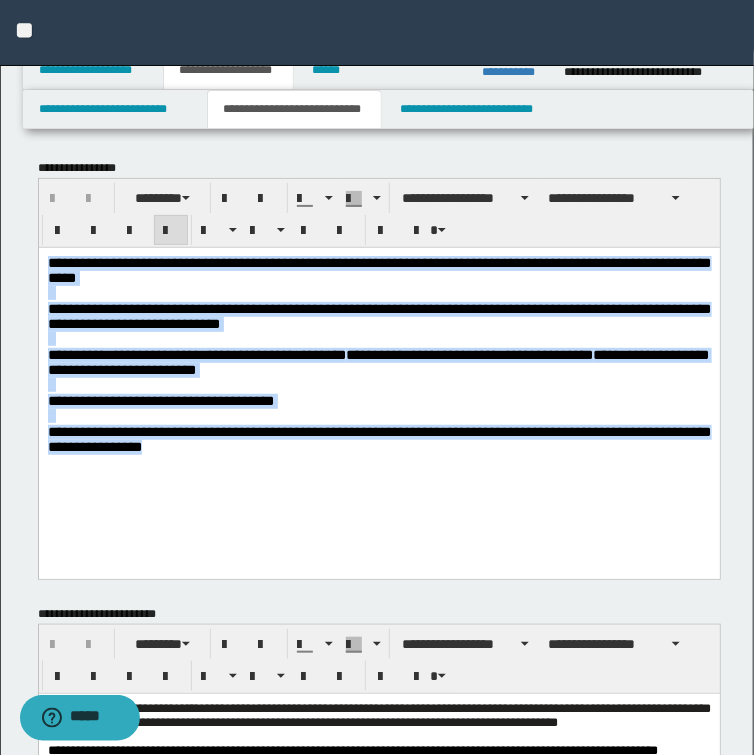 drag, startPoint x: 209, startPoint y: 469, endPoint x: -122, endPoint y: 210, distance: 420.288 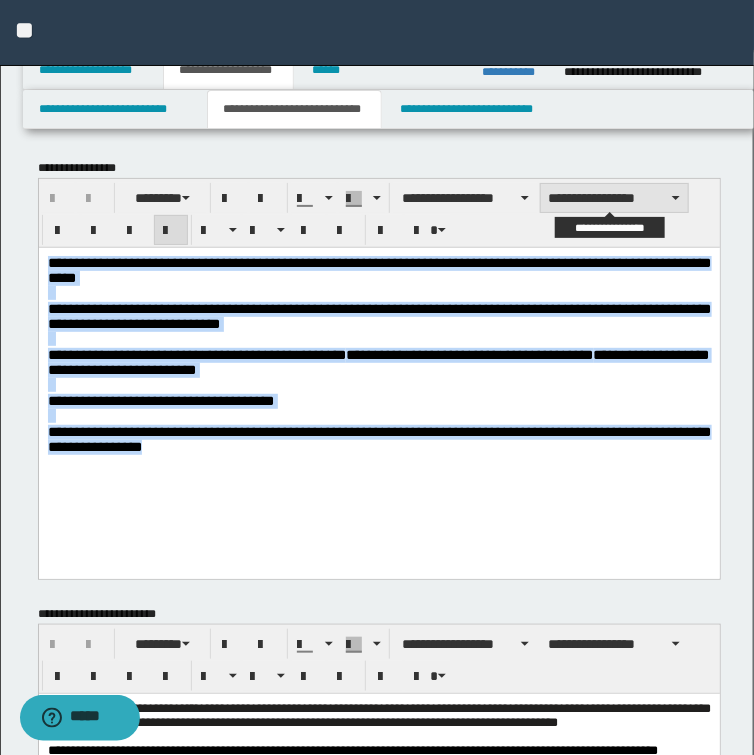 click on "**********" at bounding box center (614, 198) 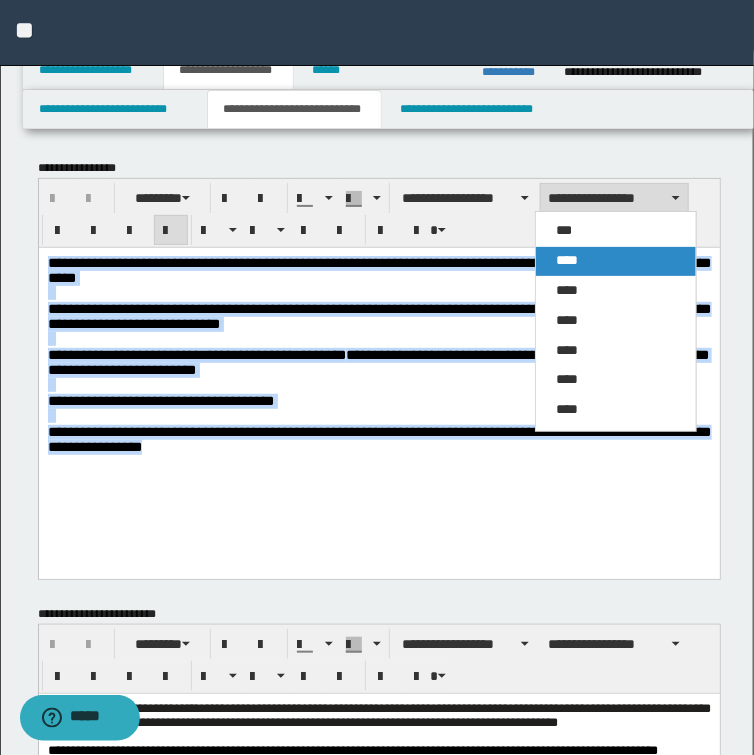 click on "****" at bounding box center [567, 260] 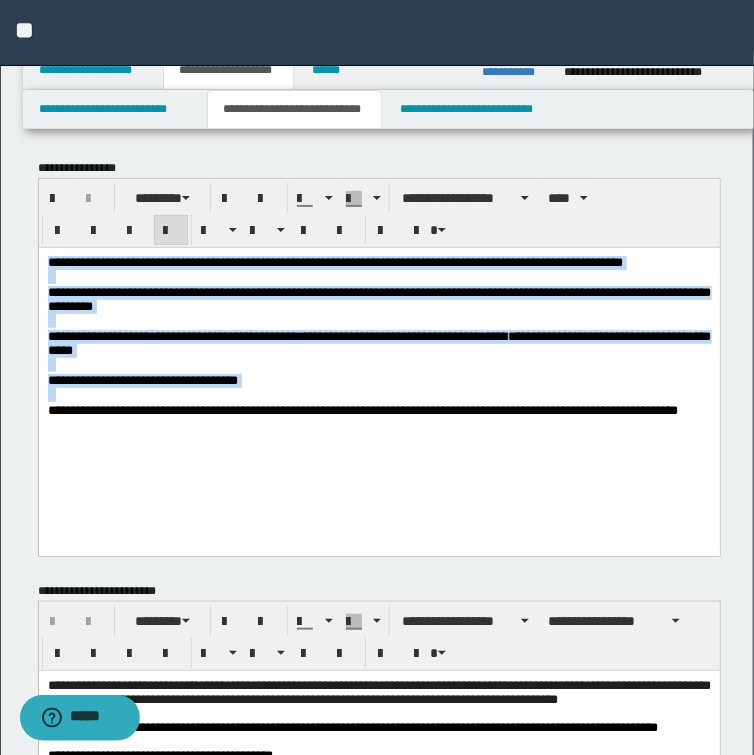 click at bounding box center (379, 321) 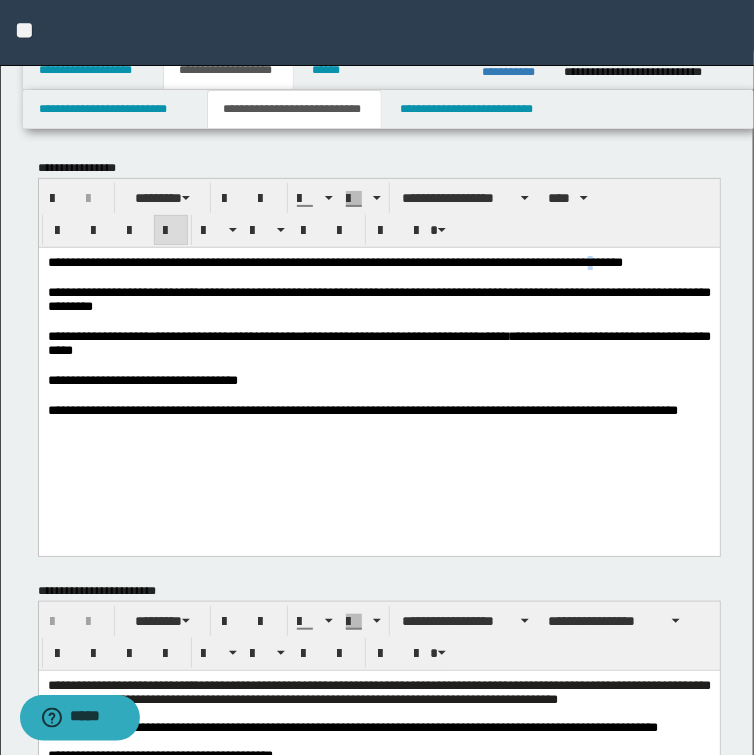 click on "**********" at bounding box center [334, 261] 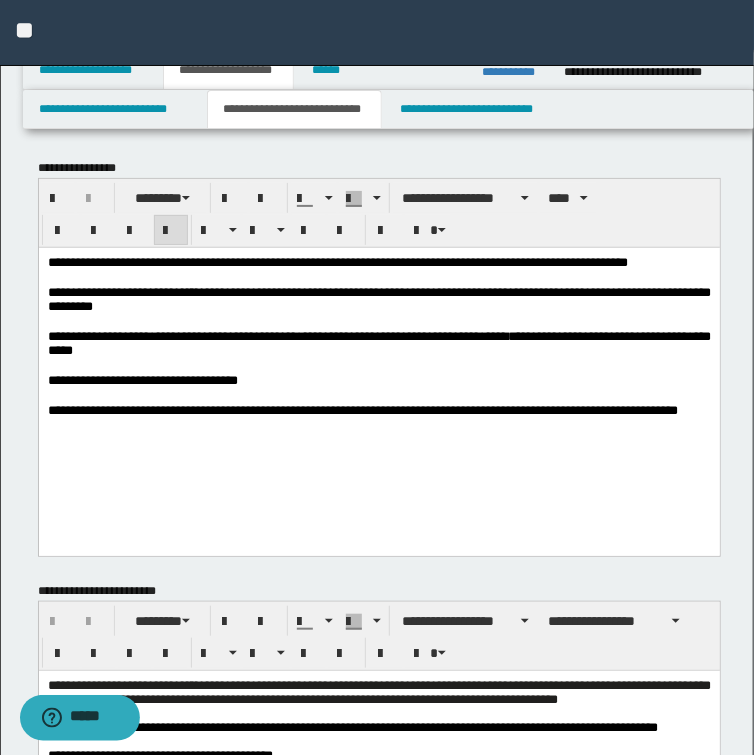 click on "**********" at bounding box center [337, 261] 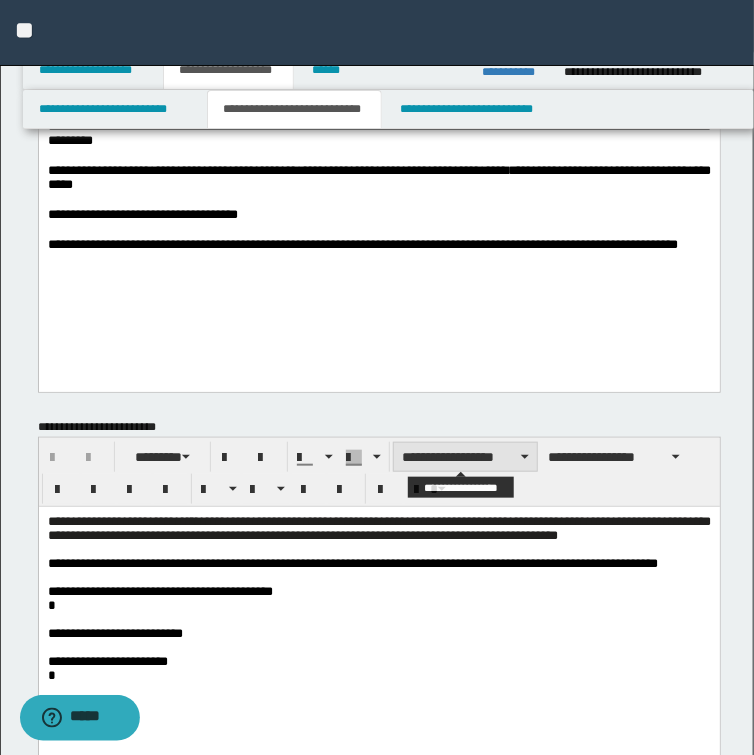 scroll, scrollTop: 80, scrollLeft: 0, axis: vertical 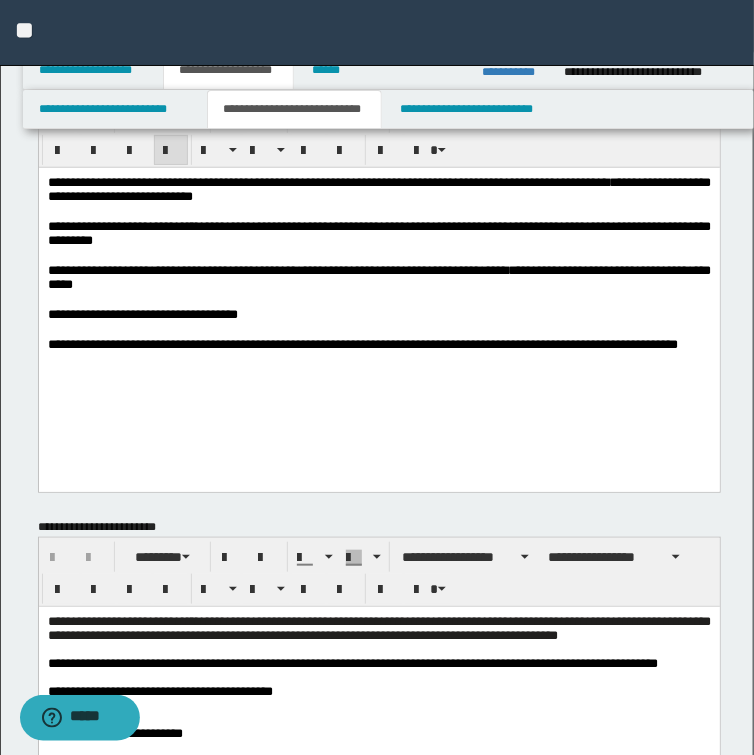 click on "**********" at bounding box center [378, 233] 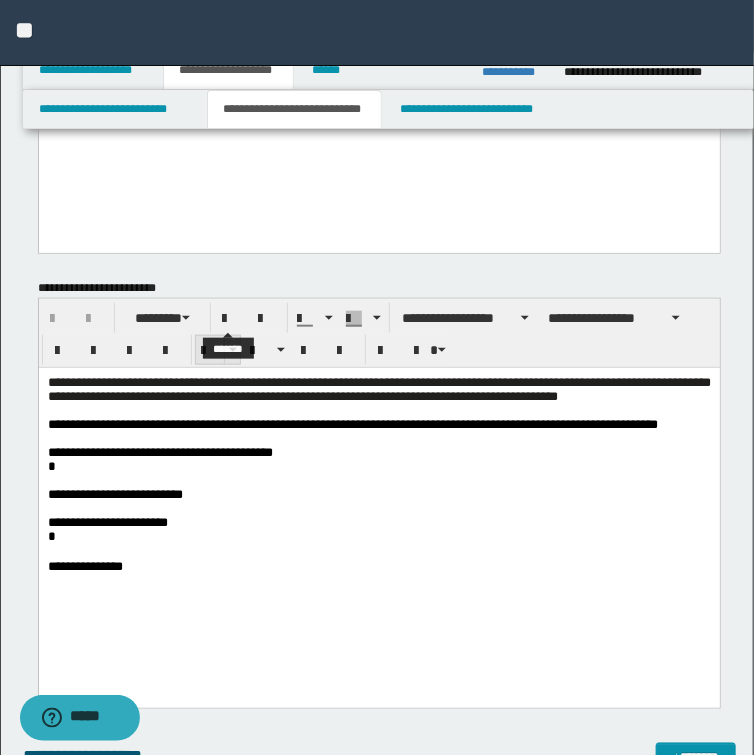 scroll, scrollTop: 320, scrollLeft: 0, axis: vertical 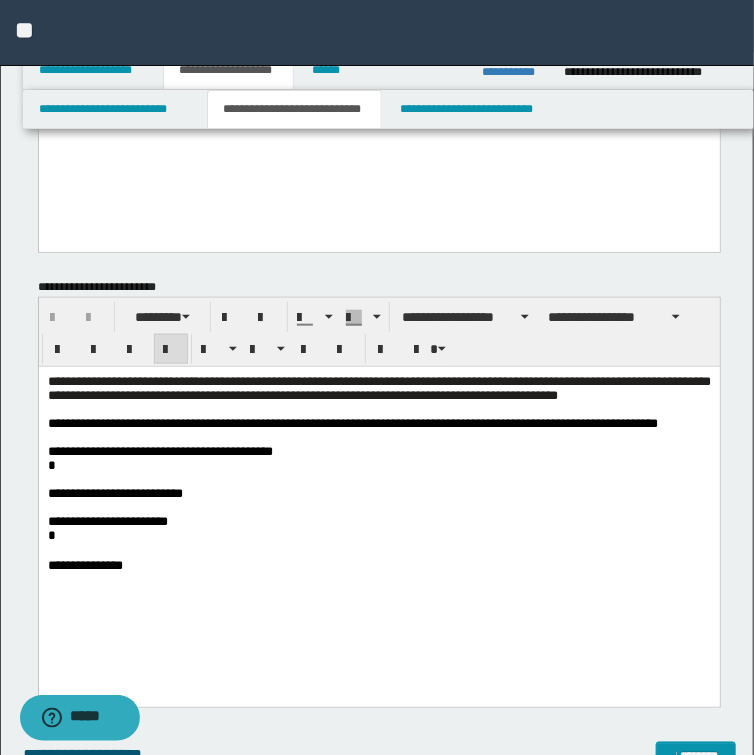 click at bounding box center (379, 551) 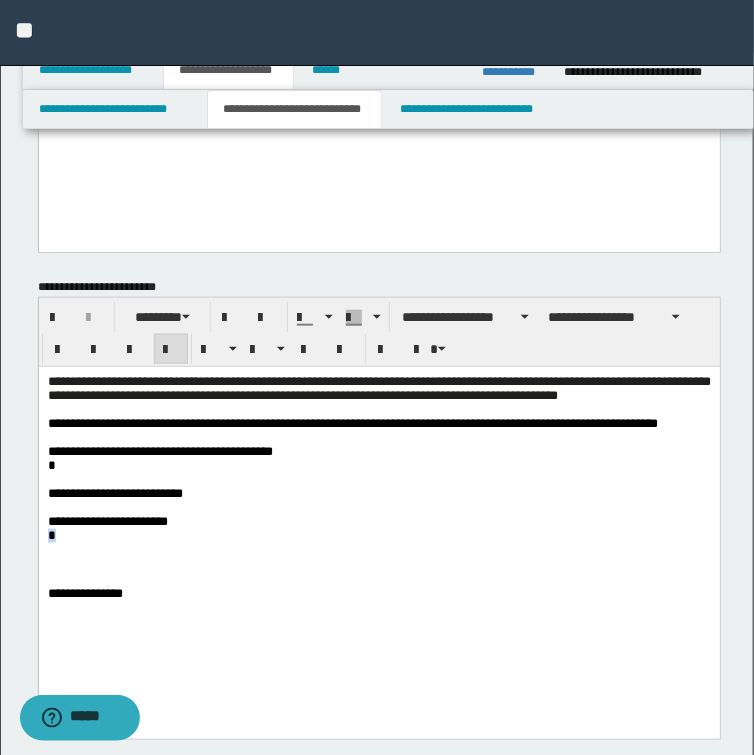 drag, startPoint x: 69, startPoint y: 562, endPoint x: 38, endPoint y: 558, distance: 31.257 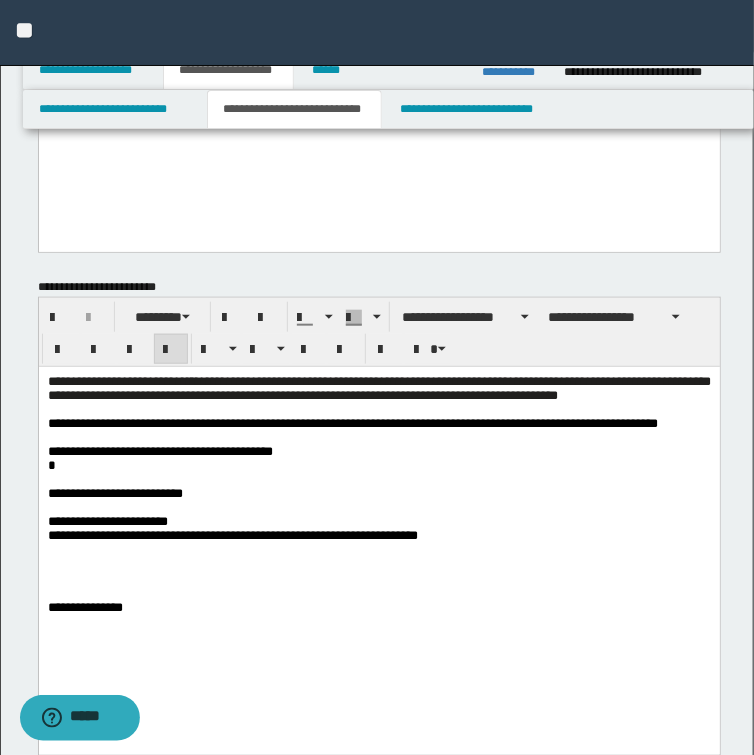 click on "**********" at bounding box center (378, 543) 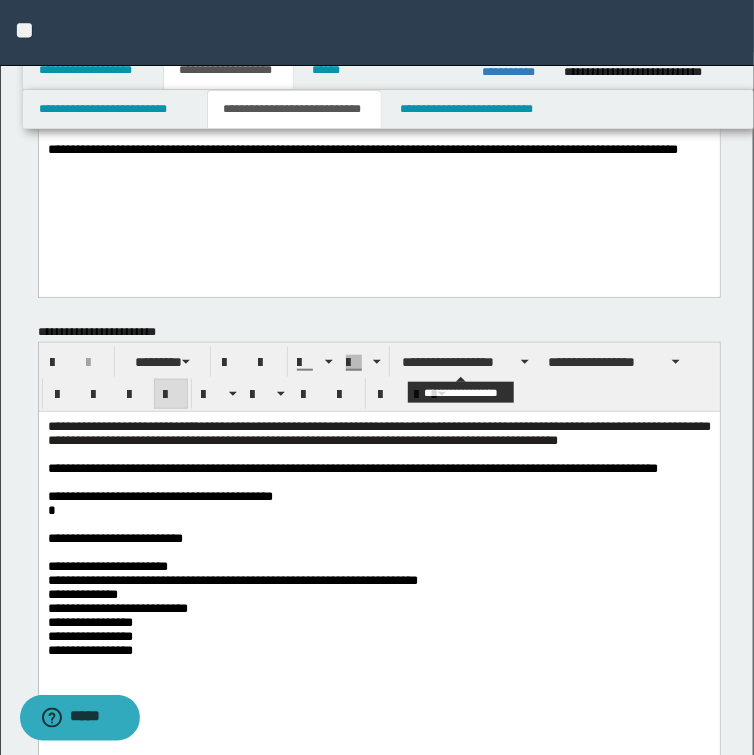 scroll, scrollTop: 320, scrollLeft: 0, axis: vertical 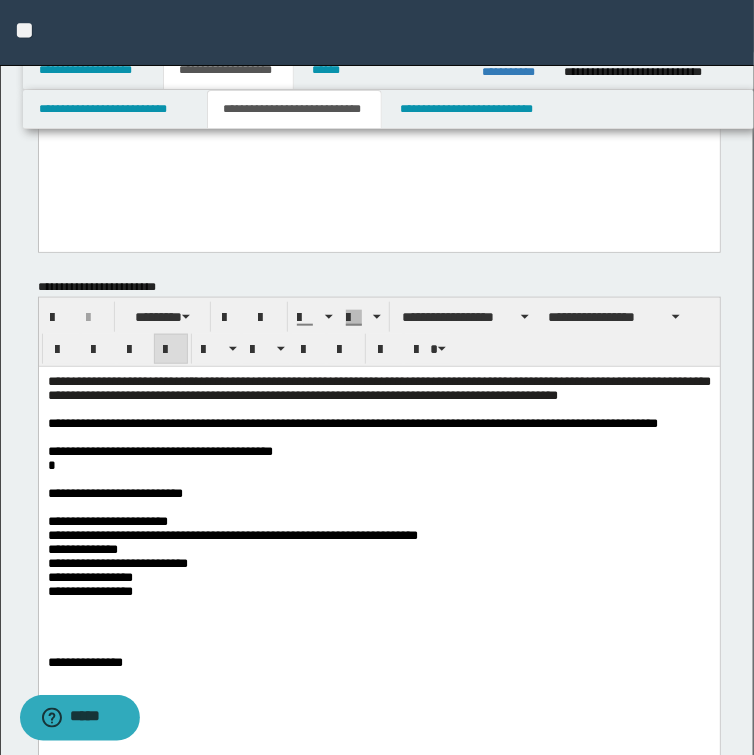 click on "**********" at bounding box center (378, 424) 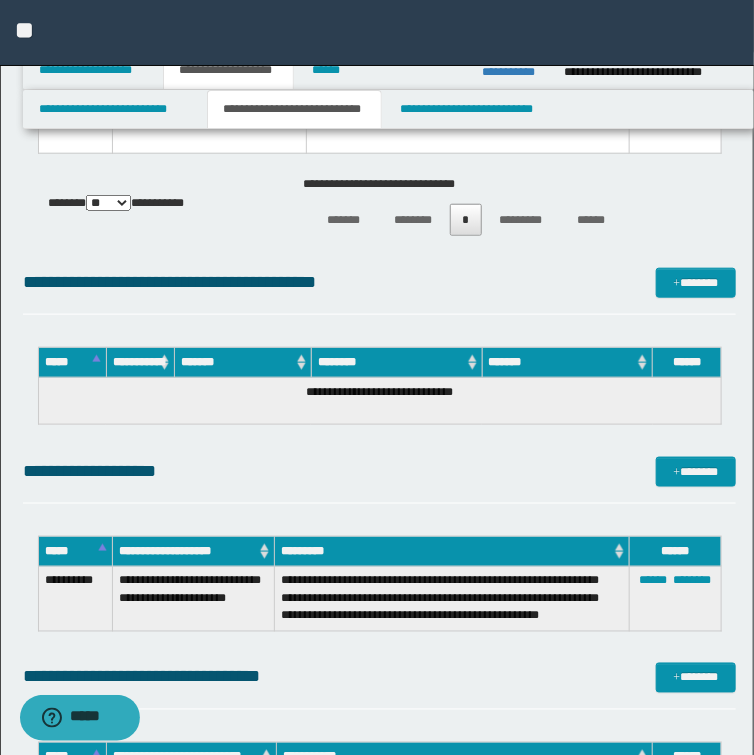 scroll, scrollTop: 2320, scrollLeft: 0, axis: vertical 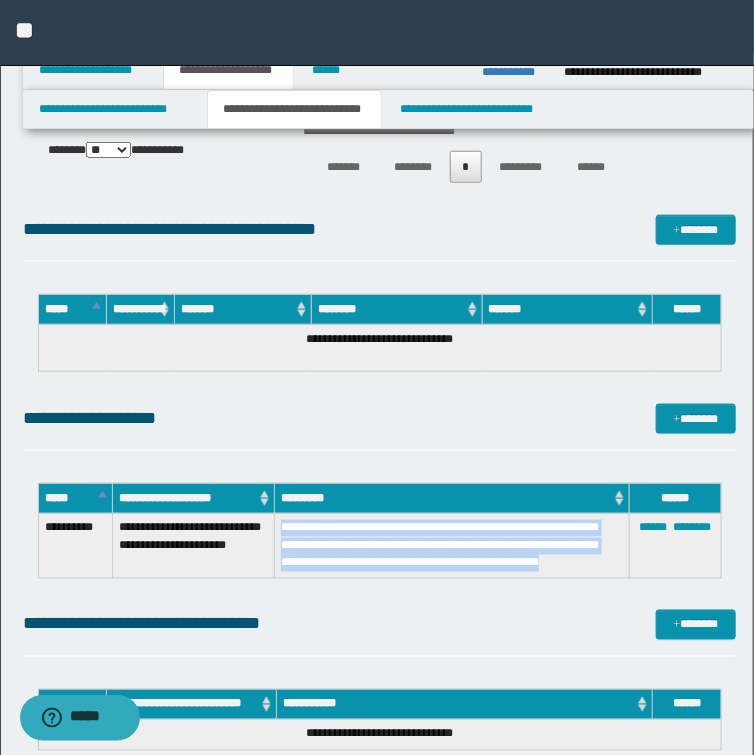 drag, startPoint x: 281, startPoint y: 527, endPoint x: 576, endPoint y: 558, distance: 296.62433 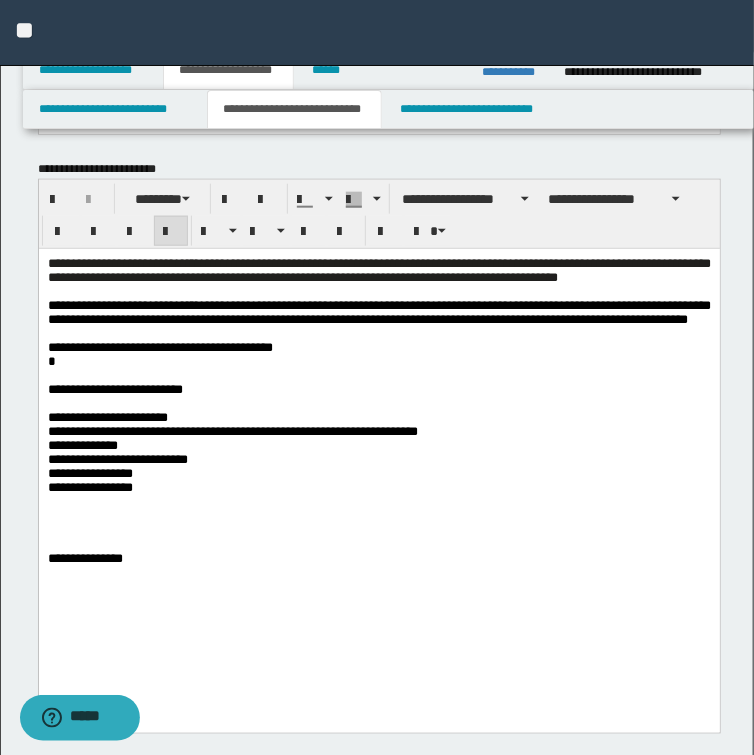 scroll, scrollTop: 400, scrollLeft: 0, axis: vertical 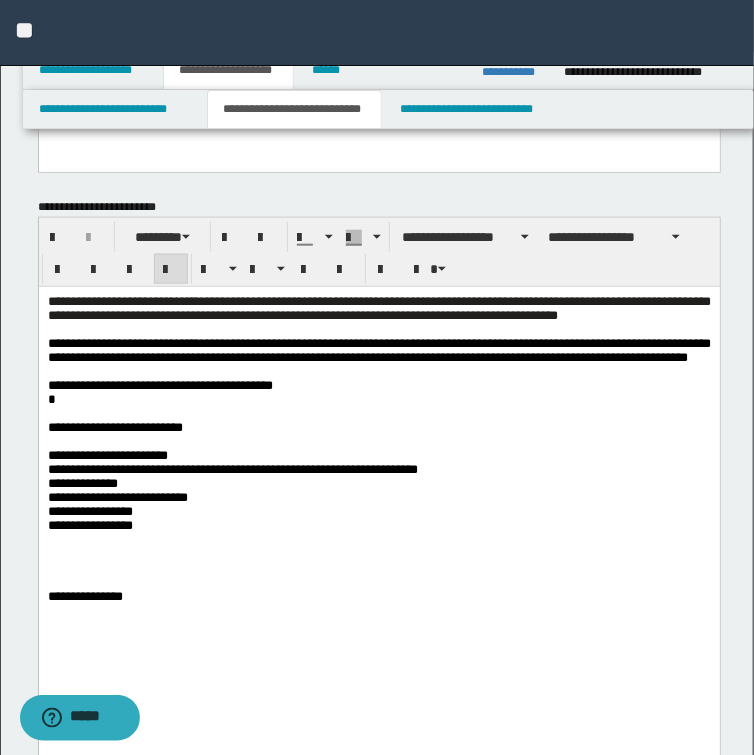 click on "**********" at bounding box center [378, 351] 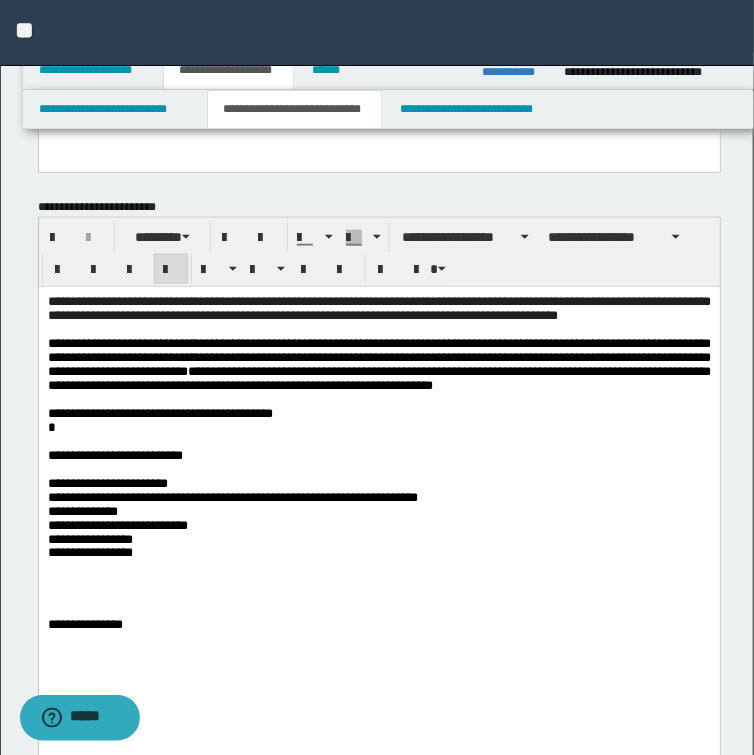 click at bounding box center [378, 330] 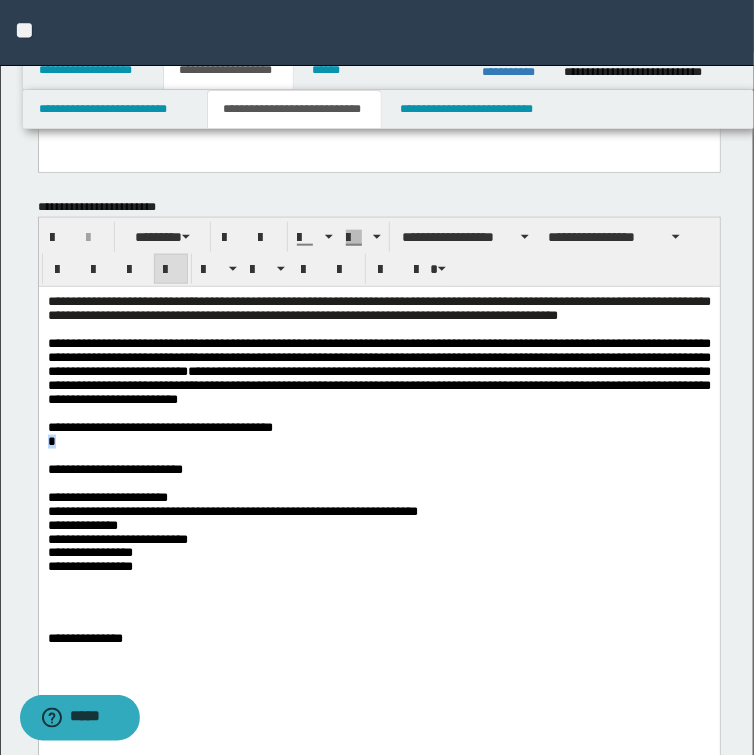 drag, startPoint x: 71, startPoint y: 461, endPoint x: 45, endPoint y: 463, distance: 26.076809 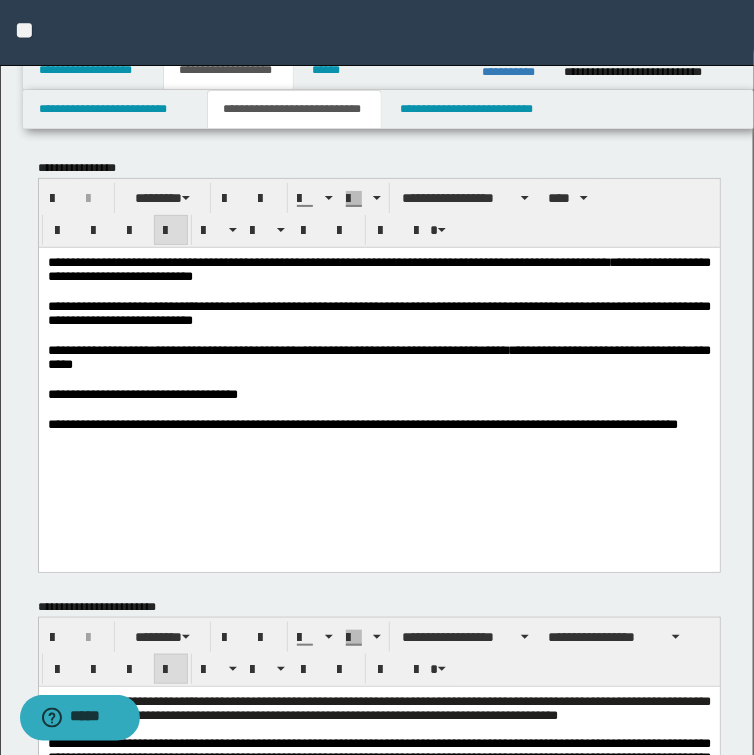 scroll, scrollTop: 0, scrollLeft: 0, axis: both 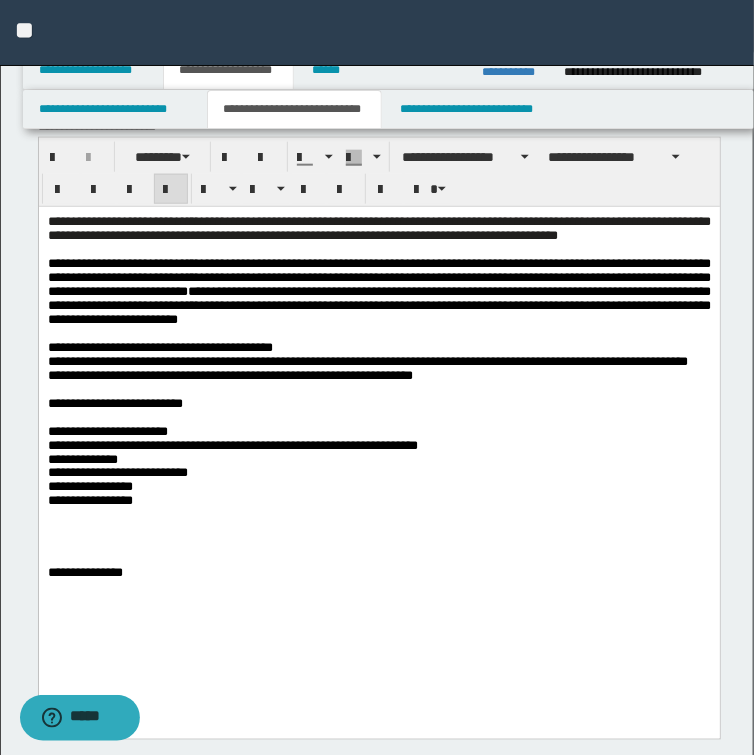 click on "**********" at bounding box center [378, 404] 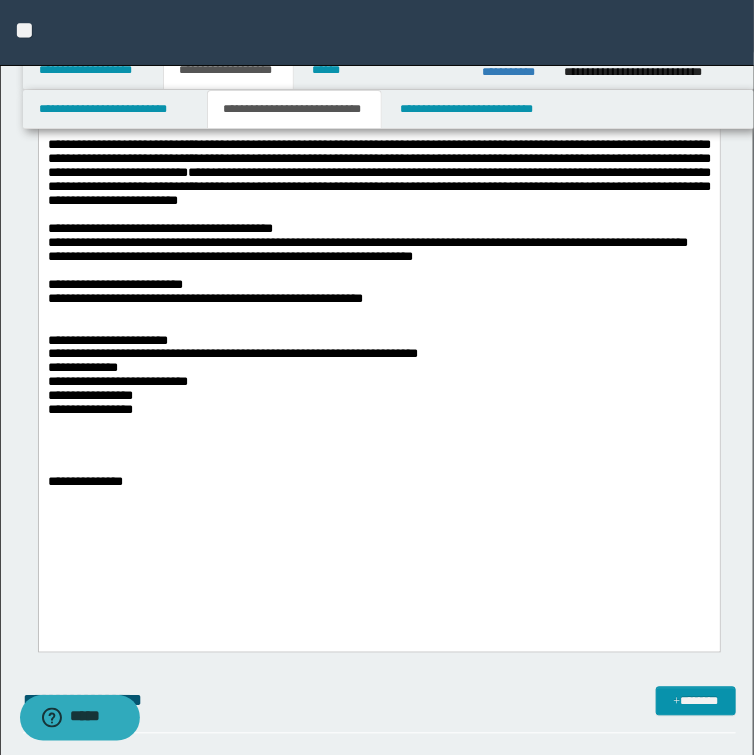 scroll, scrollTop: 560, scrollLeft: 0, axis: vertical 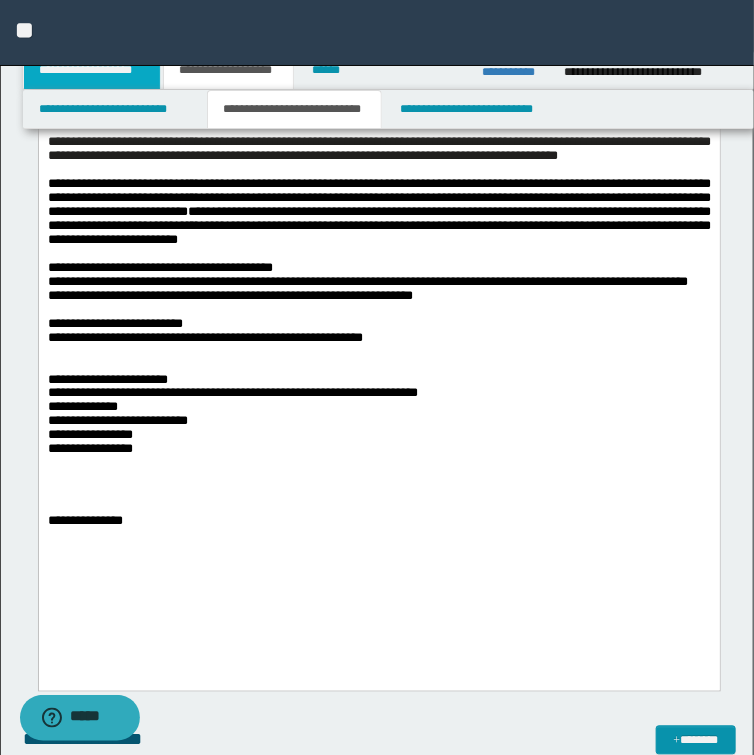 click on "**********" at bounding box center [92, 70] 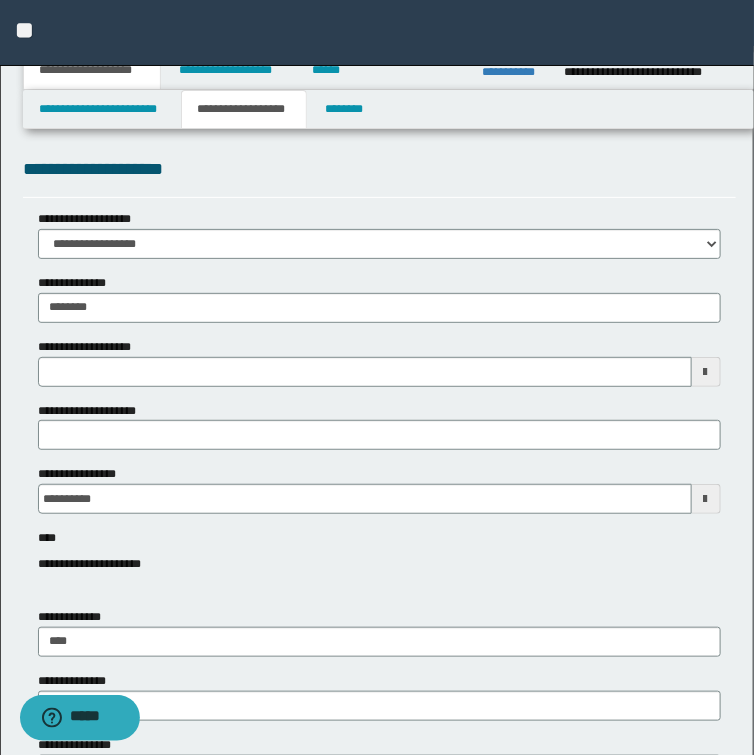 scroll, scrollTop: 240, scrollLeft: 0, axis: vertical 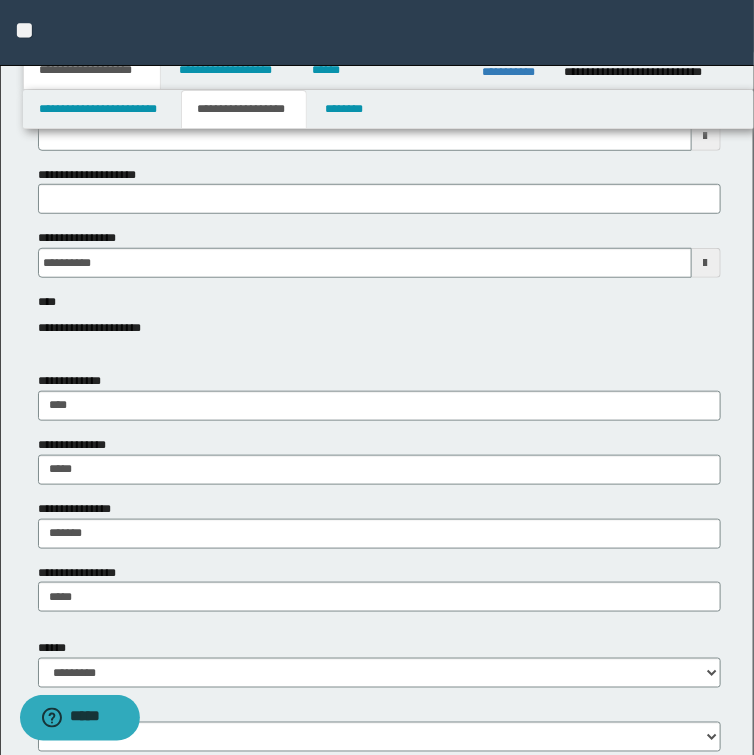 type 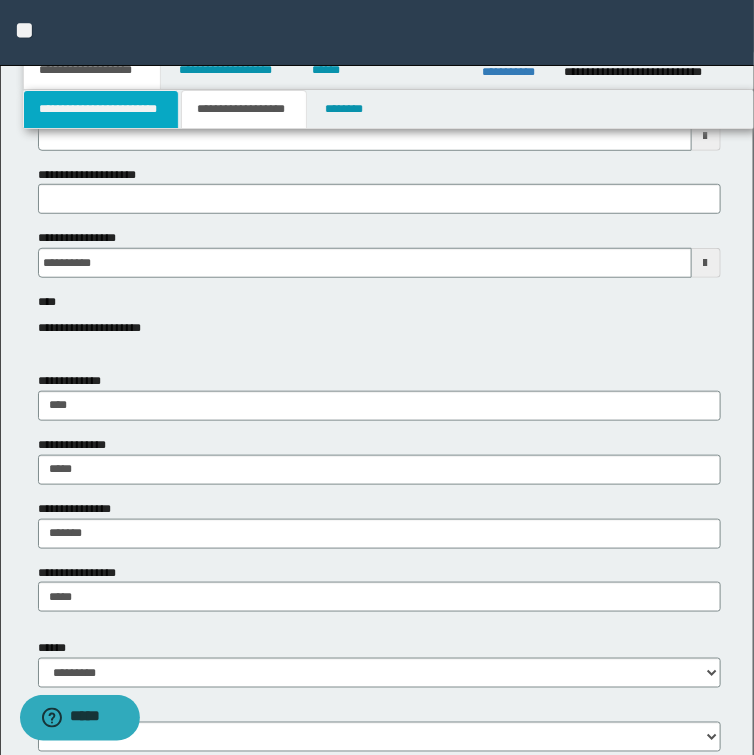click on "**********" at bounding box center [101, 109] 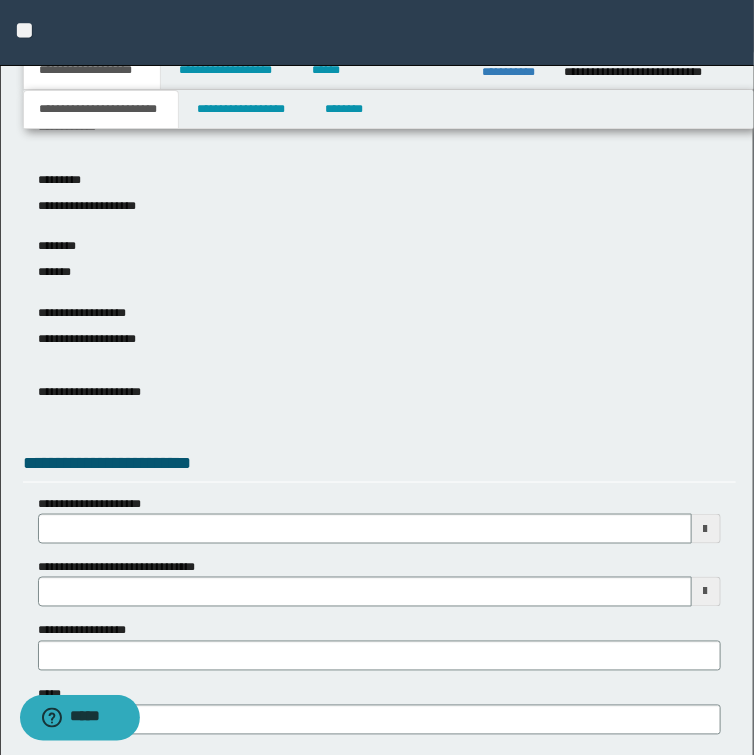 scroll, scrollTop: 400, scrollLeft: 0, axis: vertical 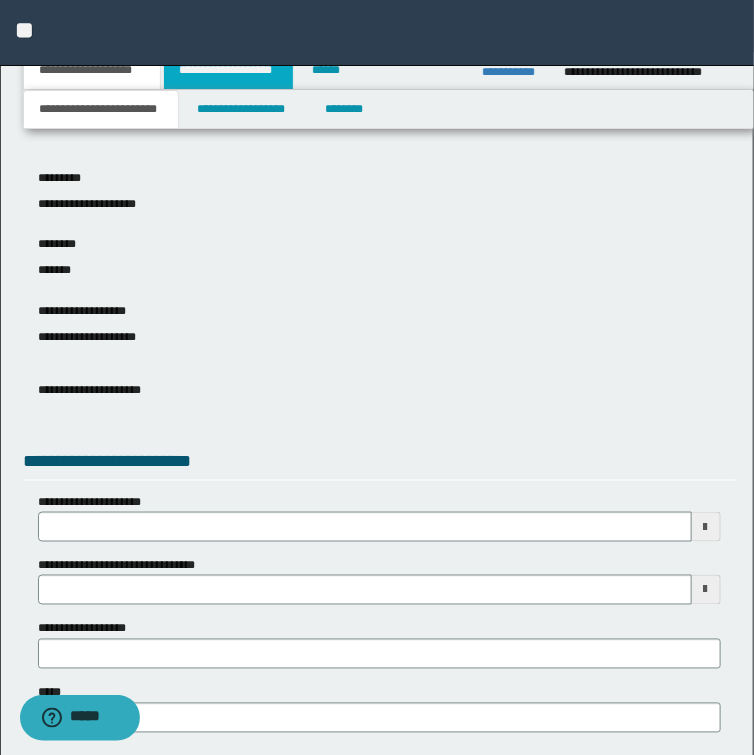 click on "**********" at bounding box center (228, 70) 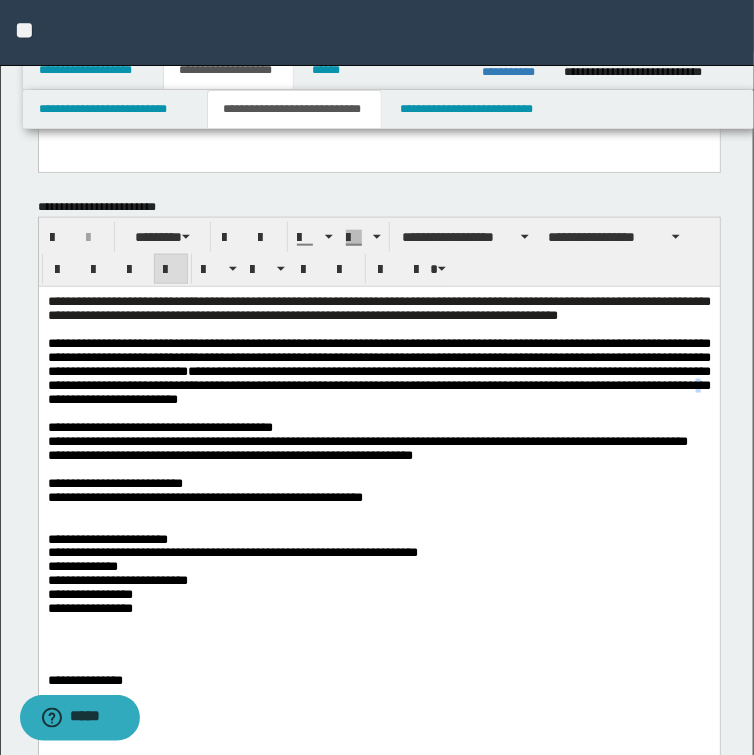 click on "**********" at bounding box center [378, 371] 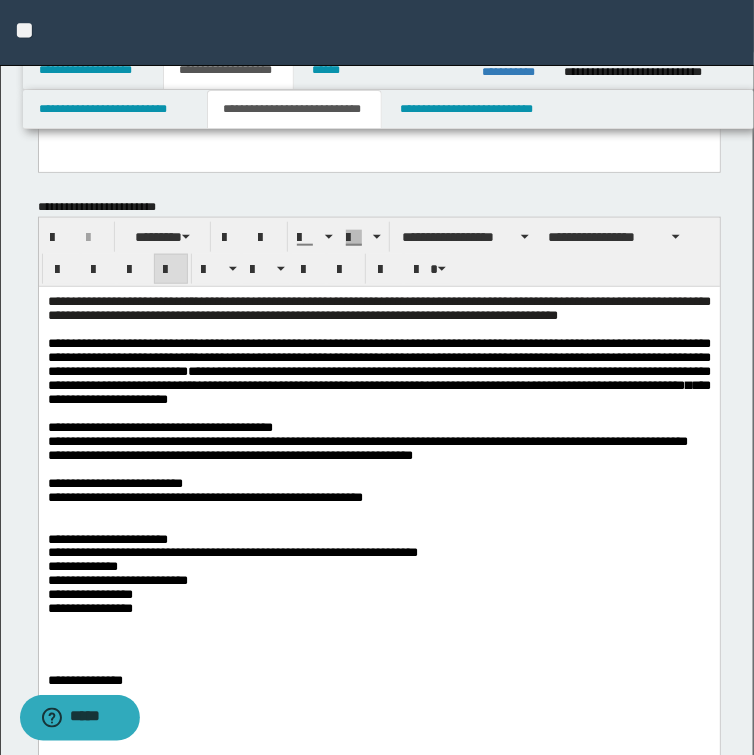 scroll, scrollTop: 720, scrollLeft: 0, axis: vertical 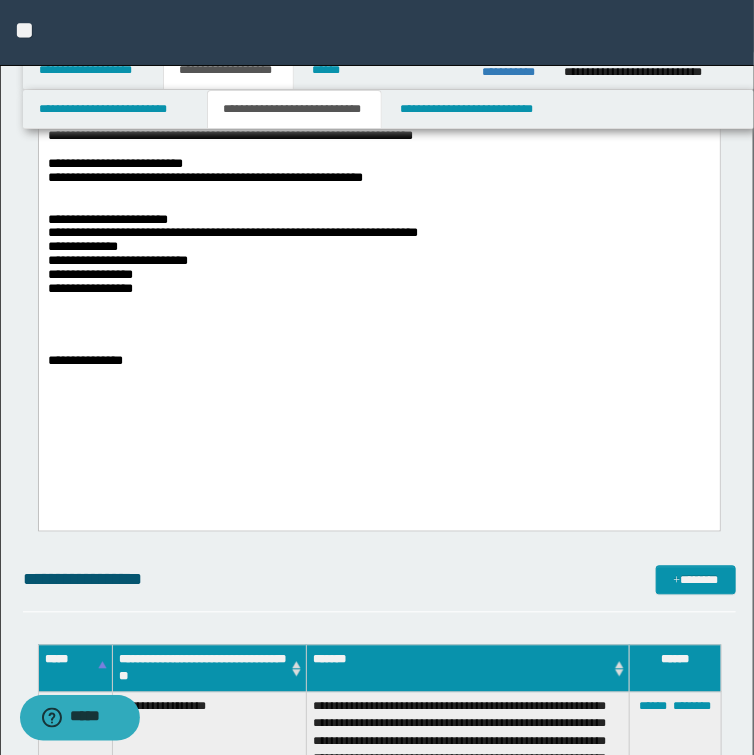 click on "**********" at bounding box center [378, 198] 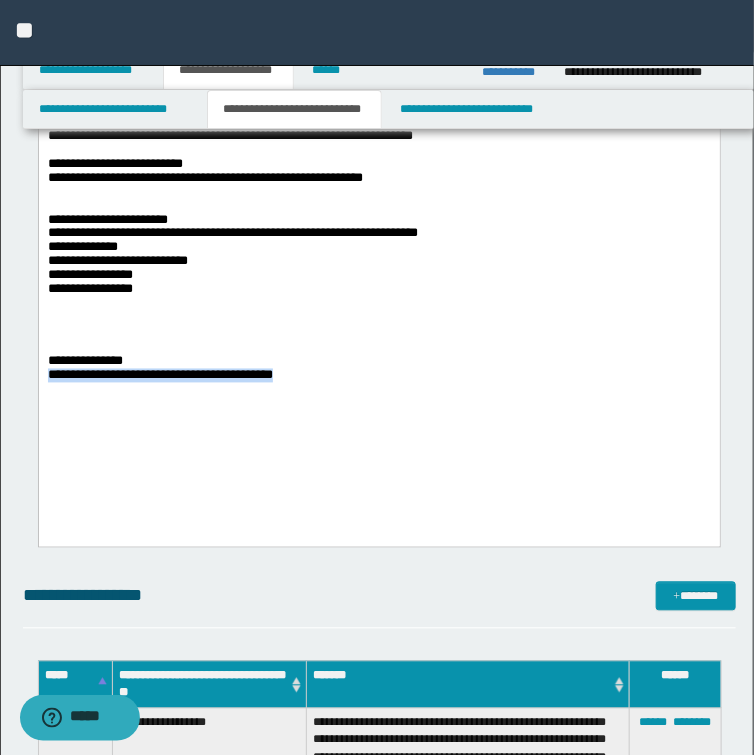 drag, startPoint x: 389, startPoint y: 430, endPoint x: -1, endPoint y: 448, distance: 390.41516 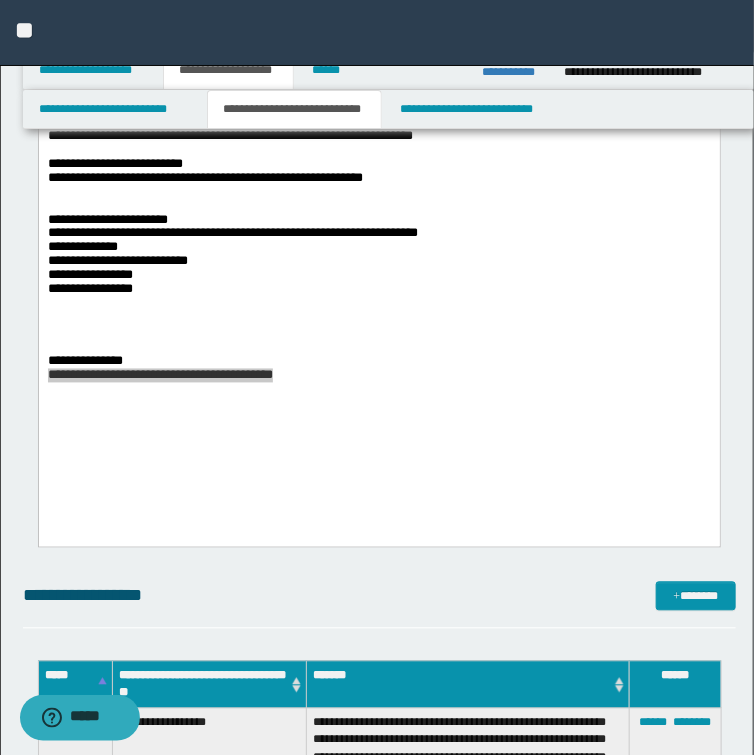 click on "**********" at bounding box center [515, 72] 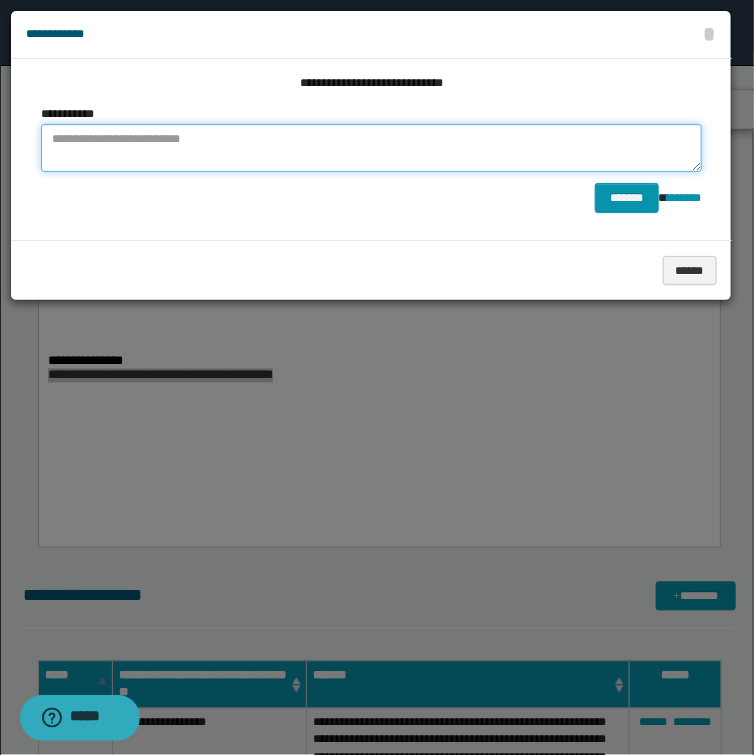 click at bounding box center [371, 148] 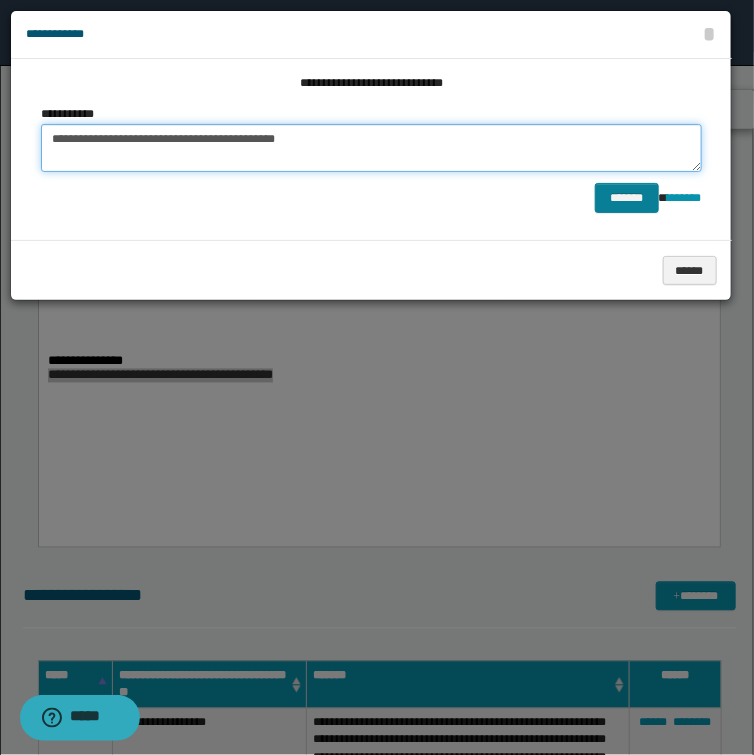 type on "**********" 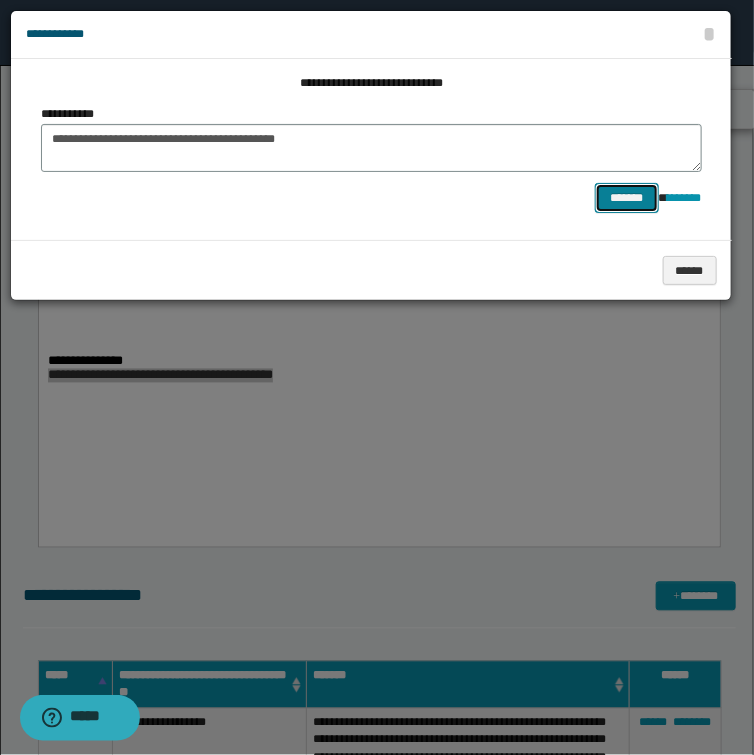 click on "*******" at bounding box center (627, 198) 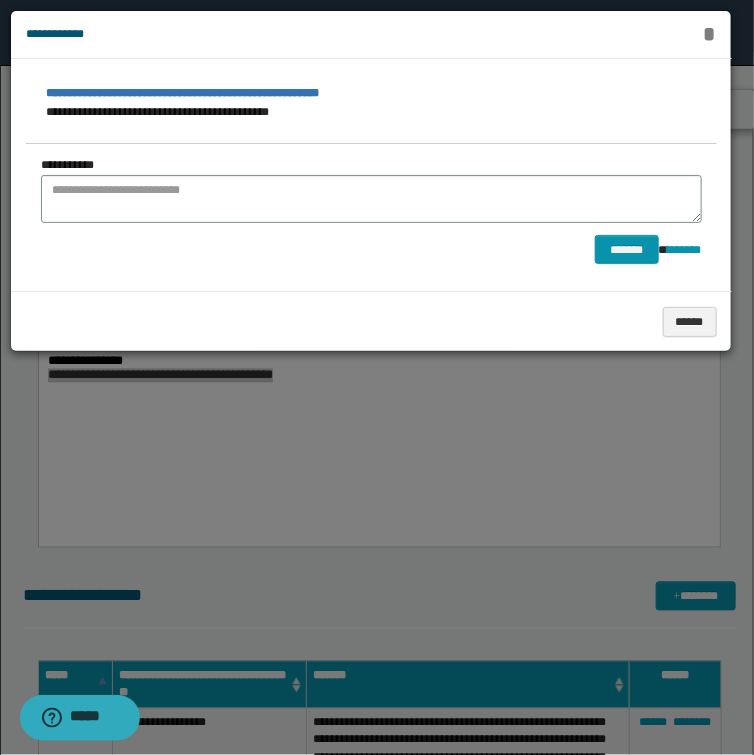 click on "*" at bounding box center (709, 34) 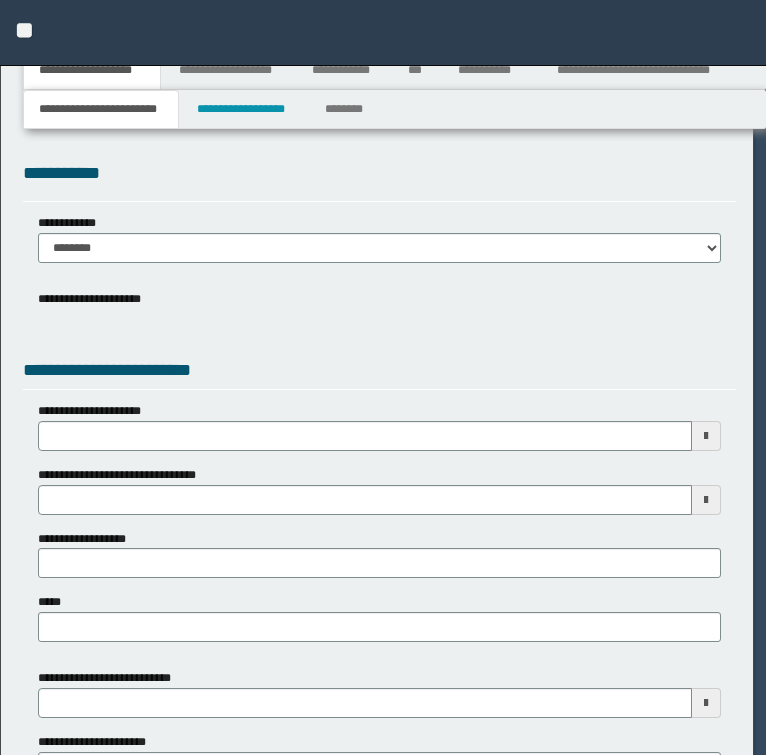 scroll, scrollTop: 0, scrollLeft: 0, axis: both 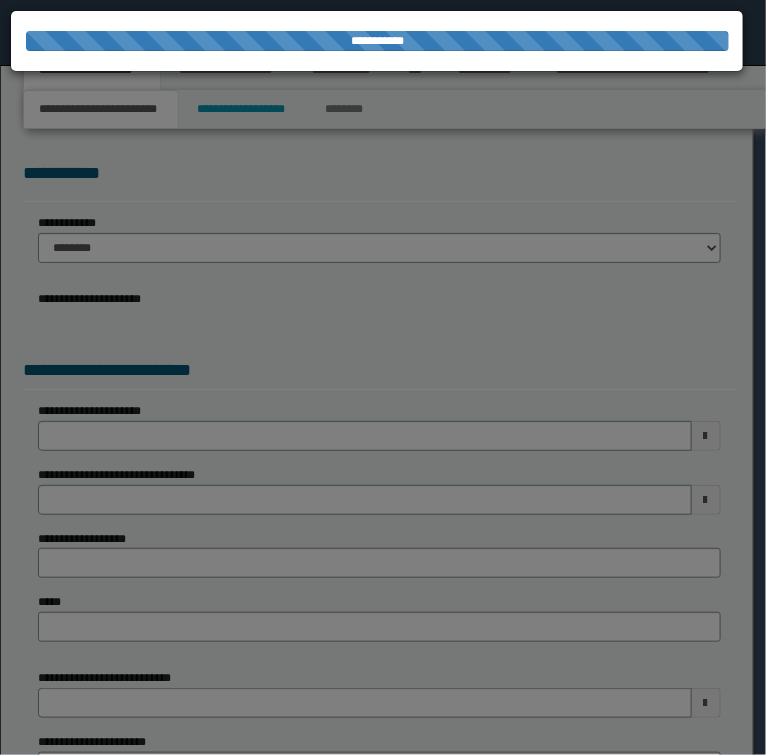 select on "*" 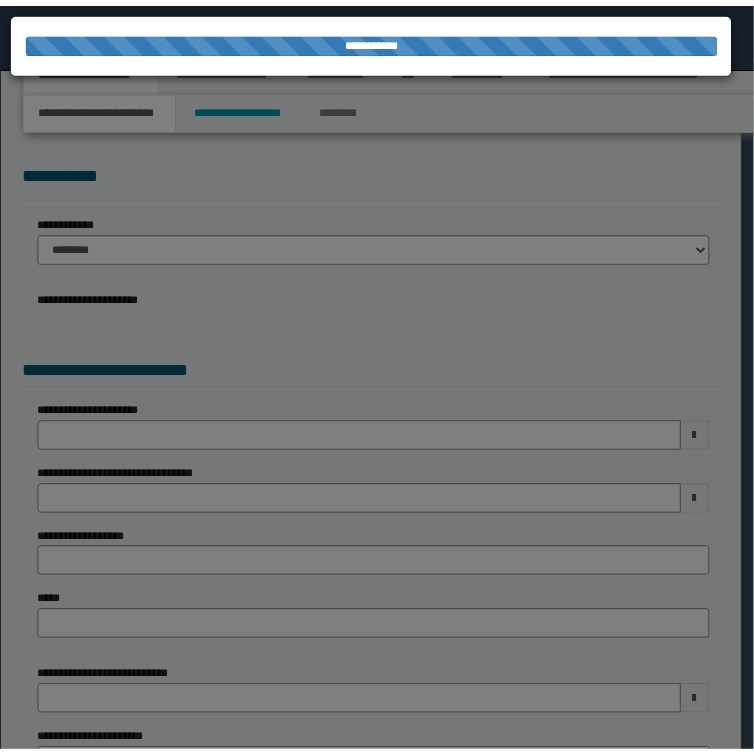 scroll, scrollTop: 0, scrollLeft: 0, axis: both 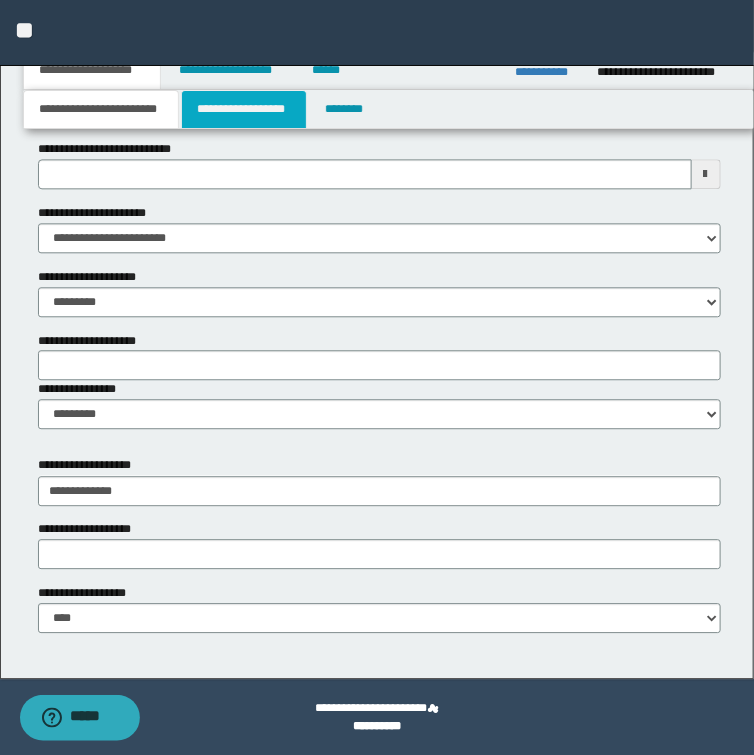 click on "**********" at bounding box center [244, 109] 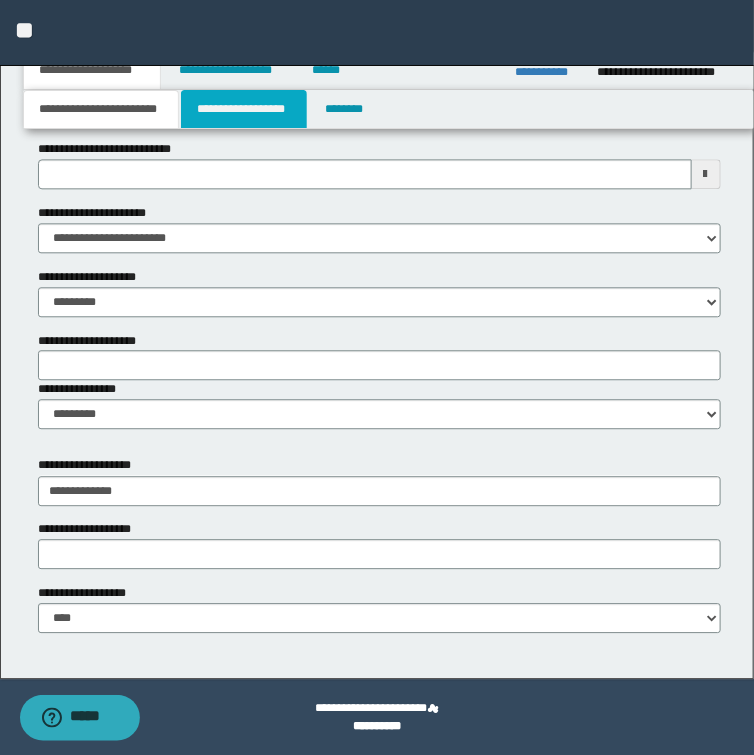scroll, scrollTop: 0, scrollLeft: 0, axis: both 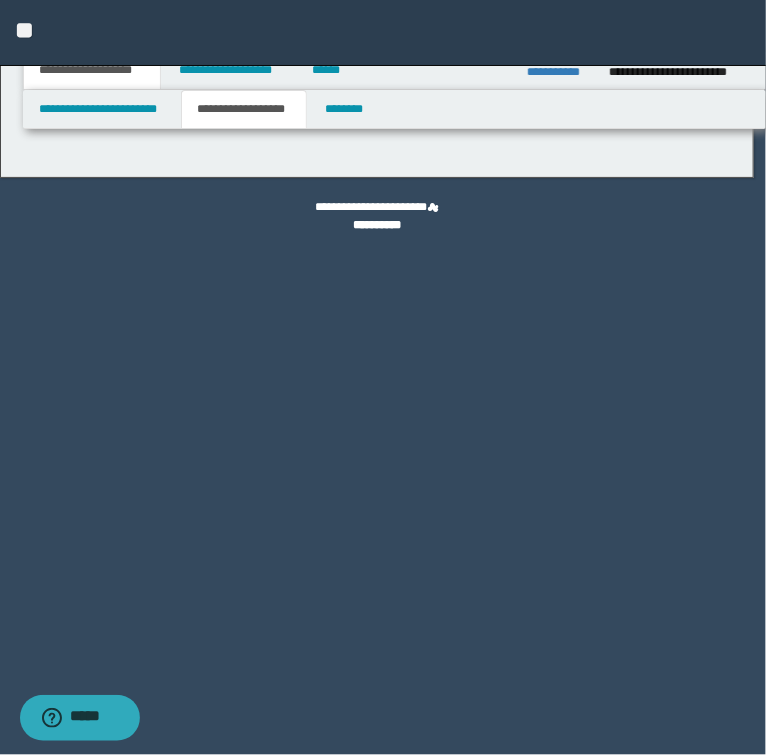 type on "********" 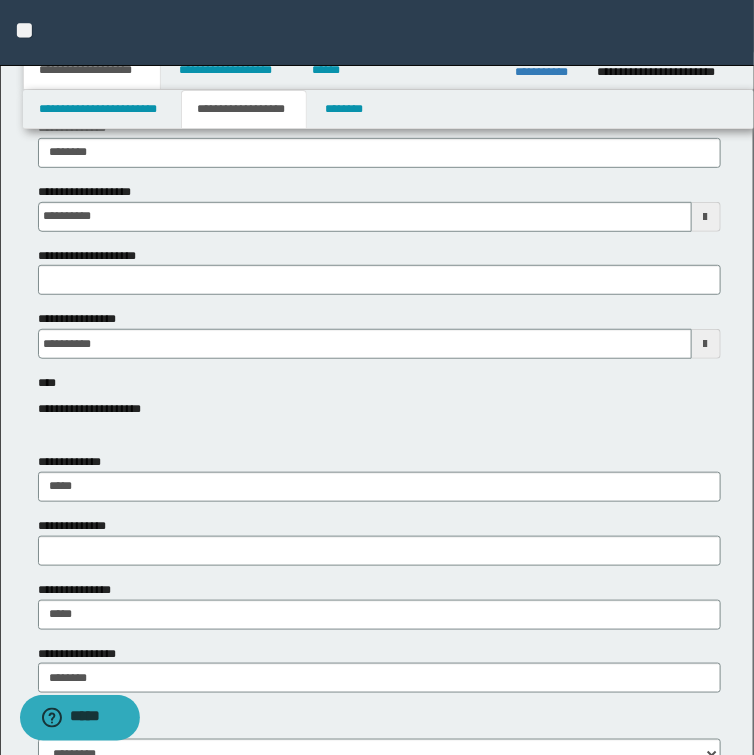 scroll, scrollTop: 160, scrollLeft: 0, axis: vertical 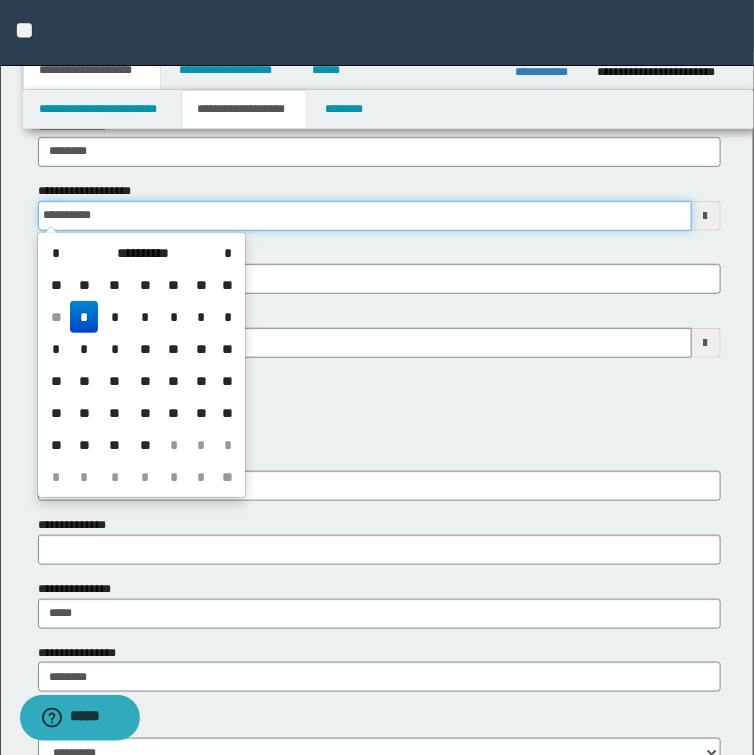 drag, startPoint x: 119, startPoint y: 211, endPoint x: -202, endPoint y: 208, distance: 321.014 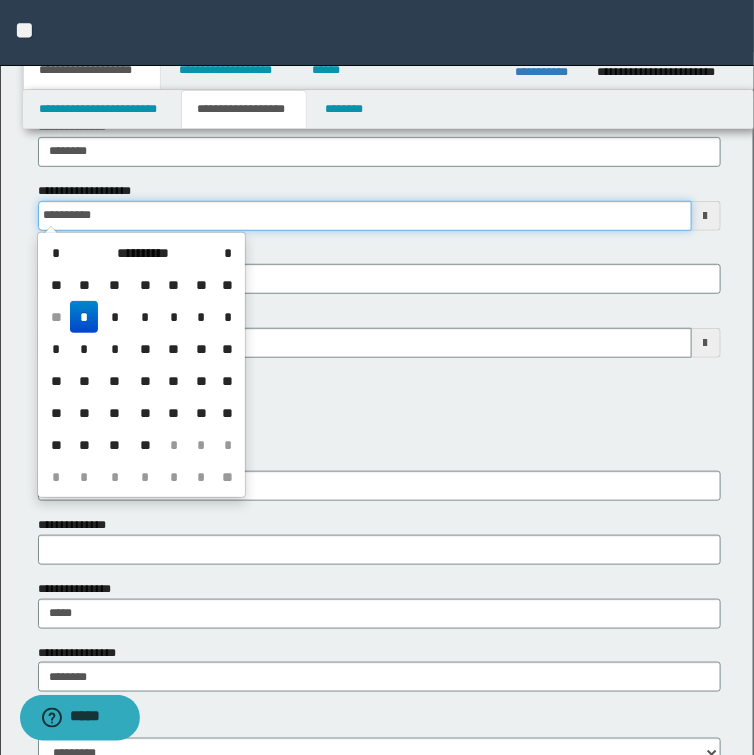 click on "**********" at bounding box center [377, 217] 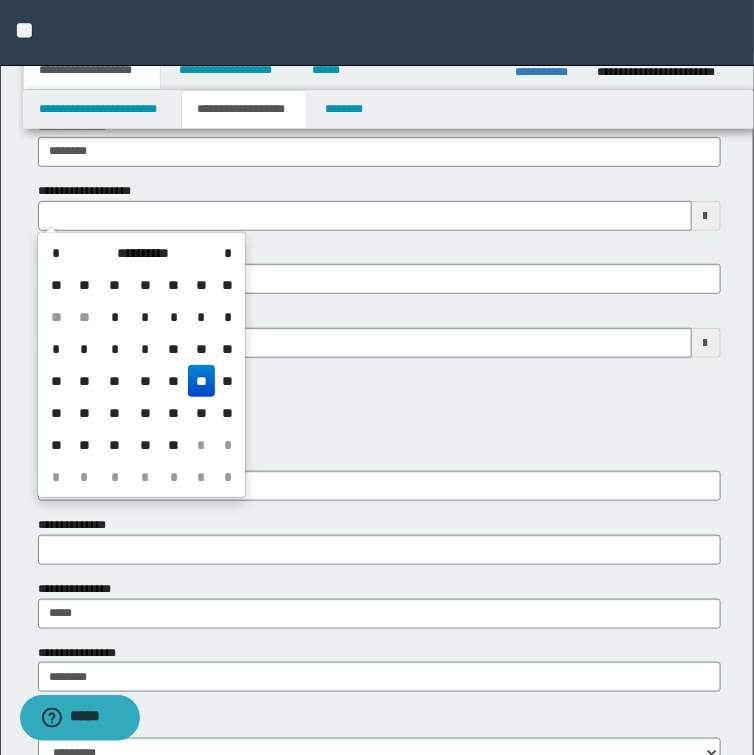 click on "**********" at bounding box center (379, 206) 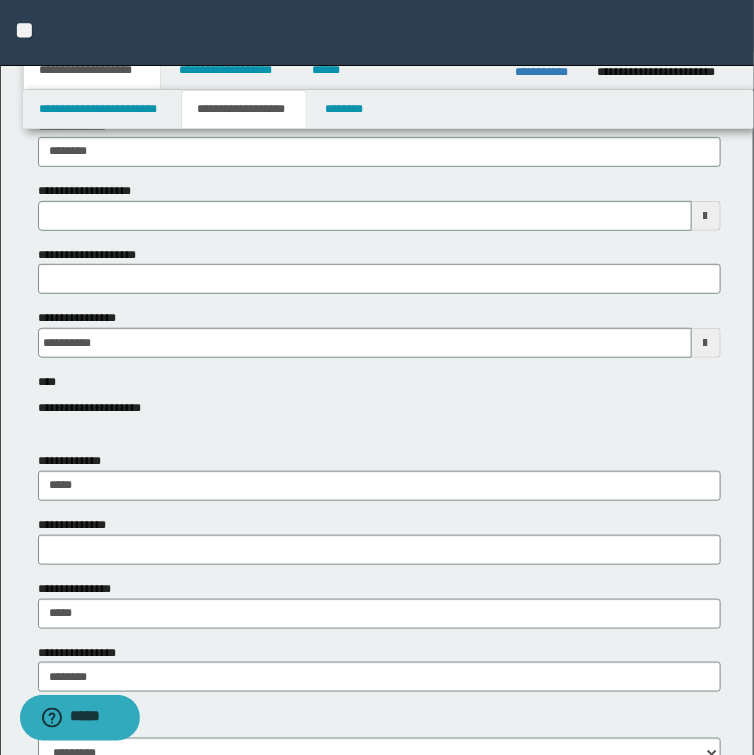 type 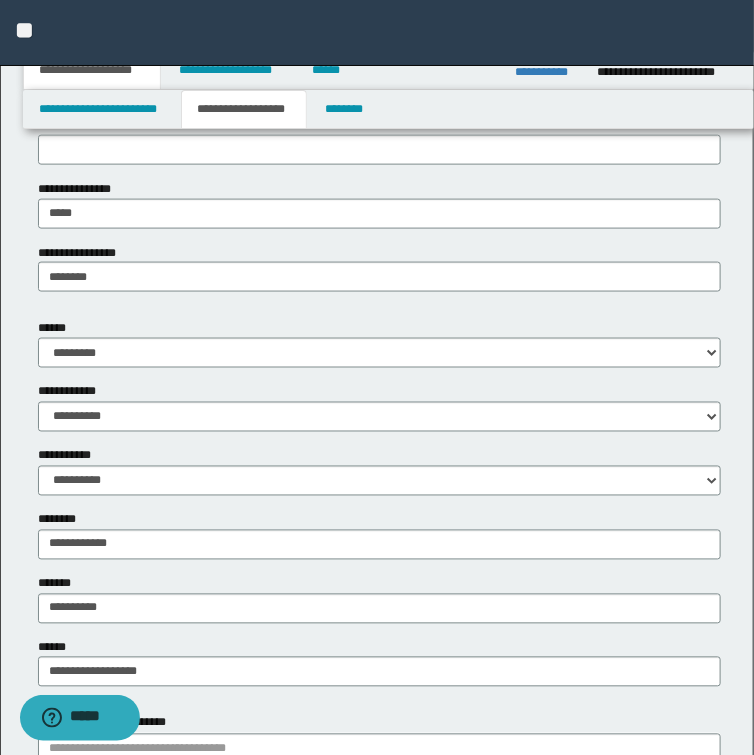 scroll, scrollTop: 640, scrollLeft: 0, axis: vertical 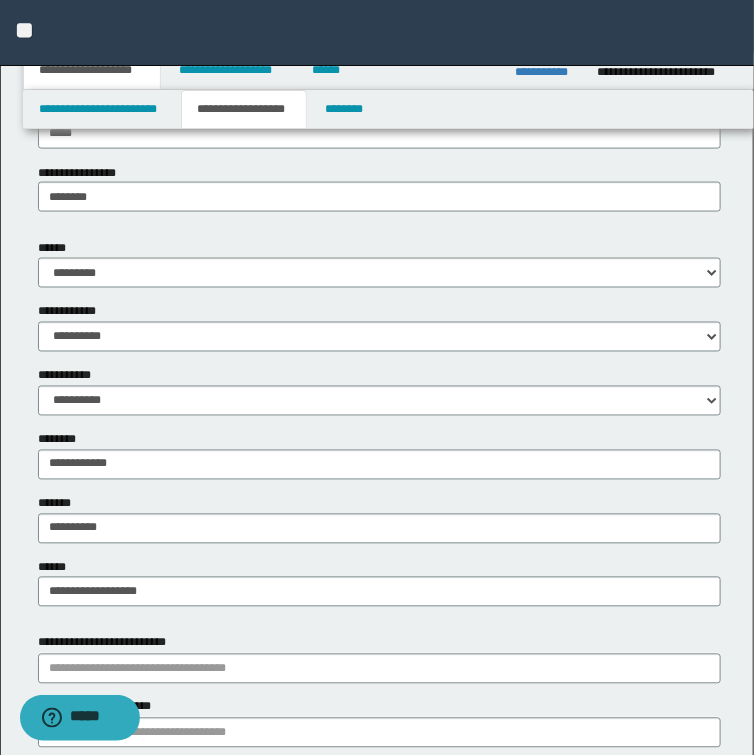 click on "**********" at bounding box center (379, 327) 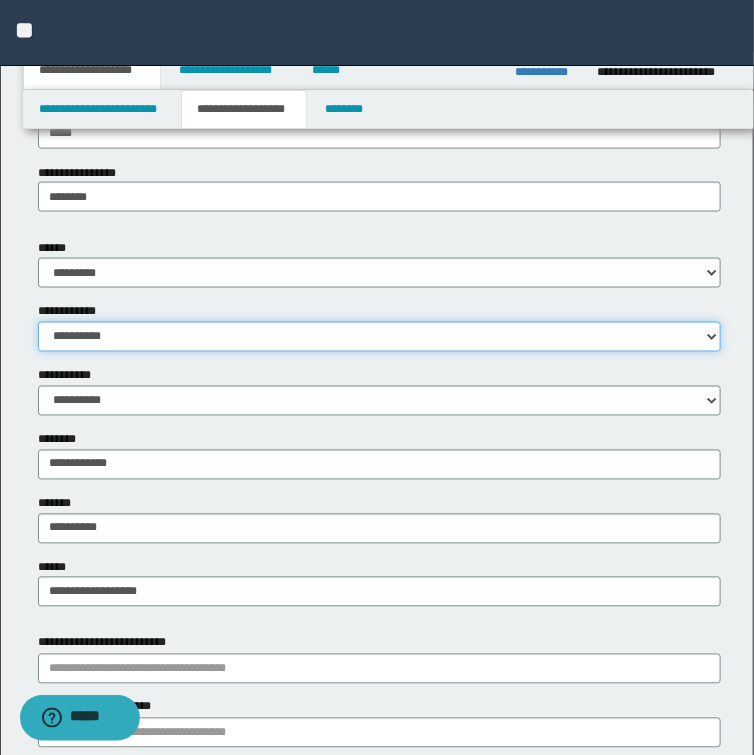 click on "**********" at bounding box center (379, 337) 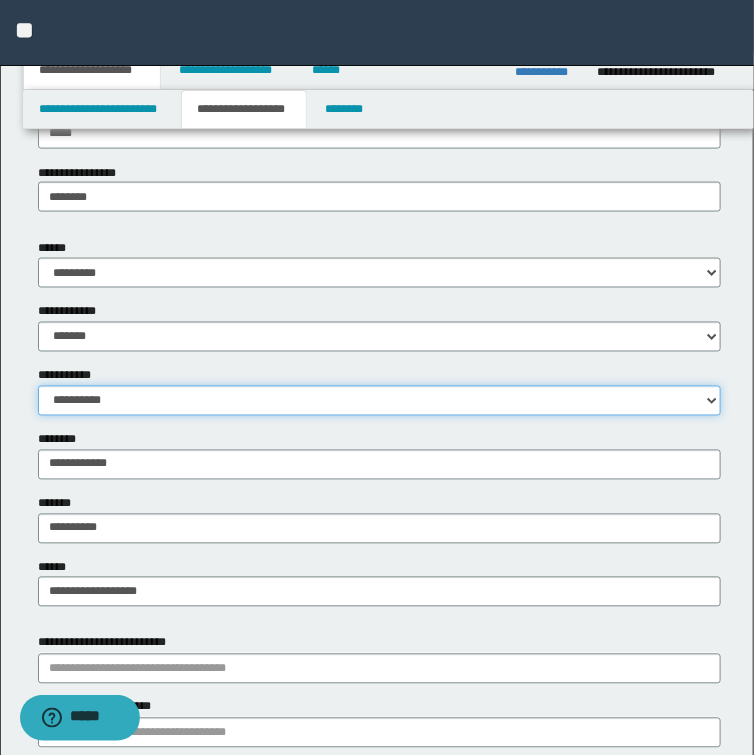 click on "**********" at bounding box center (379, 401) 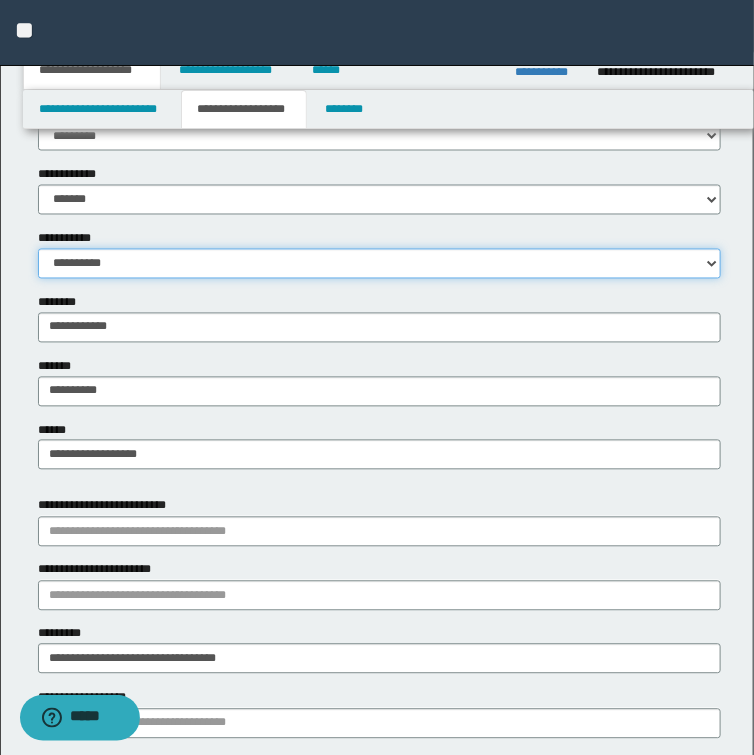 scroll, scrollTop: 800, scrollLeft: 0, axis: vertical 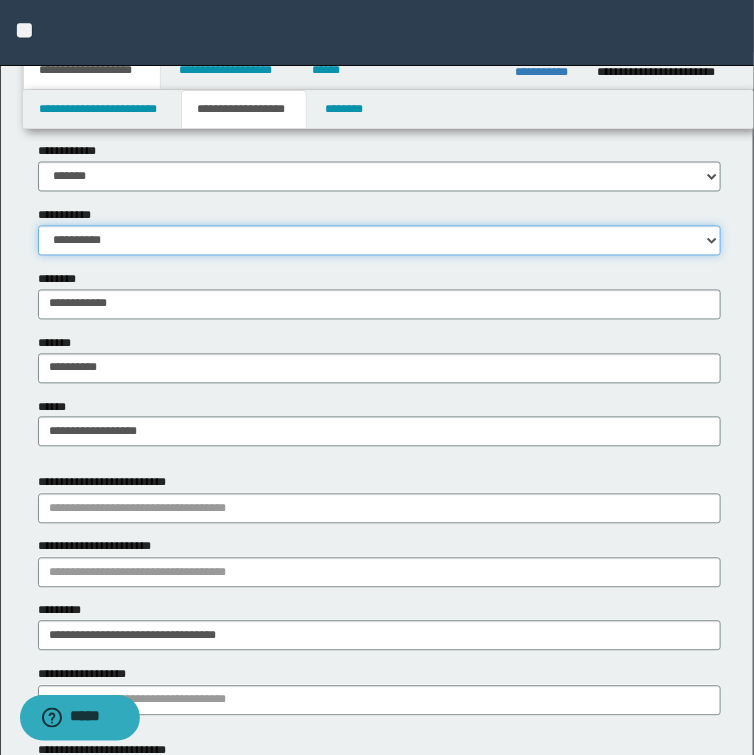 click on "**********" at bounding box center [379, 241] 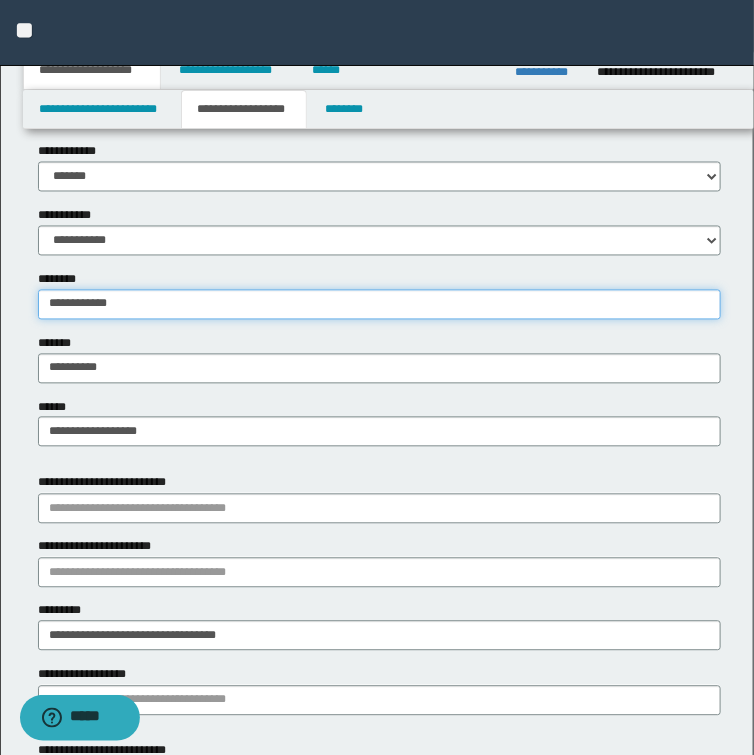 drag, startPoint x: 134, startPoint y: 307, endPoint x: -8, endPoint y: 307, distance: 142 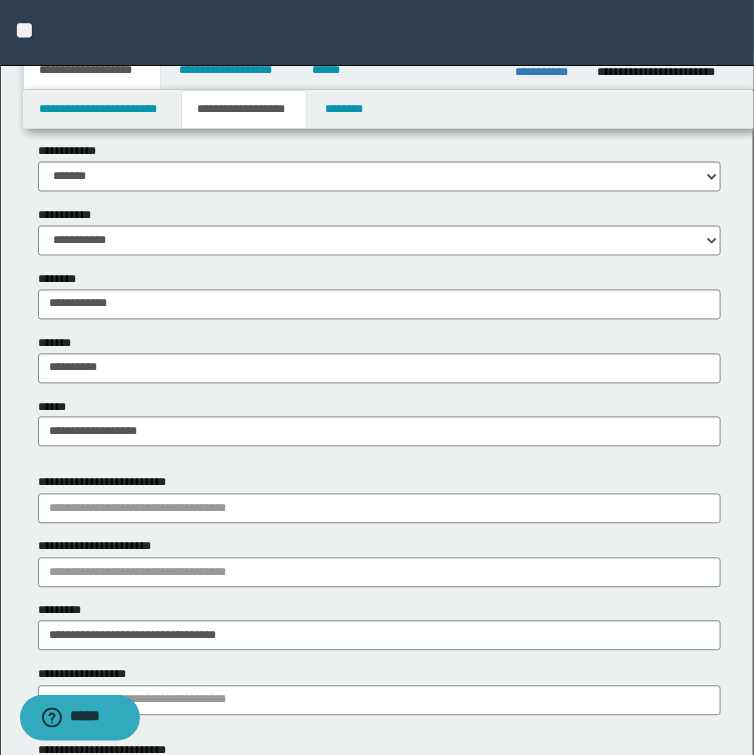 click on "**********" at bounding box center (379, 359) 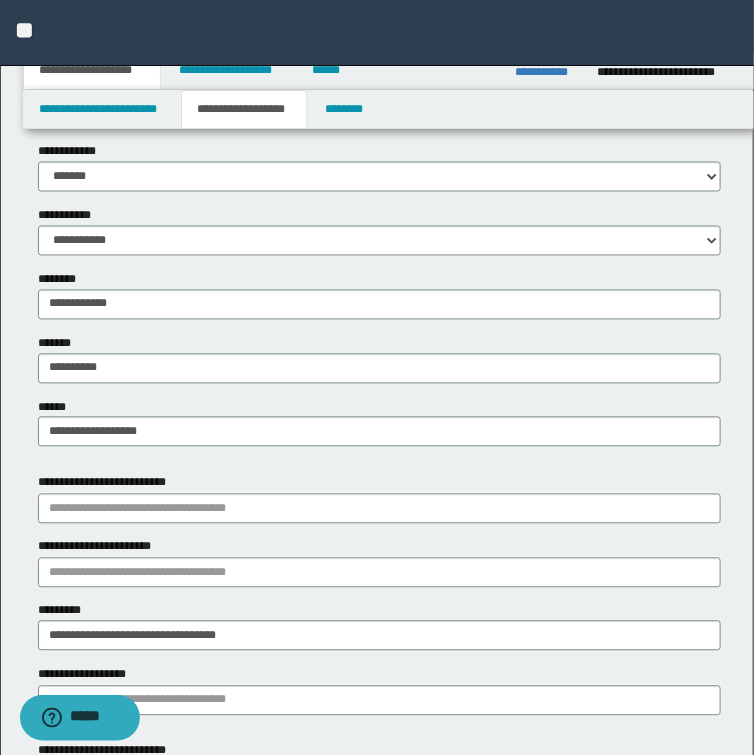 scroll, scrollTop: 880, scrollLeft: 0, axis: vertical 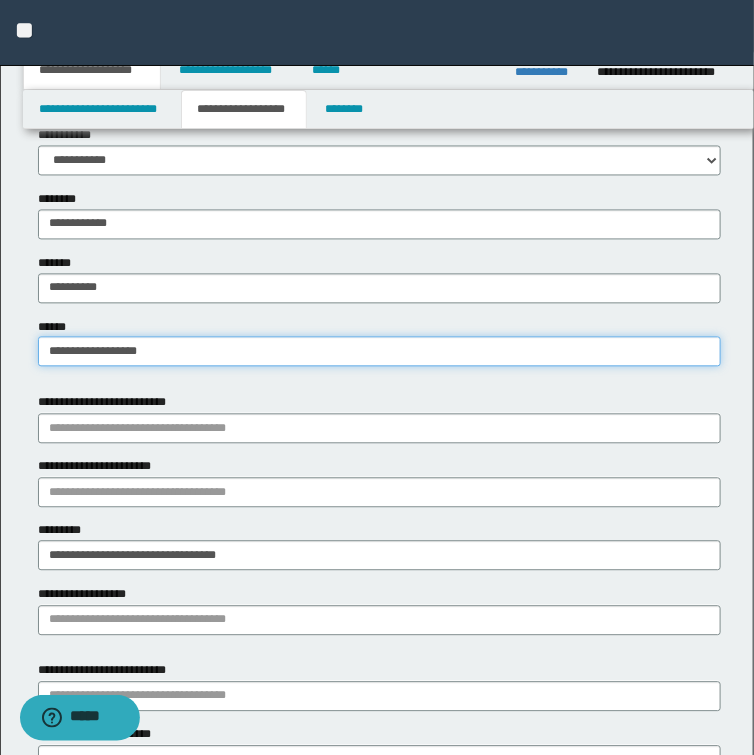 click on "**********" at bounding box center [379, 352] 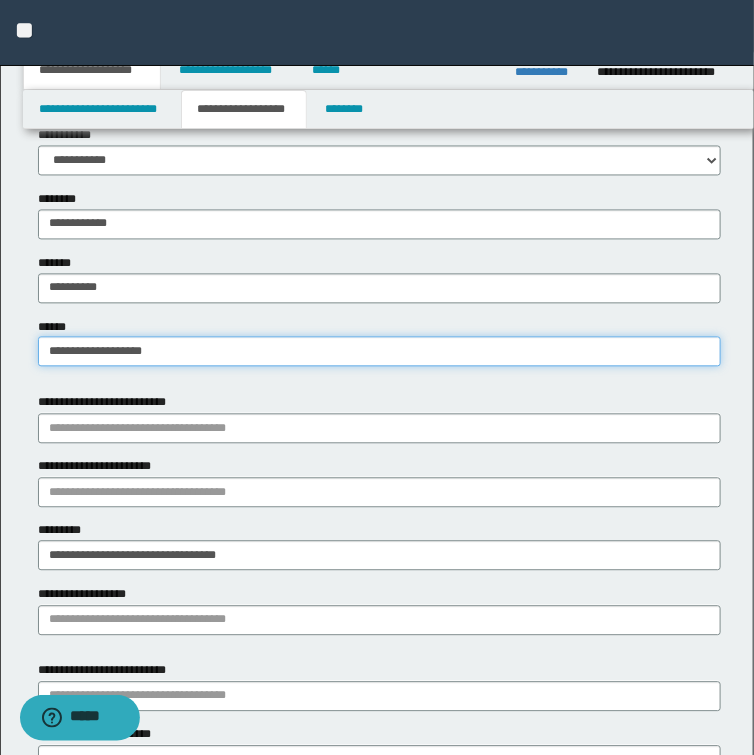 type on "**********" 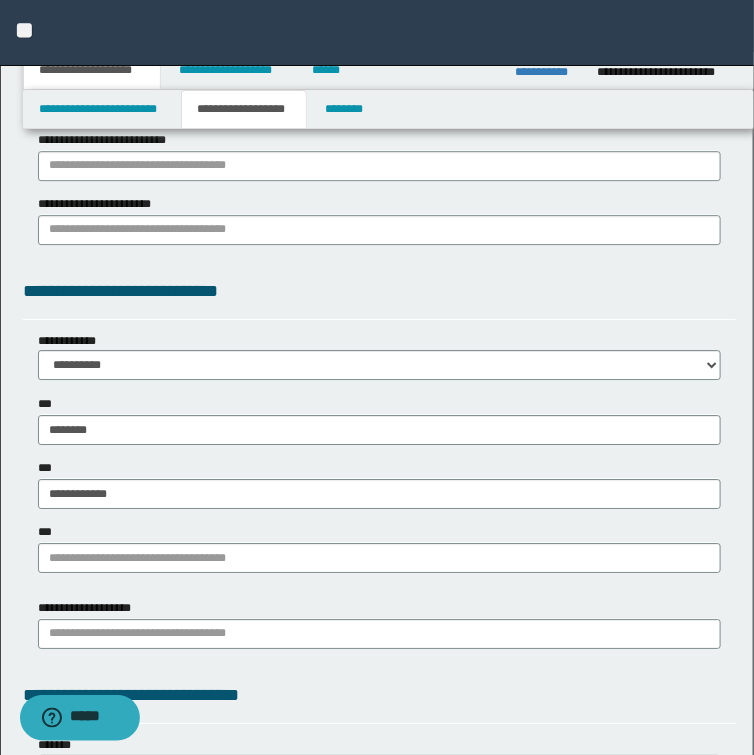 scroll, scrollTop: 1440, scrollLeft: 0, axis: vertical 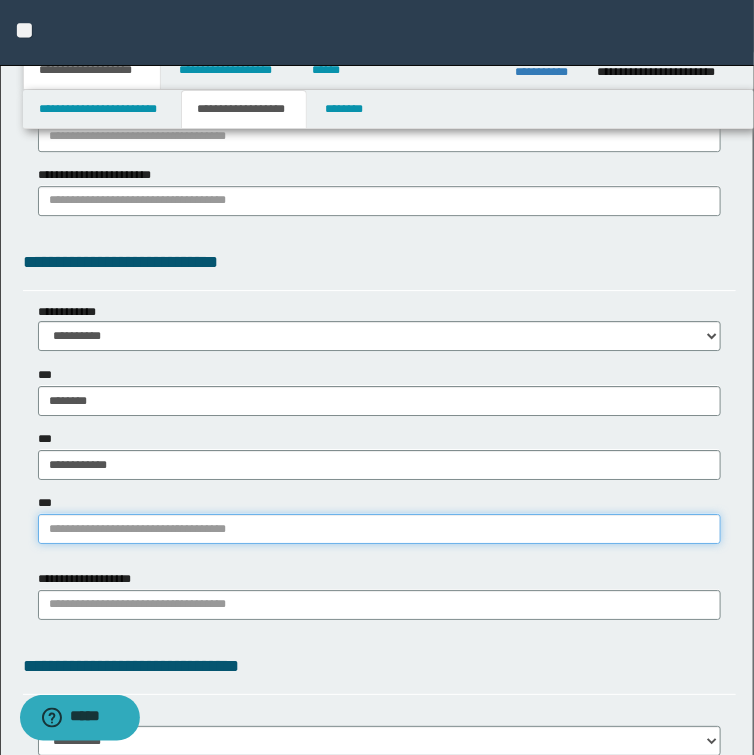 click on "***" at bounding box center [379, 529] 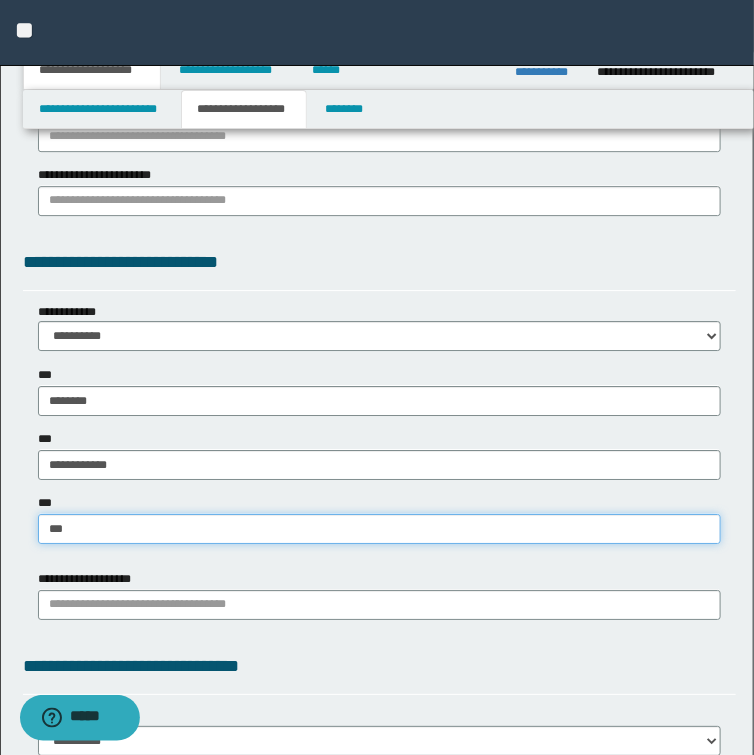 type on "****" 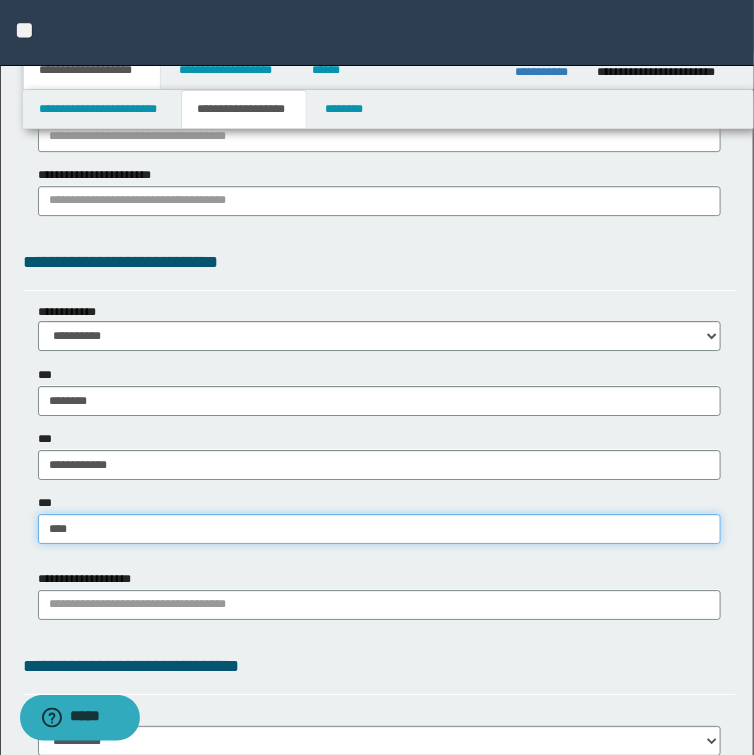 type on "****" 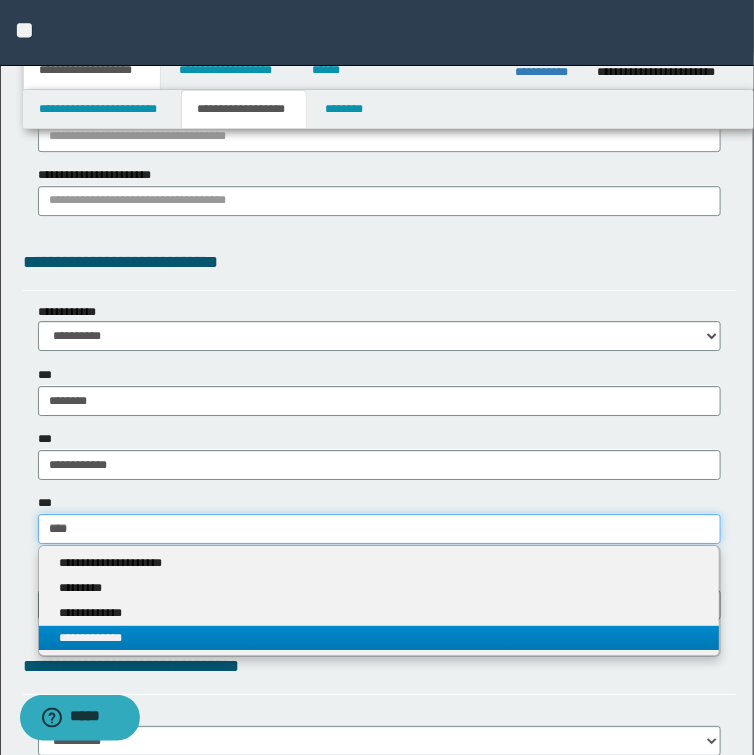 type on "****" 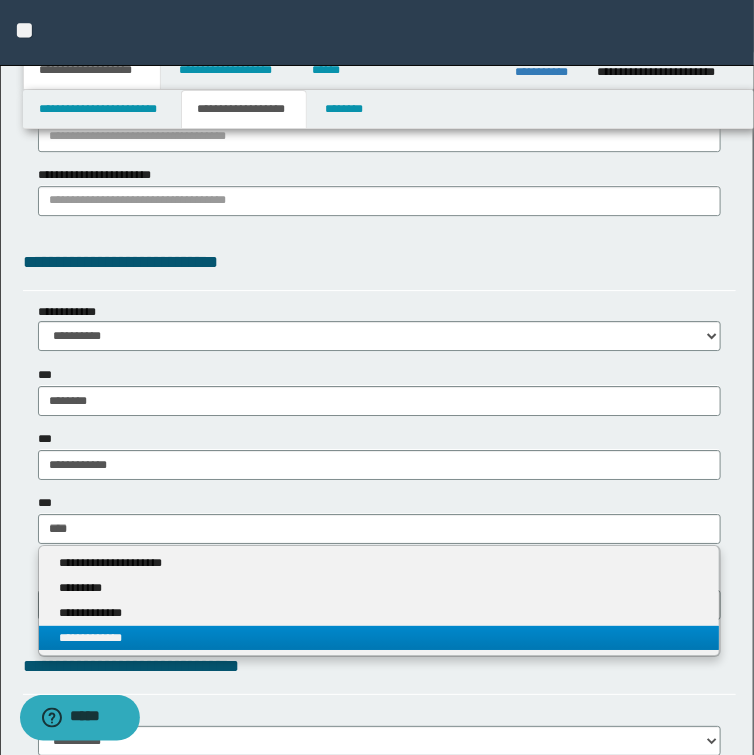 type 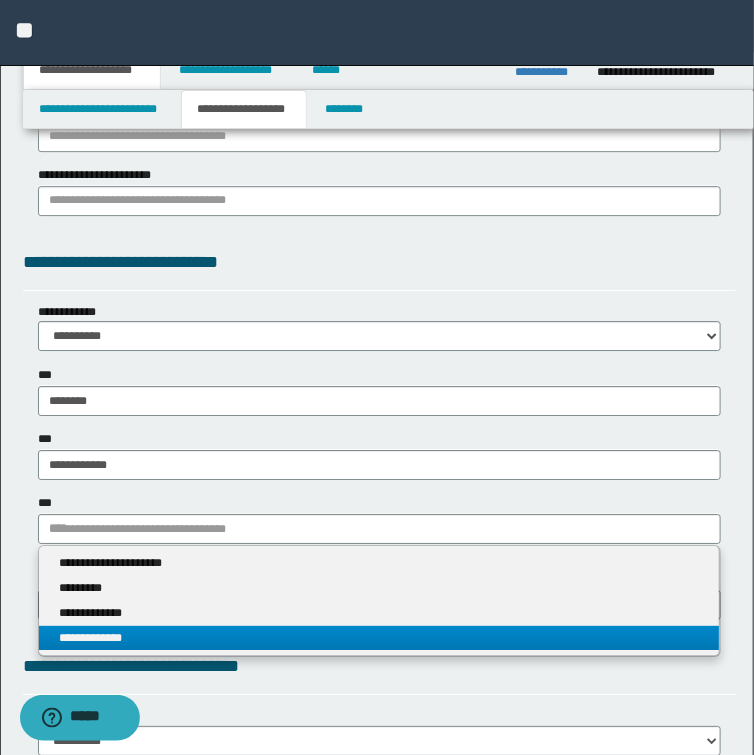 click on "**********" at bounding box center [379, 638] 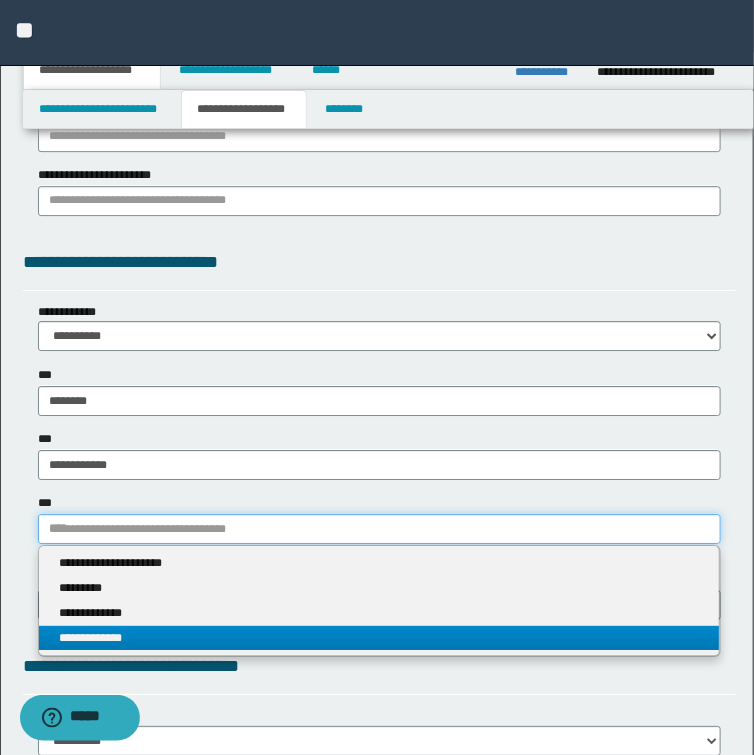 type 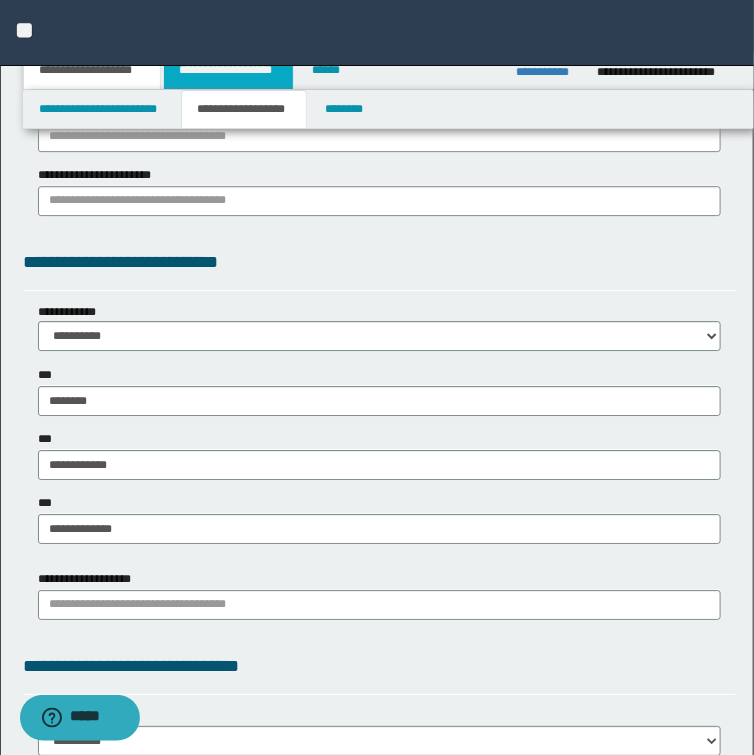 click on "**********" at bounding box center (228, 70) 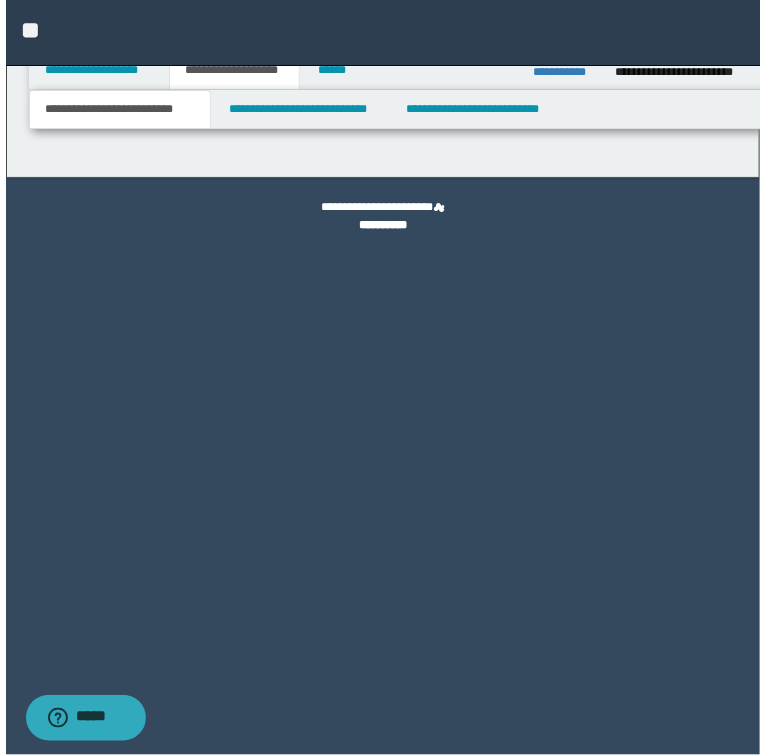 scroll, scrollTop: 0, scrollLeft: 0, axis: both 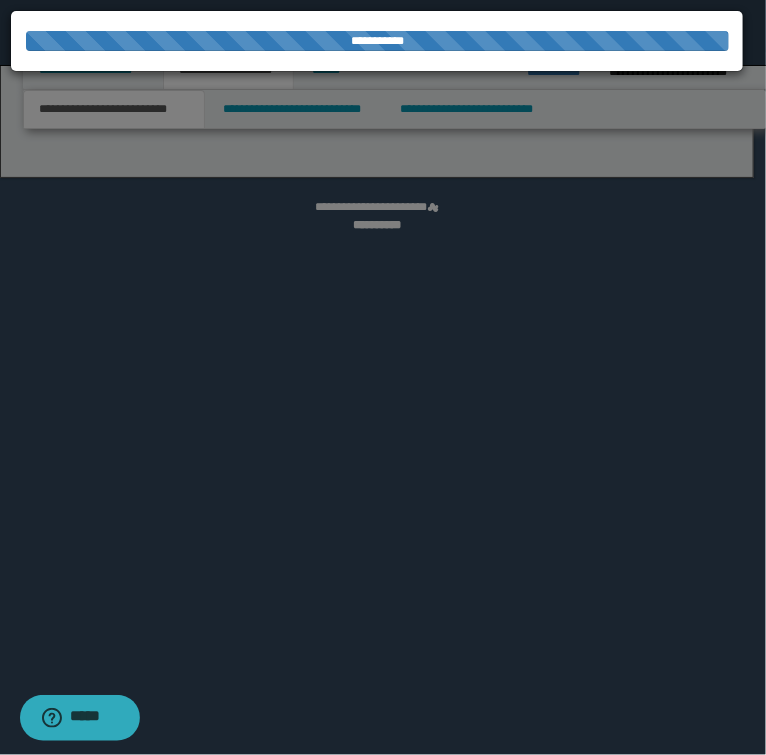 select on "*" 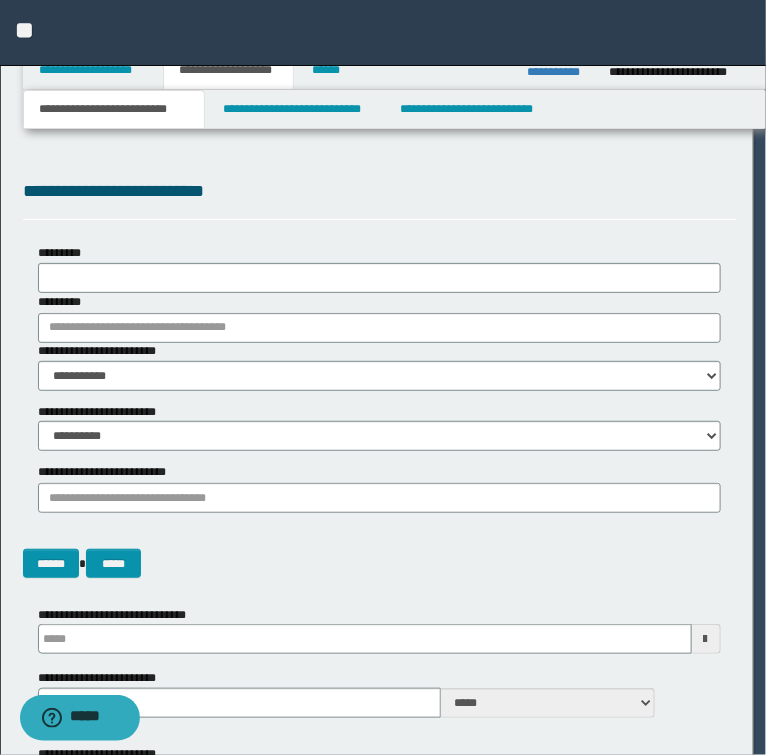 scroll, scrollTop: 0, scrollLeft: 0, axis: both 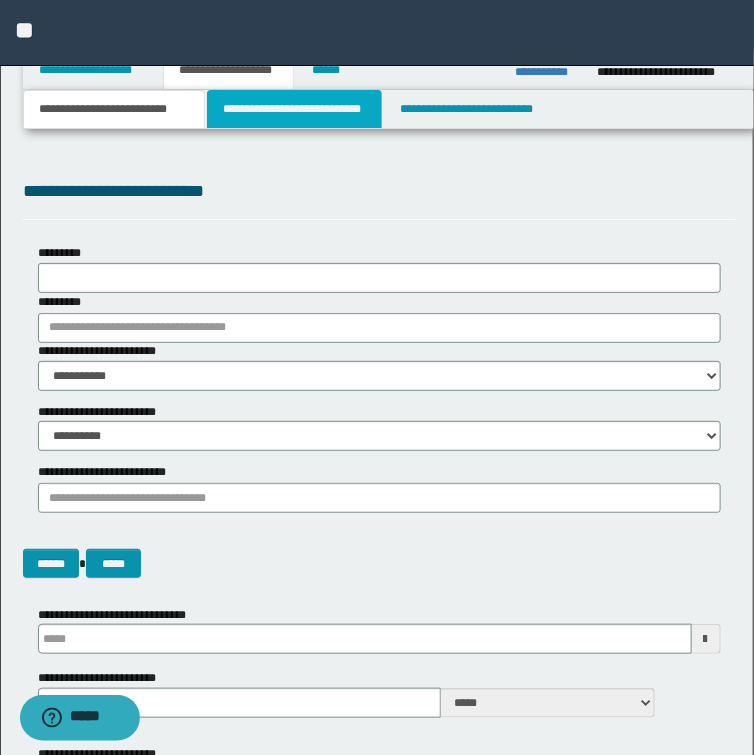 click on "**********" at bounding box center [294, 109] 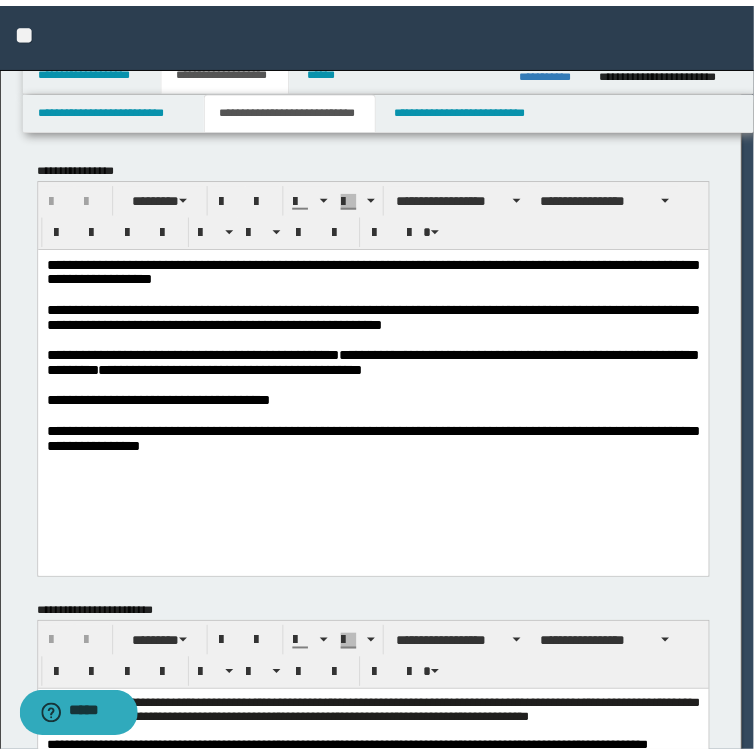 scroll, scrollTop: 0, scrollLeft: 0, axis: both 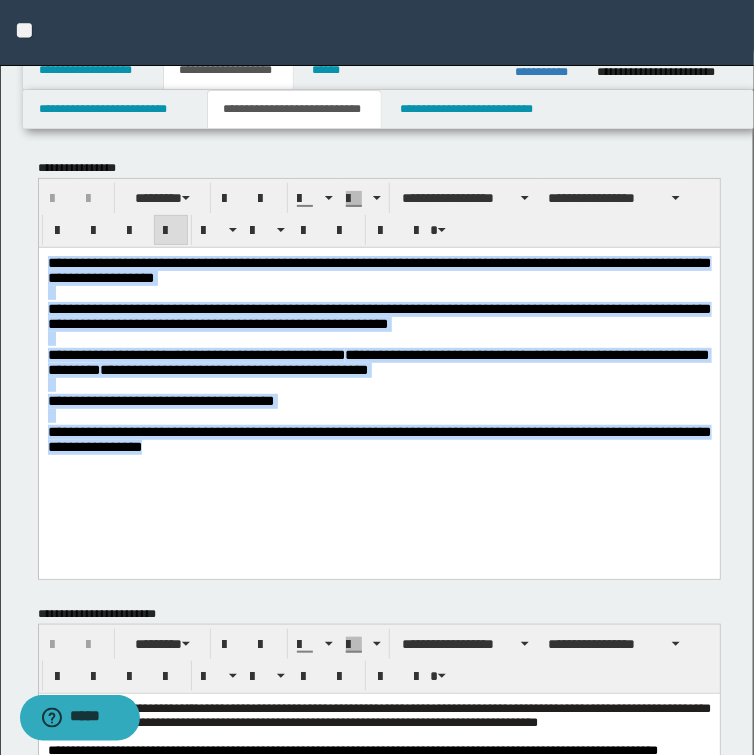 drag, startPoint x: 223, startPoint y: 479, endPoint x: 4, endPoint y: 261, distance: 309.00647 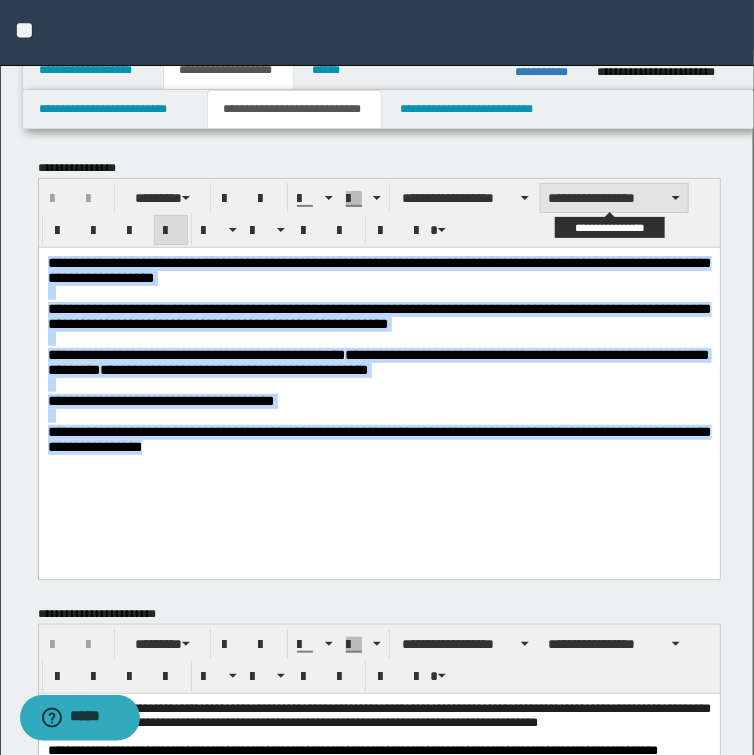 click on "**********" at bounding box center [614, 198] 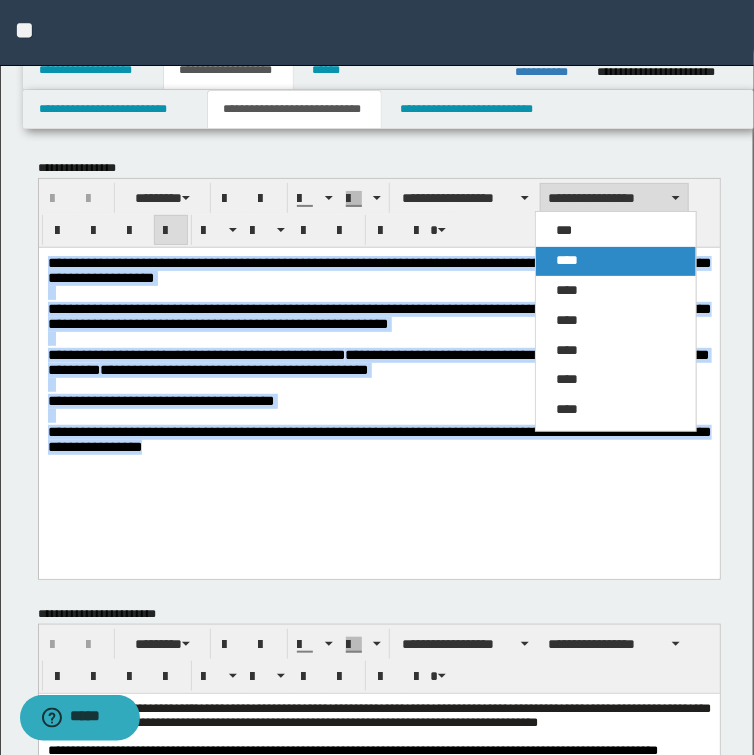 click on "****" at bounding box center [567, 260] 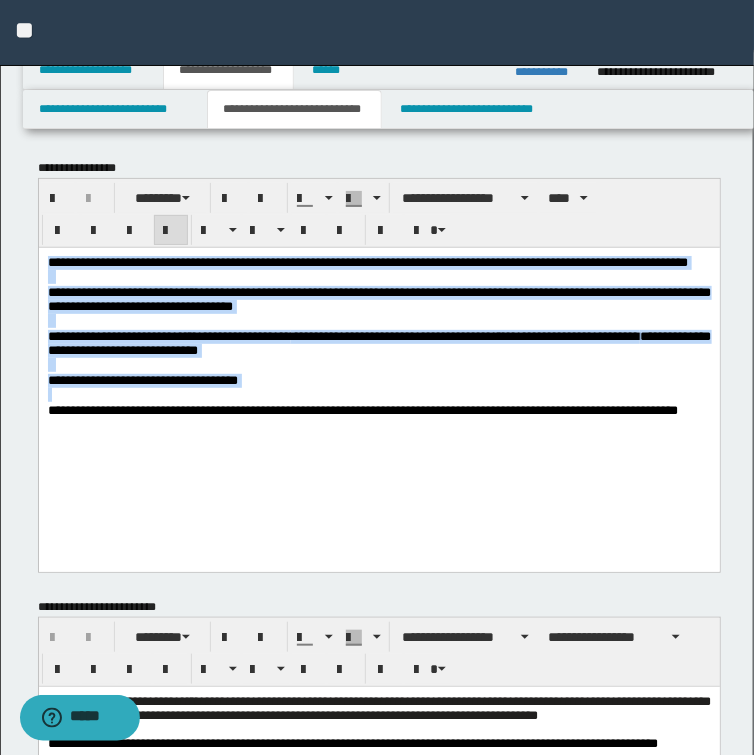 click on "**********" at bounding box center [378, 262] 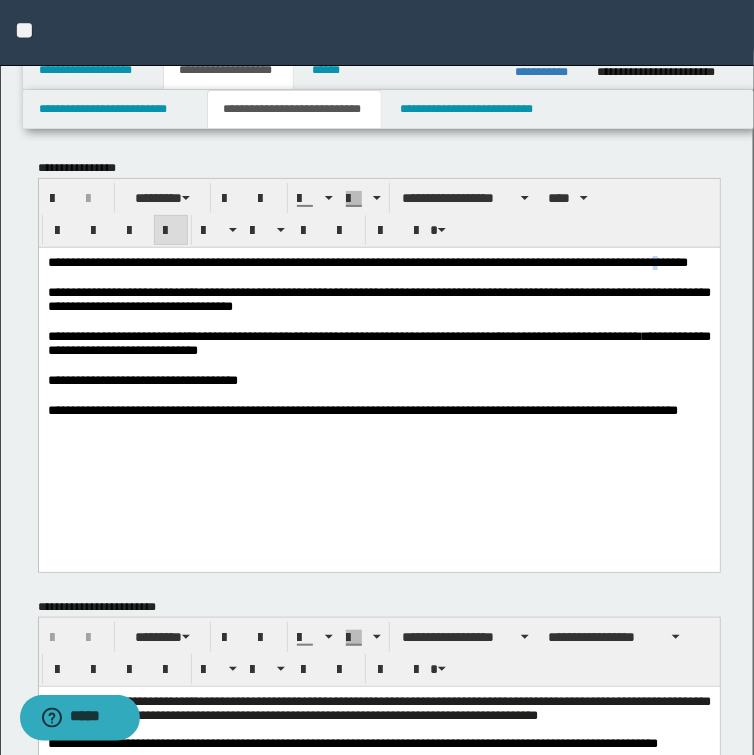 click on "**********" at bounding box center [367, 261] 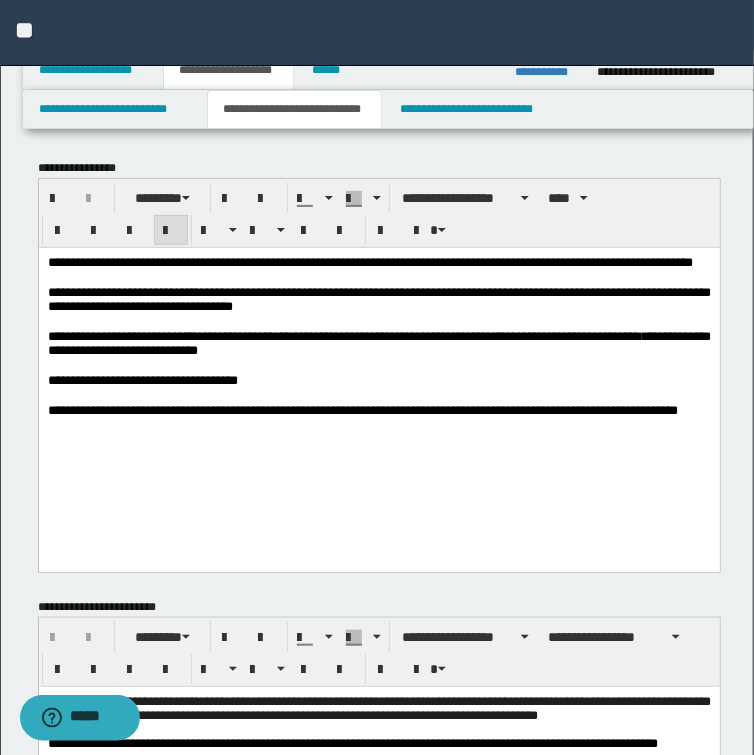 click on "**********" at bounding box center [378, 262] 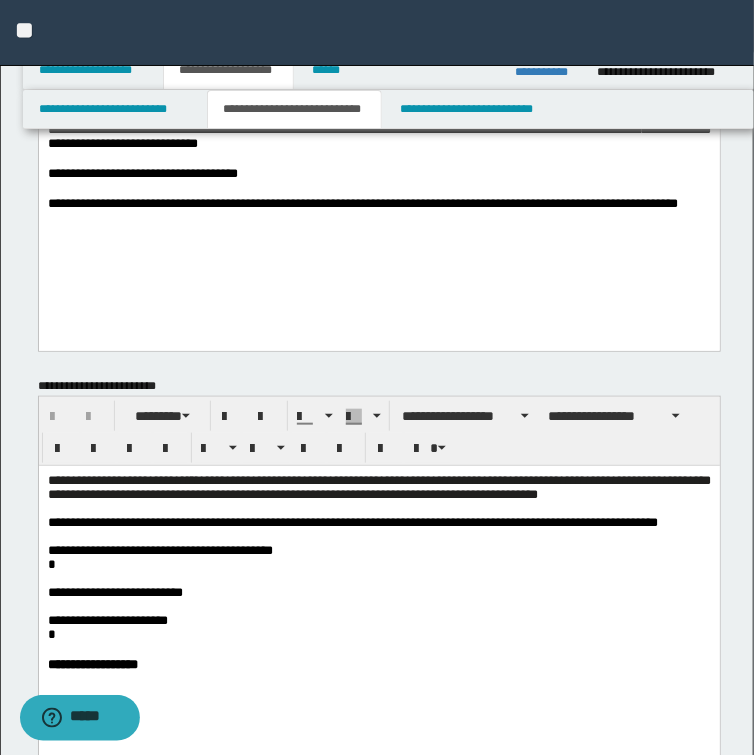 scroll, scrollTop: 240, scrollLeft: 0, axis: vertical 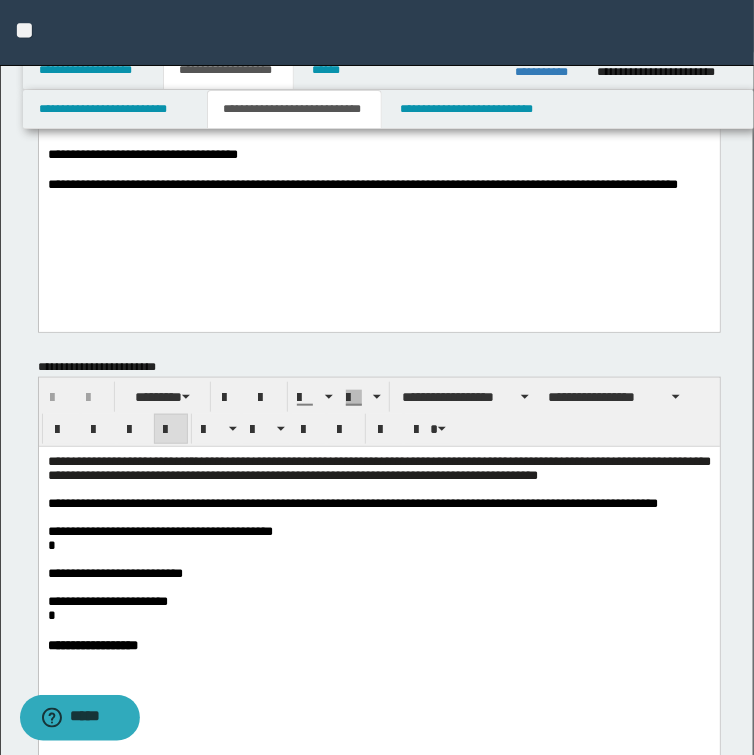 click on "**********" at bounding box center (378, 504) 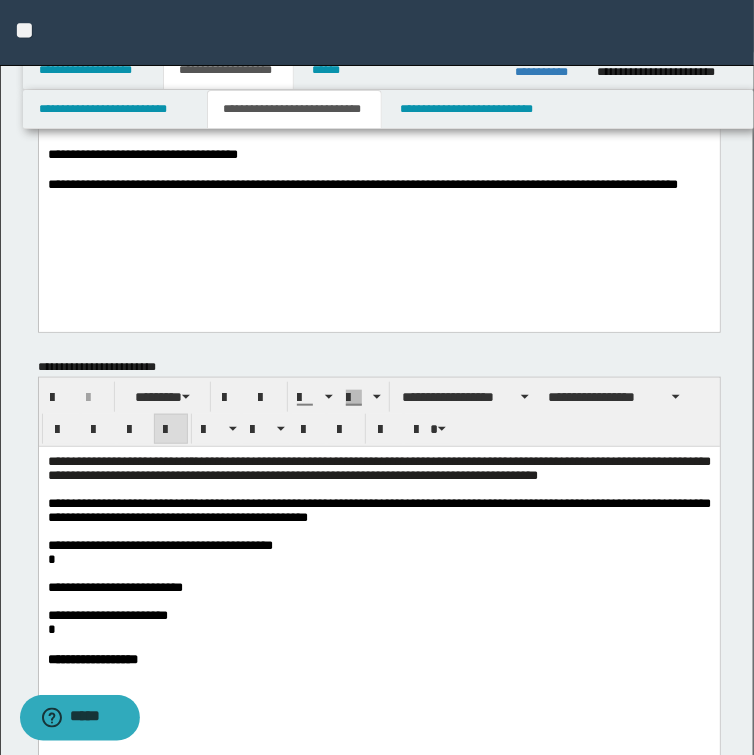 click on "**********" at bounding box center (378, 510) 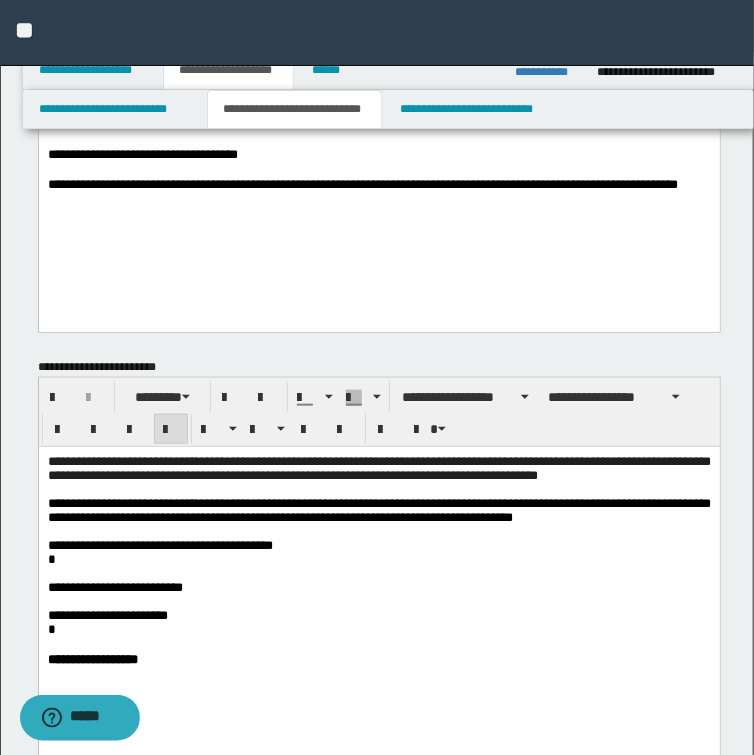 click on "**********" at bounding box center [378, 511] 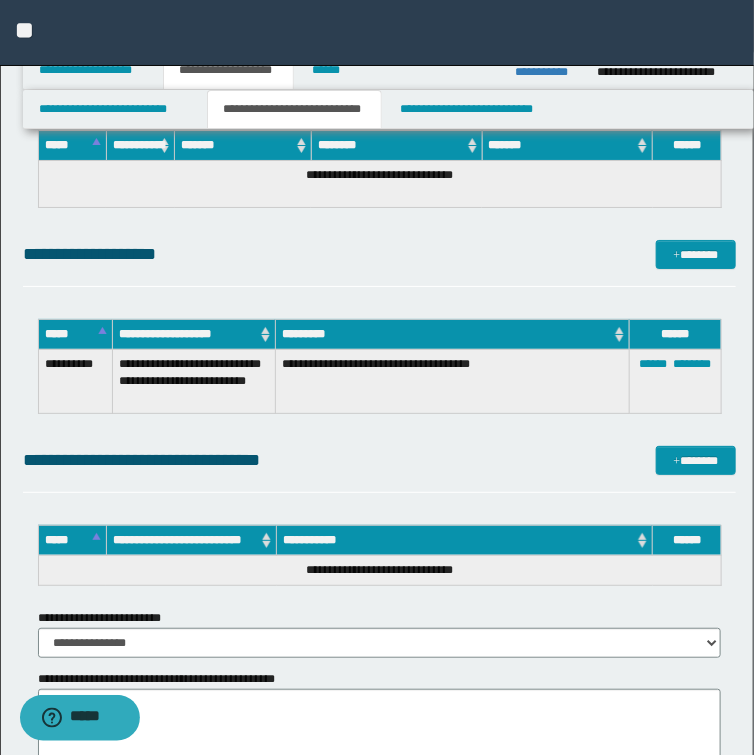 scroll, scrollTop: 1760, scrollLeft: 0, axis: vertical 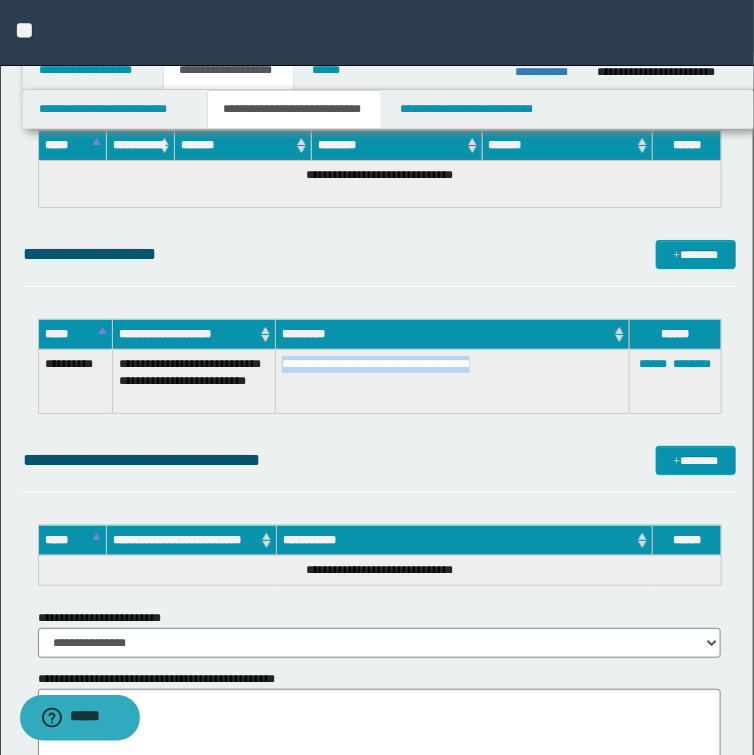 drag, startPoint x: 282, startPoint y: 357, endPoint x: 482, endPoint y: 357, distance: 200 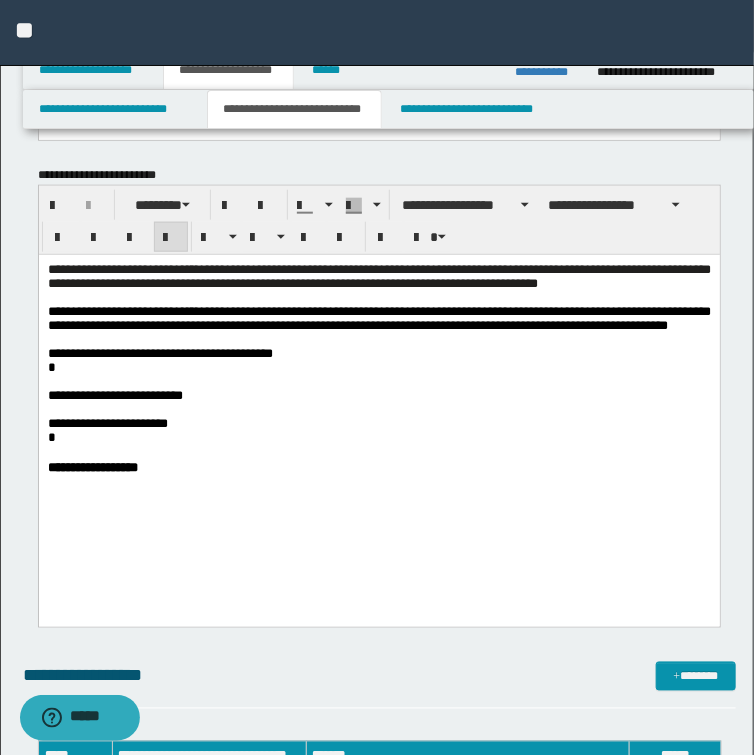 scroll, scrollTop: 400, scrollLeft: 0, axis: vertical 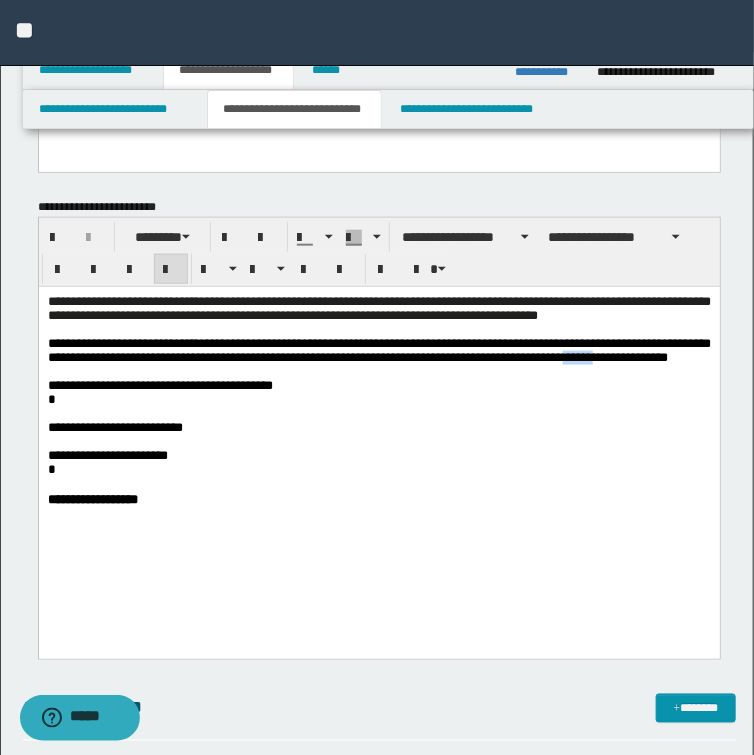 drag, startPoint x: 659, startPoint y: 365, endPoint x: 720, endPoint y: 365, distance: 61 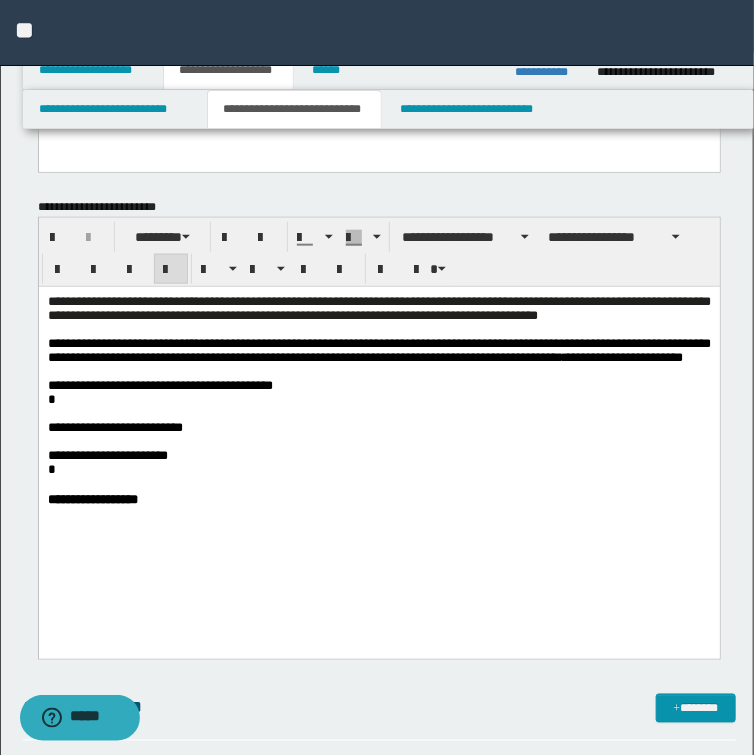 click on "**********" at bounding box center [378, 351] 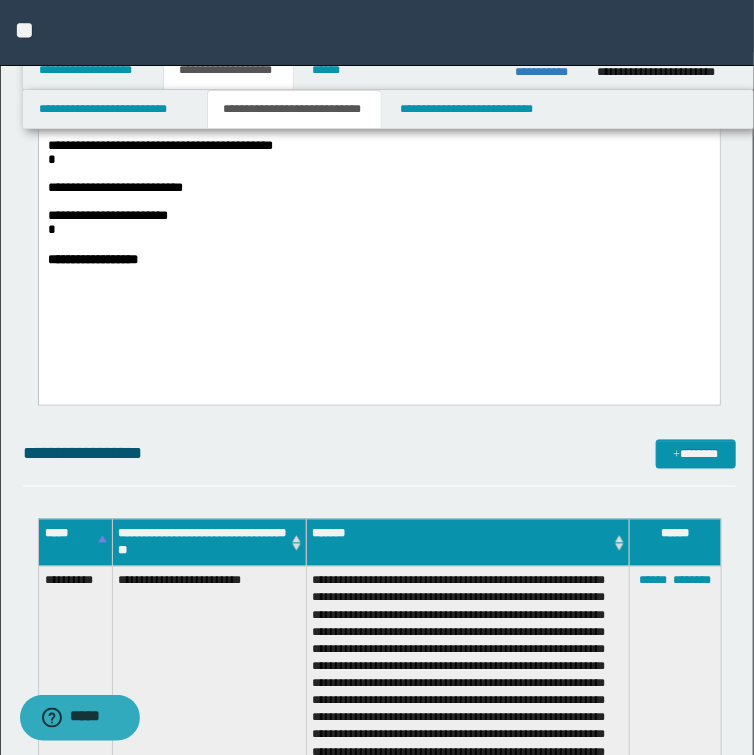 scroll, scrollTop: 480, scrollLeft: 0, axis: vertical 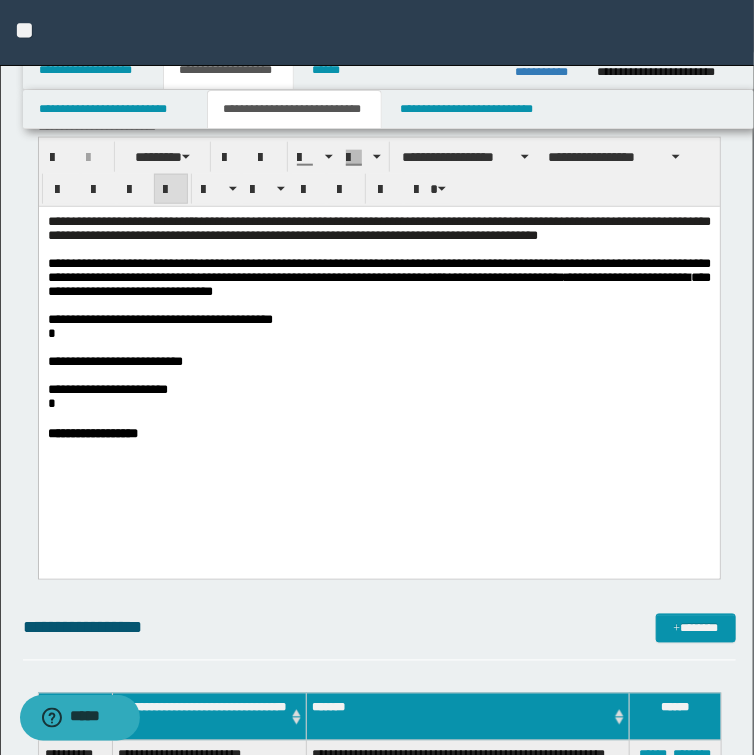 click on "**********" at bounding box center (378, 277) 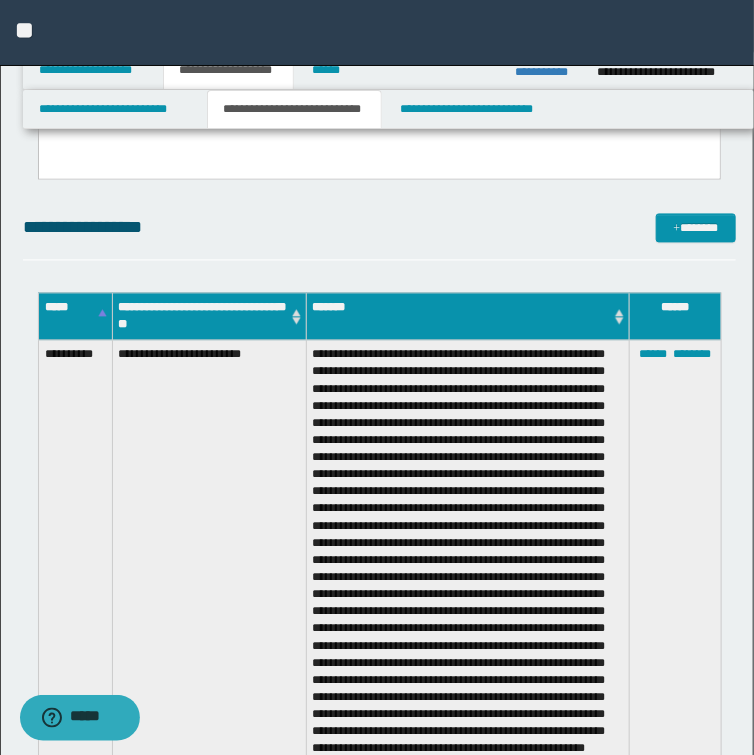 scroll, scrollTop: 560, scrollLeft: 0, axis: vertical 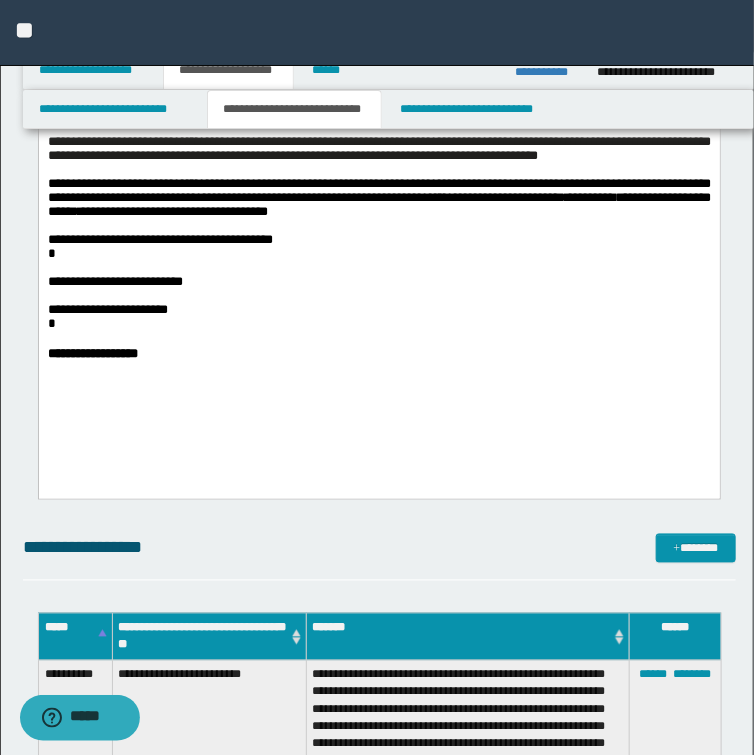 click on "**********" at bounding box center [378, 197] 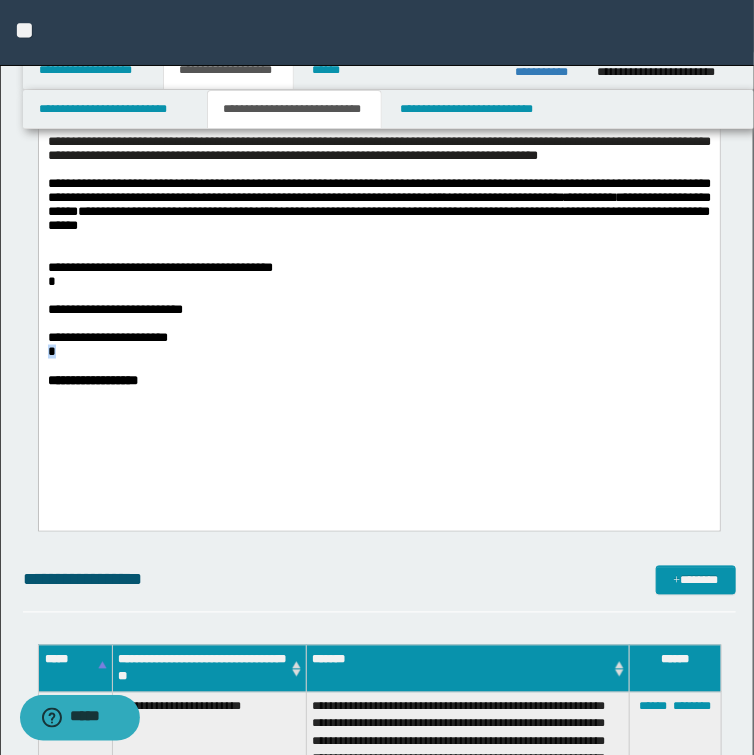 drag, startPoint x: 63, startPoint y: 381, endPoint x: 35, endPoint y: 383, distance: 28.071337 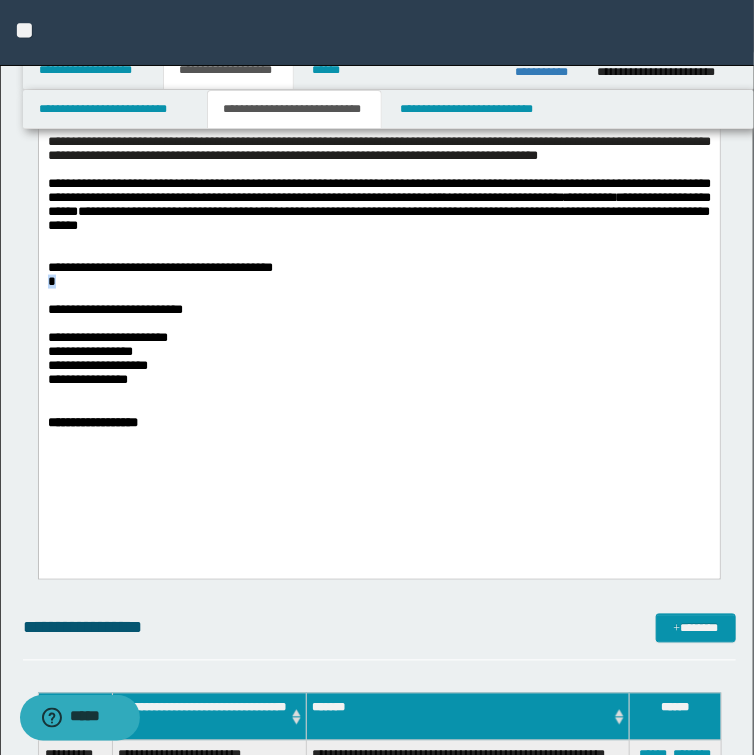 drag, startPoint x: 47, startPoint y: 301, endPoint x: 60, endPoint y: 302, distance: 13.038404 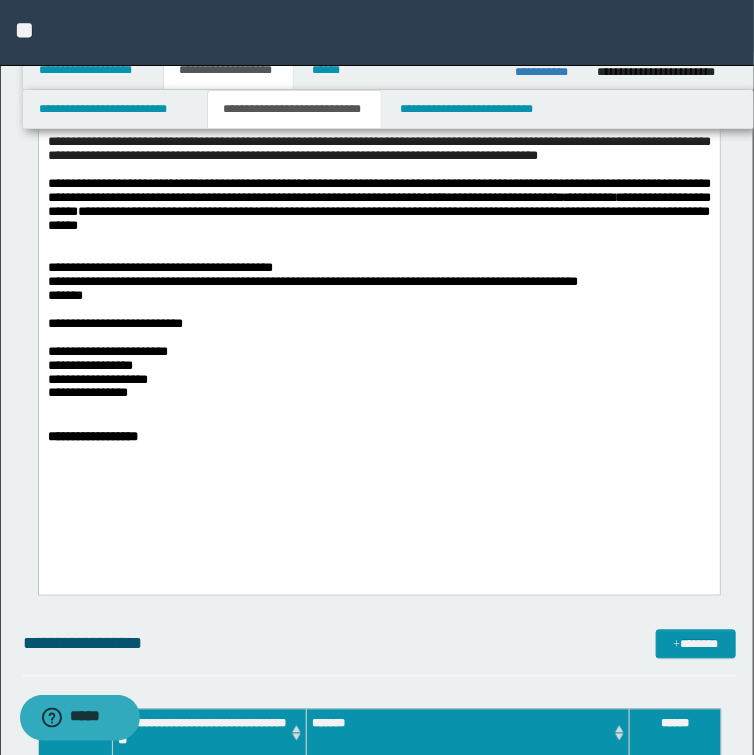 click on "**********" at bounding box center [378, 282] 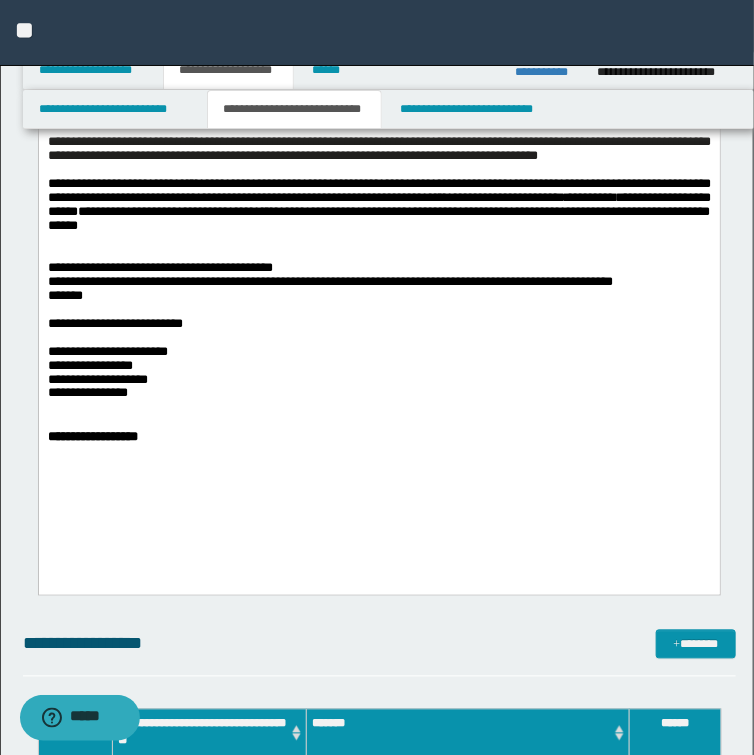 click at bounding box center [378, 310] 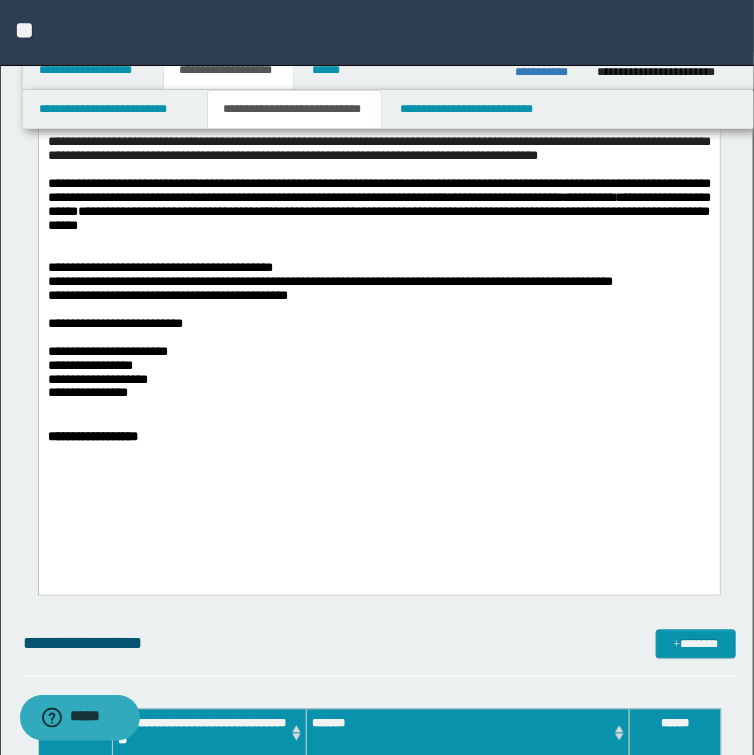 click on "**********" at bounding box center [378, 296] 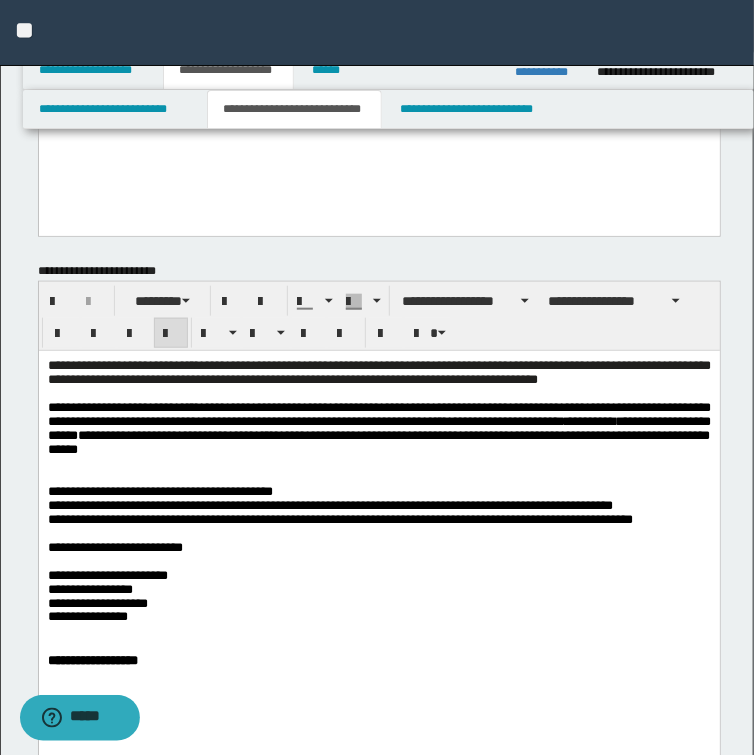 scroll, scrollTop: 400, scrollLeft: 0, axis: vertical 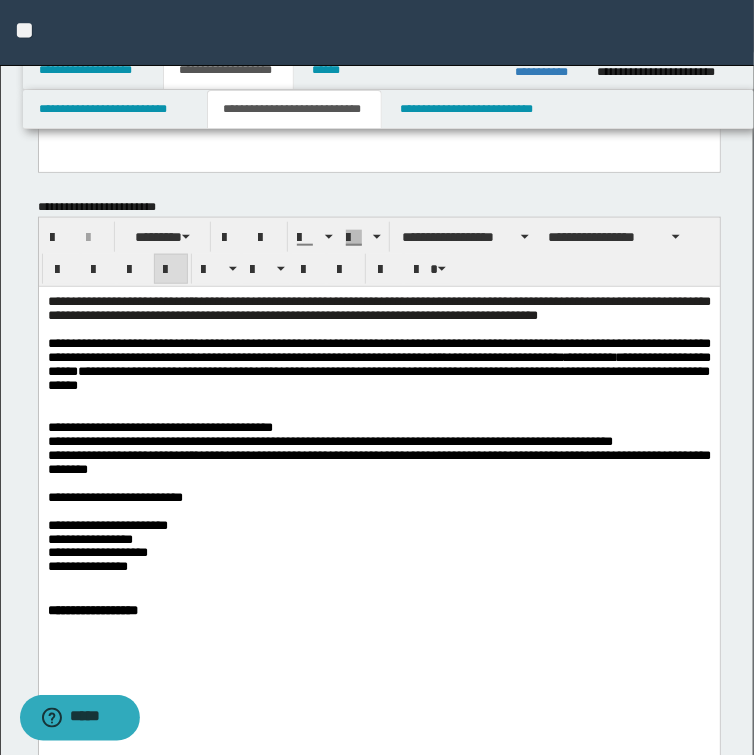 click on "**********" at bounding box center [378, 498] 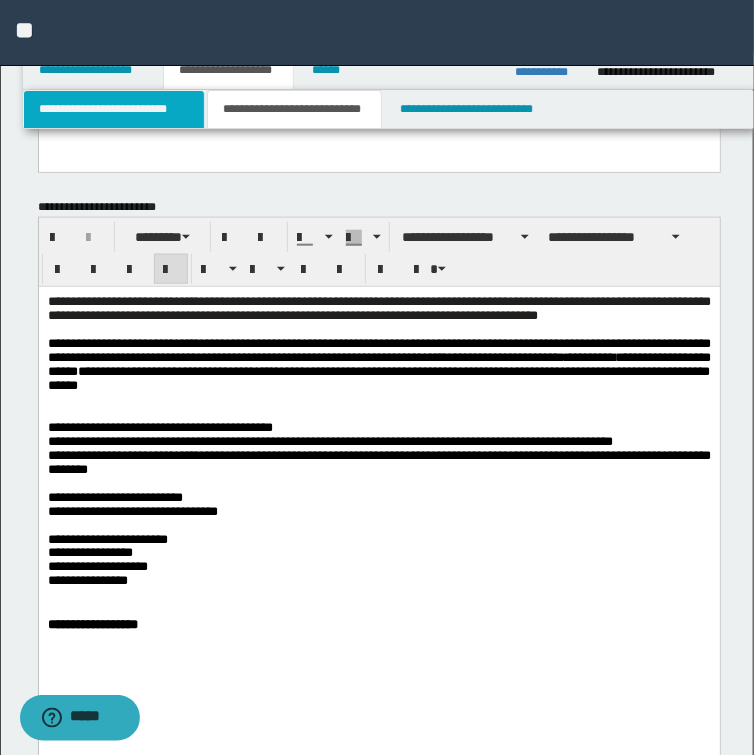 click on "**********" at bounding box center (114, 109) 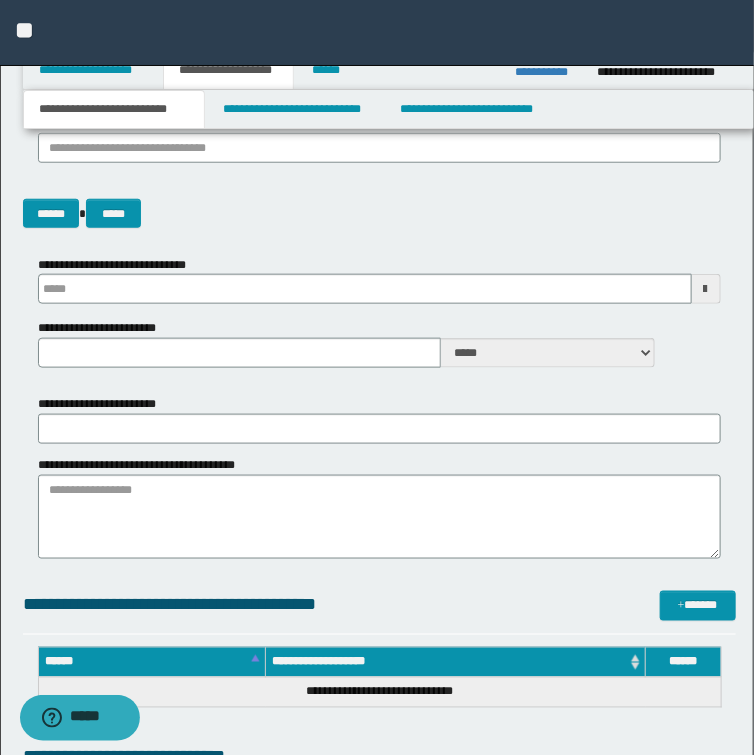 scroll, scrollTop: 322, scrollLeft: 0, axis: vertical 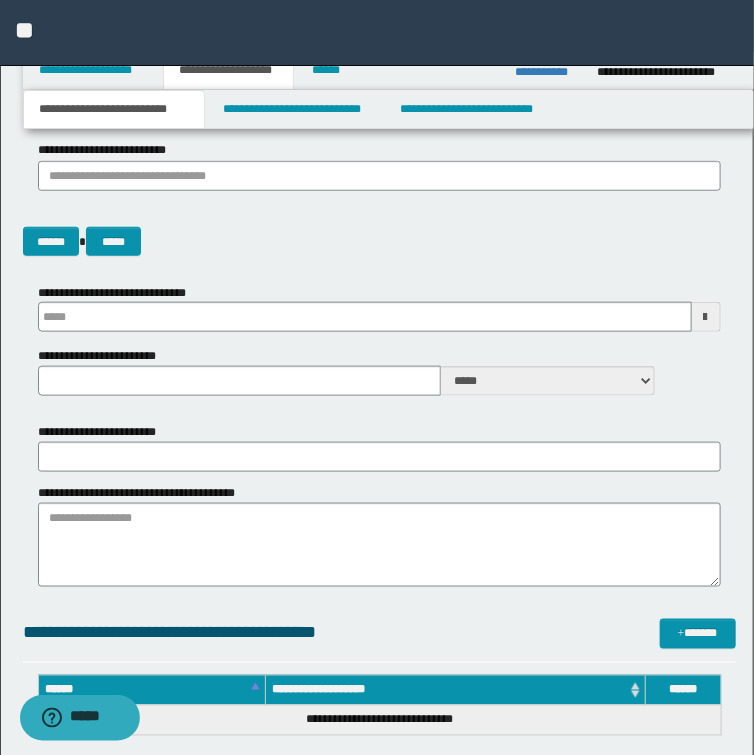 click on "**********" at bounding box center [549, 72] 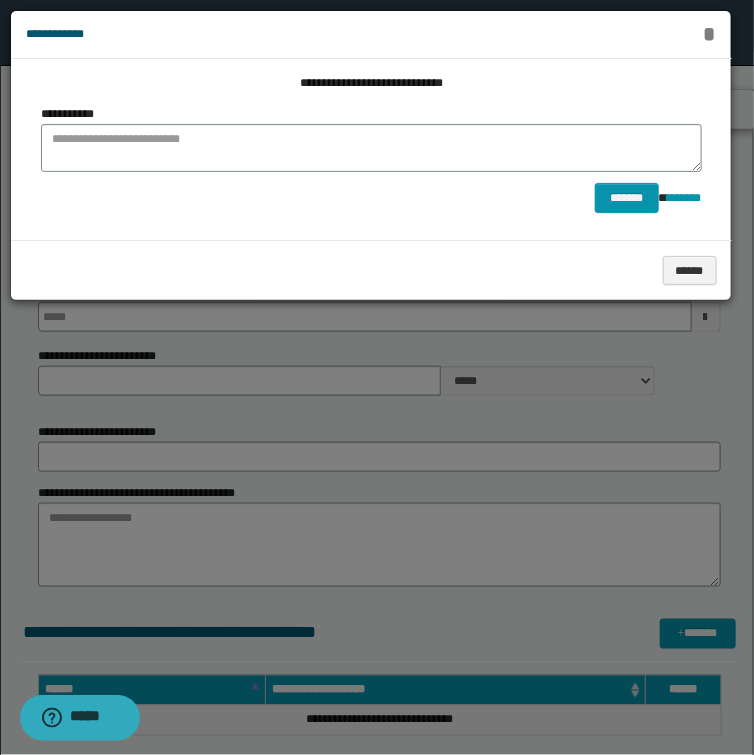 click on "*" at bounding box center (709, 34) 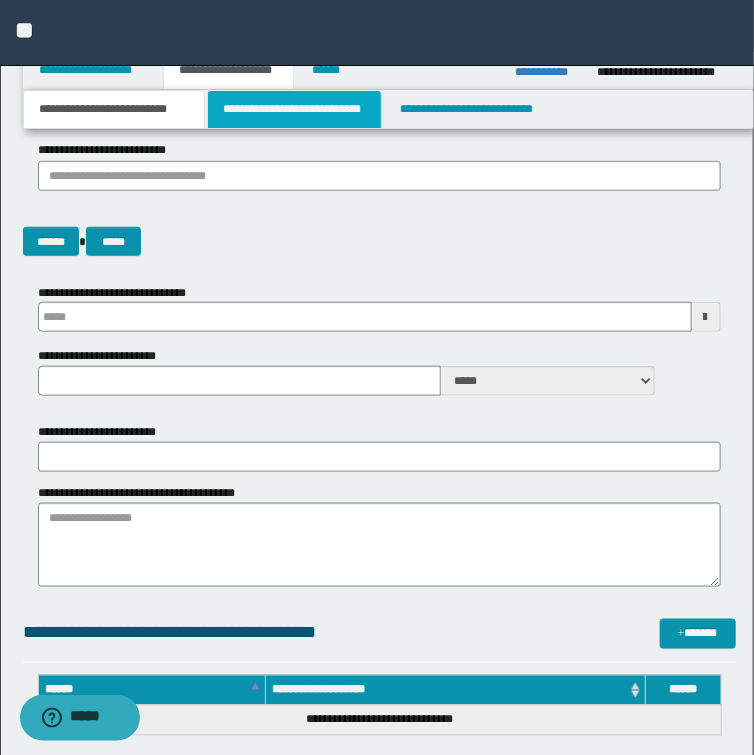 click on "**********" at bounding box center (294, 109) 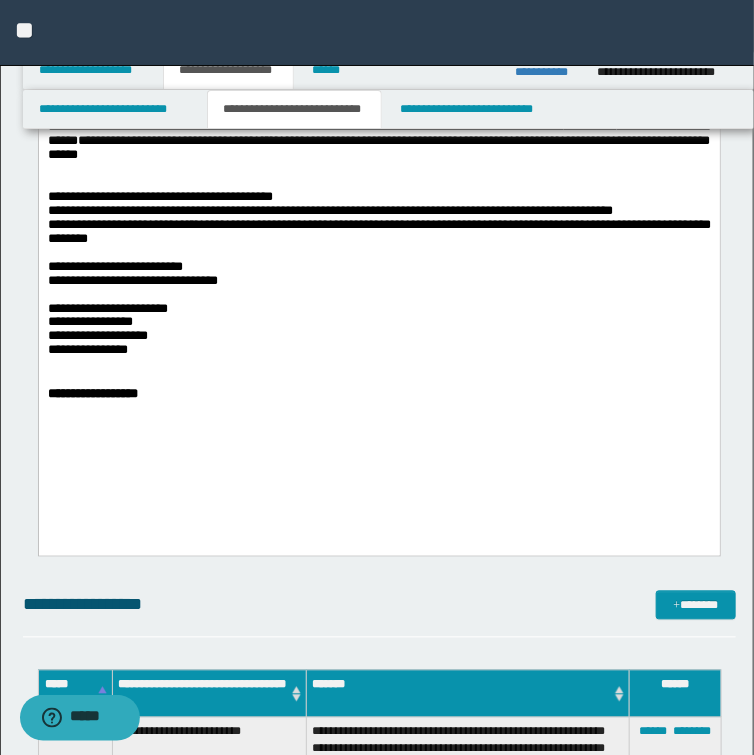 scroll, scrollTop: 642, scrollLeft: 0, axis: vertical 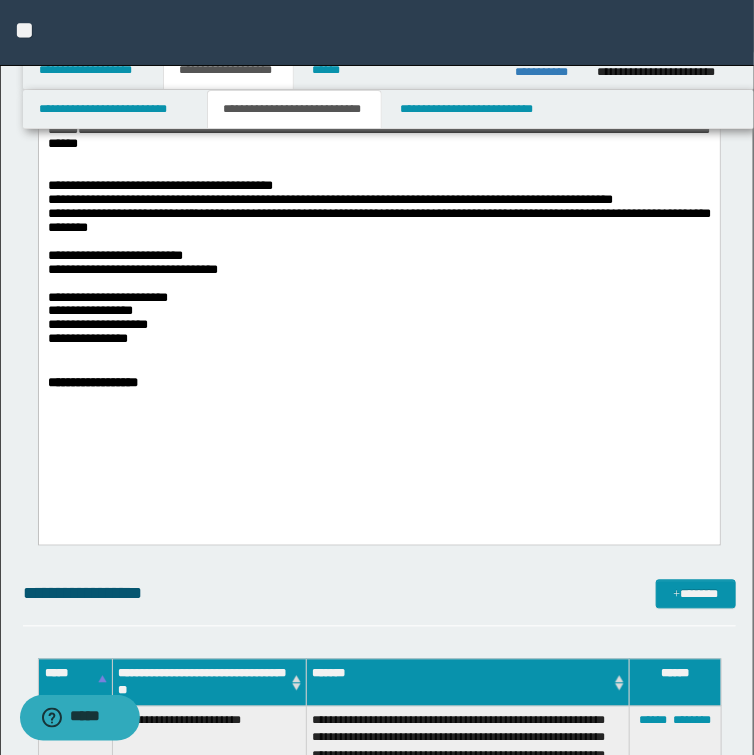 click on "**********" at bounding box center (378, 384) 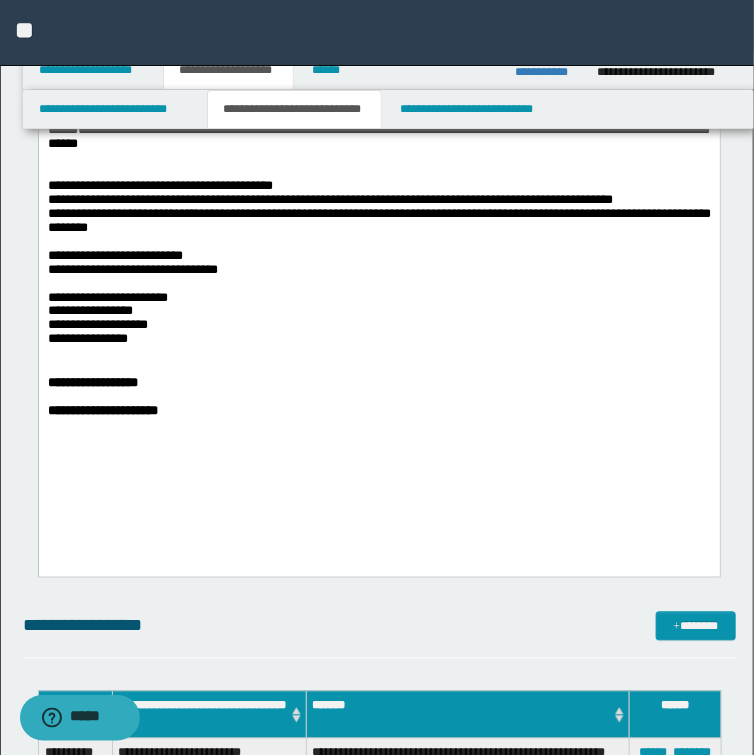 click on "**********" at bounding box center (378, 384) 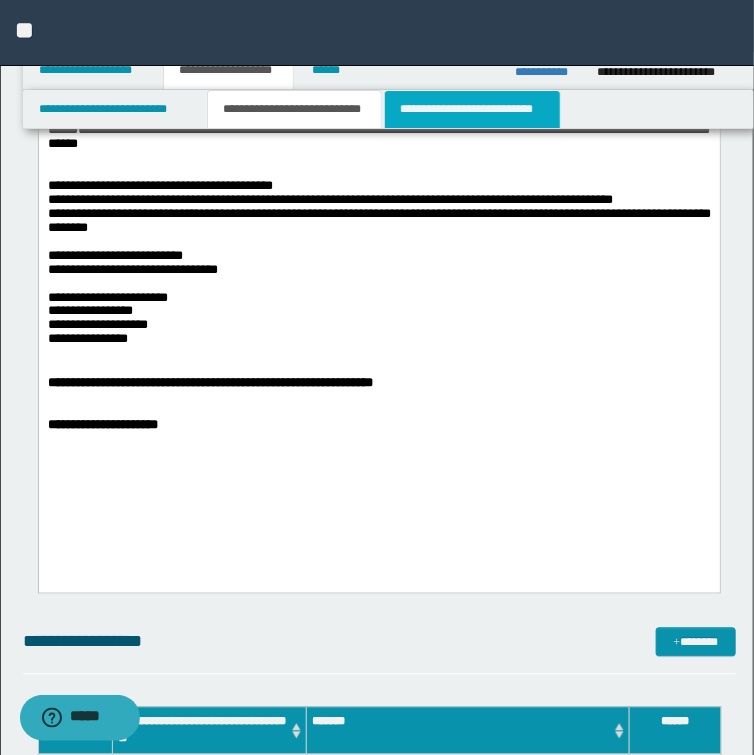 click on "**********" at bounding box center [472, 109] 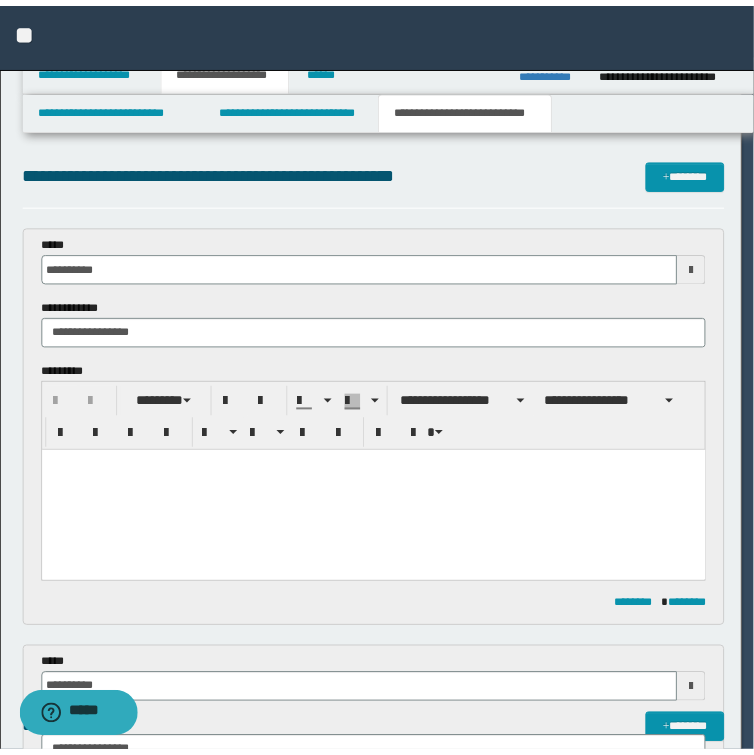 scroll, scrollTop: 0, scrollLeft: 0, axis: both 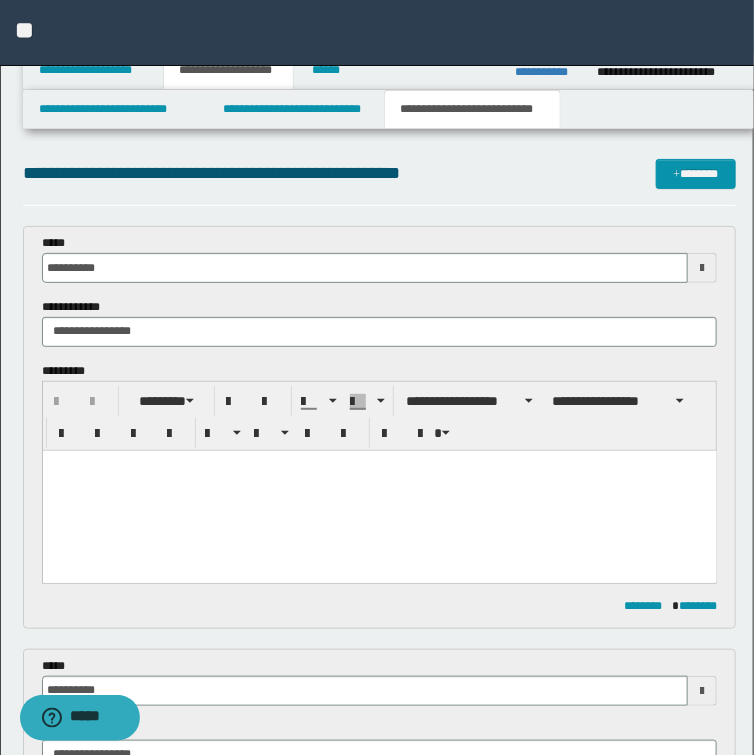 click on "**********" at bounding box center [380, 416] 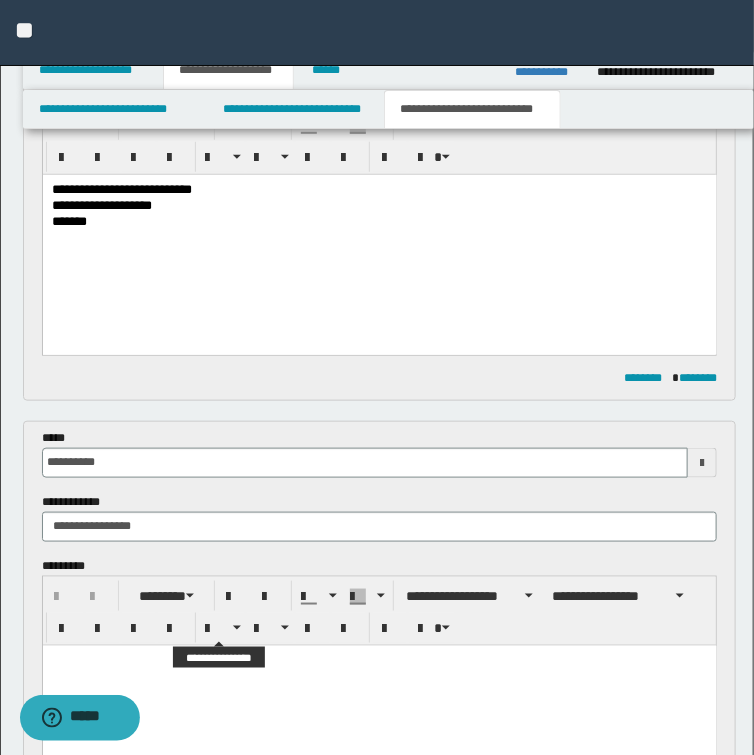 scroll, scrollTop: 160, scrollLeft: 0, axis: vertical 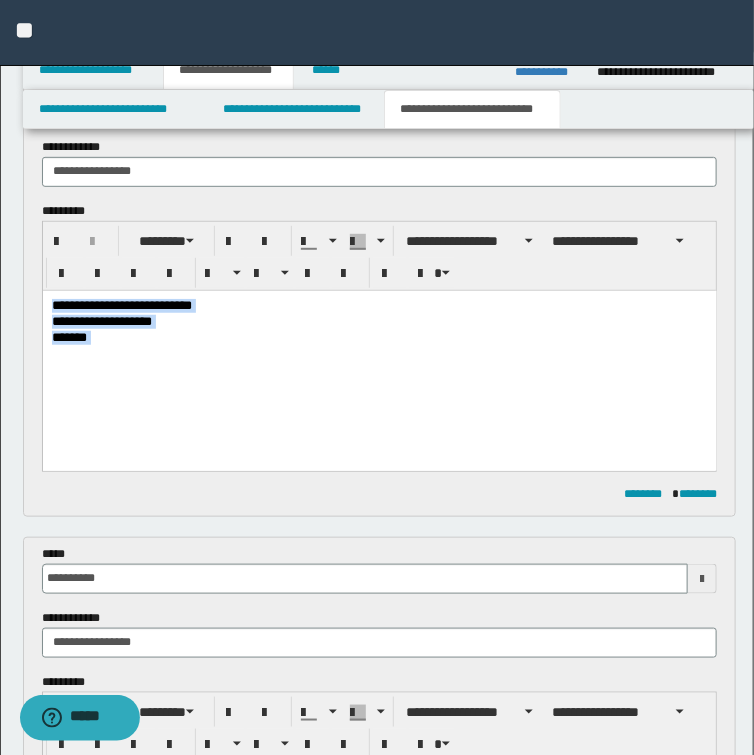 drag, startPoint x: 111, startPoint y: 373, endPoint x: 25, endPoint y: 298, distance: 114.1096 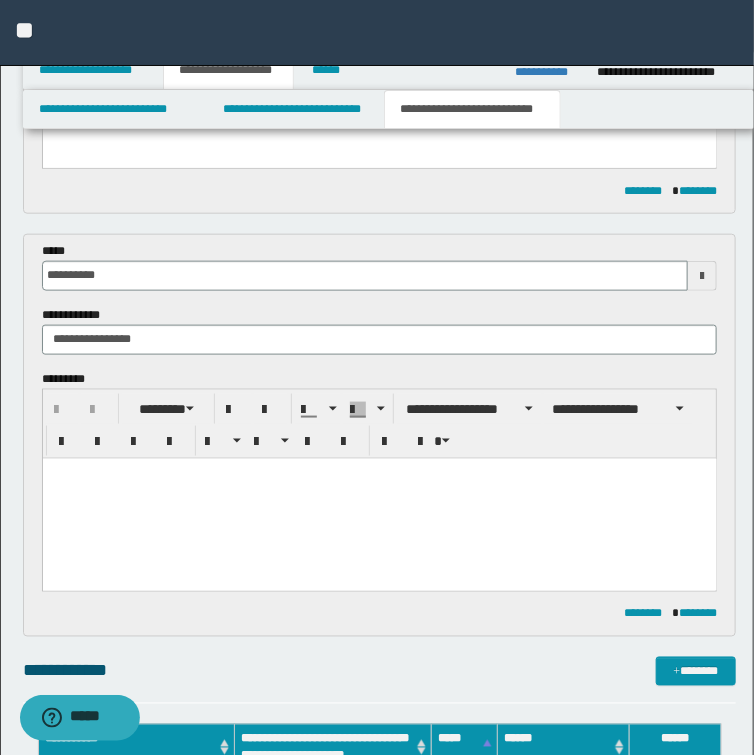scroll, scrollTop: 400, scrollLeft: 0, axis: vertical 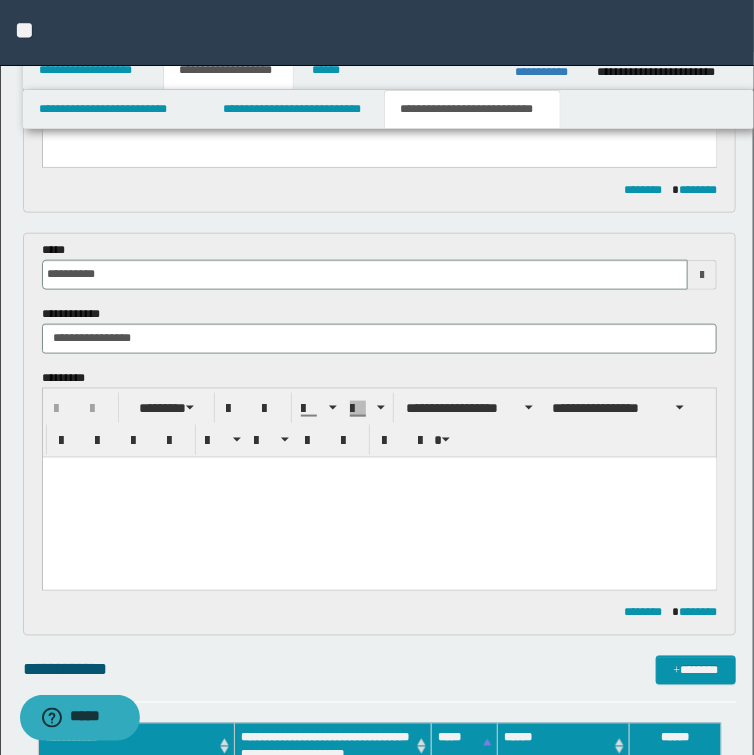 click at bounding box center (379, 497) 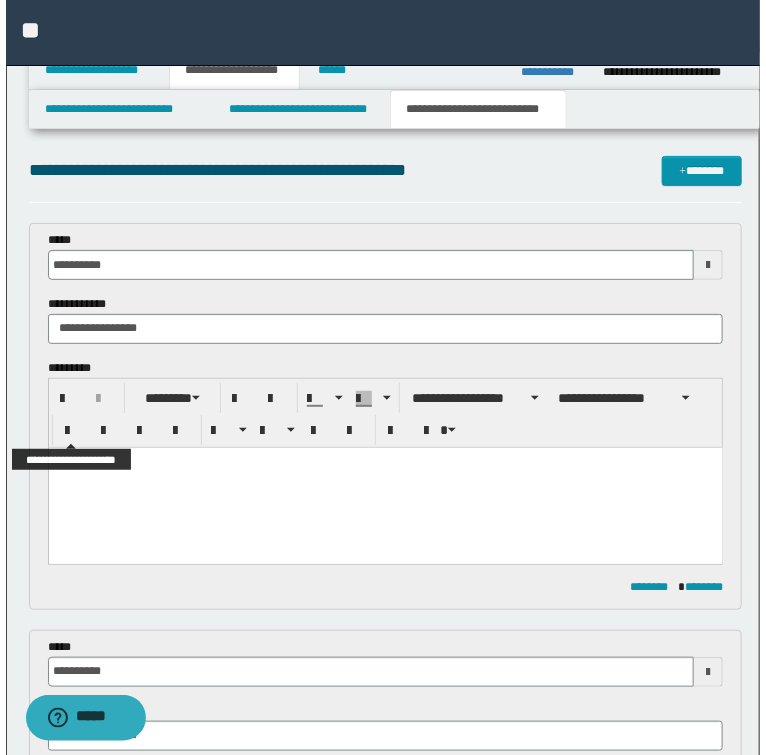 scroll, scrollTop: 0, scrollLeft: 0, axis: both 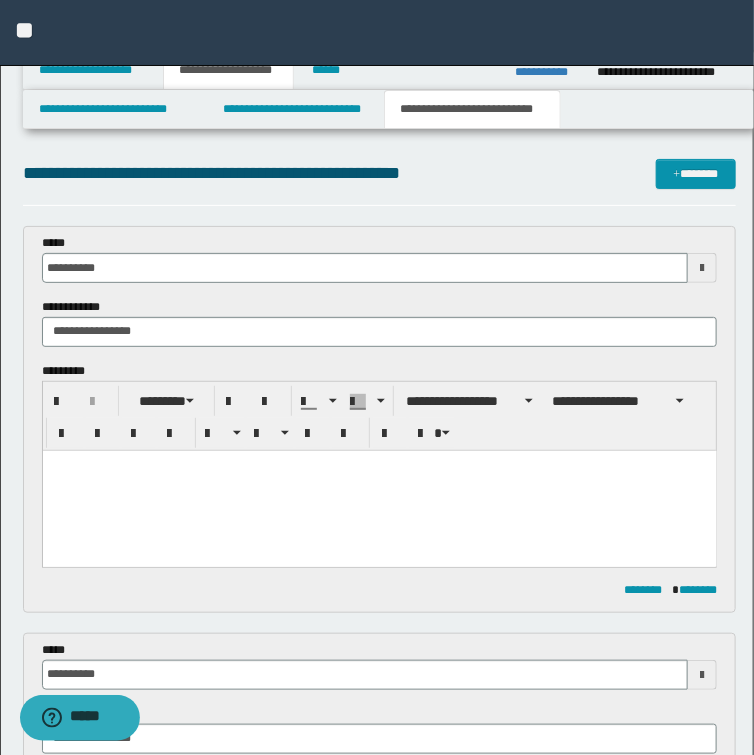 click at bounding box center [379, 483] 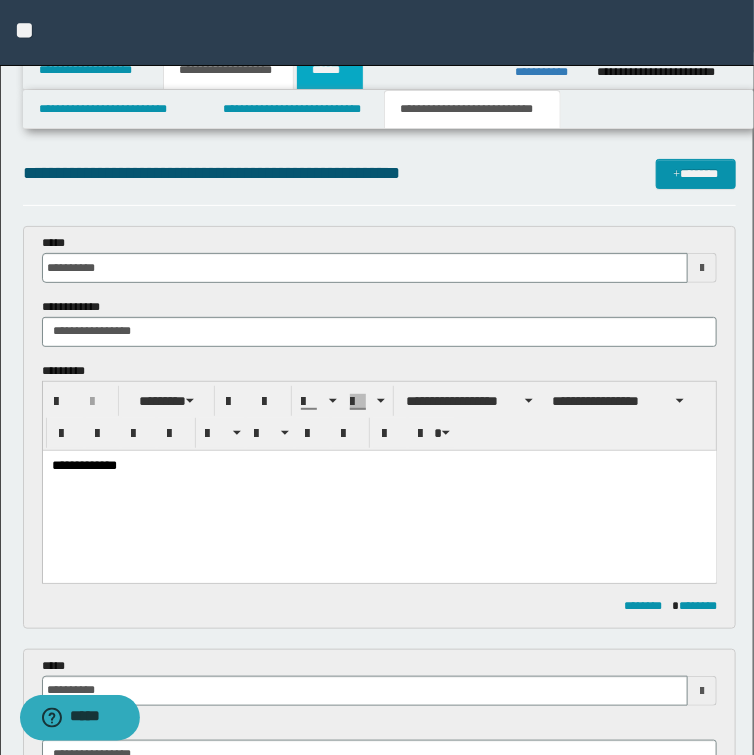 click on "******" at bounding box center (330, 70) 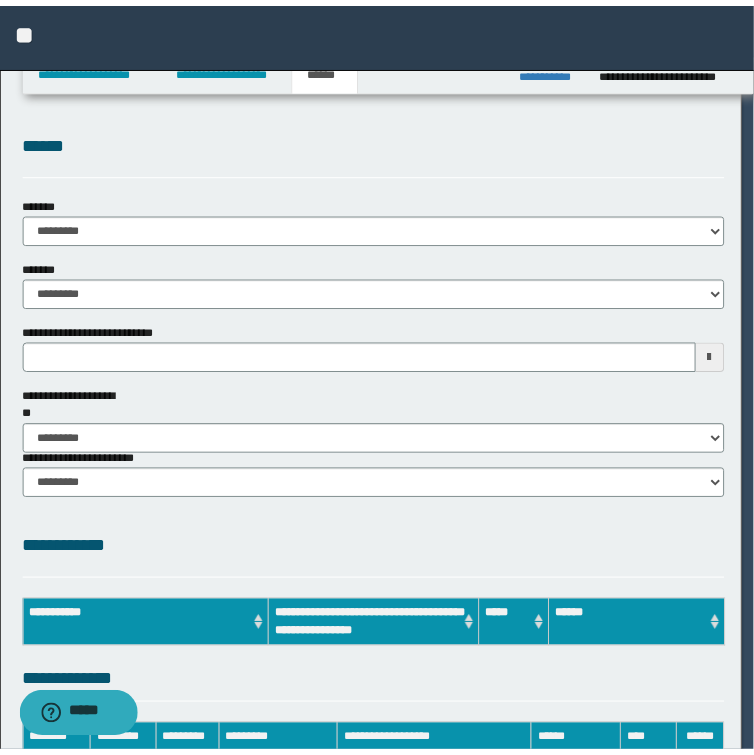 scroll, scrollTop: 0, scrollLeft: 0, axis: both 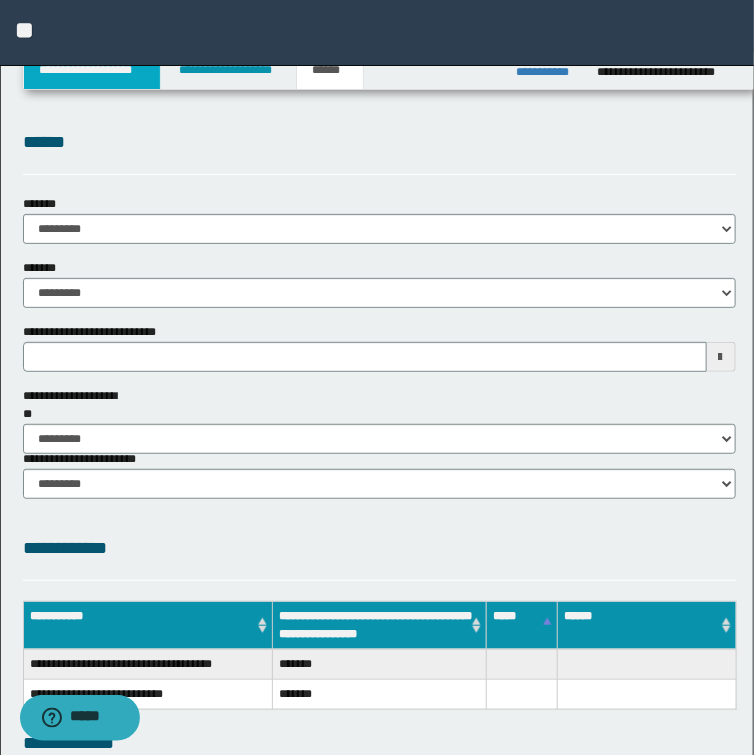 click on "**********" at bounding box center [92, 70] 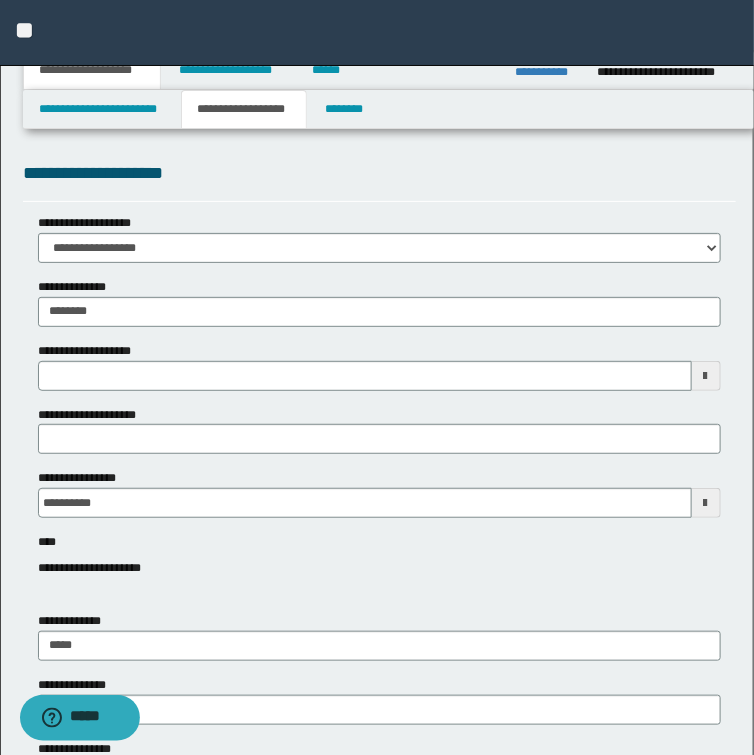 type 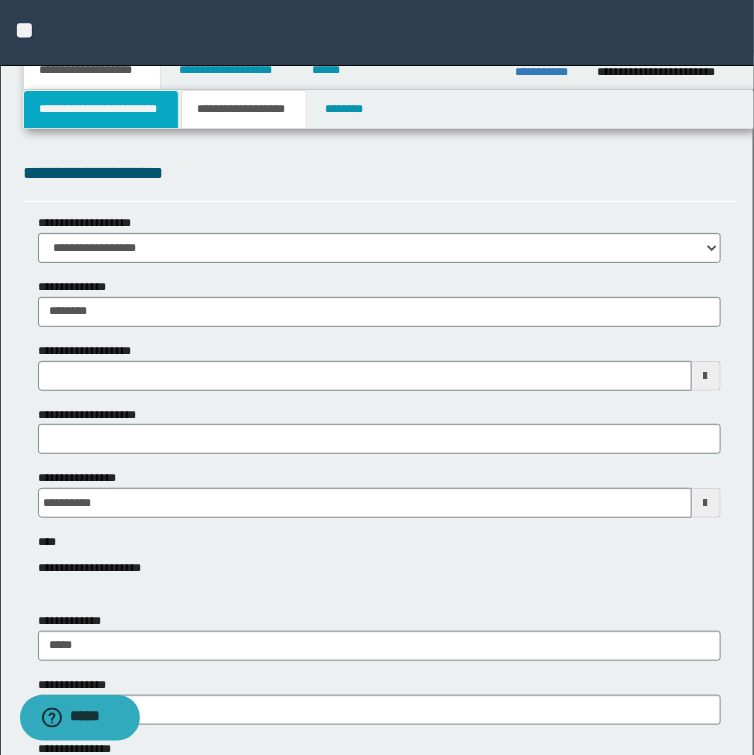 click on "**********" at bounding box center (101, 109) 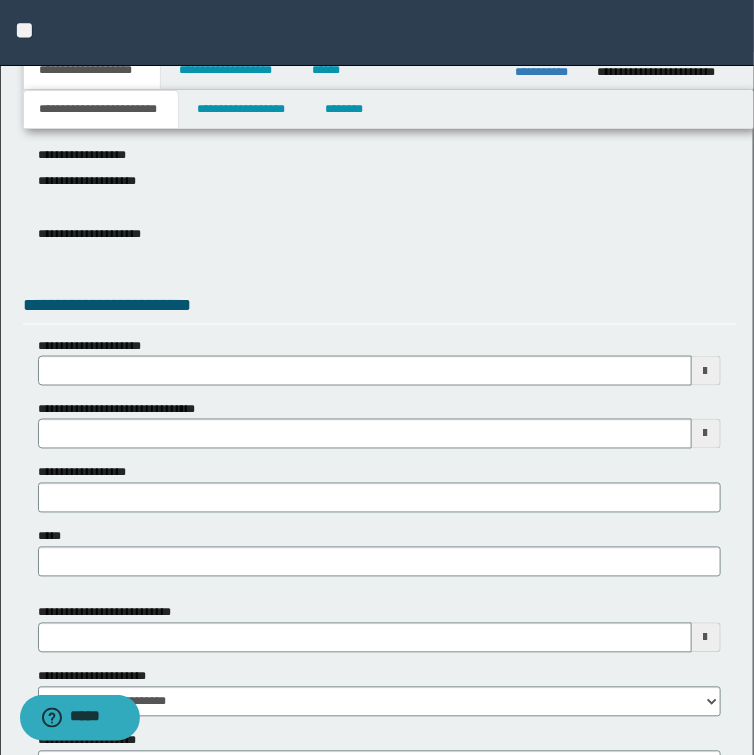 scroll, scrollTop: 560, scrollLeft: 0, axis: vertical 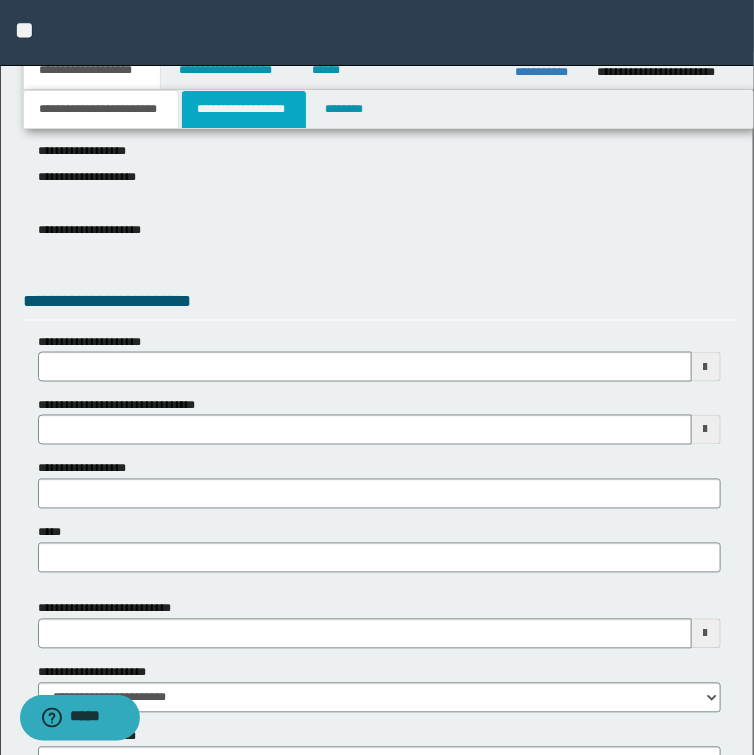 click on "**********" at bounding box center (244, 109) 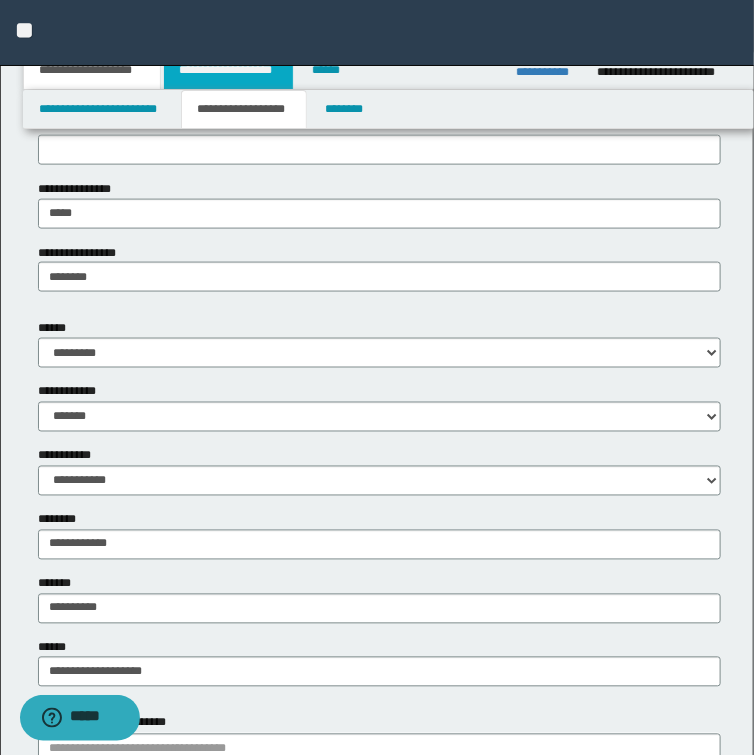 click on "**********" at bounding box center [228, 70] 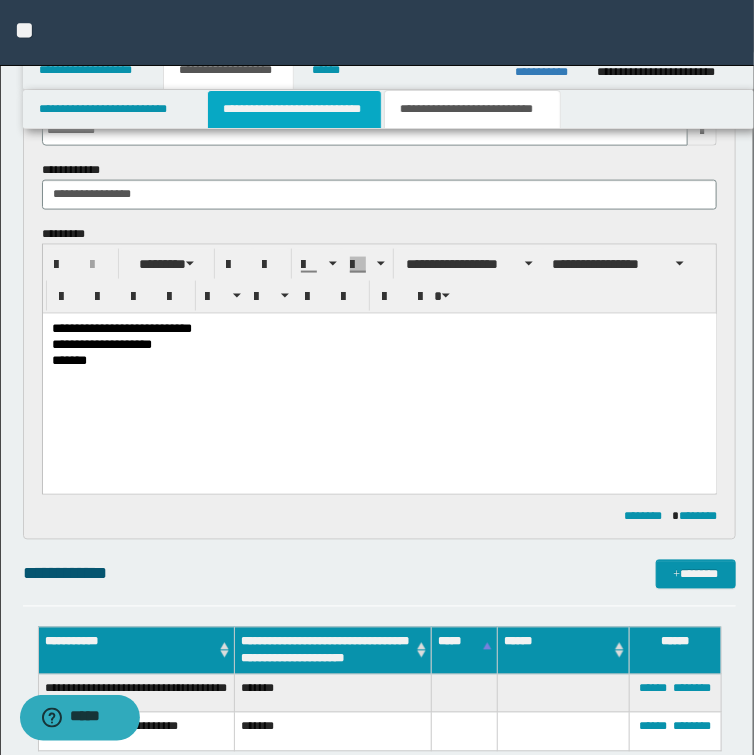 click on "**********" at bounding box center (294, 109) 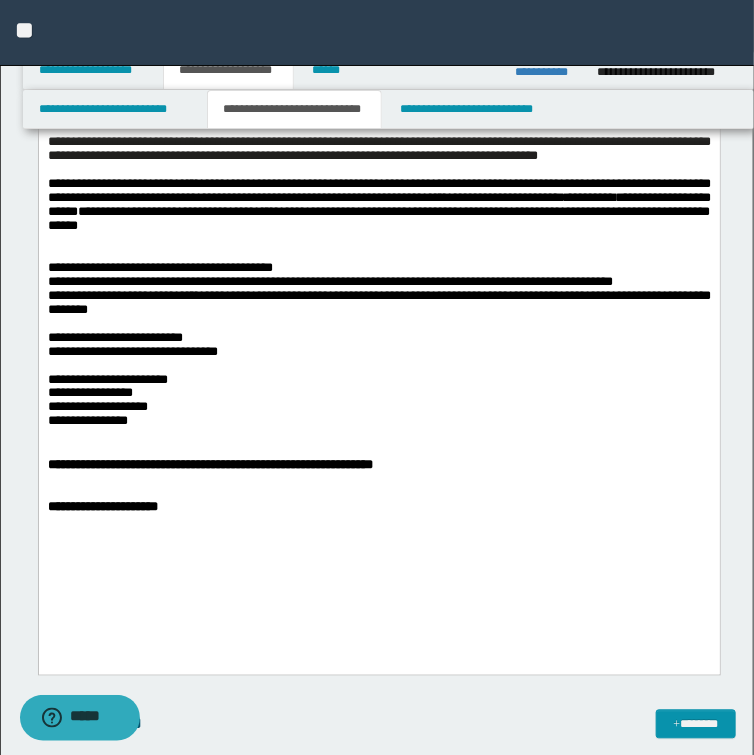 click on "**********" at bounding box center (378, 466) 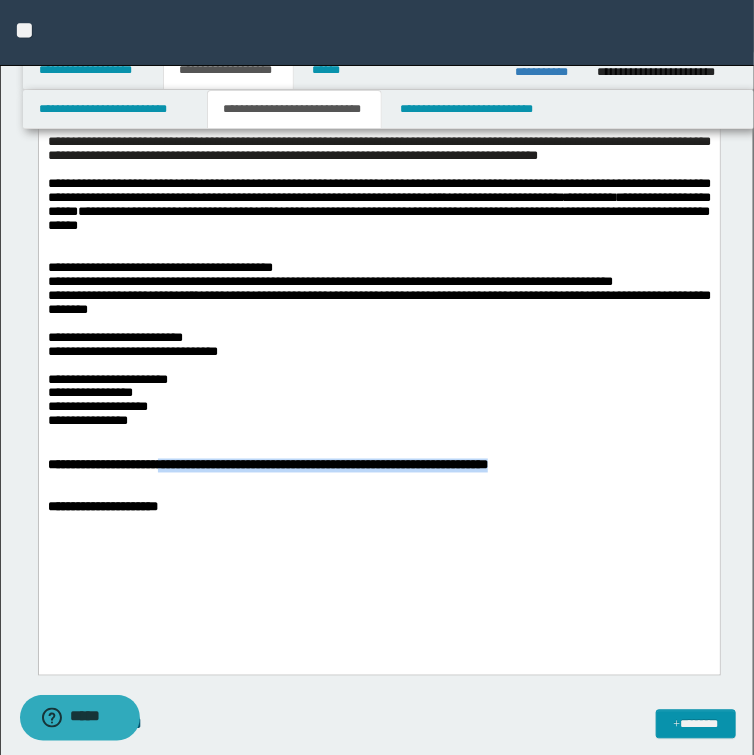 drag, startPoint x: 200, startPoint y: 509, endPoint x: 535, endPoint y: 527, distance: 335.48325 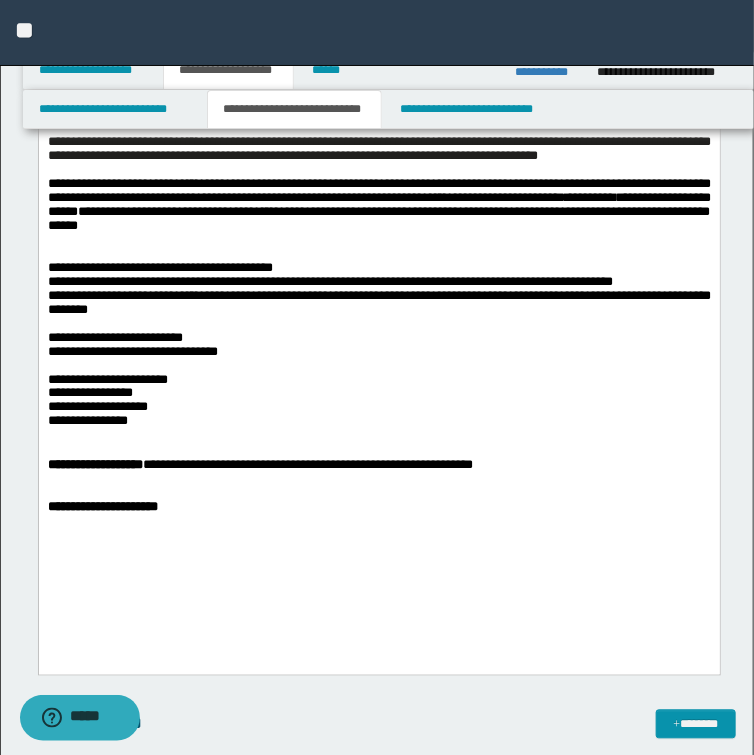 click at bounding box center (378, 494) 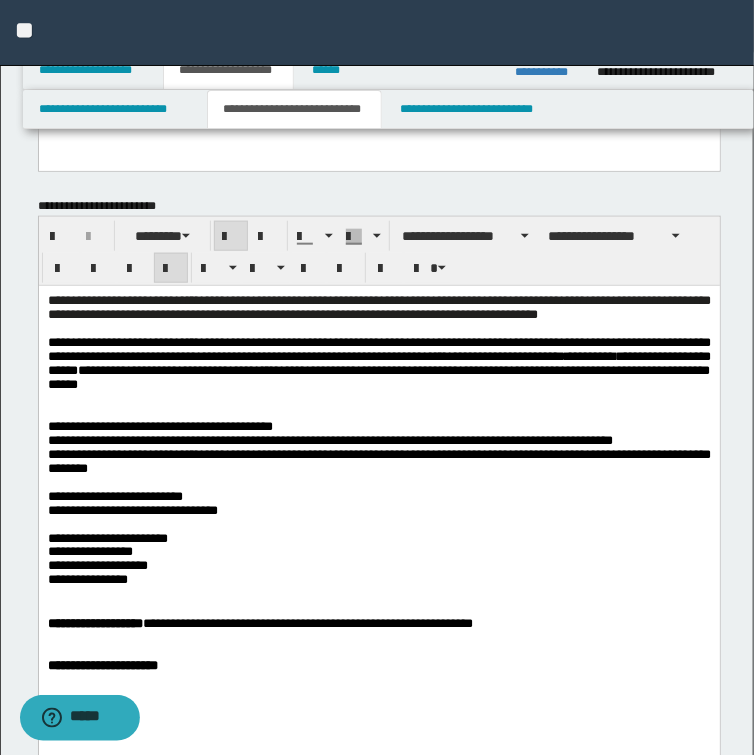 scroll, scrollTop: 400, scrollLeft: 0, axis: vertical 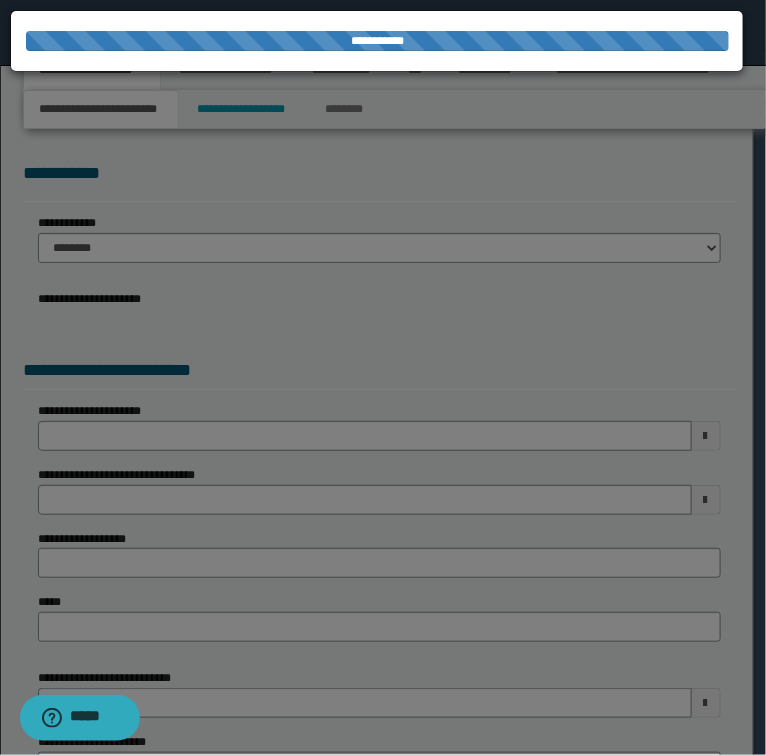 select on "*" 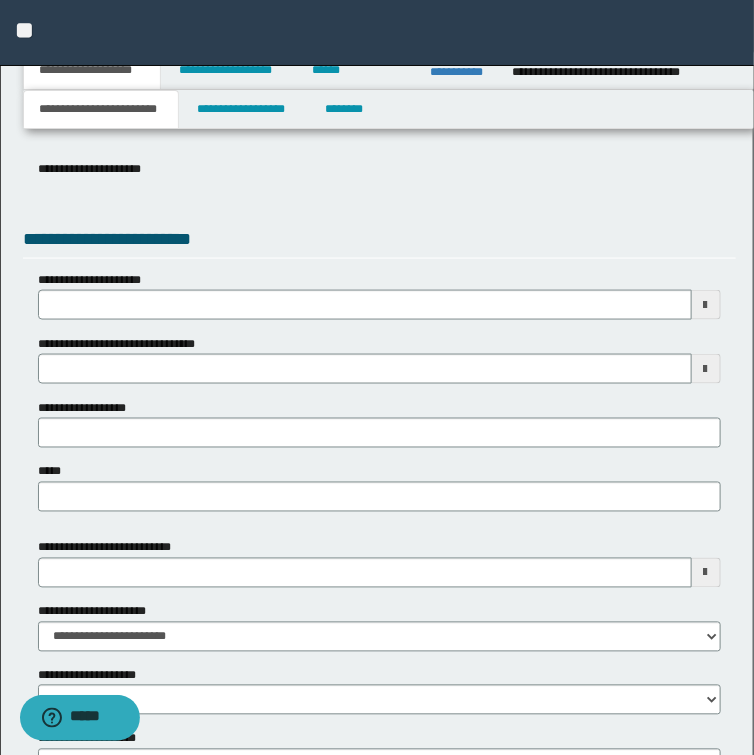 scroll, scrollTop: 207, scrollLeft: 0, axis: vertical 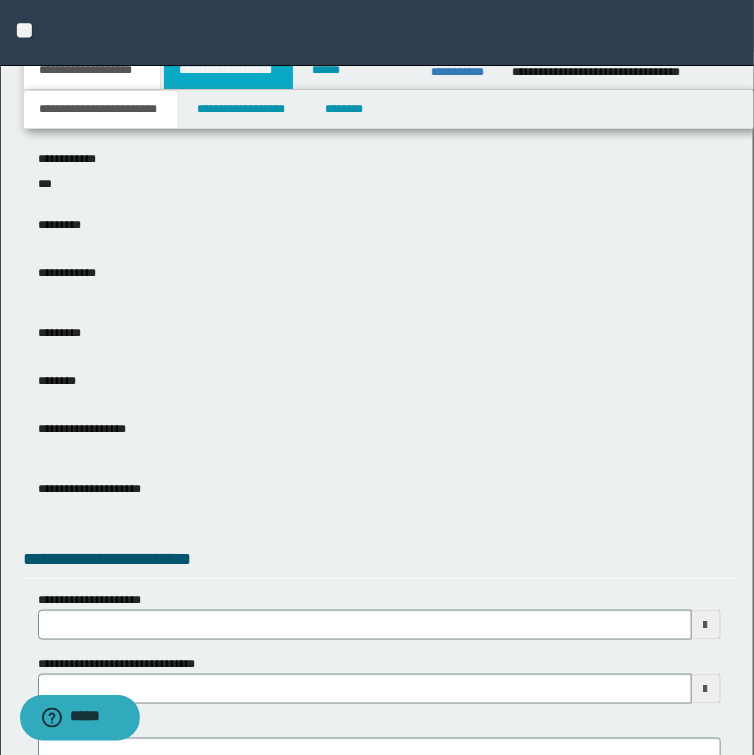 click on "**********" at bounding box center [228, 70] 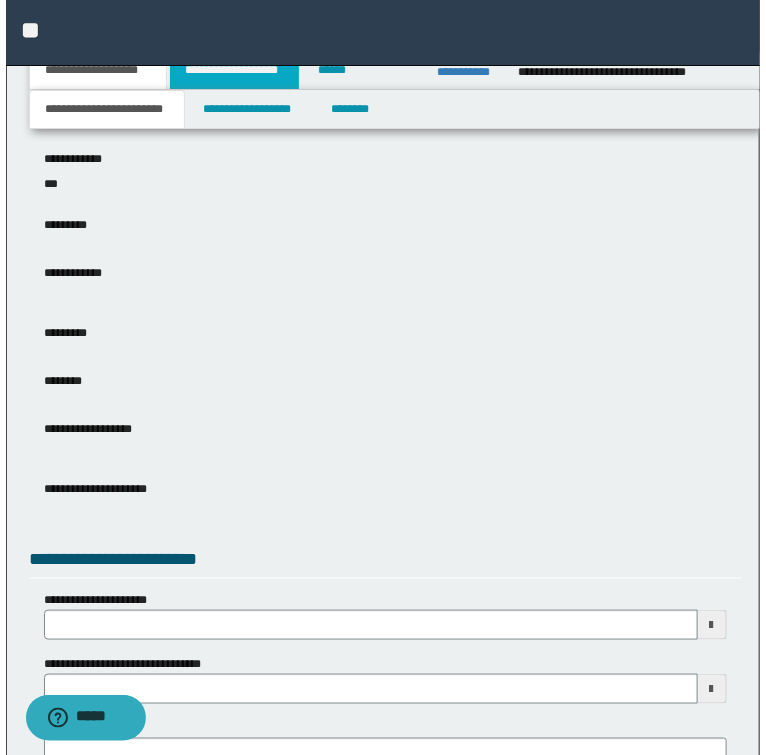 scroll, scrollTop: 0, scrollLeft: 0, axis: both 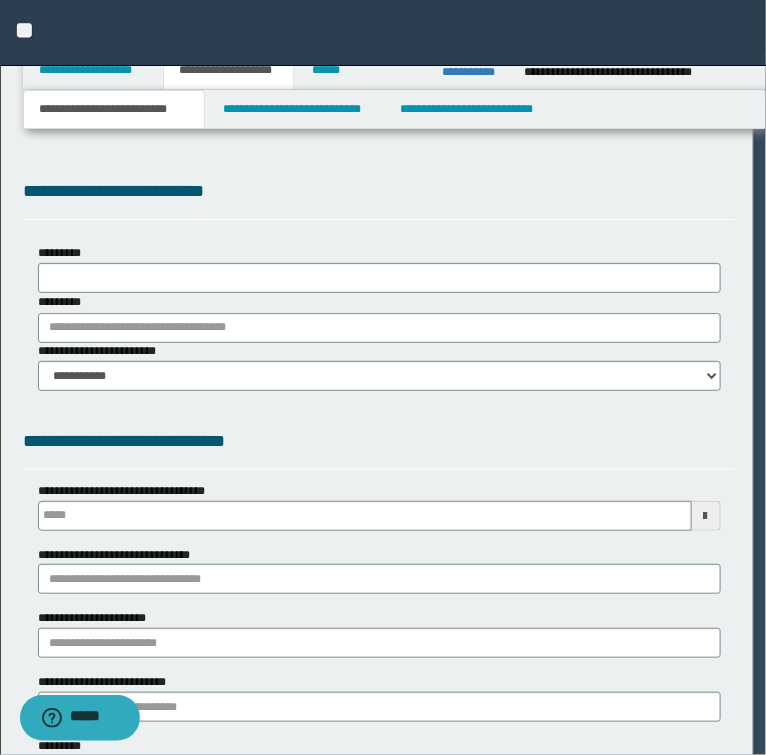 type 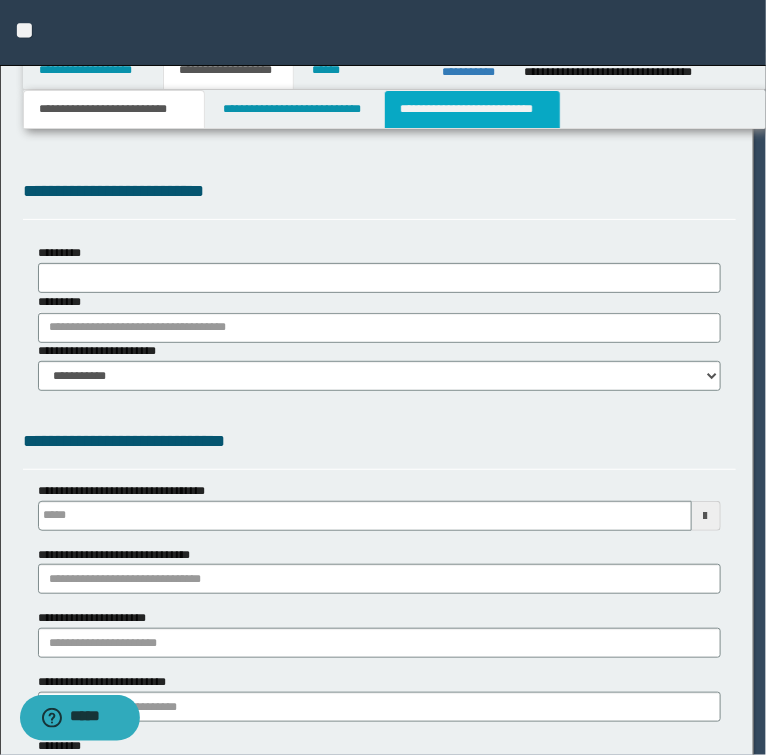 select on "*" 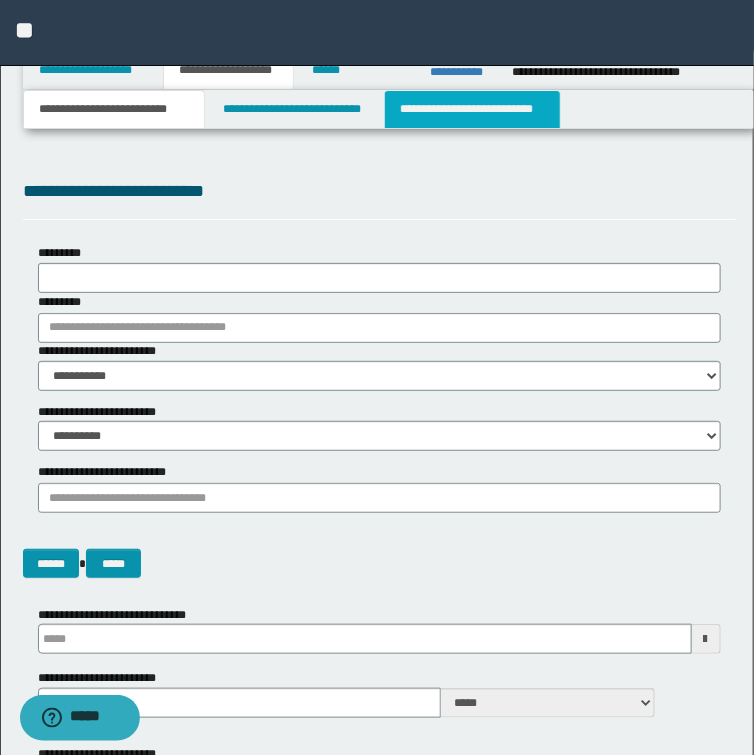 click on "**********" at bounding box center (472, 109) 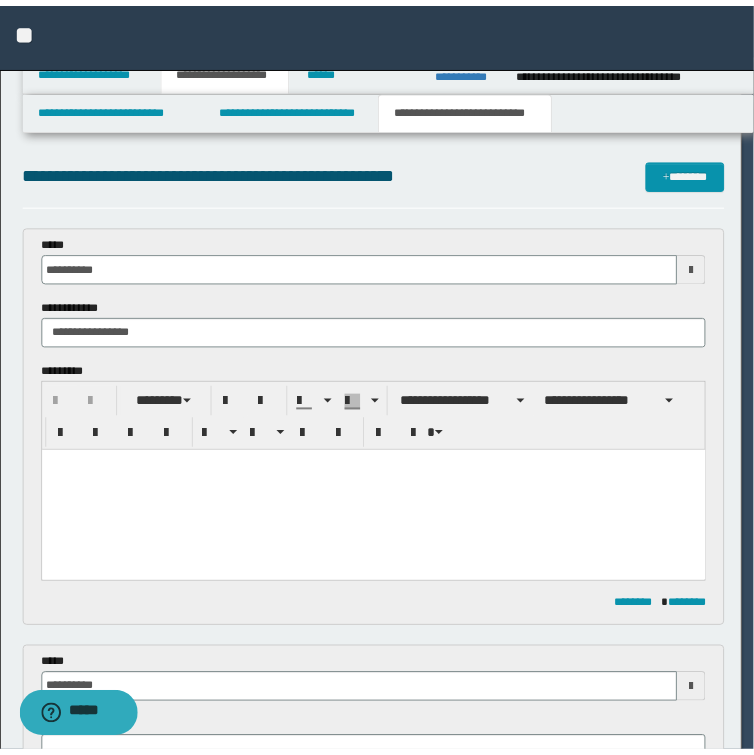 scroll, scrollTop: 0, scrollLeft: 0, axis: both 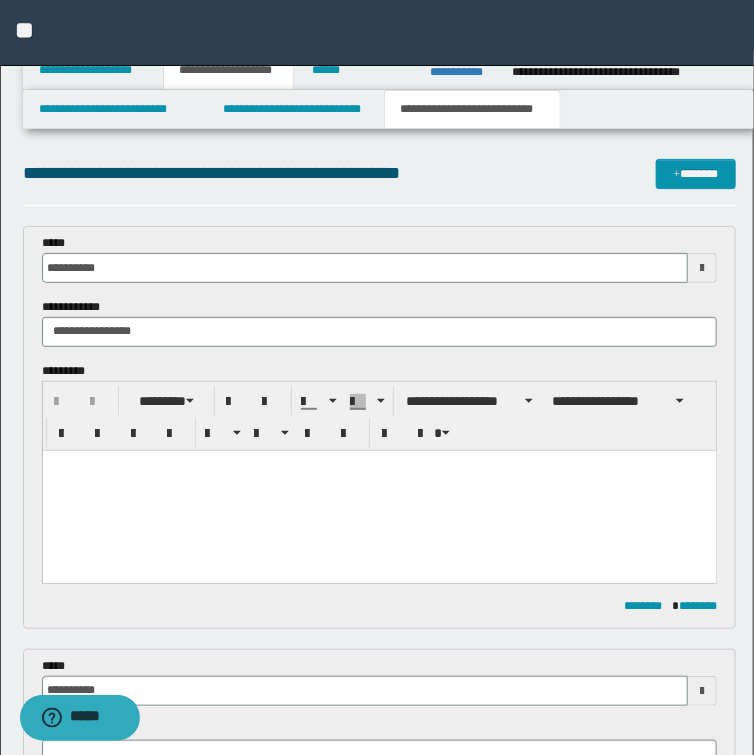 click at bounding box center (379, 490) 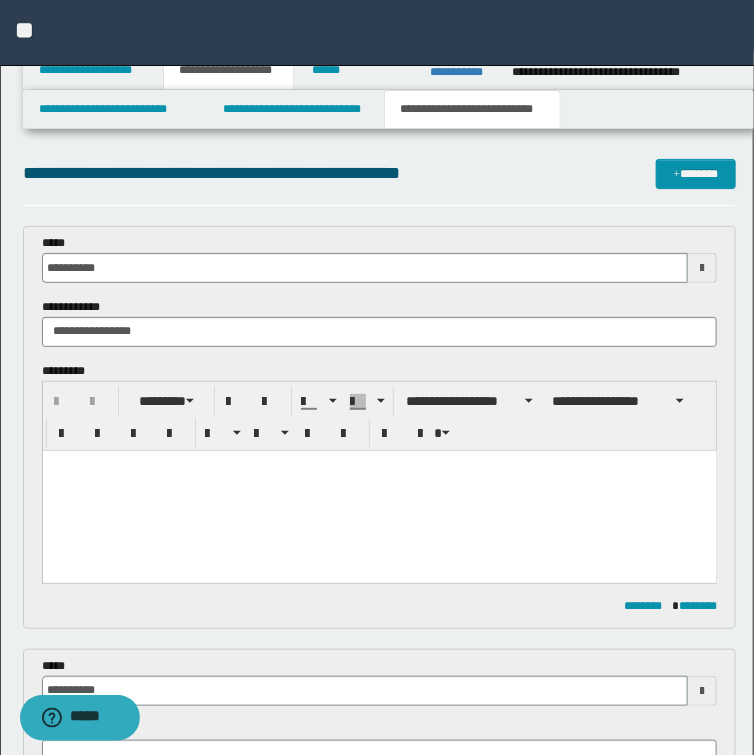 type 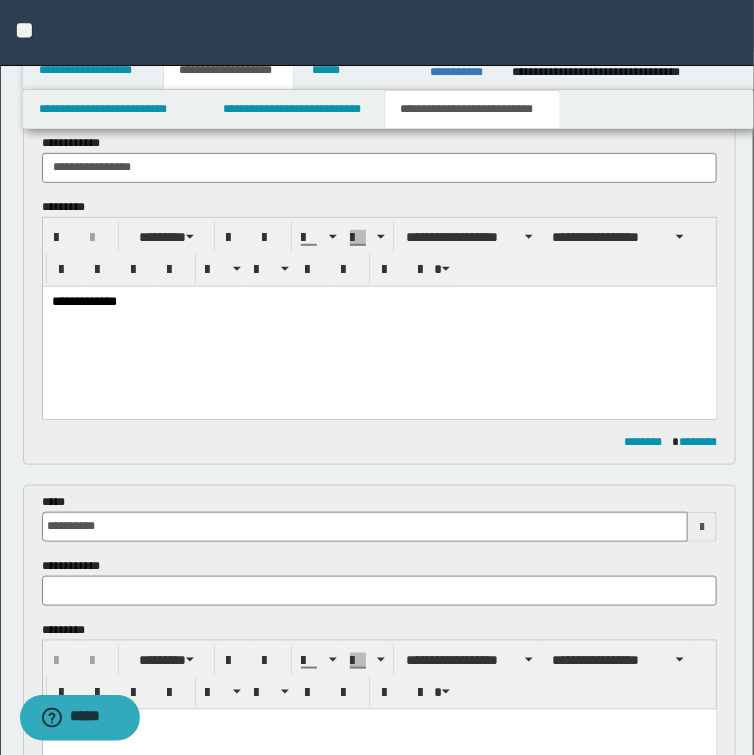 scroll, scrollTop: 240, scrollLeft: 0, axis: vertical 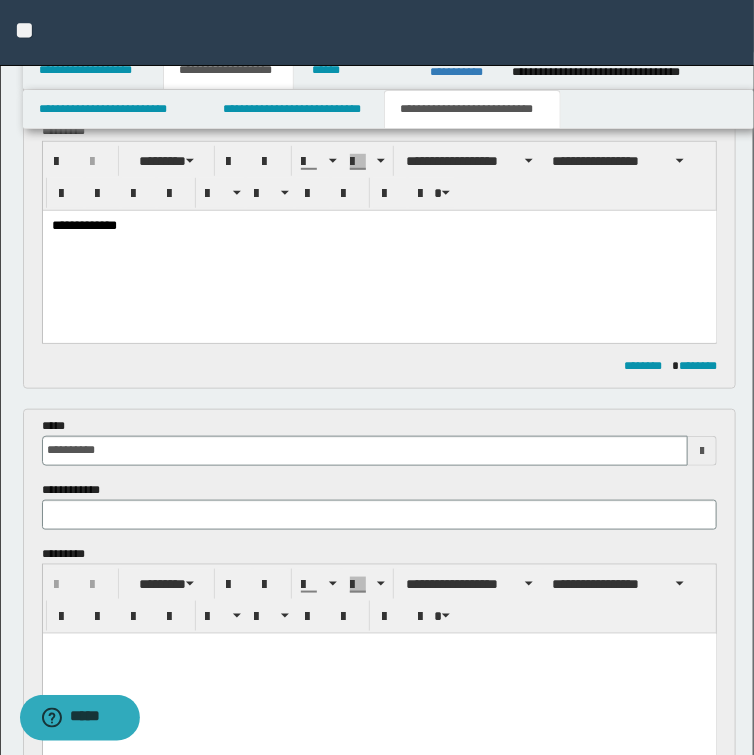 click at bounding box center [379, 673] 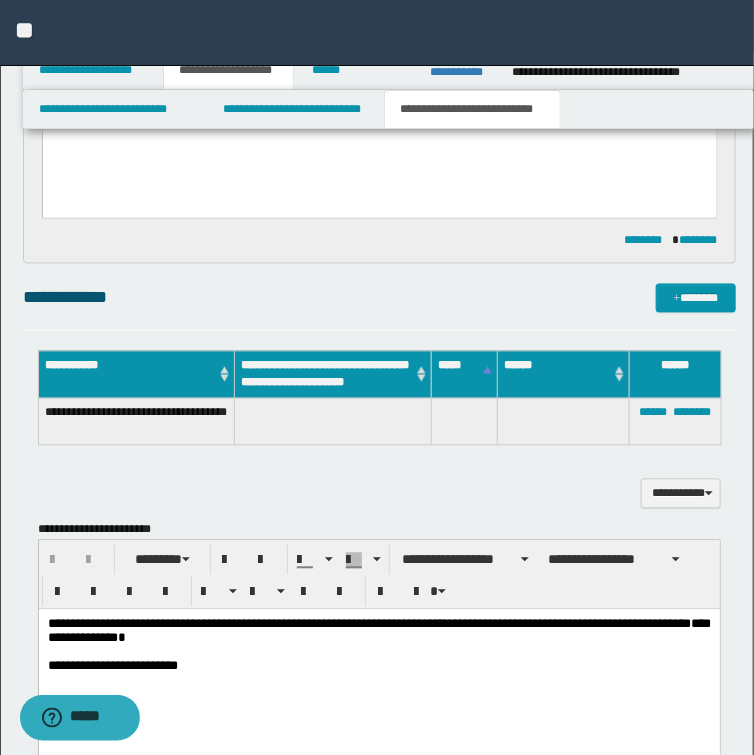scroll, scrollTop: 800, scrollLeft: 0, axis: vertical 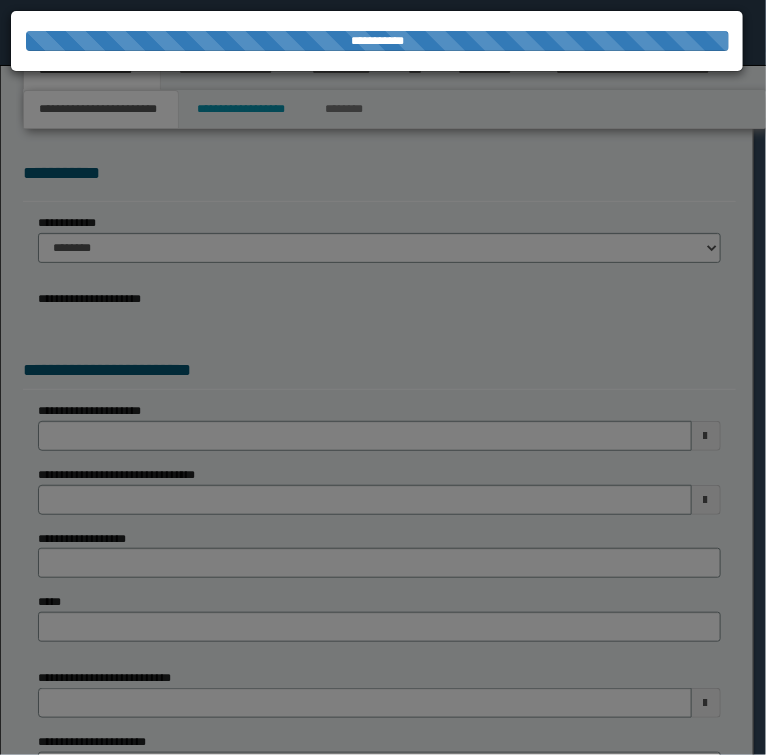 select on "*" 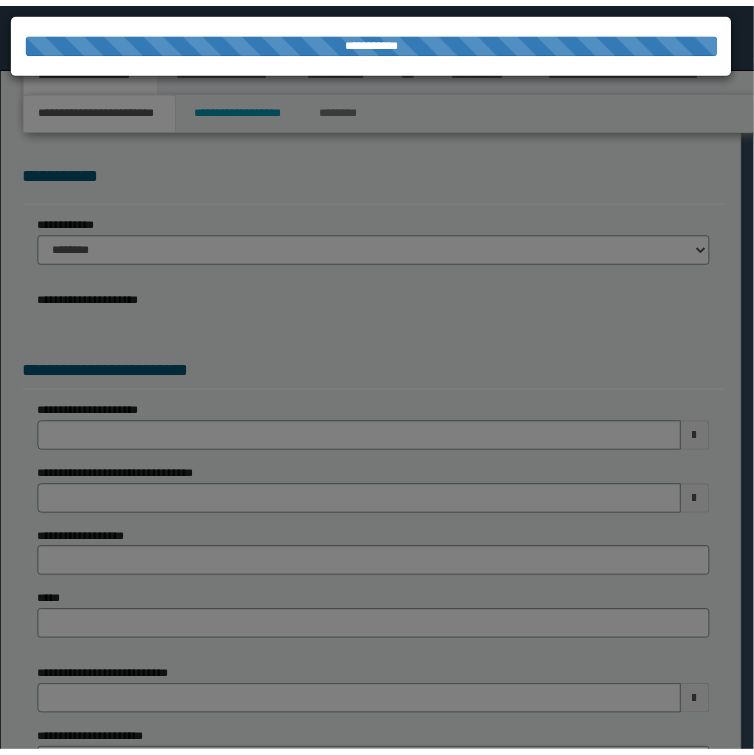 scroll, scrollTop: 0, scrollLeft: 0, axis: both 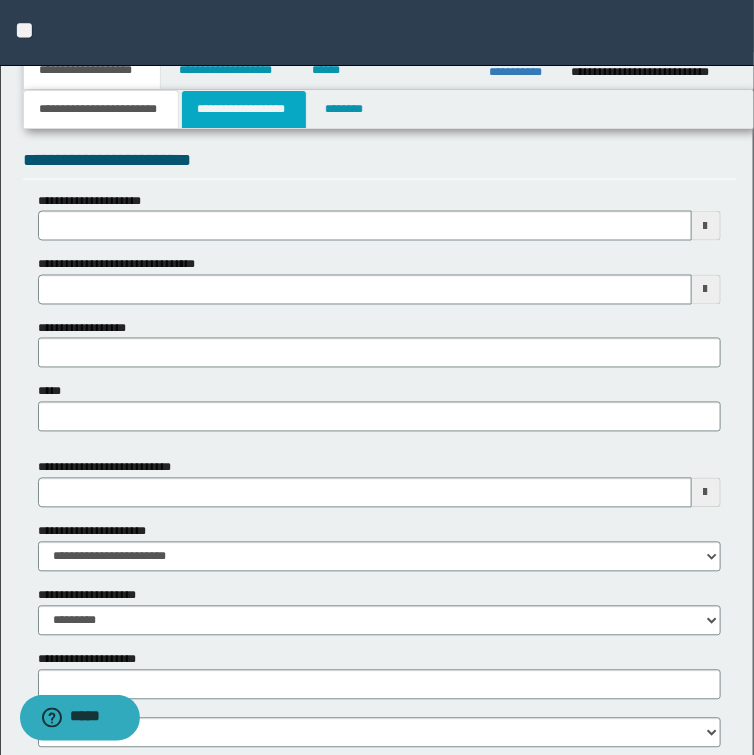 click on "**********" at bounding box center (244, 109) 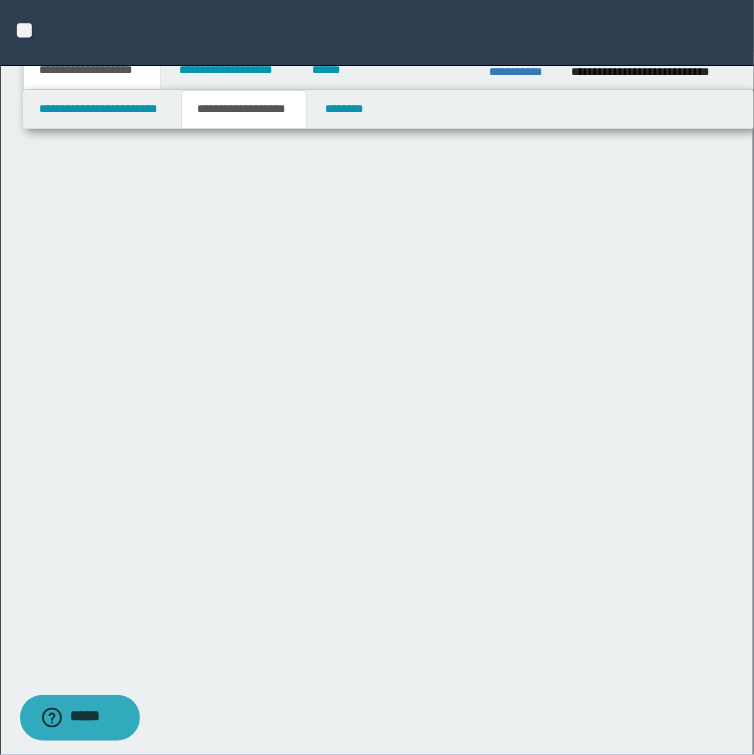 scroll, scrollTop: 0, scrollLeft: 0, axis: both 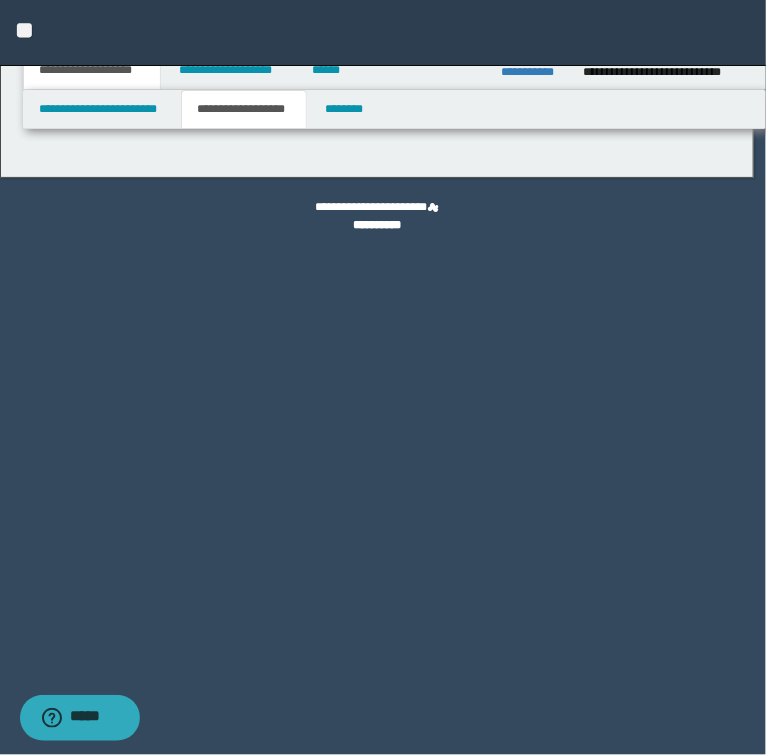 type on "********" 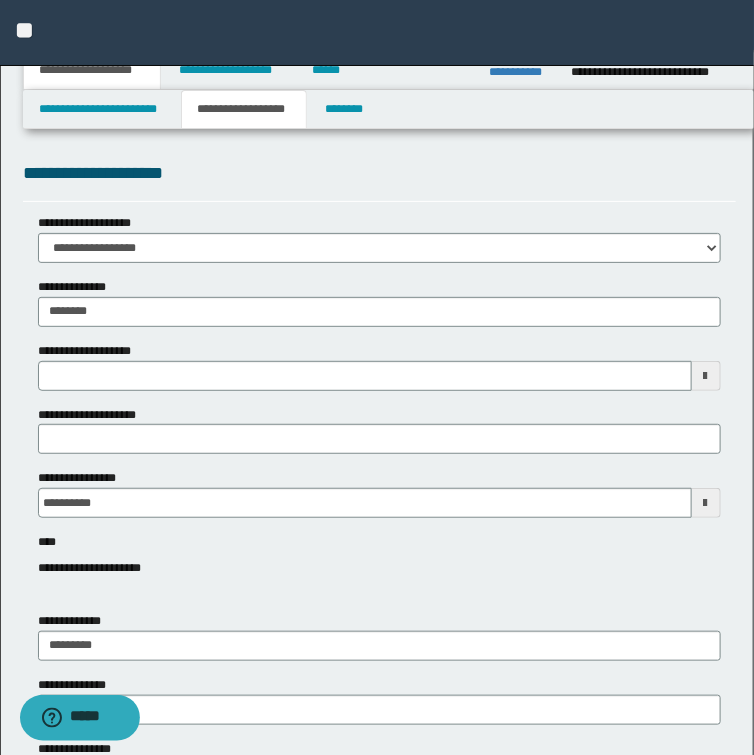 type 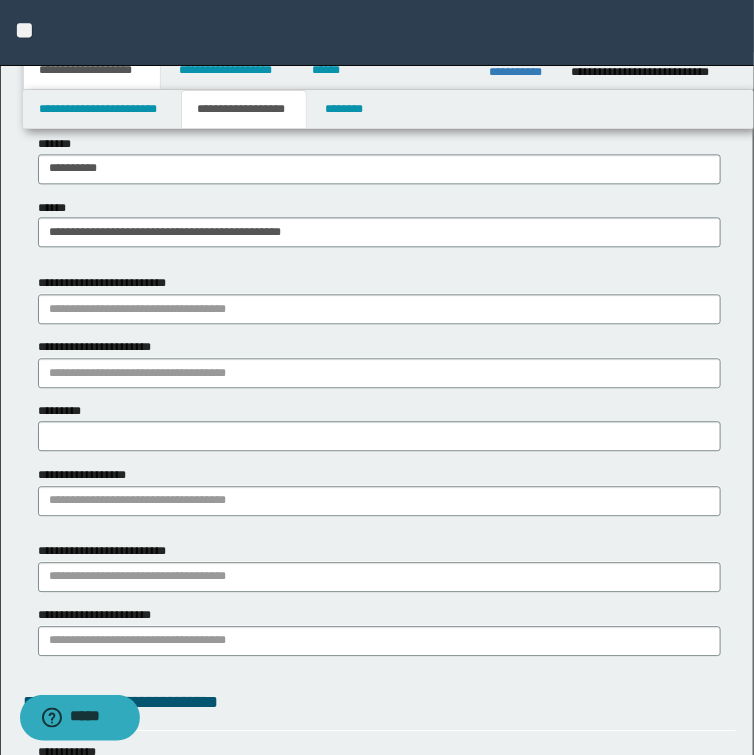 scroll, scrollTop: 1040, scrollLeft: 0, axis: vertical 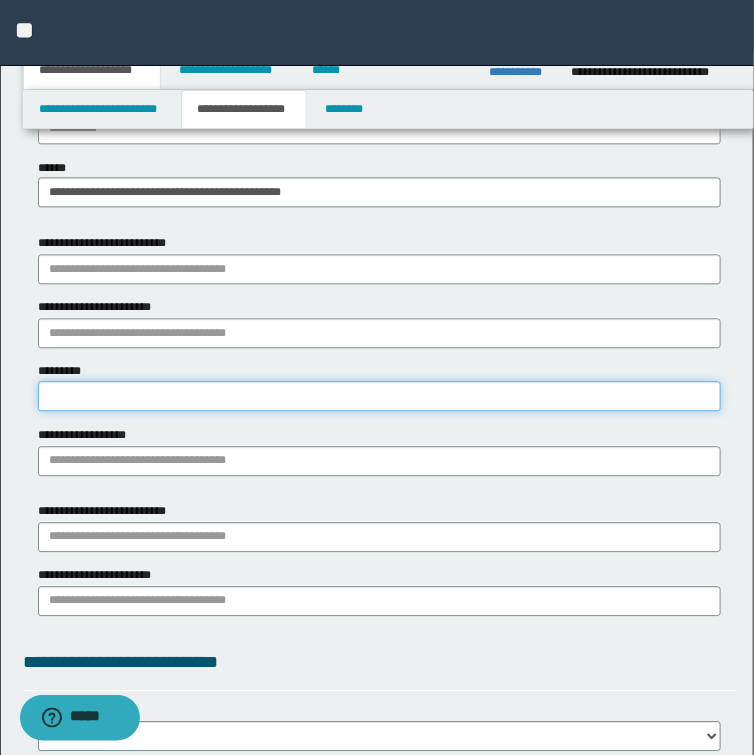 click on "*********" at bounding box center (379, 396) 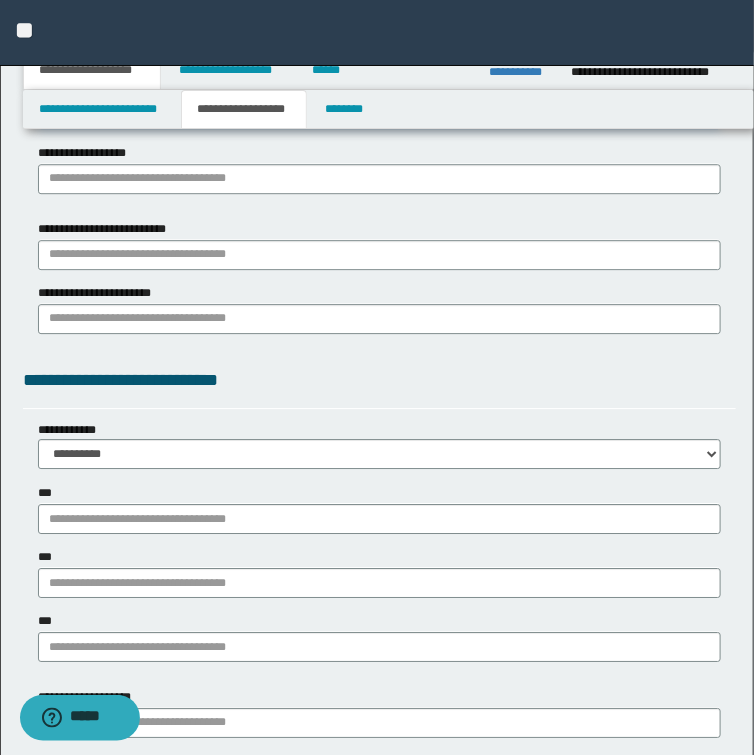 scroll, scrollTop: 1360, scrollLeft: 0, axis: vertical 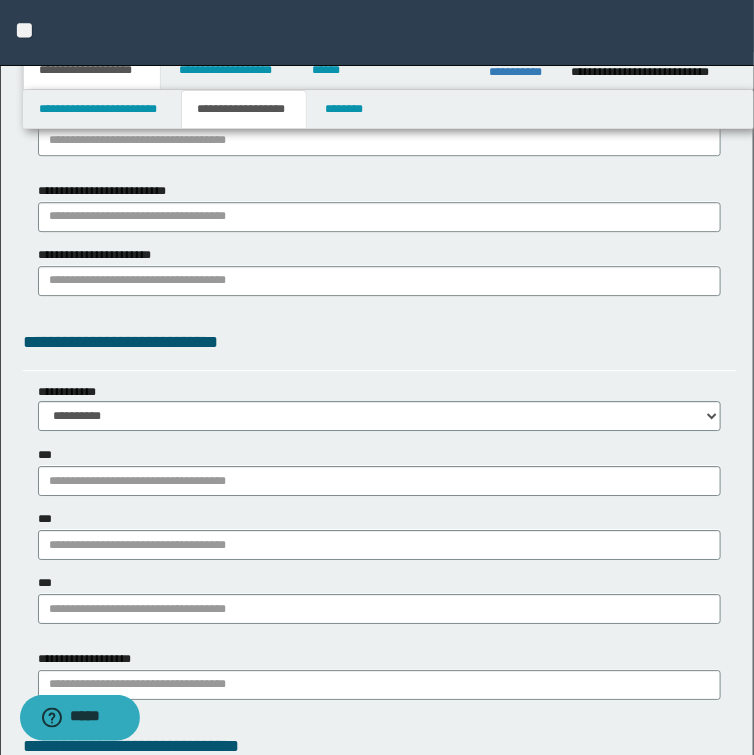 type on "**********" 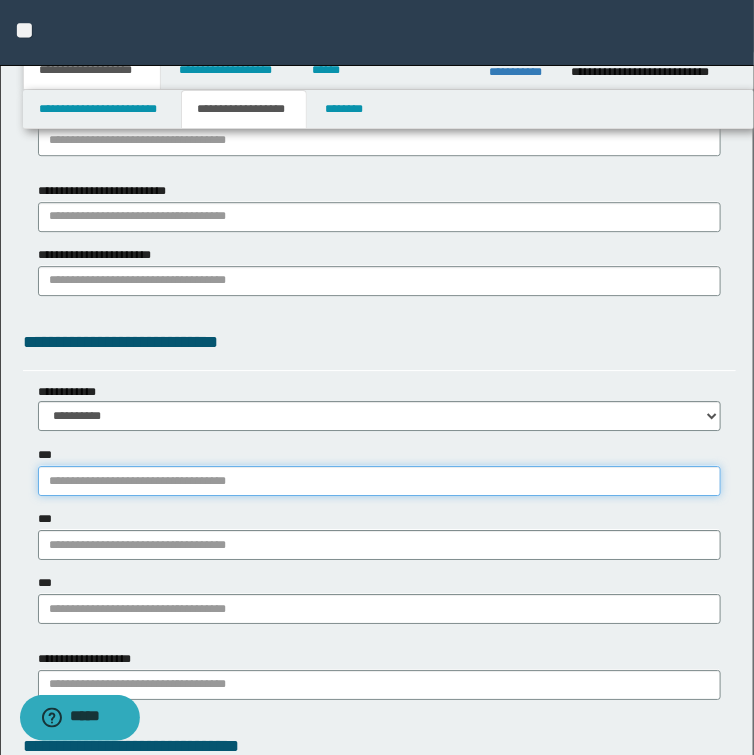 click on "***" at bounding box center (379, 481) 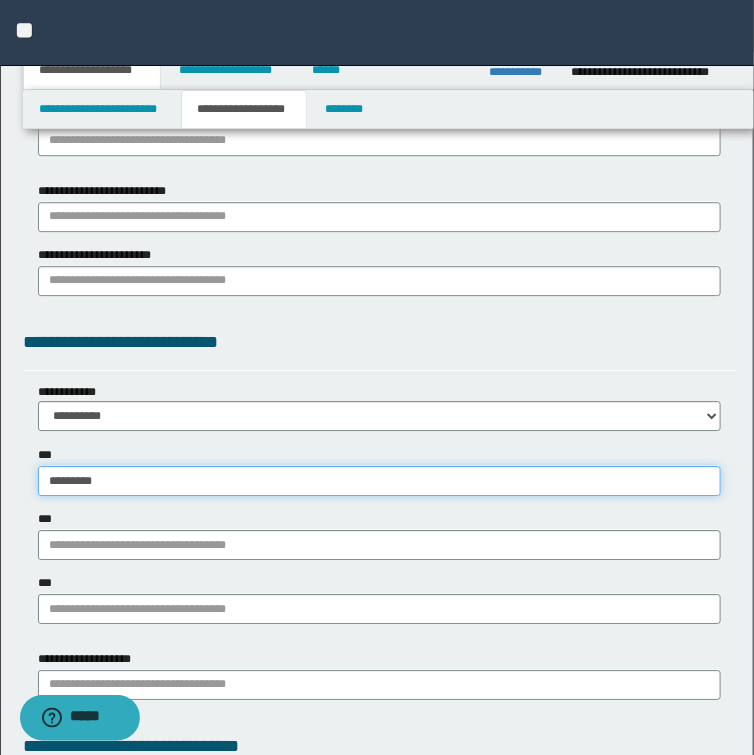 type on "**********" 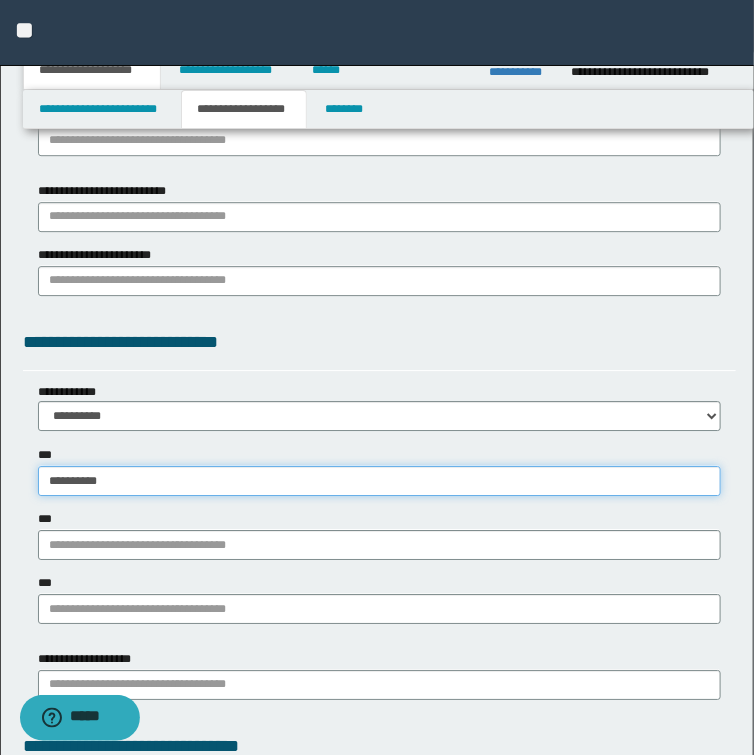 type on "**********" 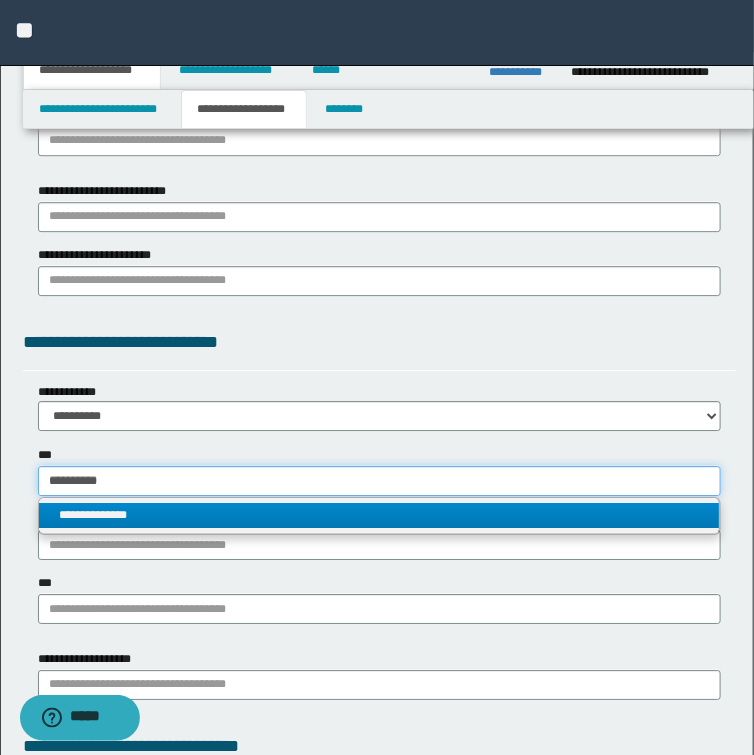 type on "**********" 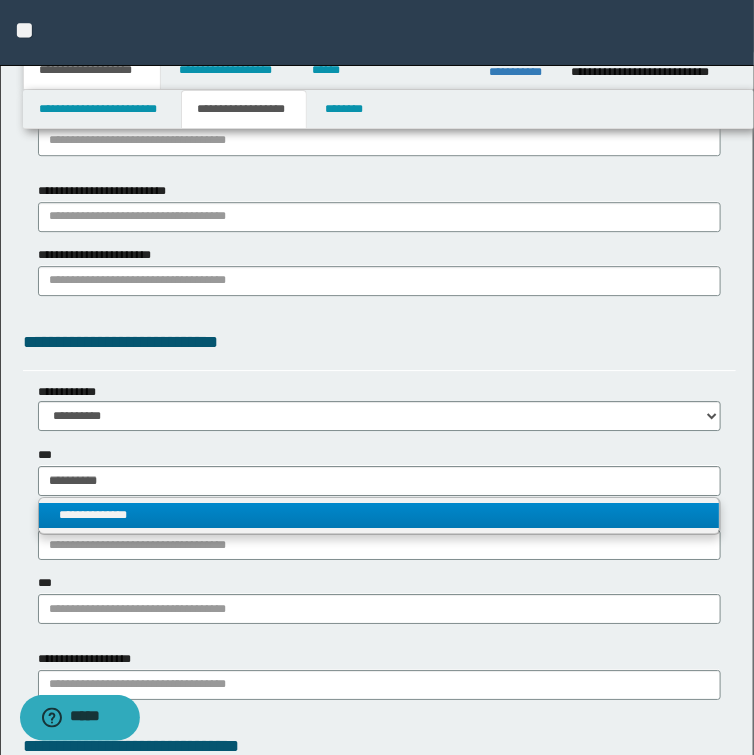 type 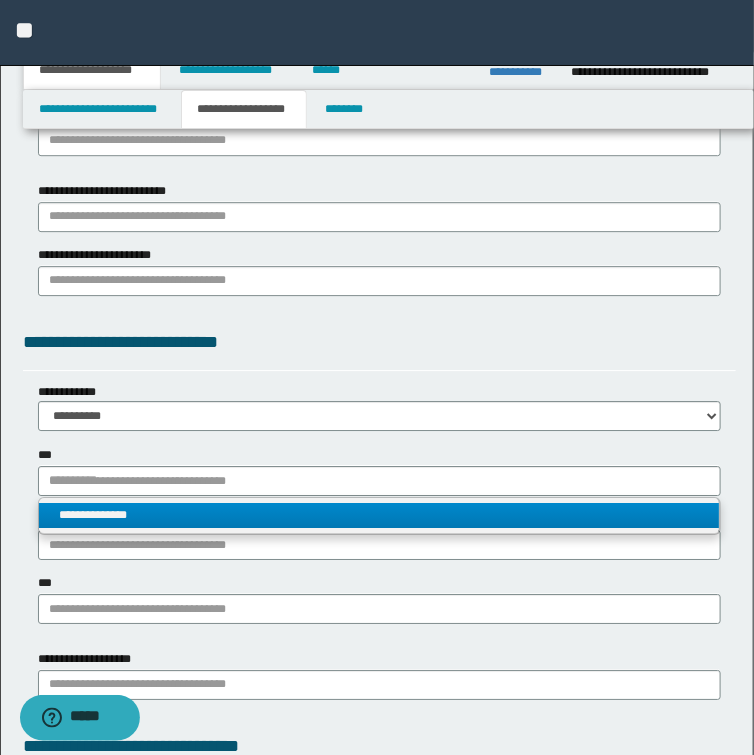 click on "**********" at bounding box center [379, 515] 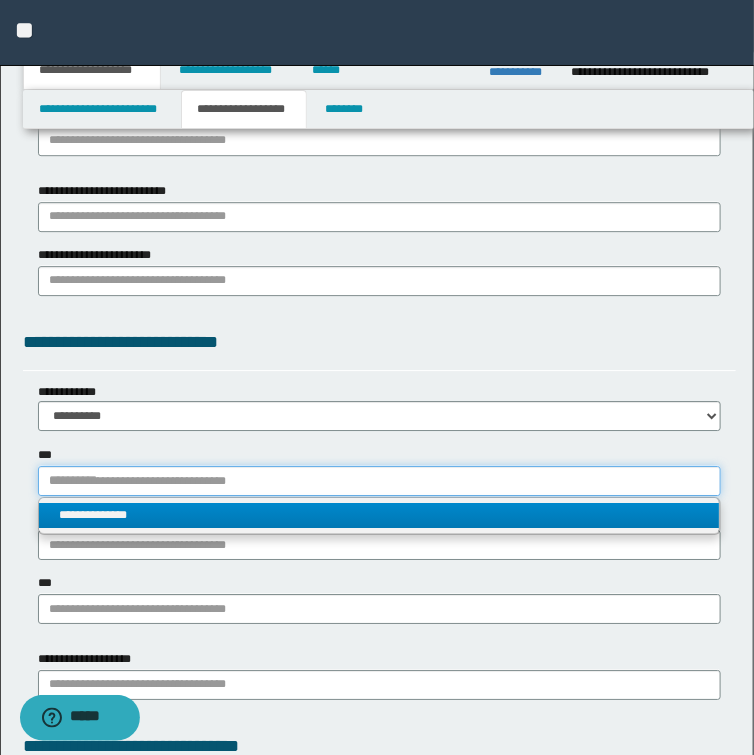 type 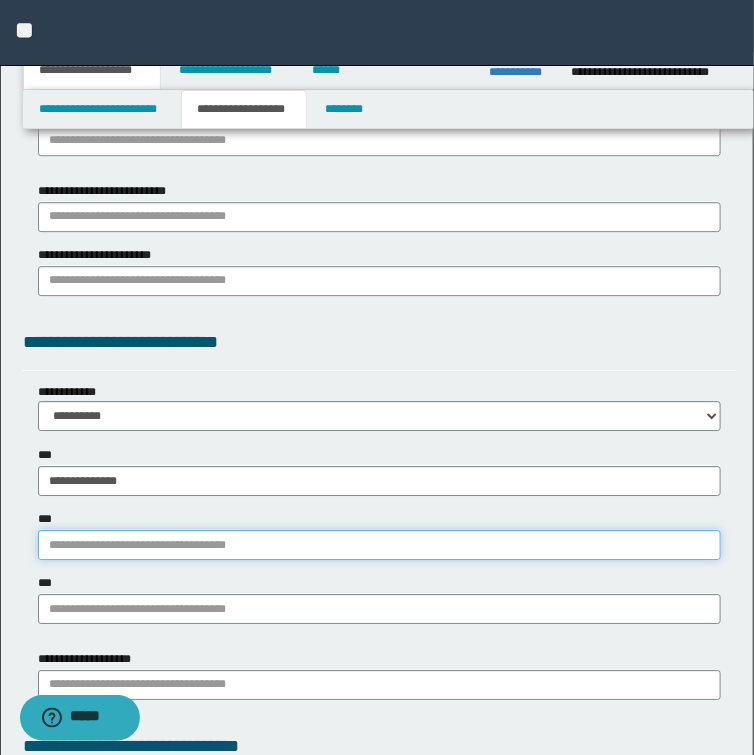 click on "***" at bounding box center [379, 545] 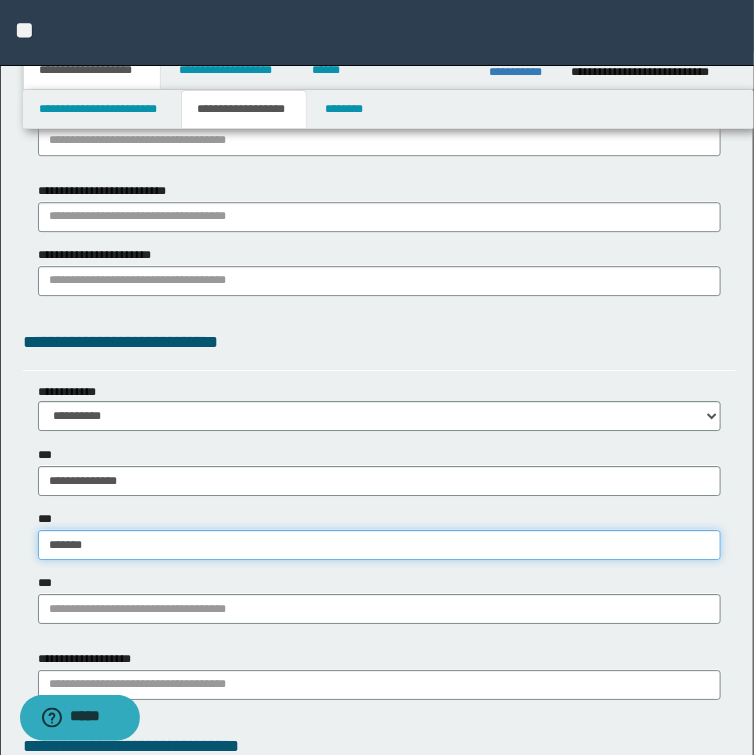 type on "********" 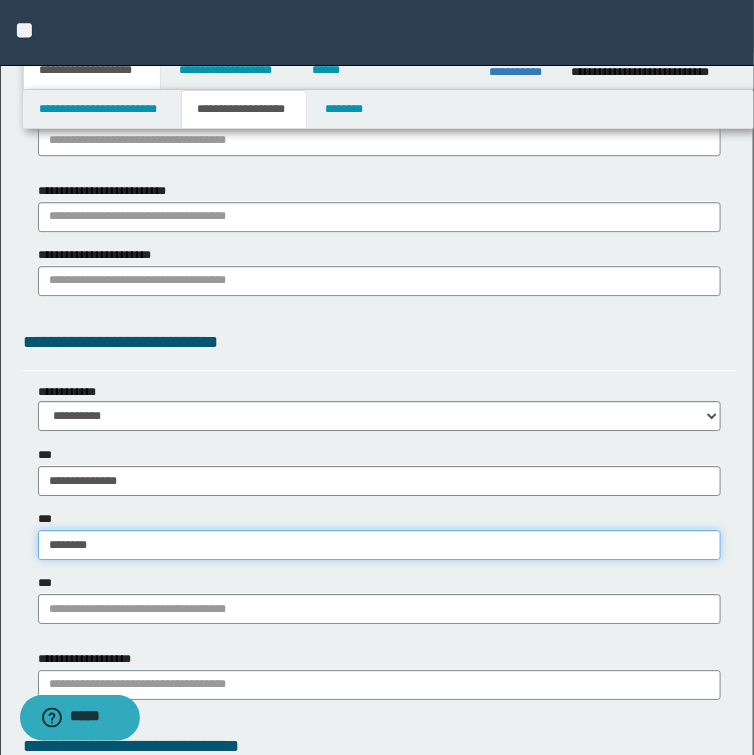 type on "**********" 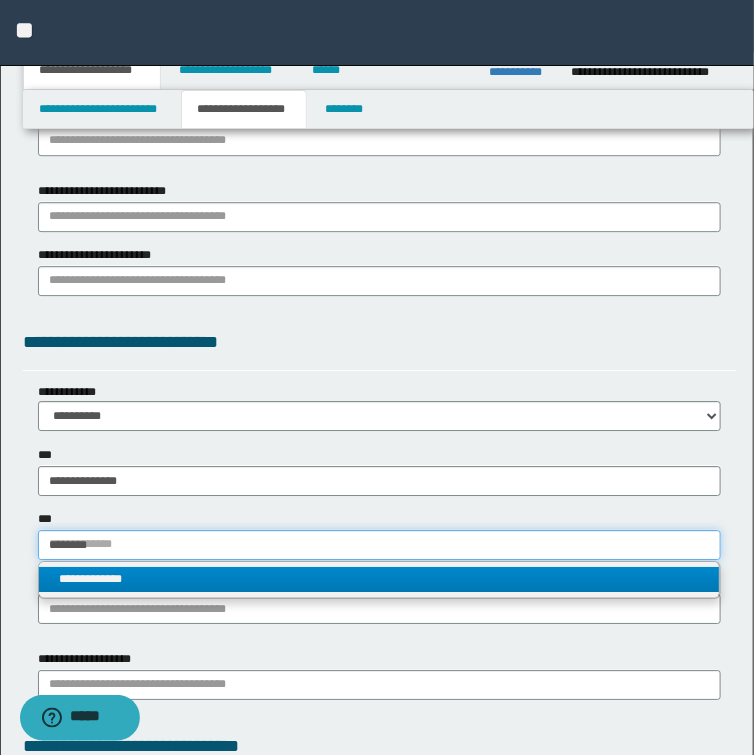 type on "********" 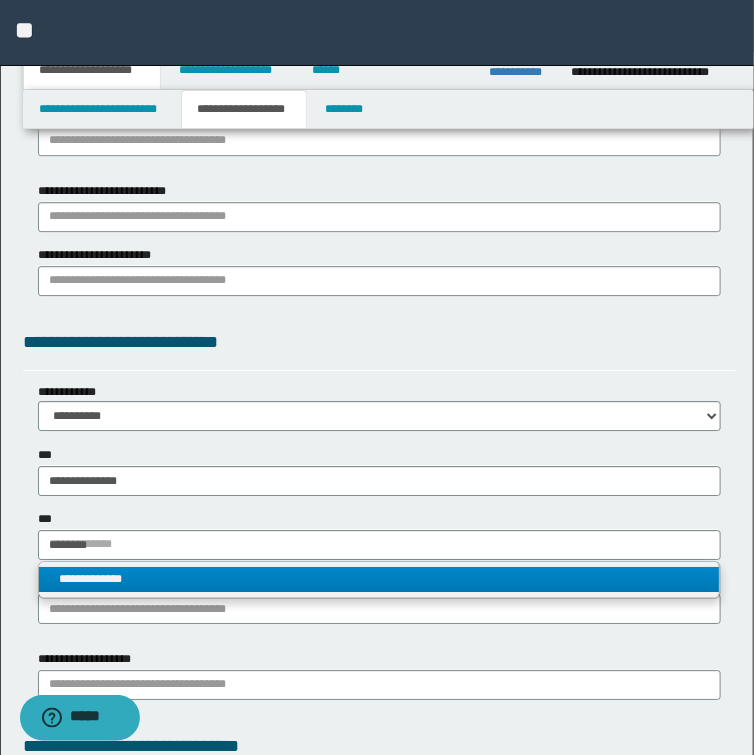type 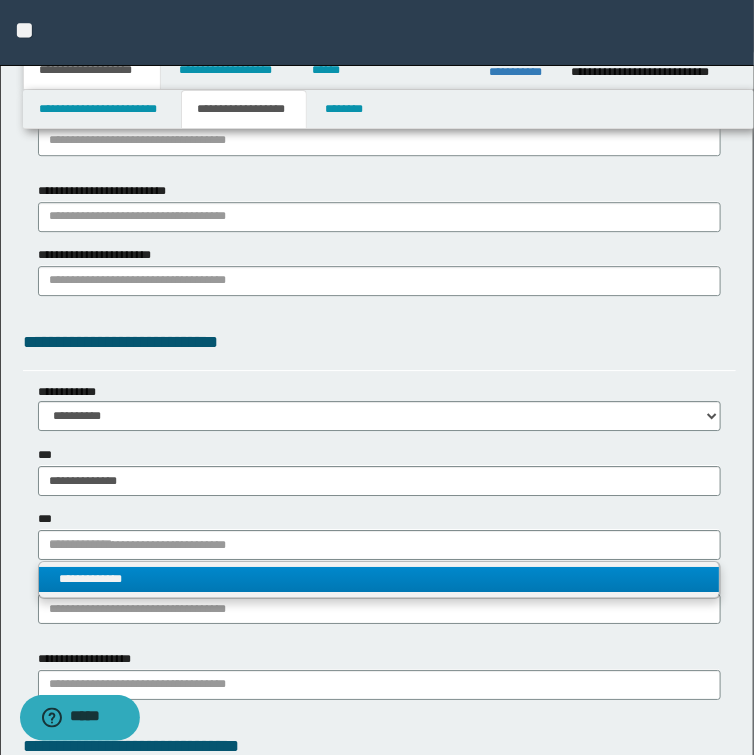 click on "**********" at bounding box center (379, 579) 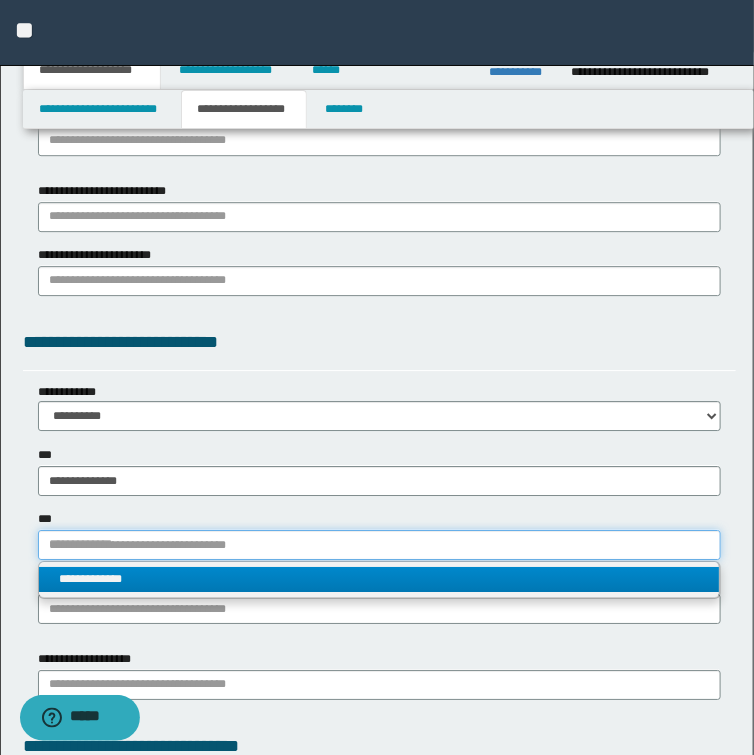 type 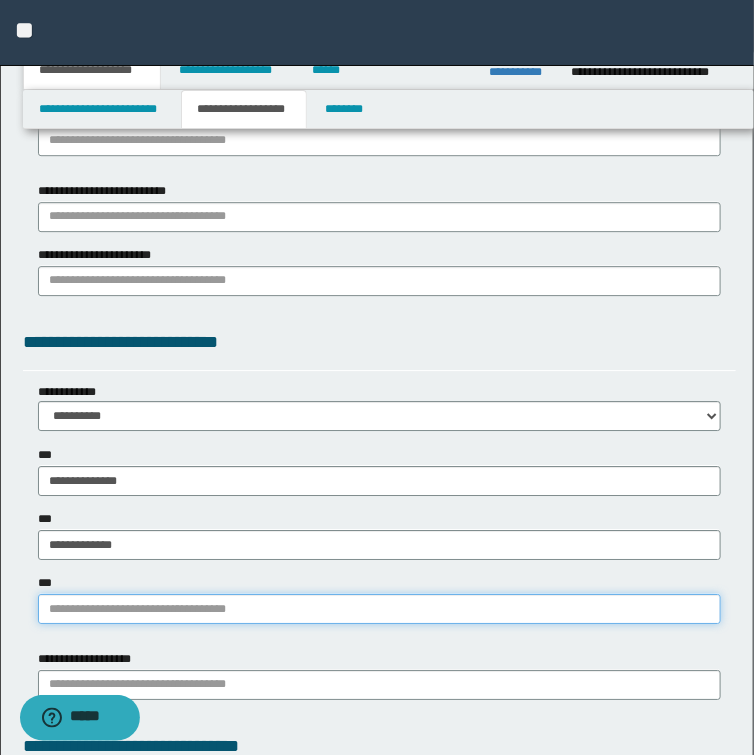 click on "***" at bounding box center [379, 609] 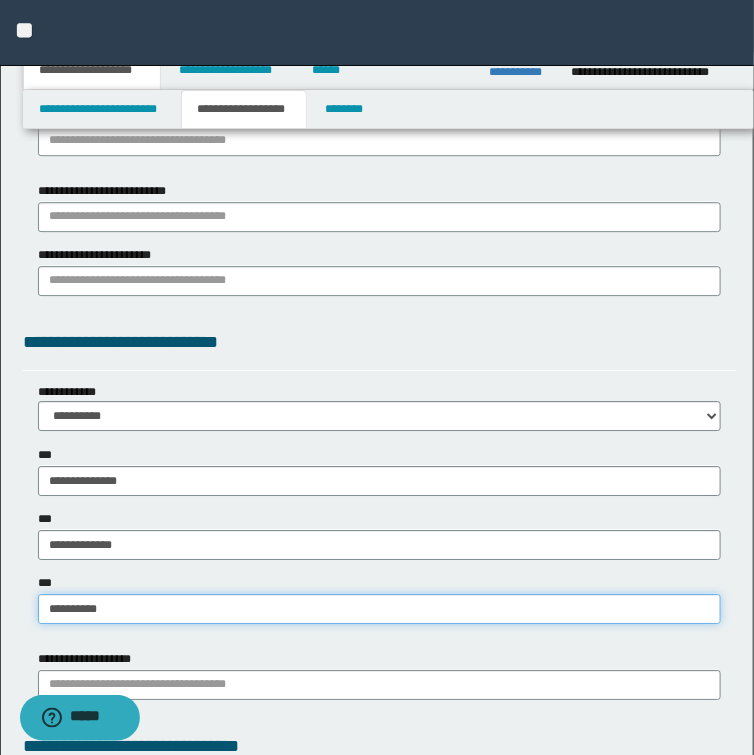 type on "**********" 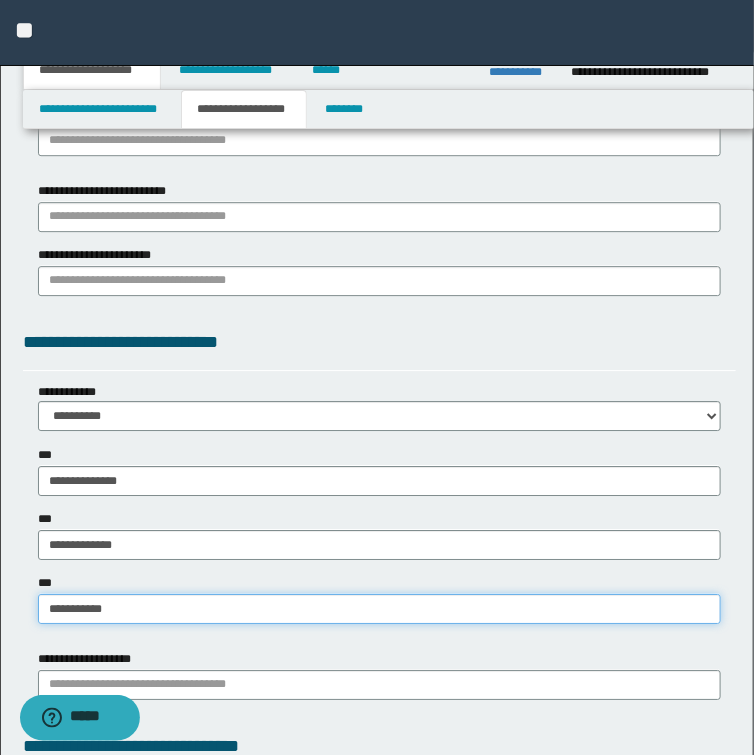type on "**********" 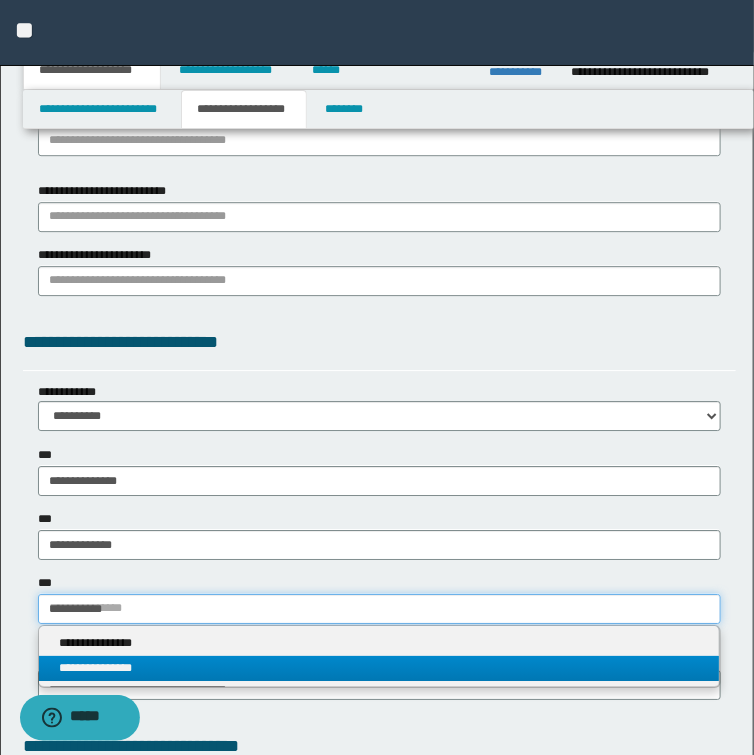 type on "**********" 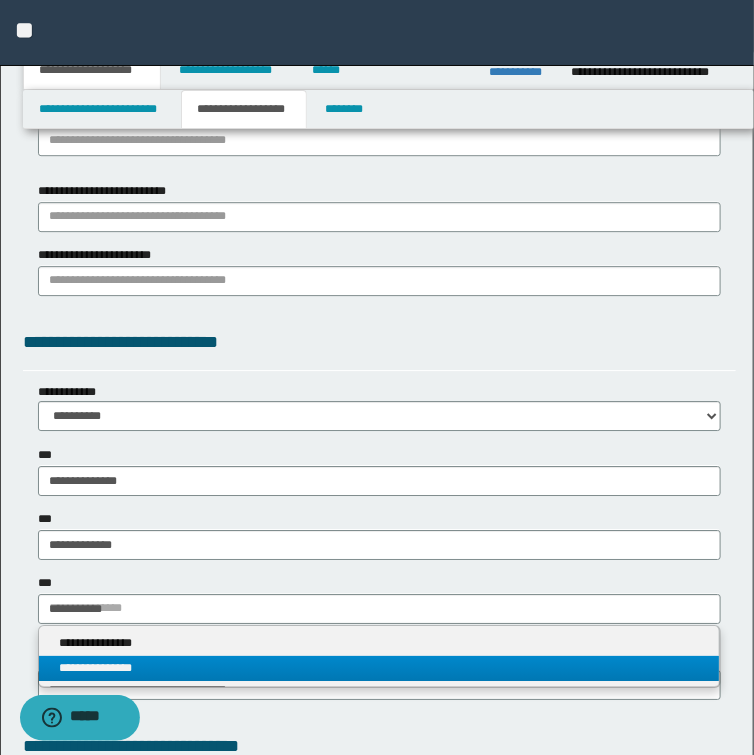 type 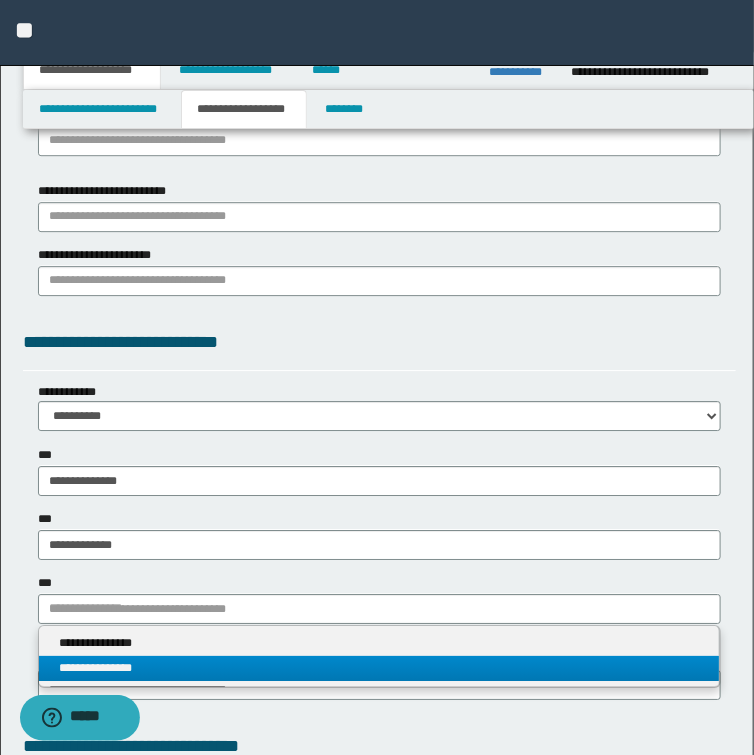 click on "**********" at bounding box center [379, 668] 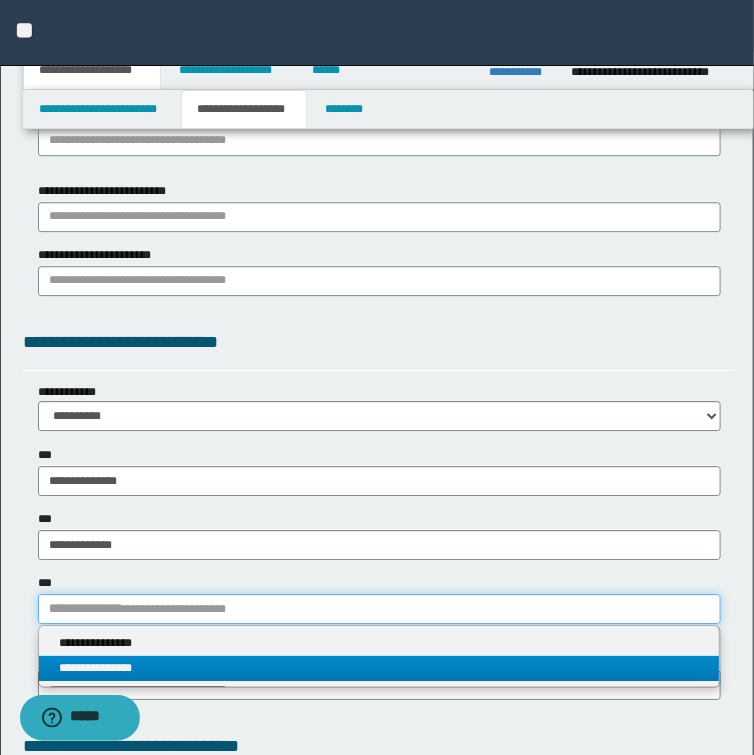 type 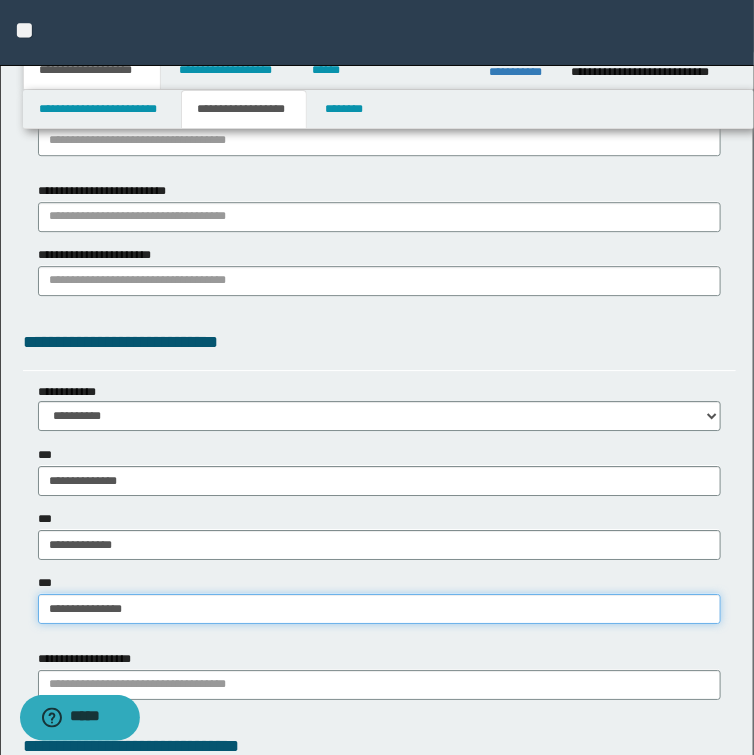 scroll, scrollTop: 1600, scrollLeft: 0, axis: vertical 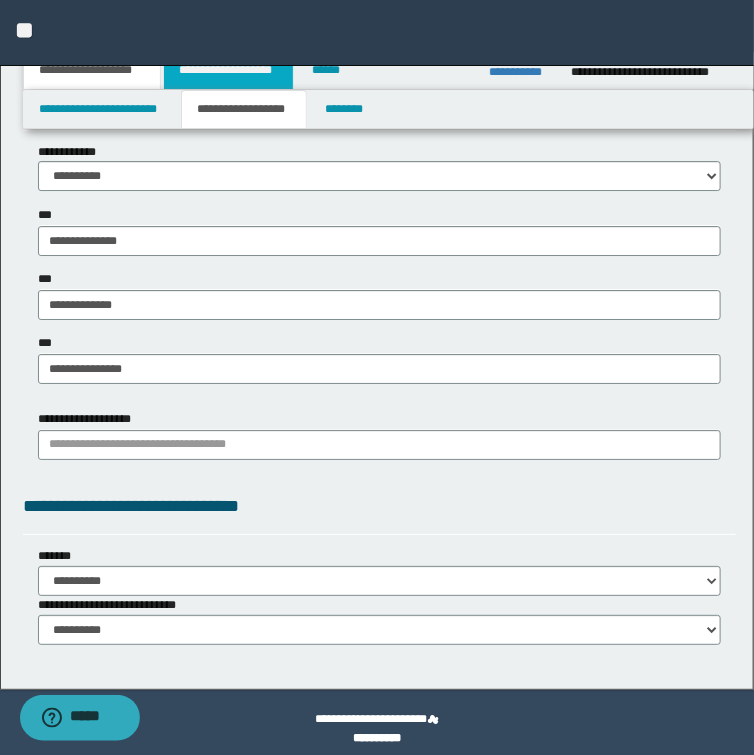 click on "**********" at bounding box center (228, 70) 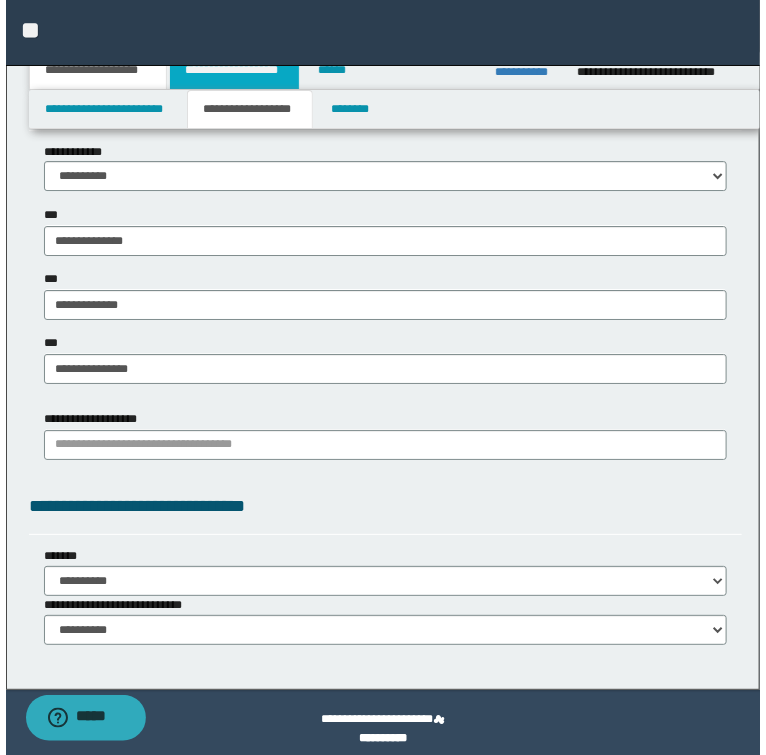 scroll, scrollTop: 0, scrollLeft: 0, axis: both 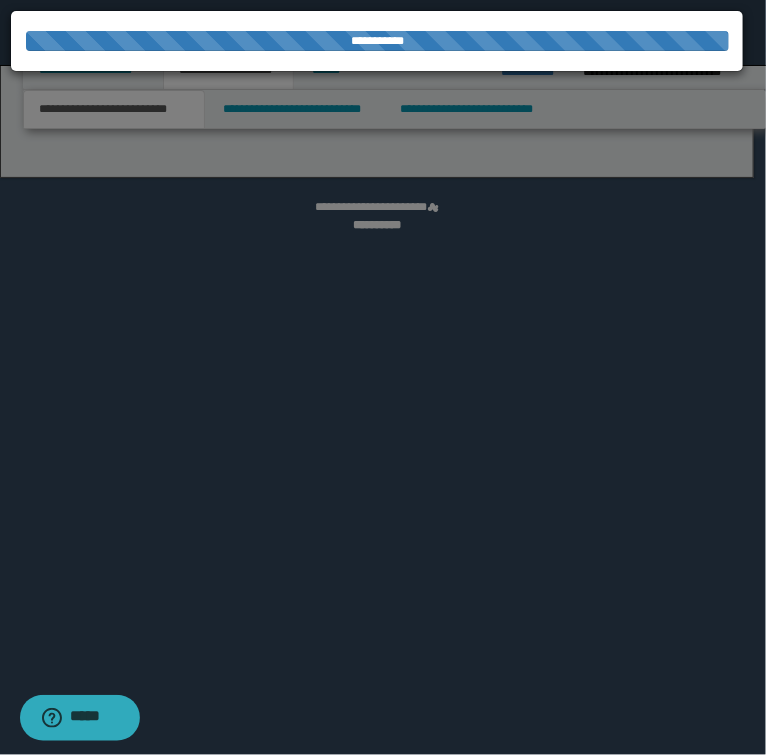 select on "*" 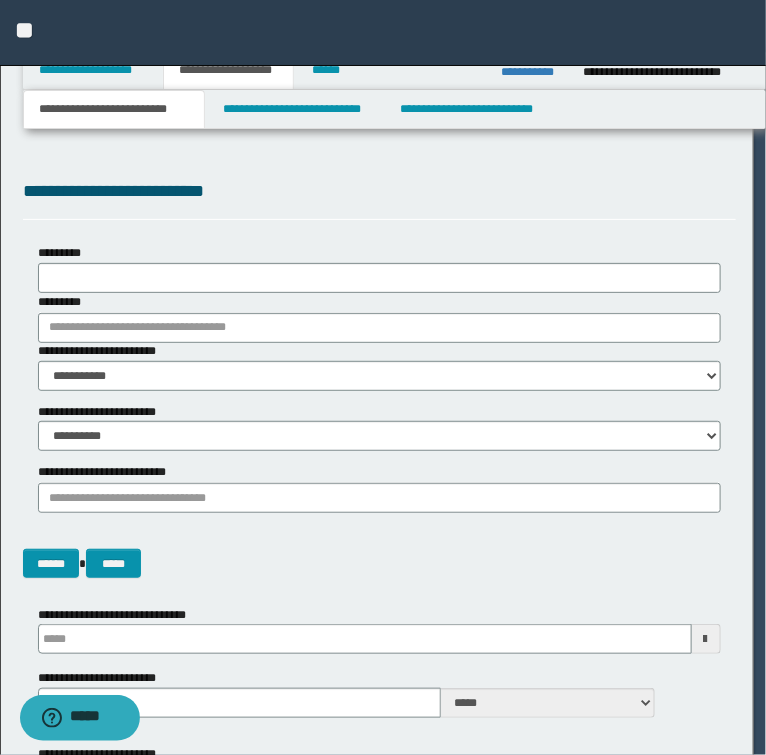 type 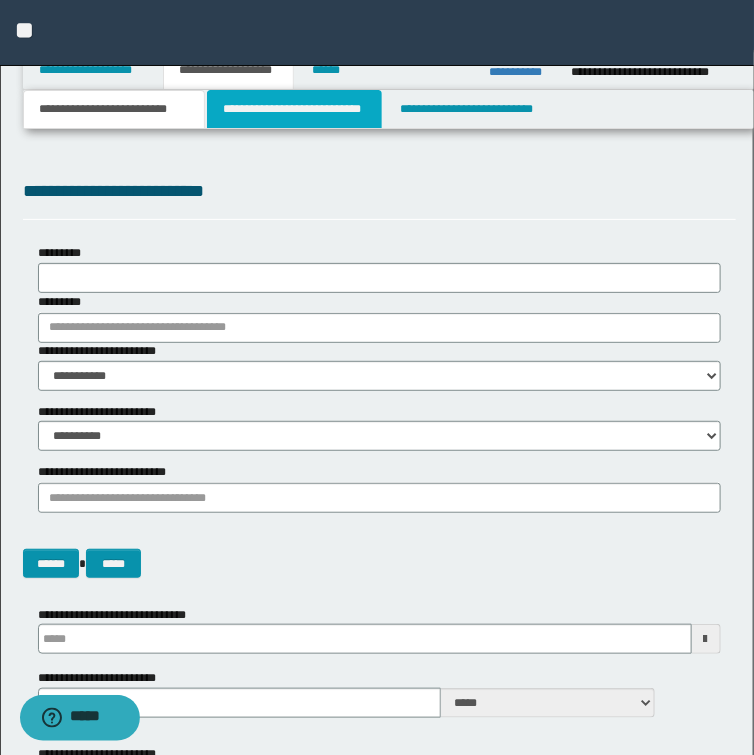 click on "**********" at bounding box center (294, 109) 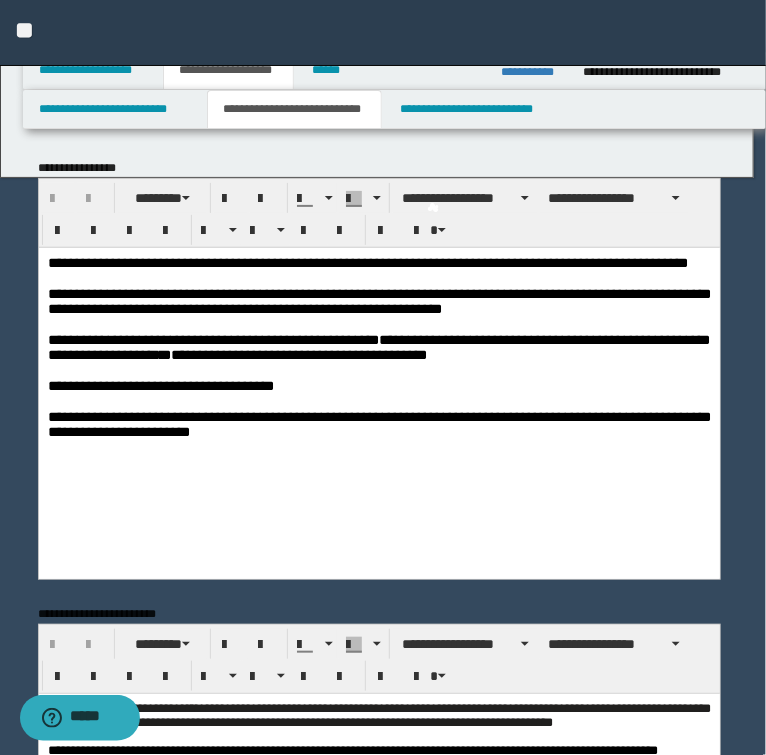 scroll, scrollTop: 0, scrollLeft: 0, axis: both 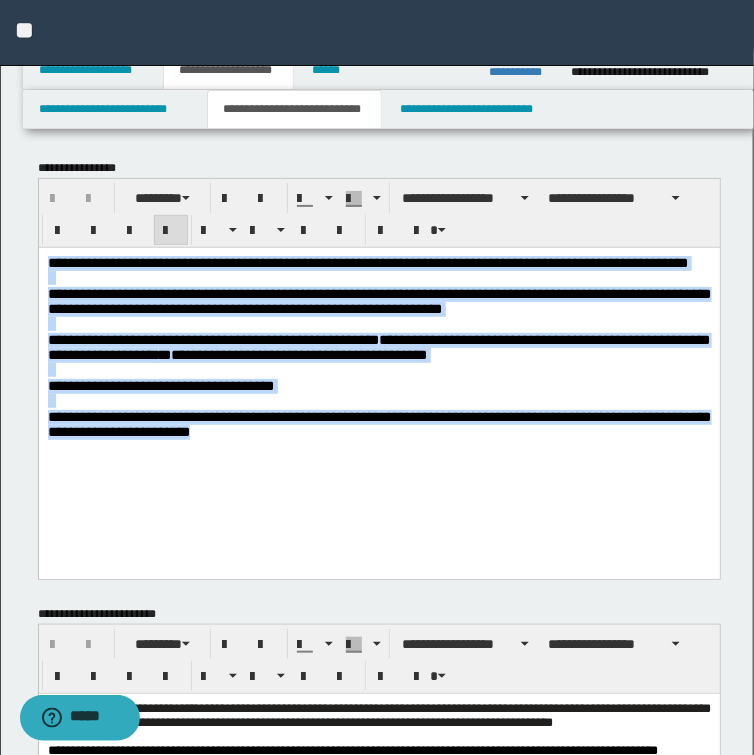 drag, startPoint x: 255, startPoint y: 467, endPoint x: 9, endPoint y: 250, distance: 328.032 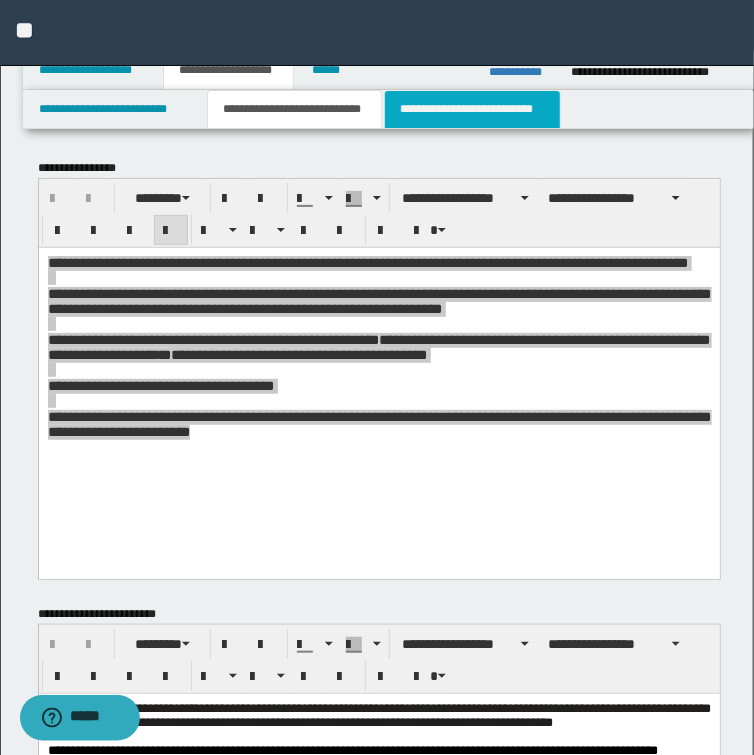click on "**********" at bounding box center [472, 109] 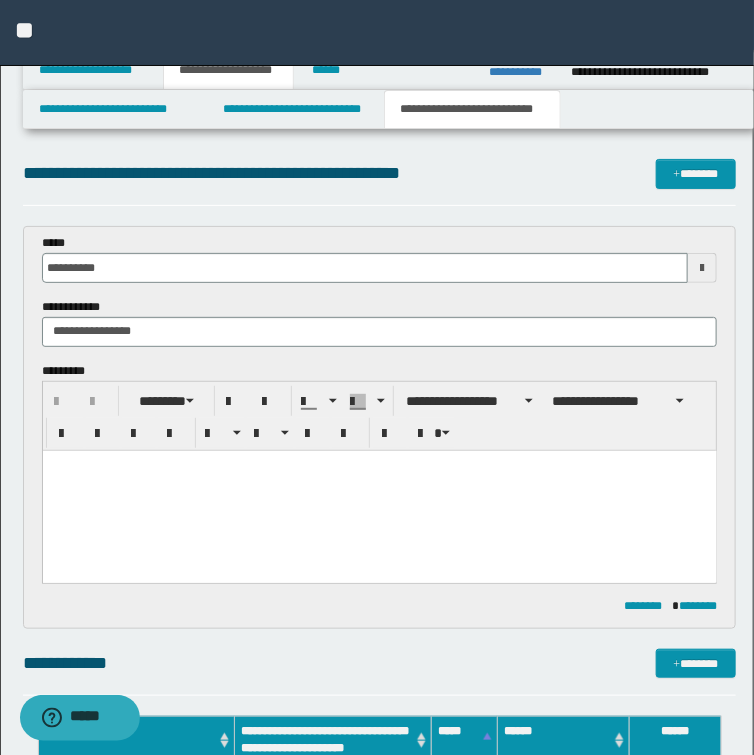 scroll, scrollTop: 0, scrollLeft: 0, axis: both 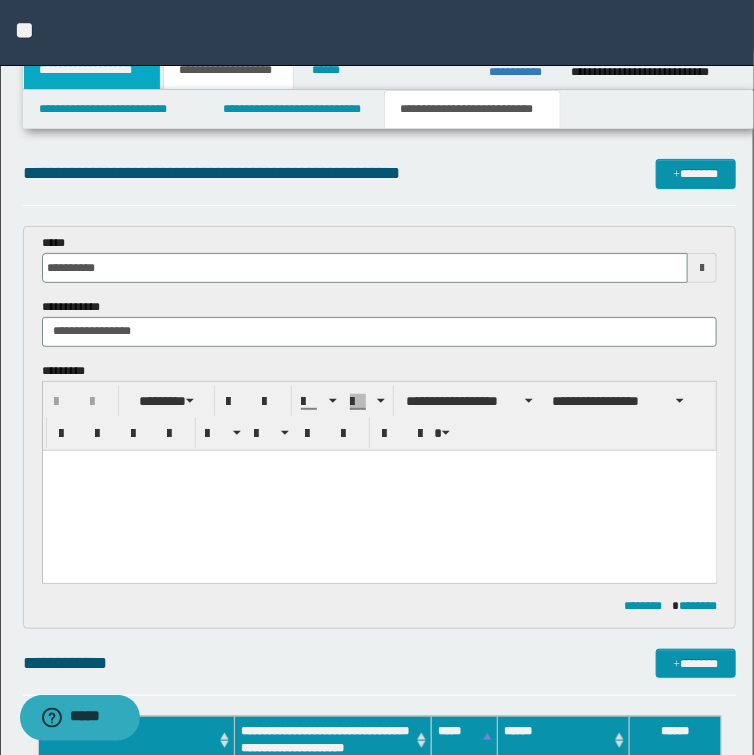 click on "**********" at bounding box center (92, 70) 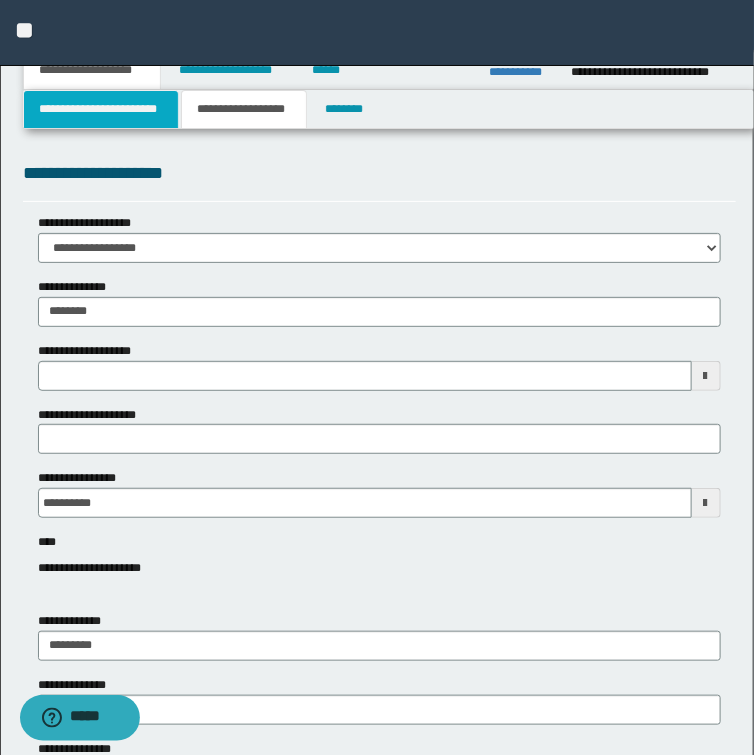 click on "**********" at bounding box center (101, 109) 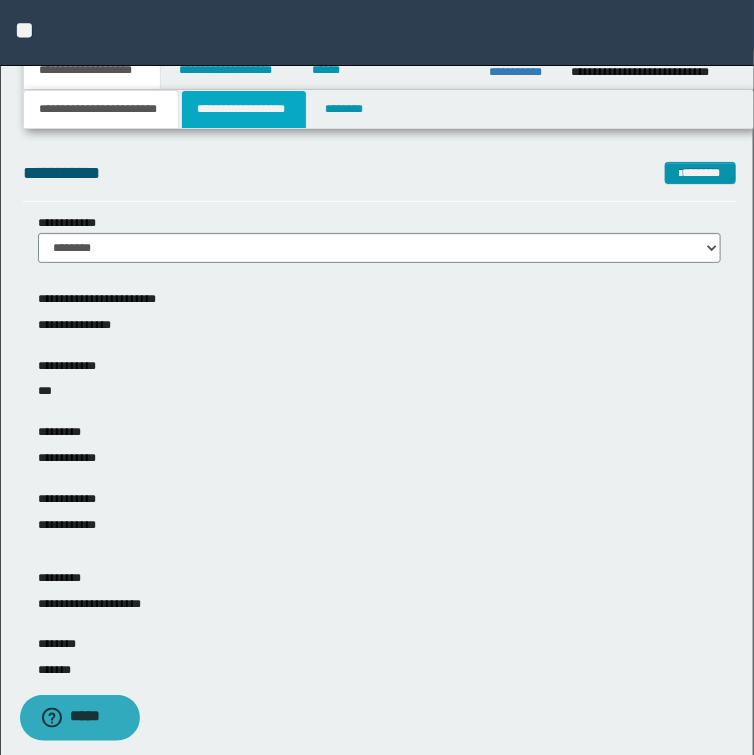 click on "**********" at bounding box center (244, 109) 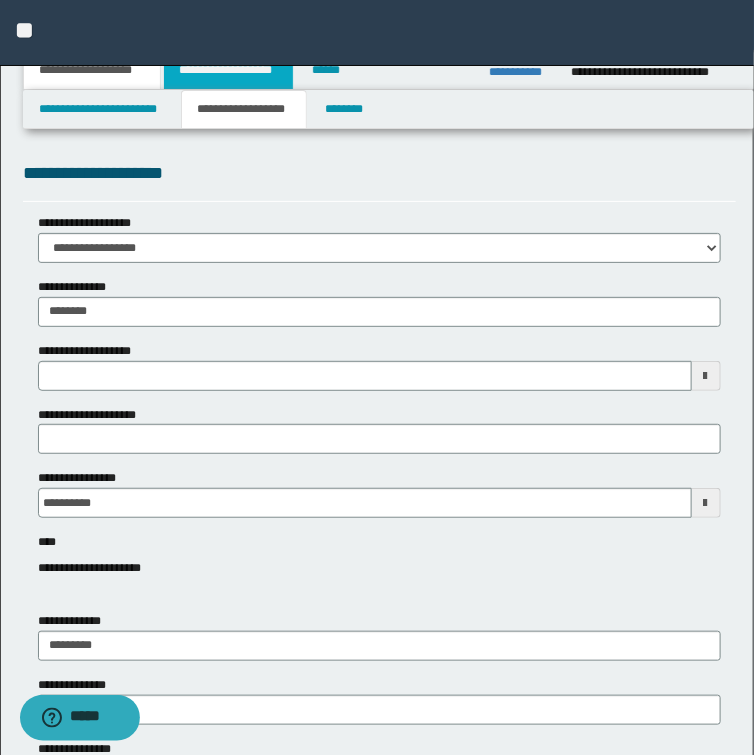 click on "**********" at bounding box center [228, 70] 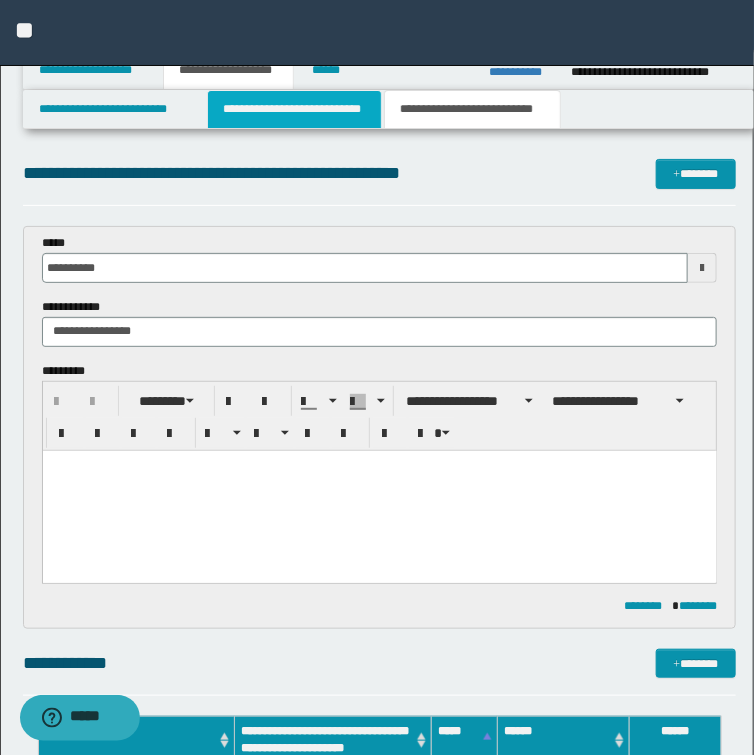 click on "**********" at bounding box center (294, 109) 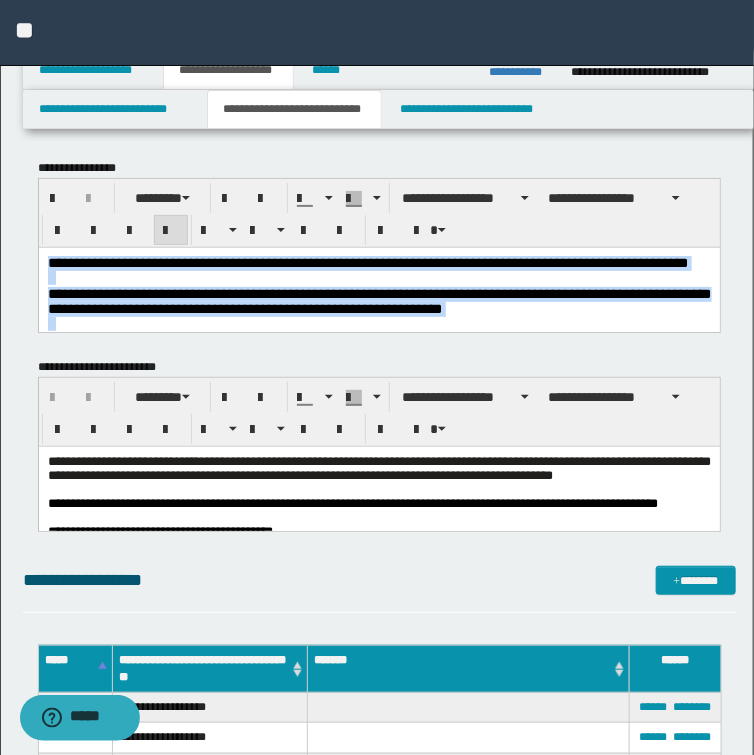 click at bounding box center [379, 278] 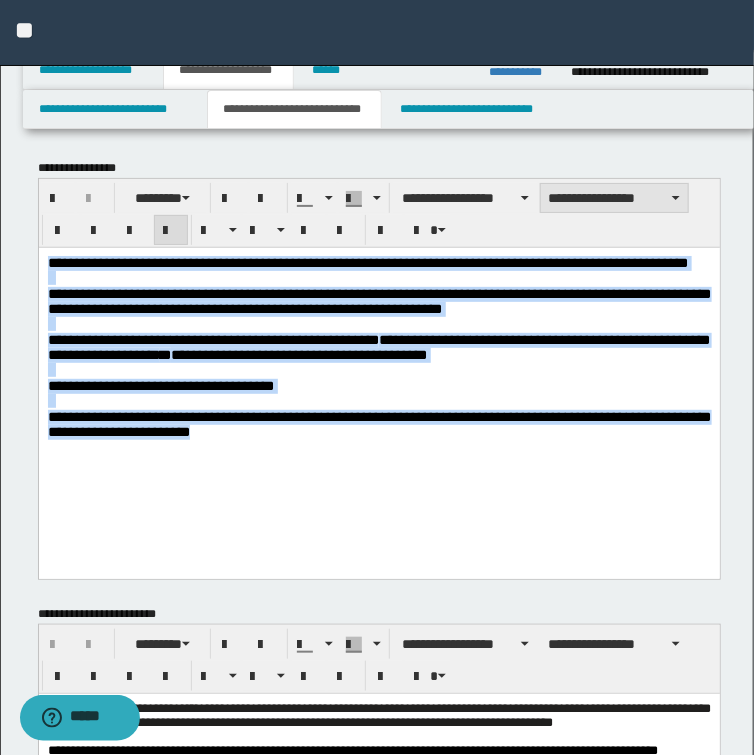 click on "**********" at bounding box center [614, 198] 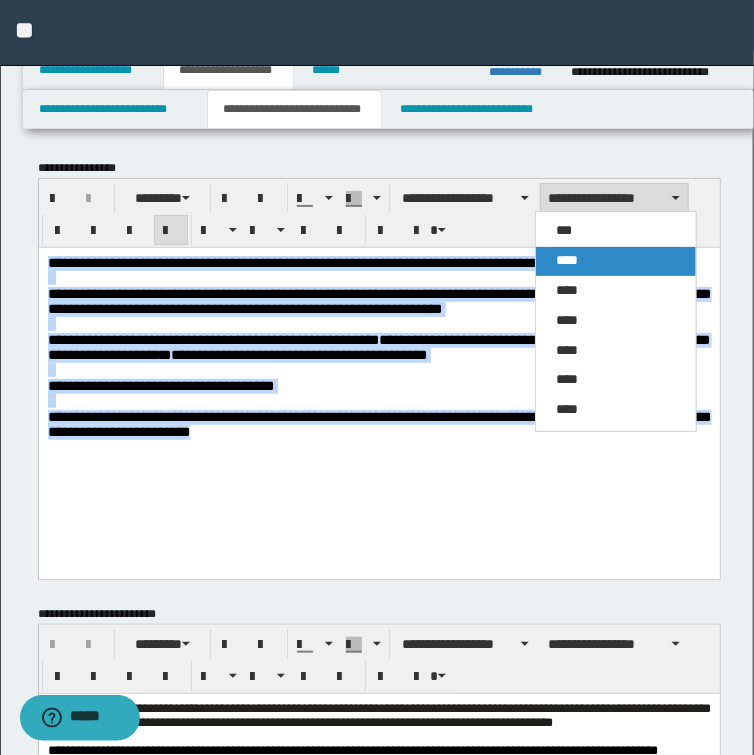 click on "****" at bounding box center (616, 261) 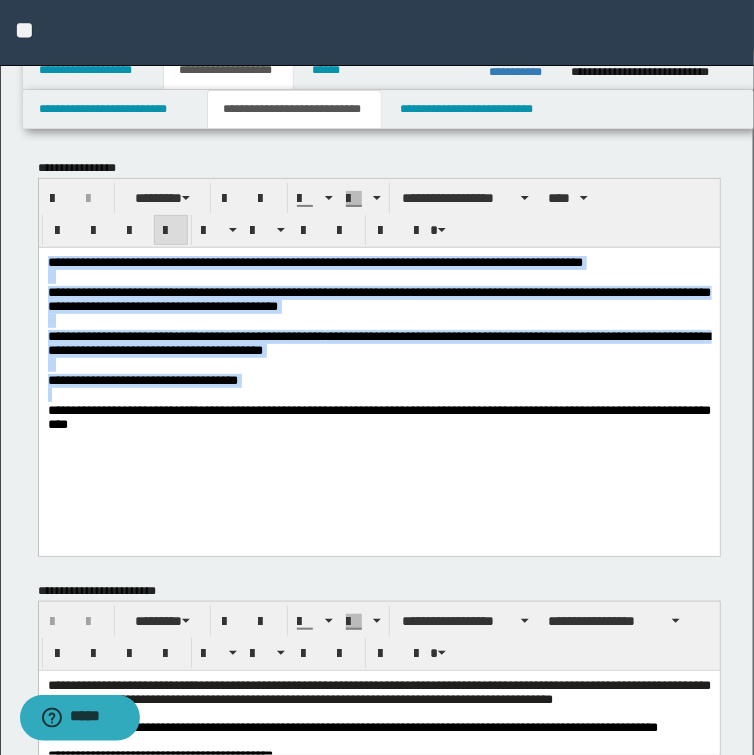 click on "**********" at bounding box center [378, 298] 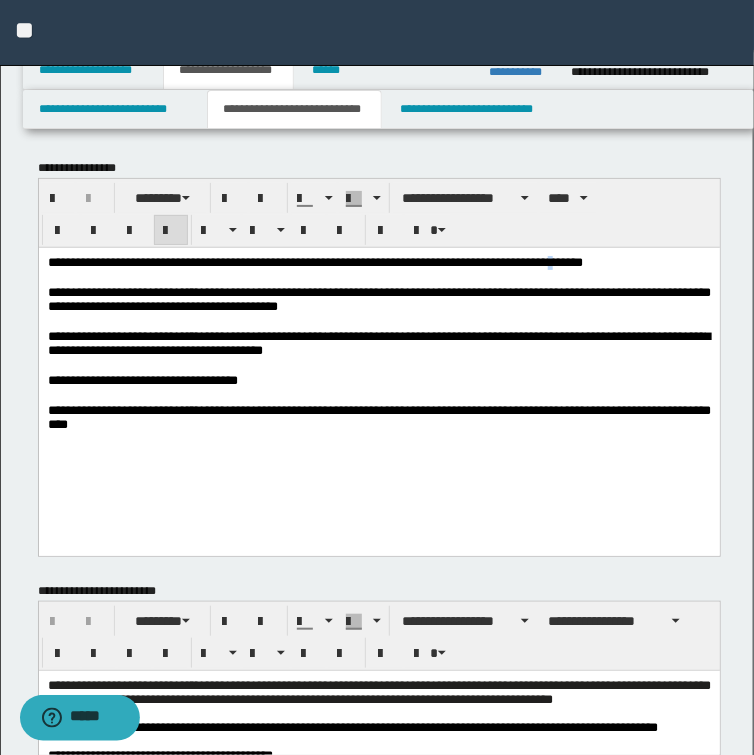 click on "**********" at bounding box center (314, 261) 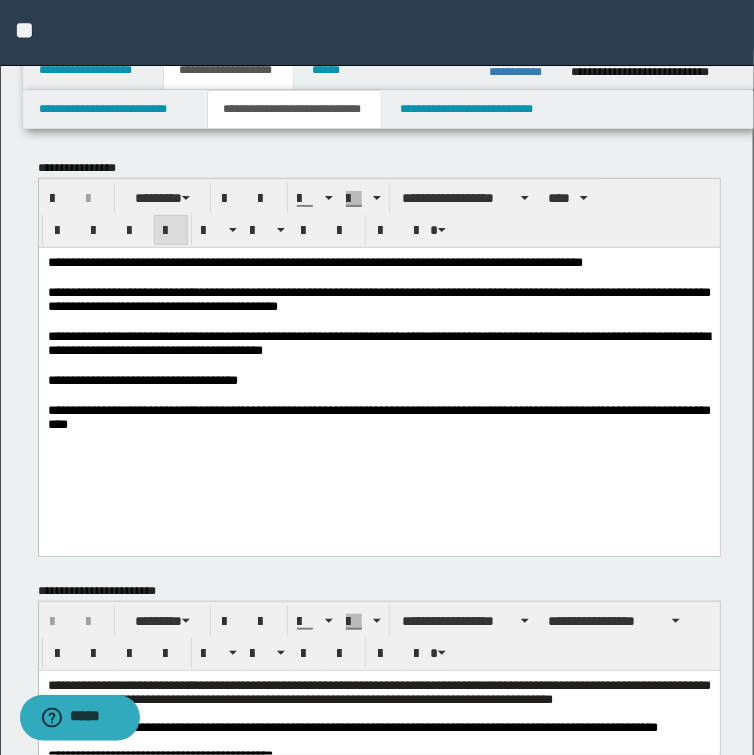 click on "**********" at bounding box center (378, 262) 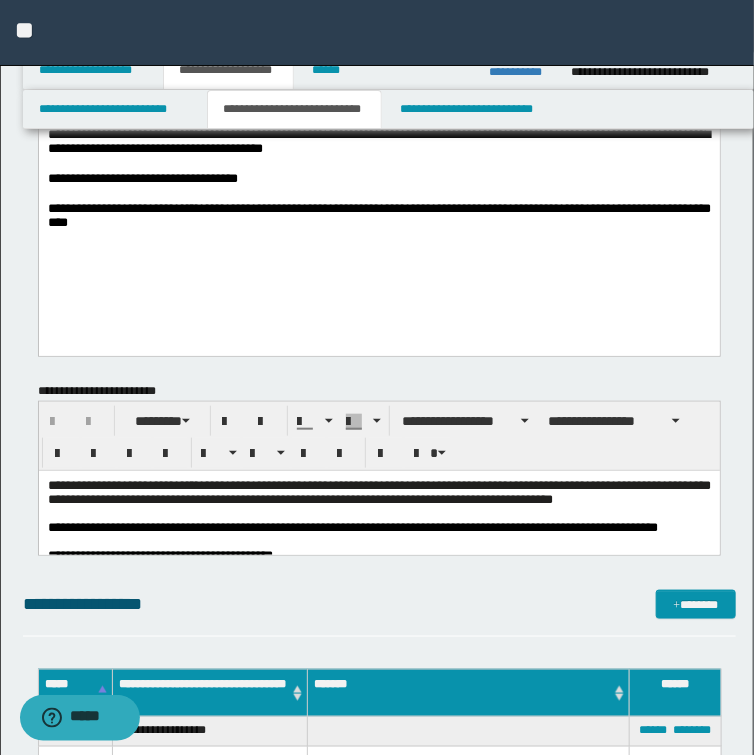 scroll, scrollTop: 240, scrollLeft: 0, axis: vertical 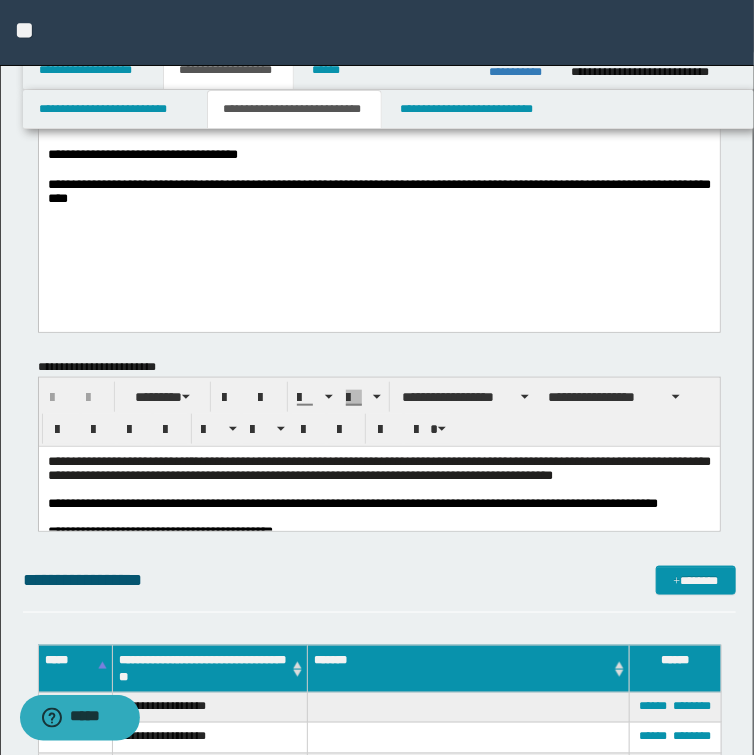 click at bounding box center [378, 490] 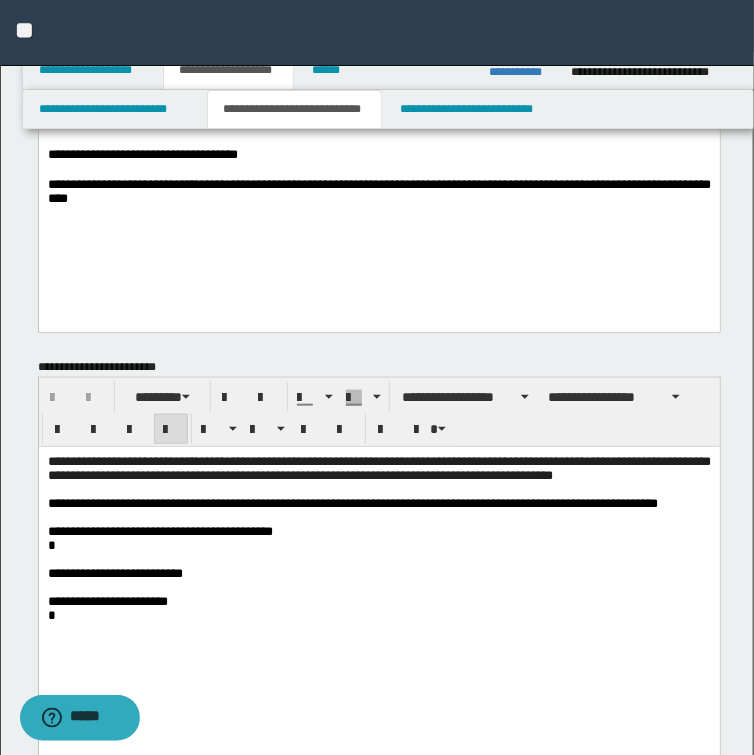 click on "**********" at bounding box center (378, 504) 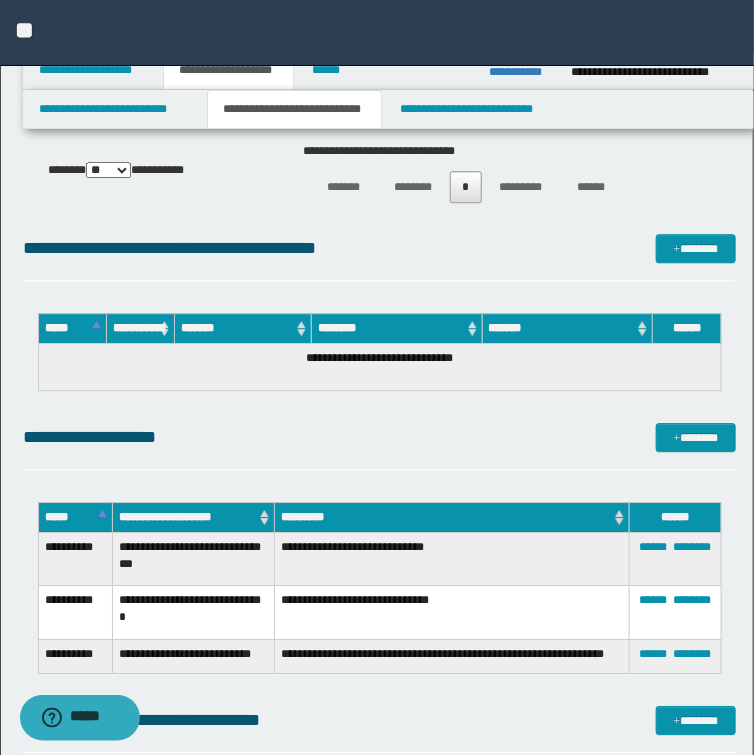 scroll, scrollTop: 1280, scrollLeft: 0, axis: vertical 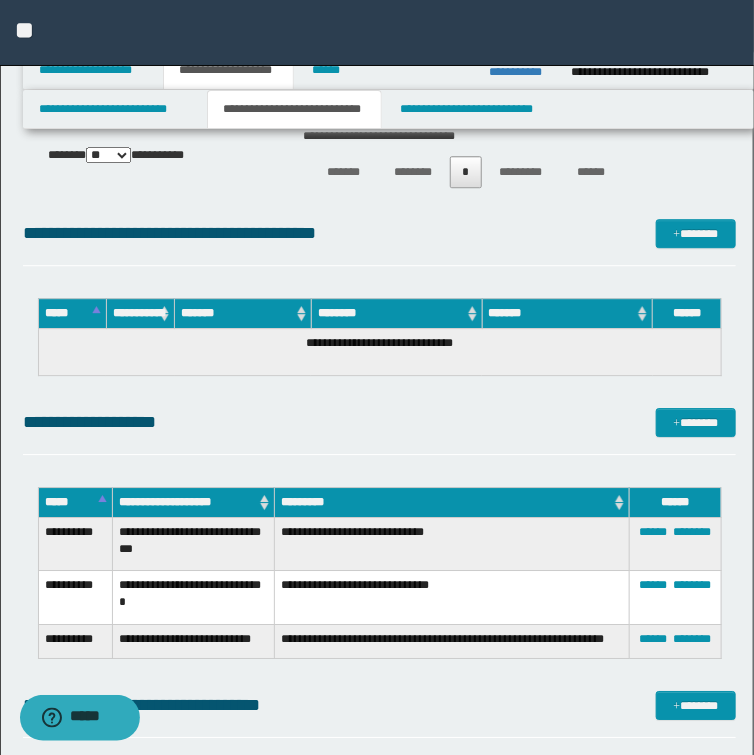 click on "**********" at bounding box center [452, 543] 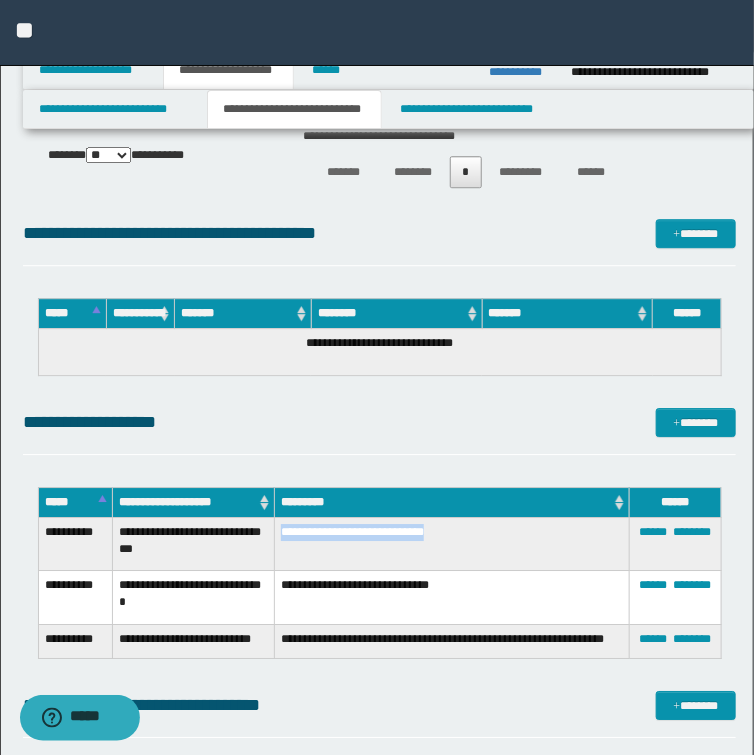 drag, startPoint x: 415, startPoint y: 532, endPoint x: 277, endPoint y: 529, distance: 138.03261 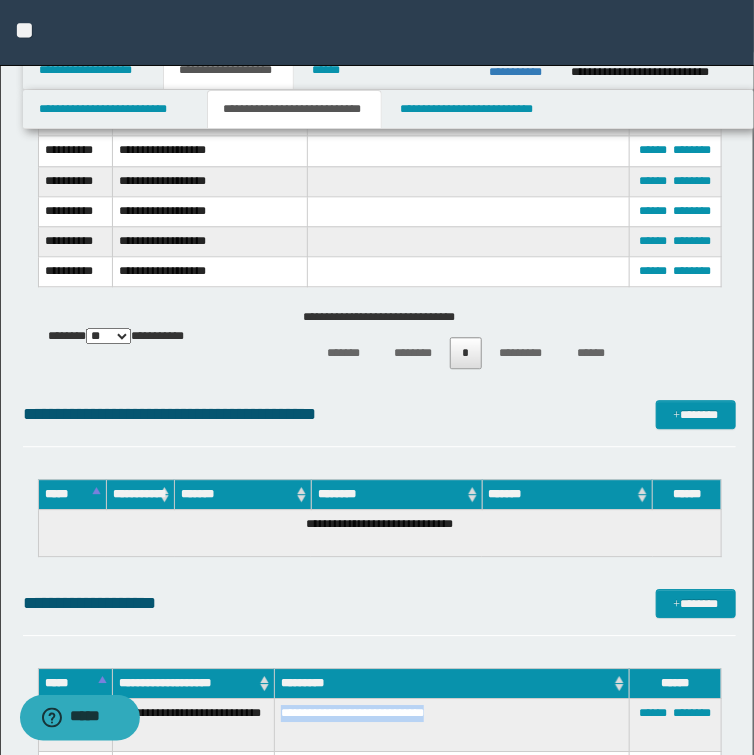 scroll, scrollTop: 880, scrollLeft: 0, axis: vertical 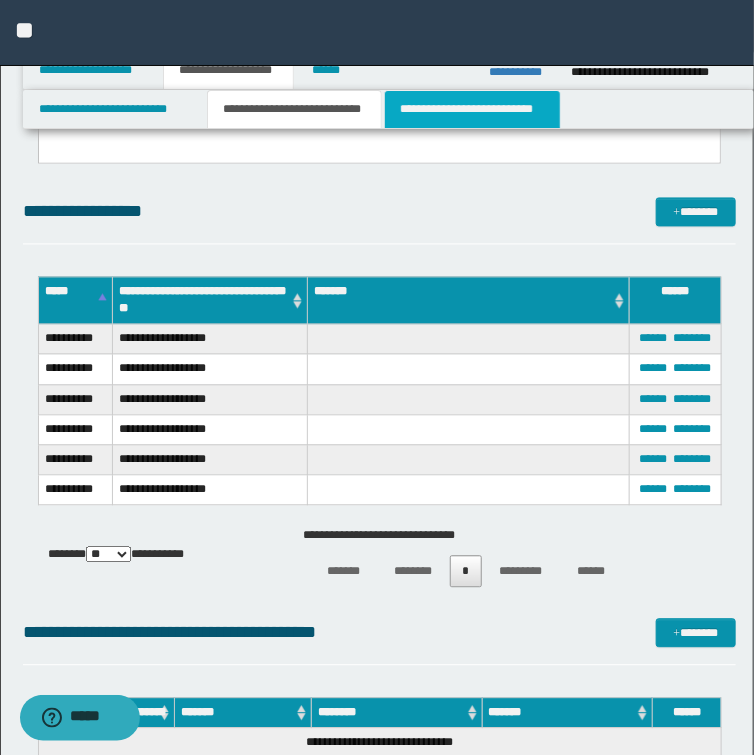 click on "**********" at bounding box center (472, 109) 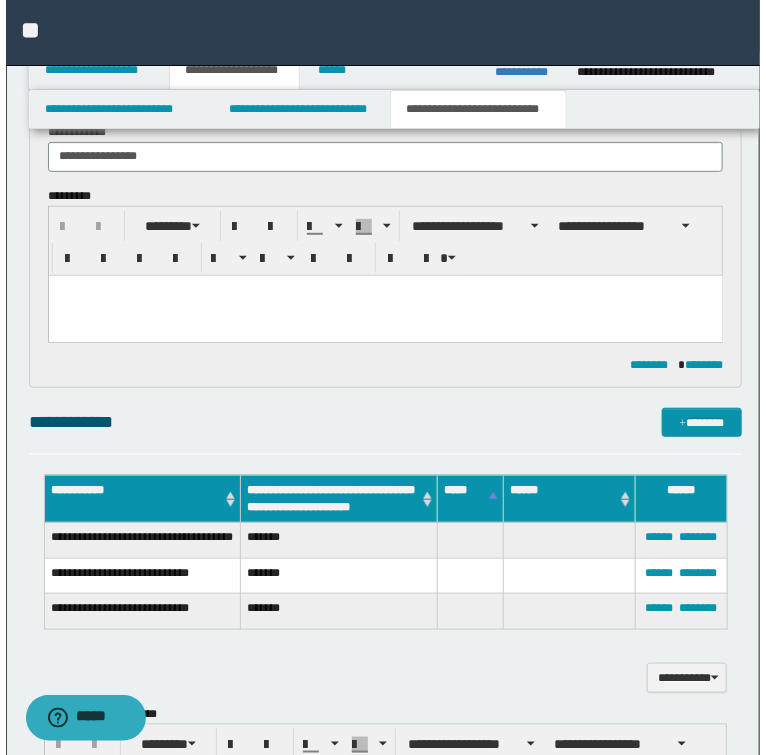 scroll, scrollTop: 19, scrollLeft: 0, axis: vertical 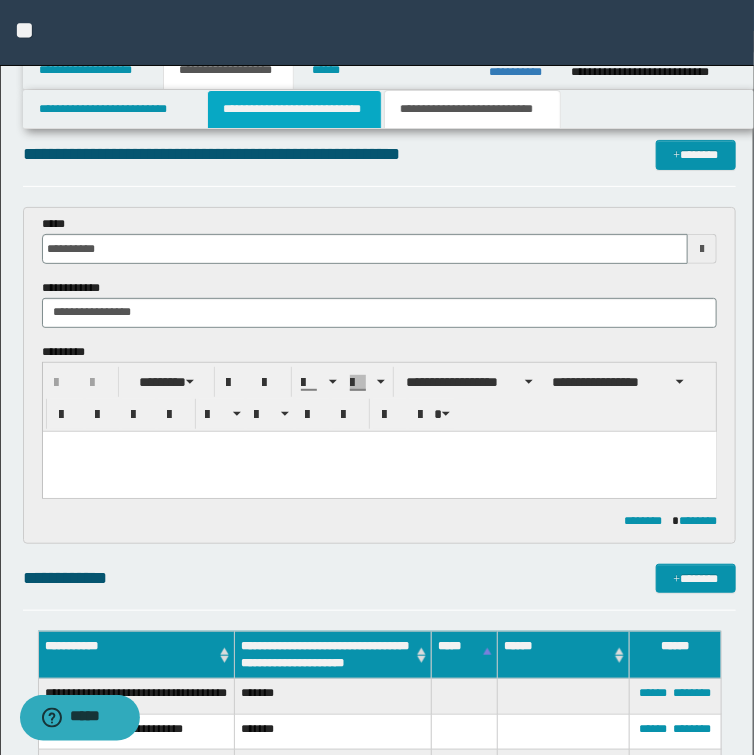 click on "**********" at bounding box center [294, 109] 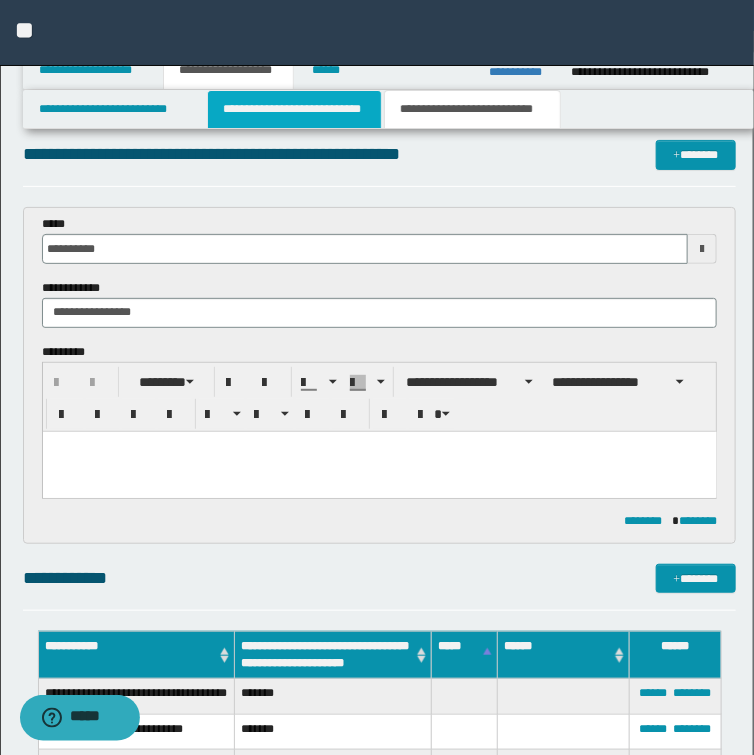 type 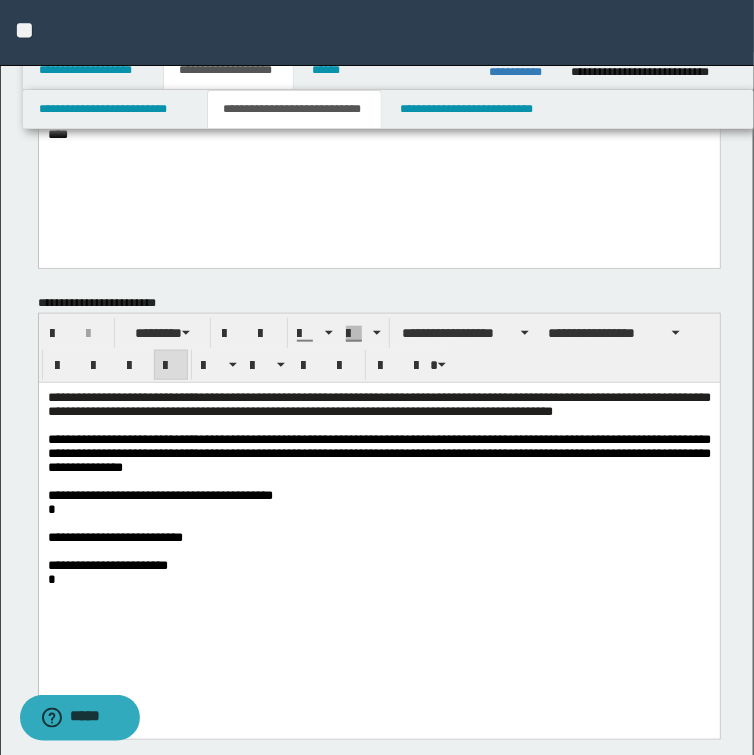 scroll, scrollTop: 339, scrollLeft: 0, axis: vertical 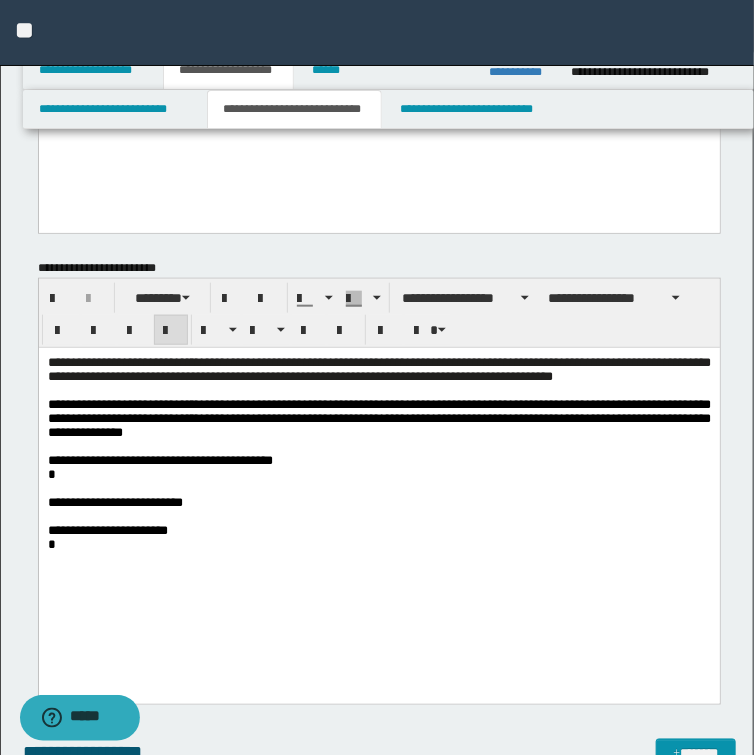 click on "**********" at bounding box center (378, 419) 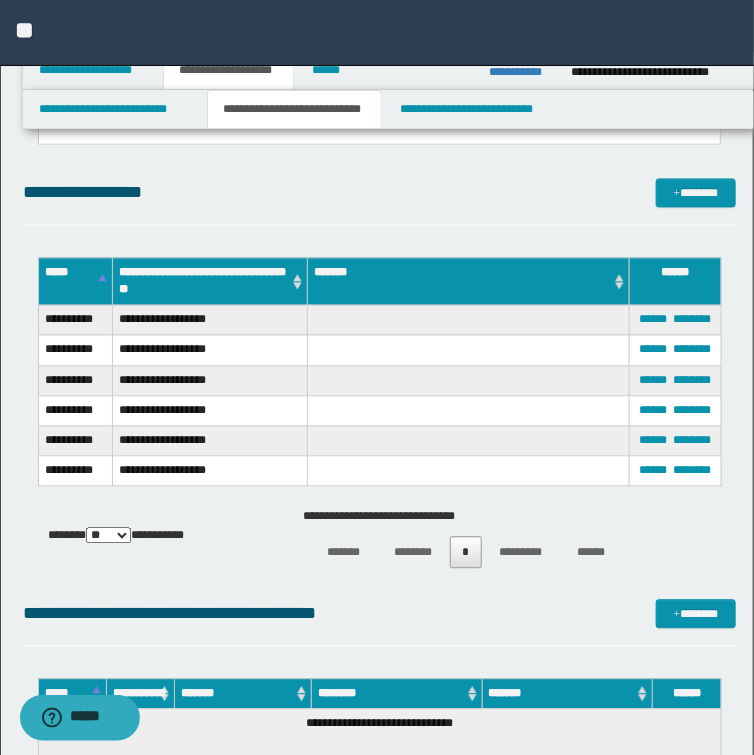 scroll, scrollTop: 499, scrollLeft: 0, axis: vertical 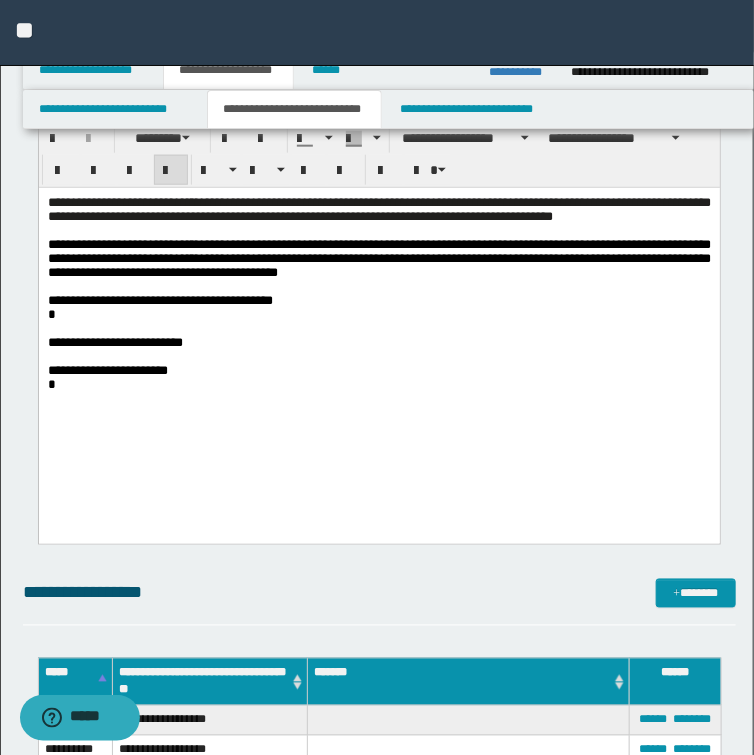 click on "**********" at bounding box center [378, 258] 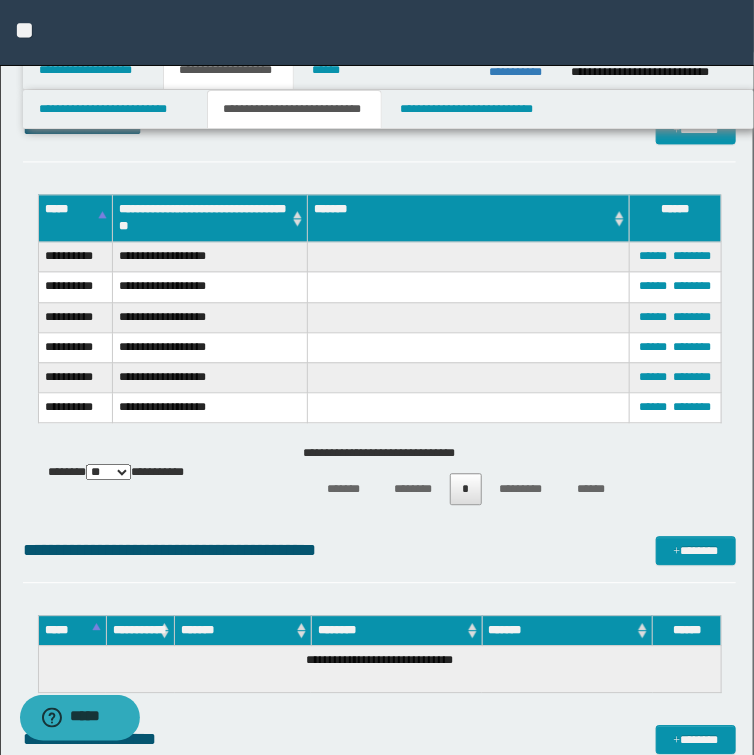 scroll, scrollTop: 1379, scrollLeft: 0, axis: vertical 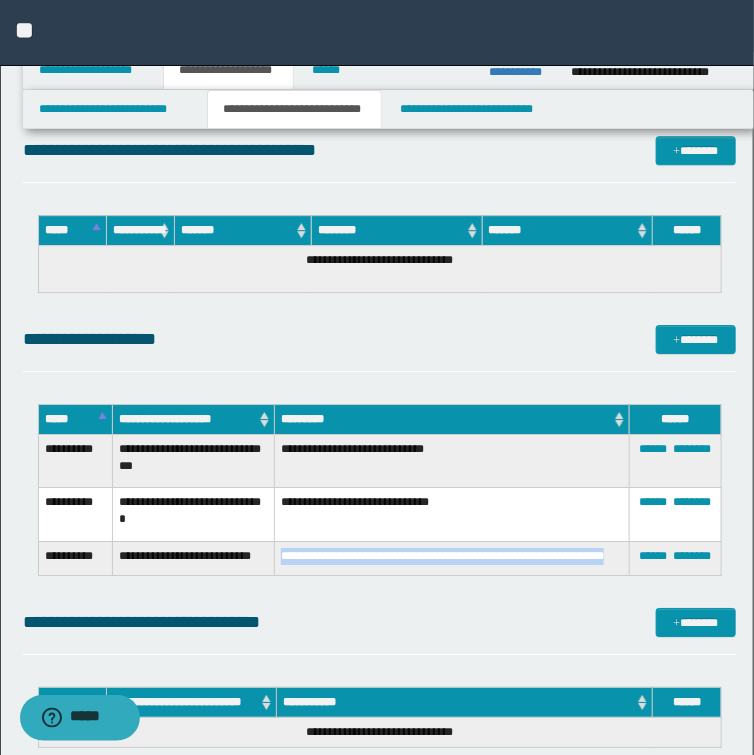 drag, startPoint x: 280, startPoint y: 540, endPoint x: 623, endPoint y: 537, distance: 343.01312 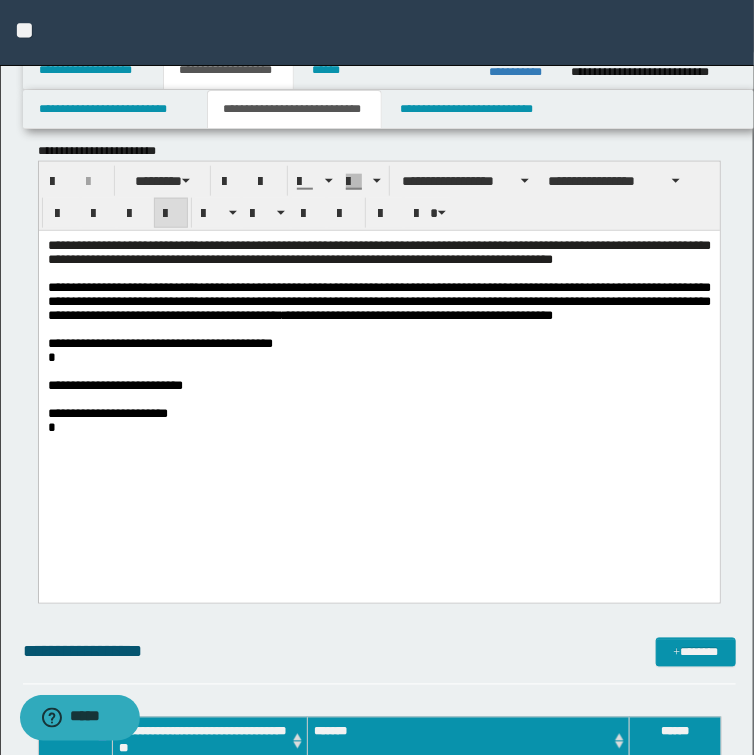 scroll, scrollTop: 419, scrollLeft: 0, axis: vertical 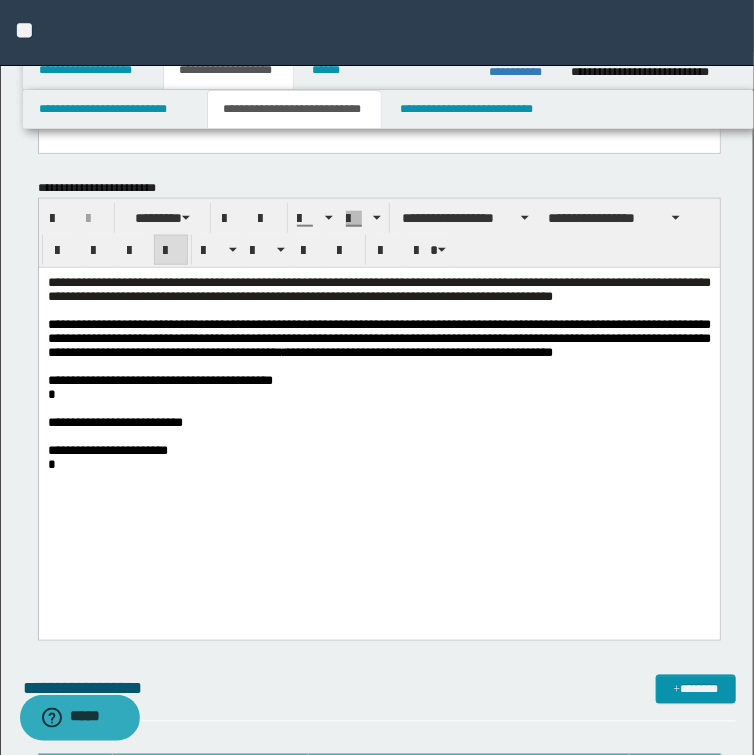 click on "**********" at bounding box center (378, 339) 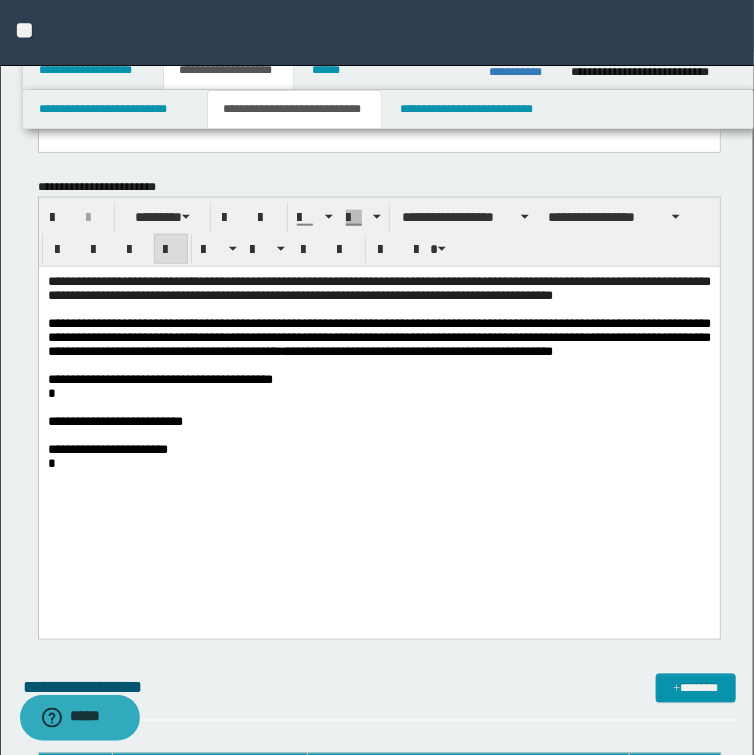 scroll, scrollTop: 419, scrollLeft: 0, axis: vertical 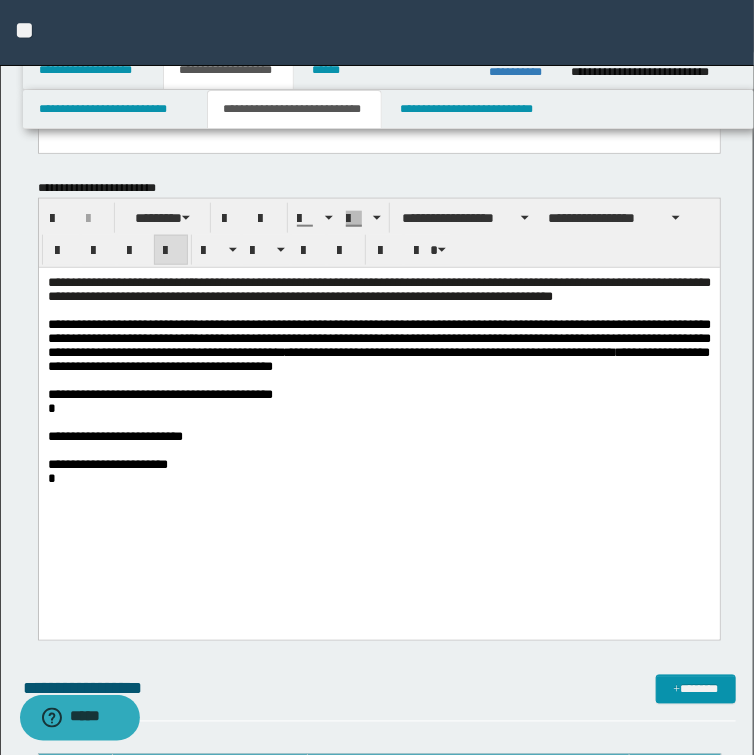 click on "**********" at bounding box center [378, 345] 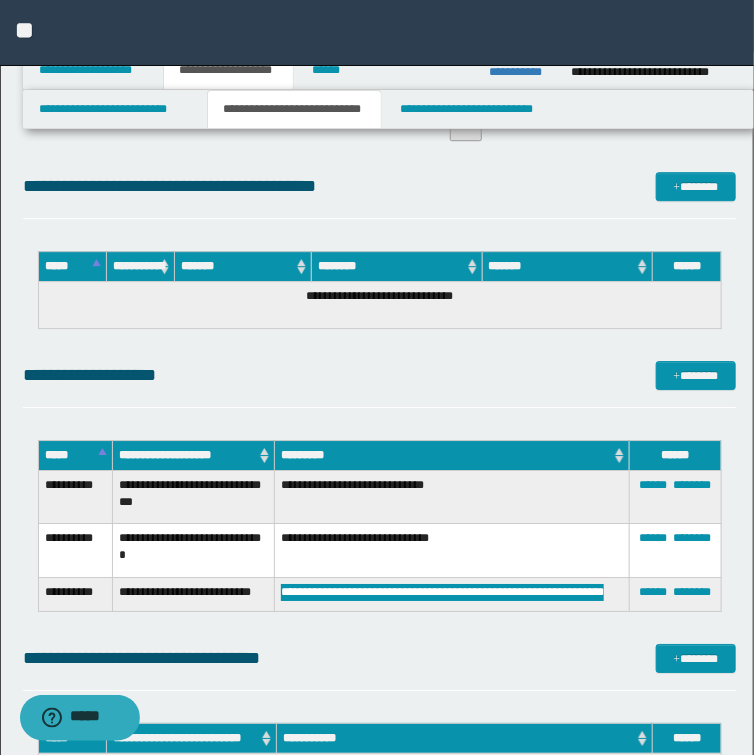 scroll, scrollTop: 1459, scrollLeft: 0, axis: vertical 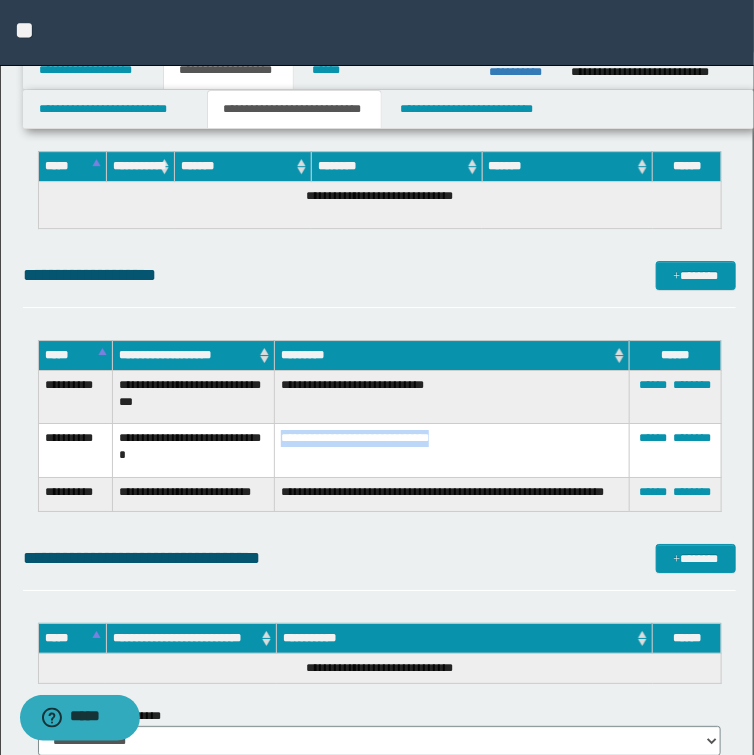 drag, startPoint x: 280, startPoint y: 429, endPoint x: 428, endPoint y: 428, distance: 148.00337 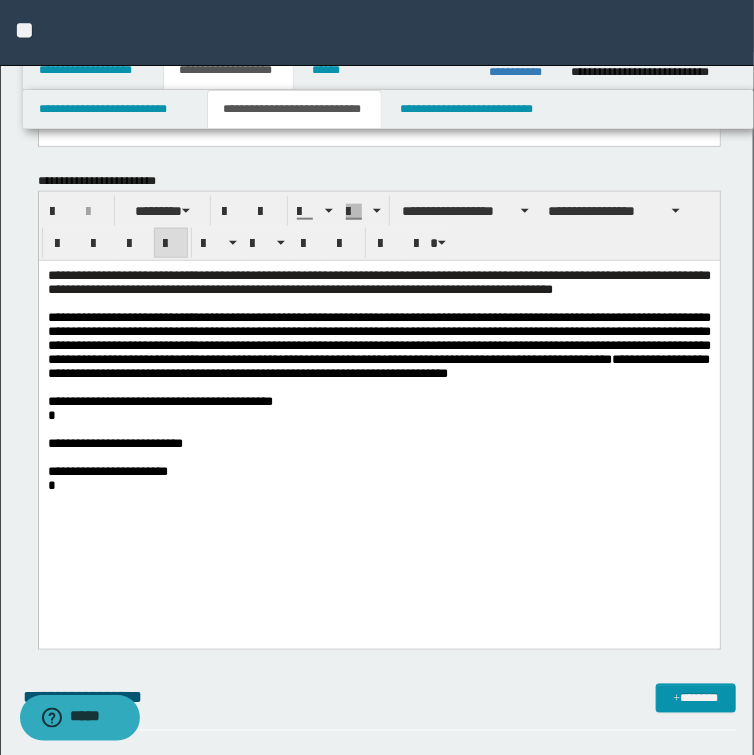 scroll, scrollTop: 259, scrollLeft: 0, axis: vertical 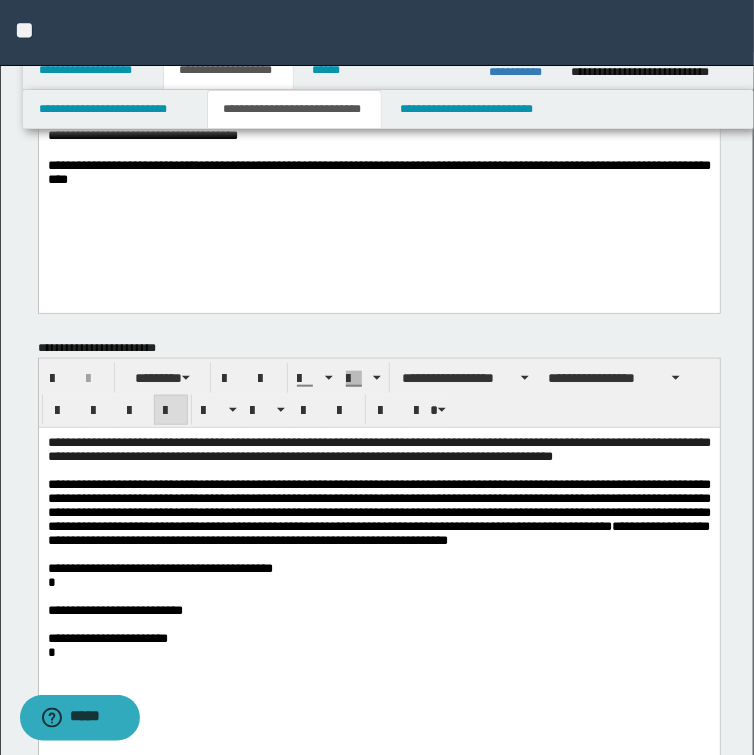 click on "**********" at bounding box center [378, 533] 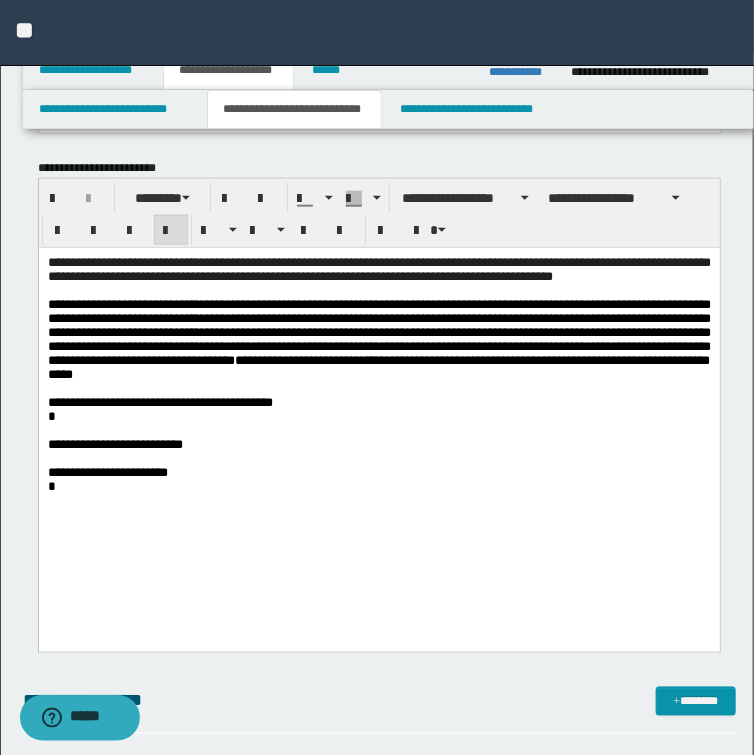scroll, scrollTop: 339, scrollLeft: 0, axis: vertical 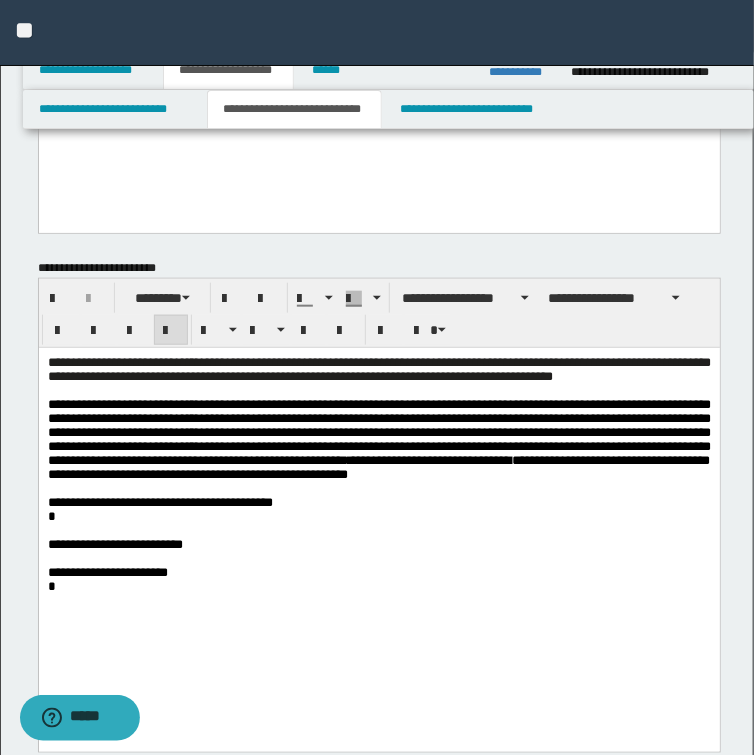 click on "**********" at bounding box center (378, 440) 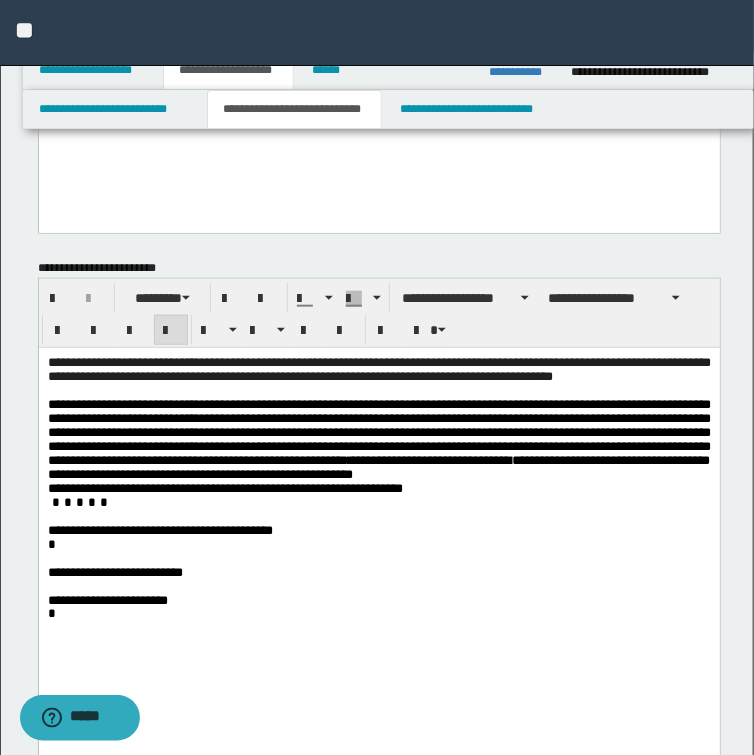 click on "*" at bounding box center (378, 545) 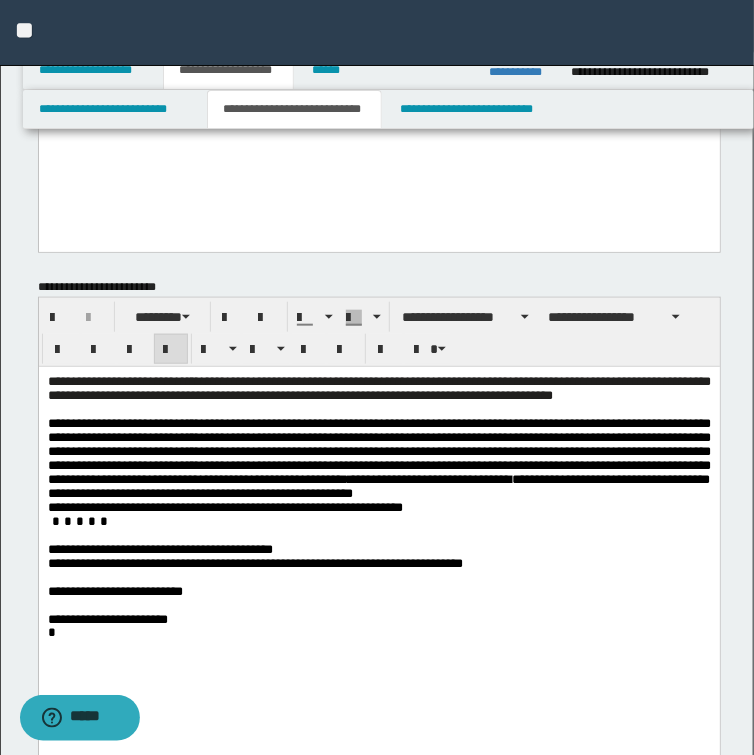 scroll, scrollTop: 560, scrollLeft: 0, axis: vertical 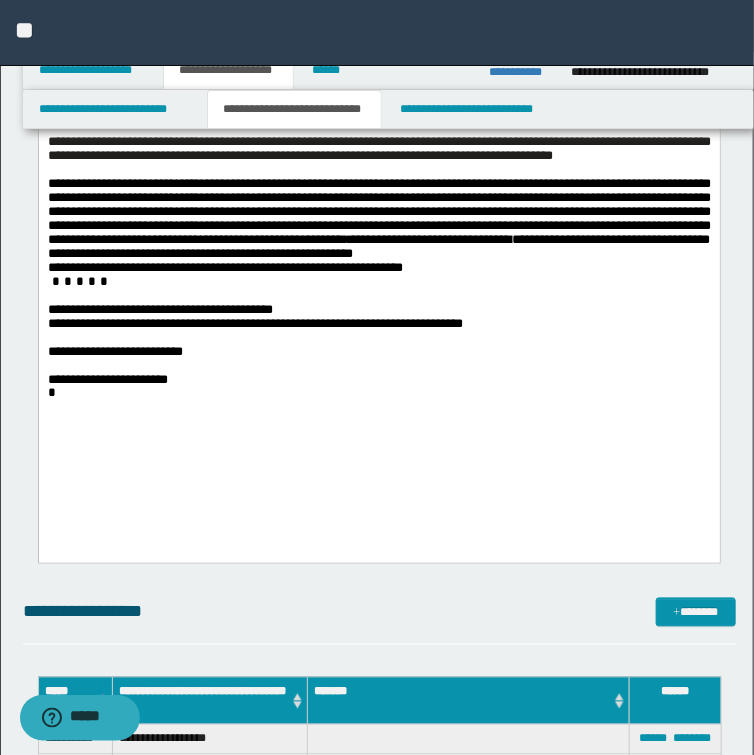 click on "**********" at bounding box center (378, 293) 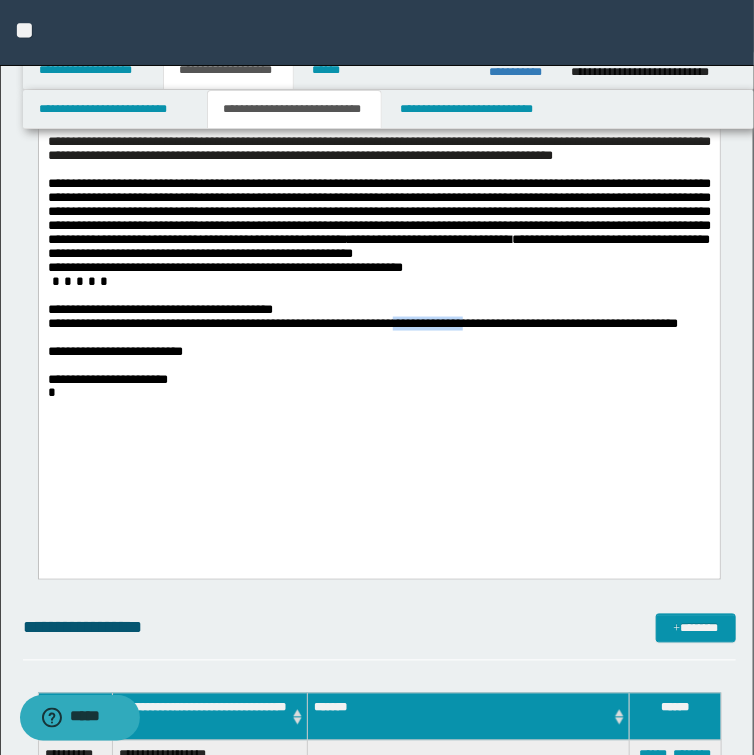 drag, startPoint x: 435, startPoint y: 367, endPoint x: 512, endPoint y: 363, distance: 77.10383 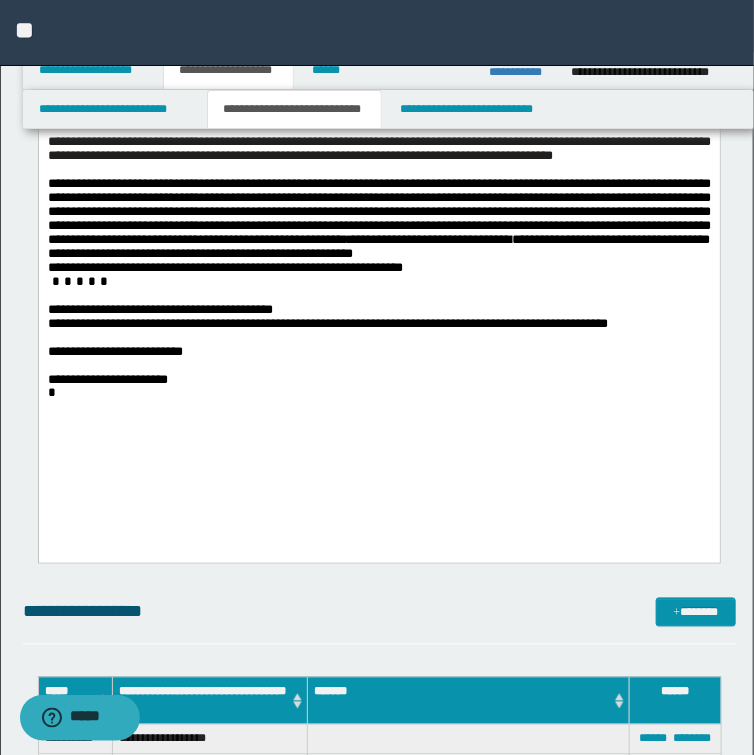 click on "**********" at bounding box center (378, 324) 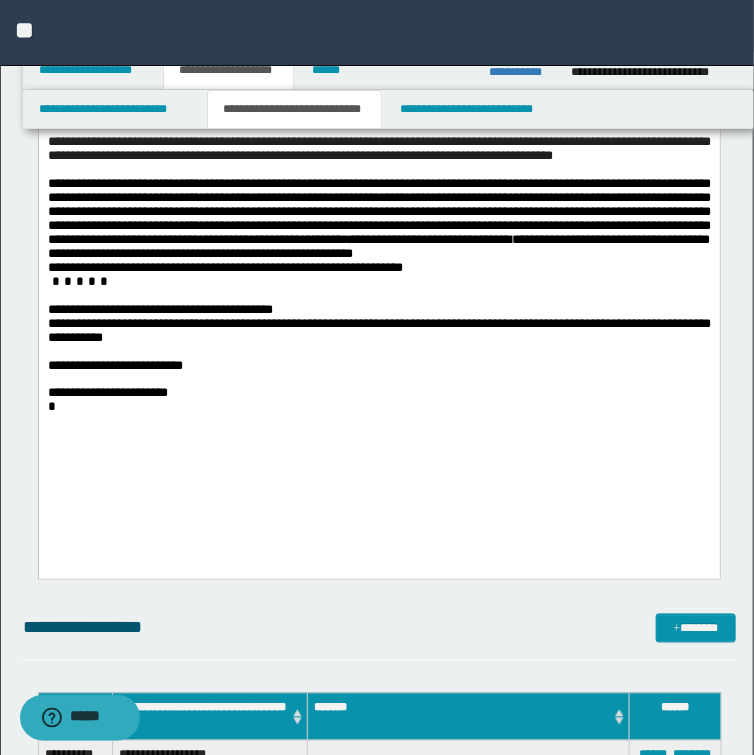 click on "**********" at bounding box center [378, 366] 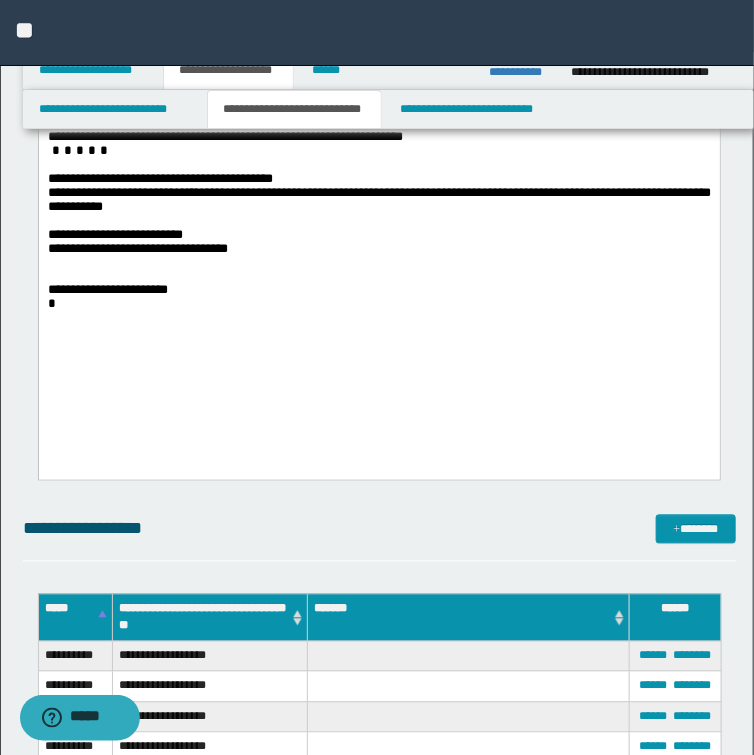 scroll, scrollTop: 720, scrollLeft: 0, axis: vertical 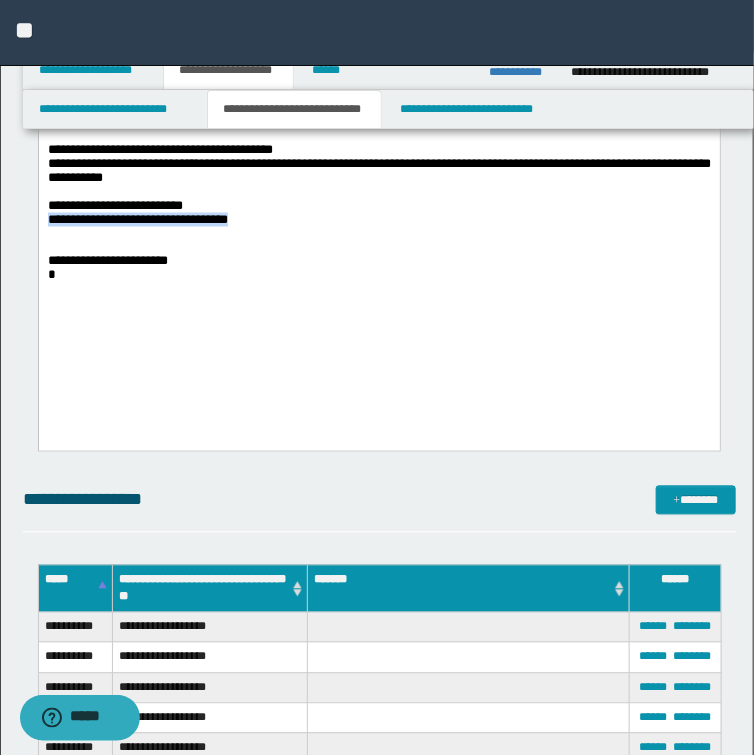 drag, startPoint x: 255, startPoint y: 270, endPoint x: 44, endPoint y: 271, distance: 211.00237 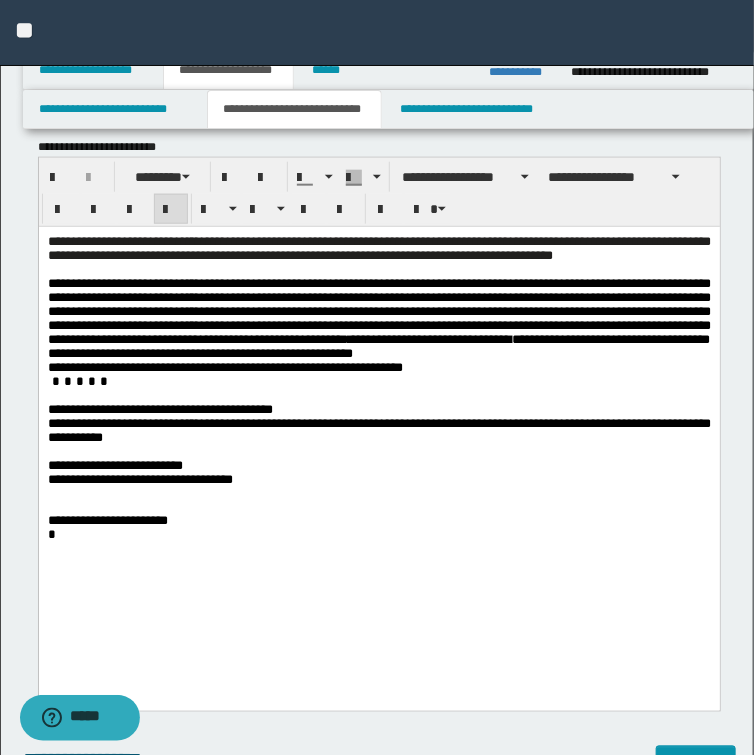 scroll, scrollTop: 560, scrollLeft: 0, axis: vertical 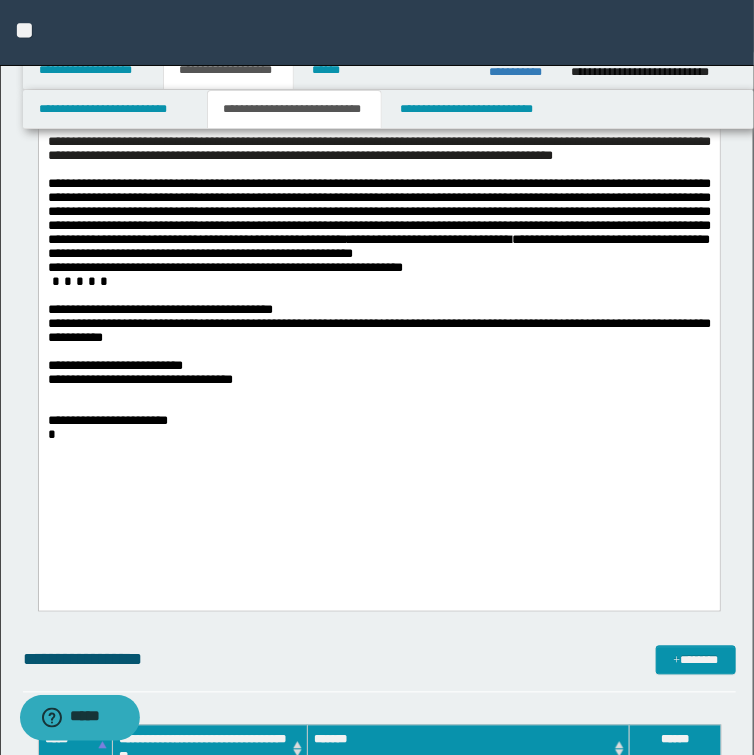 drag, startPoint x: 213, startPoint y: 431, endPoint x: 262, endPoint y: 430, distance: 49.010204 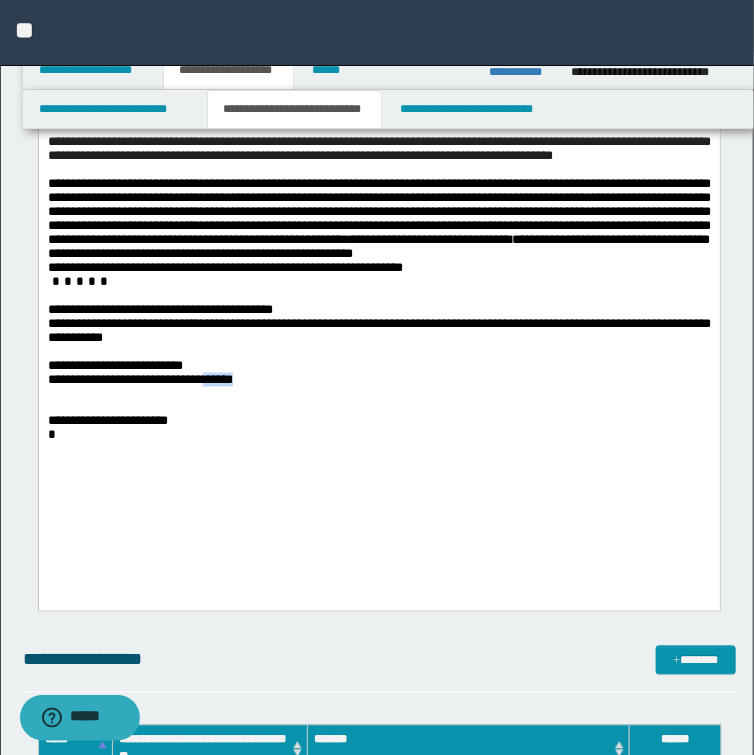 drag, startPoint x: 259, startPoint y: 429, endPoint x: 214, endPoint y: 428, distance: 45.01111 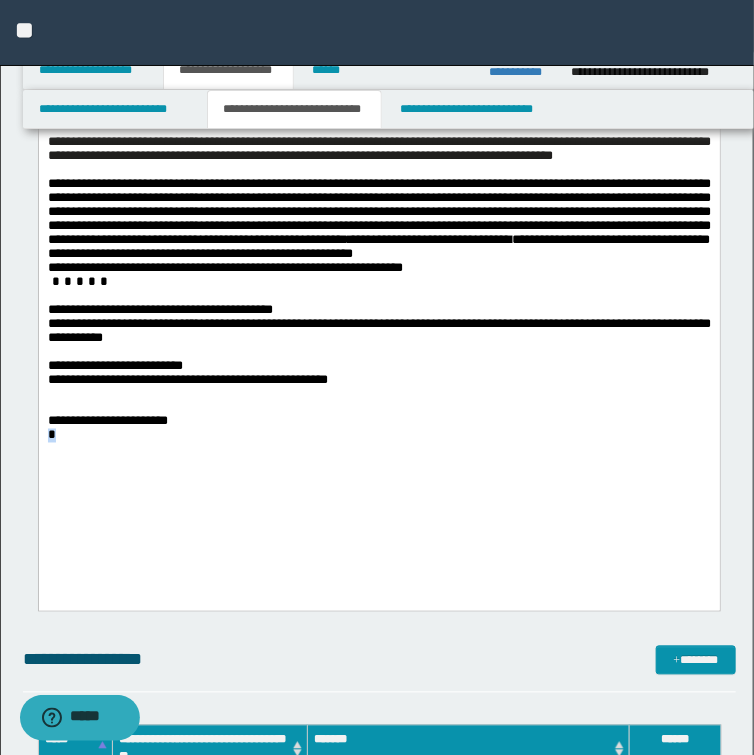 drag, startPoint x: 47, startPoint y: 493, endPoint x: 63, endPoint y: 493, distance: 16 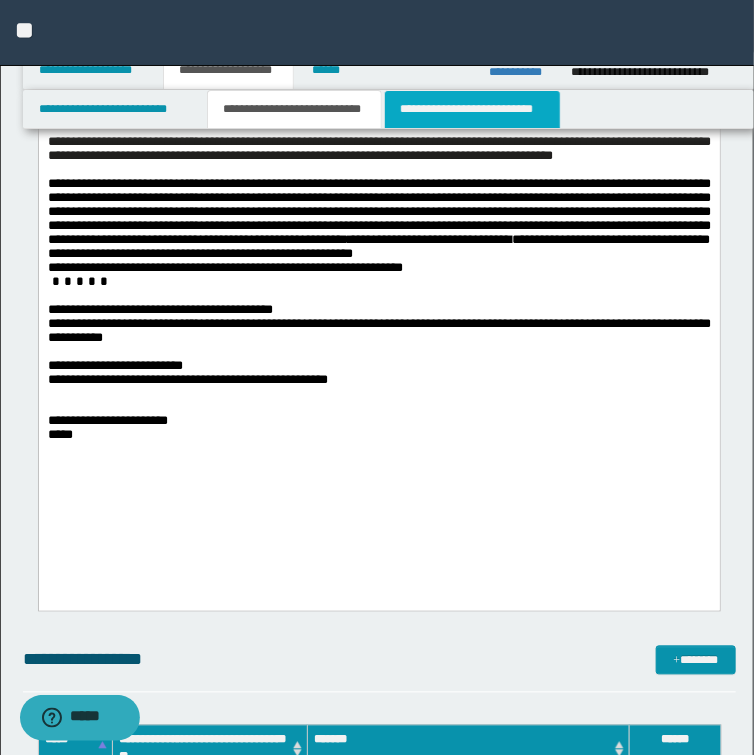click on "**********" at bounding box center [472, 109] 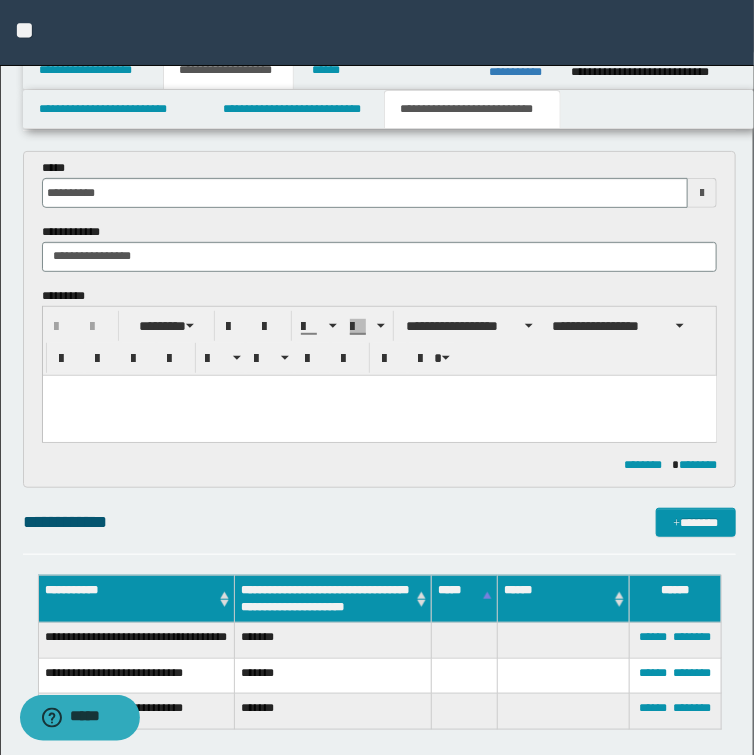 scroll, scrollTop: 0, scrollLeft: 0, axis: both 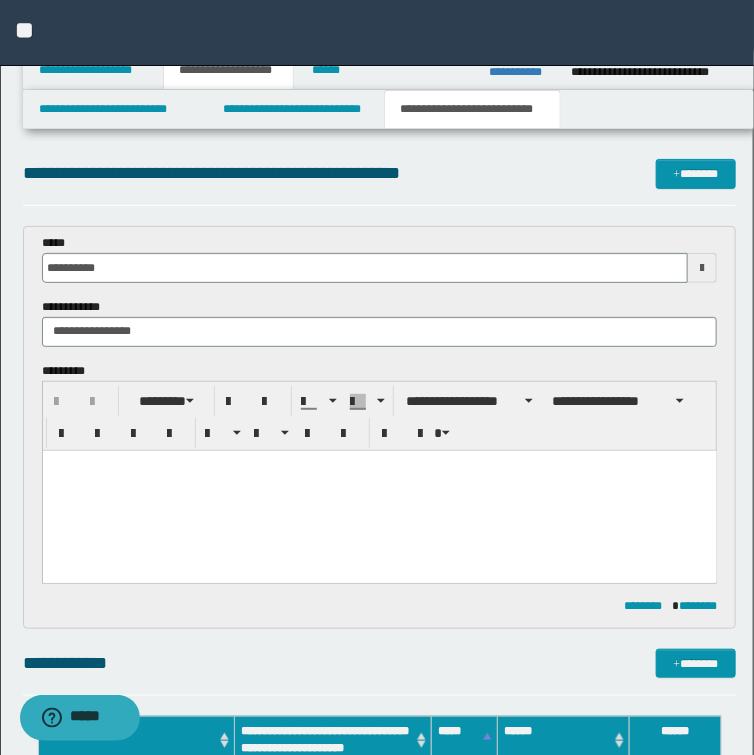 click at bounding box center (379, 465) 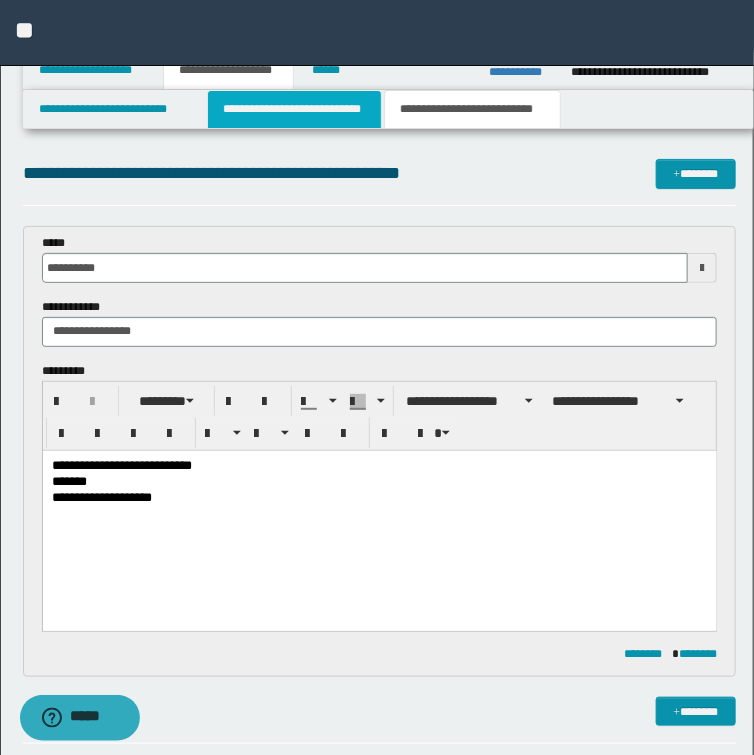 click on "**********" at bounding box center [294, 109] 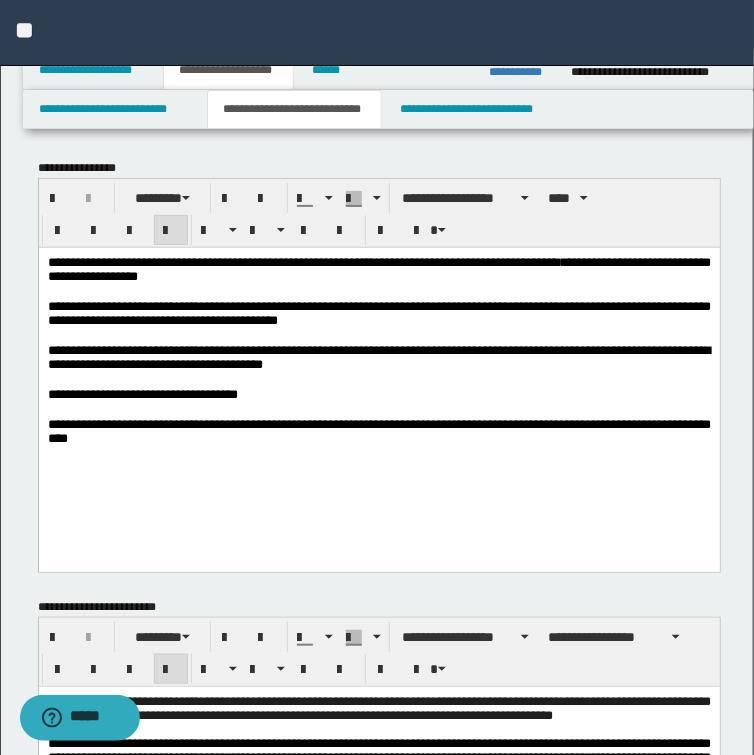 scroll, scrollTop: 400, scrollLeft: 0, axis: vertical 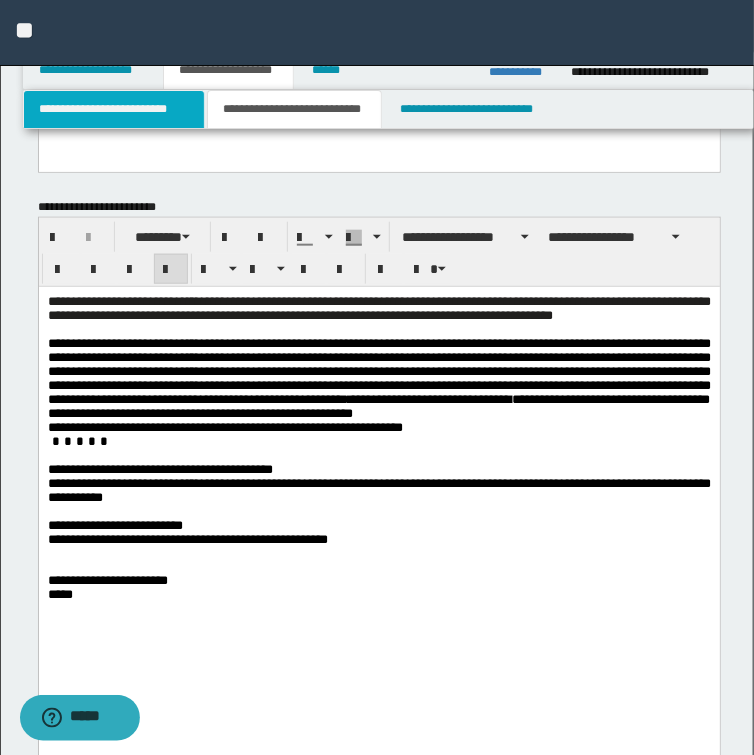 click on "**********" at bounding box center (114, 109) 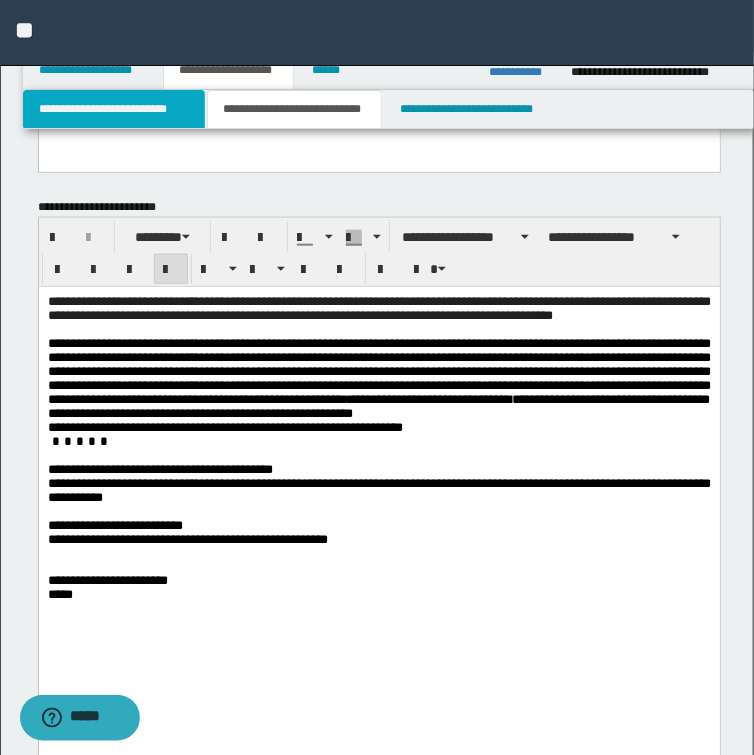 type 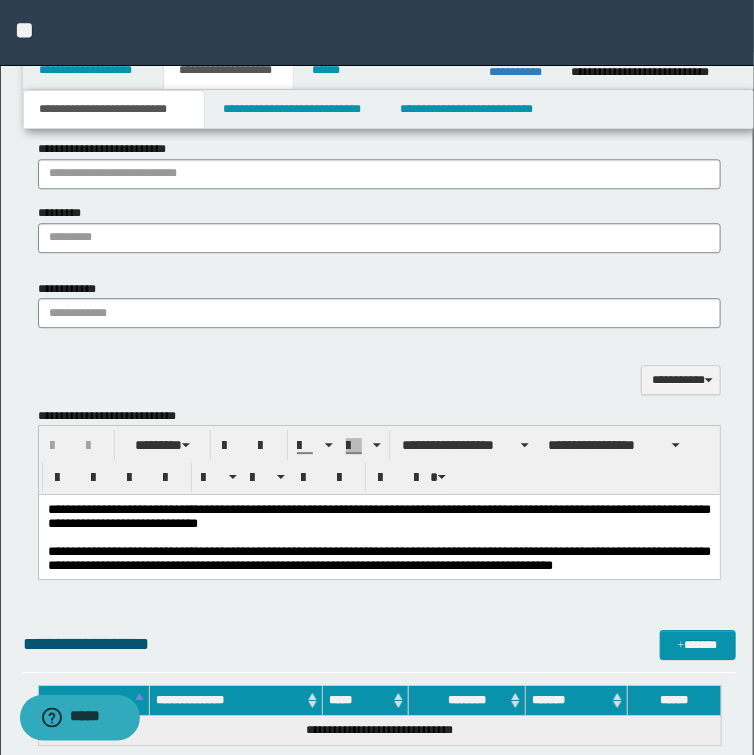 scroll, scrollTop: 1360, scrollLeft: 0, axis: vertical 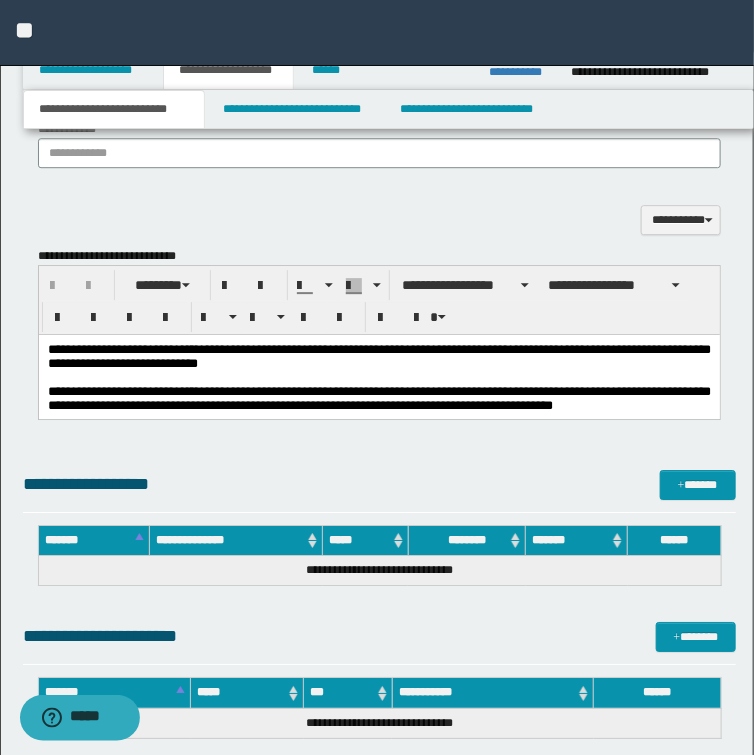 click on "**********" at bounding box center (378, 398) 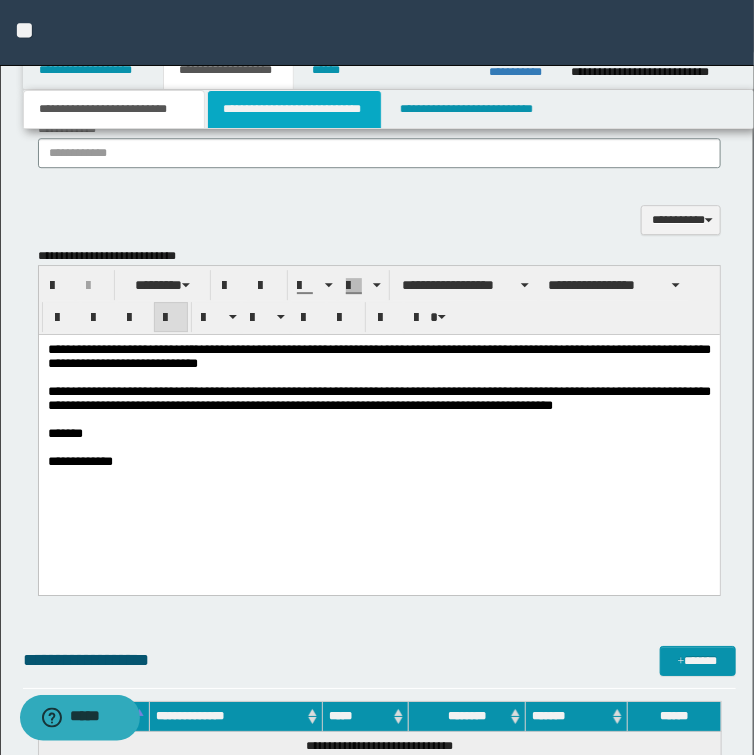 click on "**********" at bounding box center (294, 109) 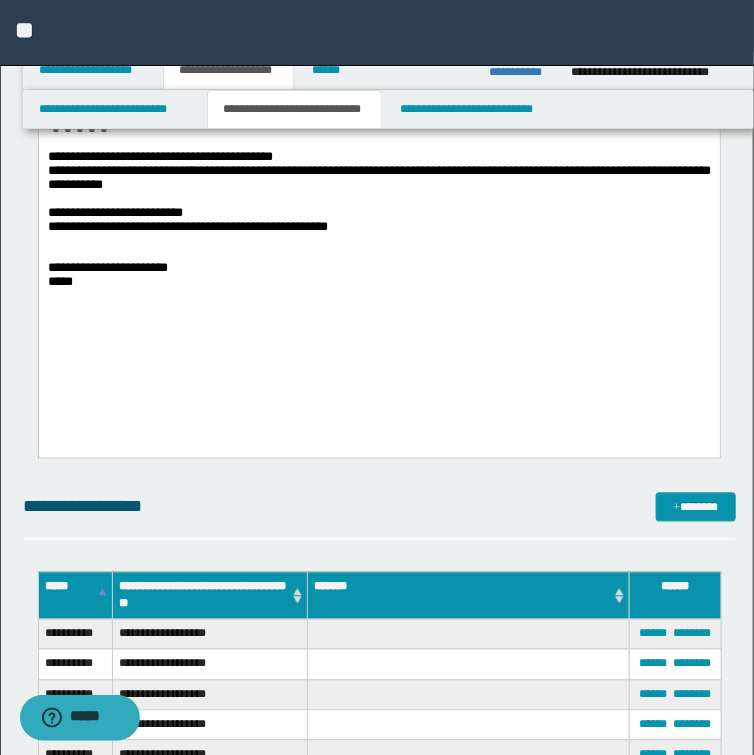 scroll, scrollTop: 640, scrollLeft: 0, axis: vertical 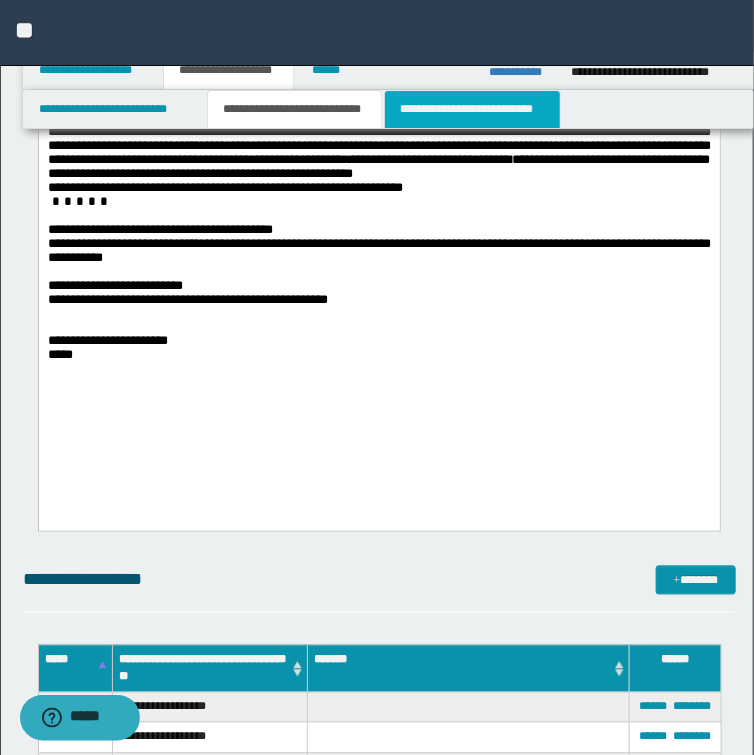 click on "**********" at bounding box center [472, 109] 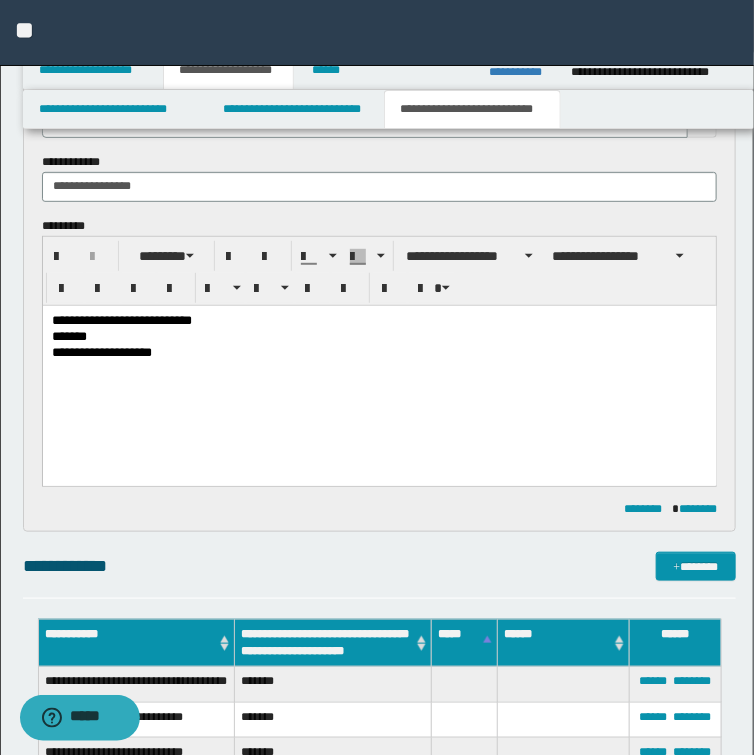 scroll, scrollTop: 0, scrollLeft: 0, axis: both 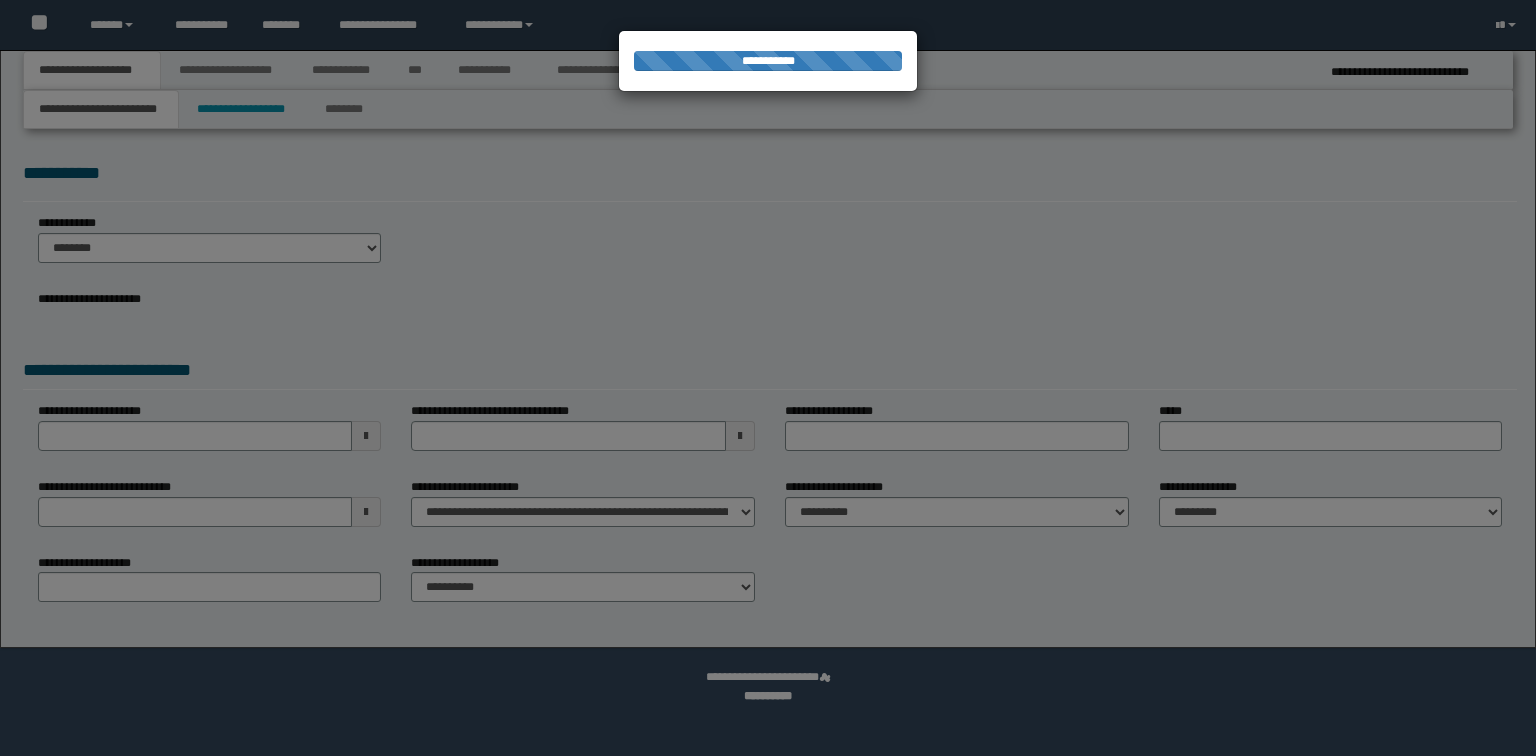 select on "*" 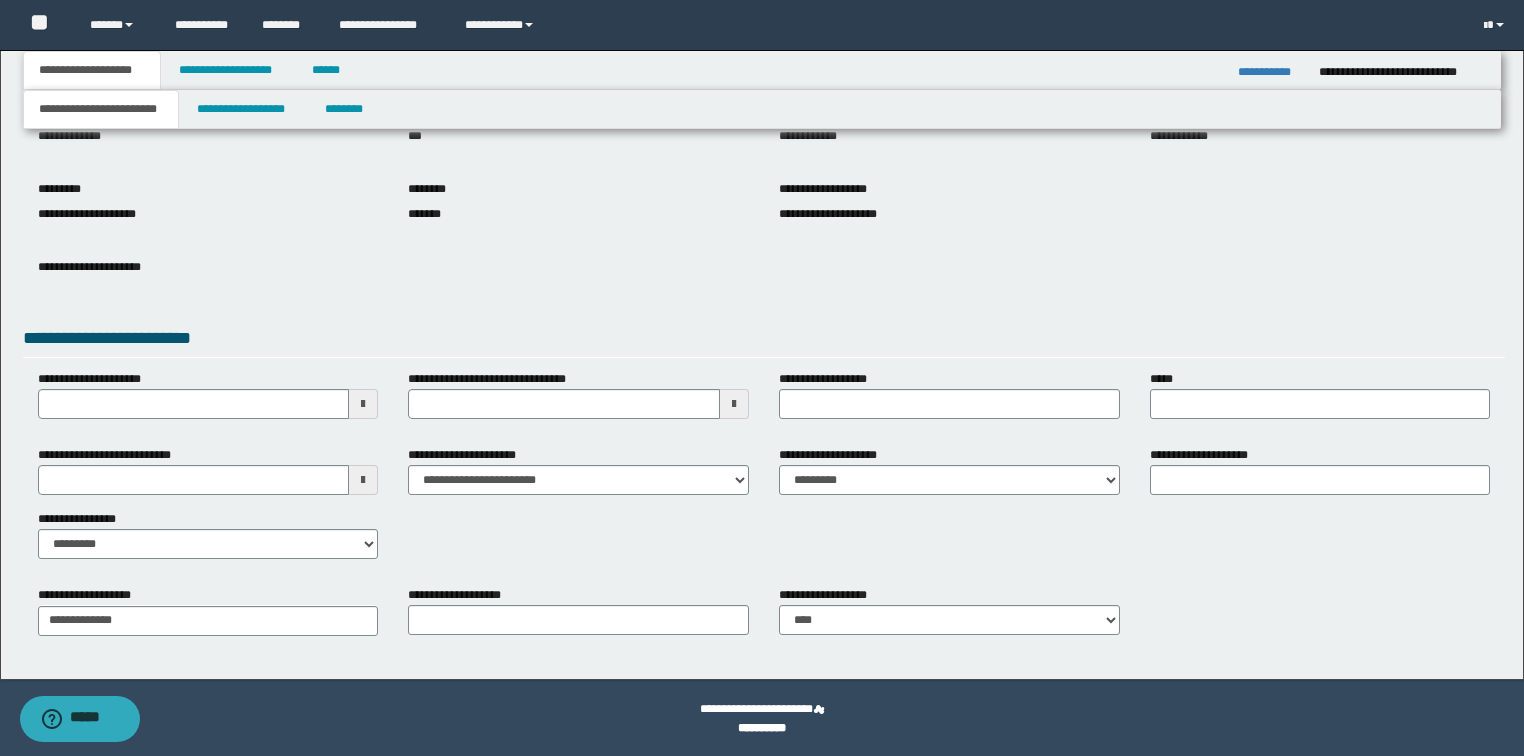 scroll, scrollTop: 191, scrollLeft: 0, axis: vertical 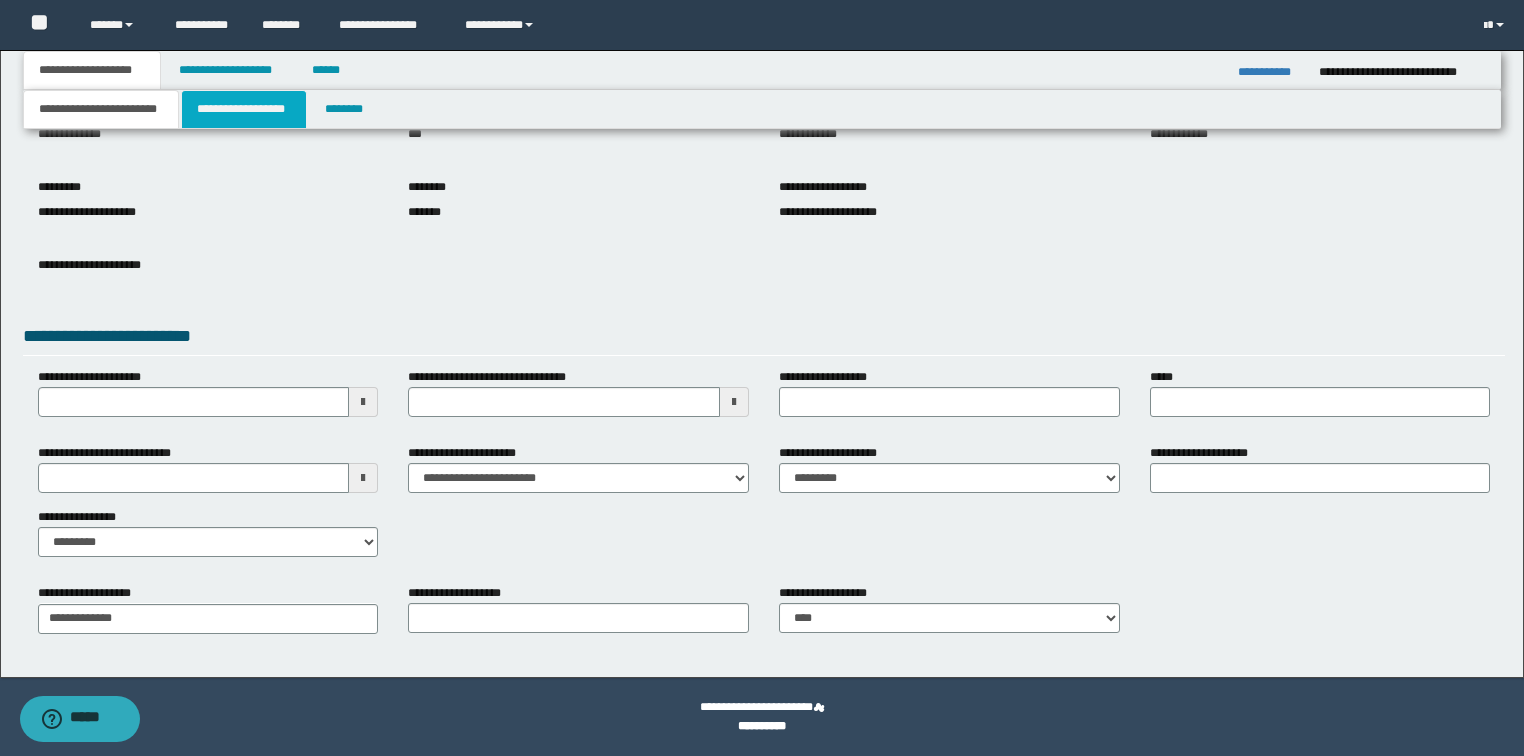 click on "**********" at bounding box center (244, 109) 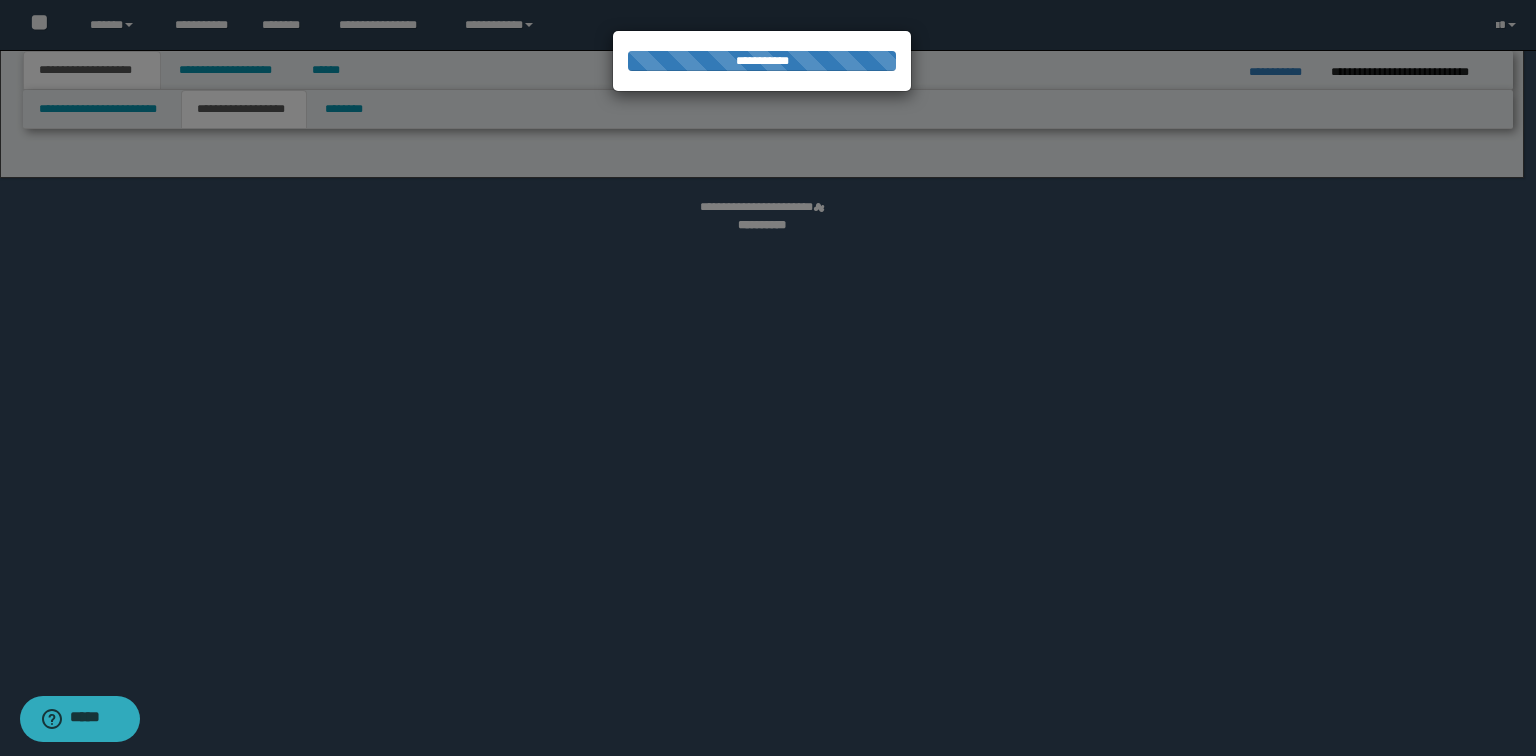 select on "*" 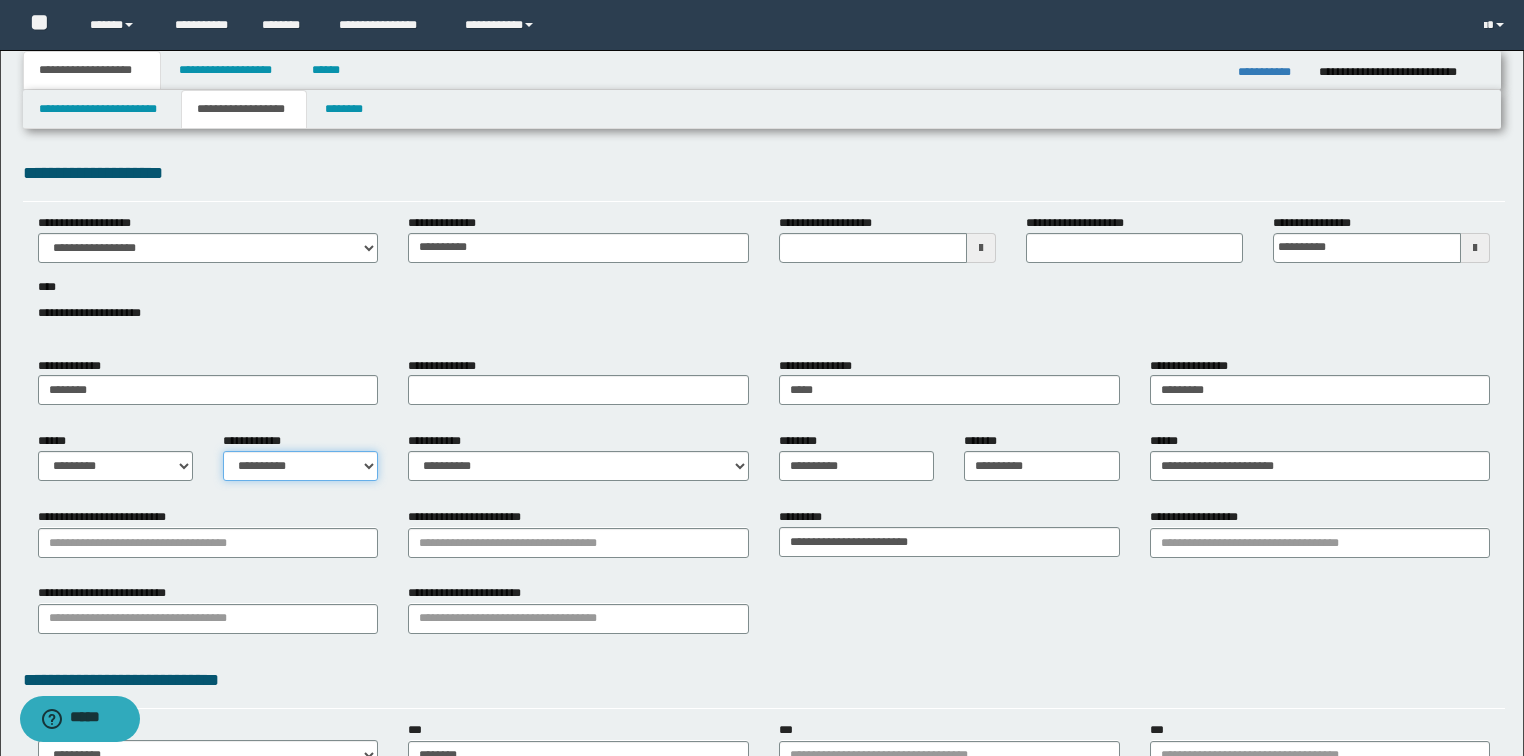 click on "**********" at bounding box center (300, 466) 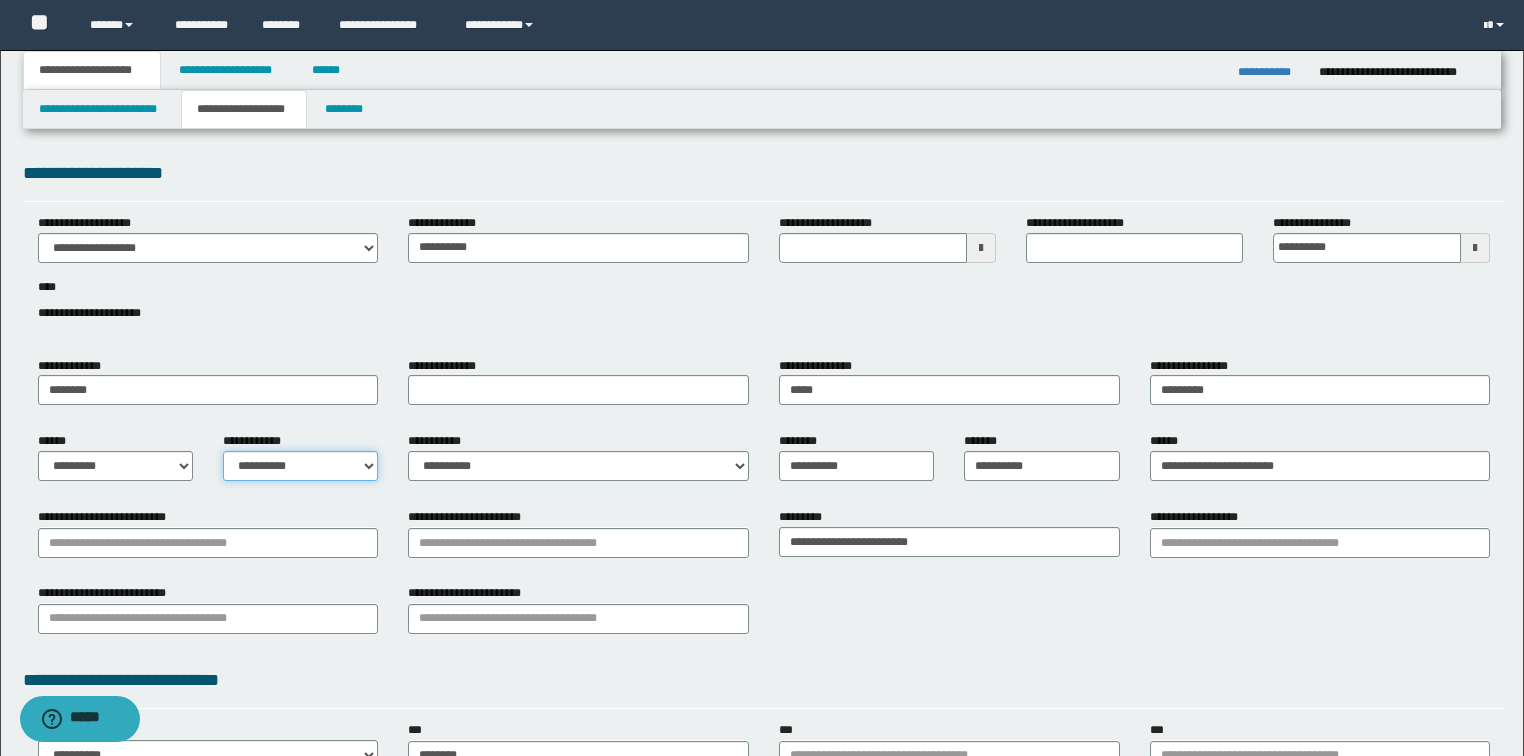 select on "*" 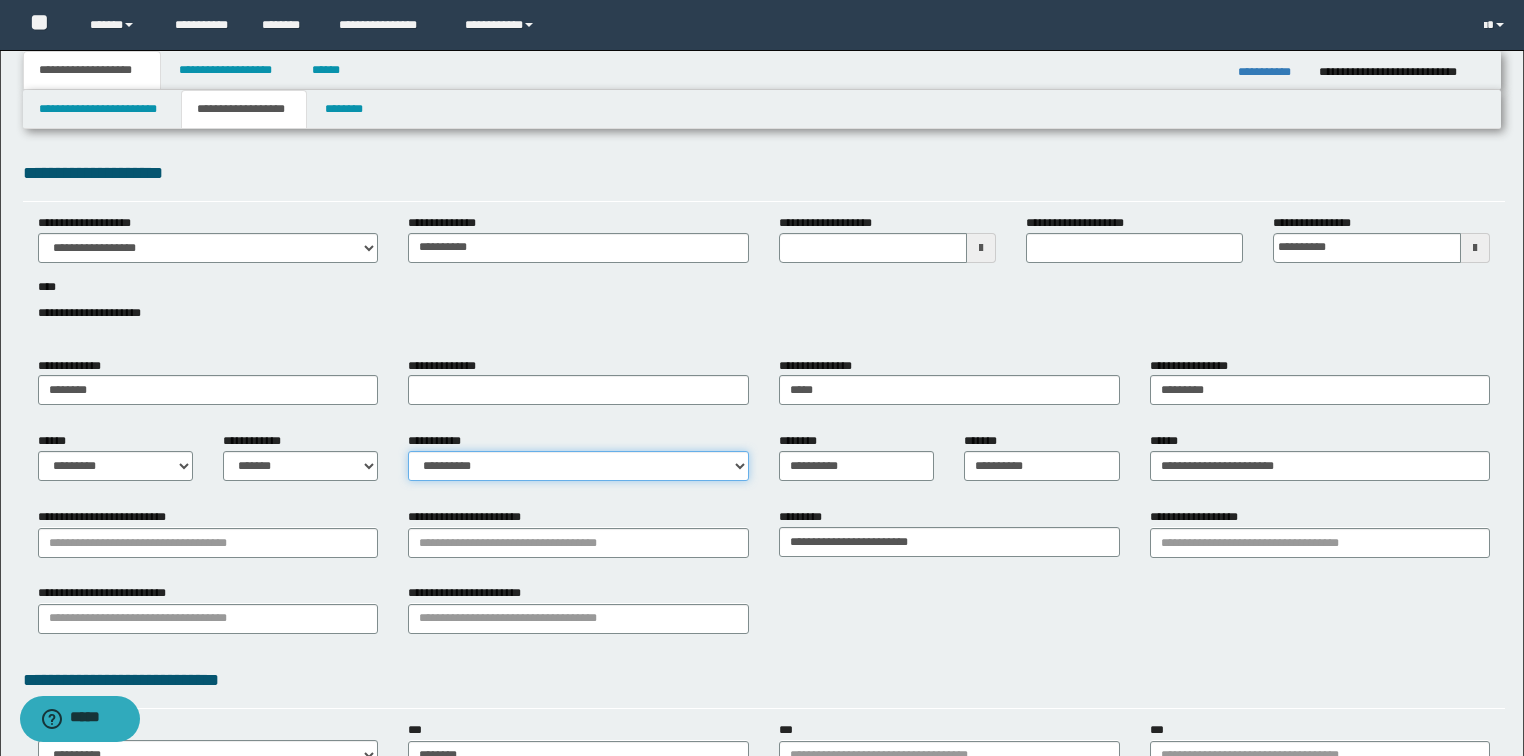 click on "**********" at bounding box center (578, 466) 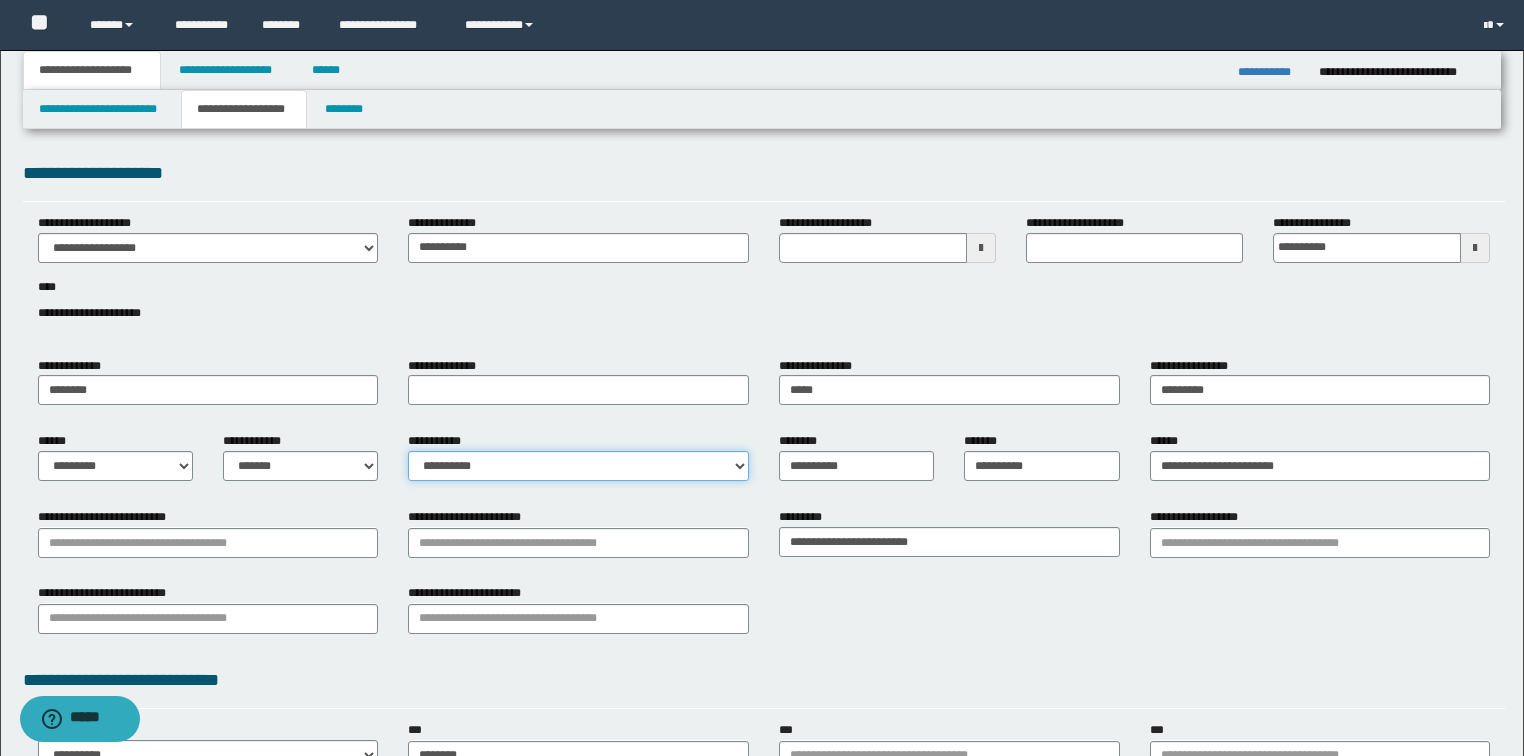 select on "*" 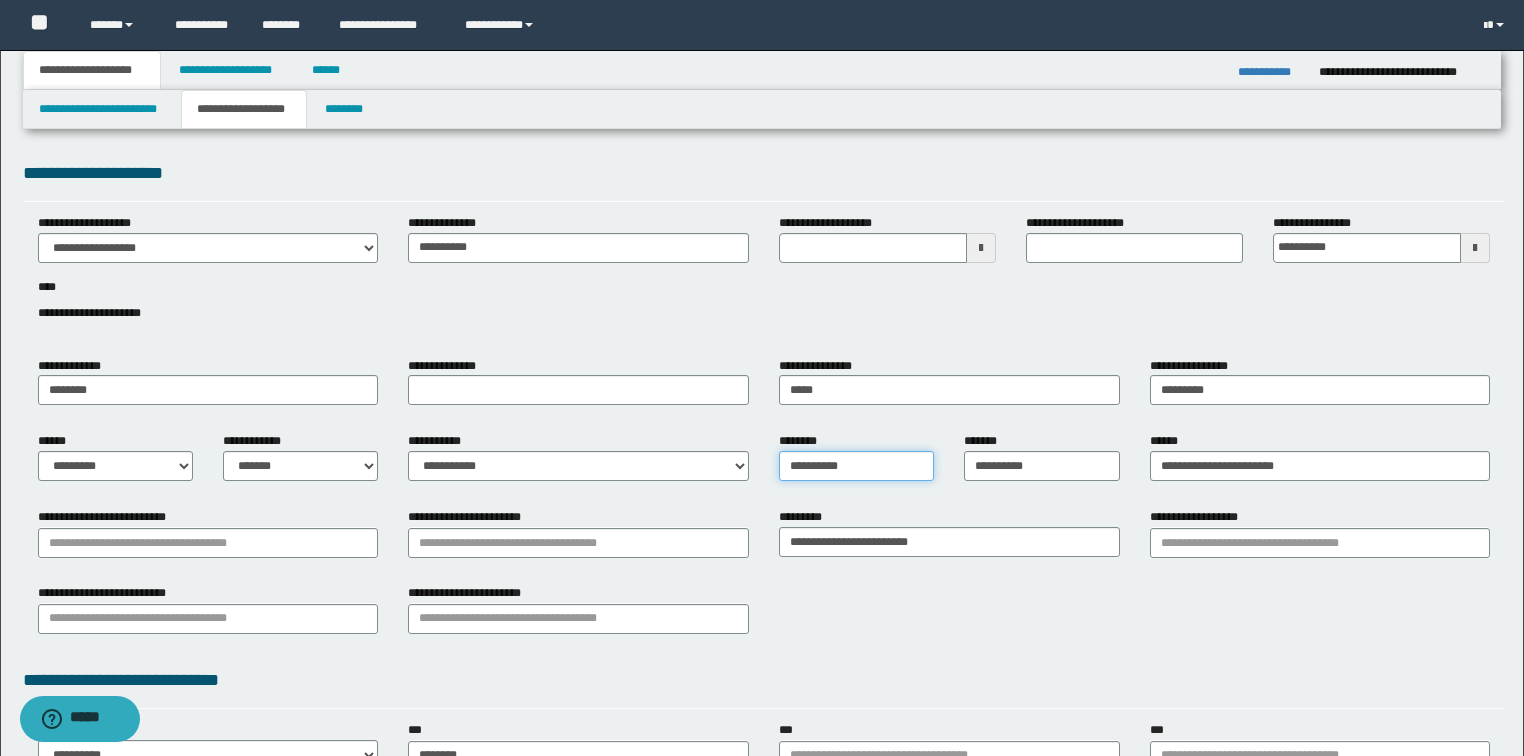 drag, startPoint x: 875, startPoint y: 472, endPoint x: 508, endPoint y: 474, distance: 367.00546 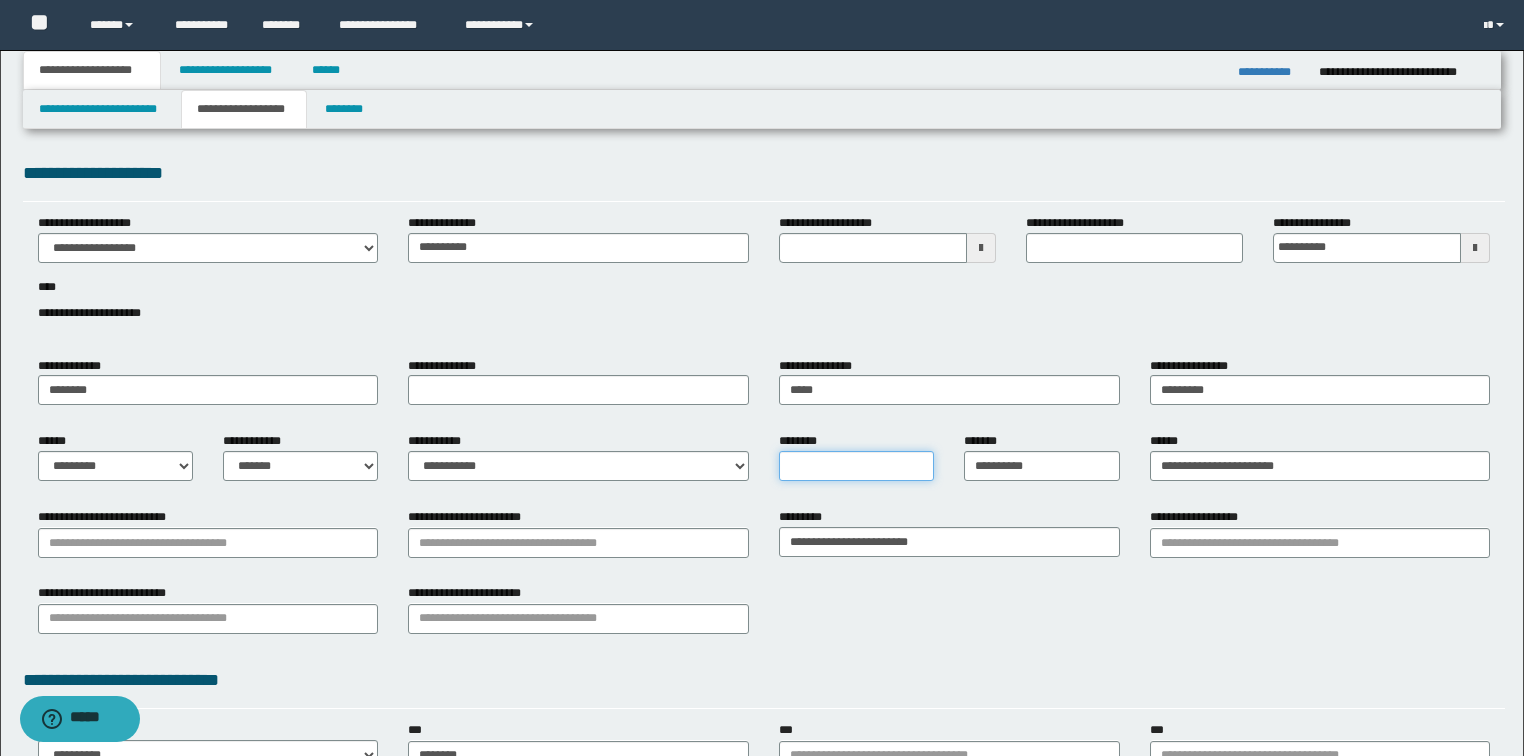 type 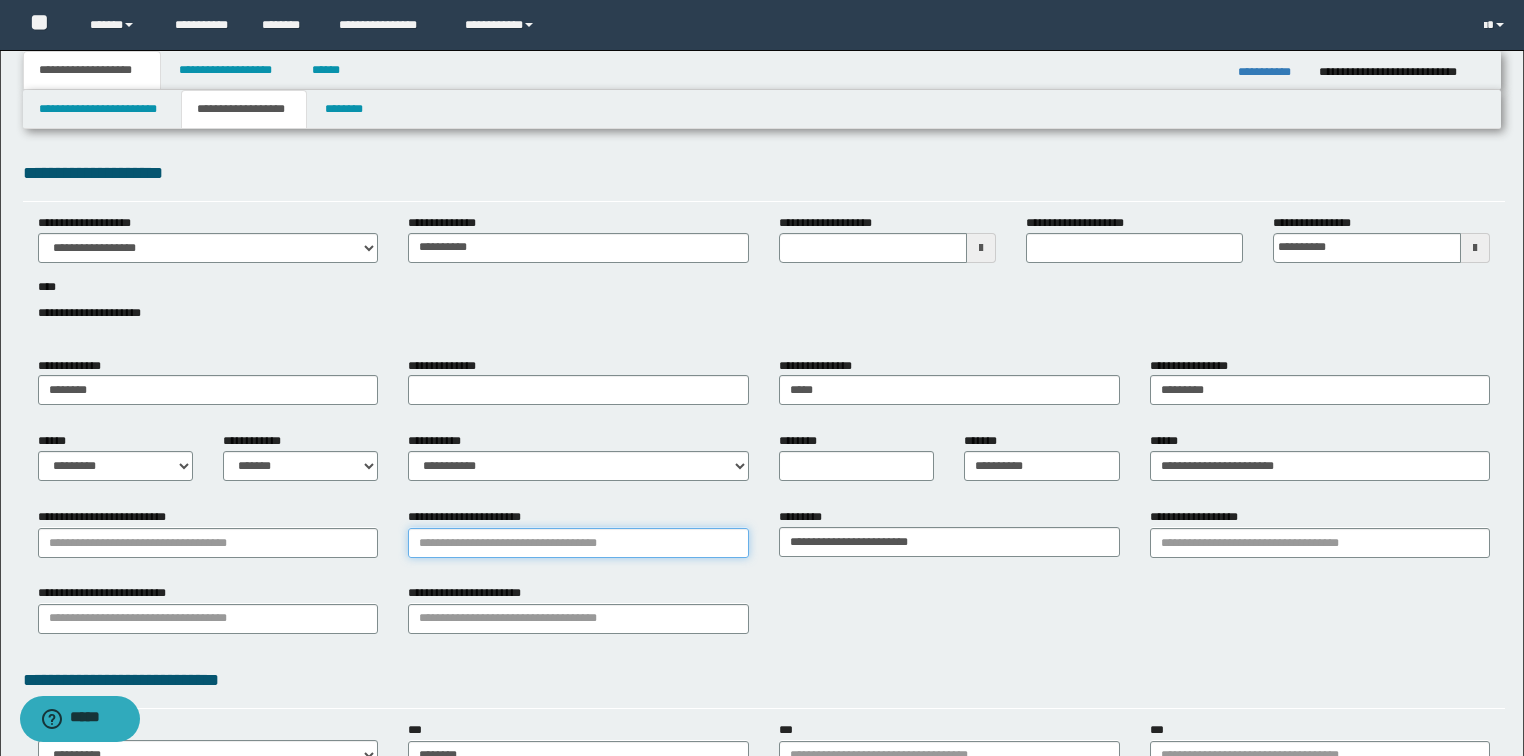 click on "**********" at bounding box center (578, 543) 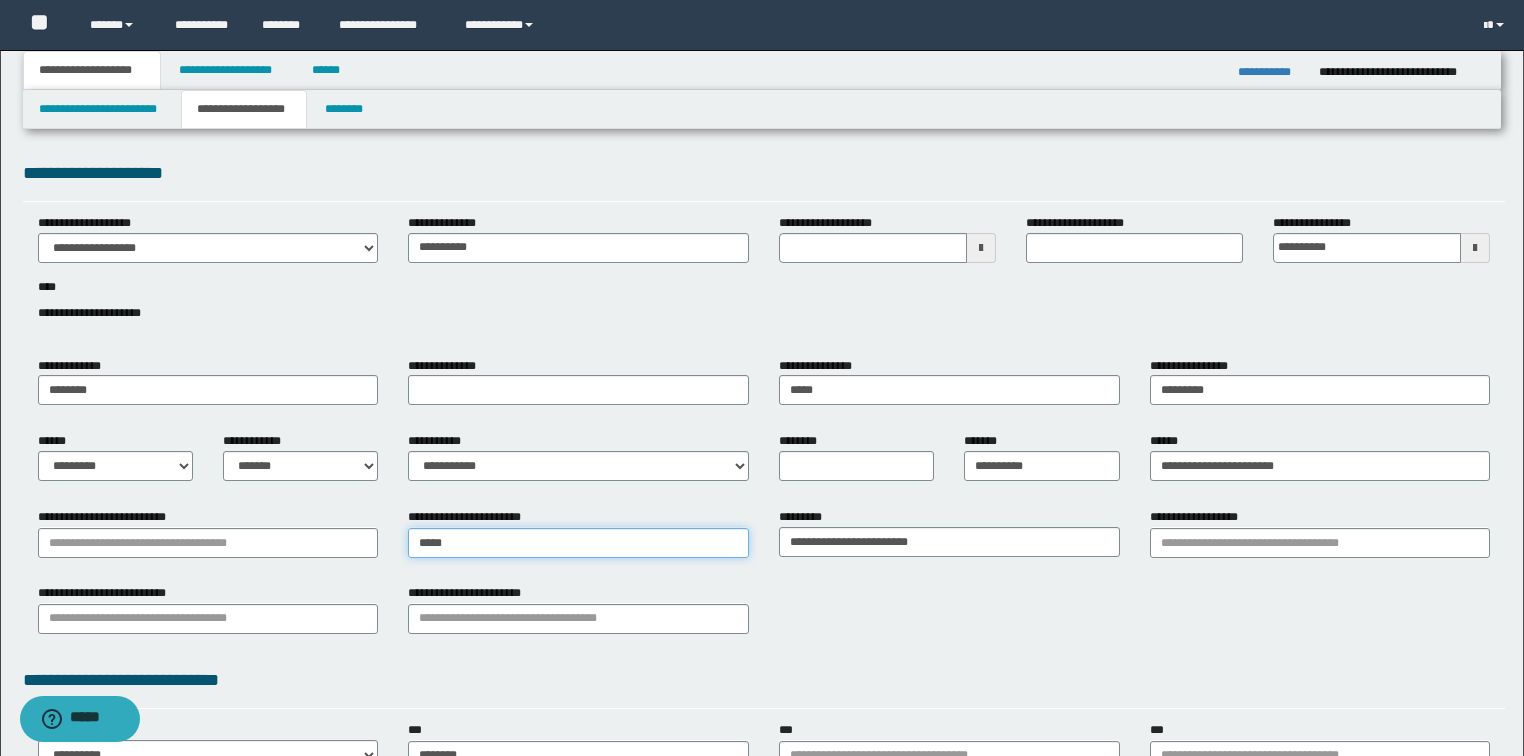 type on "******" 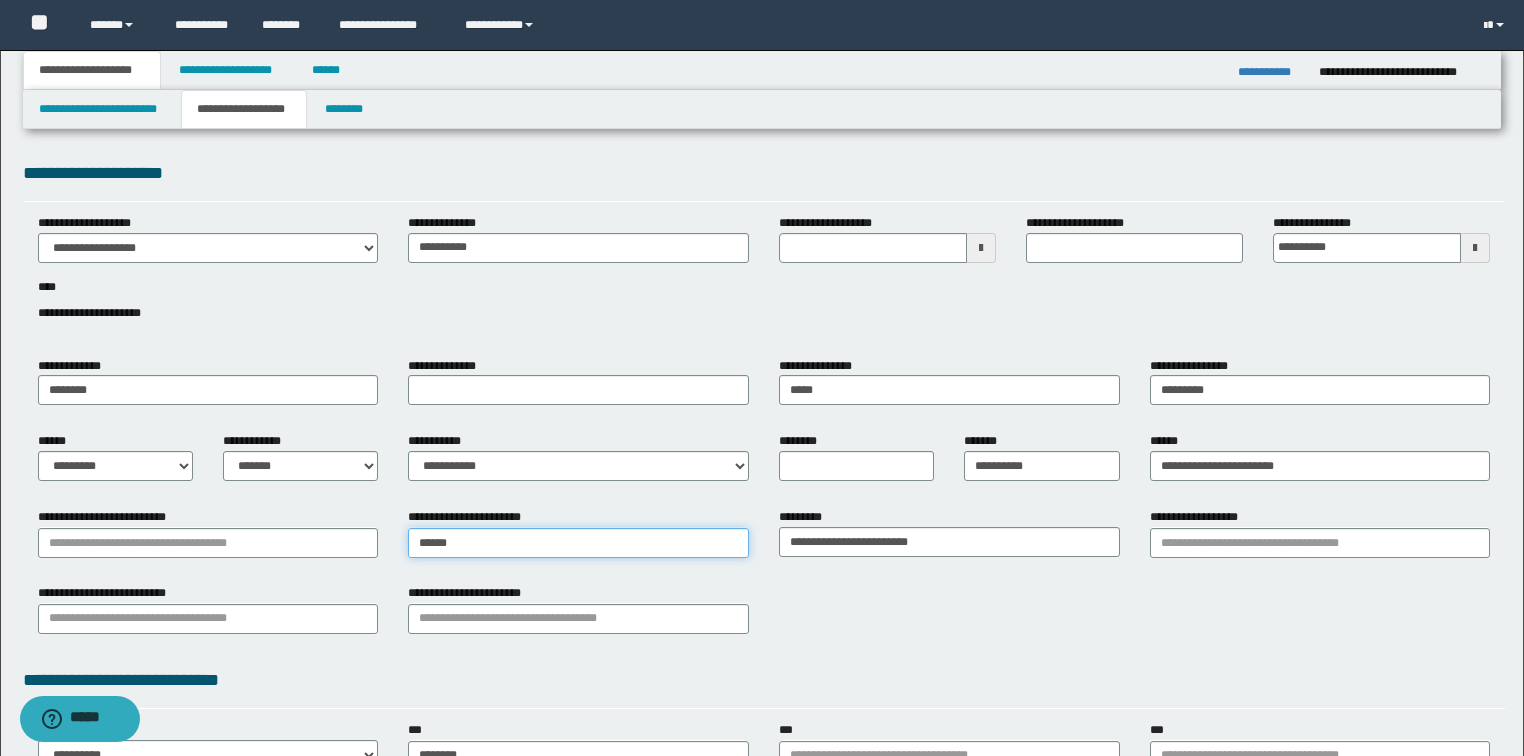 type on "******" 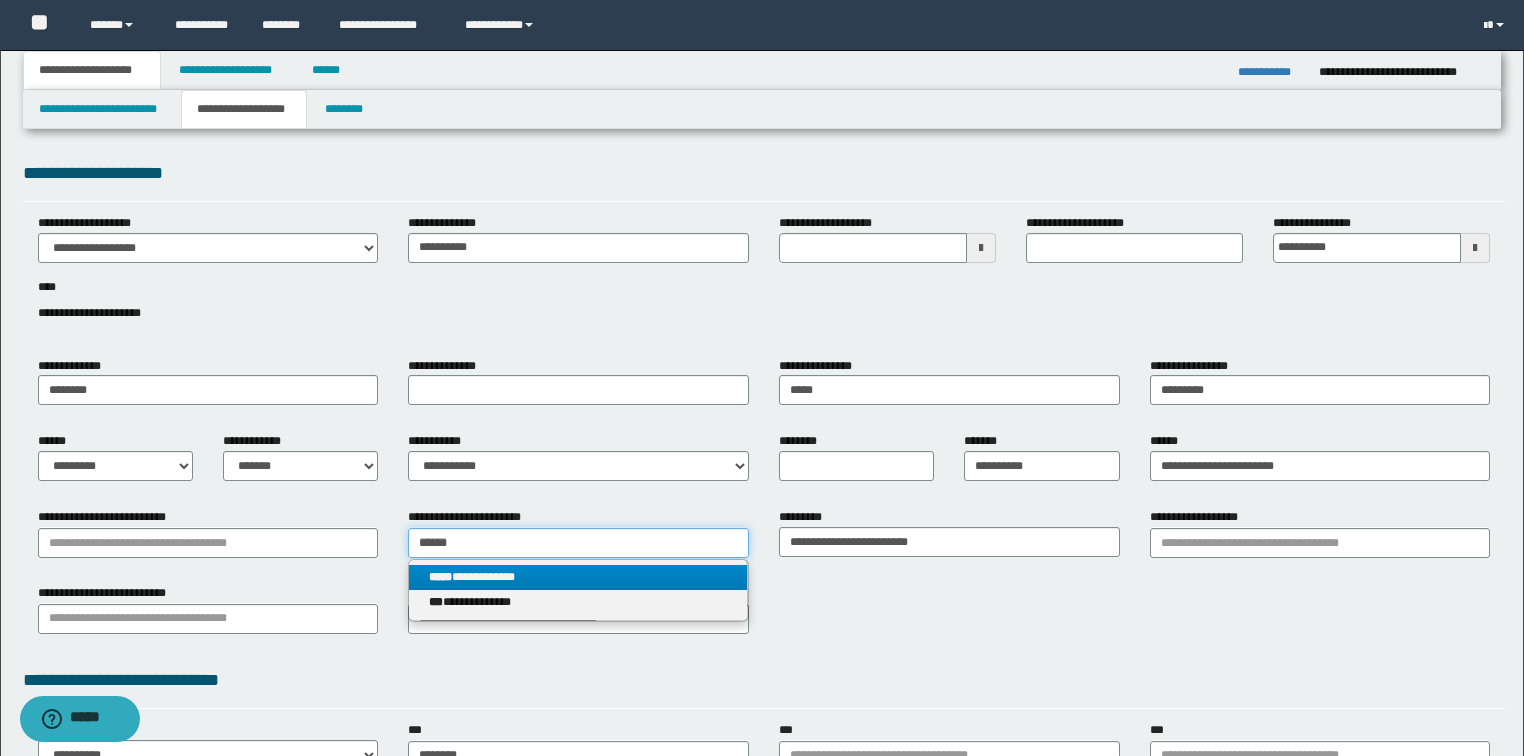 type on "******" 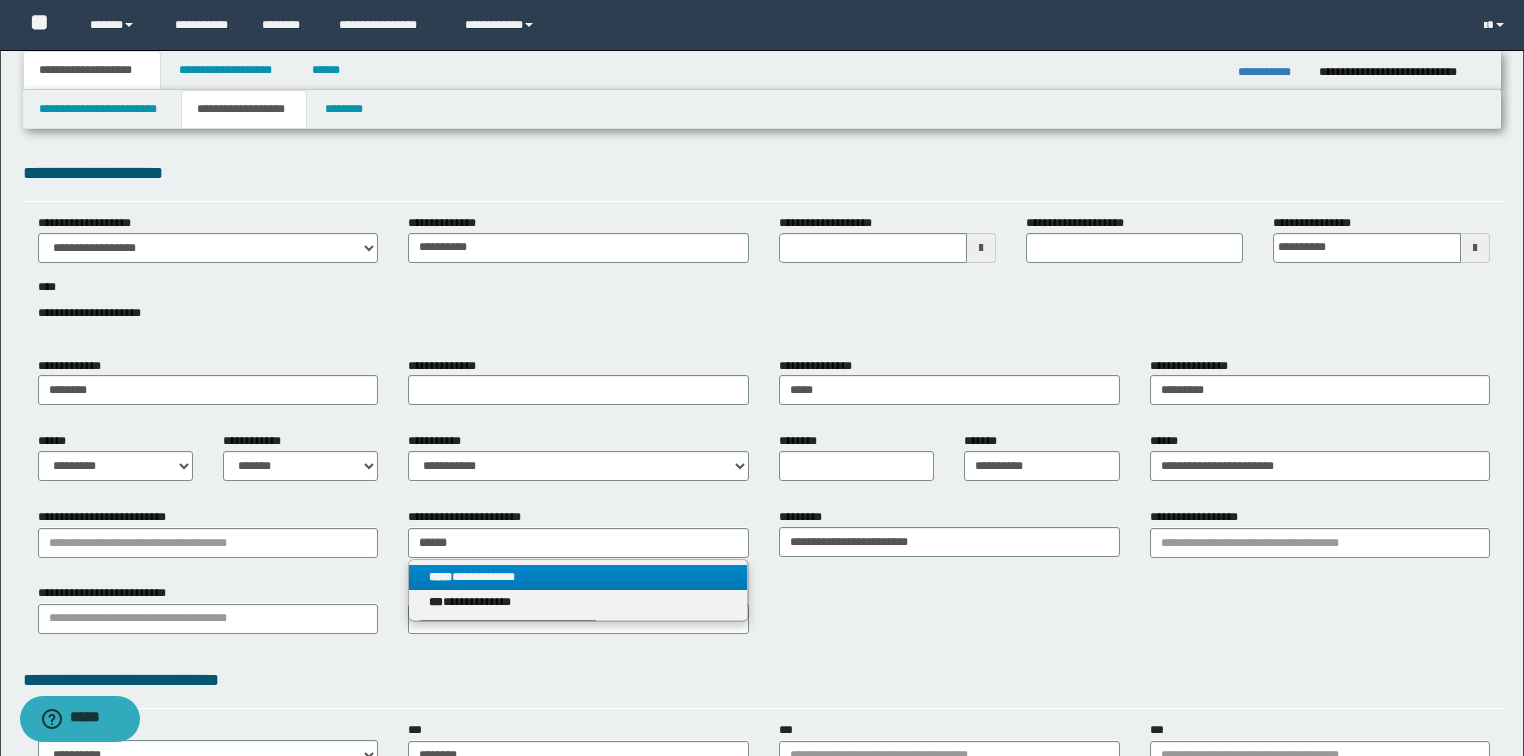 type 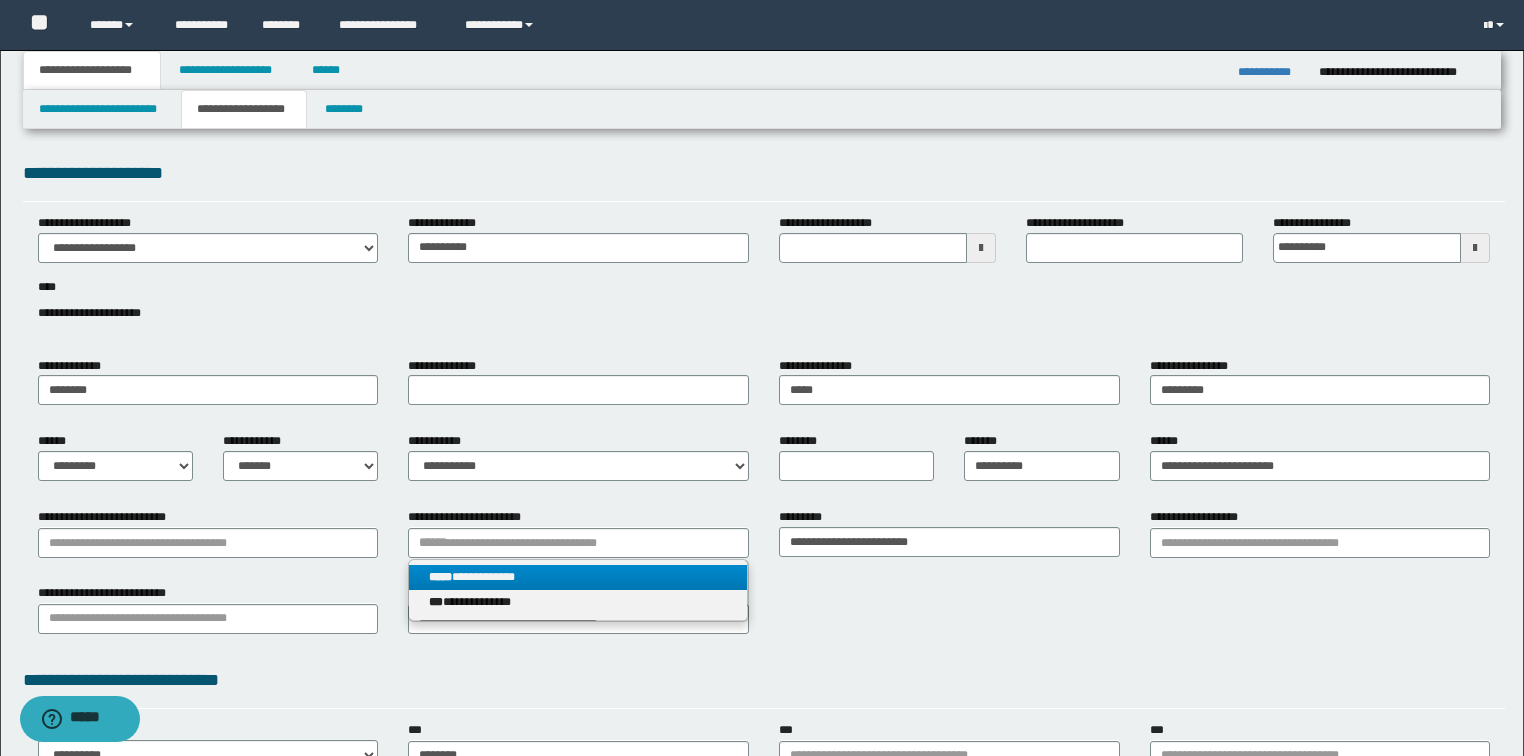 click on "**********" at bounding box center [578, 577] 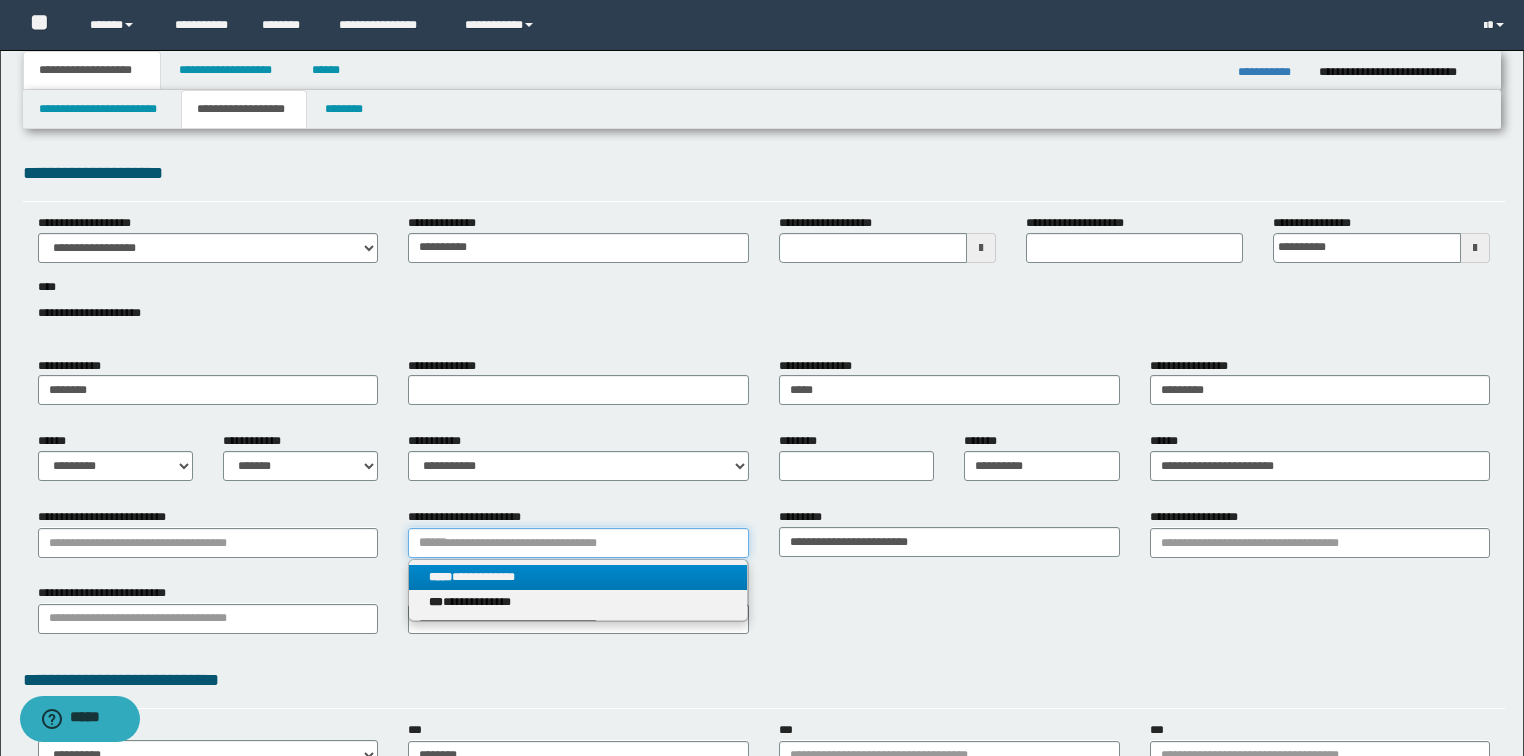 type 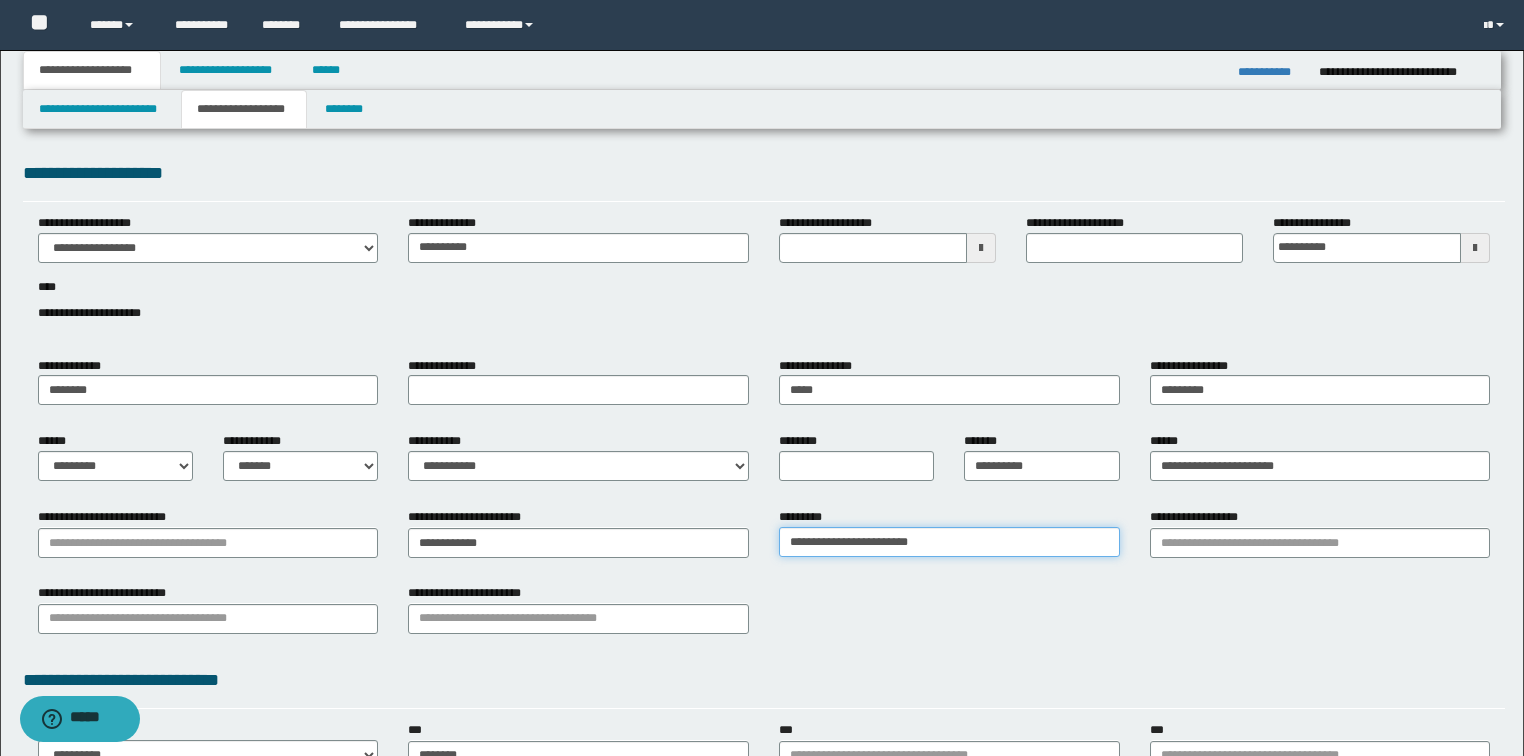 click on "**********" at bounding box center [949, 542] 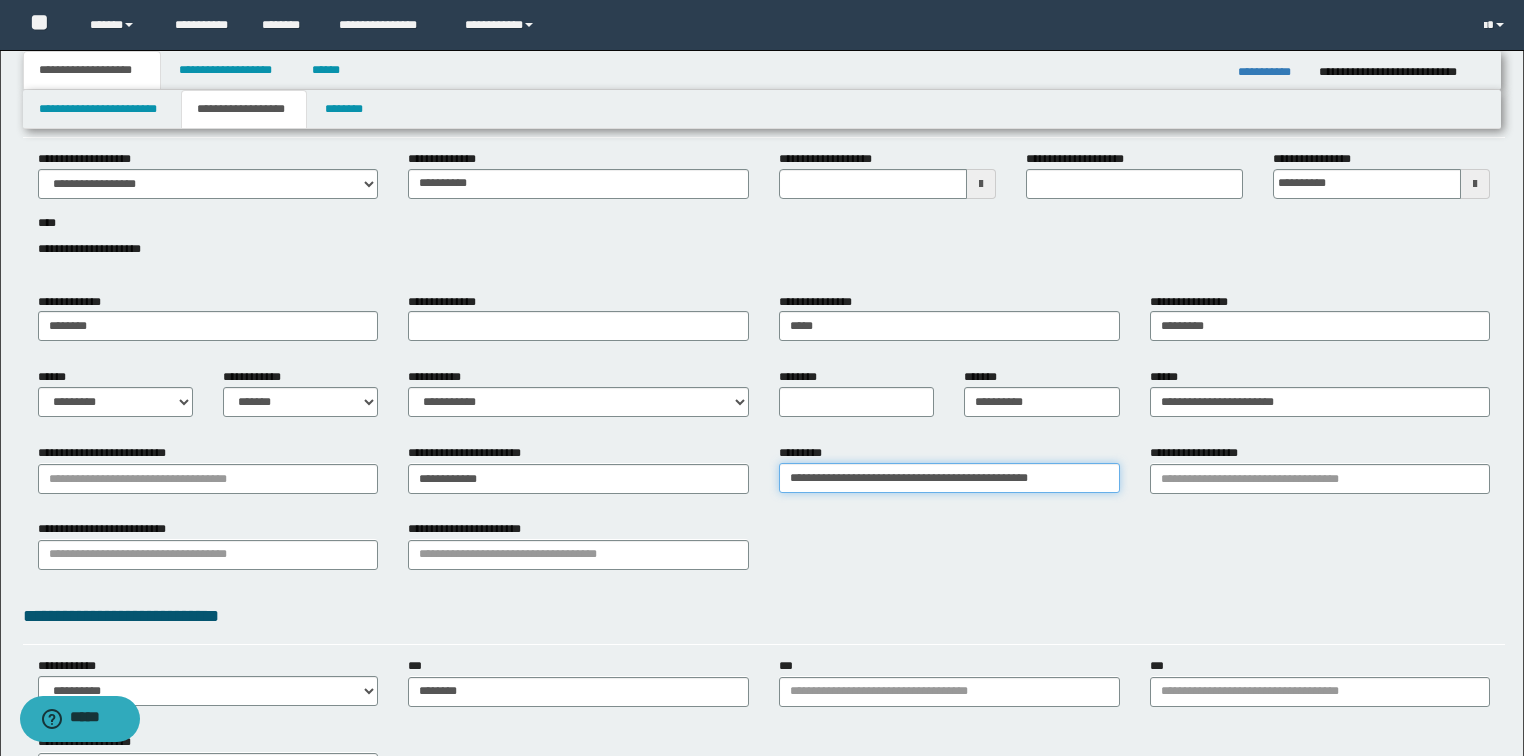 scroll, scrollTop: 160, scrollLeft: 0, axis: vertical 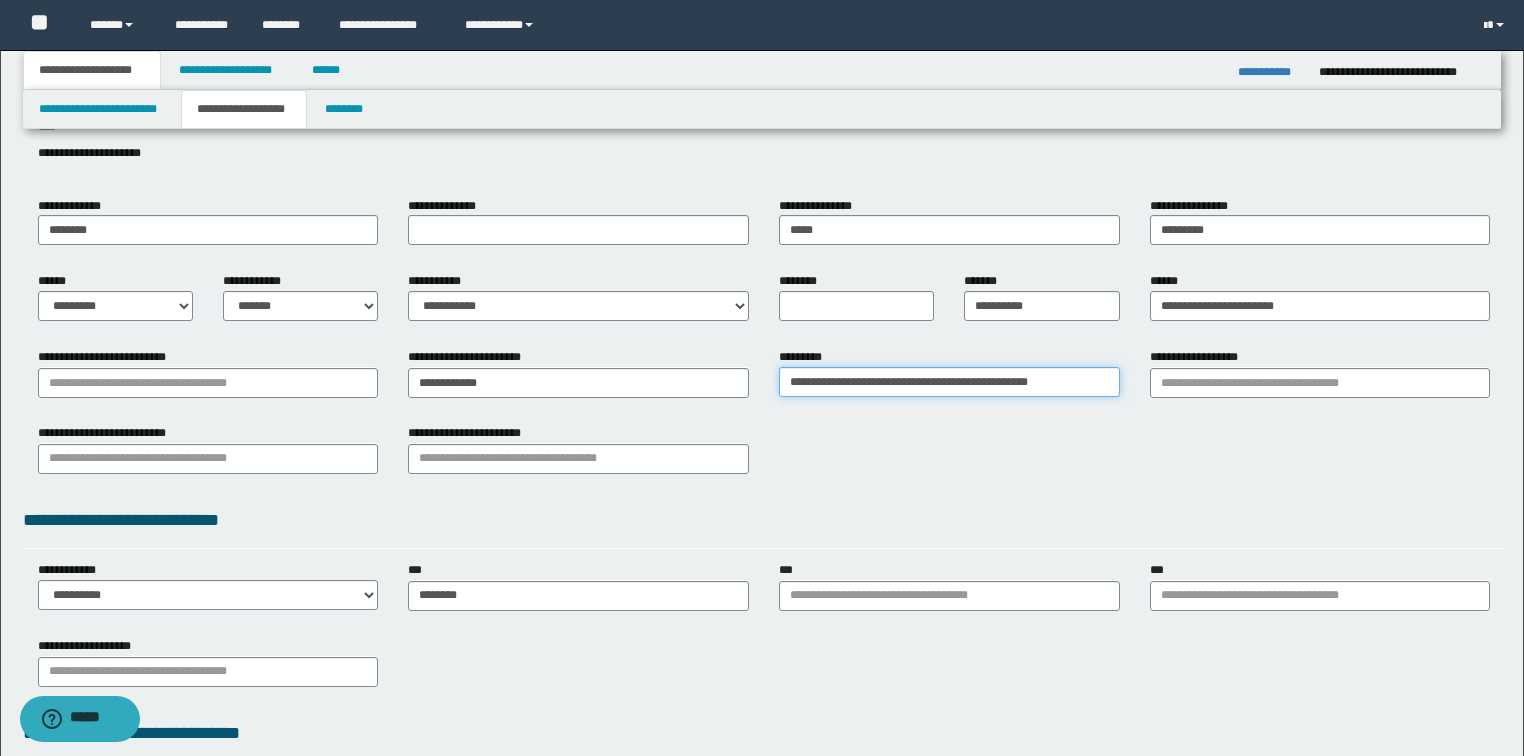 type on "**********" 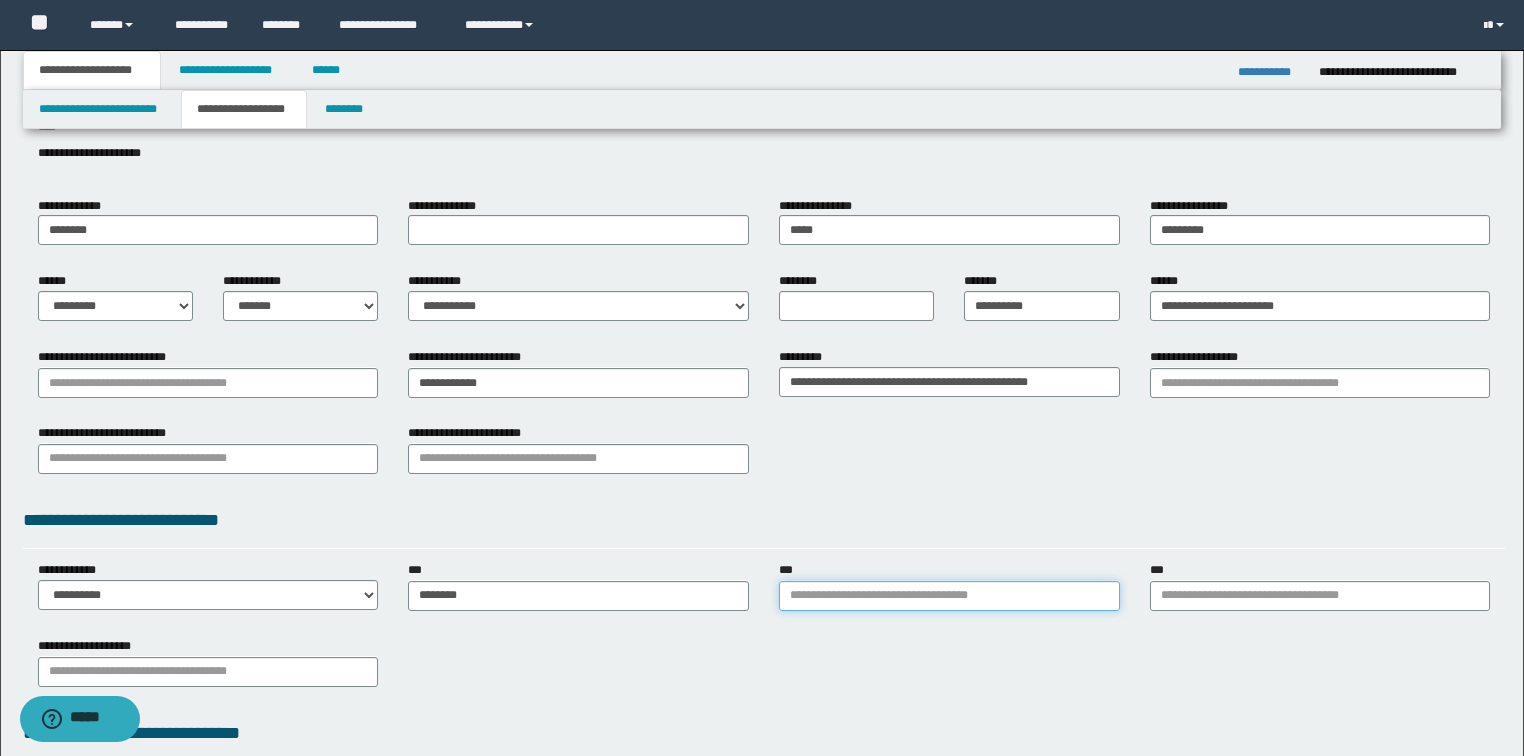 click on "***" at bounding box center [949, 596] 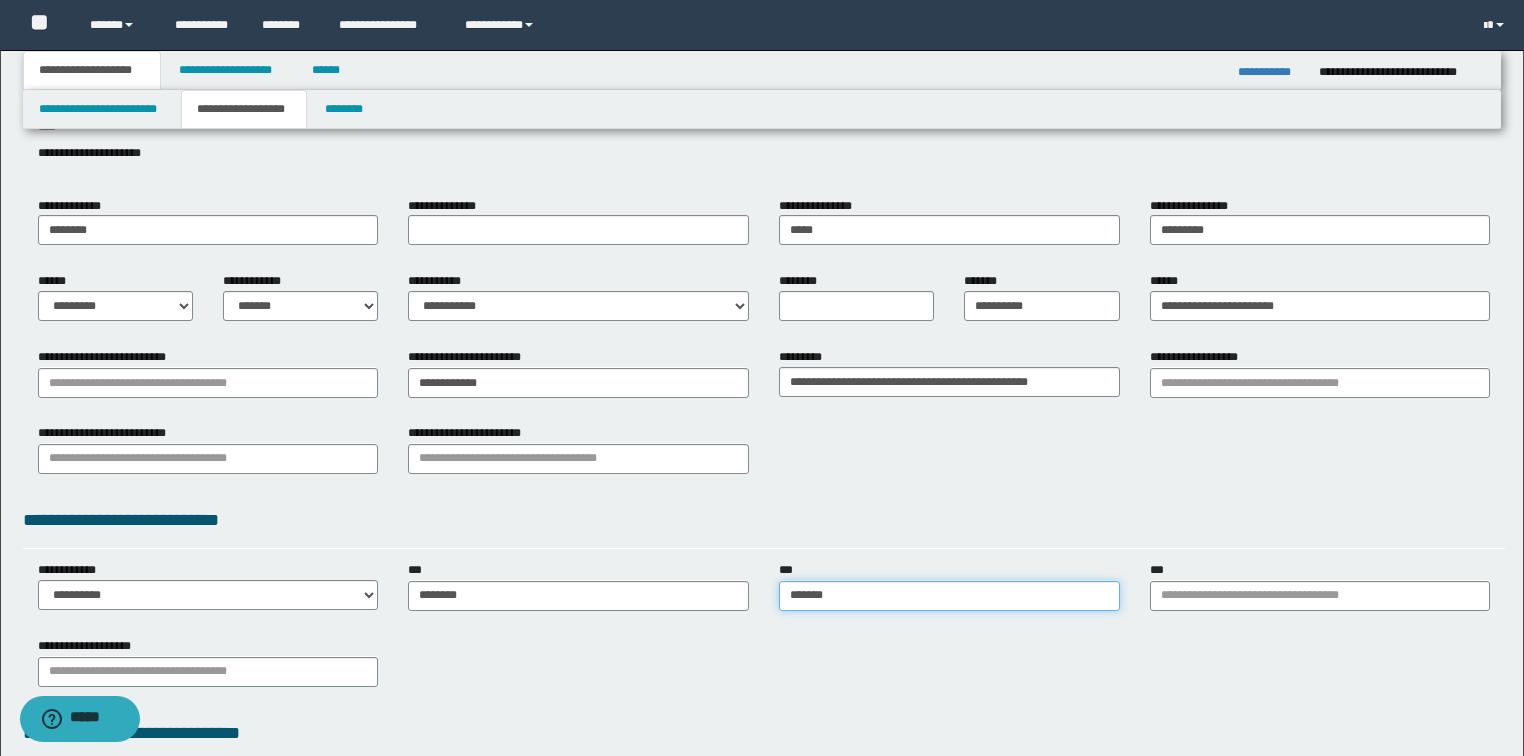 type on "********" 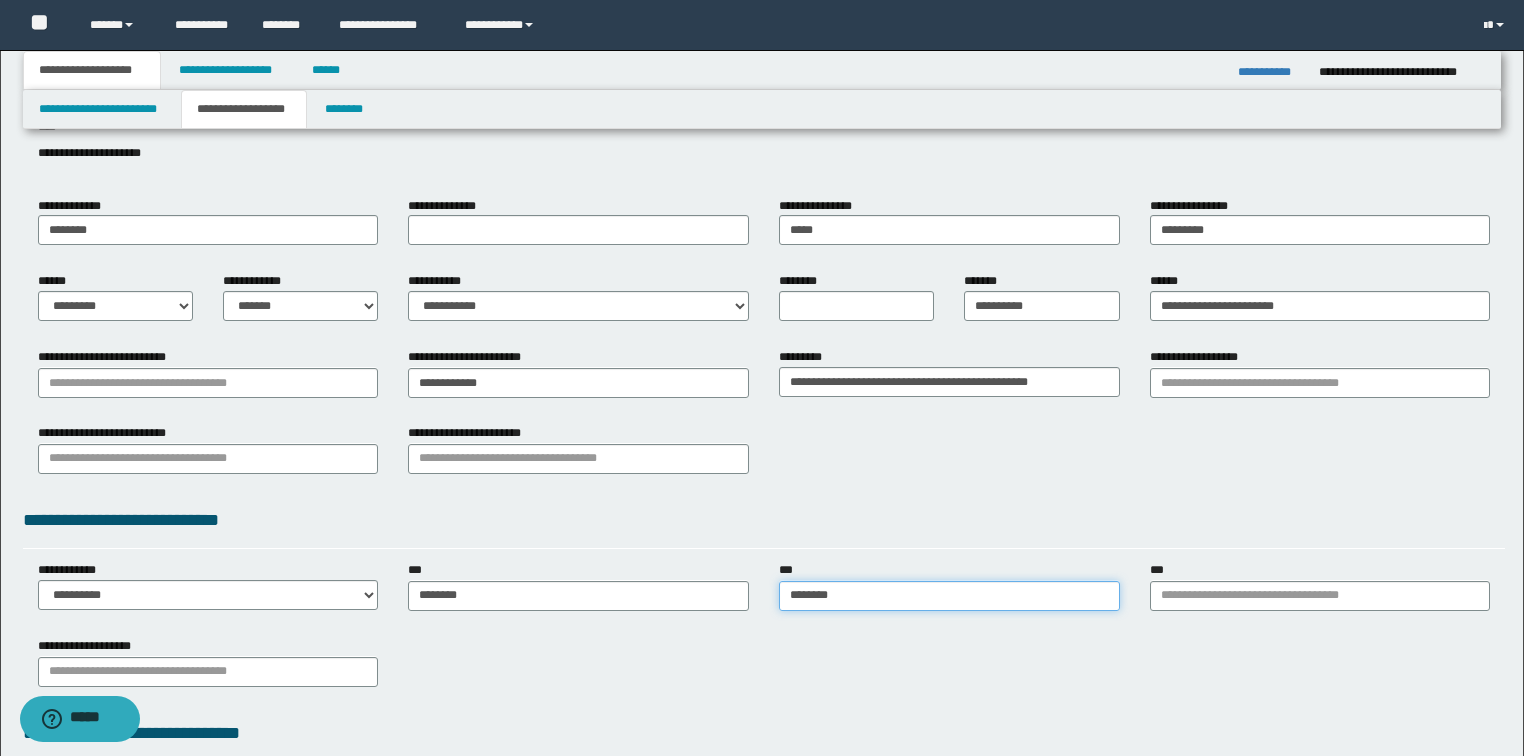 type on "**********" 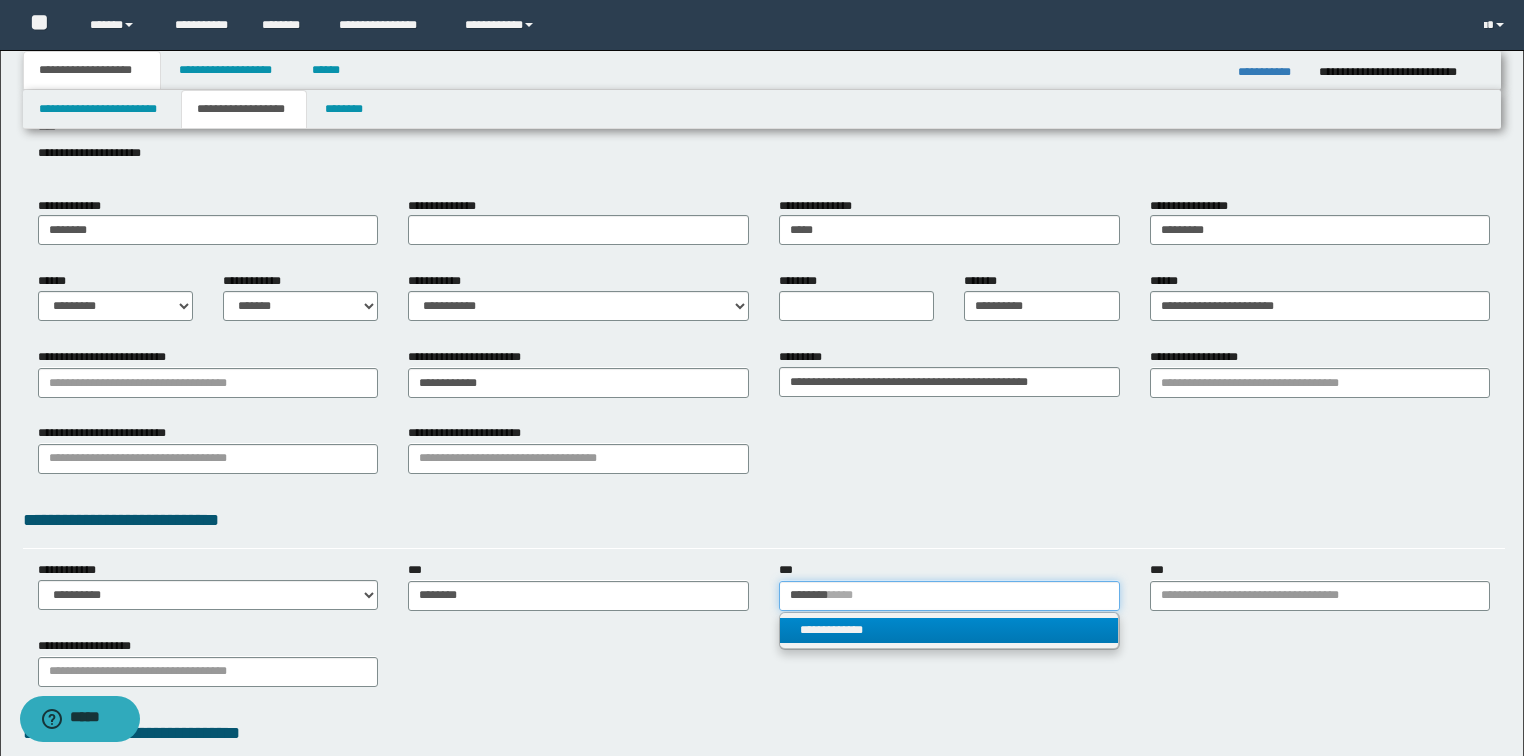 type on "********" 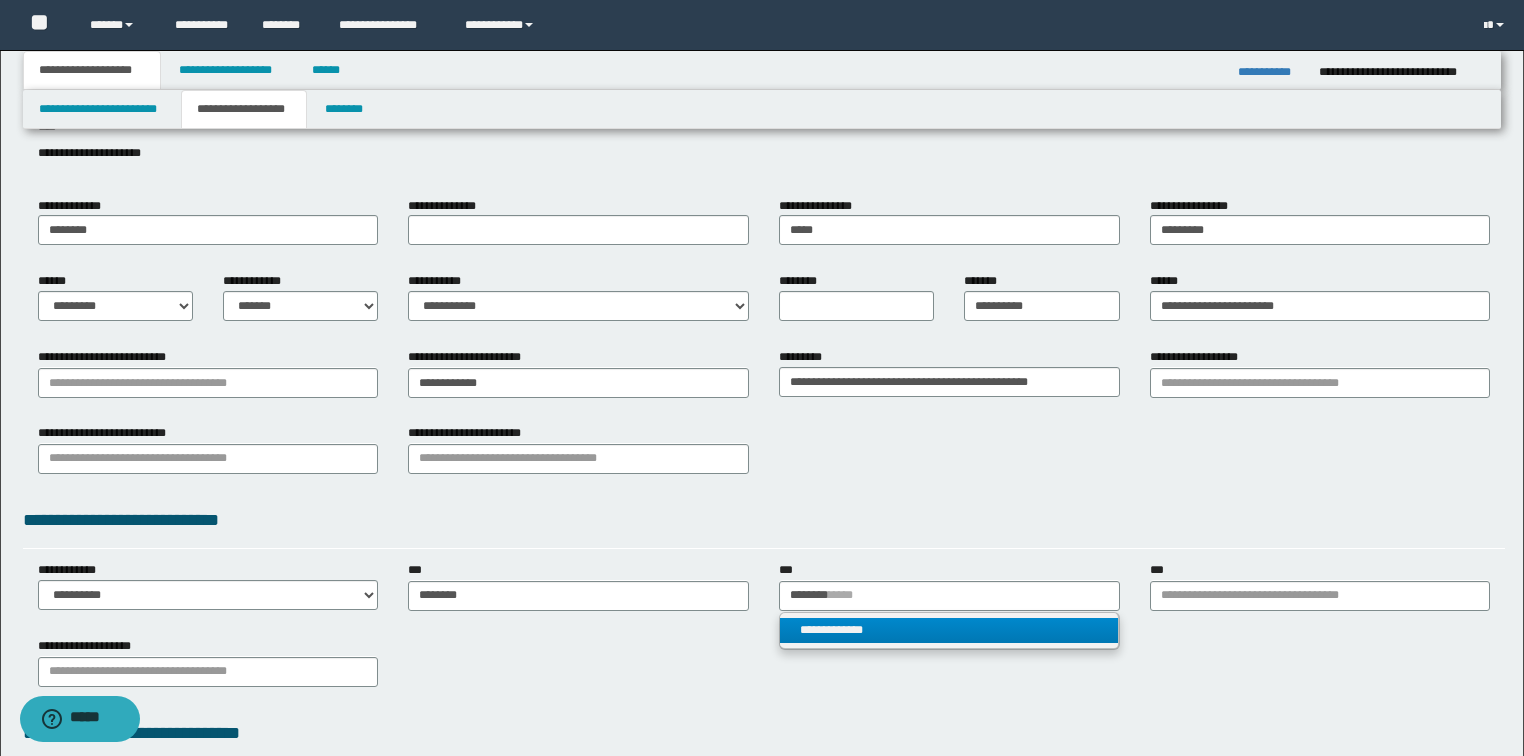 type 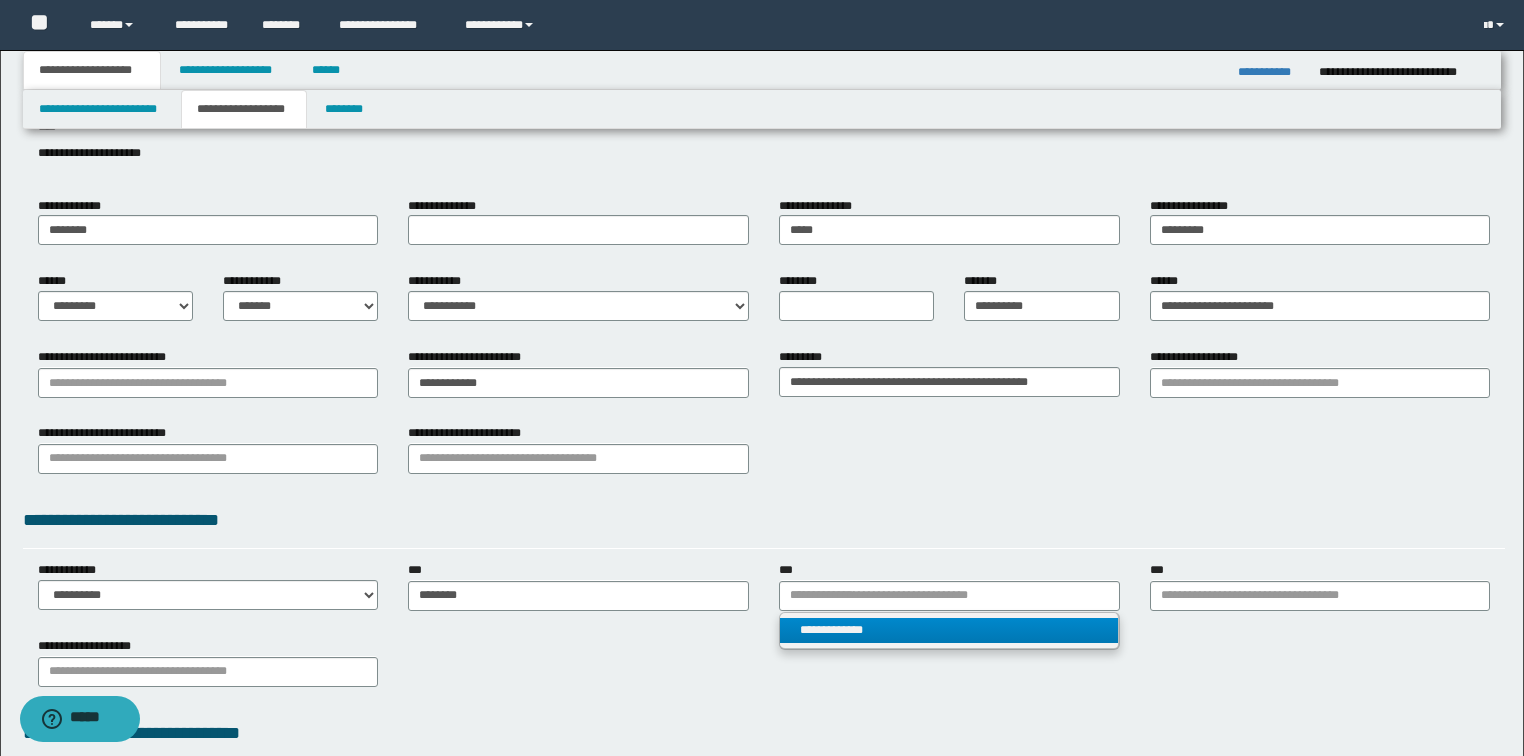 click on "**********" at bounding box center (949, 630) 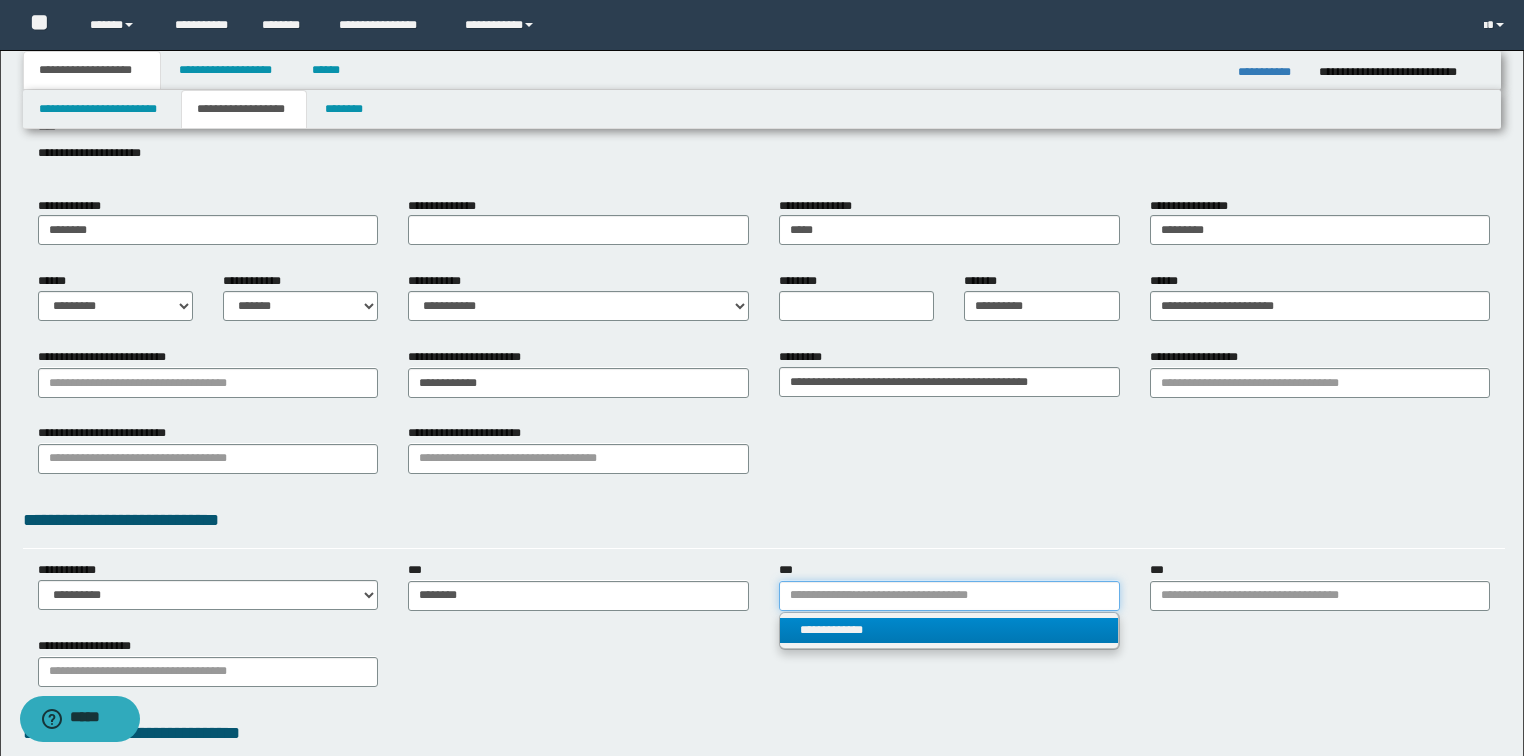 type 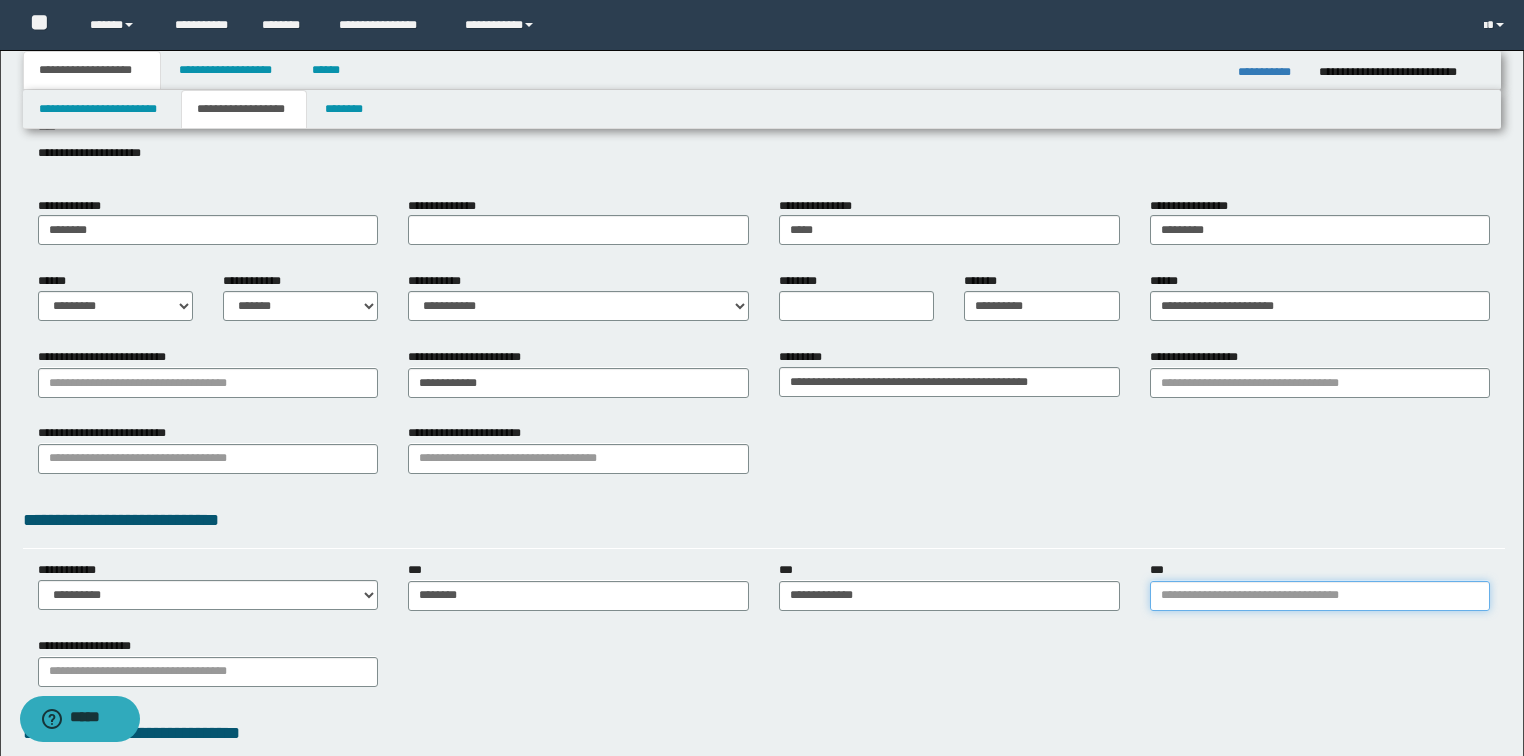 click on "***" at bounding box center [1320, 596] 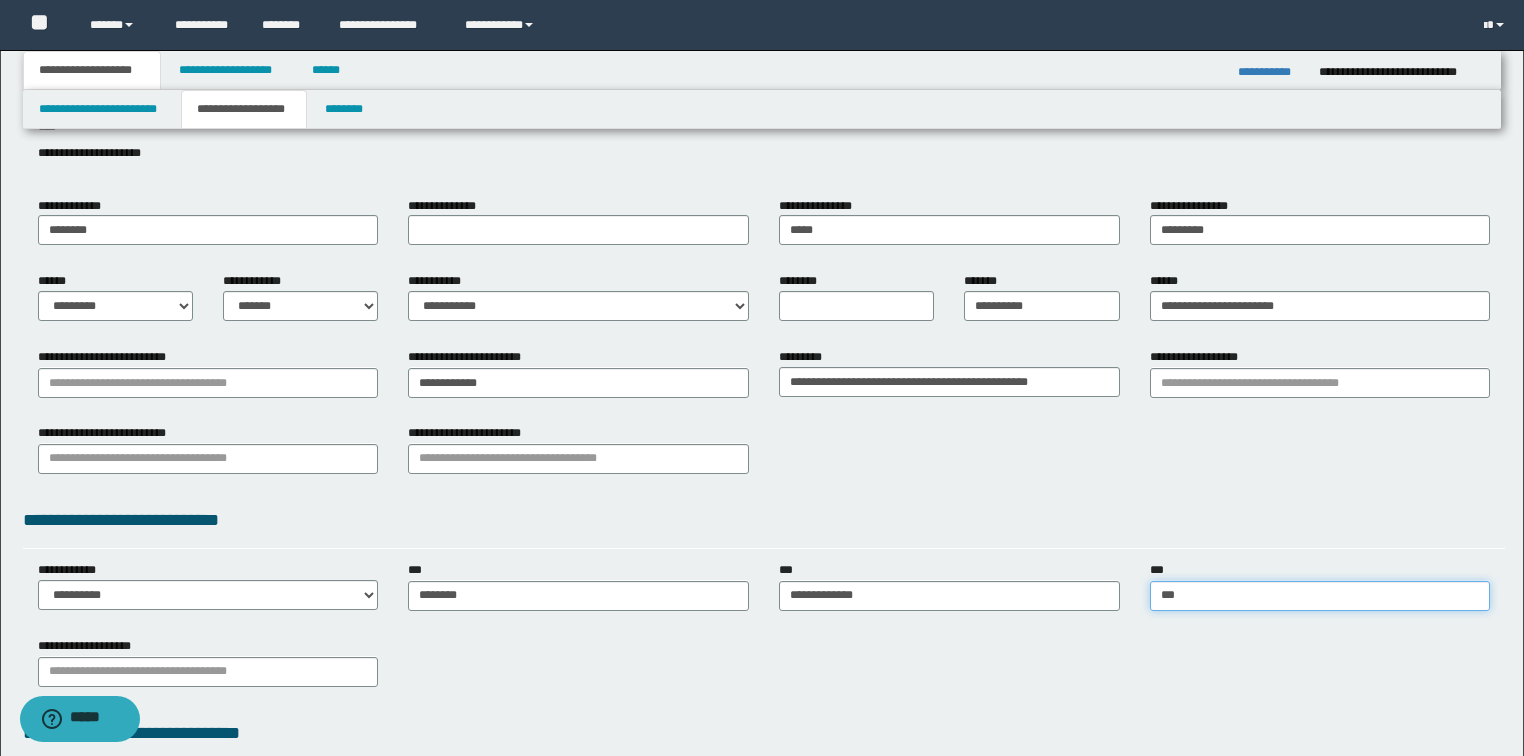 type on "****" 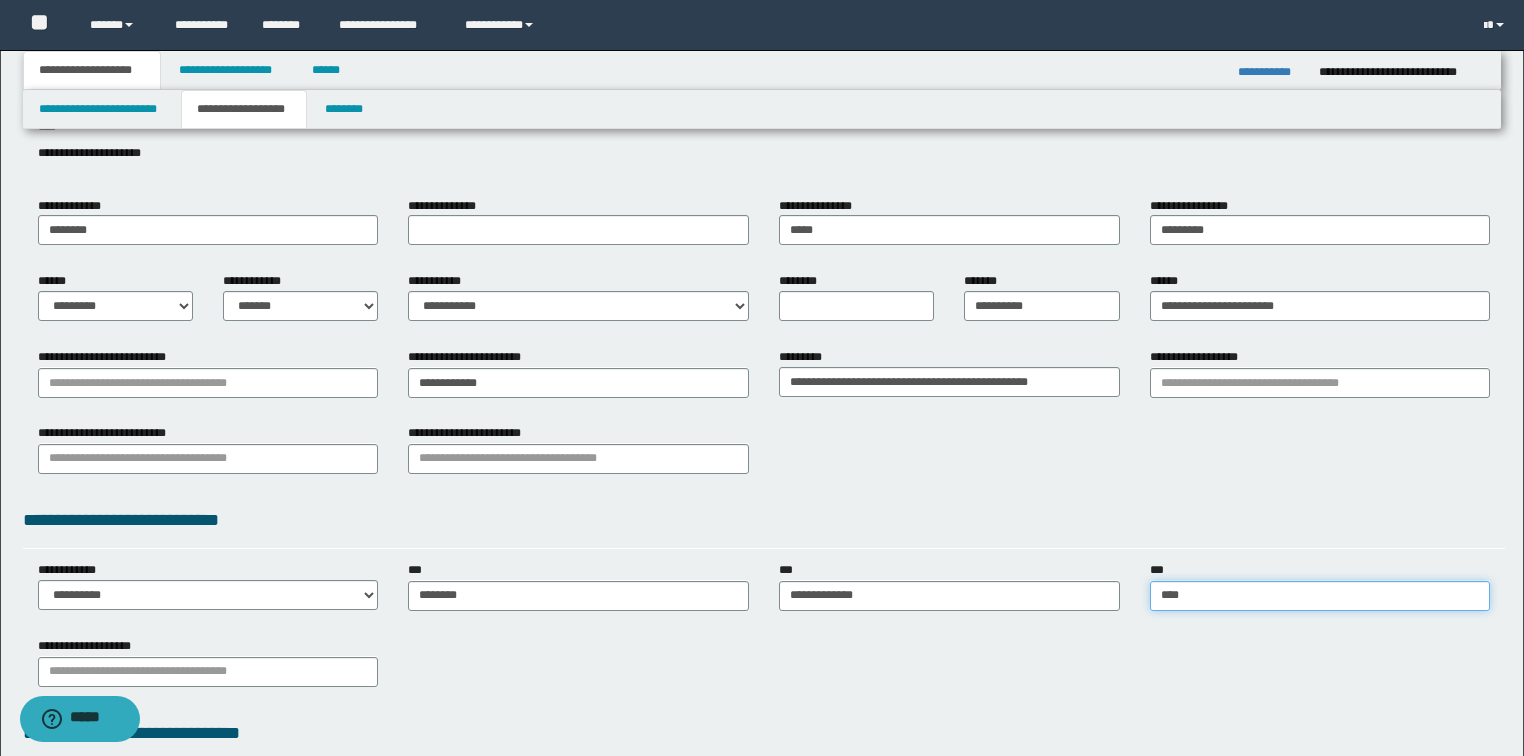 type on "****" 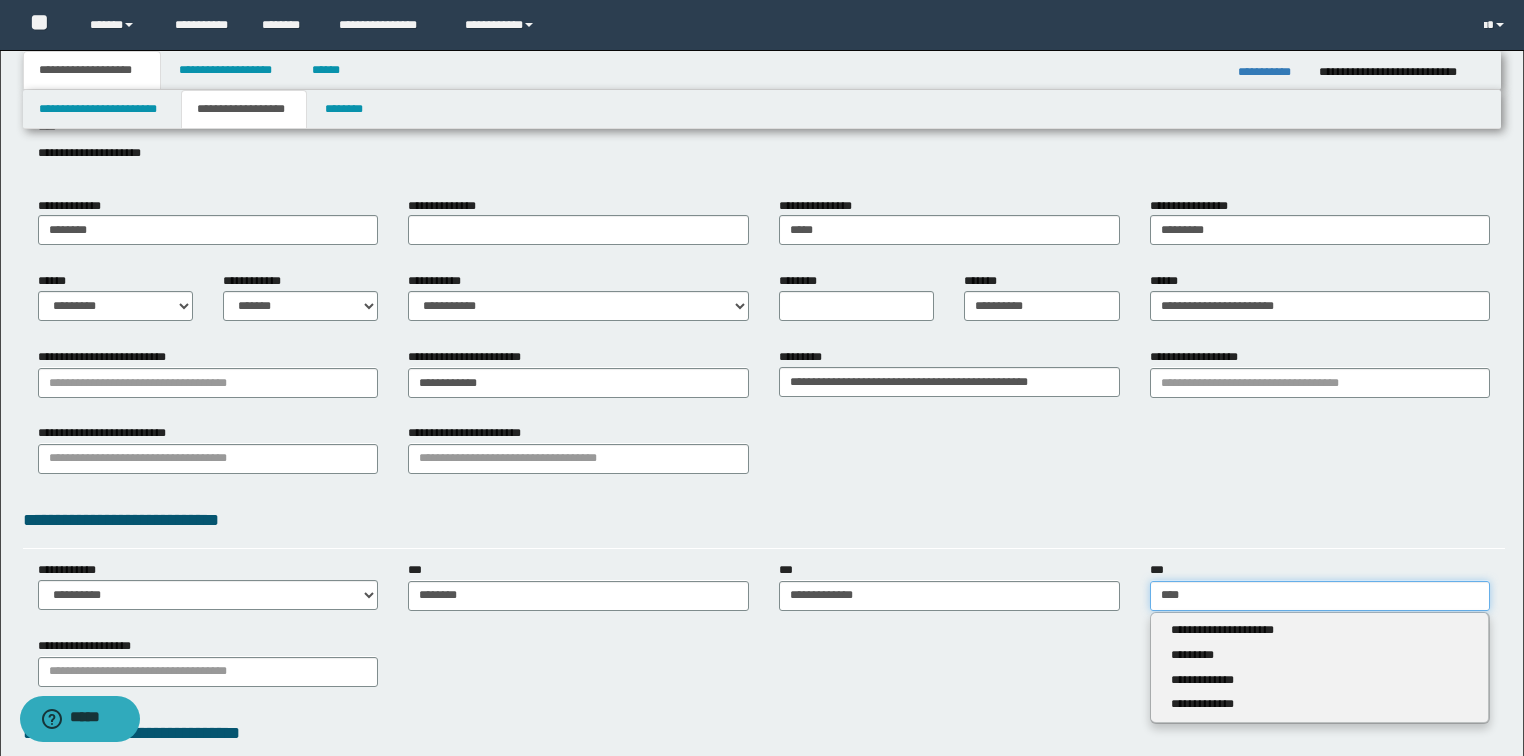 type 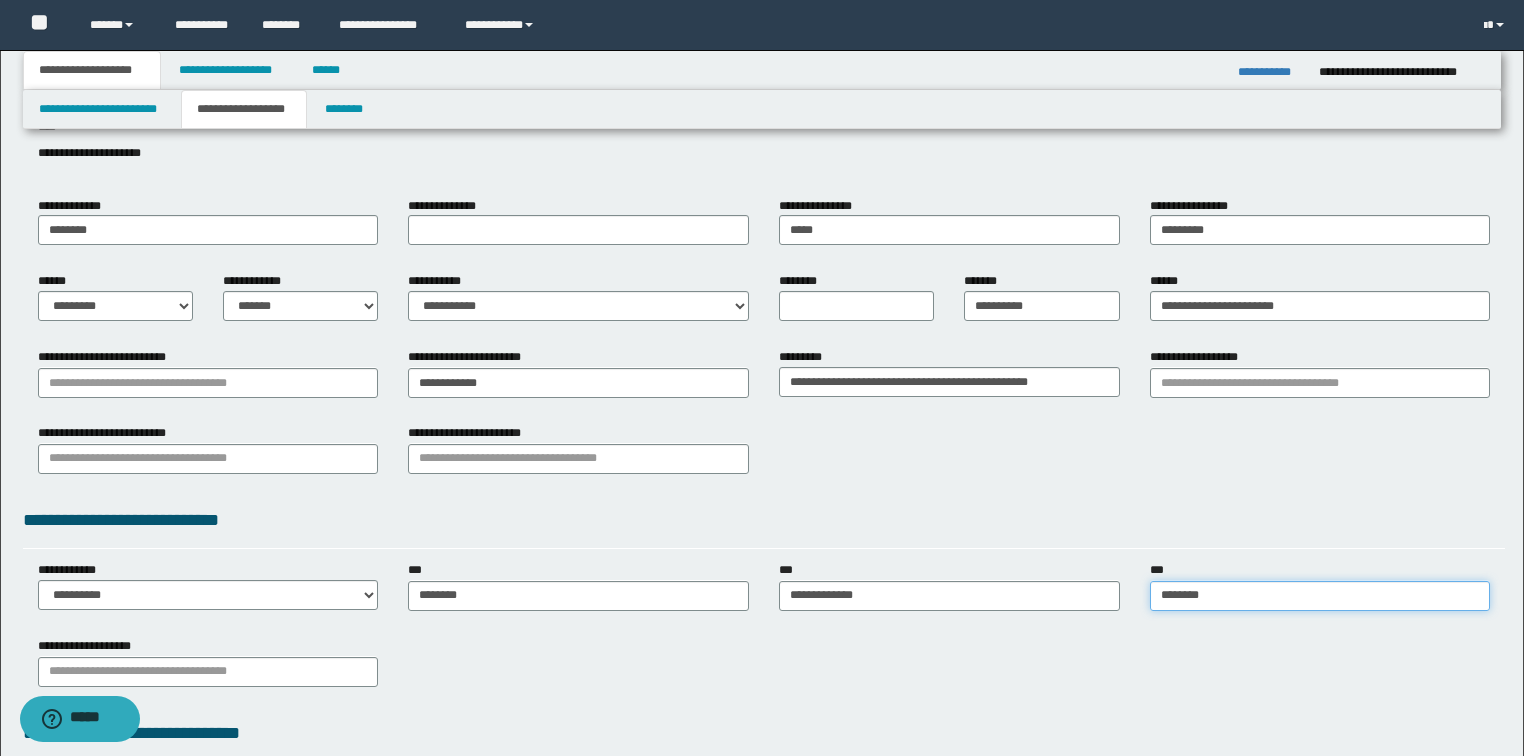 type on "*********" 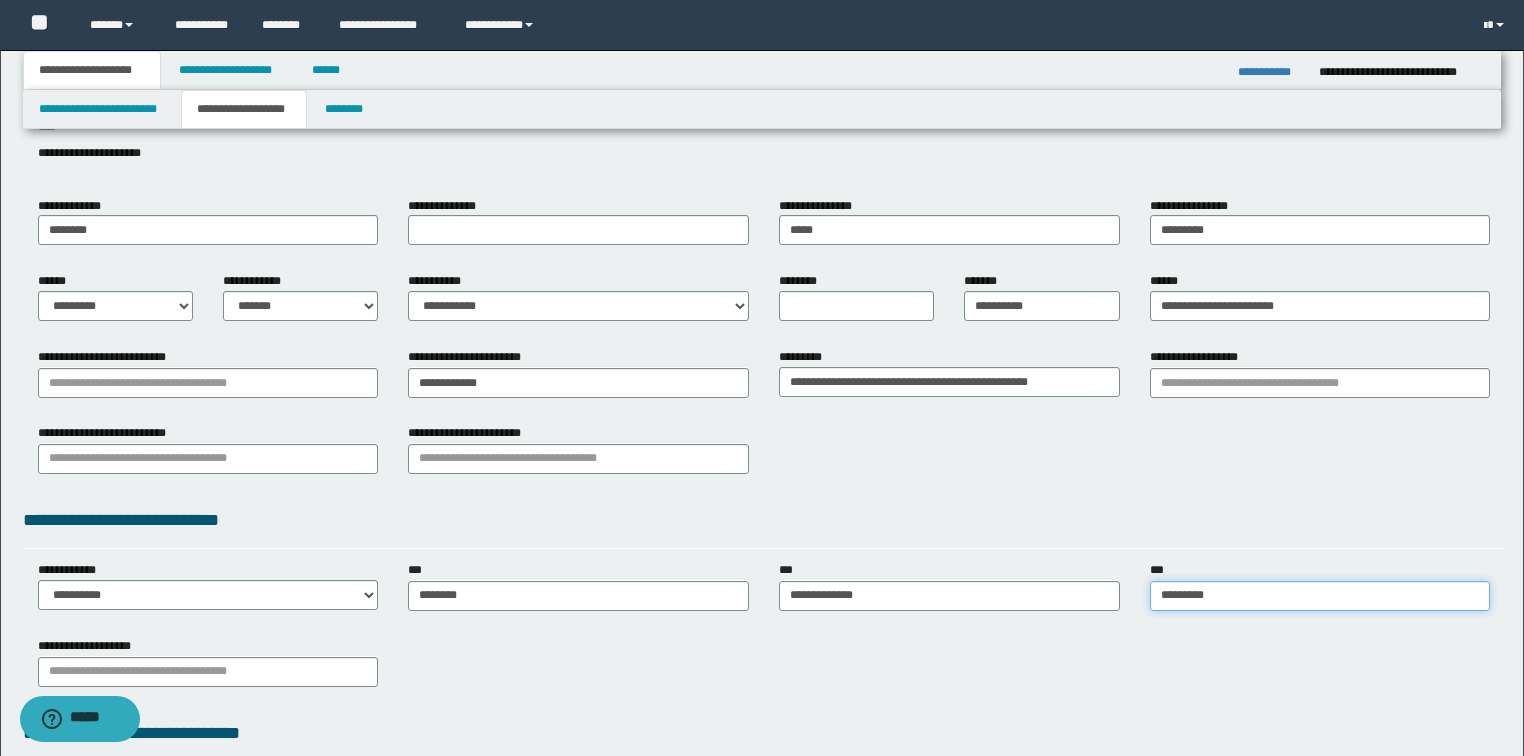 type on "*********" 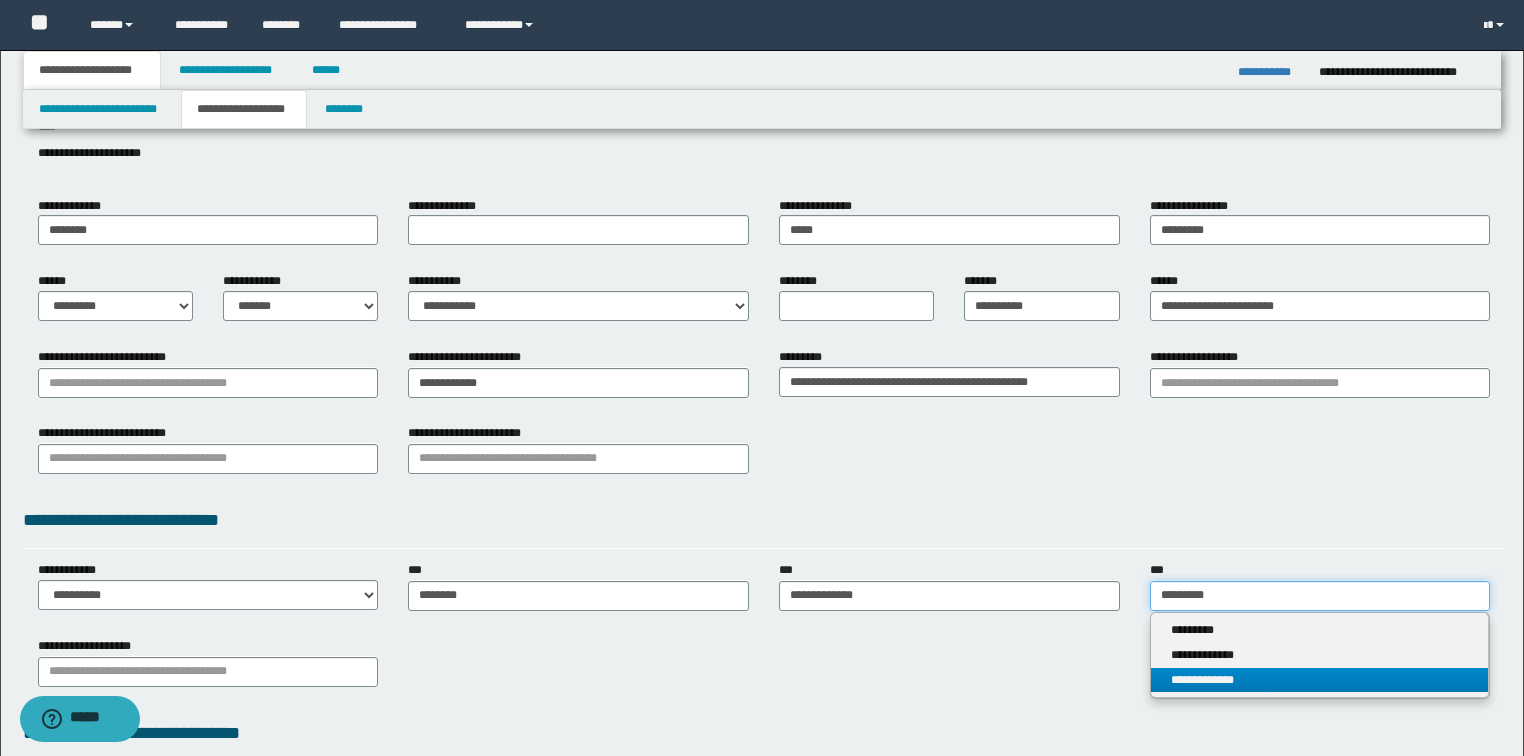 type on "*********" 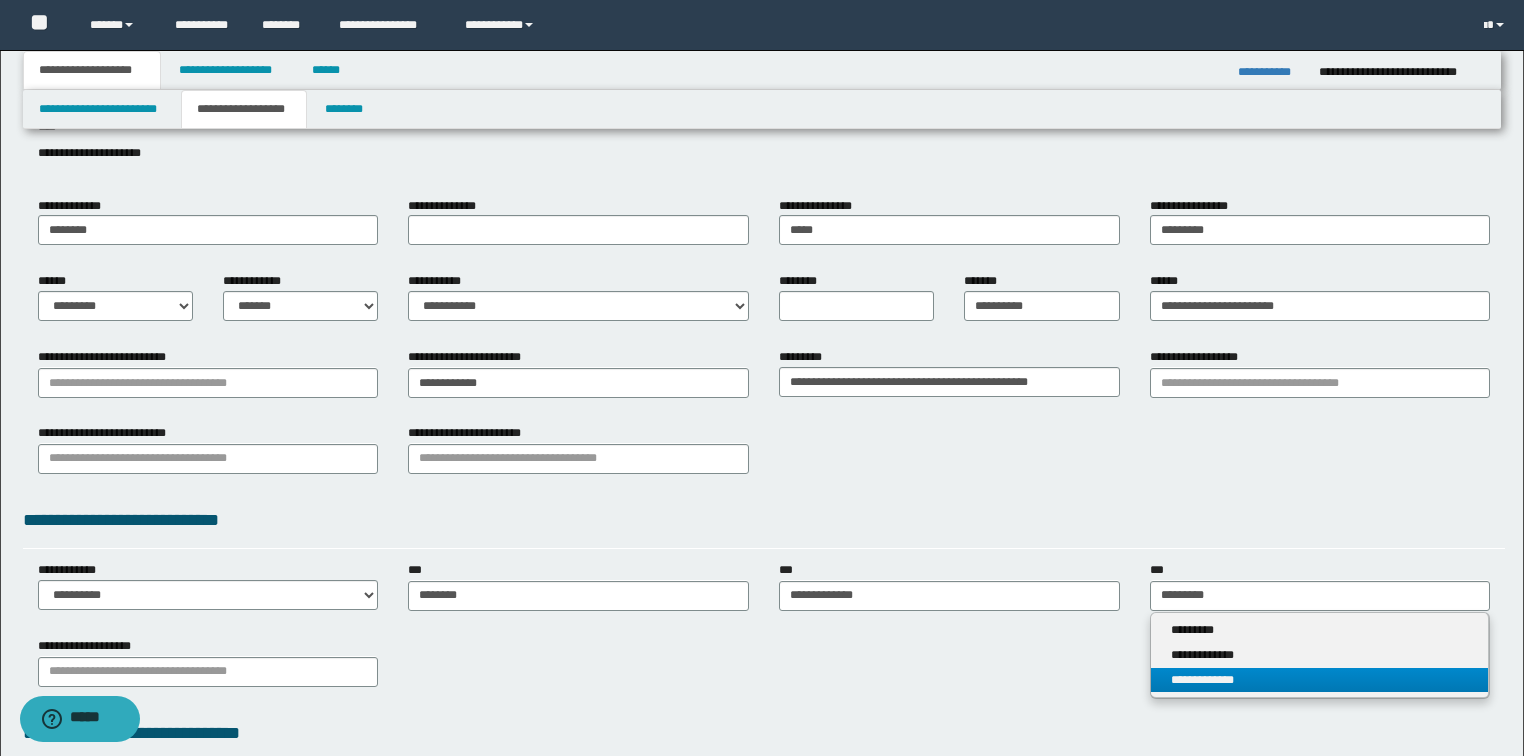 type 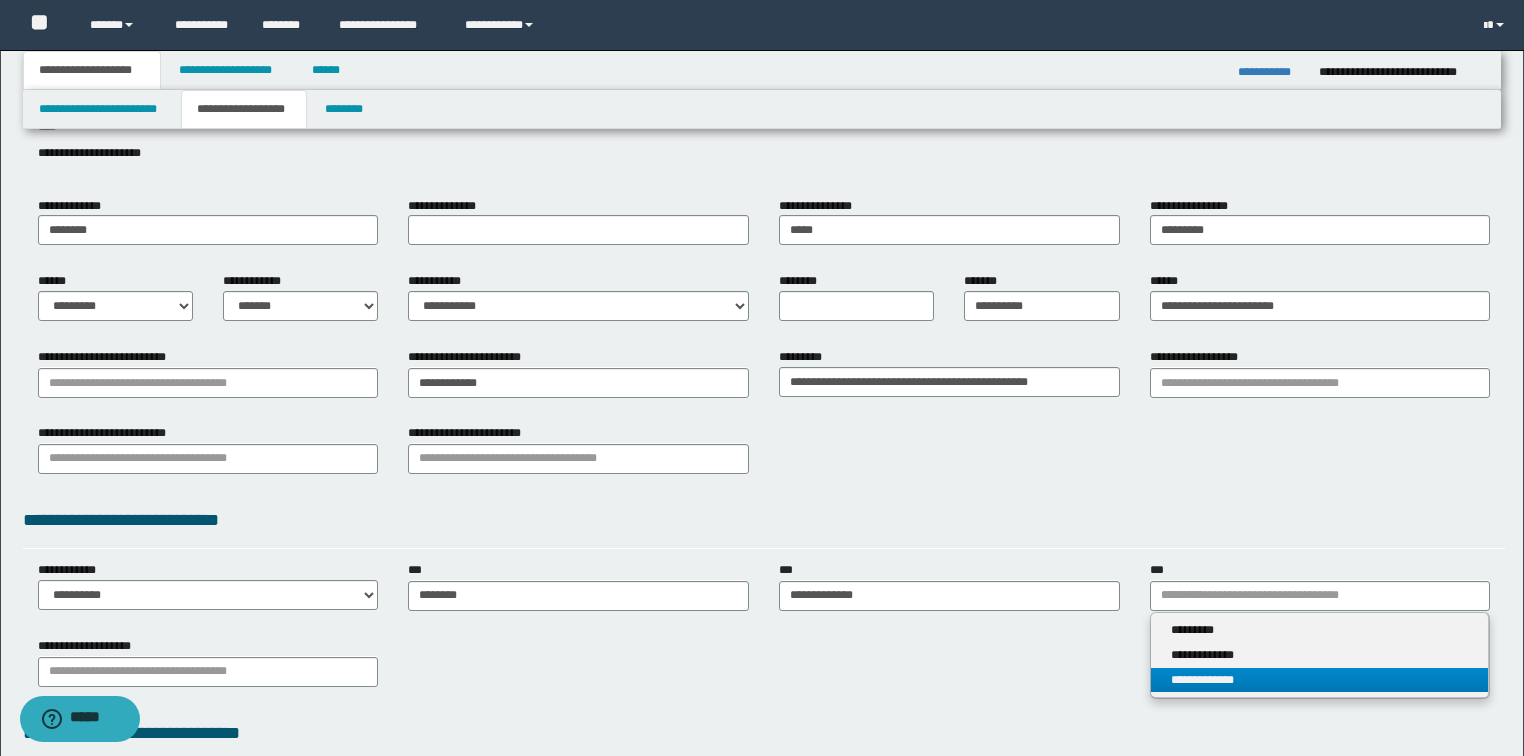 click on "**********" at bounding box center (1320, 680) 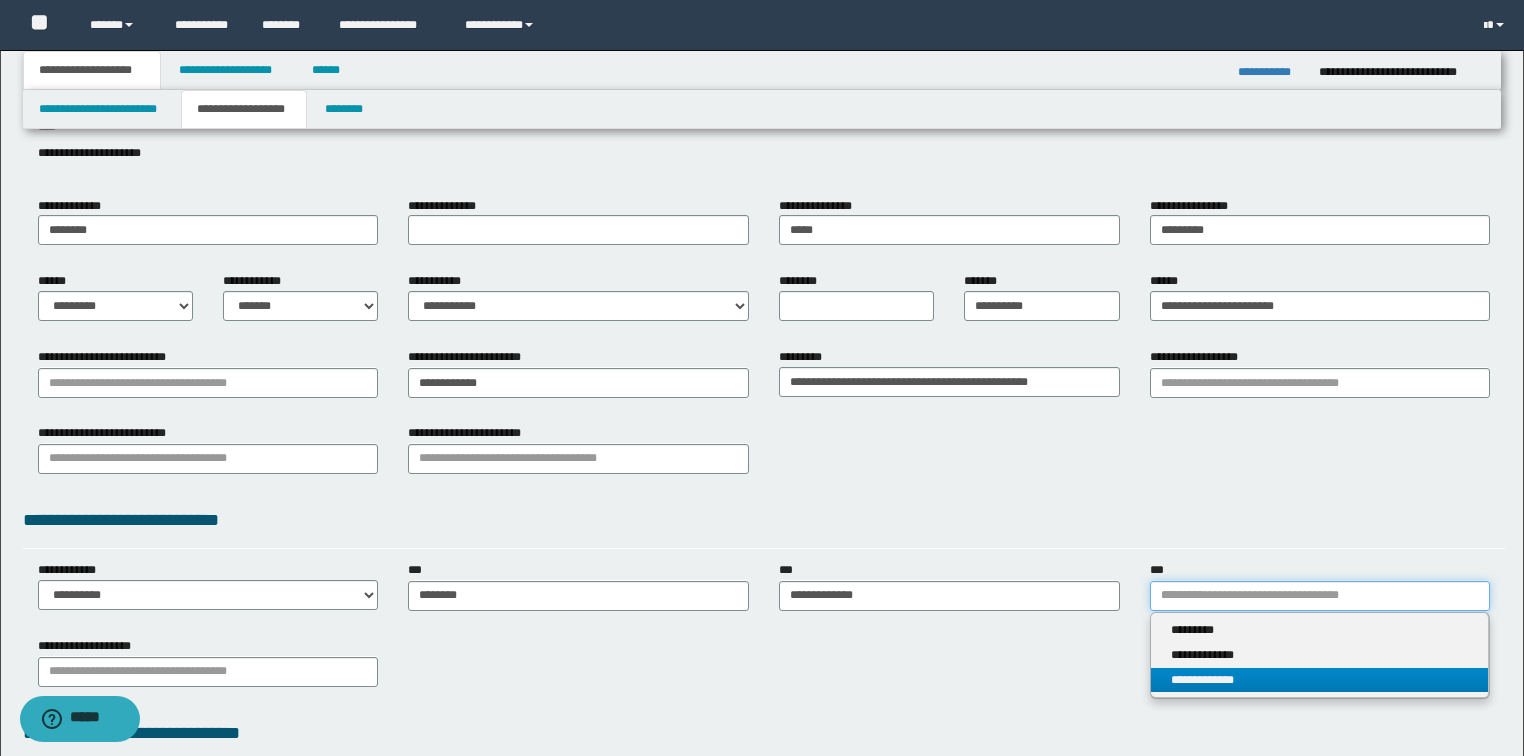 type 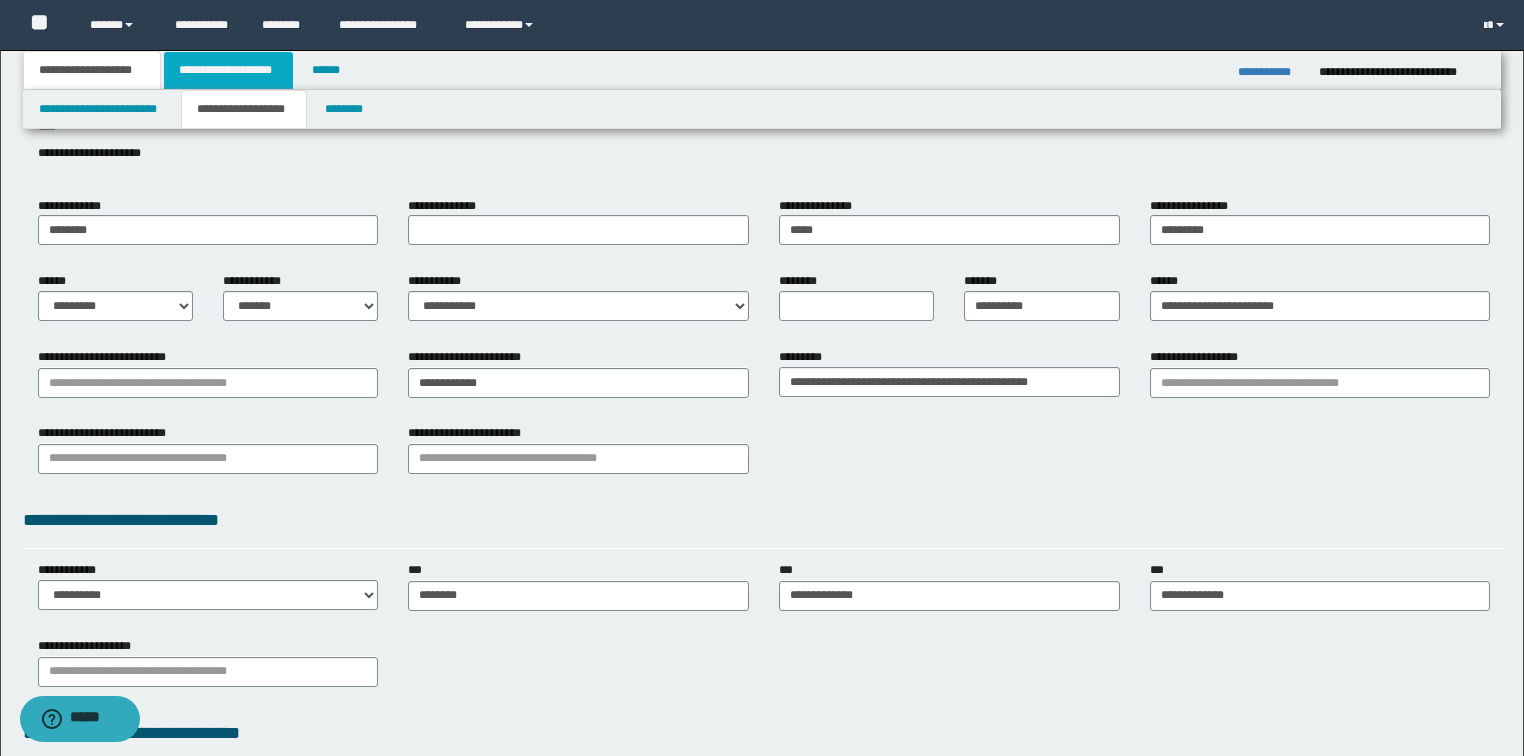 click on "**********" at bounding box center [228, 70] 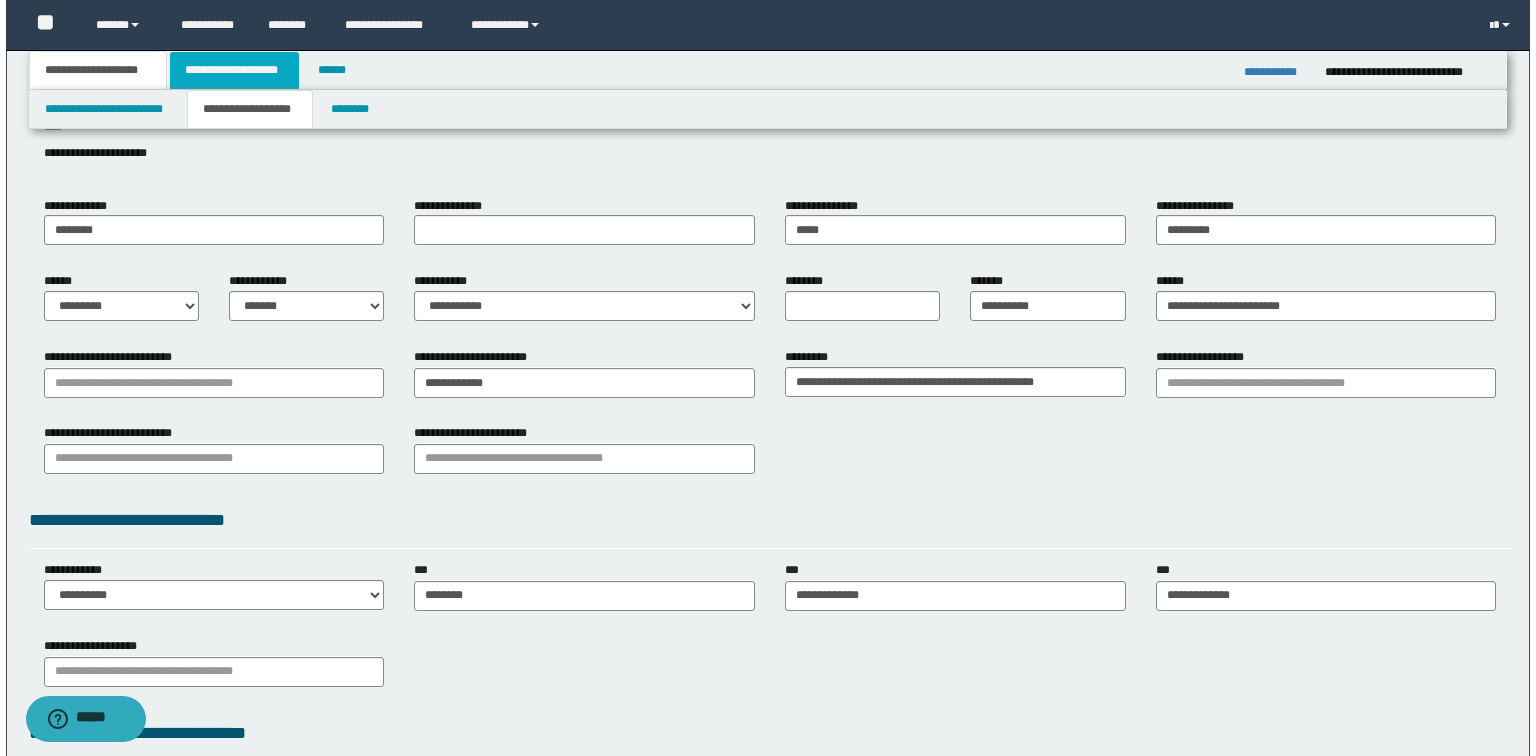 scroll, scrollTop: 0, scrollLeft: 0, axis: both 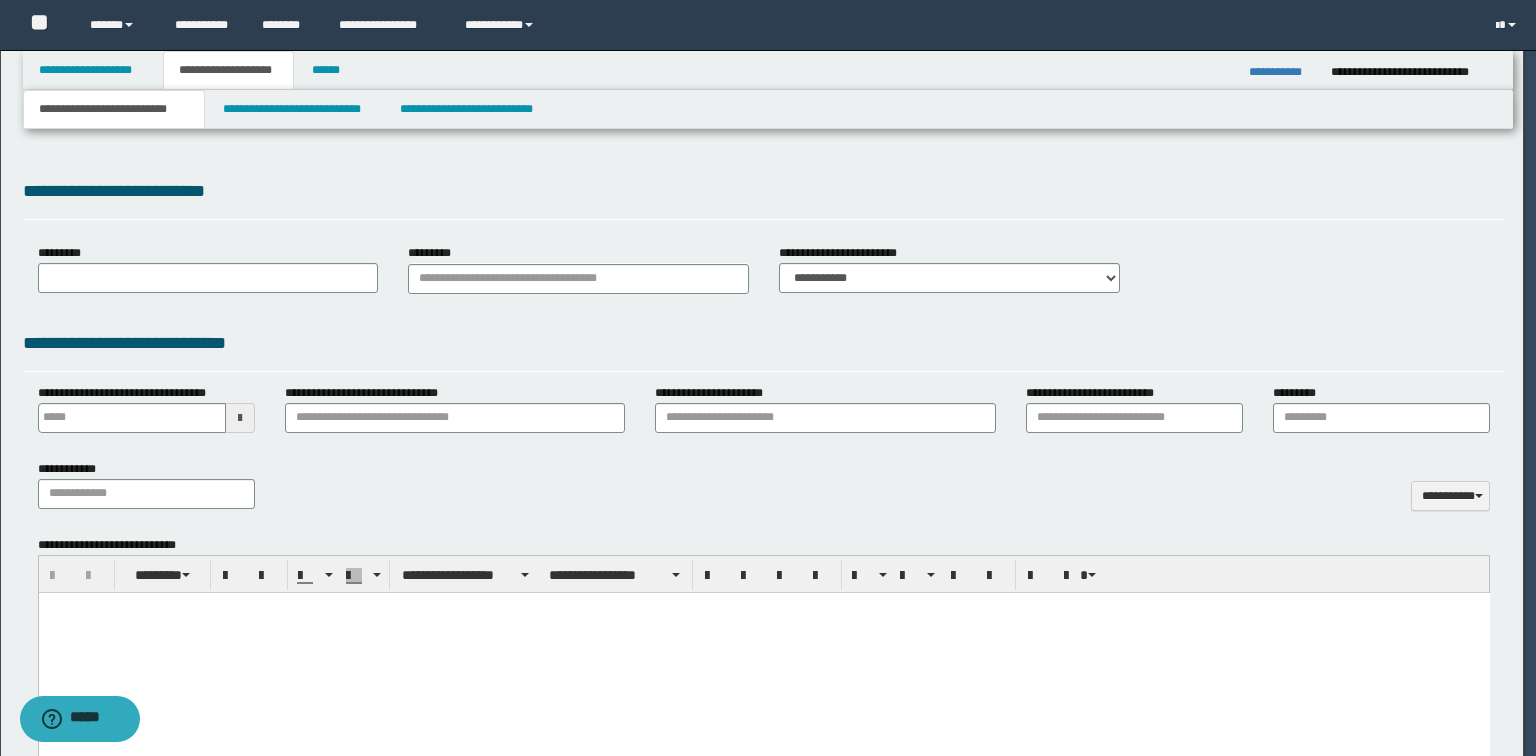 select on "*" 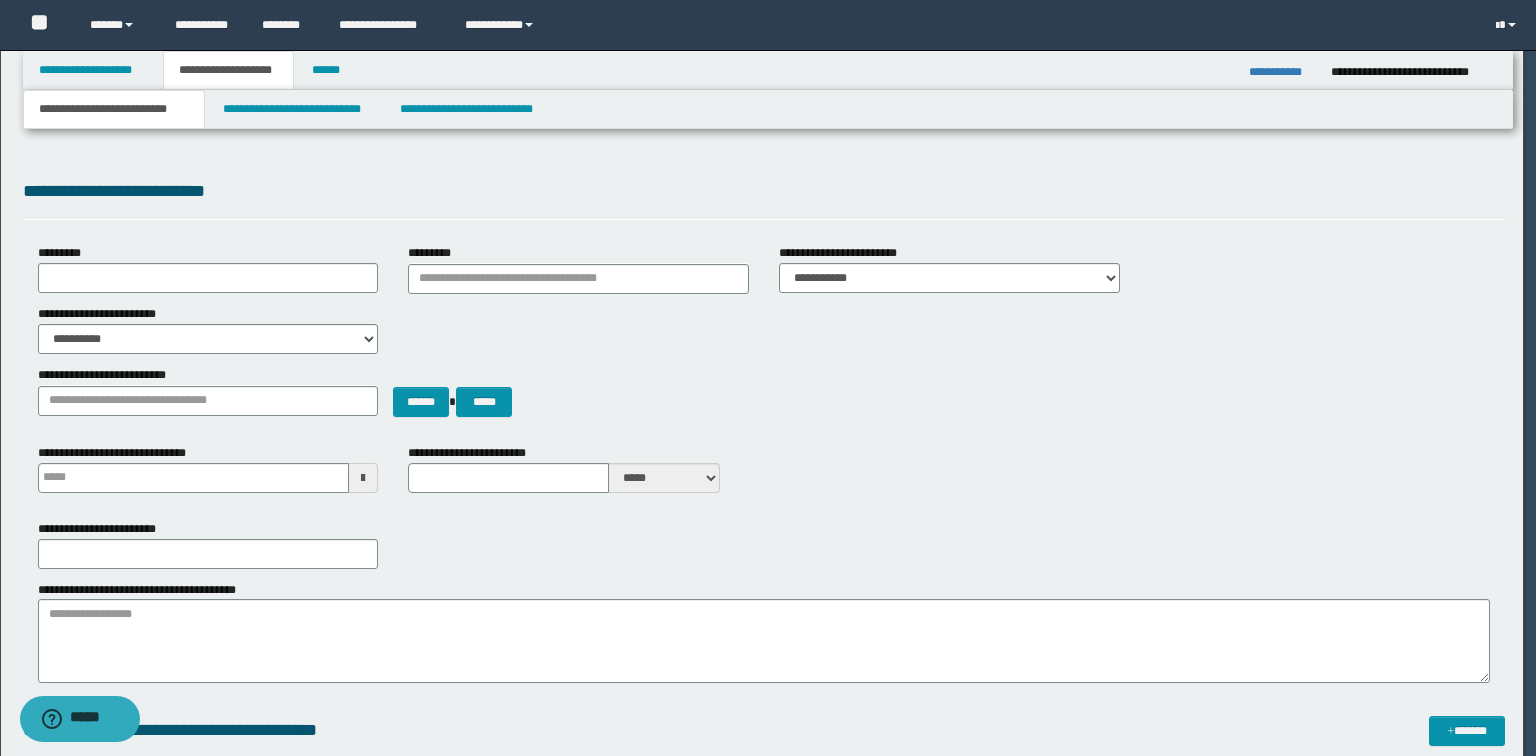 type 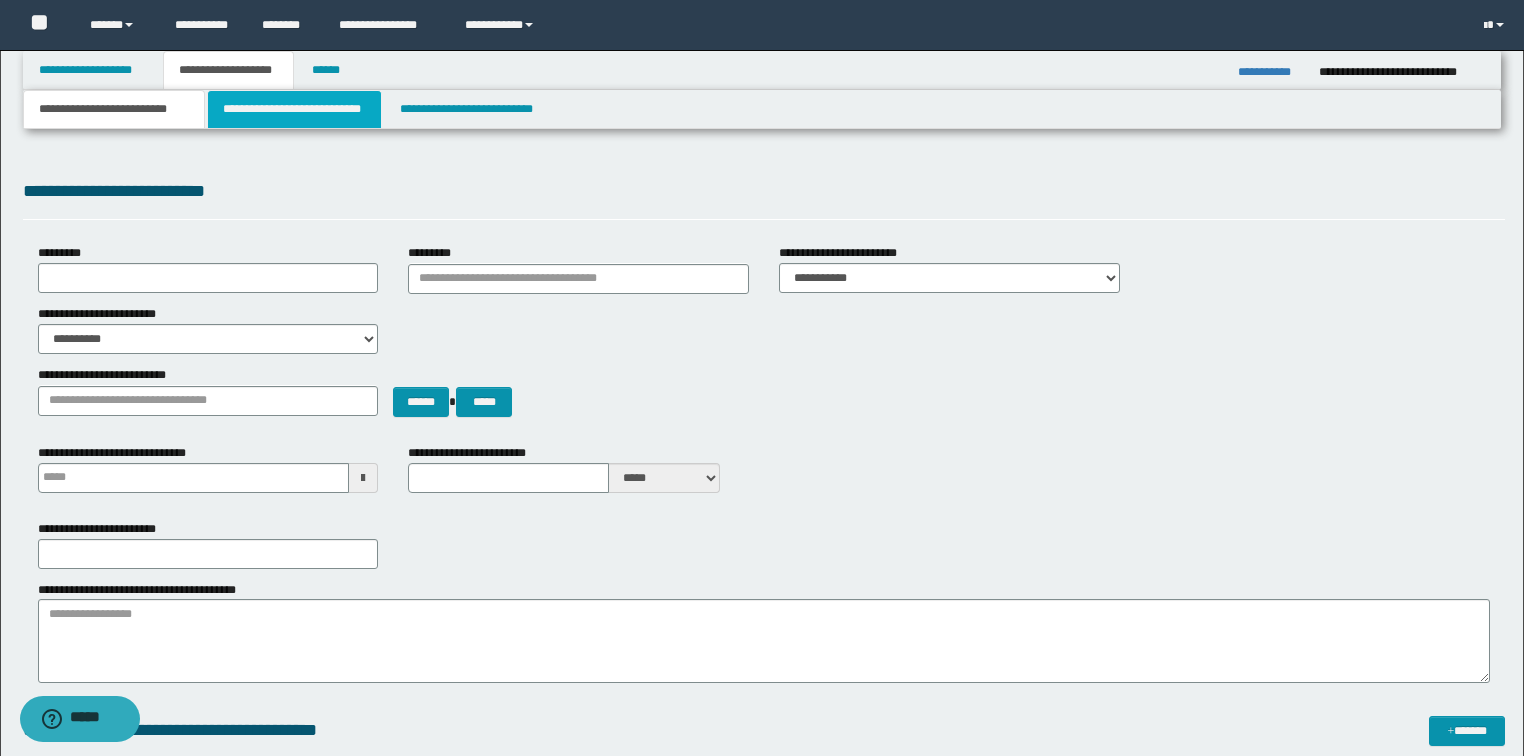 click on "**********" at bounding box center [294, 109] 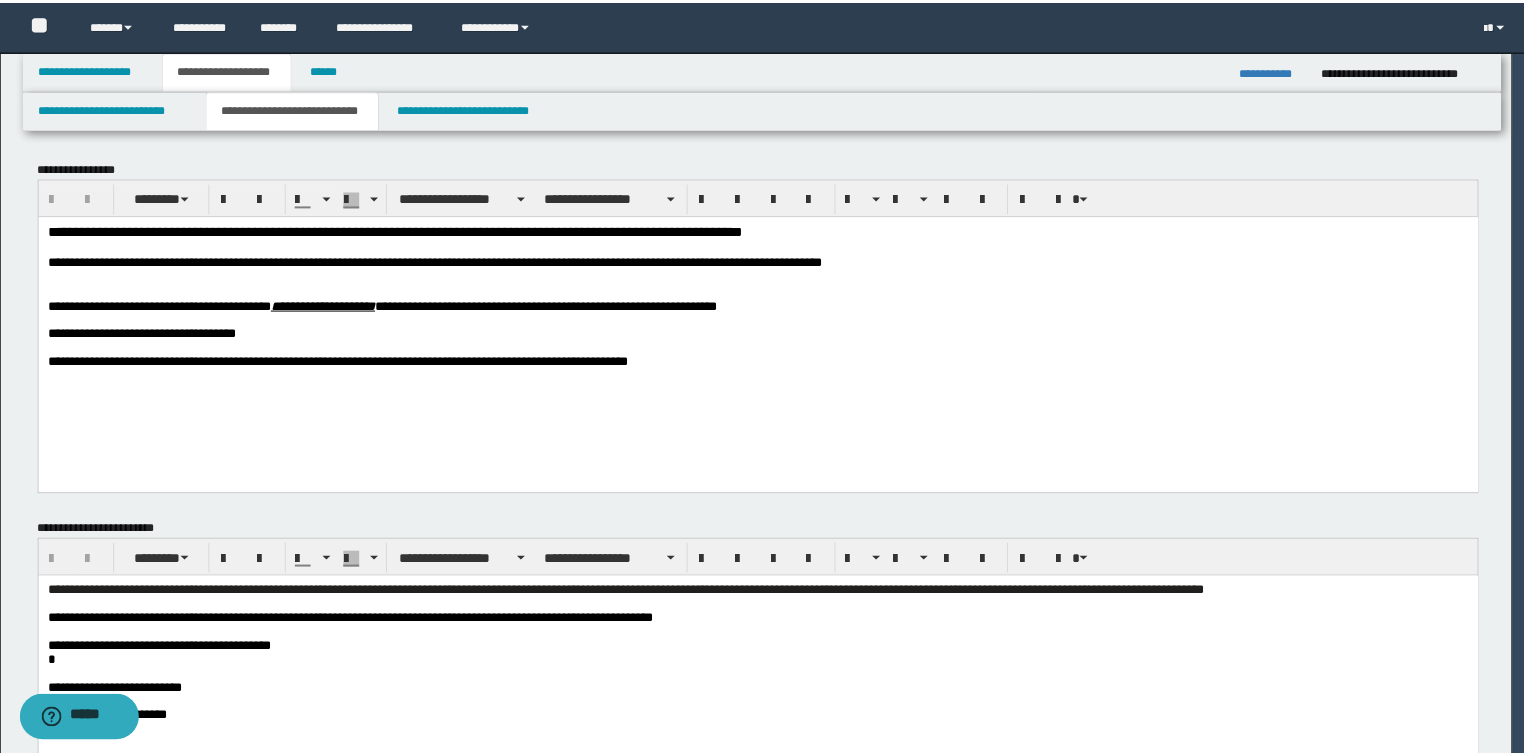 scroll, scrollTop: 0, scrollLeft: 0, axis: both 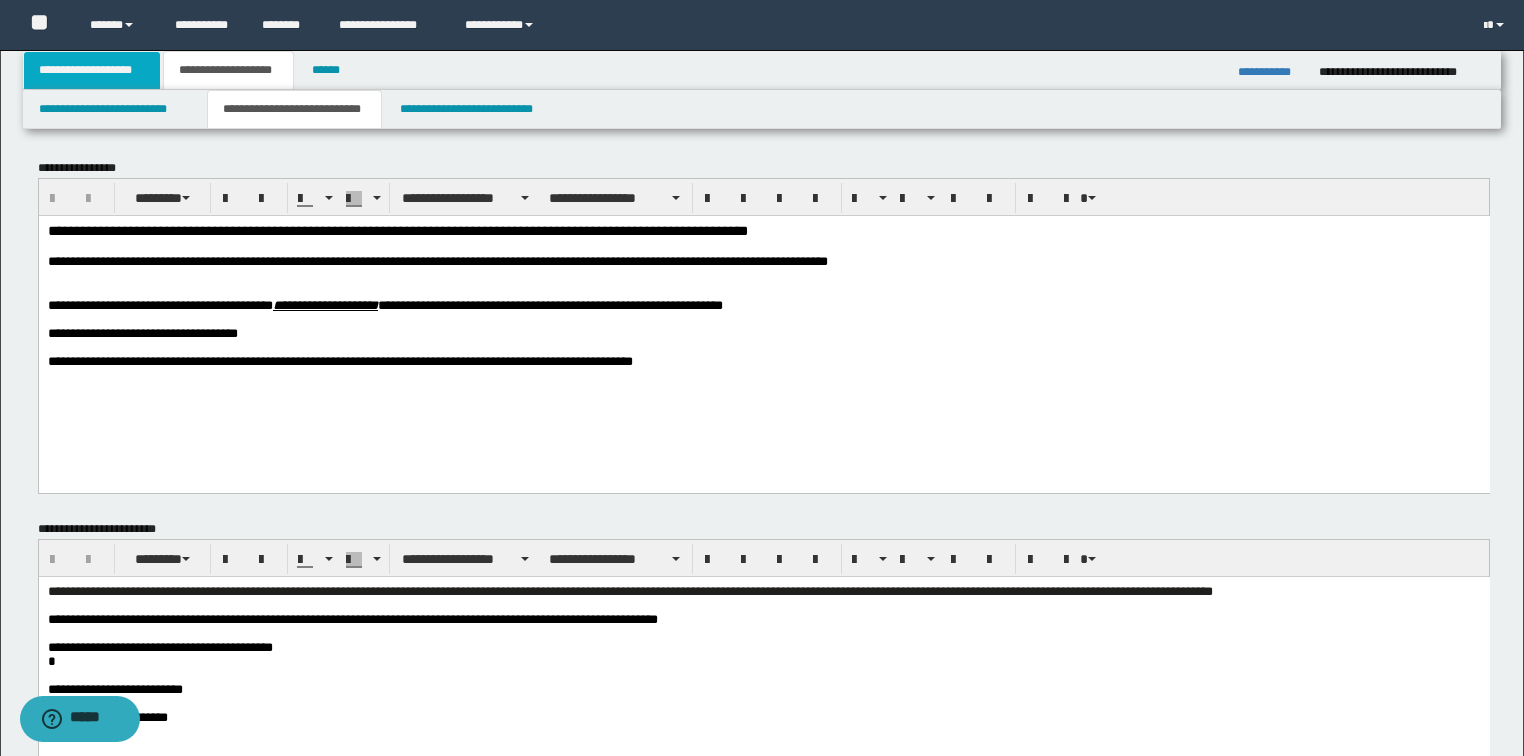click on "**********" at bounding box center (92, 70) 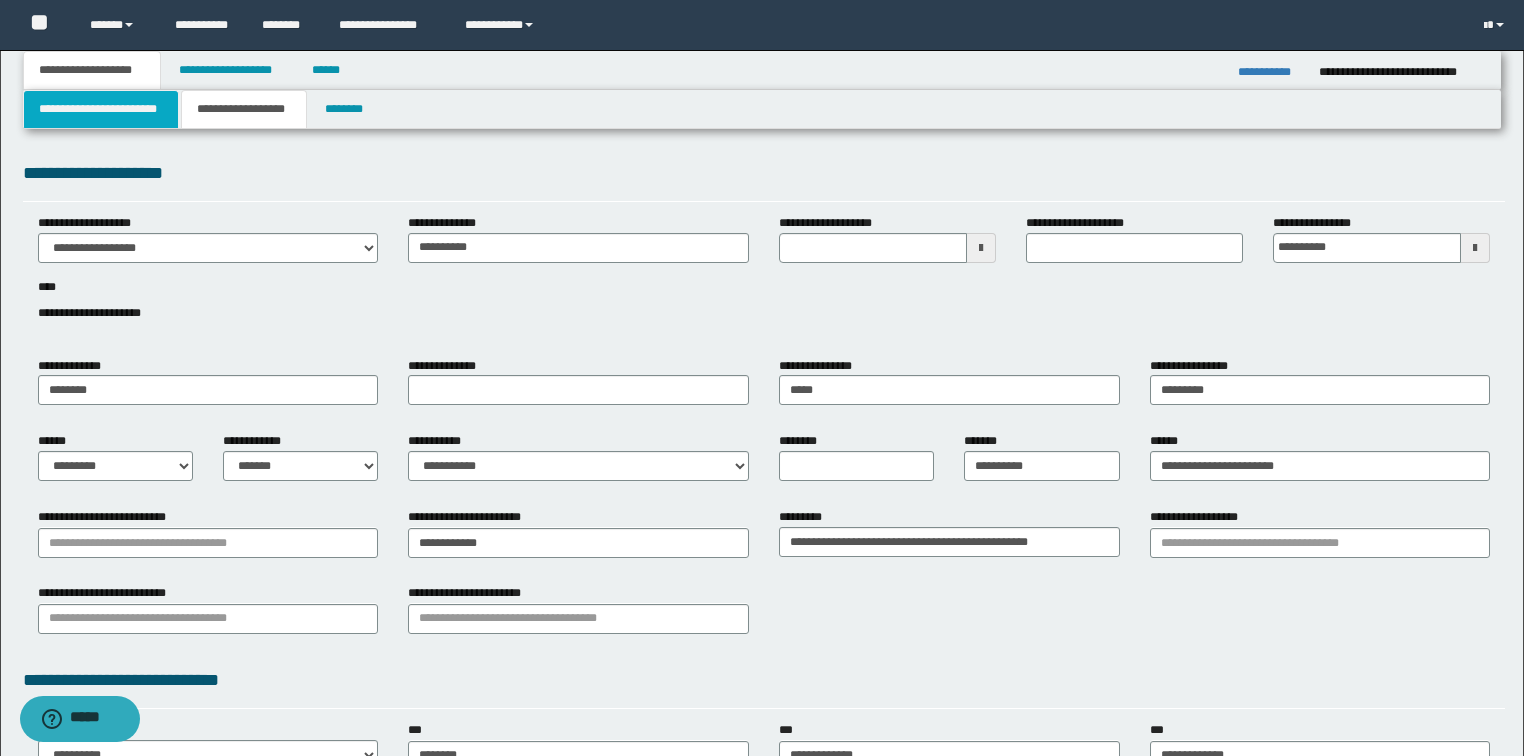click on "**********" at bounding box center [101, 109] 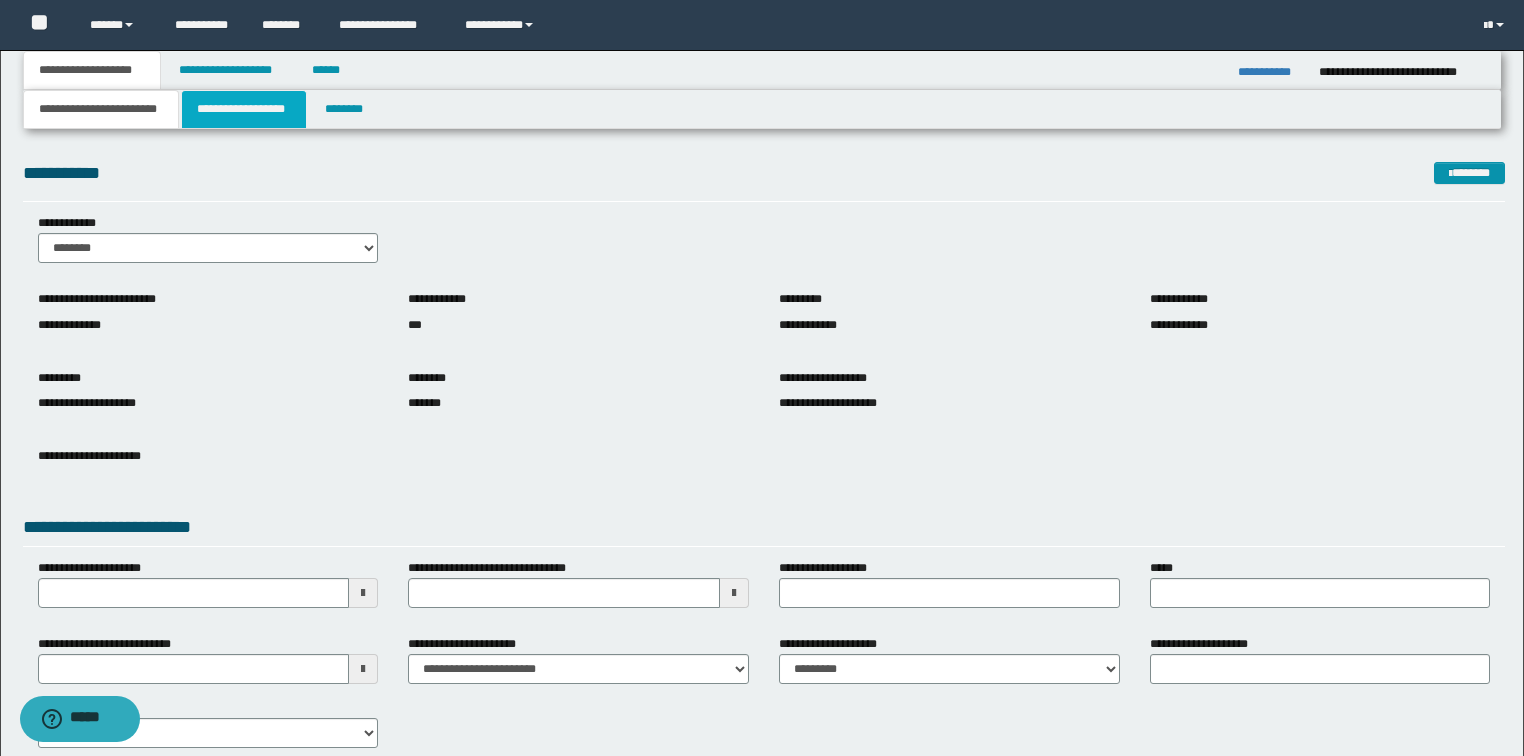 click on "**********" at bounding box center (244, 109) 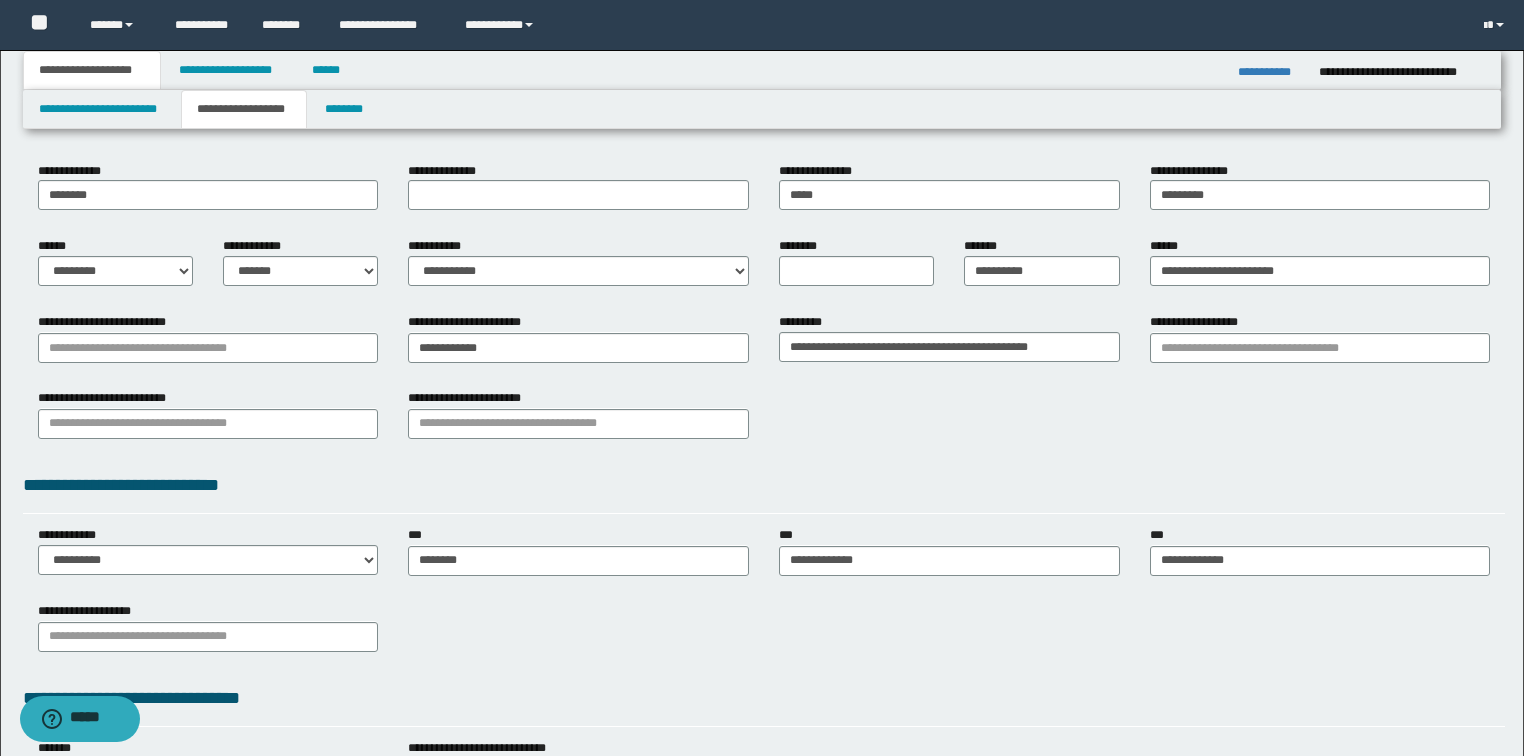 scroll, scrollTop: 240, scrollLeft: 0, axis: vertical 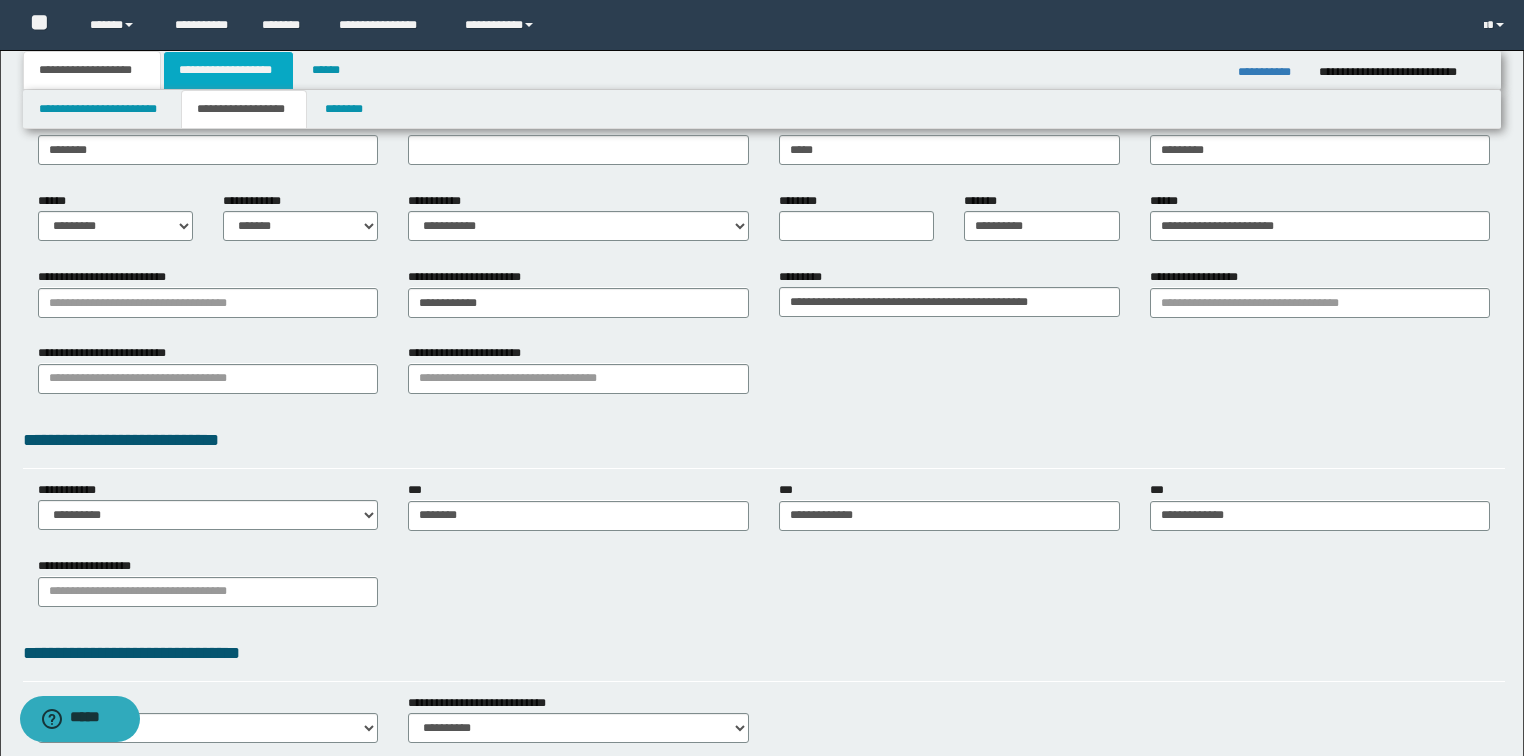 click on "**********" at bounding box center [228, 70] 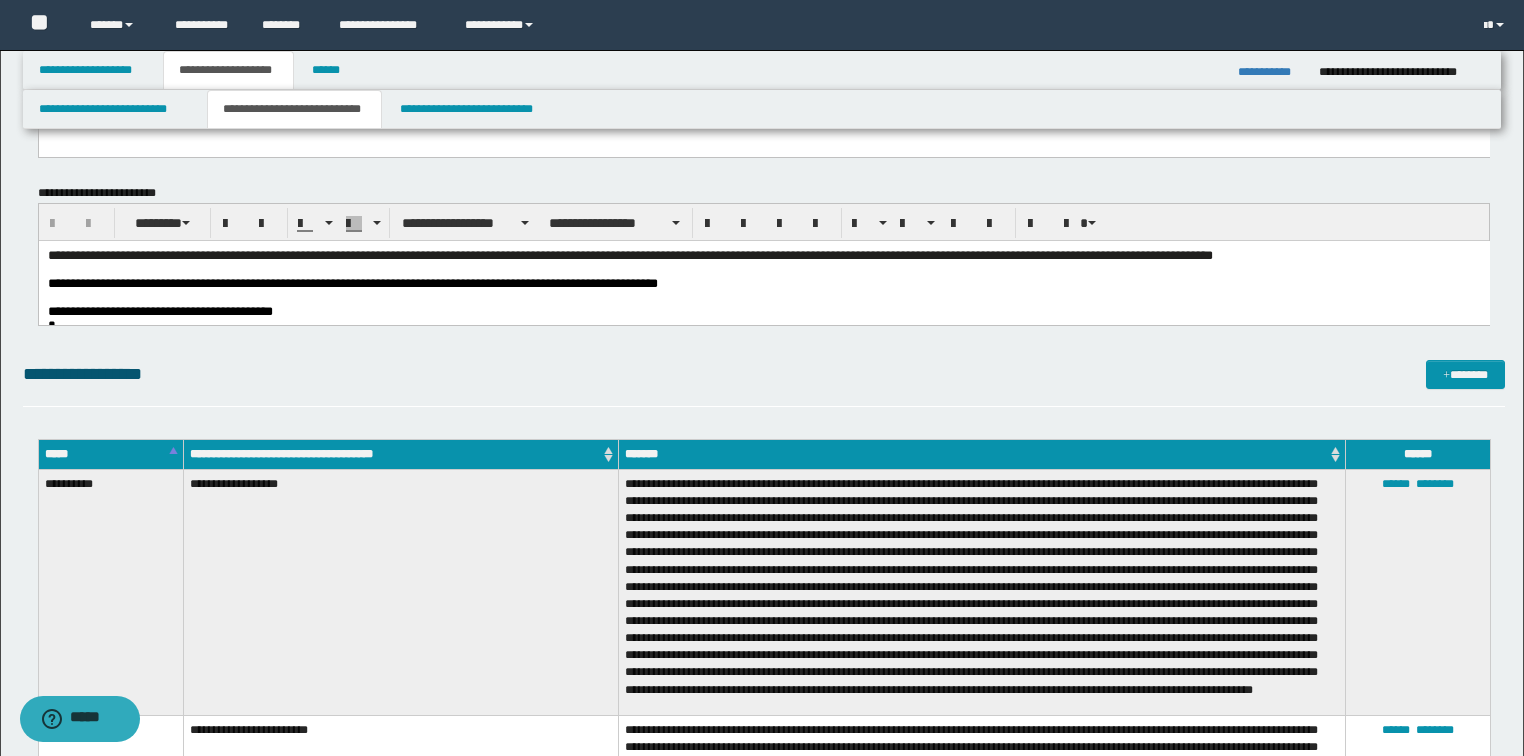 scroll, scrollTop: 0, scrollLeft: 0, axis: both 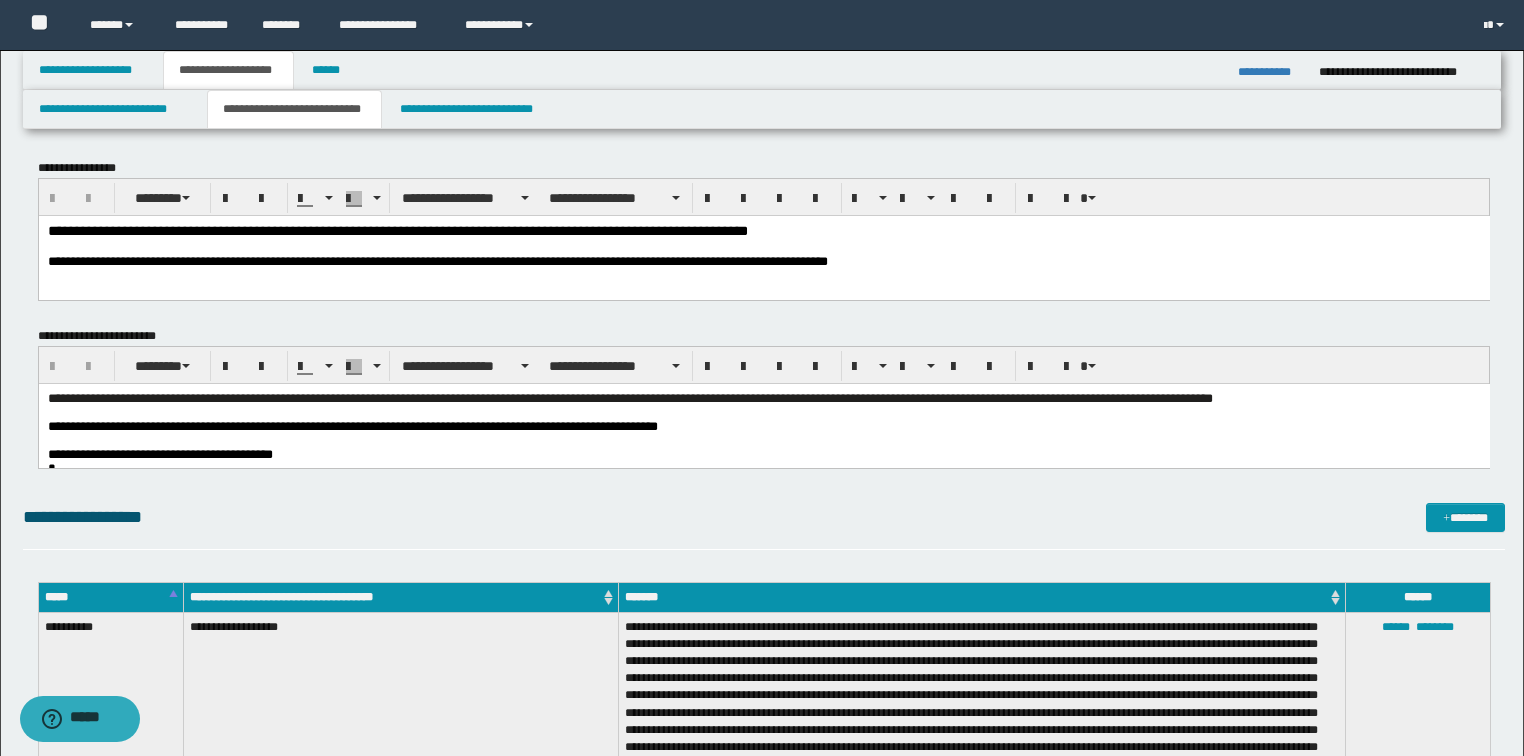 click at bounding box center [763, 246] 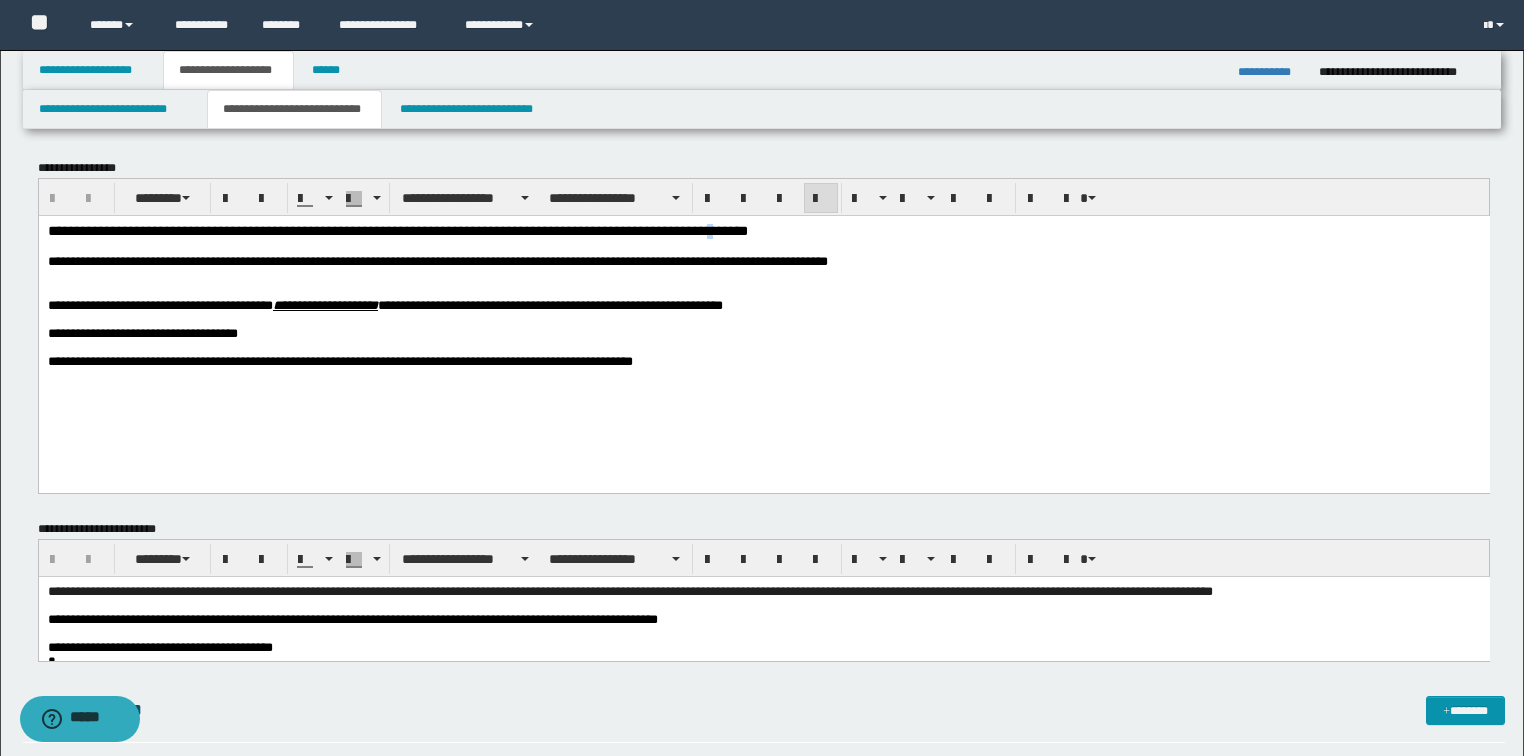 click on "**********" at bounding box center (397, 230) 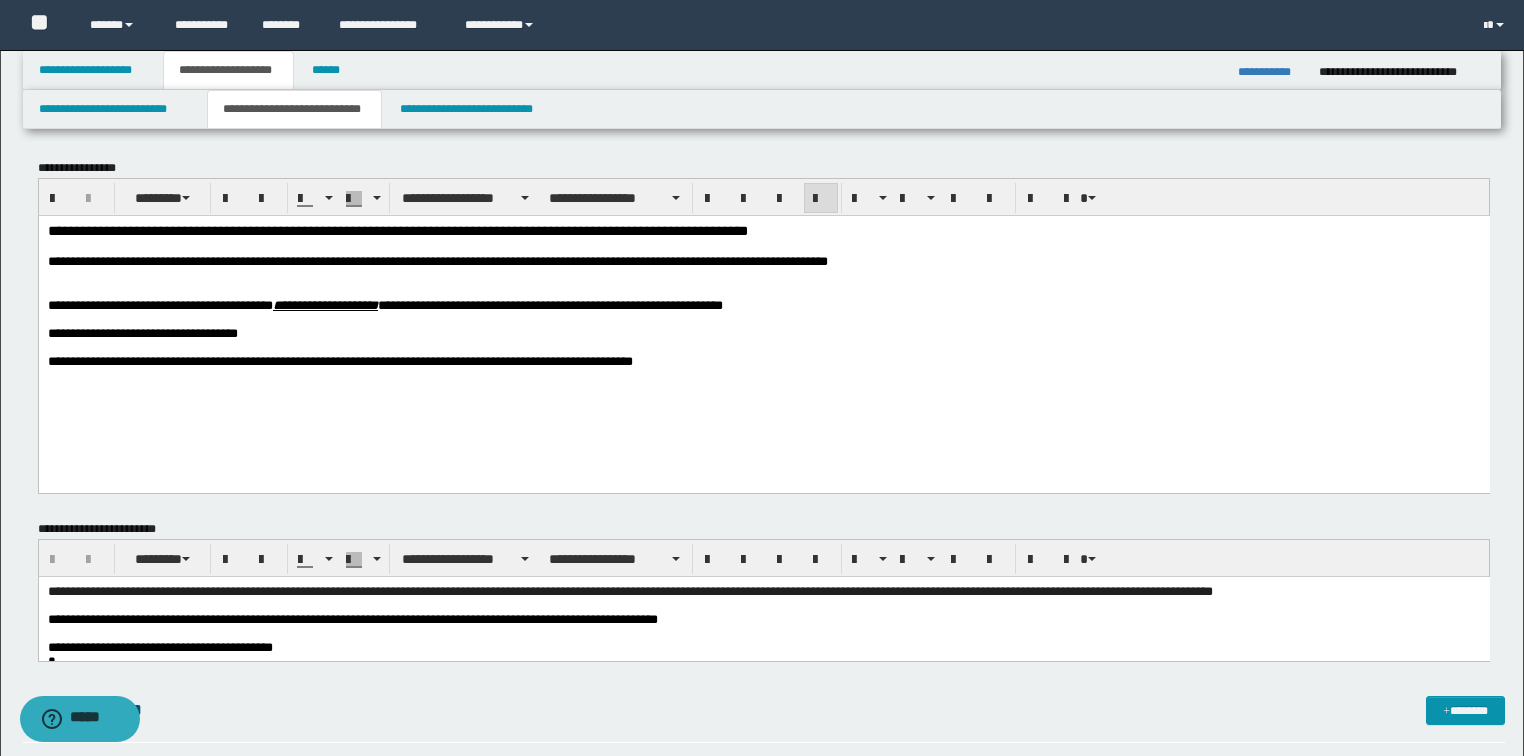 click on "**********" at bounding box center [763, 230] 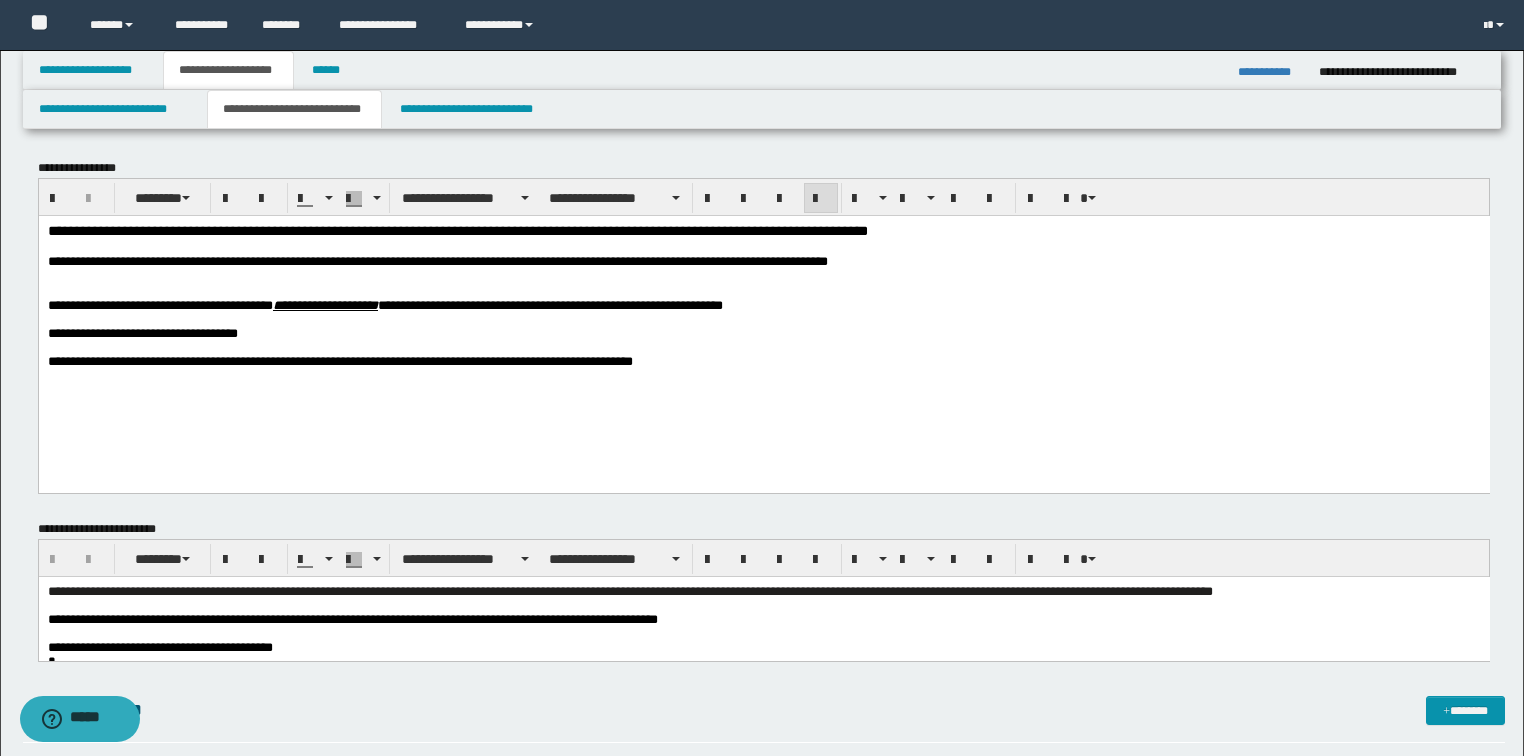 click on "**********" at bounding box center (457, 230) 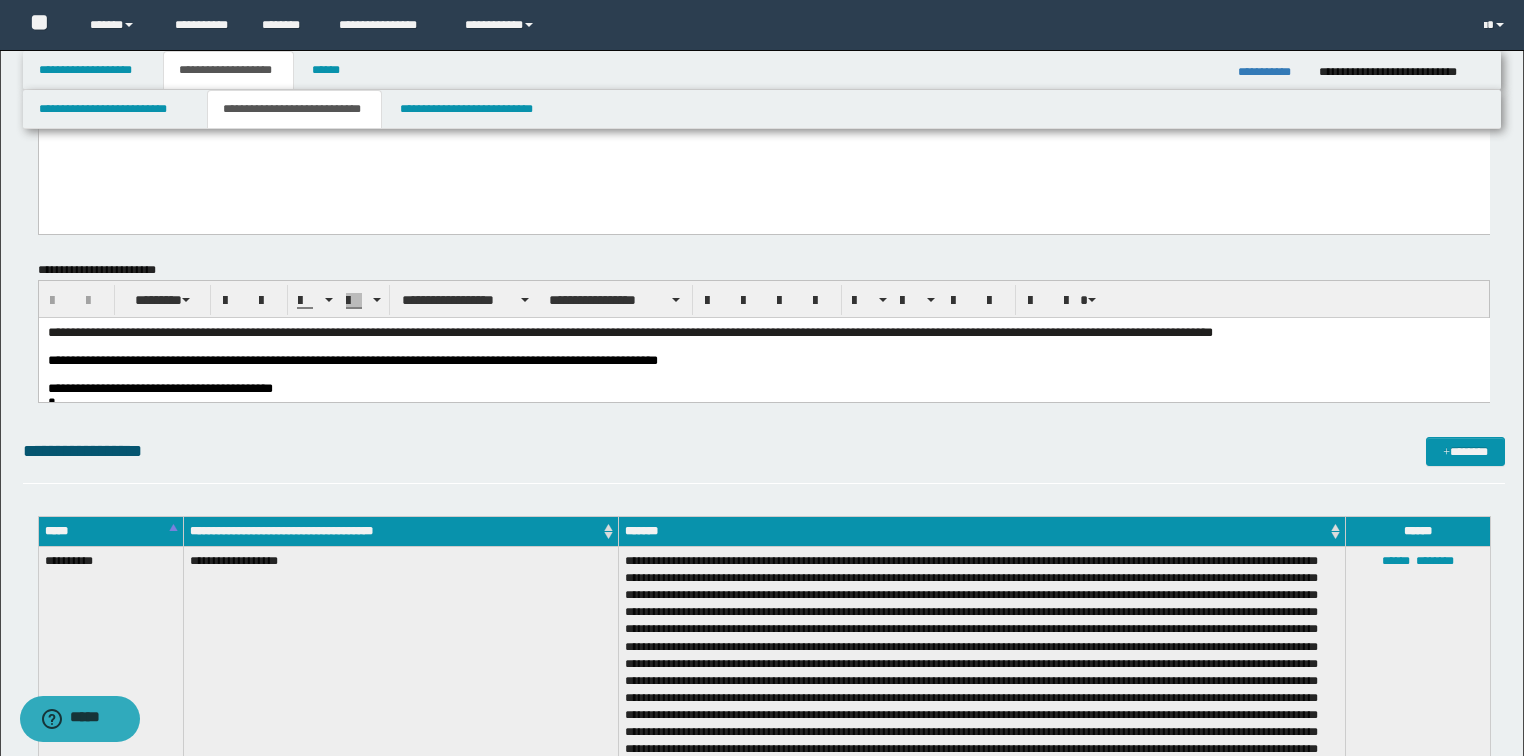 scroll, scrollTop: 80, scrollLeft: 0, axis: vertical 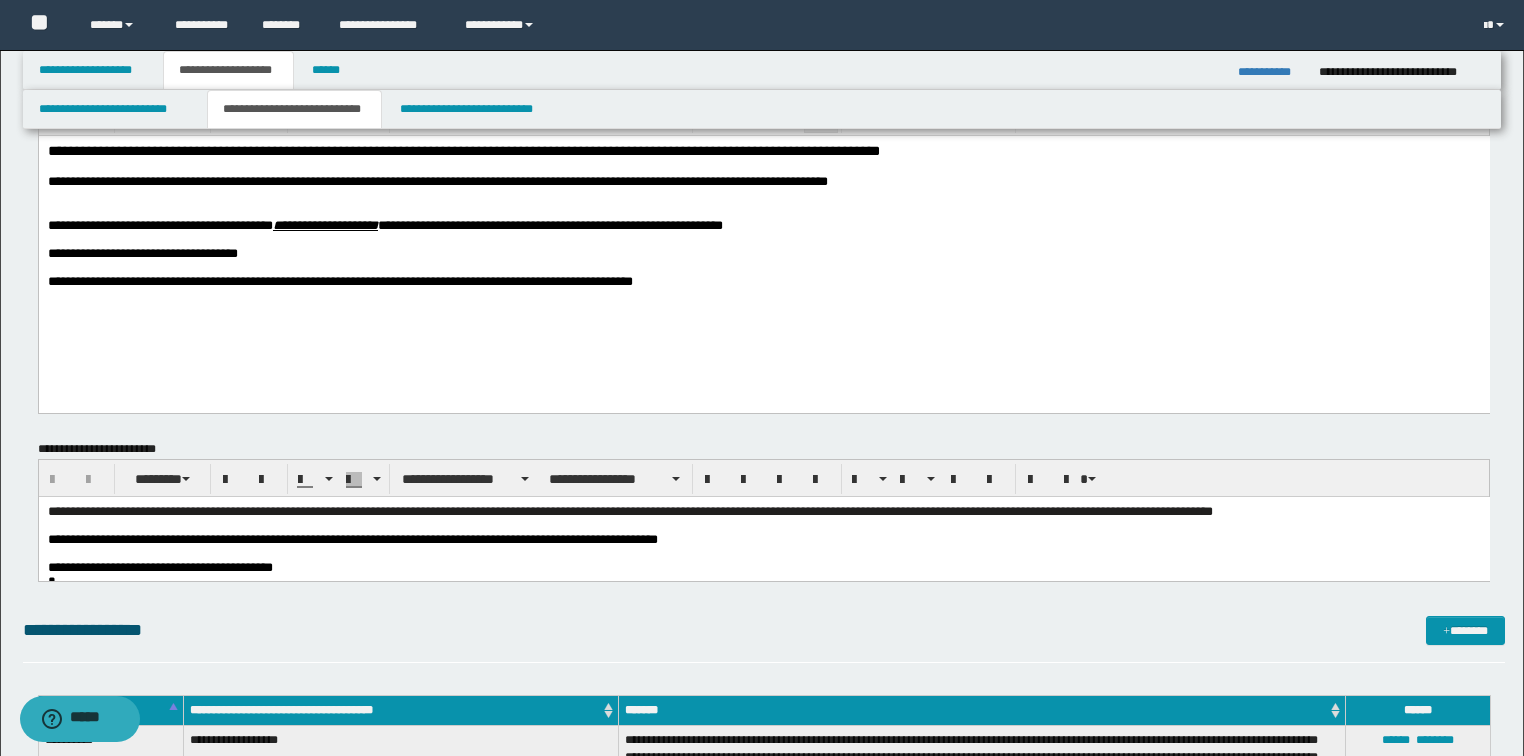 click on "**********" at bounding box center [352, 538] 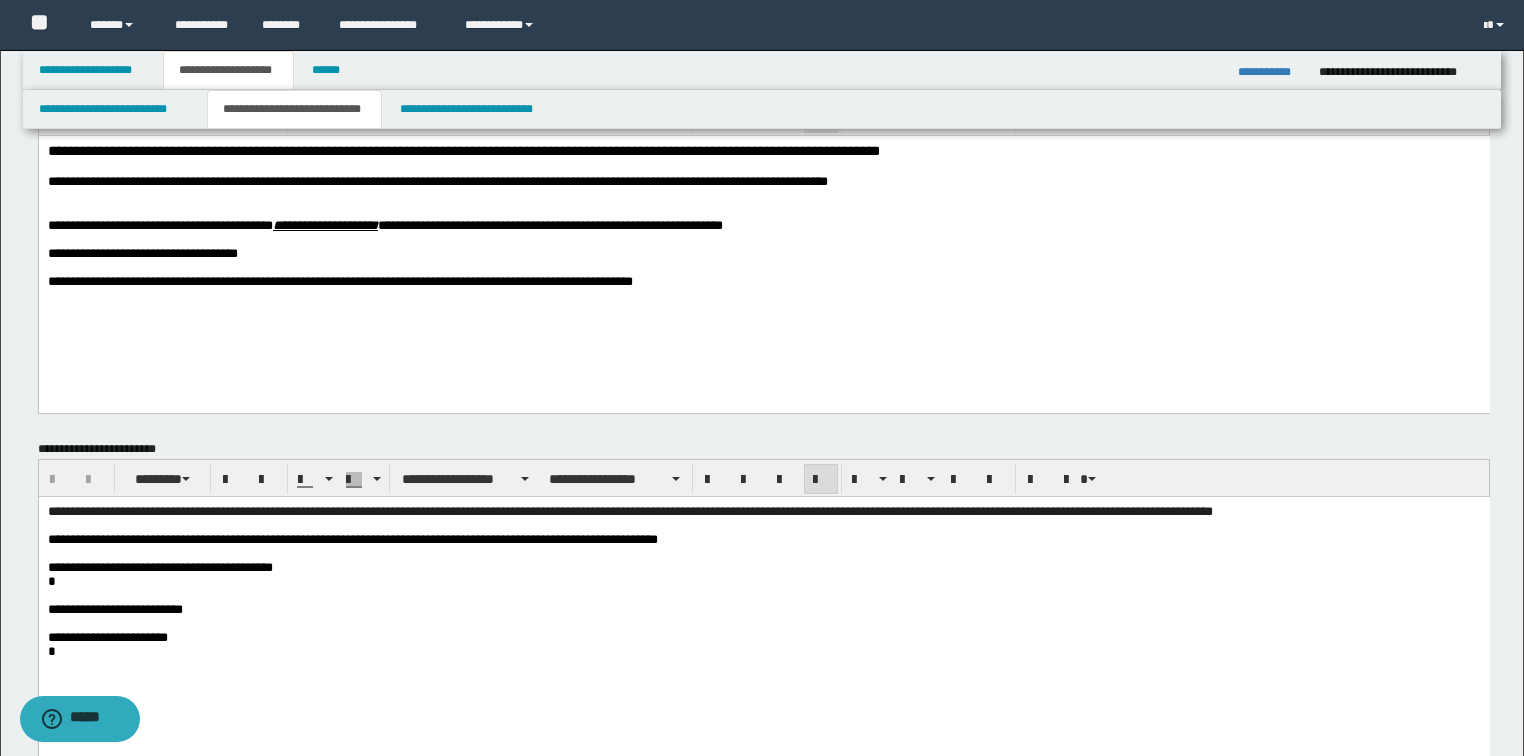 type 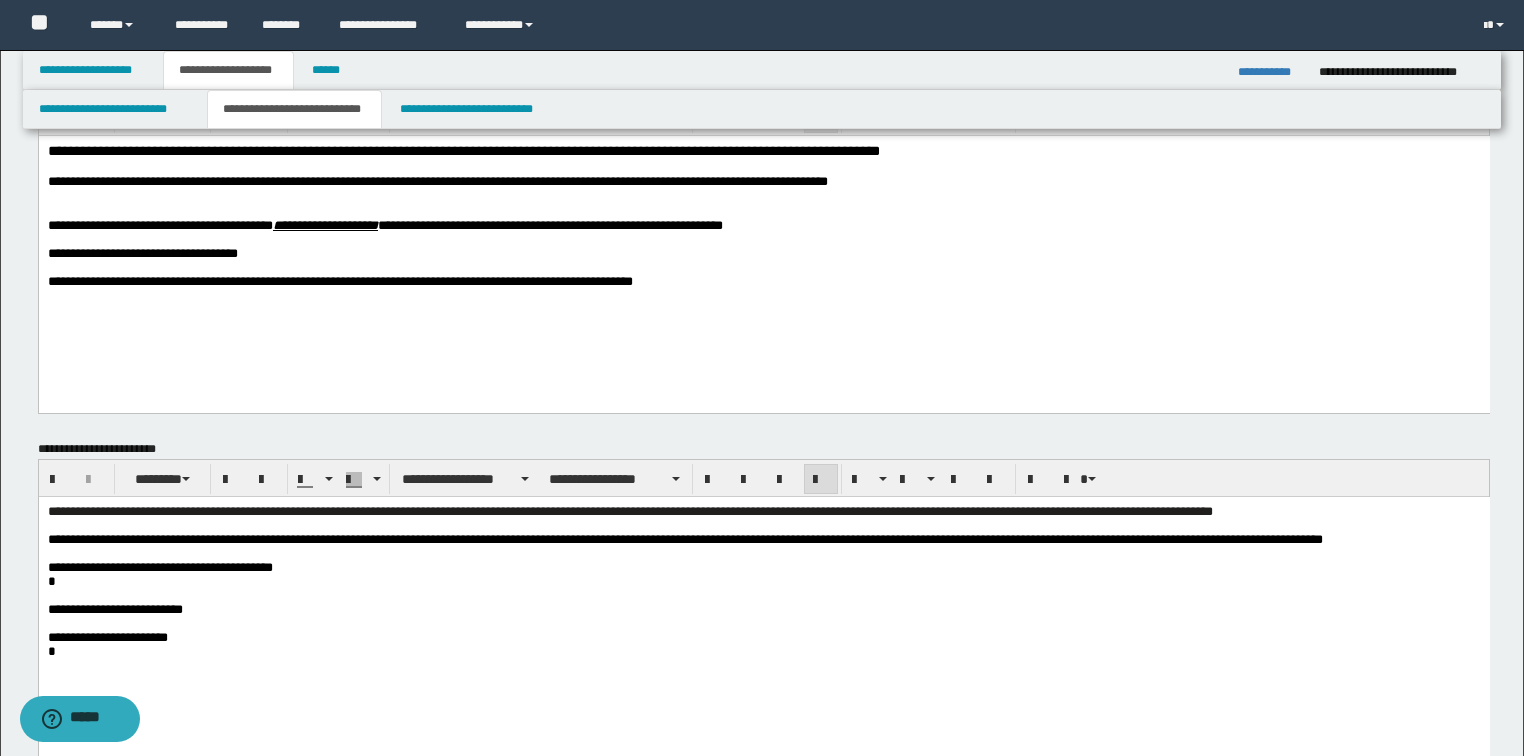 click on "**********" at bounding box center [437, 180] 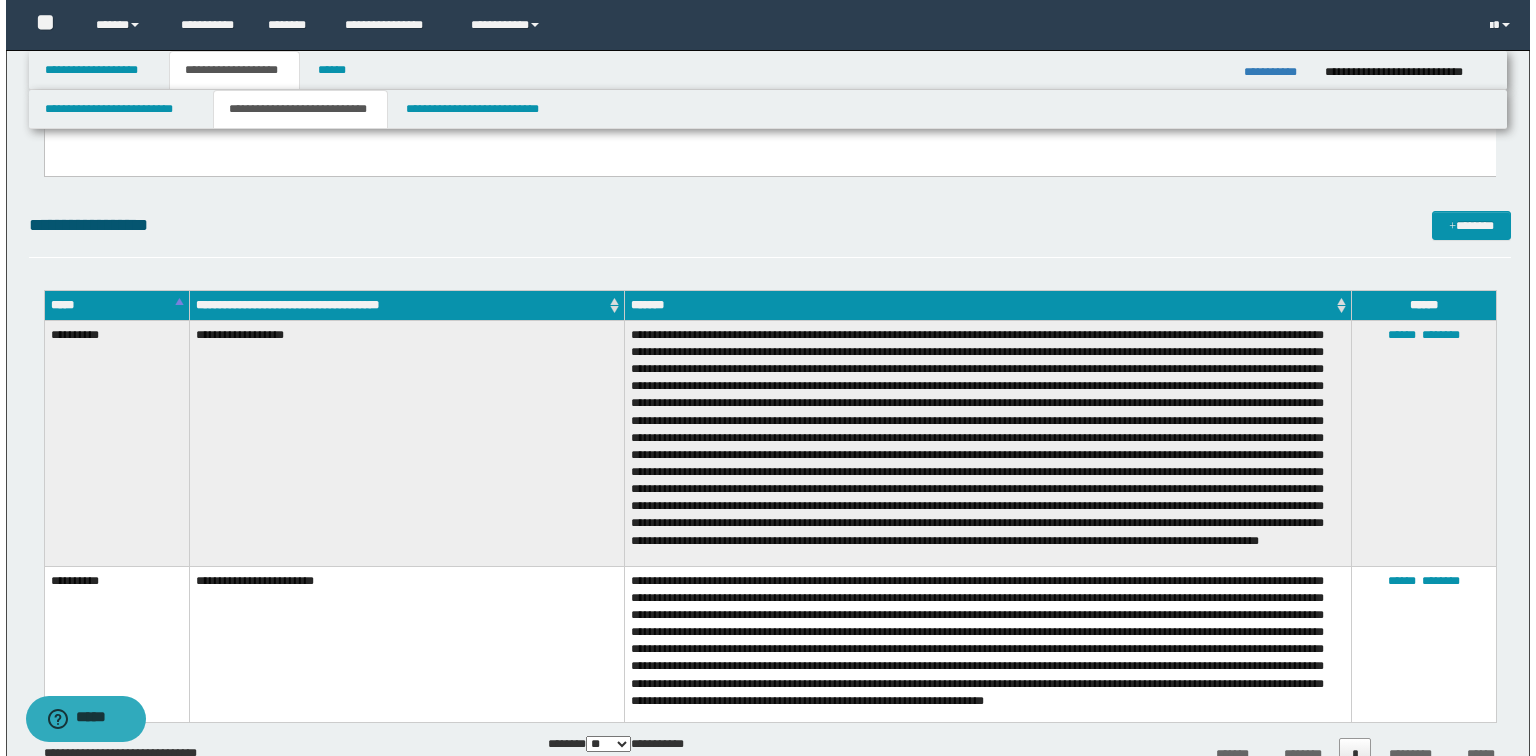 scroll, scrollTop: 720, scrollLeft: 0, axis: vertical 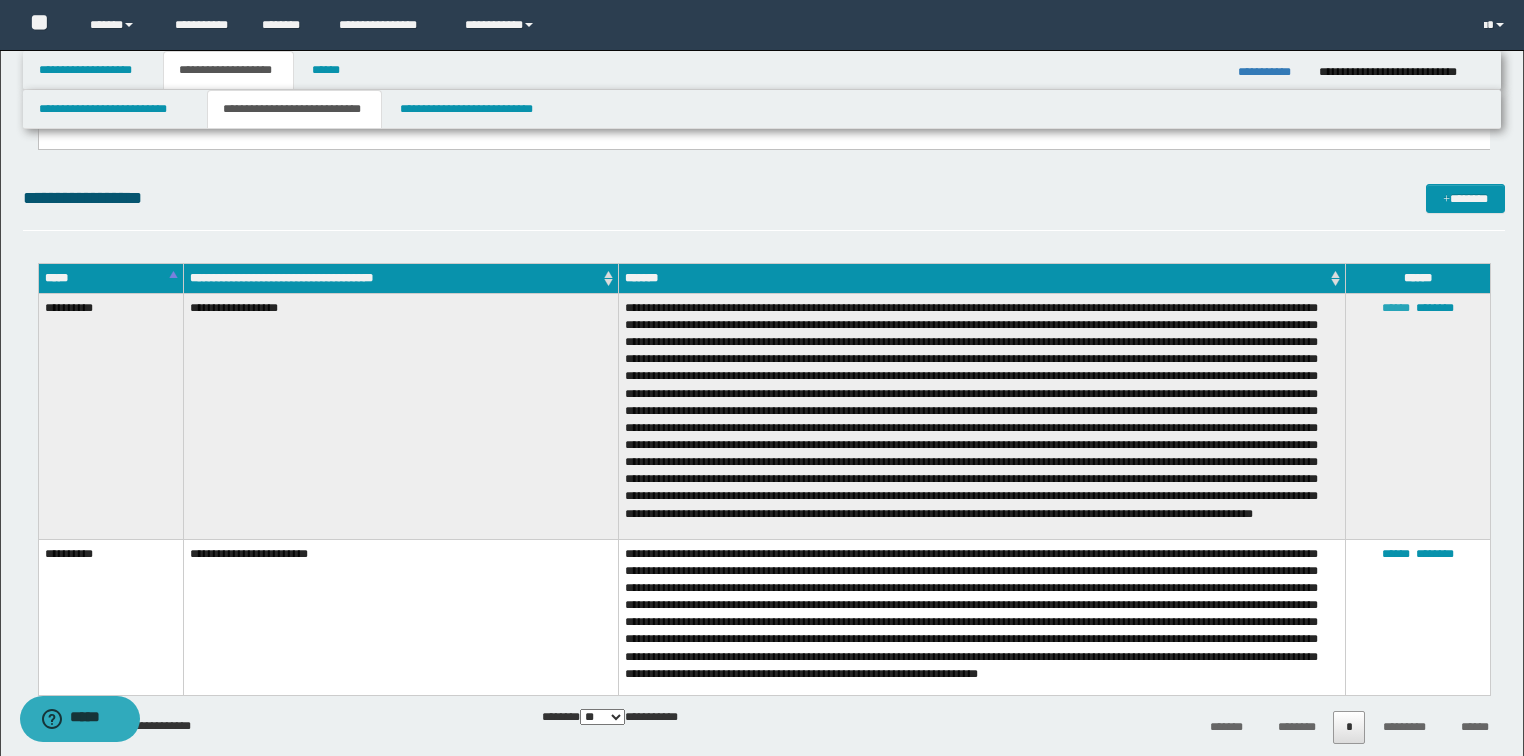 click on "******" at bounding box center (1396, 308) 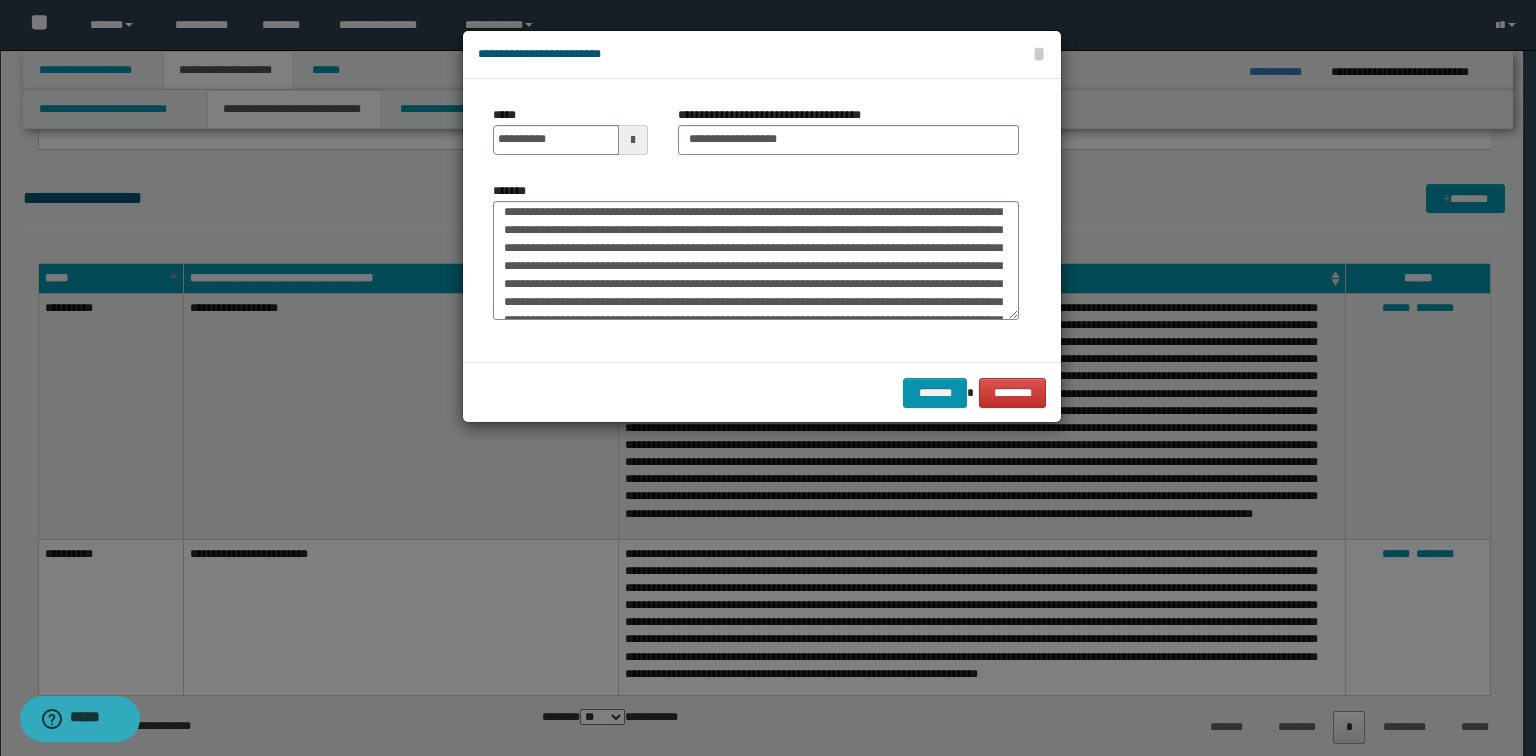 scroll, scrollTop: 240, scrollLeft: 0, axis: vertical 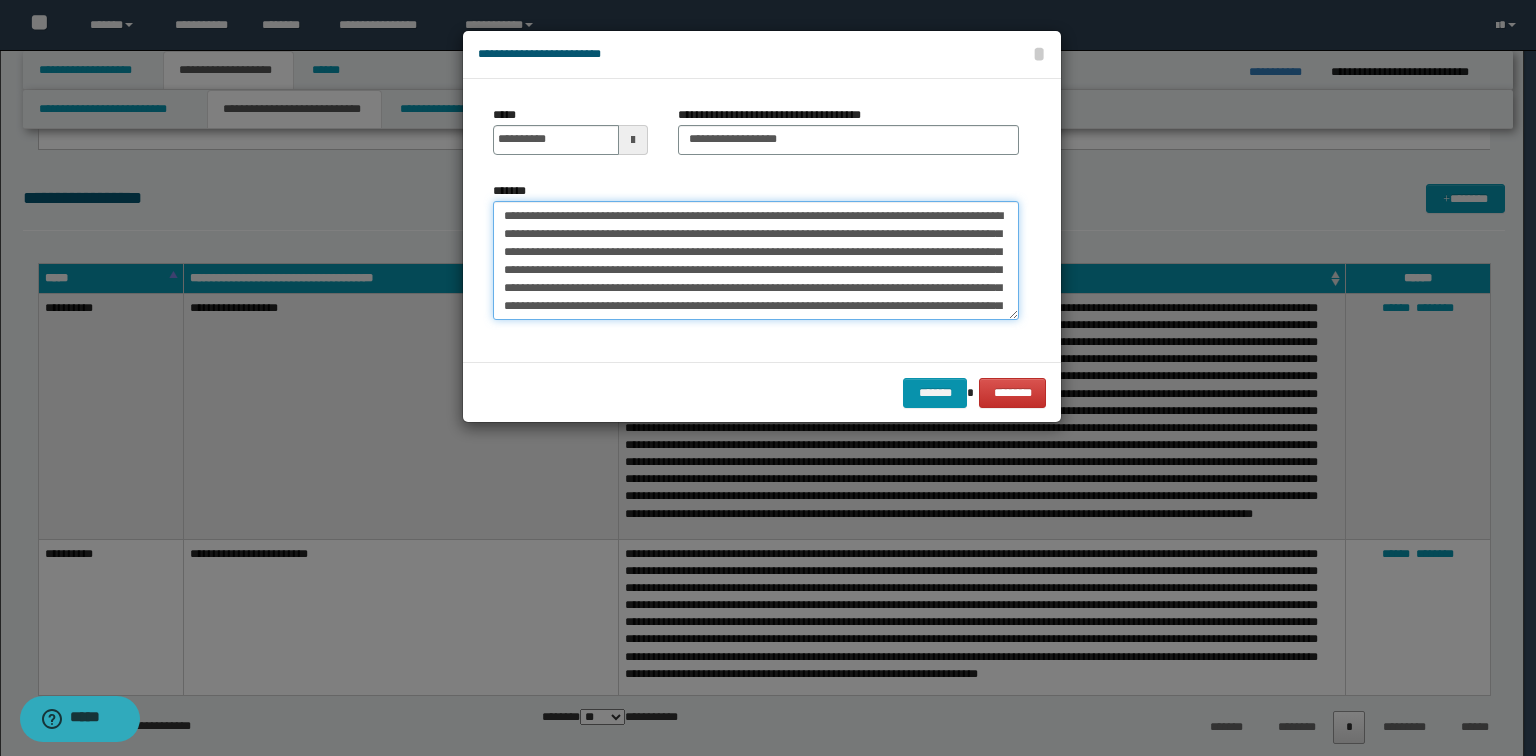 drag, startPoint x: 524, startPoint y: 207, endPoint x: 542, endPoint y: 236, distance: 34.132095 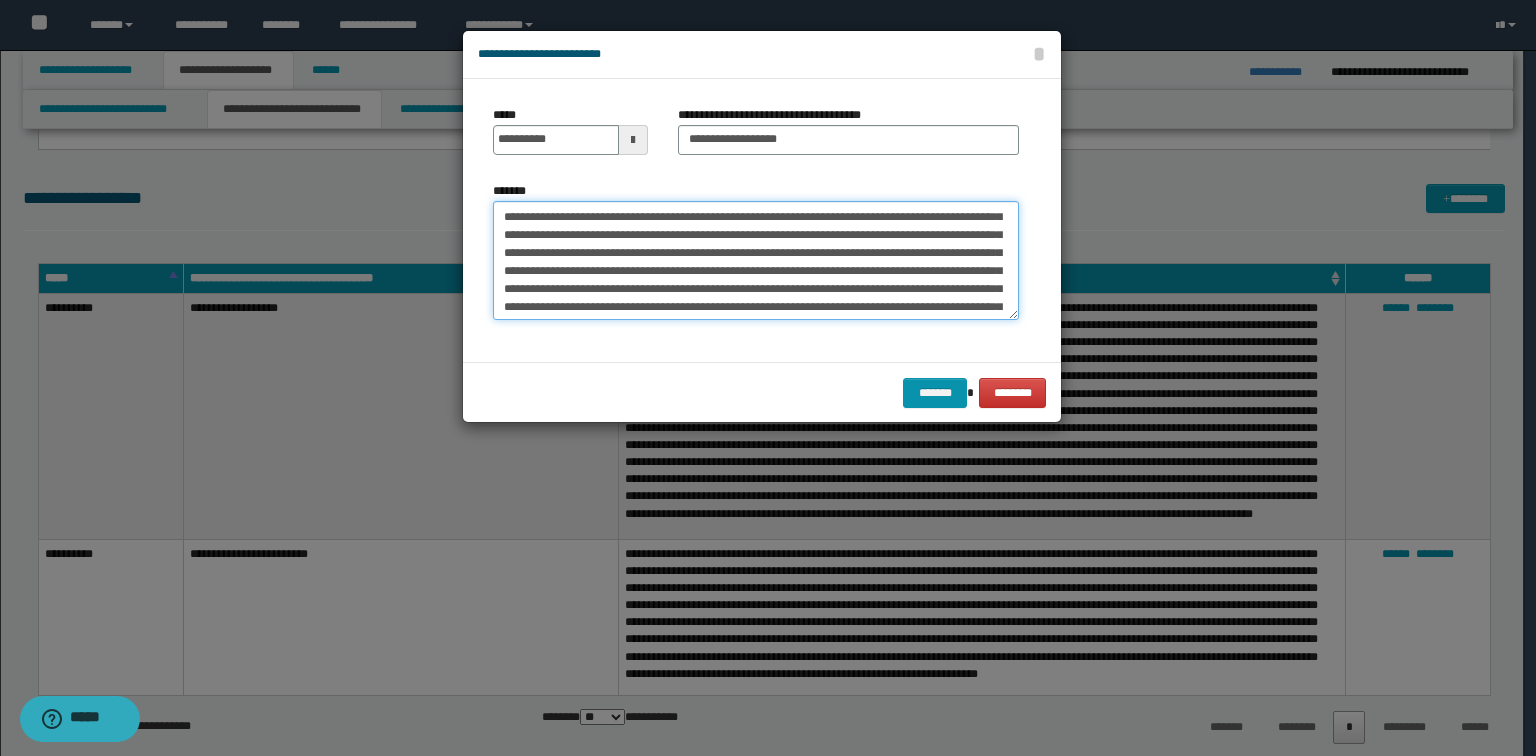 scroll, scrollTop: 240, scrollLeft: 0, axis: vertical 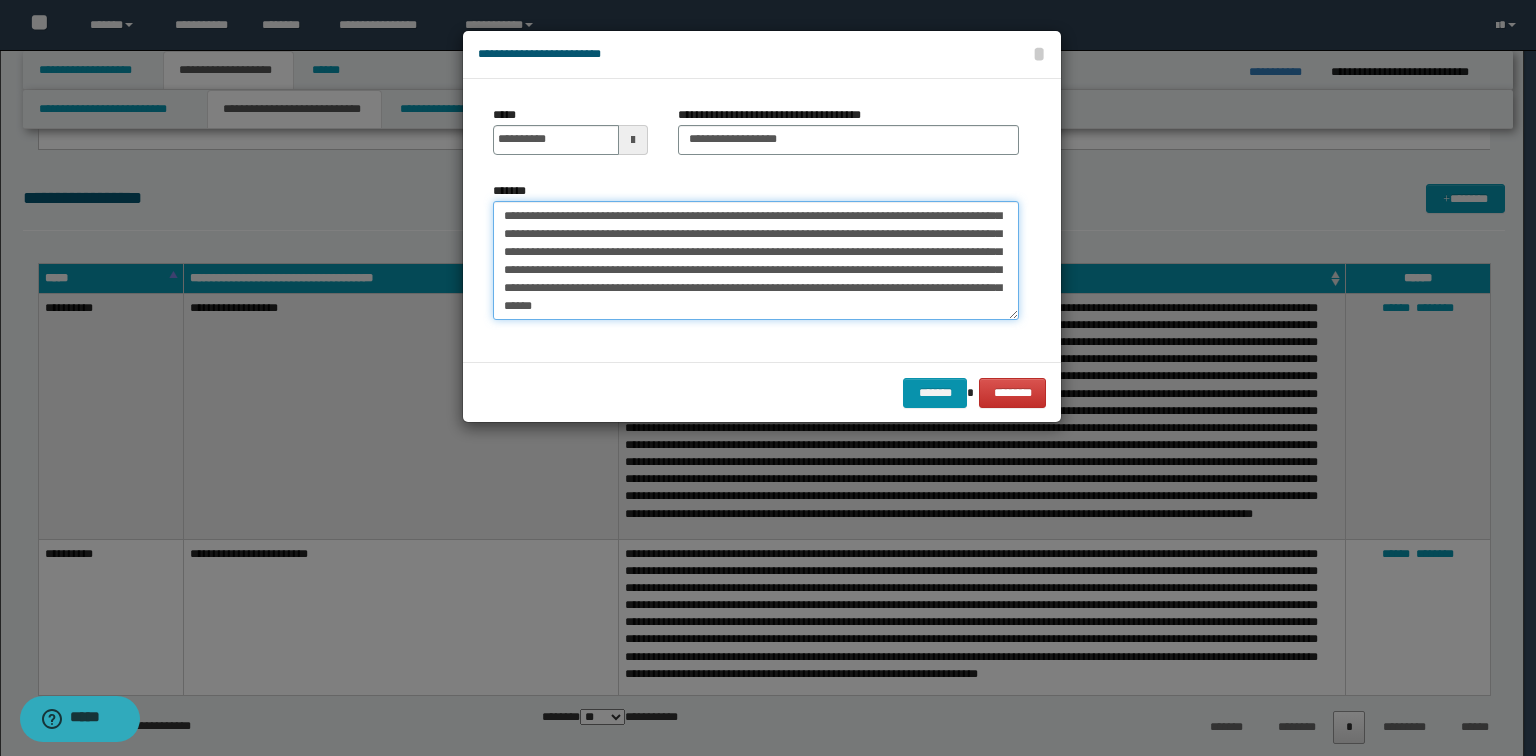 click on "*******" at bounding box center (756, 261) 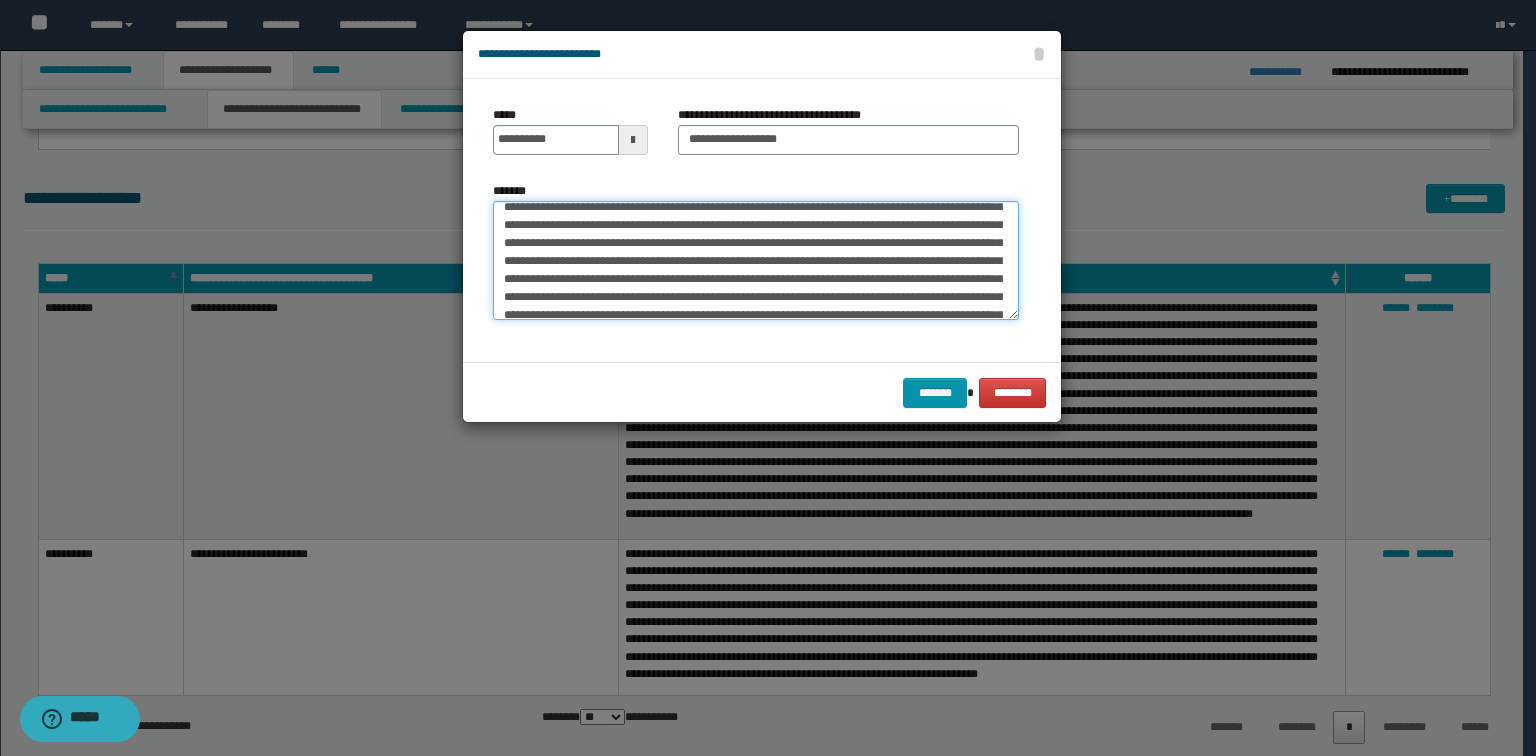 drag, startPoint x: 521, startPoint y: 208, endPoint x: 544, endPoint y: 209, distance: 23.021729 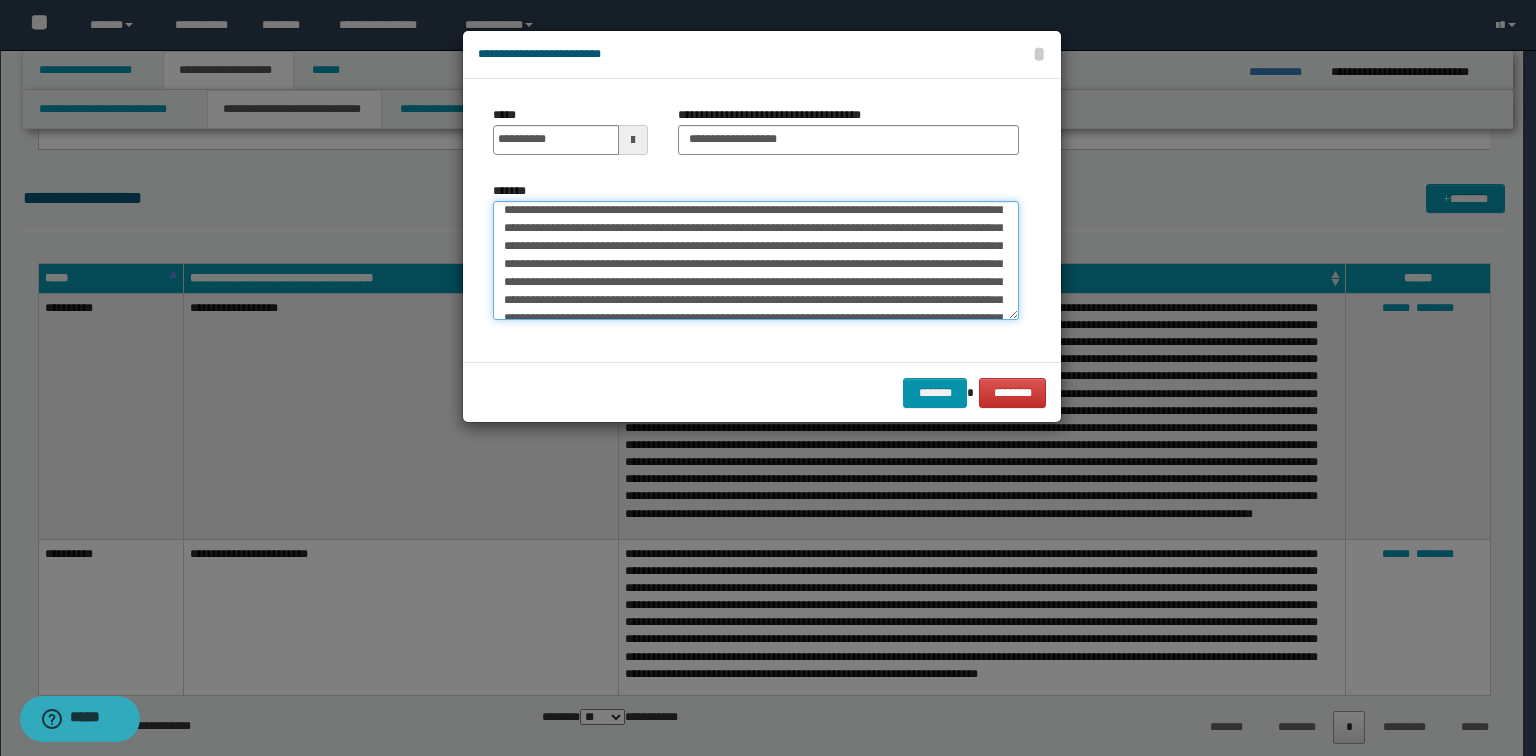 scroll, scrollTop: 241, scrollLeft: 0, axis: vertical 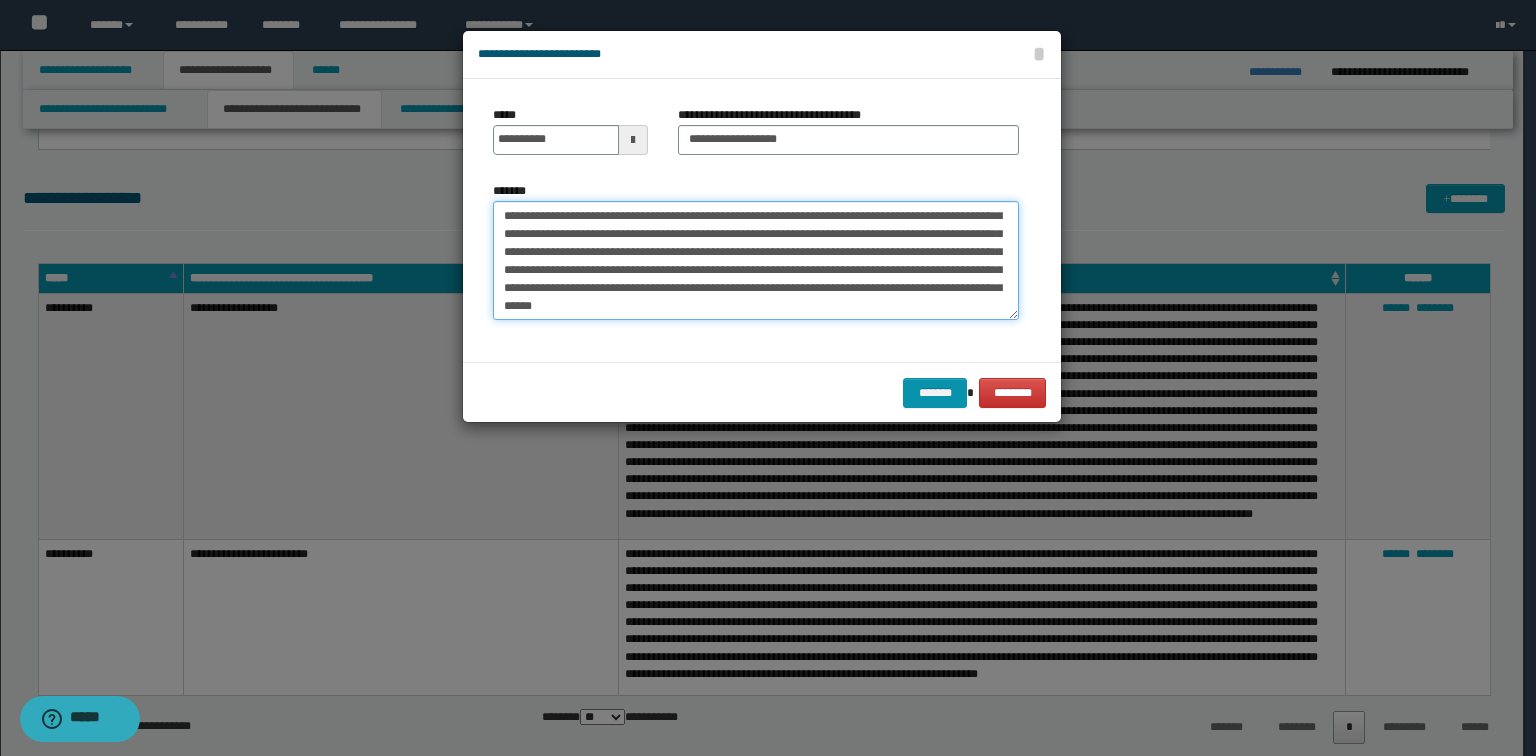 click on "*******" at bounding box center (756, 261) 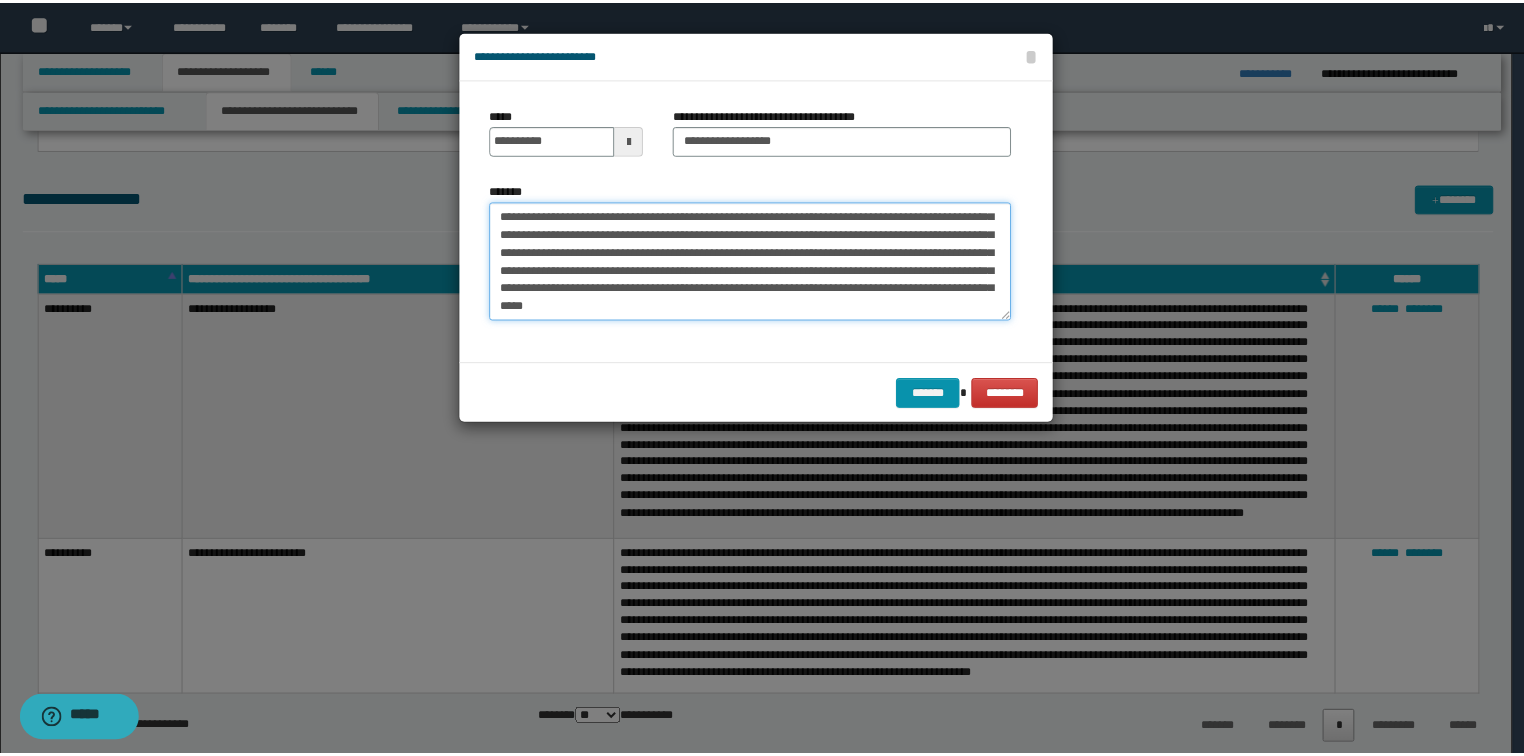 scroll, scrollTop: 239, scrollLeft: 0, axis: vertical 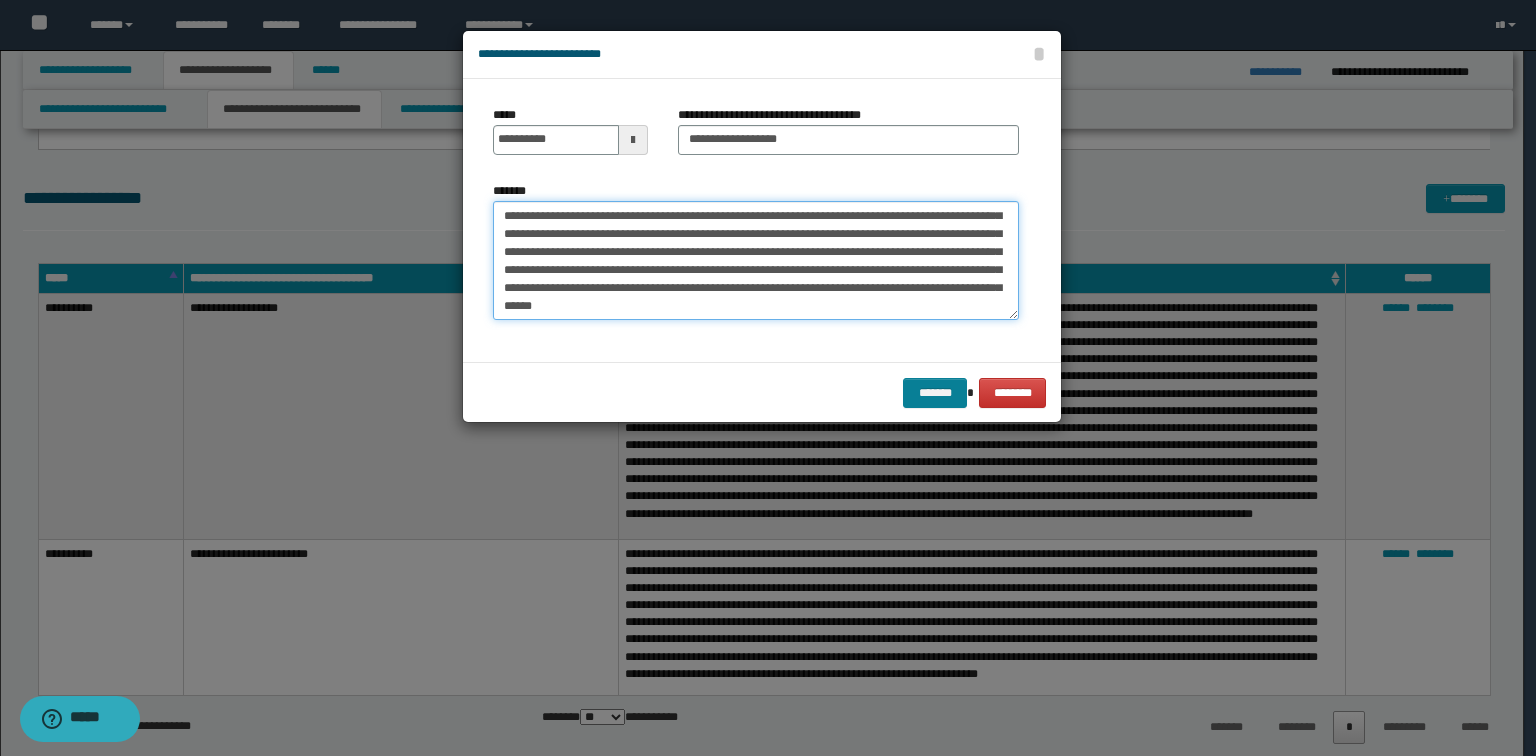 type on "**********" 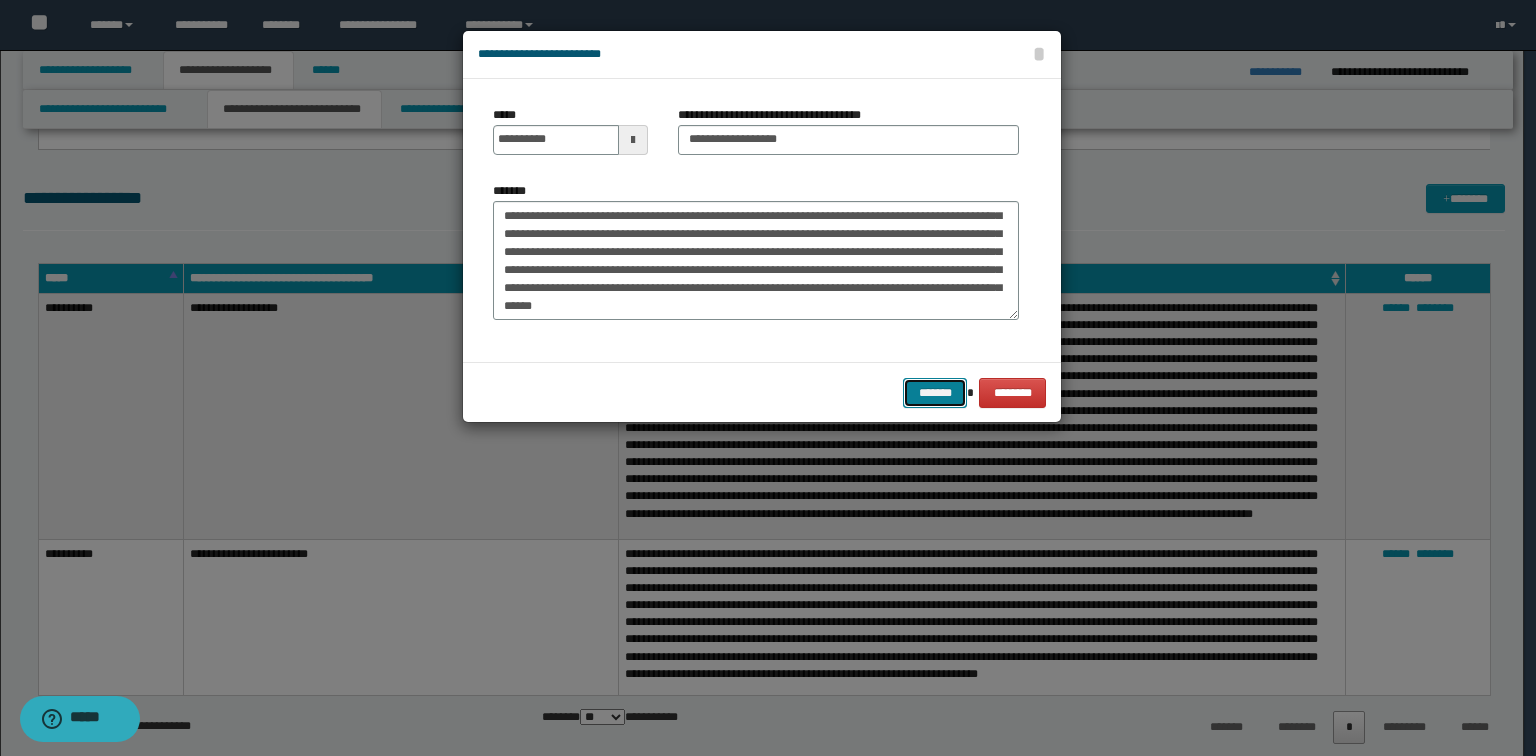 click on "*******" at bounding box center (935, 393) 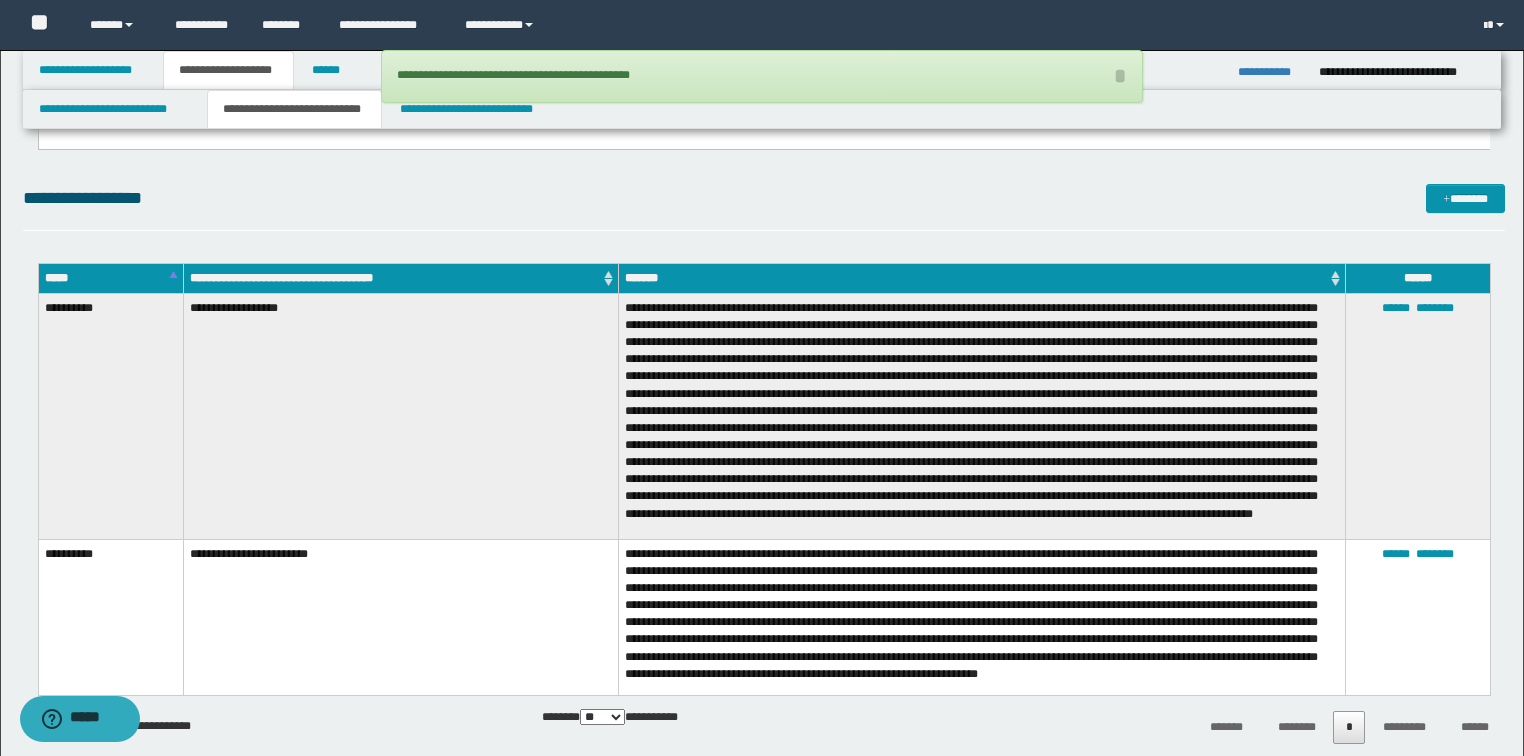 scroll, scrollTop: 320, scrollLeft: 0, axis: vertical 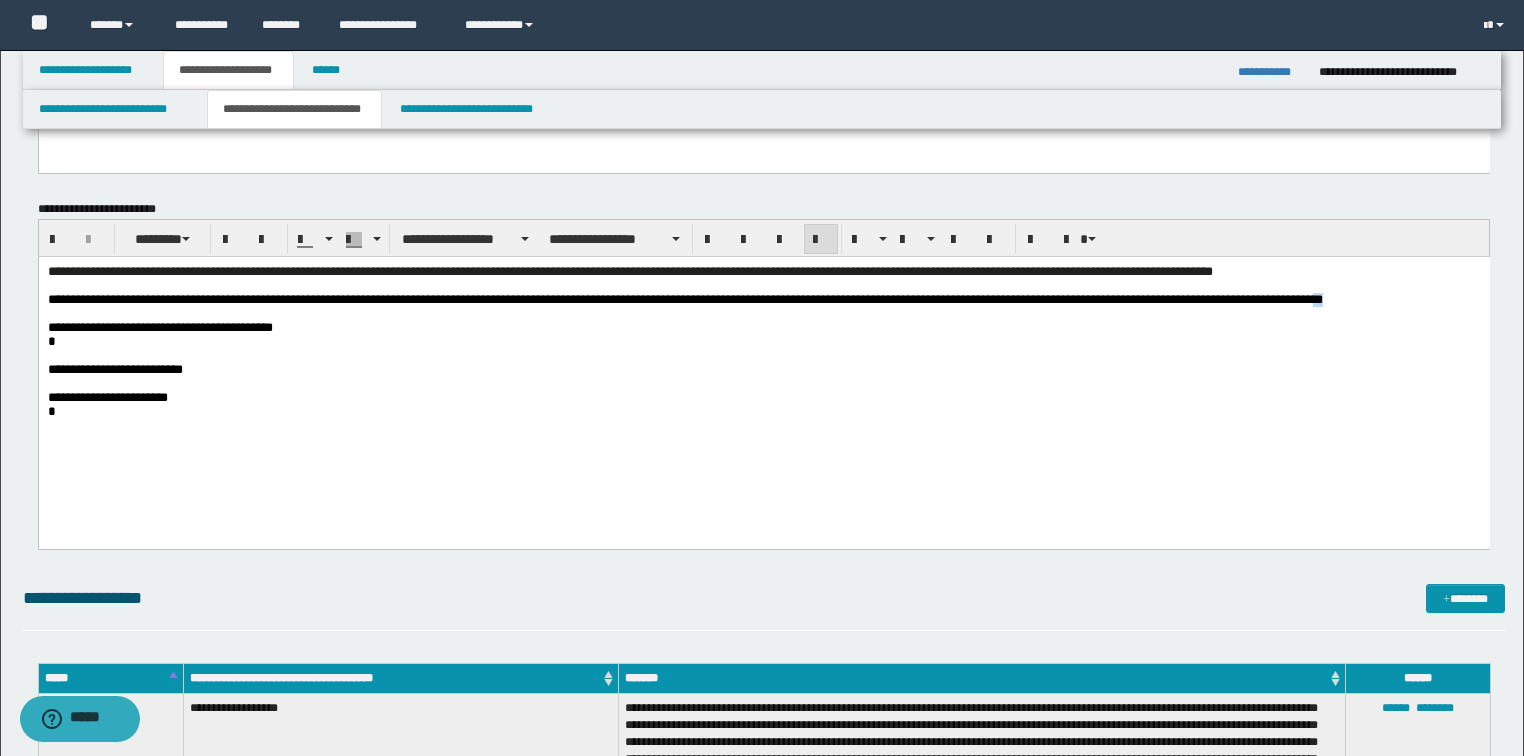 drag, startPoint x: 1393, startPoint y: 306, endPoint x: 1417, endPoint y: 305, distance: 24.020824 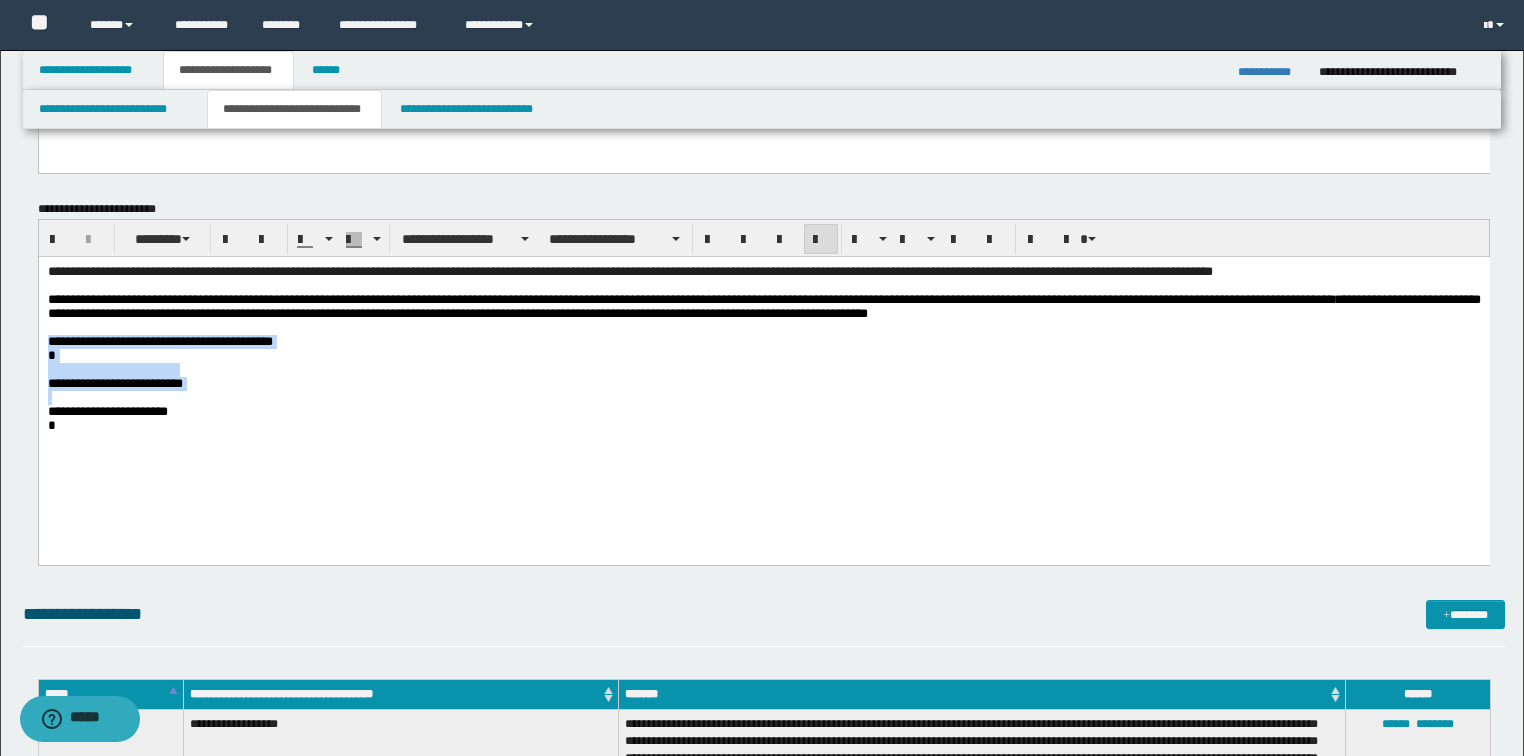 drag, startPoint x: 46, startPoint y: 352, endPoint x: 252, endPoint y: 409, distance: 213.7405 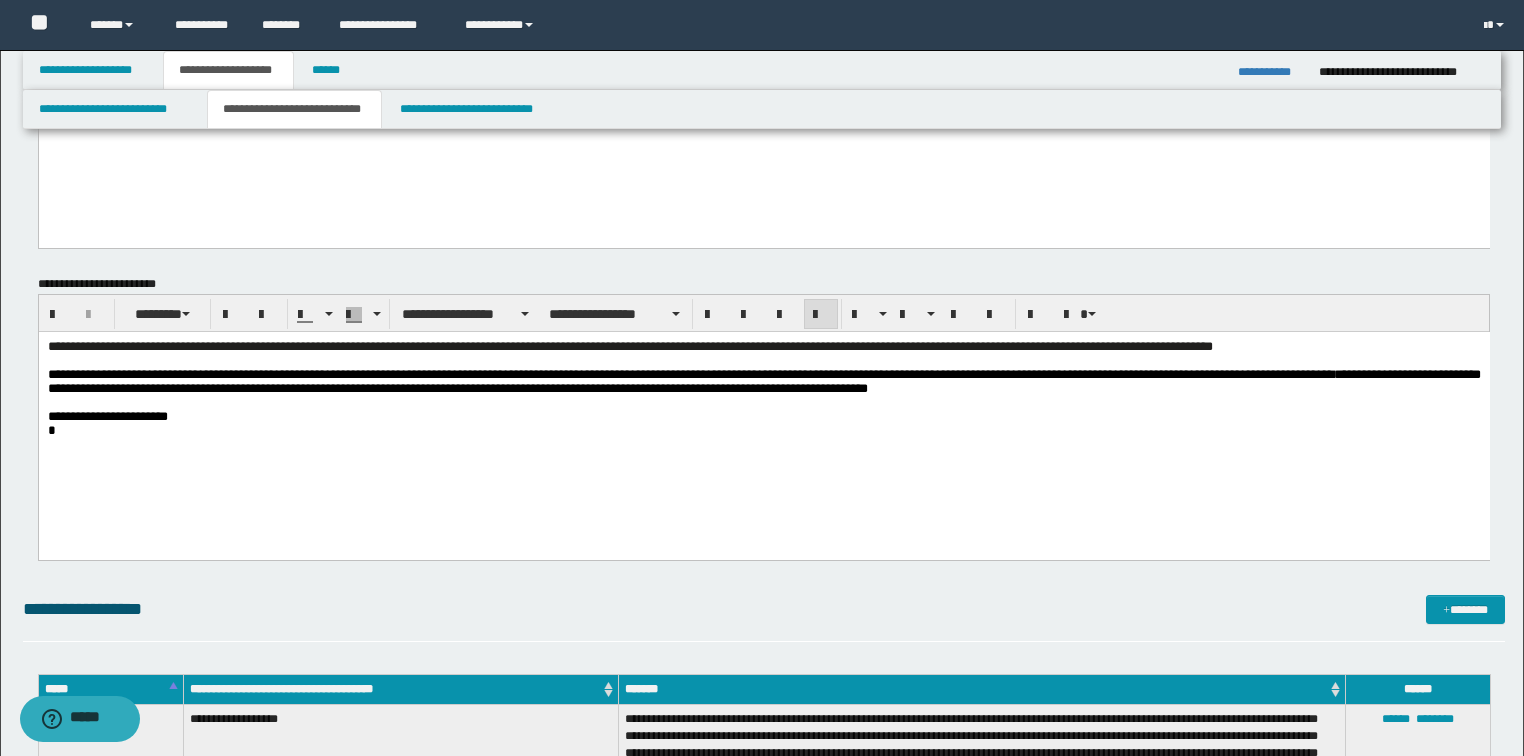 scroll, scrollTop: 240, scrollLeft: 0, axis: vertical 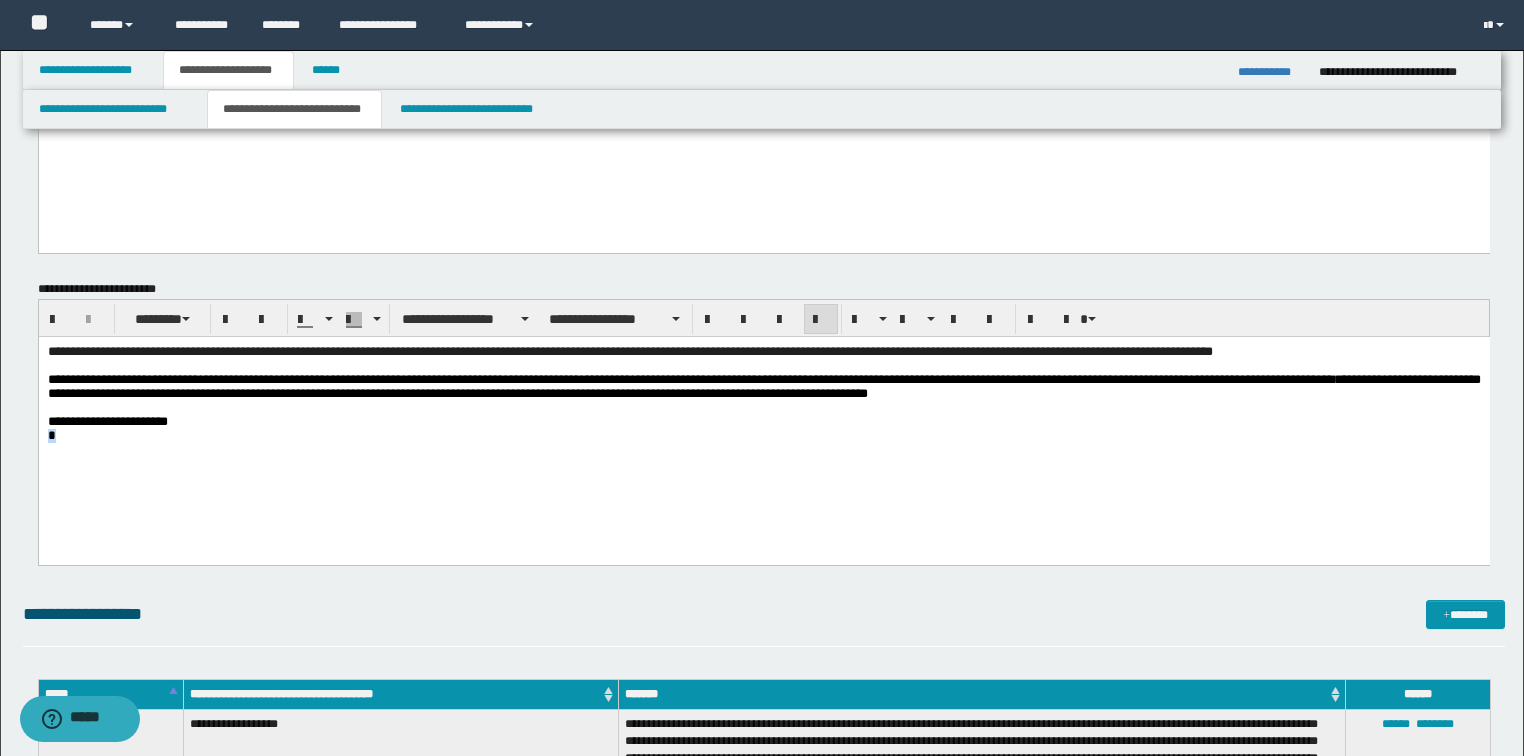 drag, startPoint x: 91, startPoint y: 443, endPoint x: 34, endPoint y: 446, distance: 57.07889 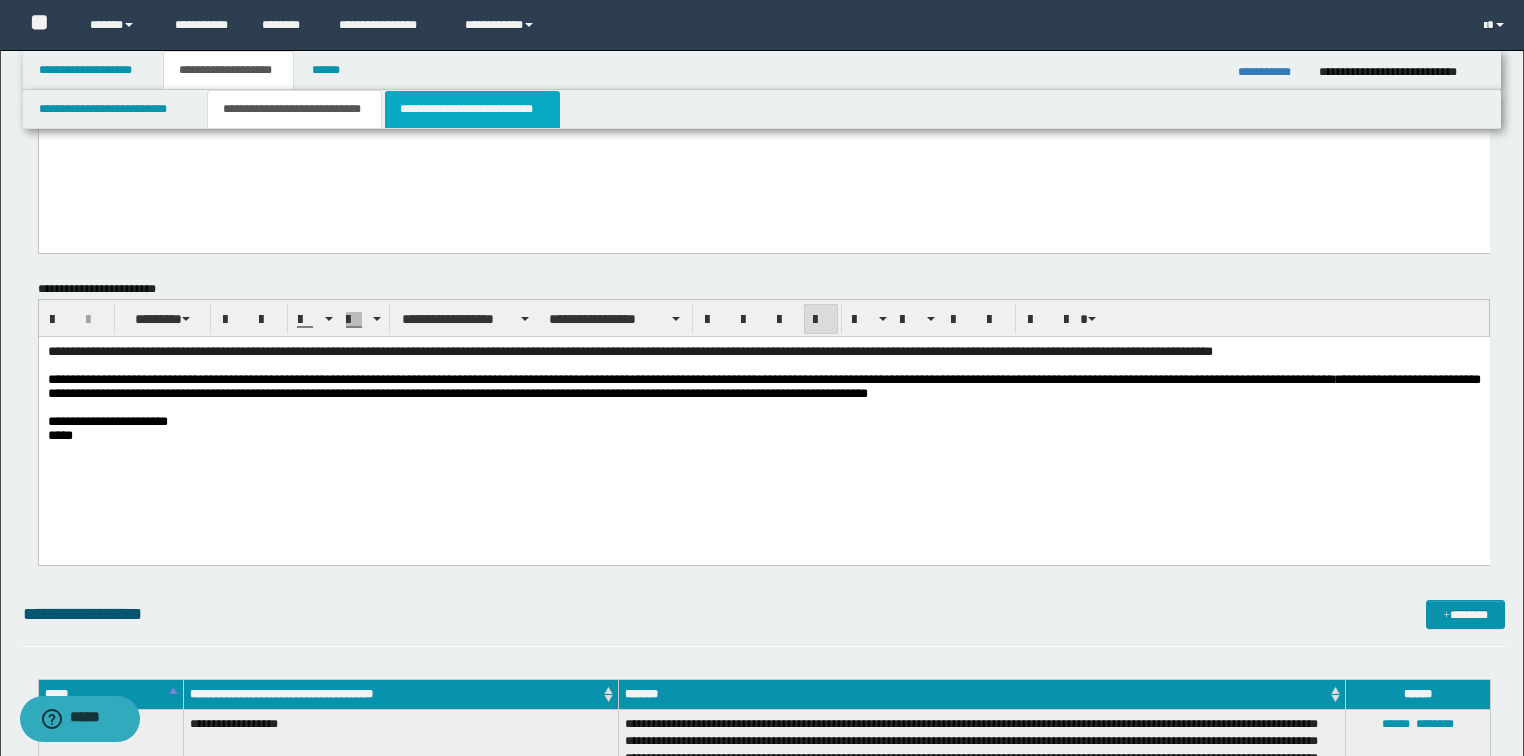 click on "**********" at bounding box center (472, 109) 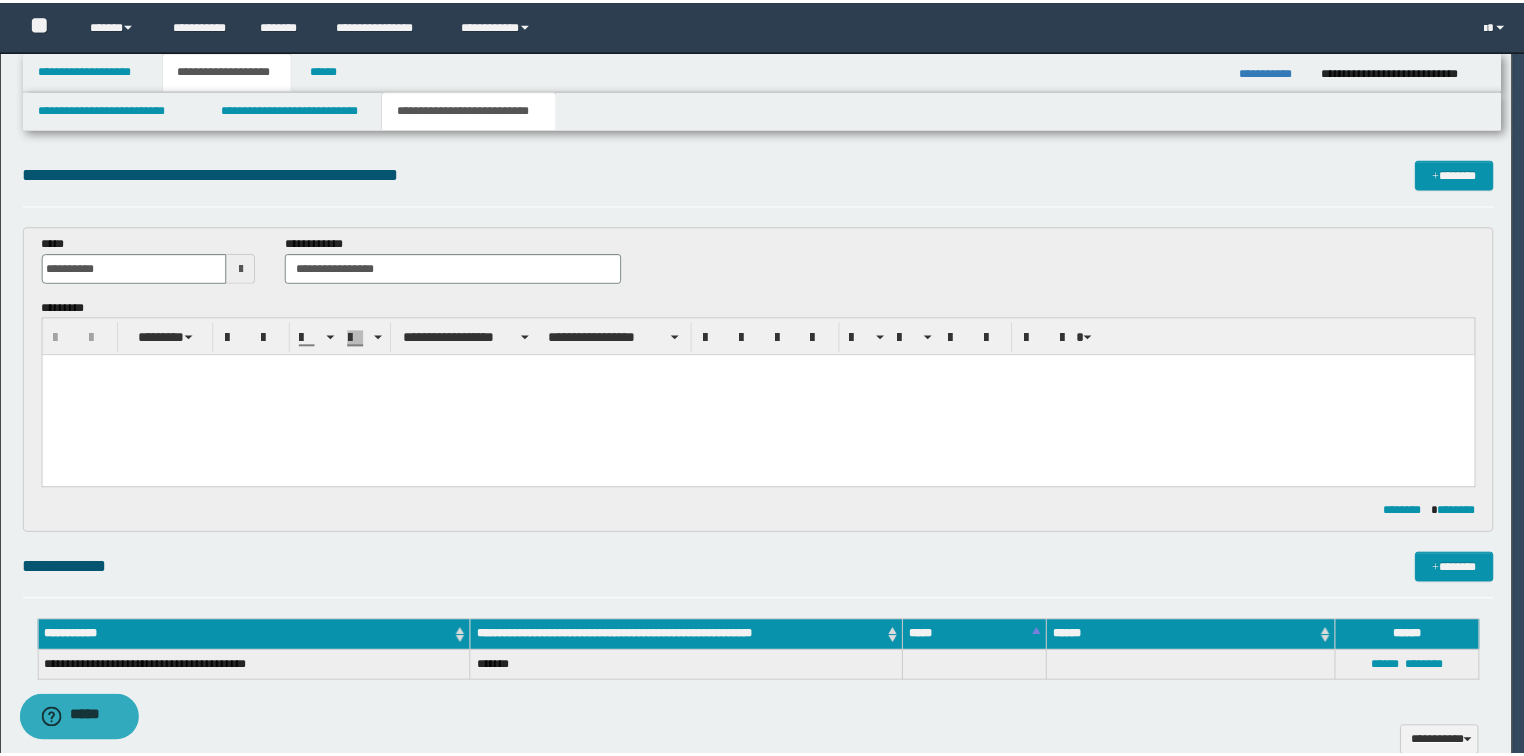 scroll, scrollTop: 0, scrollLeft: 0, axis: both 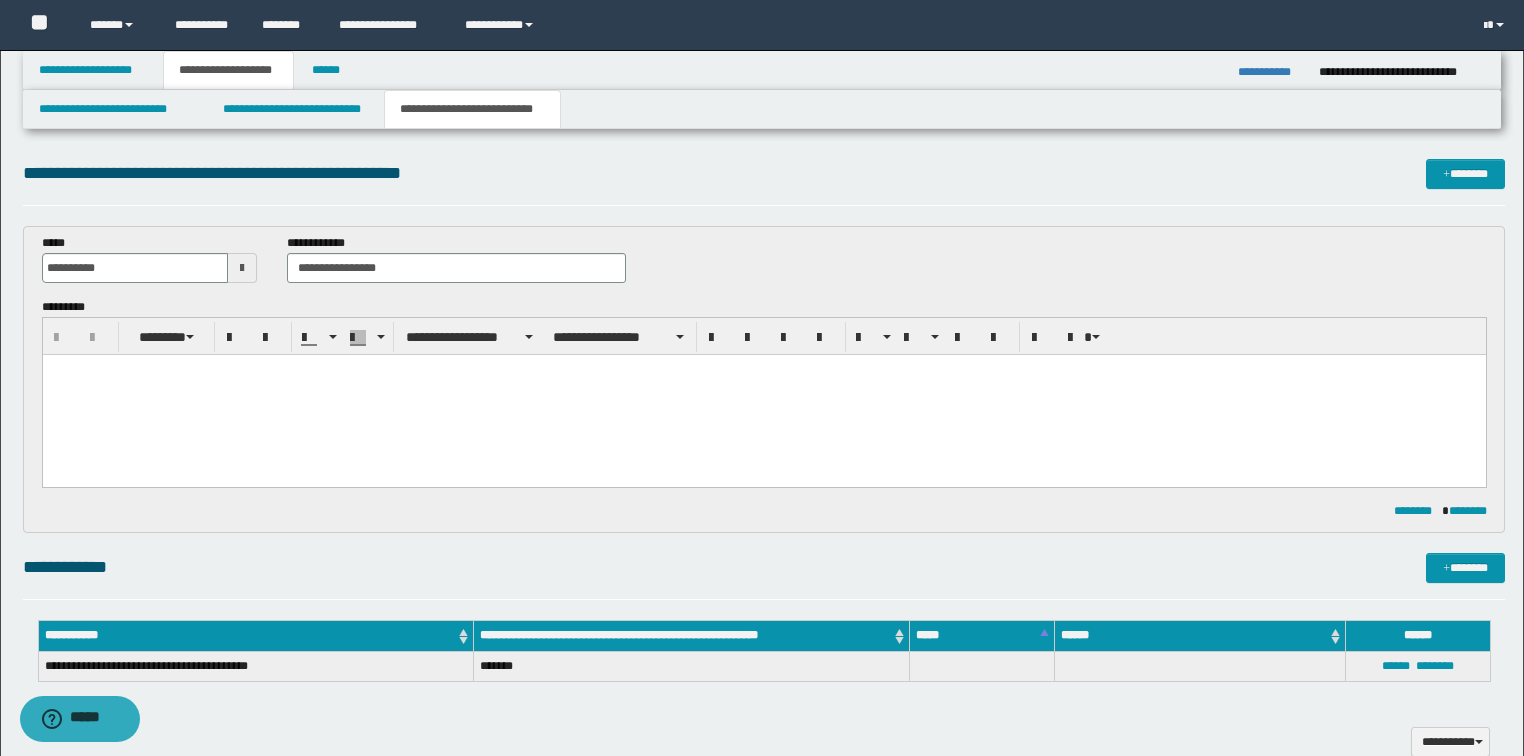 click at bounding box center (763, 369) 